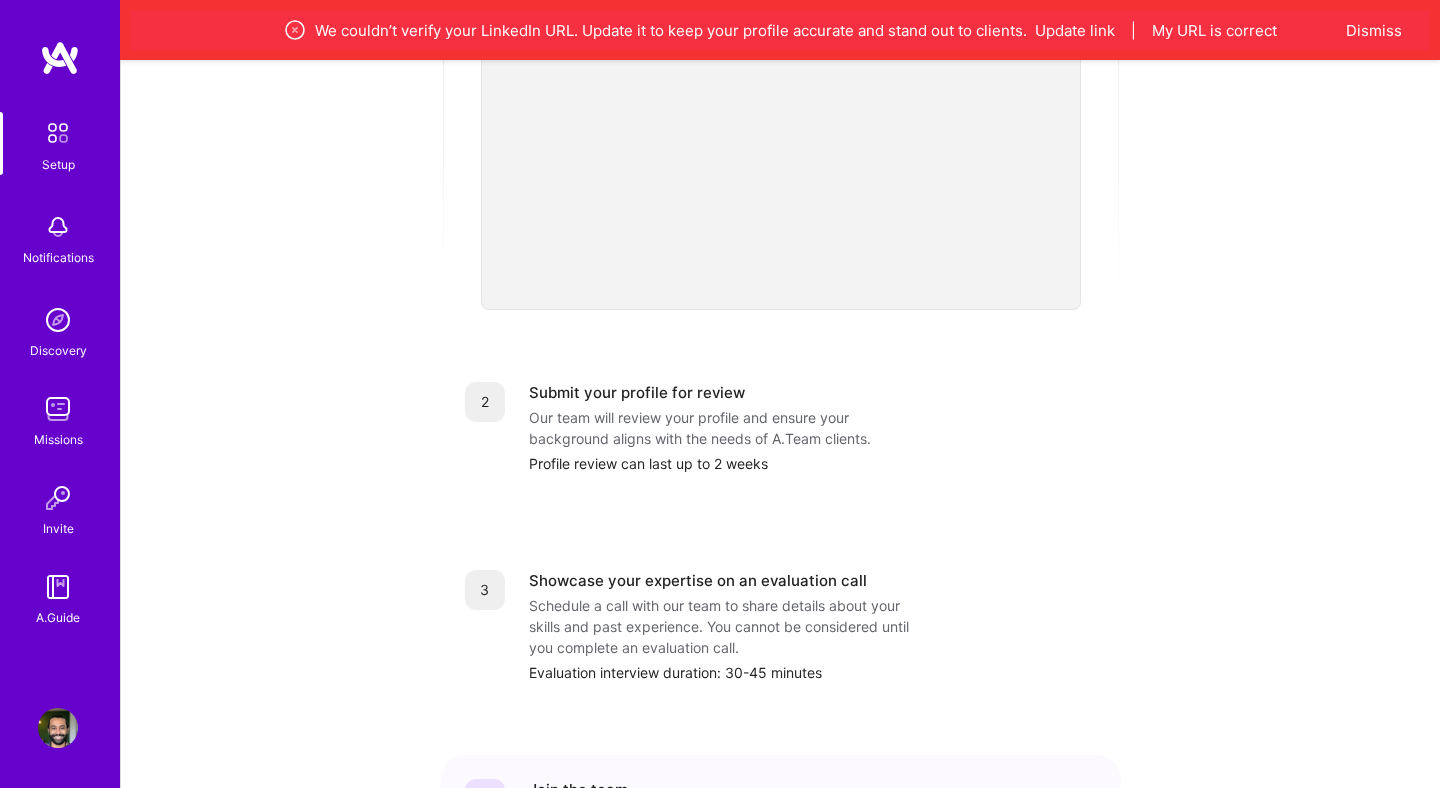 scroll, scrollTop: 480, scrollLeft: 0, axis: vertical 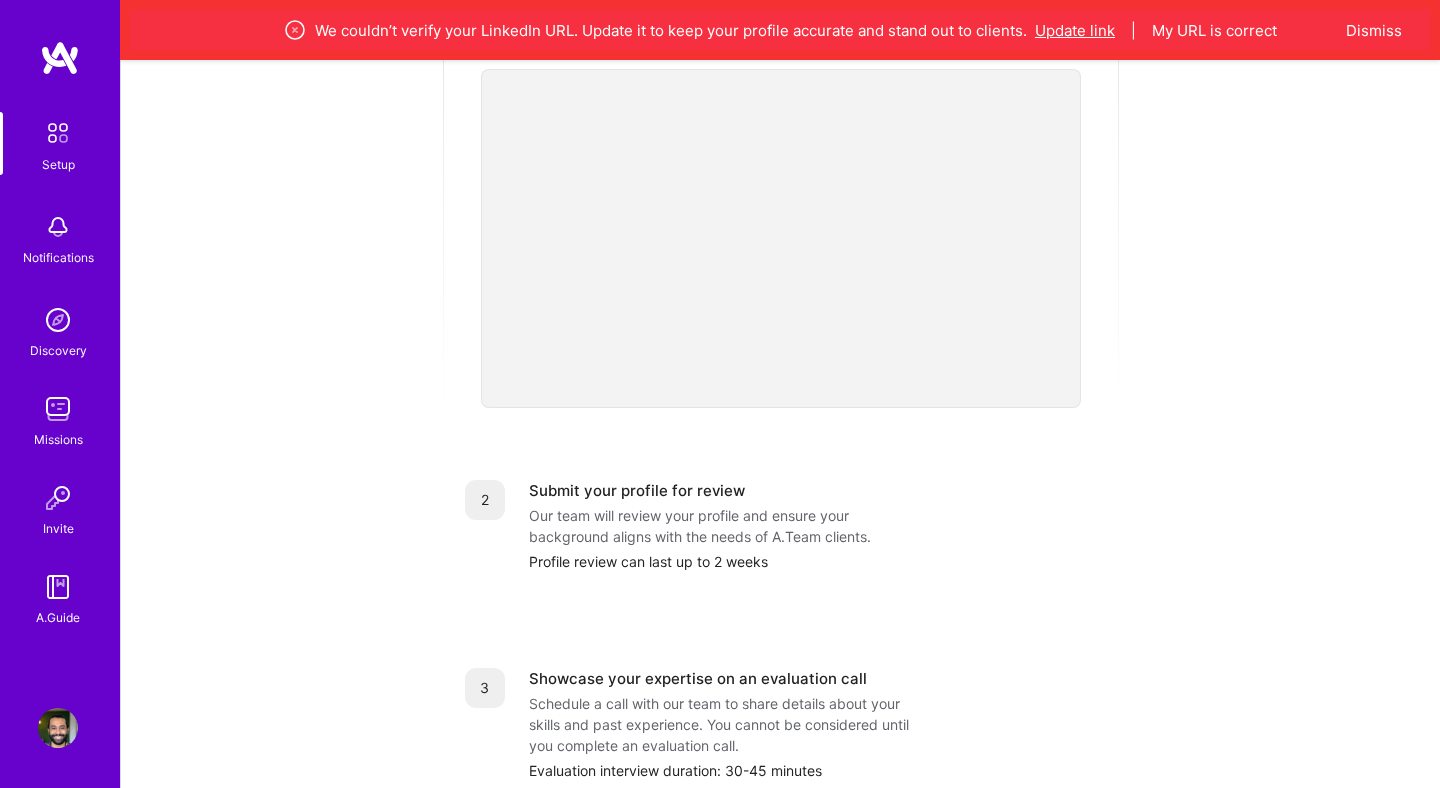 click on "Update link" at bounding box center [1075, 30] 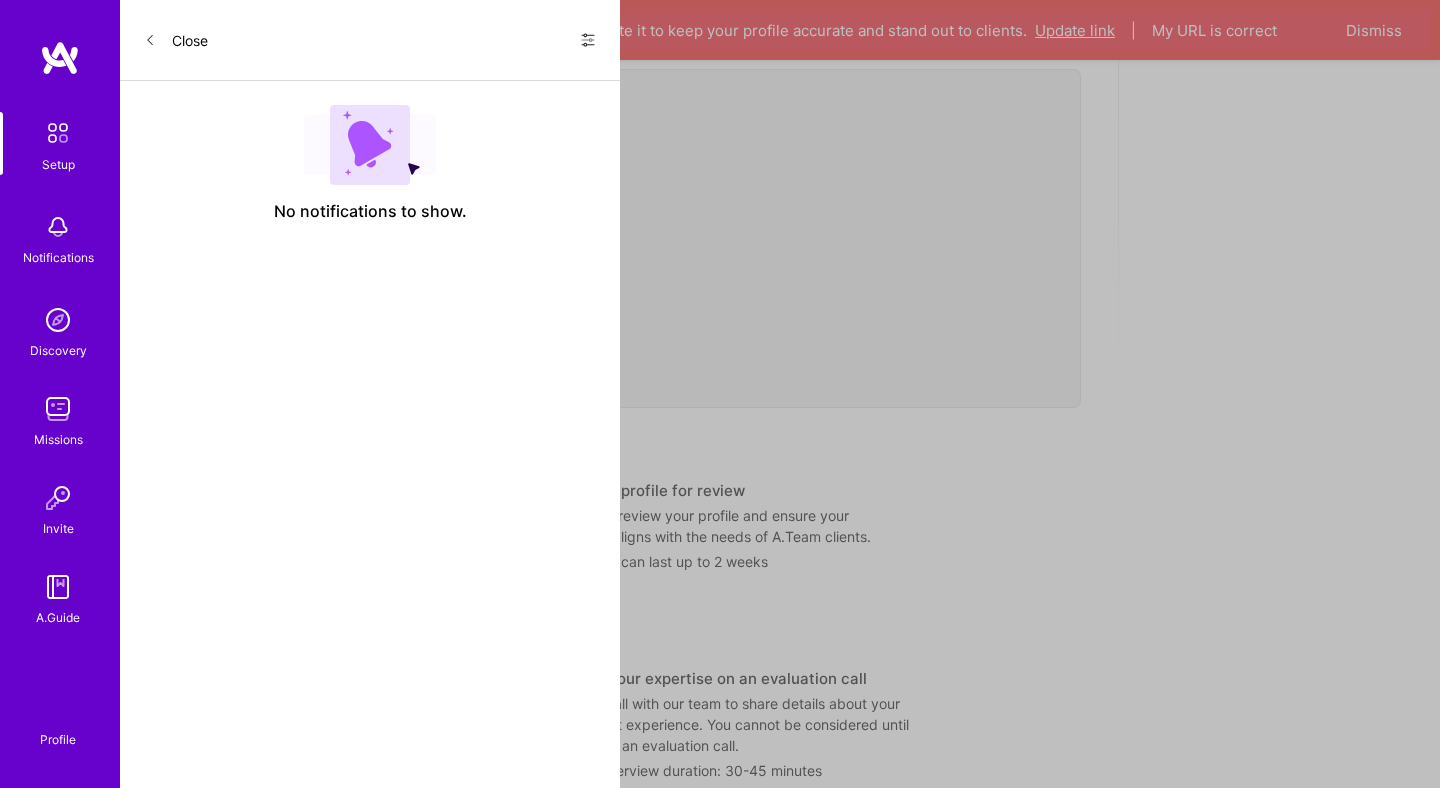 scroll, scrollTop: 0, scrollLeft: 0, axis: both 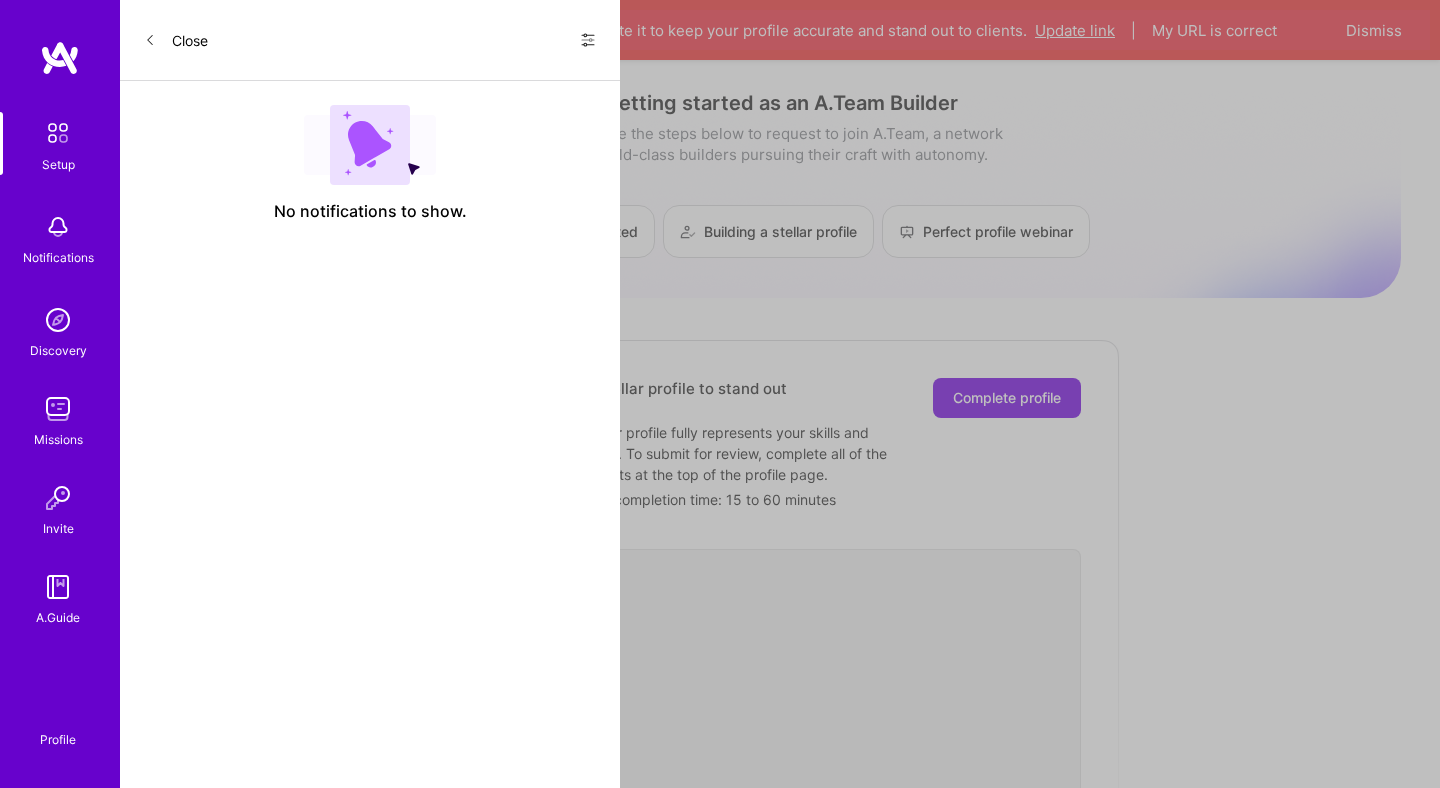 select on "TR" 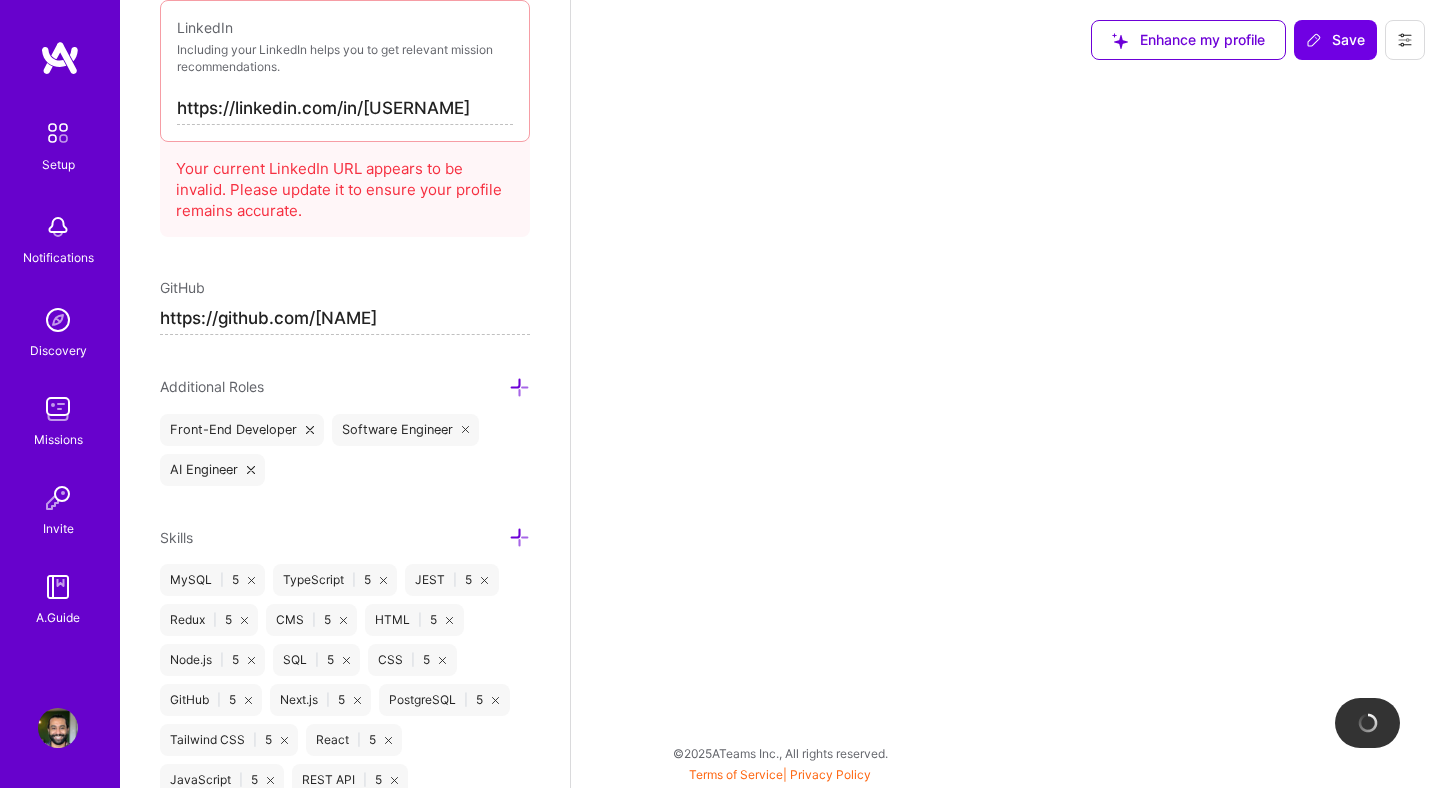 select on "Right Now" 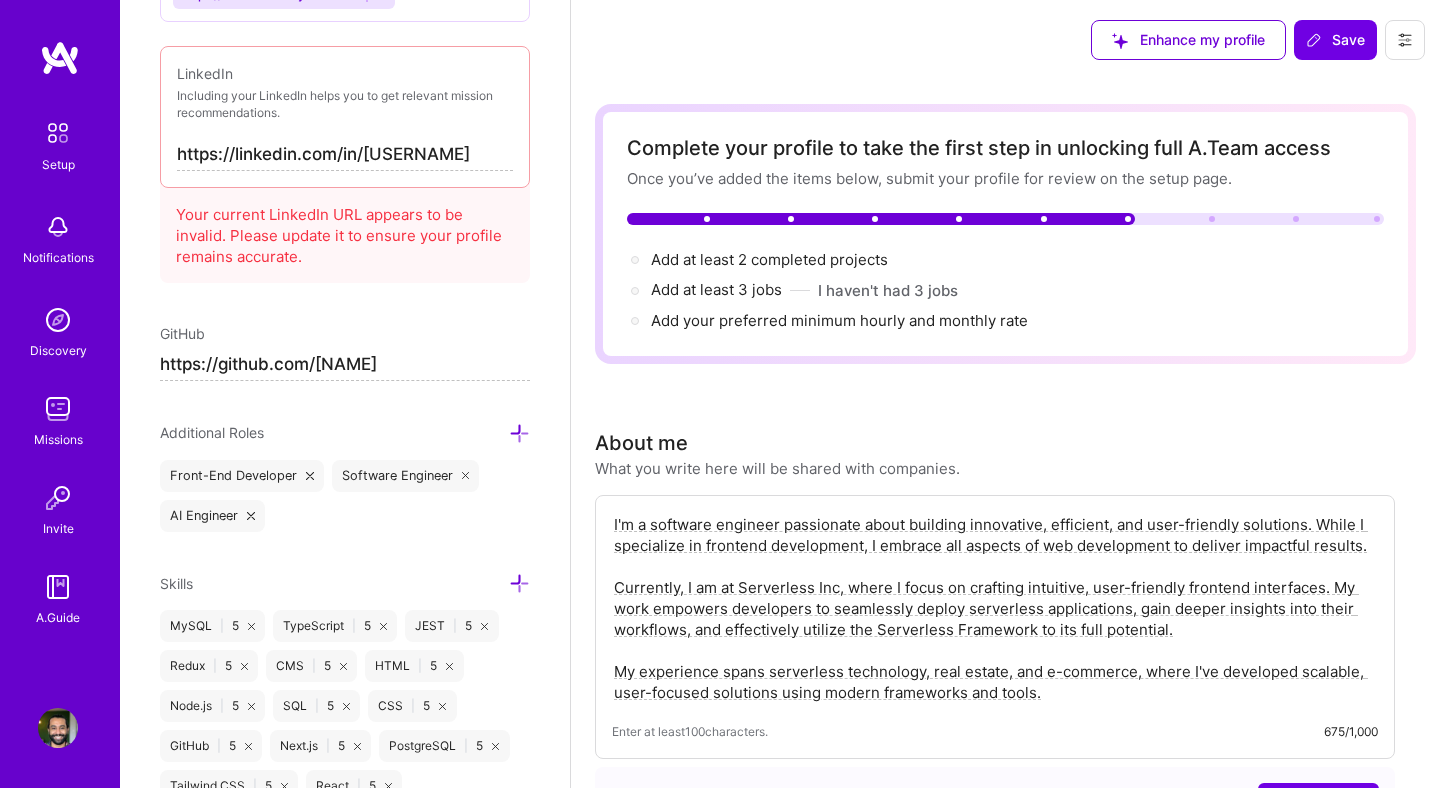 scroll, scrollTop: 1187, scrollLeft: 0, axis: vertical 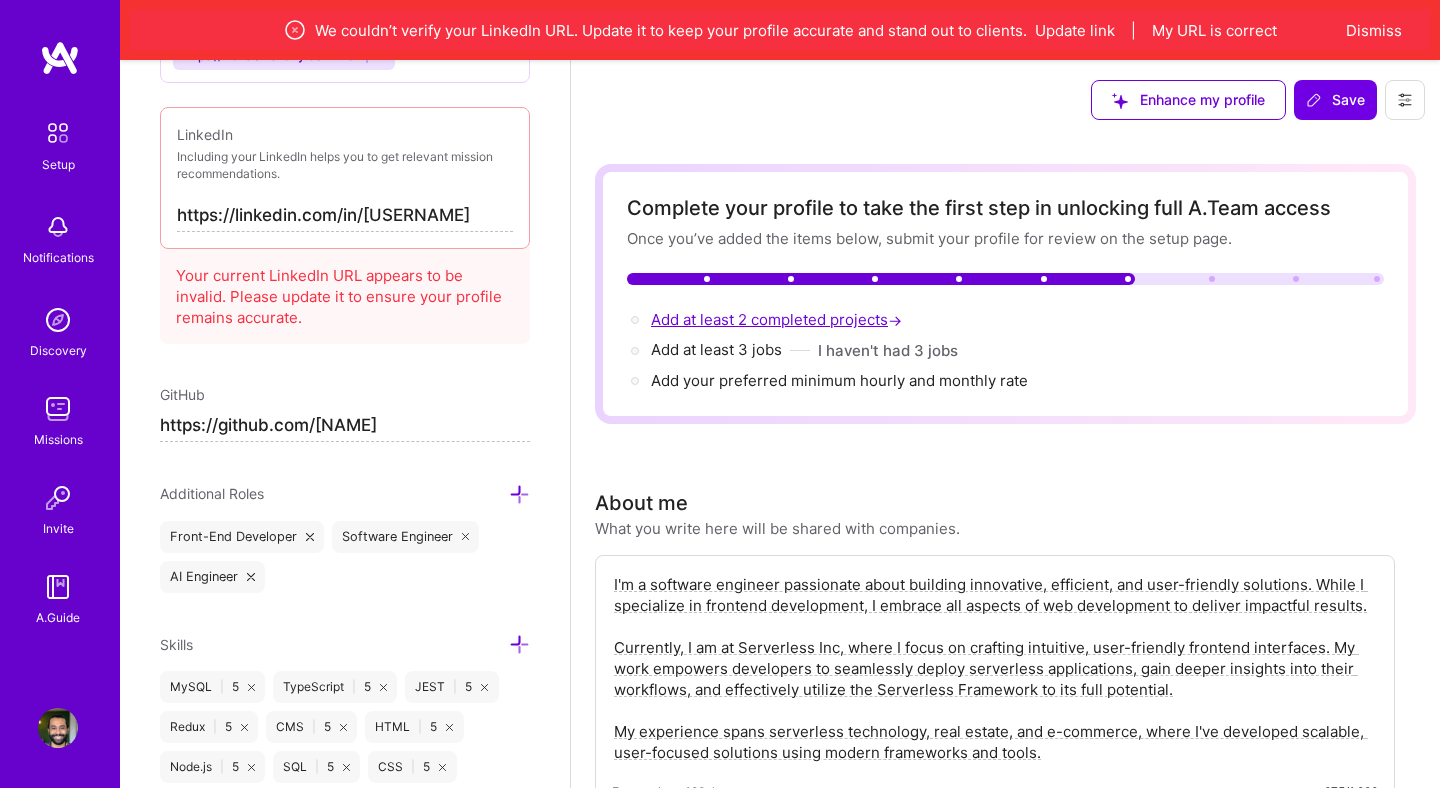 click on "Add at least 2 completed projects  →" at bounding box center [778, 319] 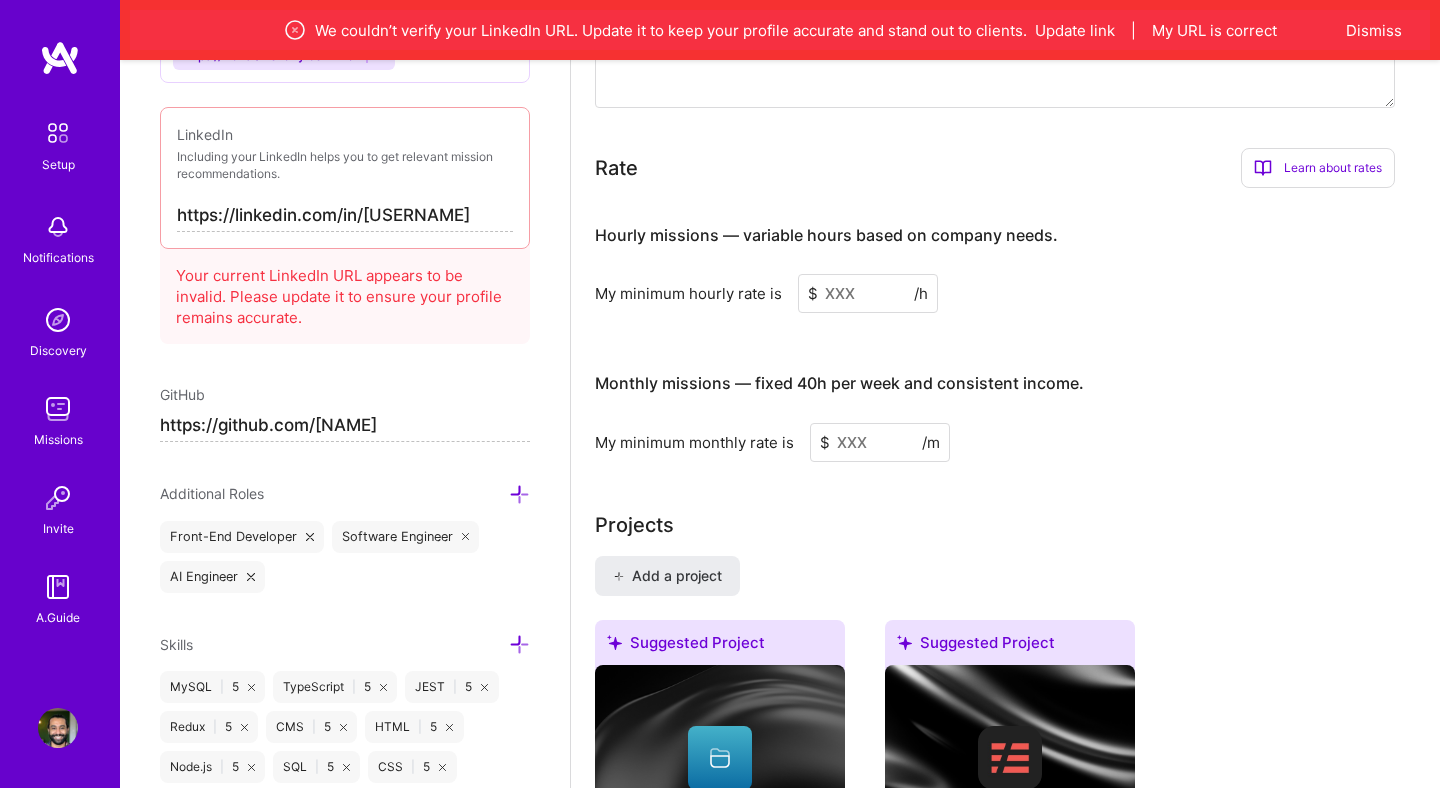 scroll, scrollTop: 1163, scrollLeft: 0, axis: vertical 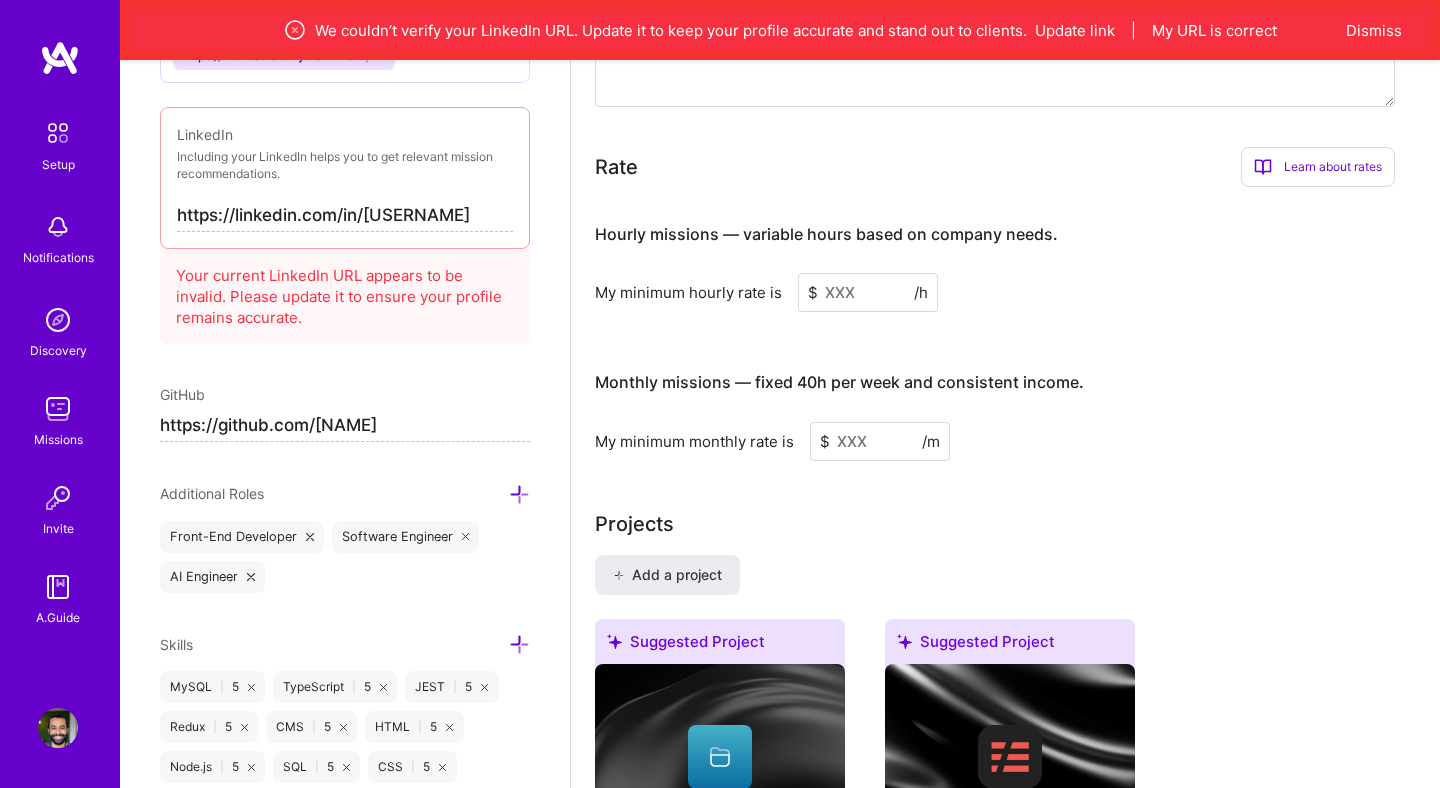 click at bounding box center [880, 441] 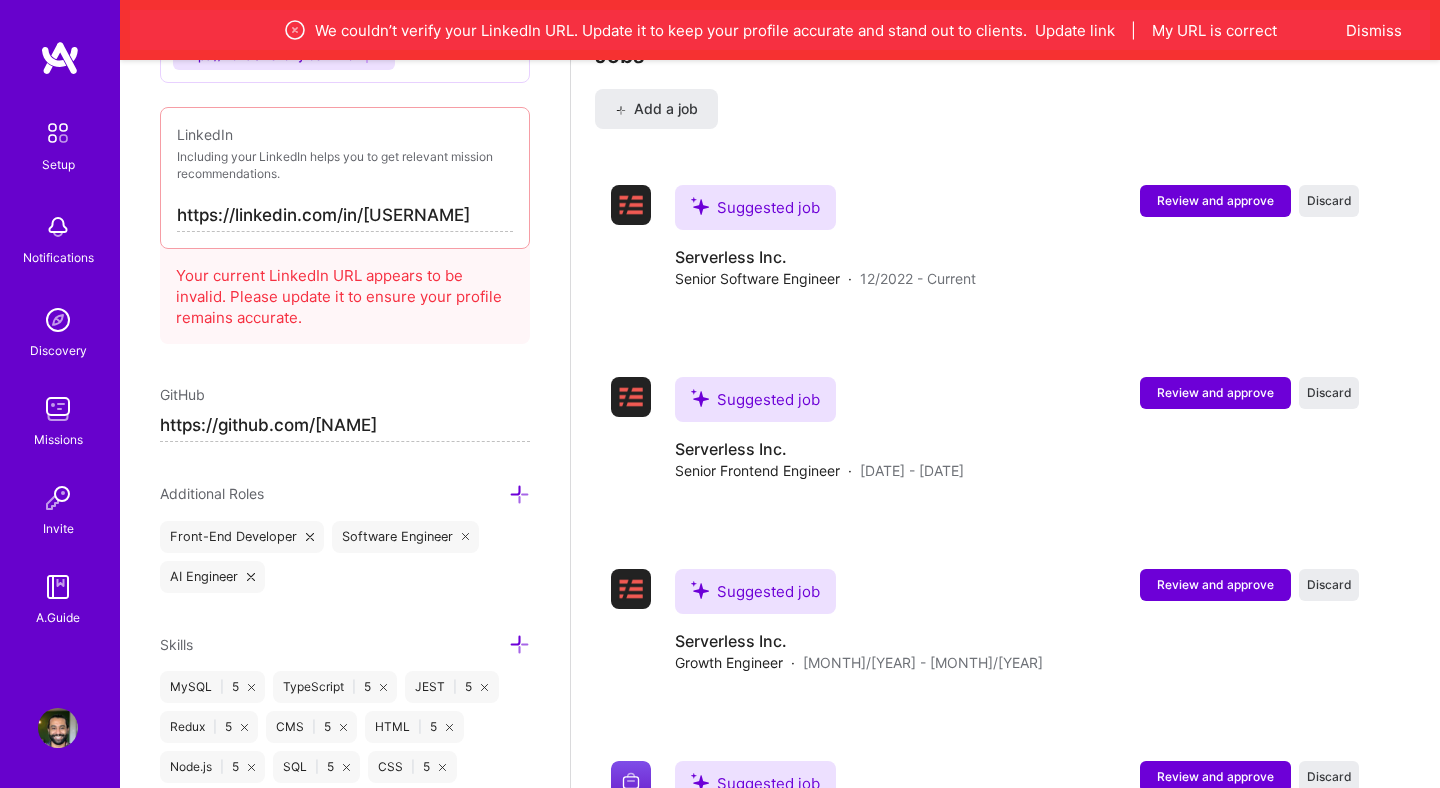 scroll, scrollTop: 3438, scrollLeft: 0, axis: vertical 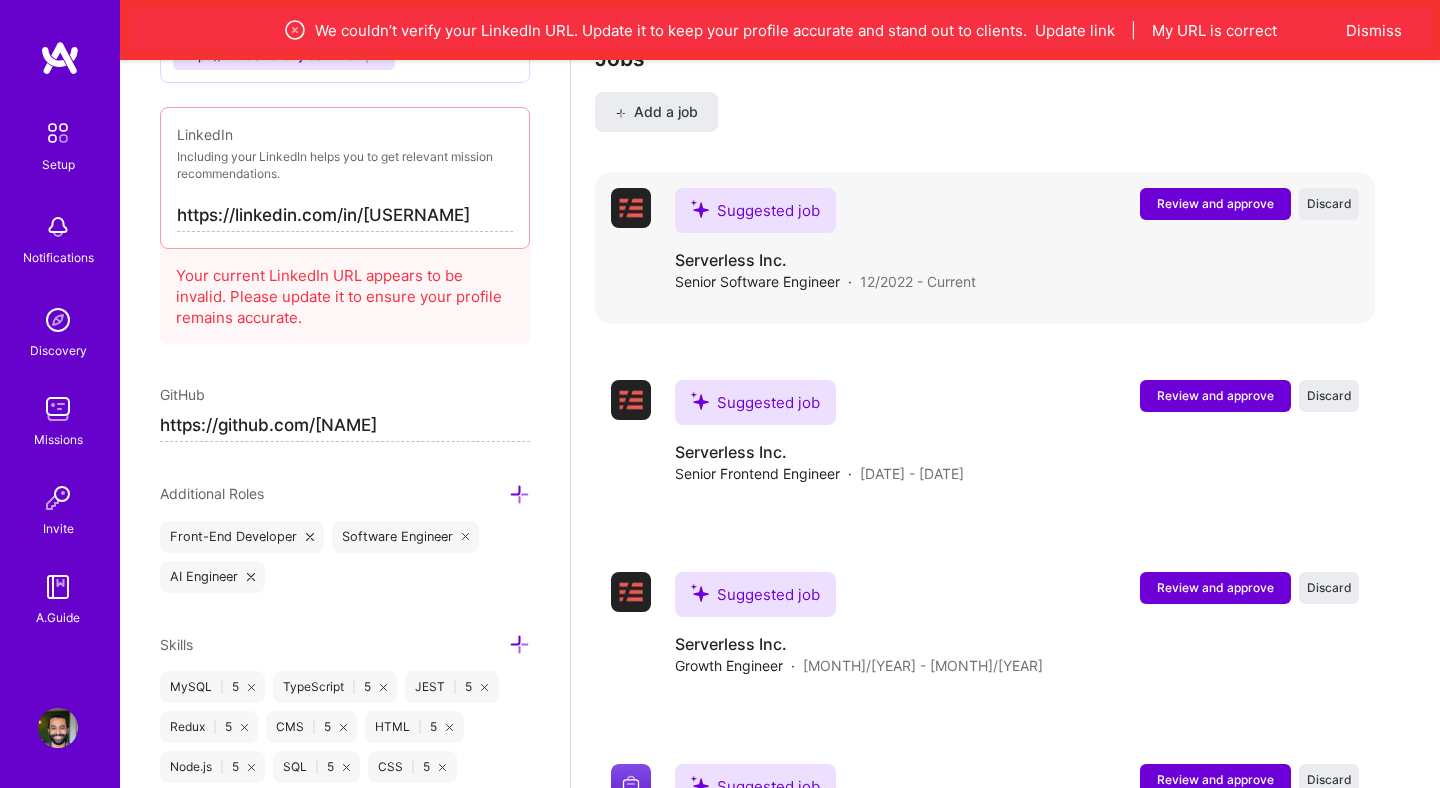 type on "3000" 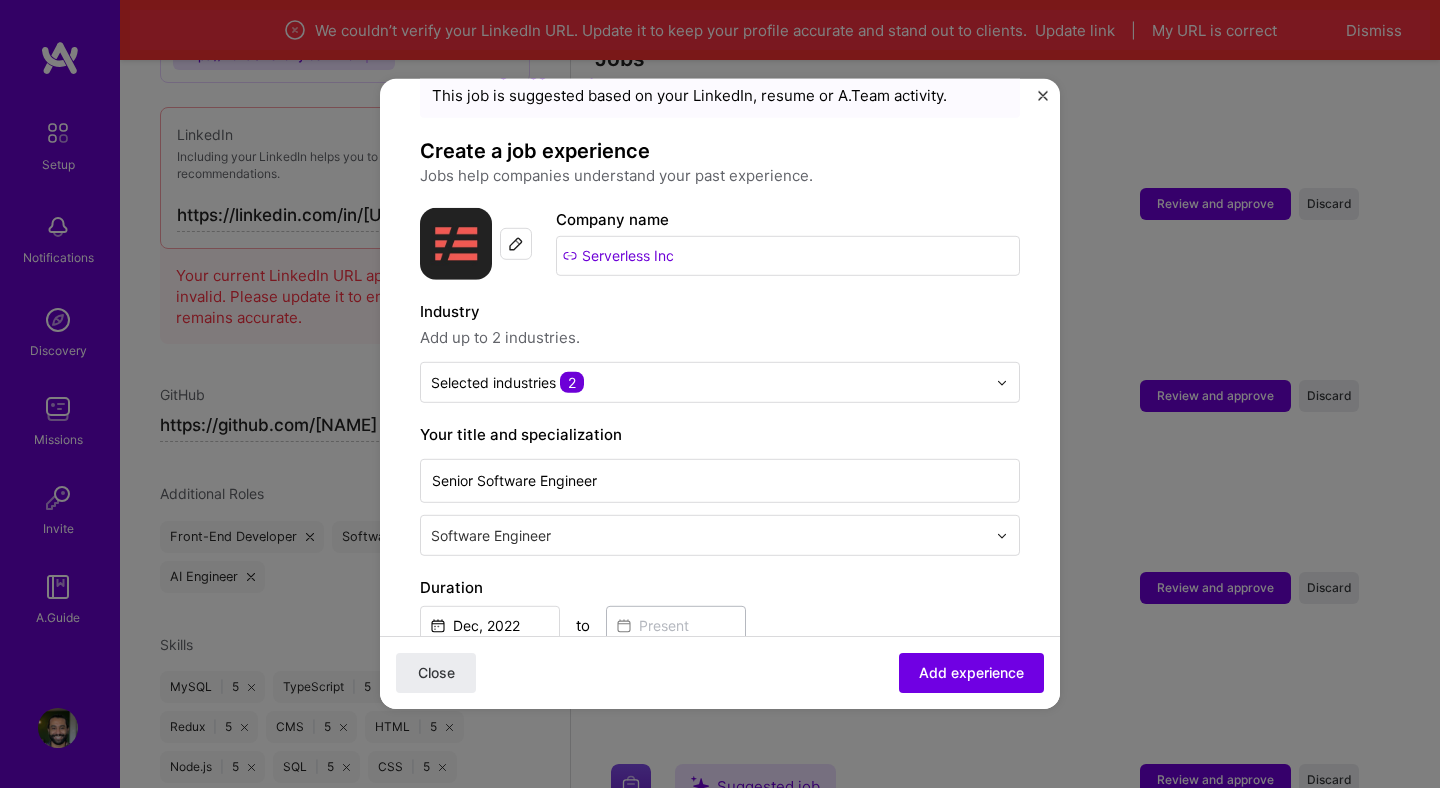 scroll, scrollTop: 75, scrollLeft: 0, axis: vertical 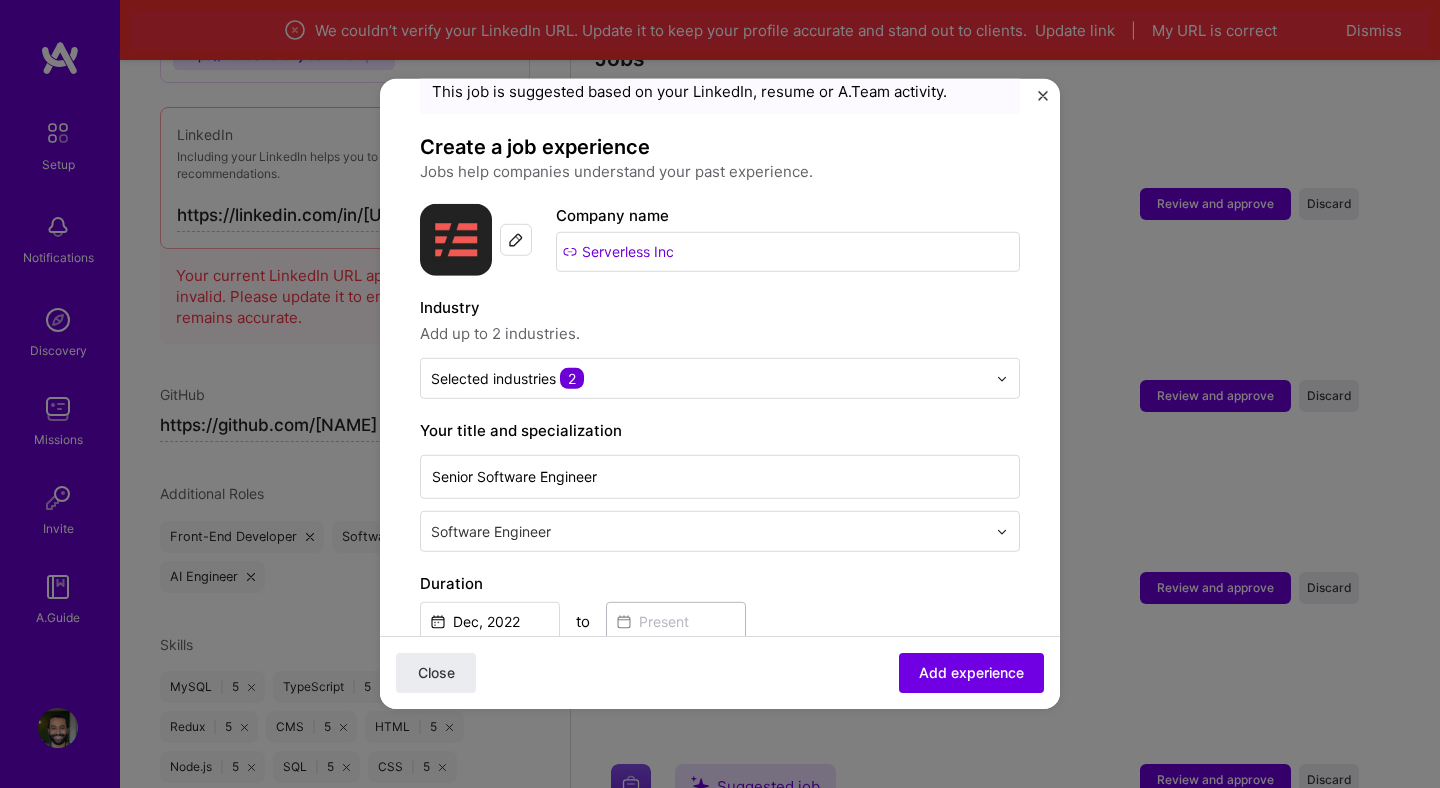 click at bounding box center (708, 378) 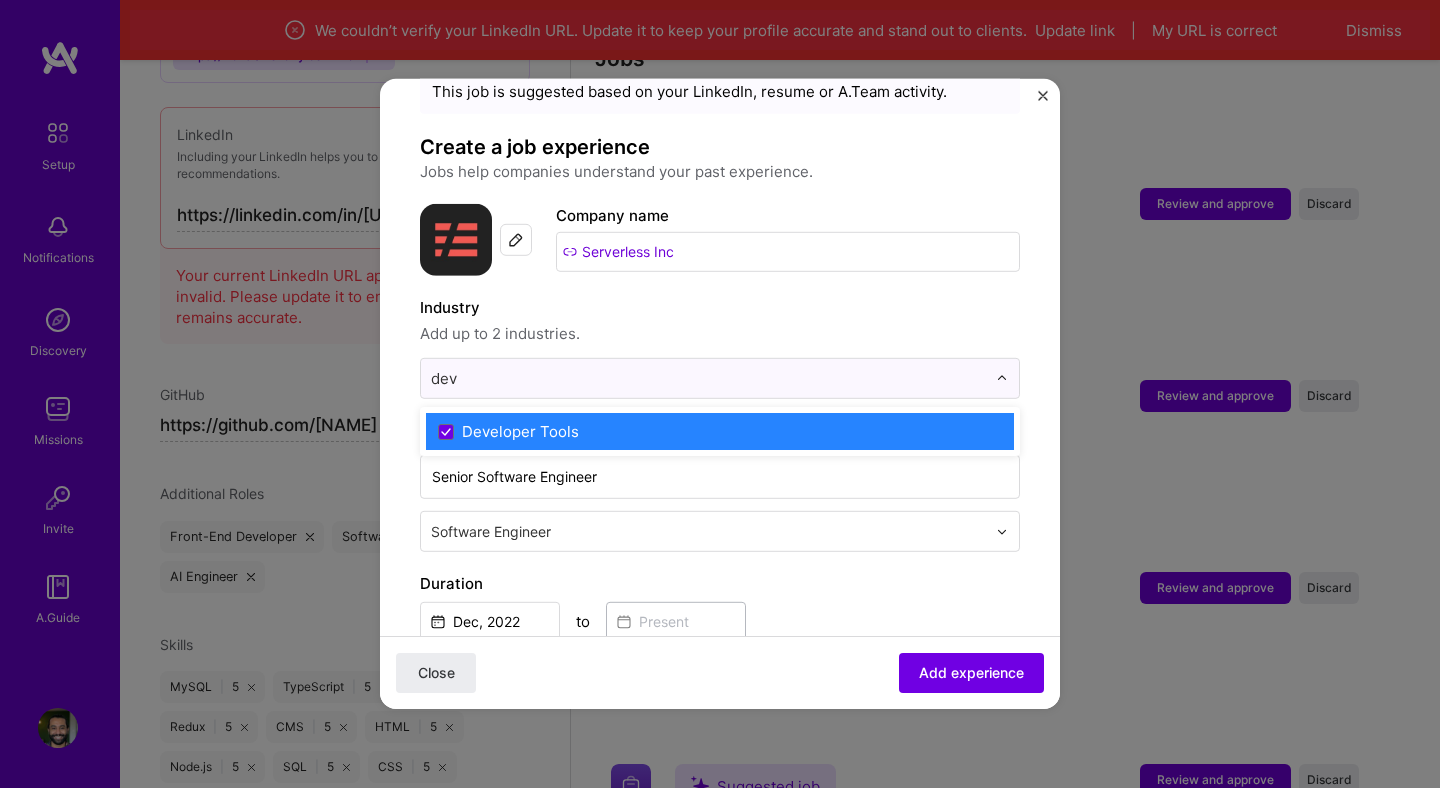 type on "dev" 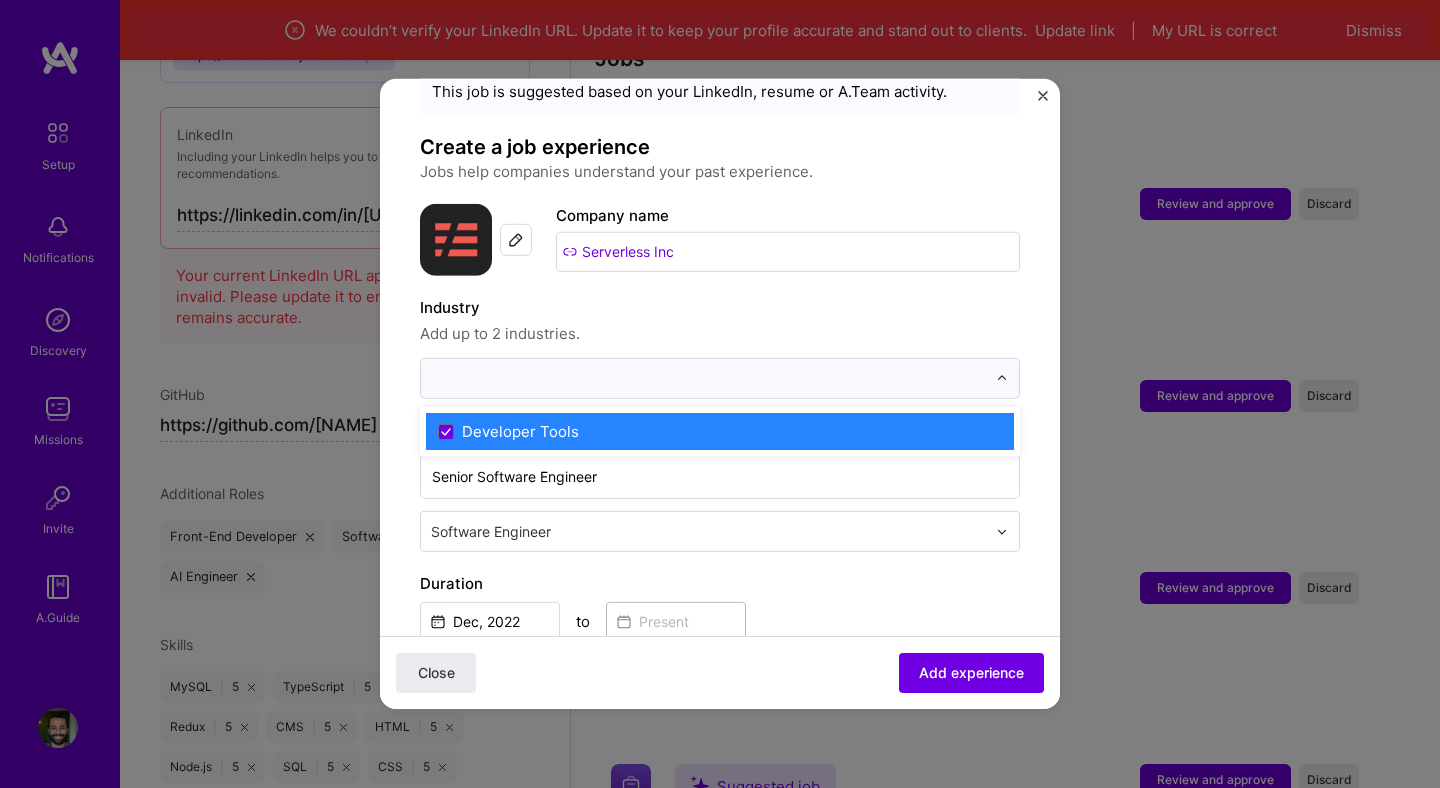click on "Industry" at bounding box center [720, 308] 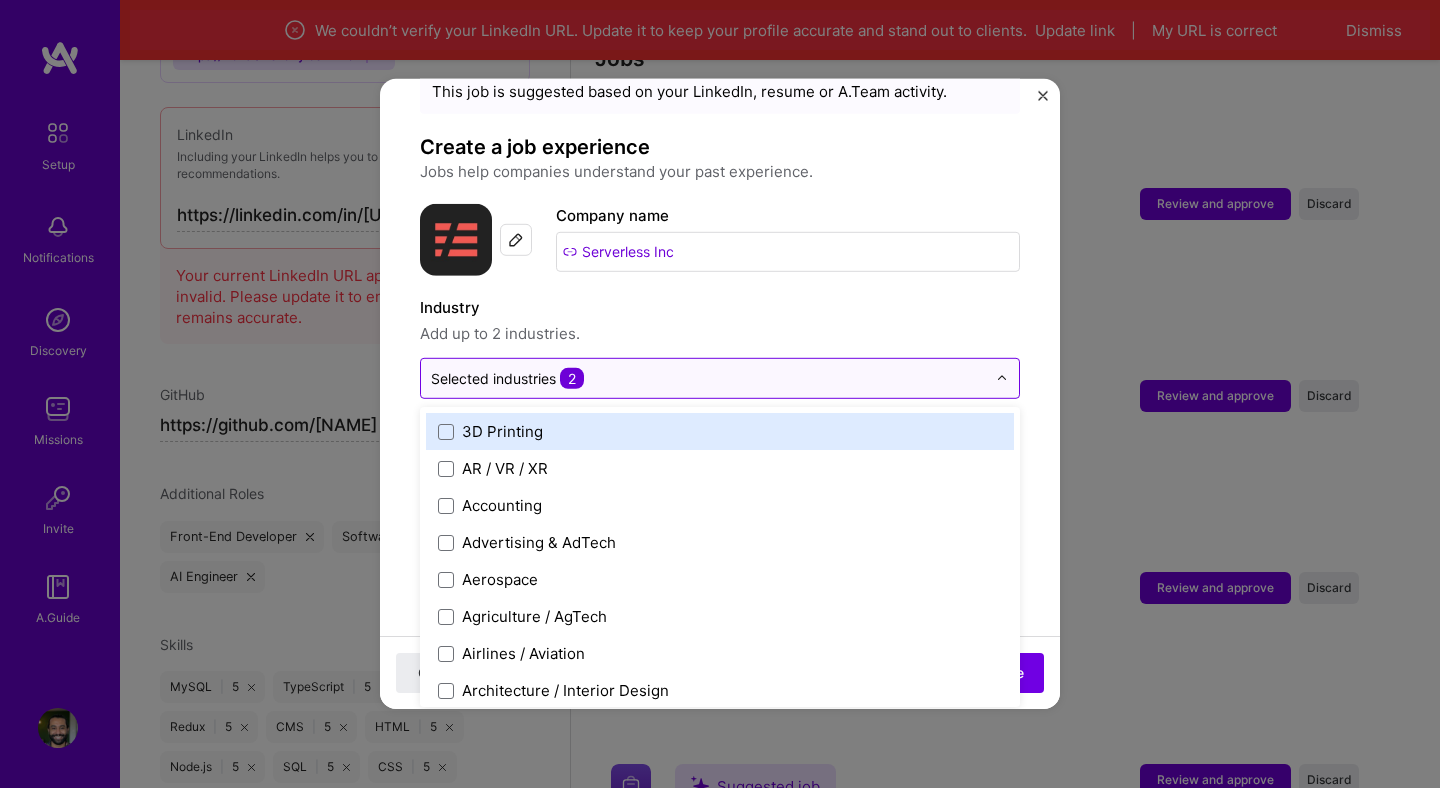 click on "Selected industries 2" at bounding box center [708, 378] 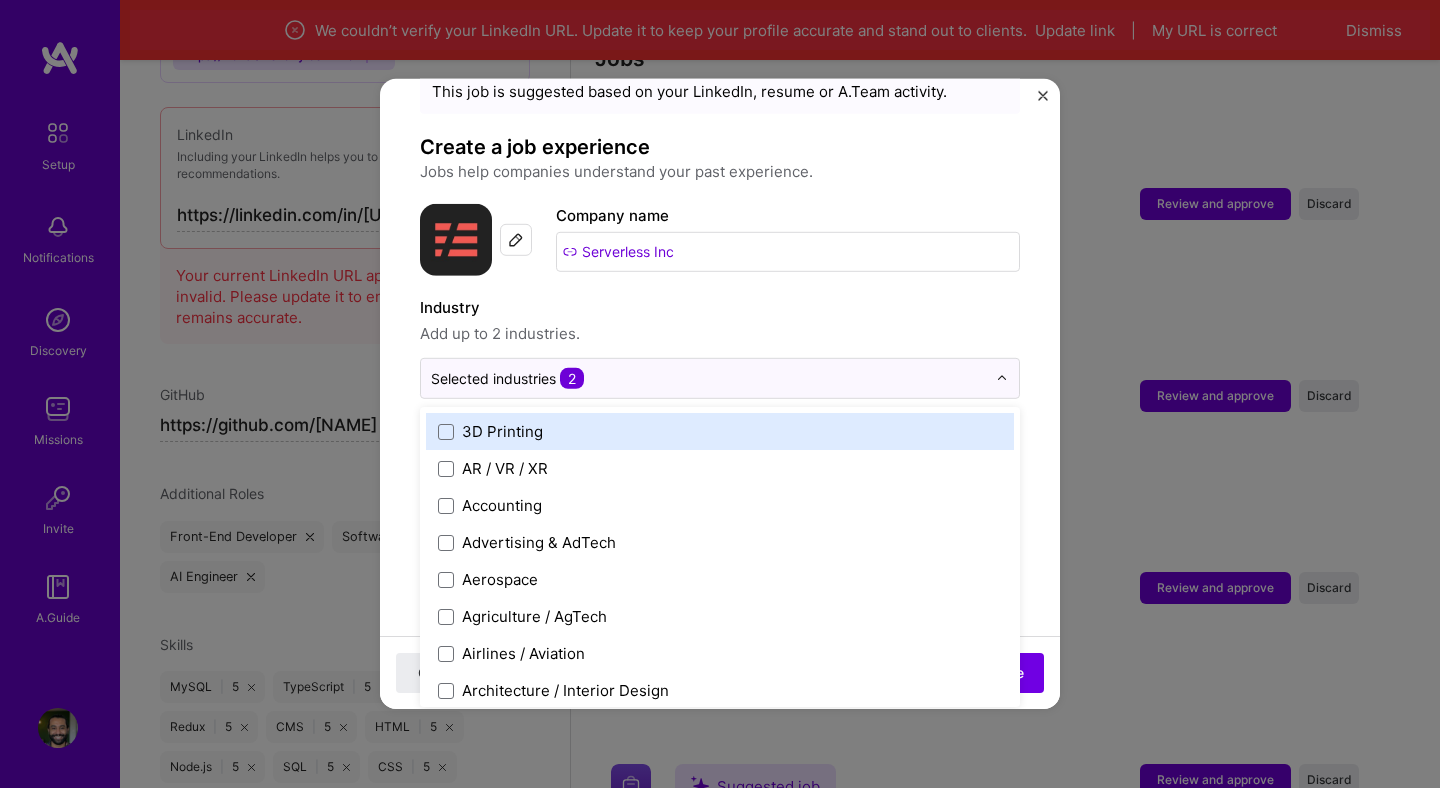 click on "Add up to 2 industries." at bounding box center [720, 334] 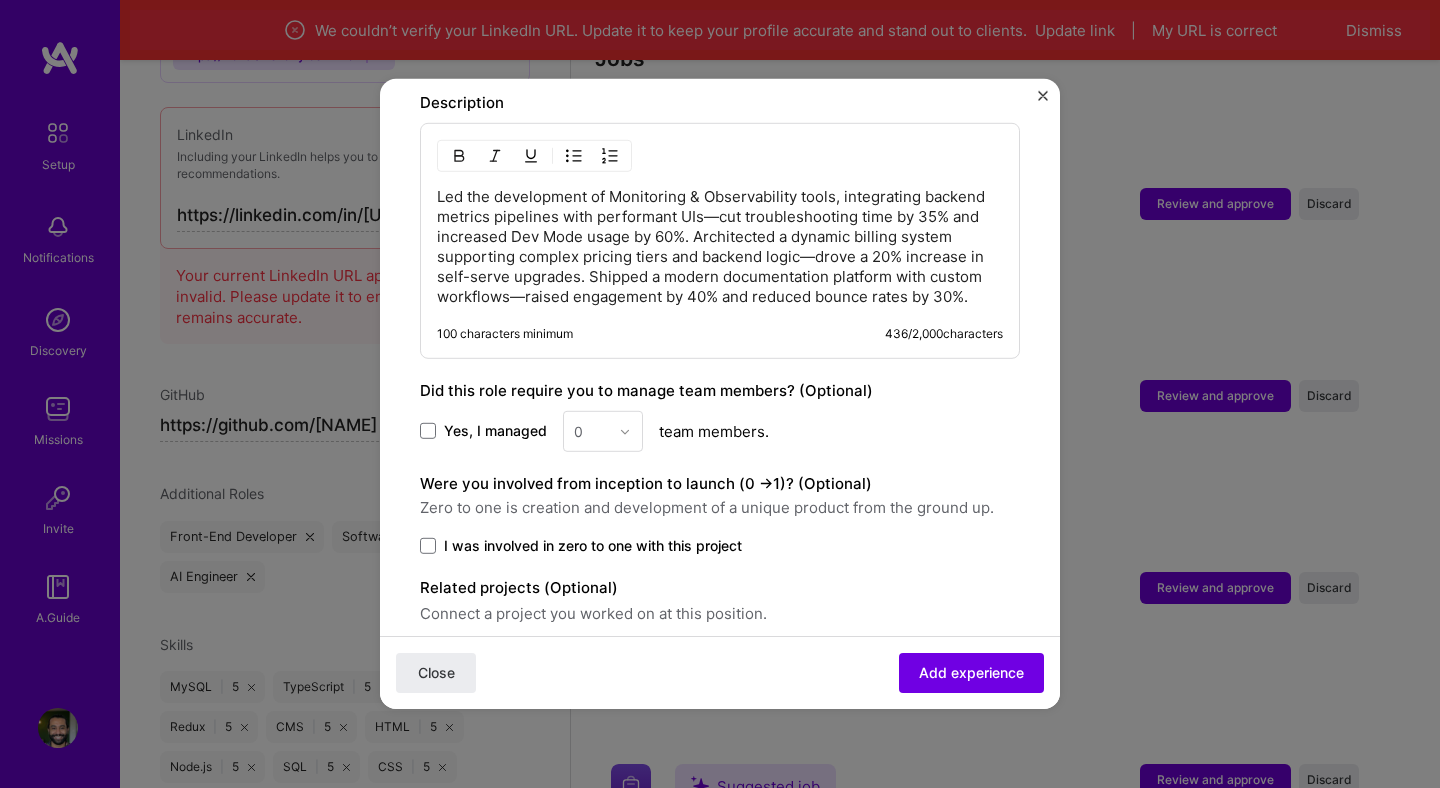 scroll, scrollTop: 1255, scrollLeft: 0, axis: vertical 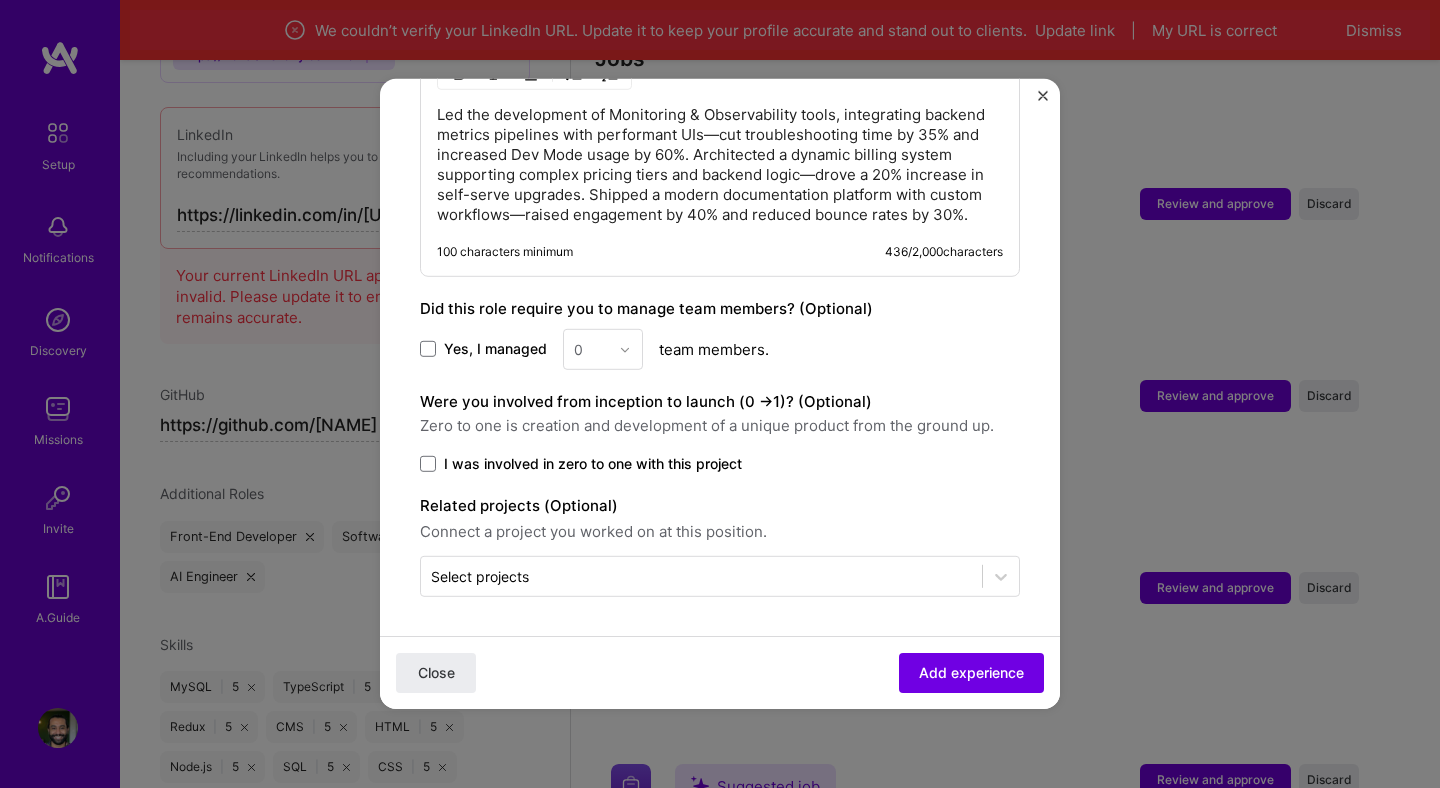 click on "I was involved in zero to one with this project" at bounding box center [593, 464] 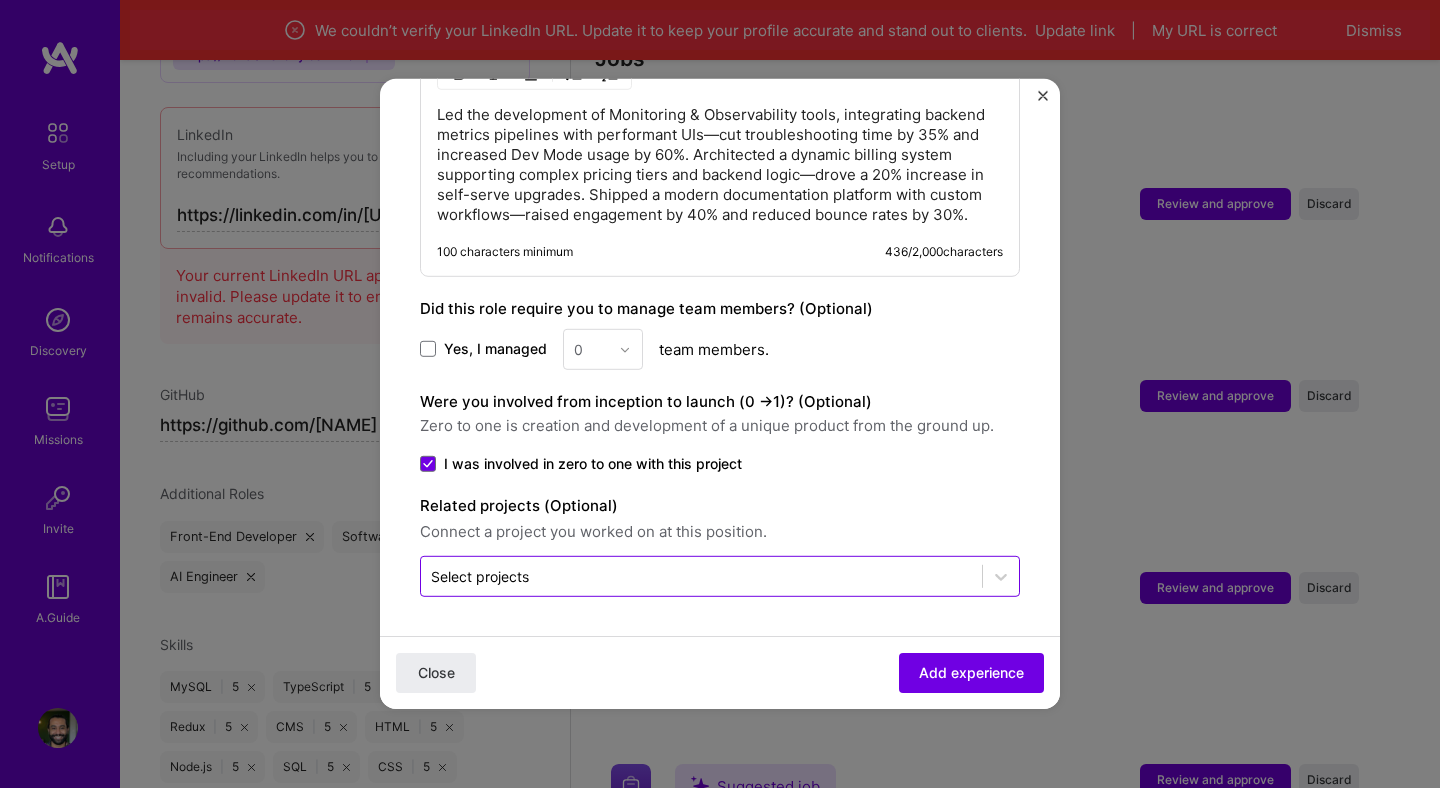 click at bounding box center [701, 576] 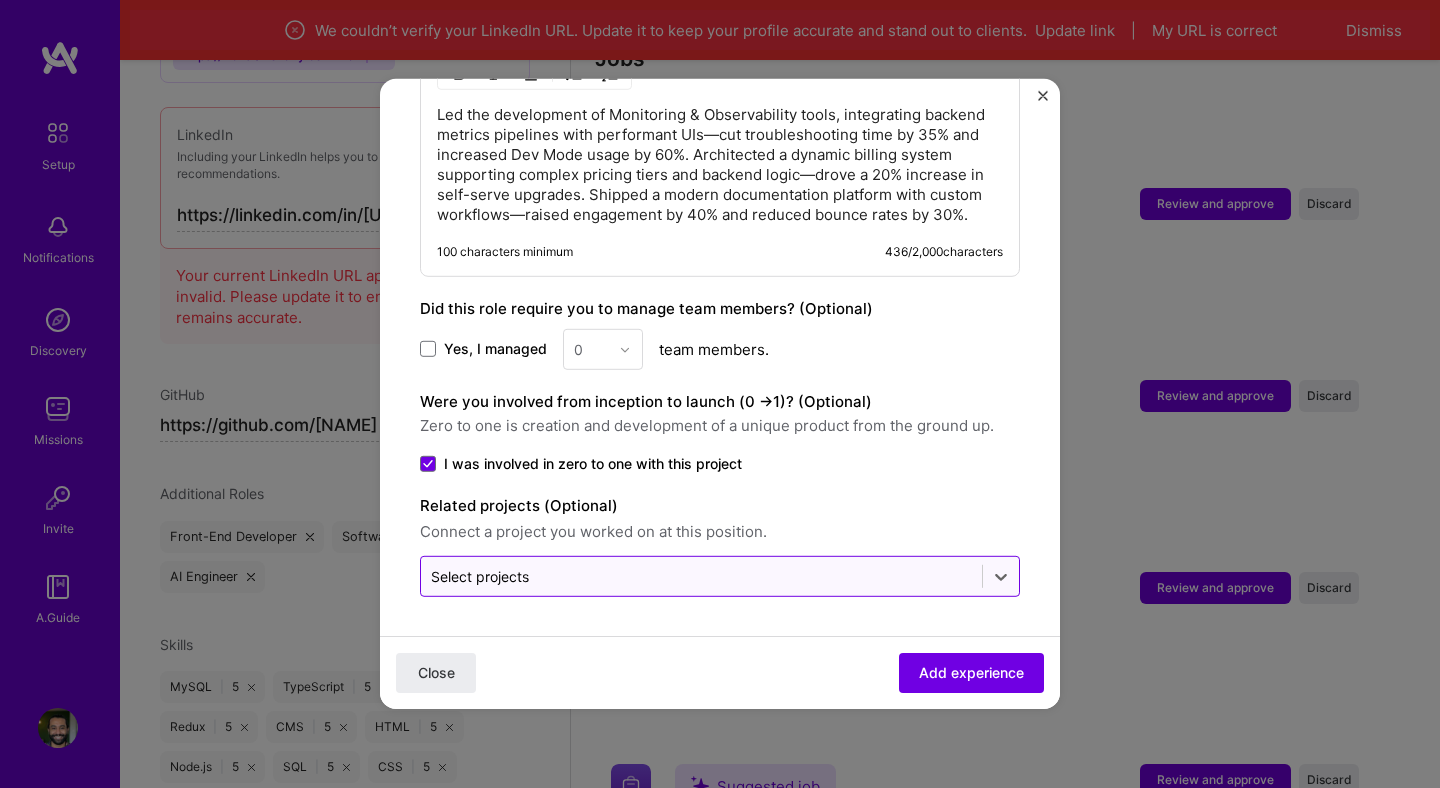 click at bounding box center [701, 576] 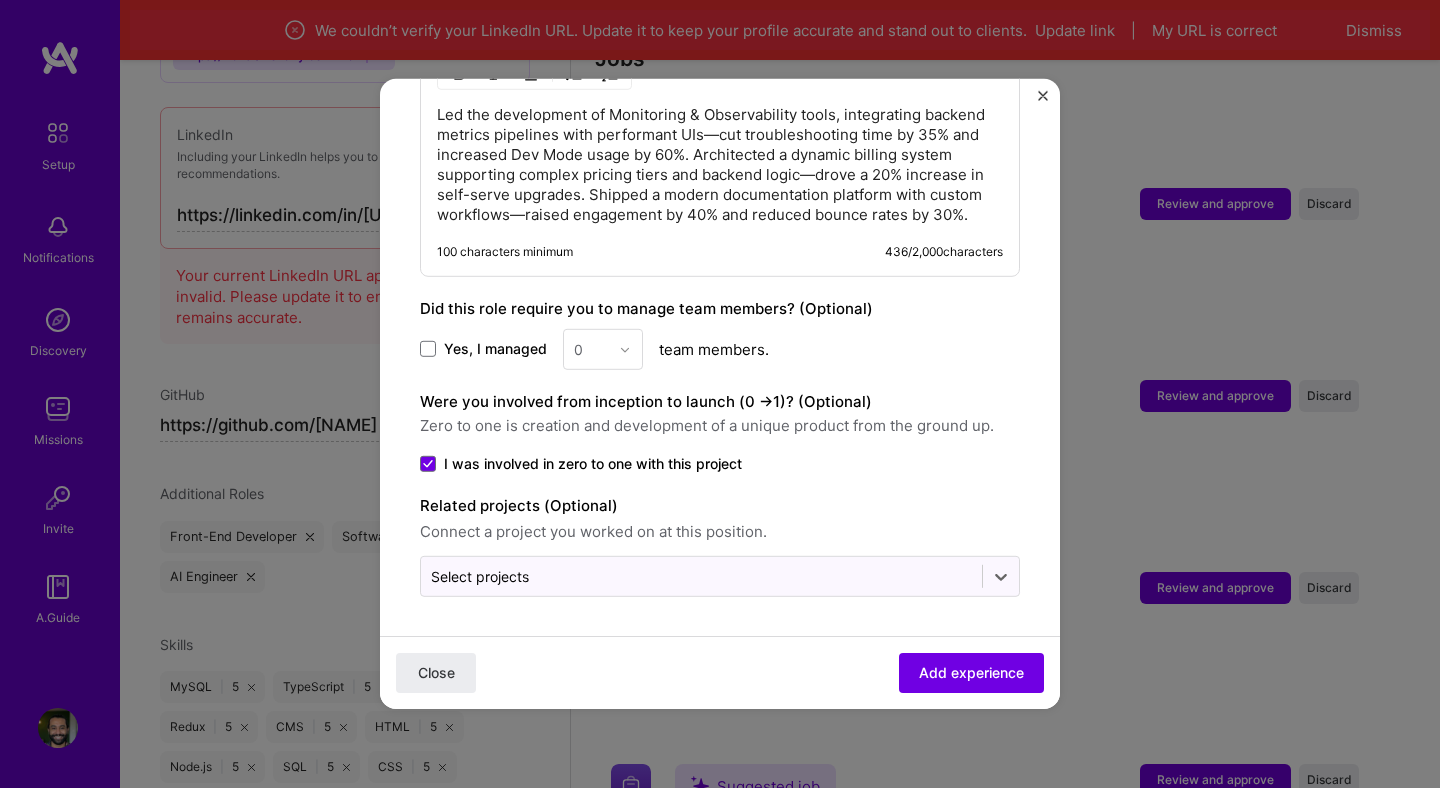 click on "Adding suggested job This job is suggested based on your LinkedIn, resume or A.Team activity. Create a job experience Jobs help companies understand your past experience. Company logo Company name Serverless Inc
Industry Add up to 2 industries. Selected industries 2 Your title and specialization Senior Software Engineer Software Engineer Duration Dec, 2022
to
I still work here Skills used — Add up to 12 skills Any new skills will be added to your profile. Enter skills... 5 AWS 1 2 3 4 5 JavaScript 1 2 3 4 5 Node.js 1 2 3 4 5 Preact 1 2 3 4 5 TypeScript 1 2 3 4 5 Description 100 characters minimum 436 / 2,000  characters Did this role require you to manage team members? (Optional) Yes, I managed 0 team members. Were you involved from inception to launch (0 - >  1)? (Optional) Zero to one is creation and development of a unique product from the ground up. I was involved in zero to one with this project Related projects (Optional) Close" at bounding box center (720, -213) 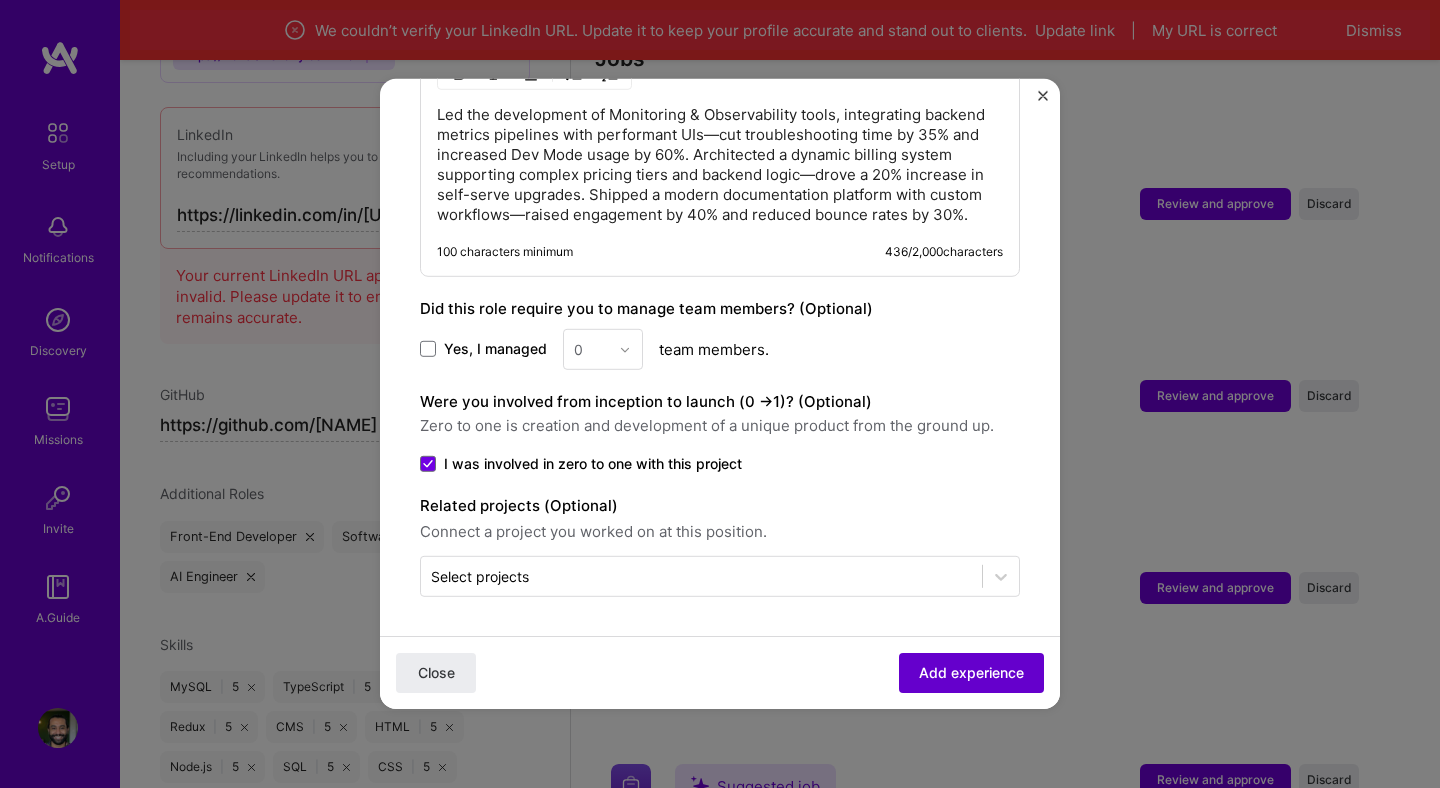 click on "Add experience" at bounding box center [971, 673] 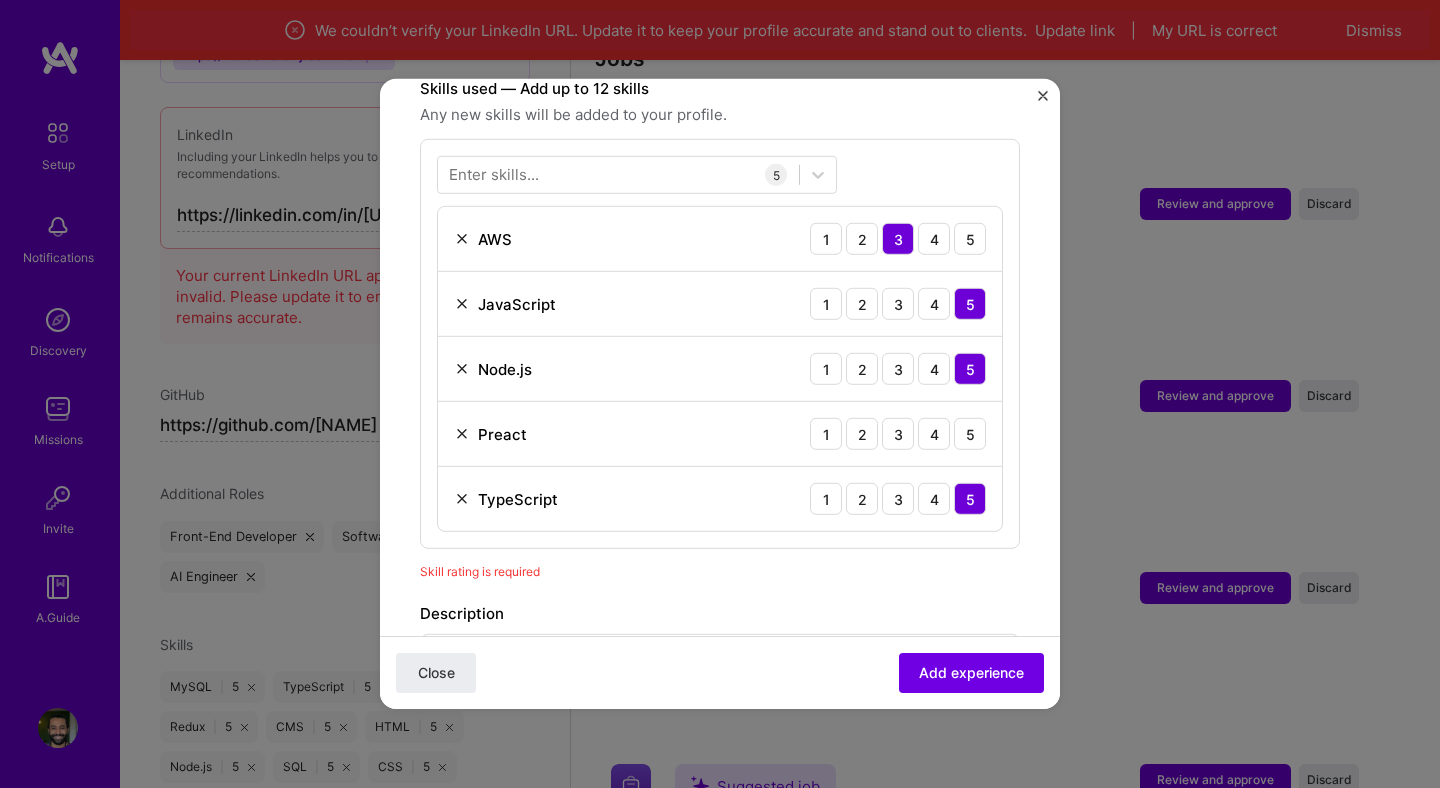 scroll, scrollTop: 693, scrollLeft: 0, axis: vertical 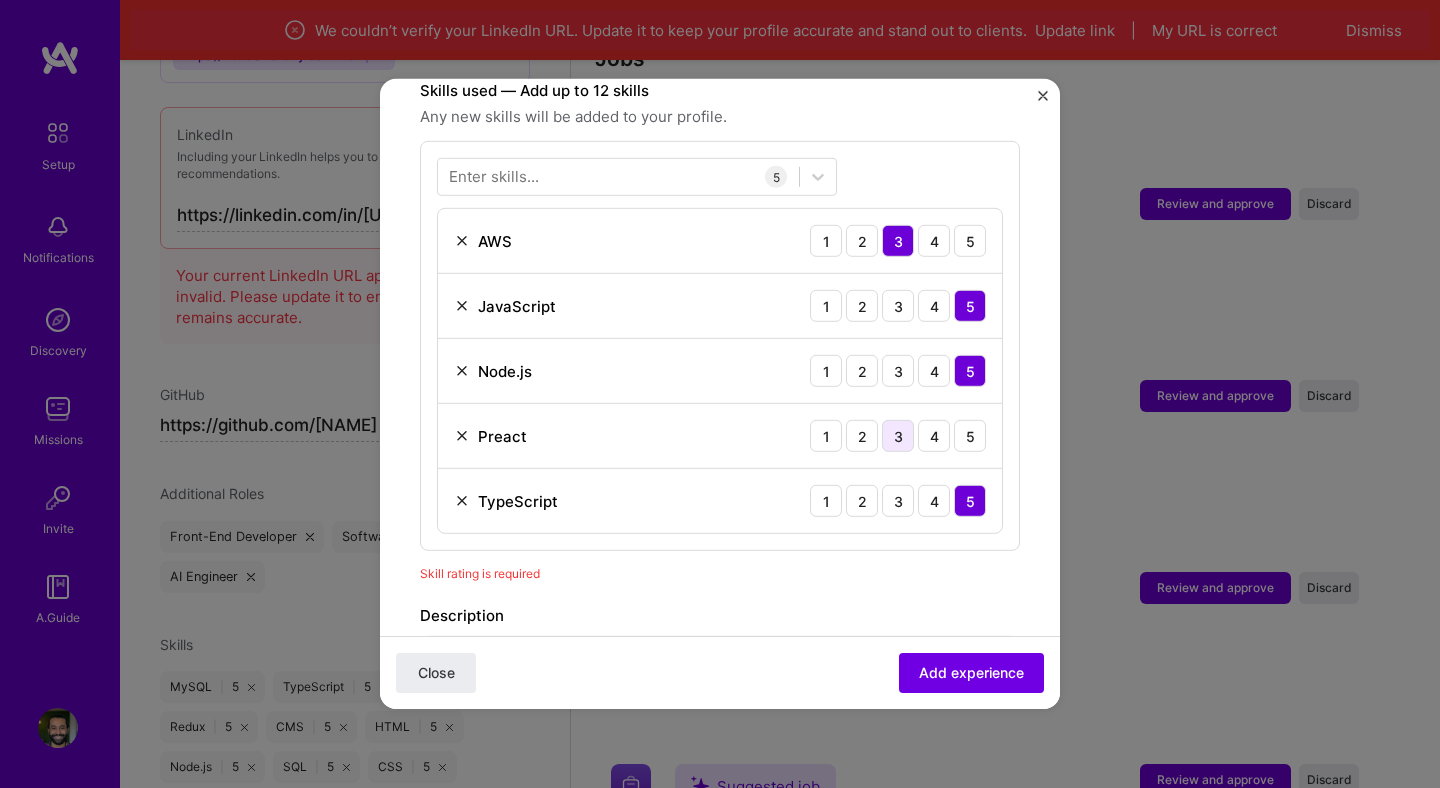 click on "3" at bounding box center (898, 436) 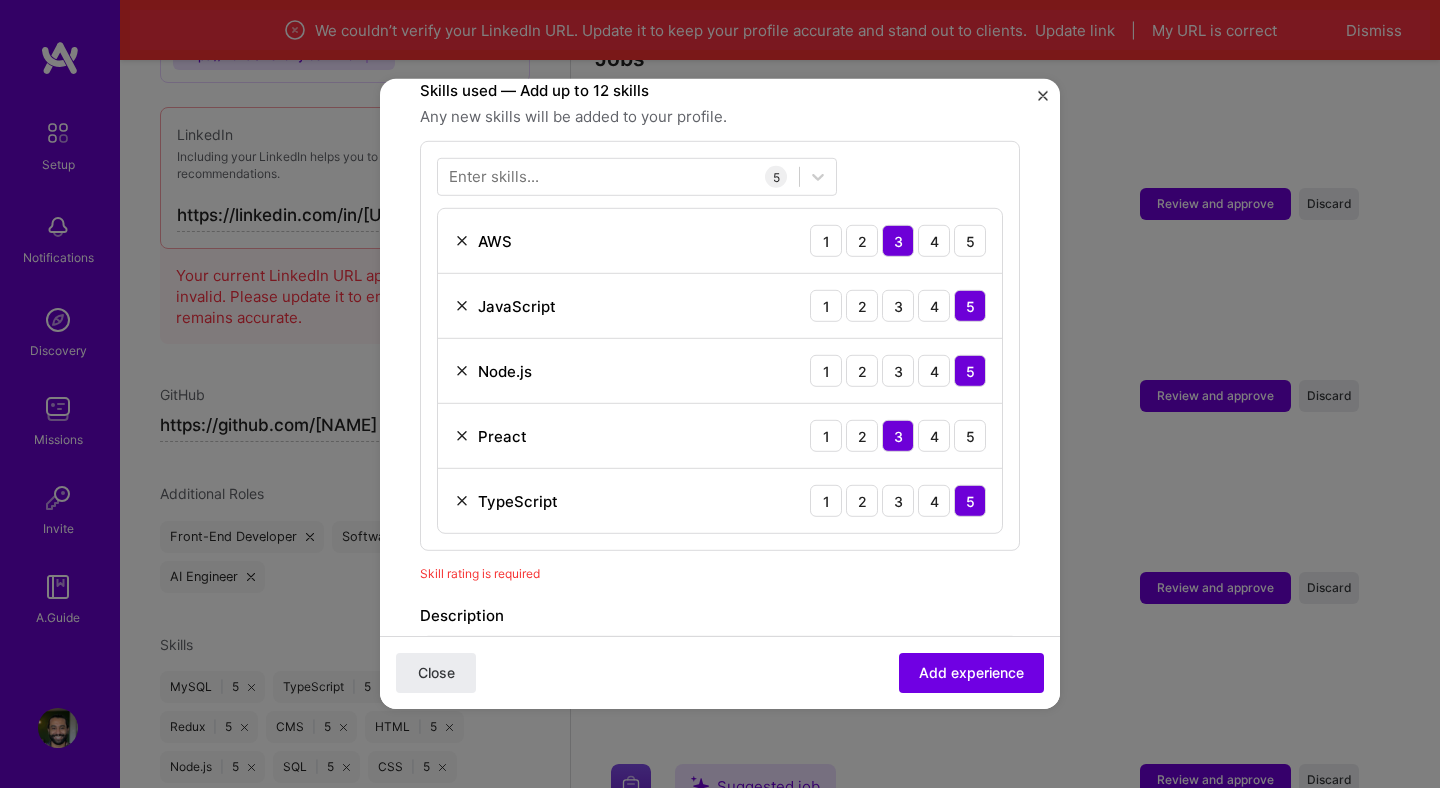 click at bounding box center (462, 436) 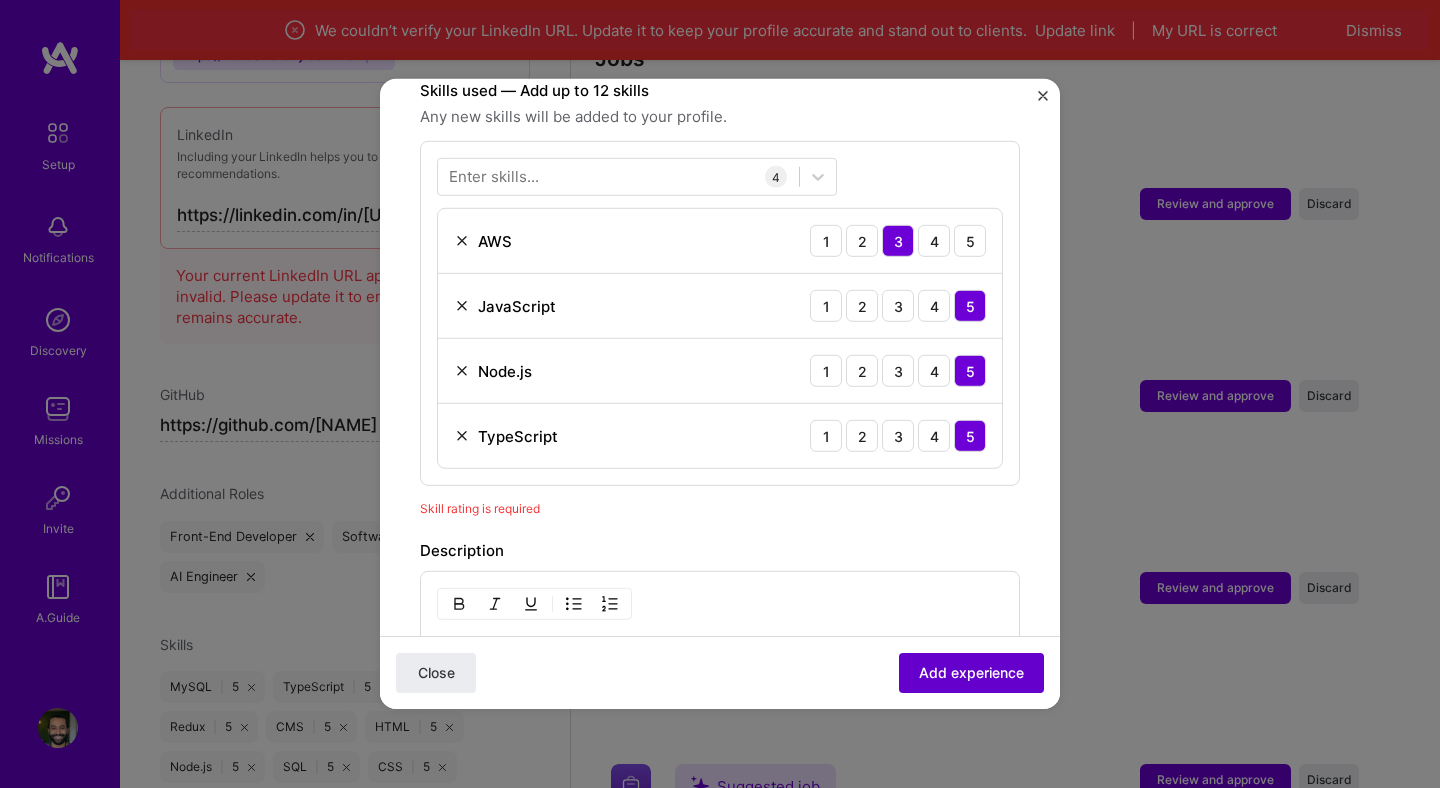 click on "Add experience" at bounding box center [971, 673] 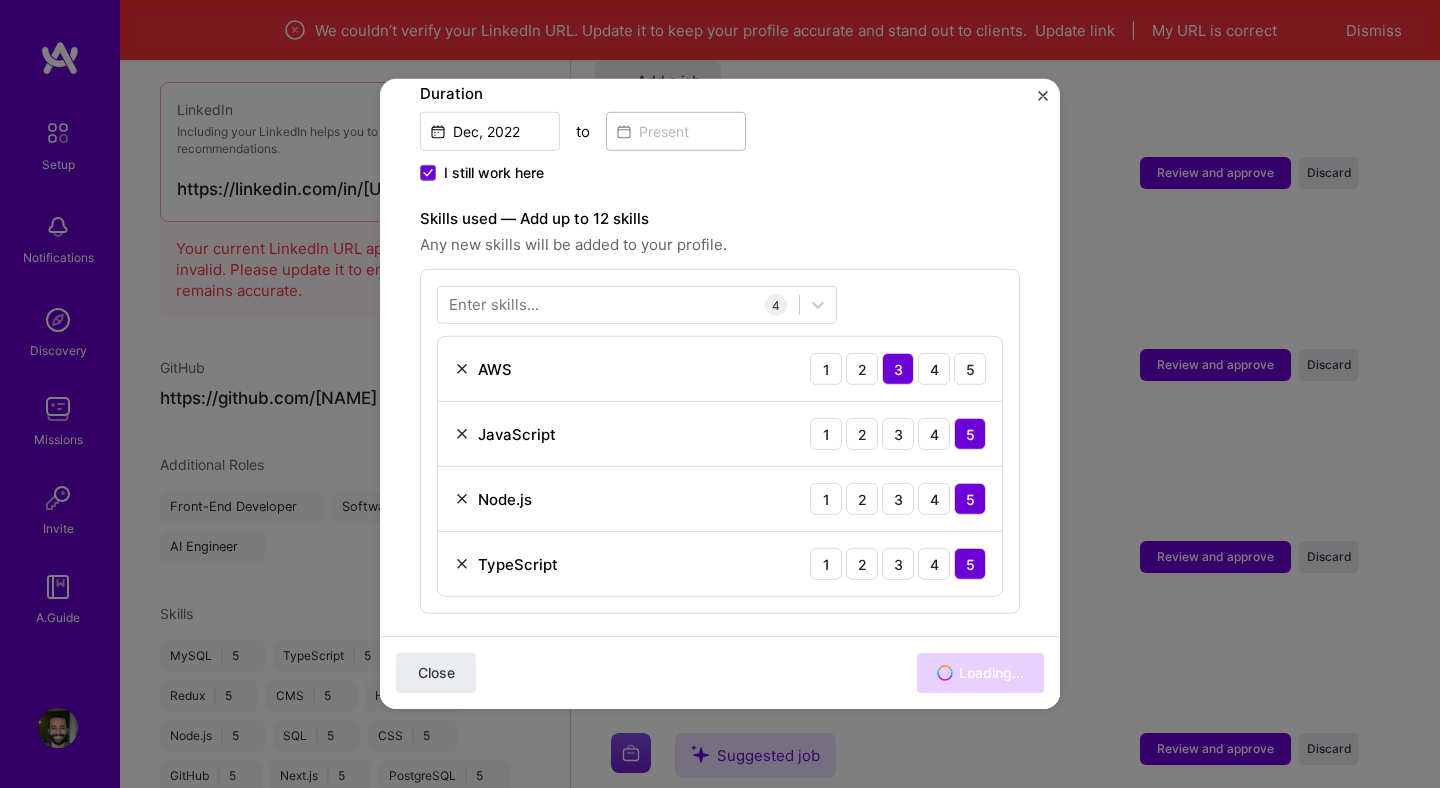 scroll, scrollTop: 790, scrollLeft: 0, axis: vertical 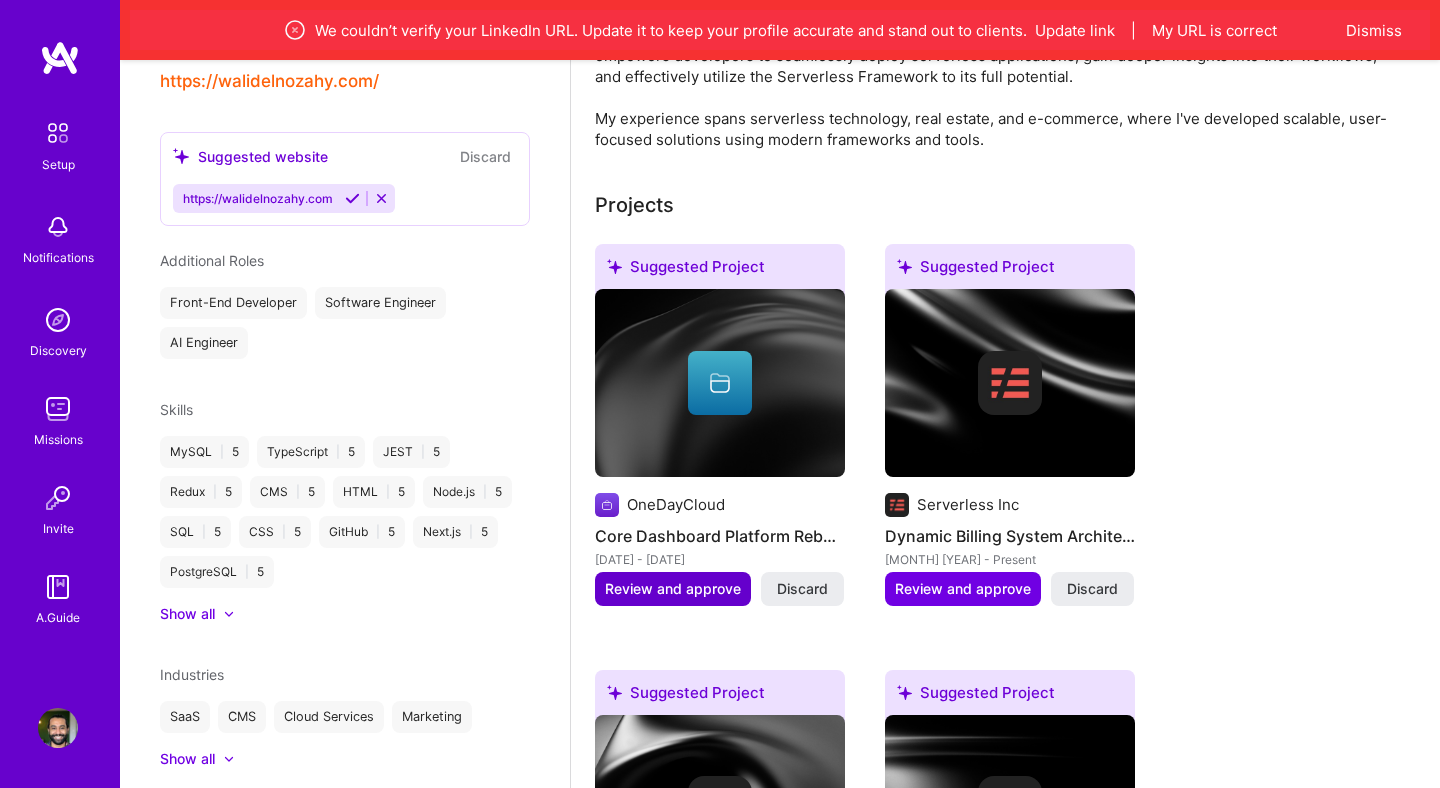 click on "Review and approve" at bounding box center (673, 589) 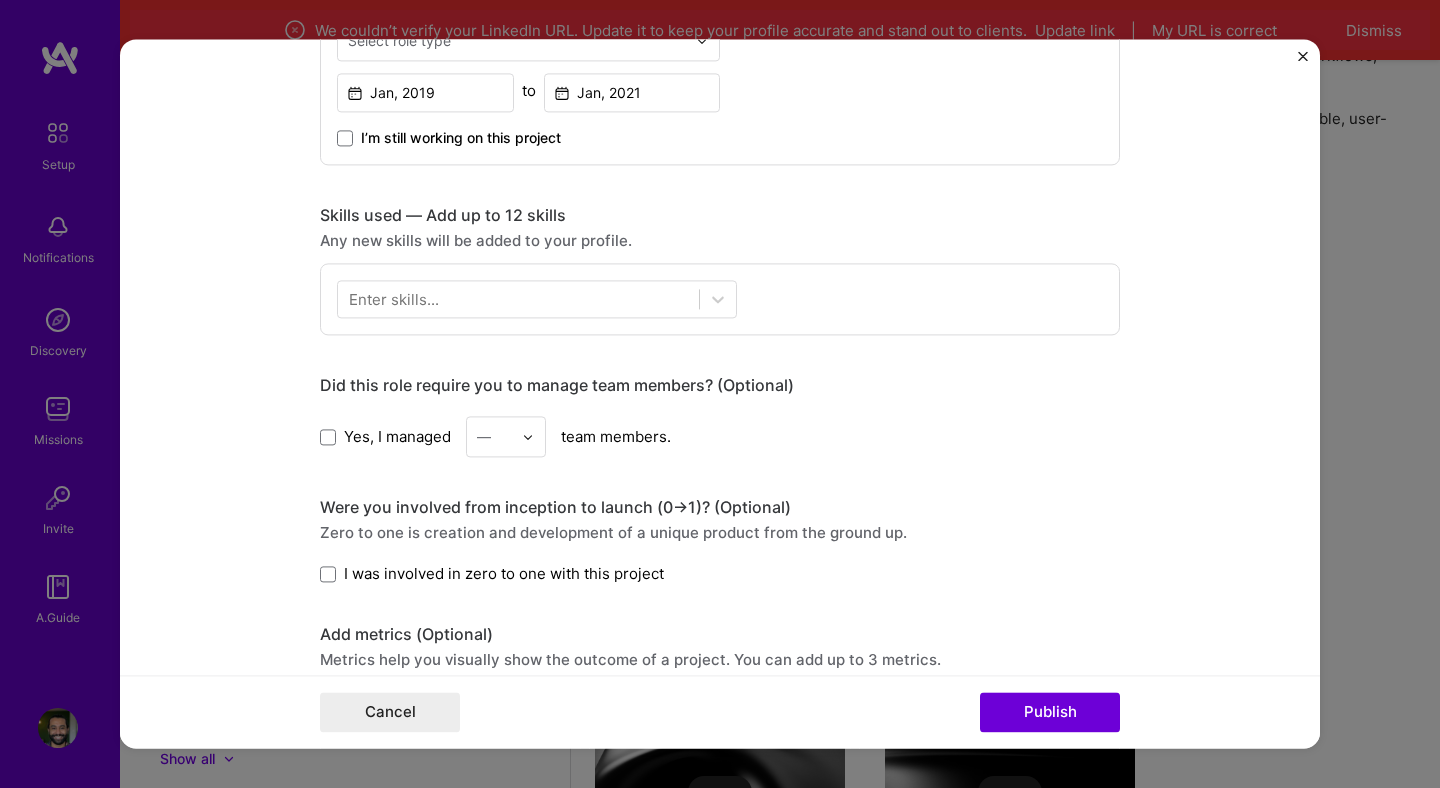 scroll, scrollTop: 935, scrollLeft: 0, axis: vertical 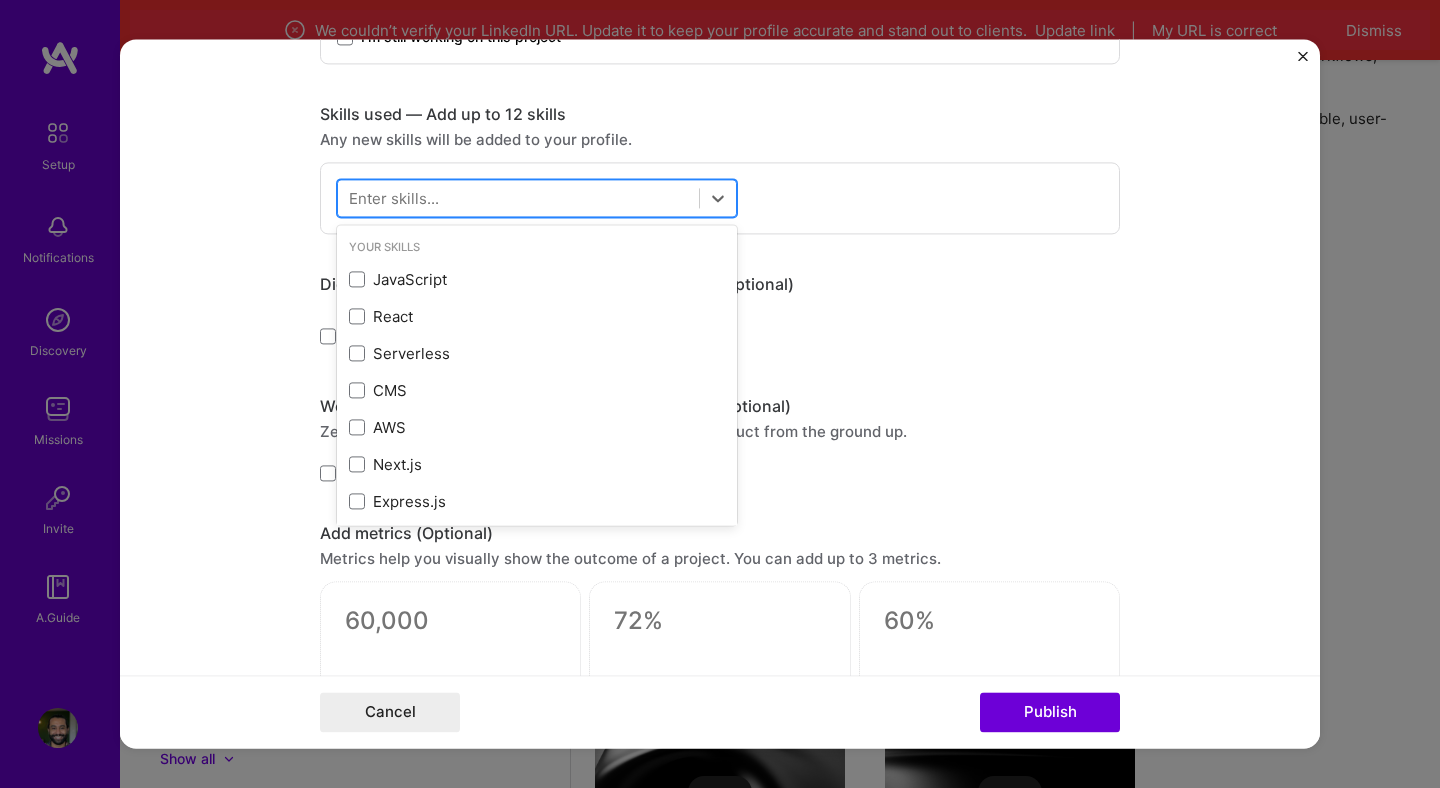 click at bounding box center (518, 198) 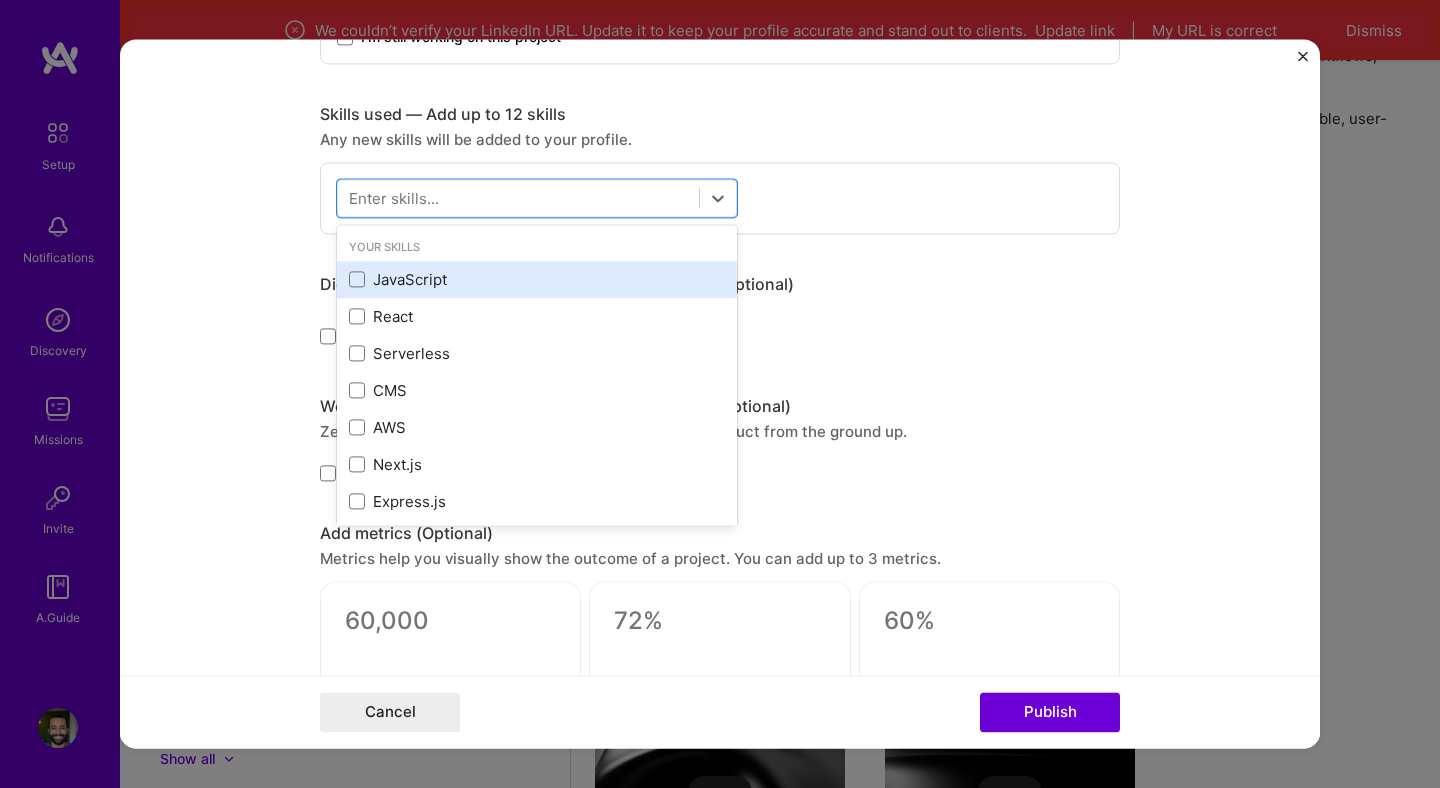 click on "JavaScript" at bounding box center (537, 279) 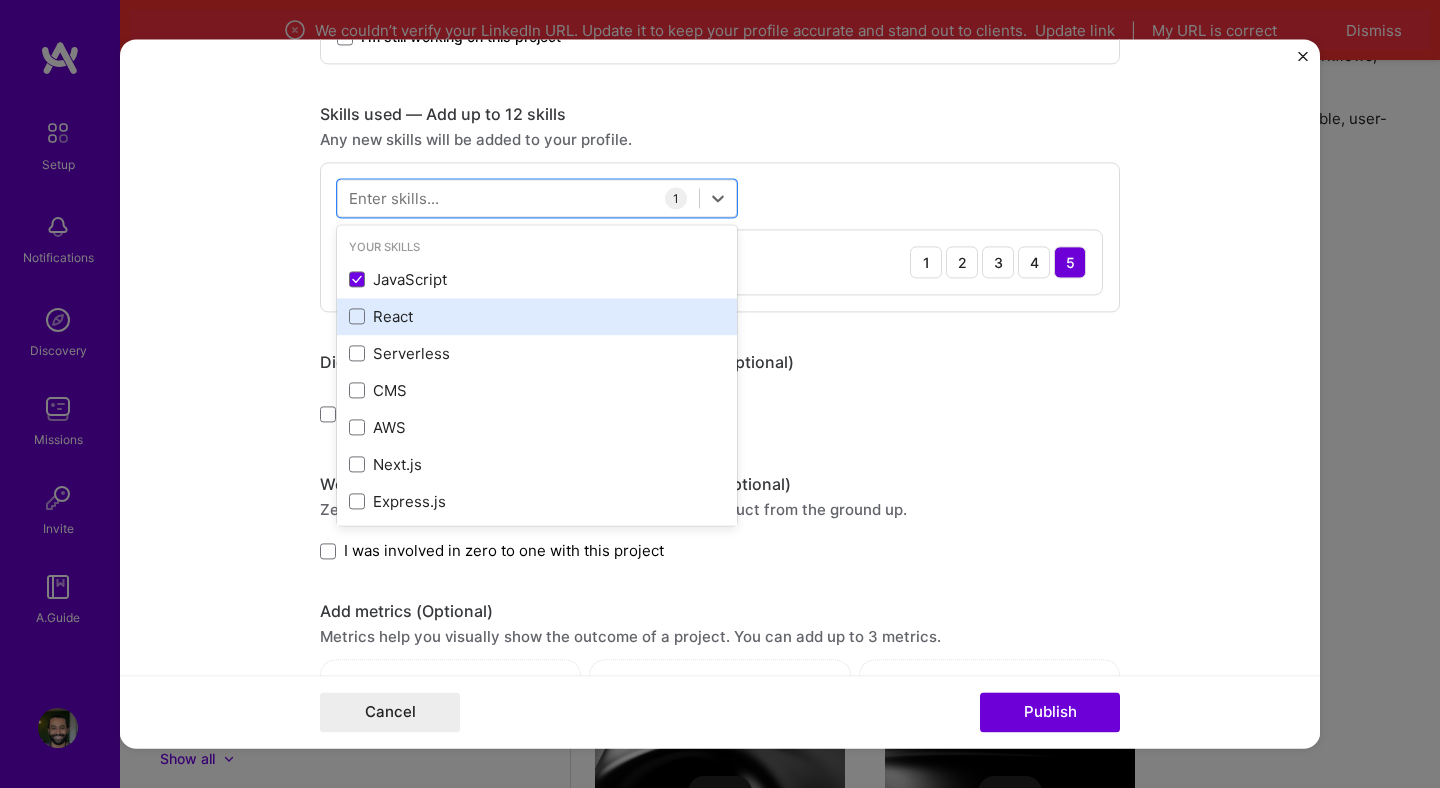 click on "React" at bounding box center [537, 316] 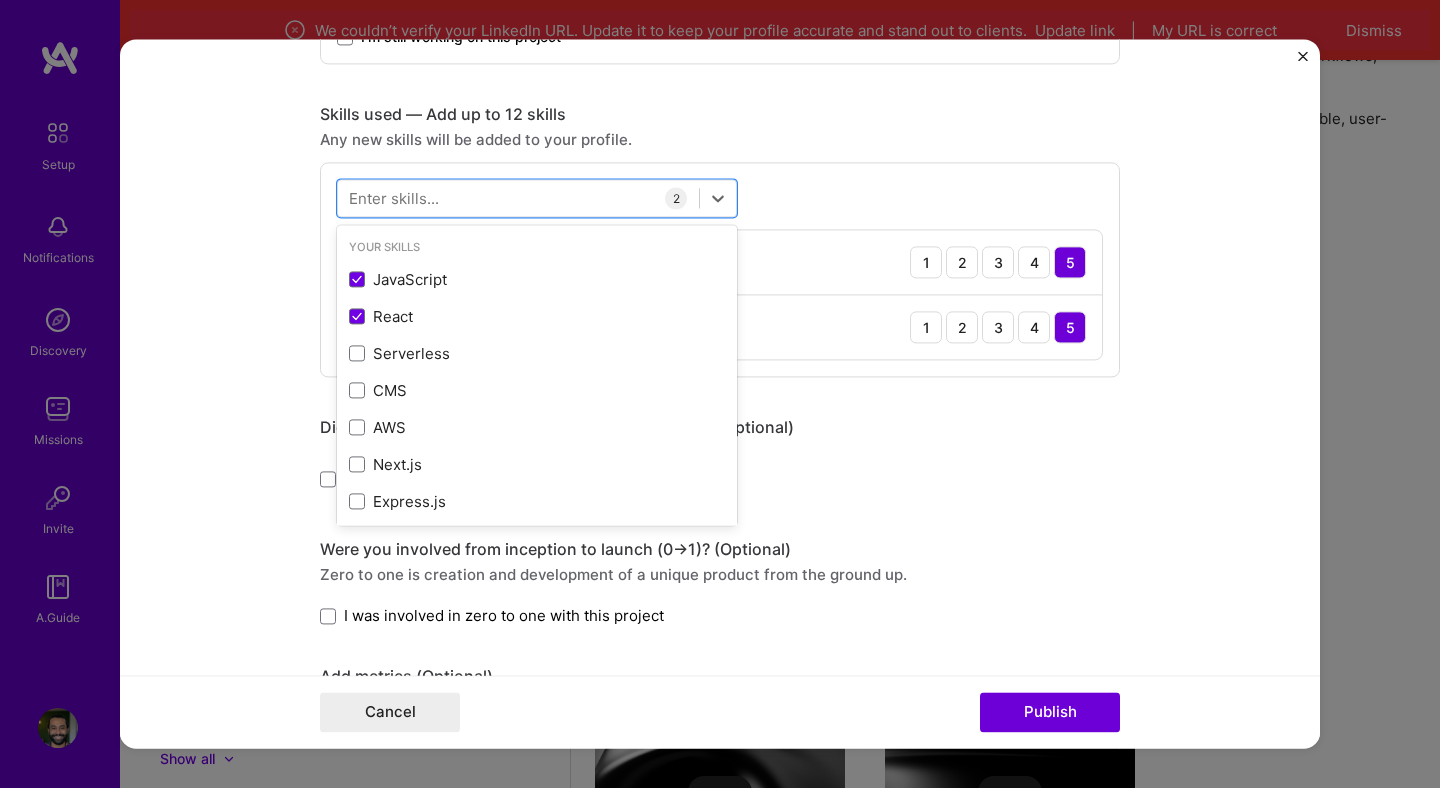 click on "Editing suggested project This project is suggested based on your LinkedIn, resume or A.Team activity. Project title Core Dashboard Platform Rebuild Company OneDayCloud
Project industry Industry 2 Project Link (Optional)
Drag and drop an image or   Upload file Upload file We recommend uploading at least 4 images. 1600x1200px or higher recommended. Max 5MB each. Role Frontend Engineer Select role type [DATE]
to [DATE]
I’m still working on this project Skills used — Add up to 12 skills Any new skills will be added to your profile. option React, selected. option AWS focused, 0 of 2. 378 results available. Use Up and Down to choose options, press Enter to select the currently focused option, press Escape to exit the menu, press Tab to select the option and exit the menu. Your Skills JavaScript React Serverless CMS AWS Next.js Express.js Nest.js Adobe Creative Cloud Contentful C" at bounding box center (720, 393) 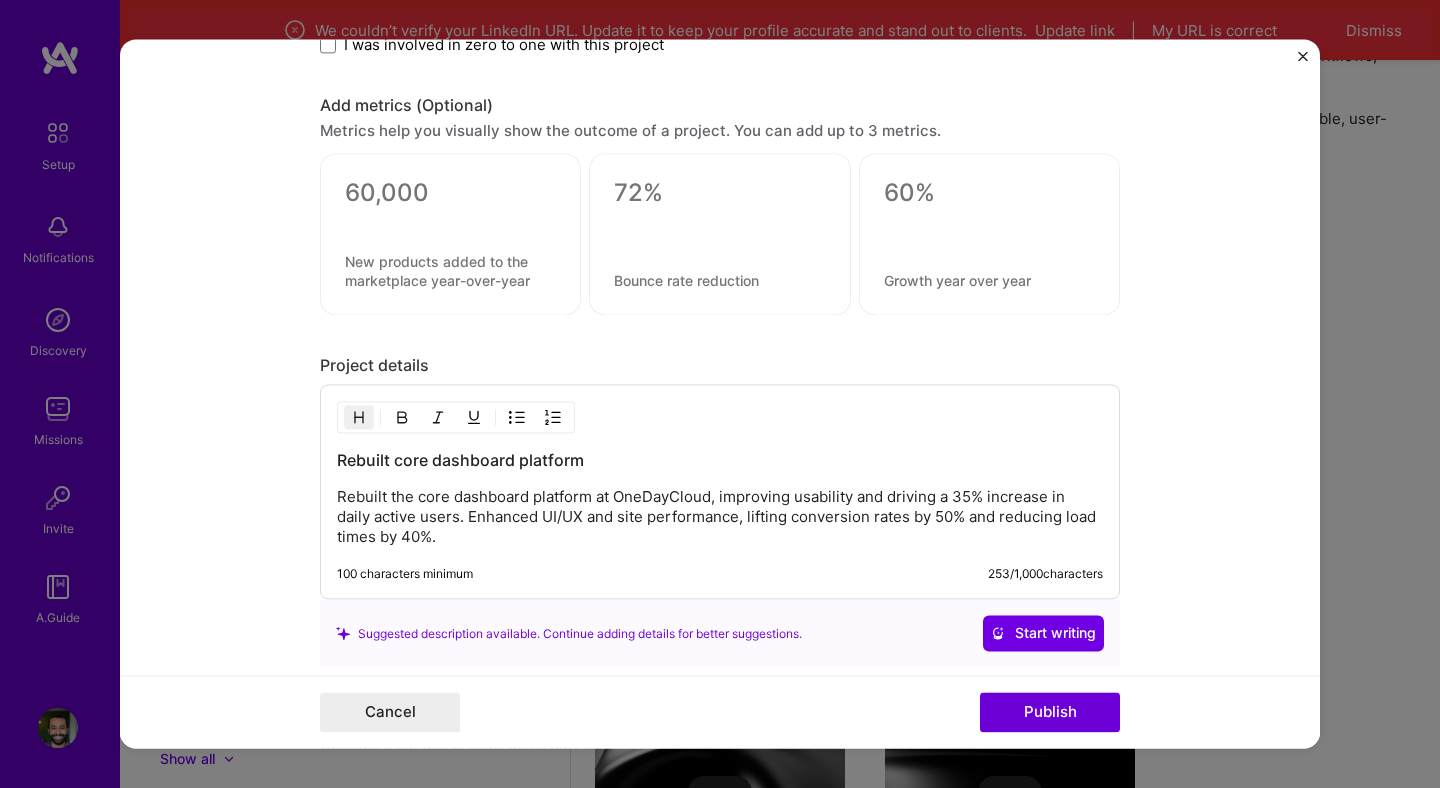 scroll, scrollTop: 1522, scrollLeft: 0, axis: vertical 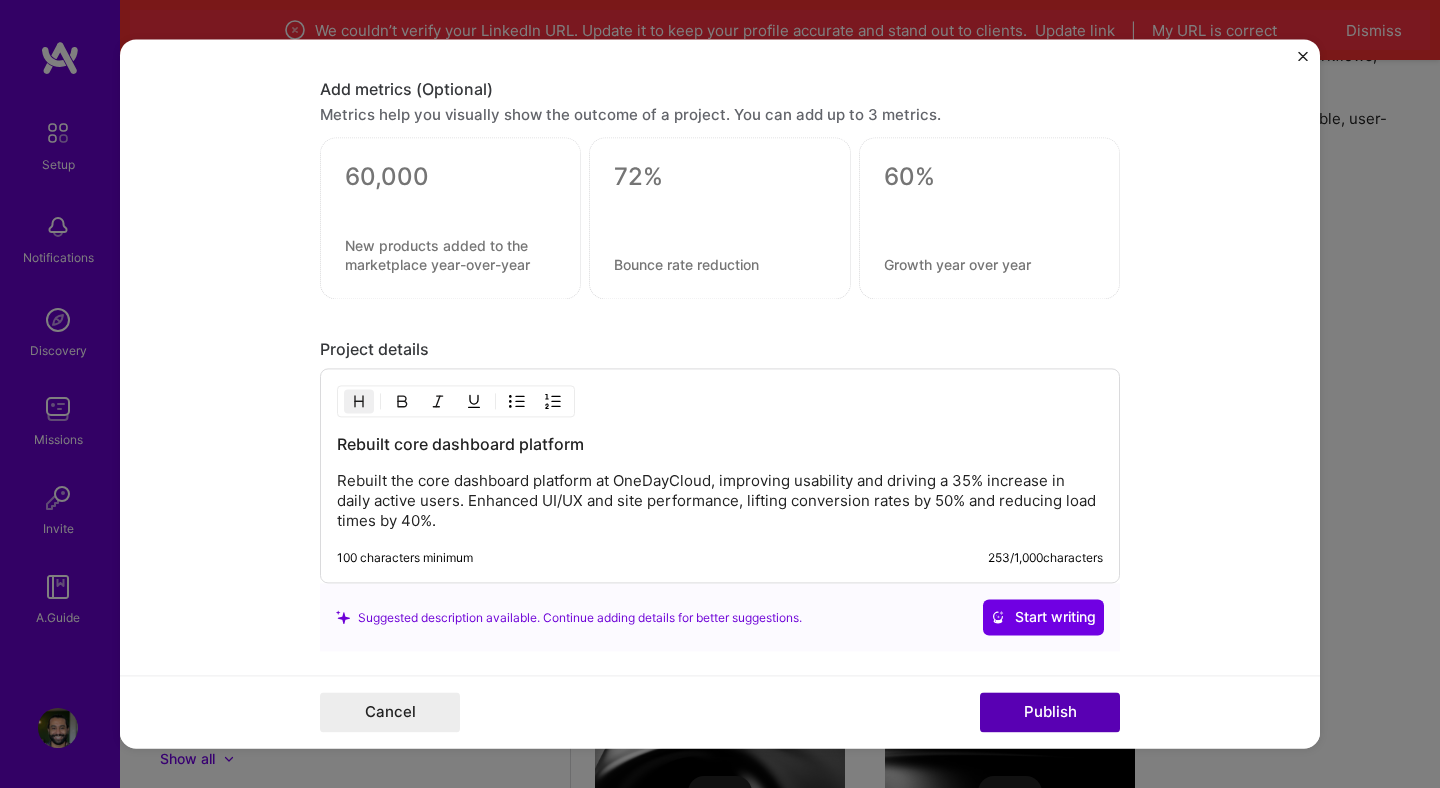 click on "Publish" at bounding box center [1050, 713] 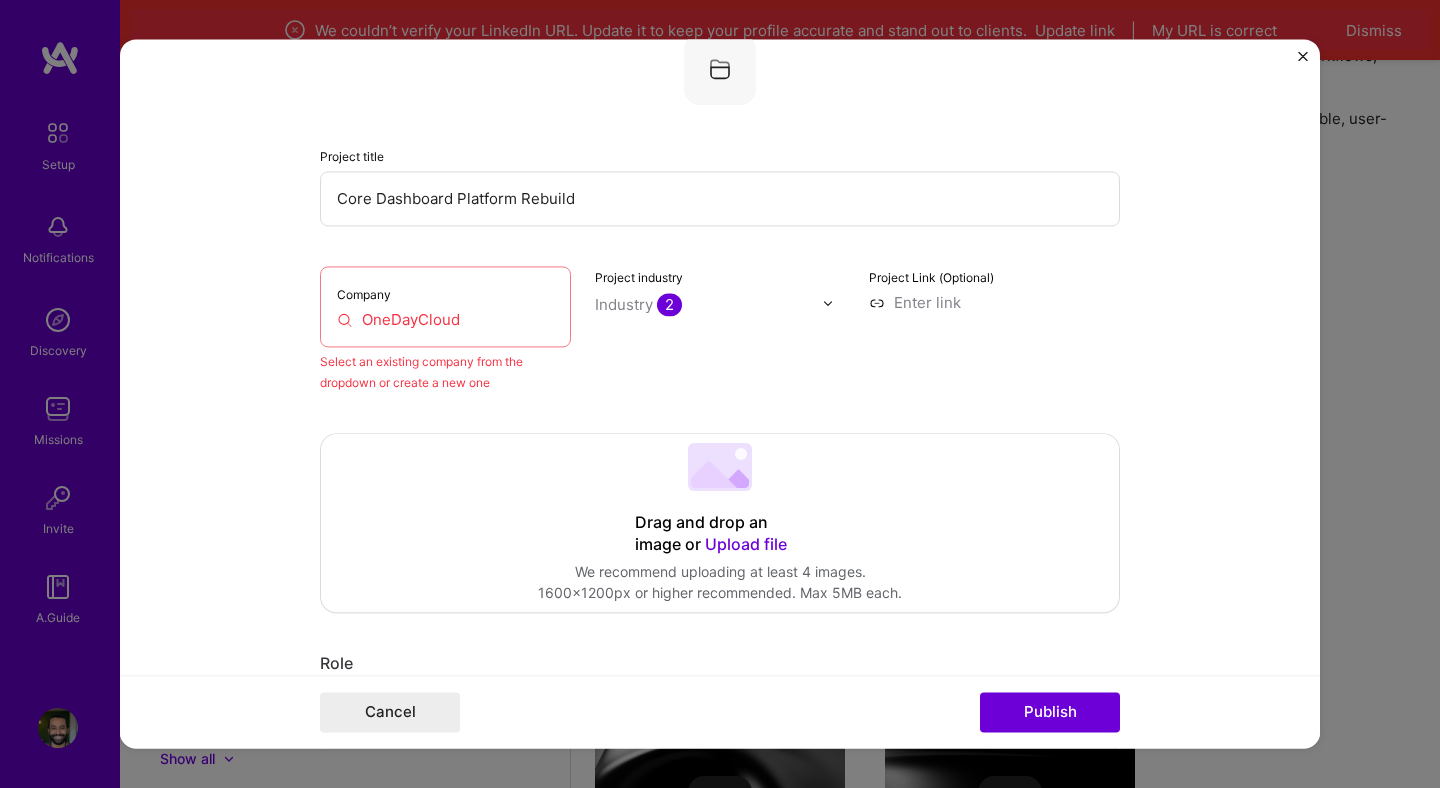 scroll, scrollTop: 131, scrollLeft: 0, axis: vertical 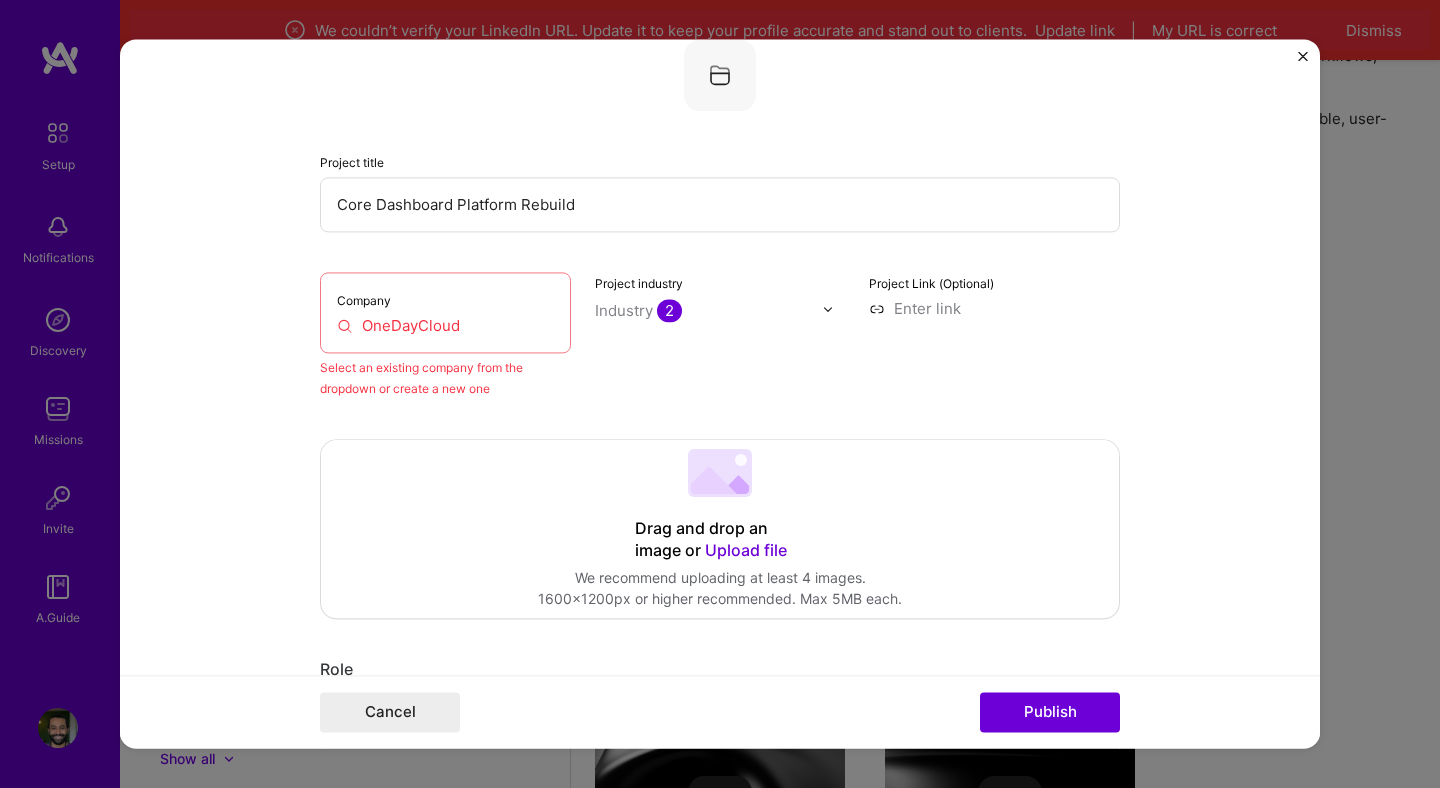 click on "OneDayCloud" at bounding box center [445, 325] 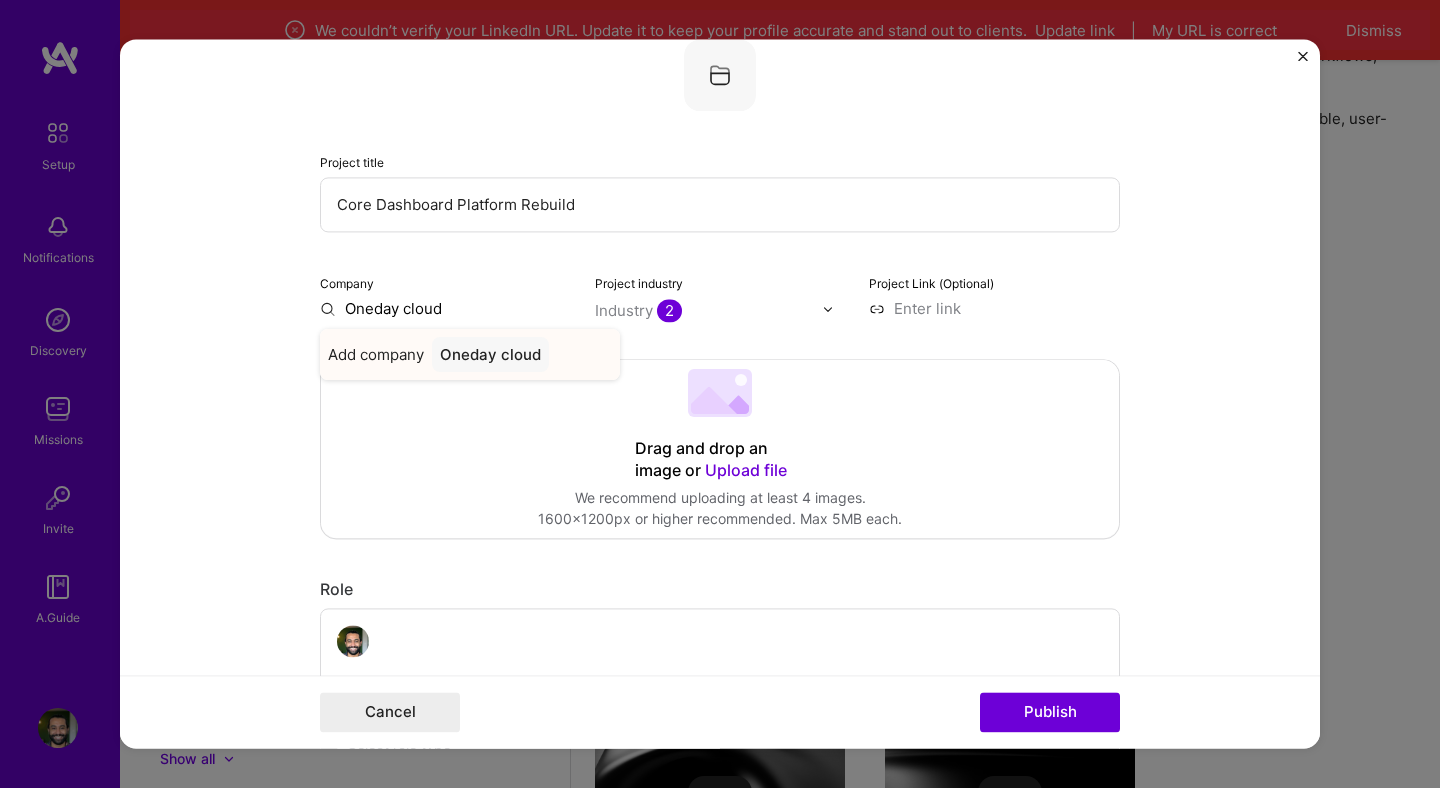 type on "Oneday cloud" 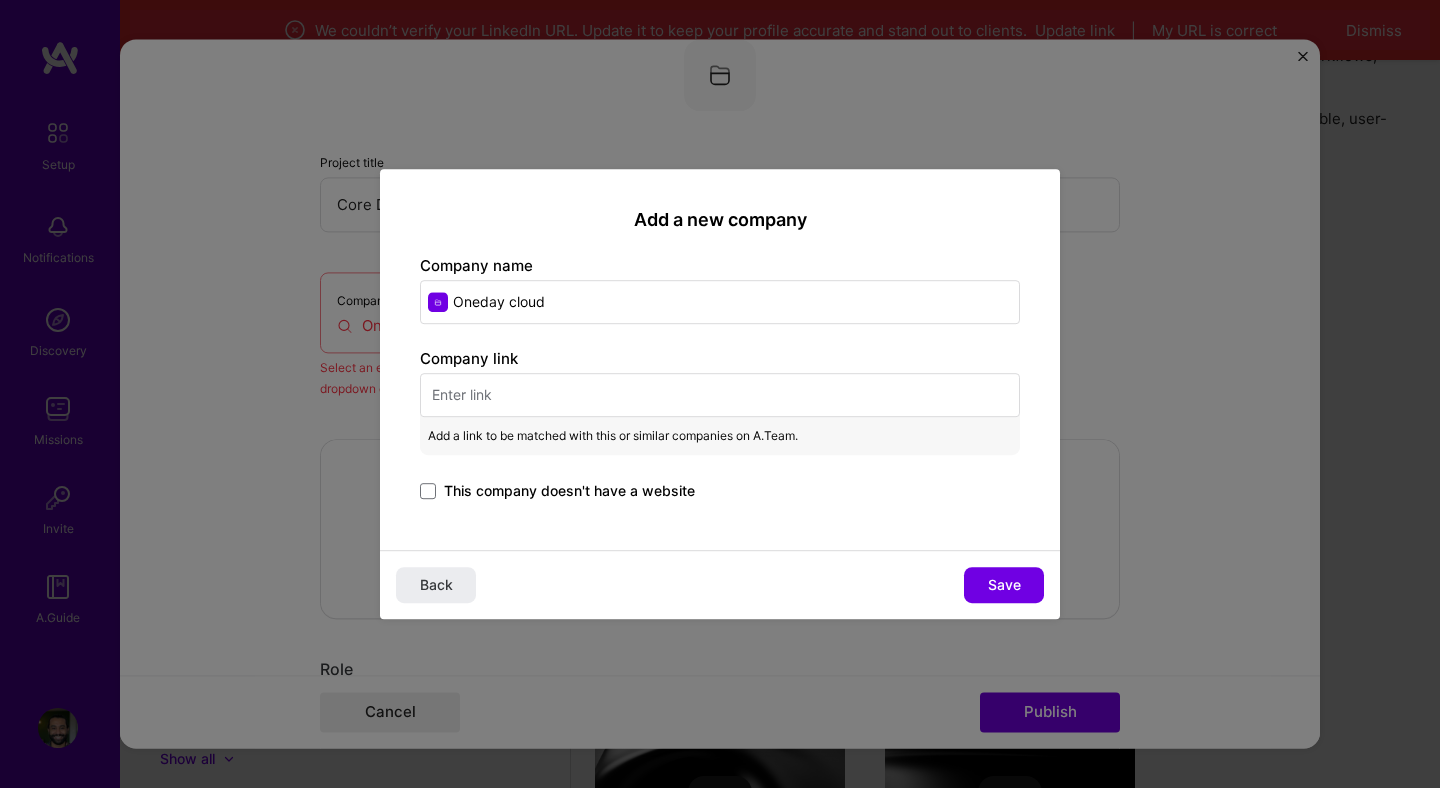 click at bounding box center (720, 395) 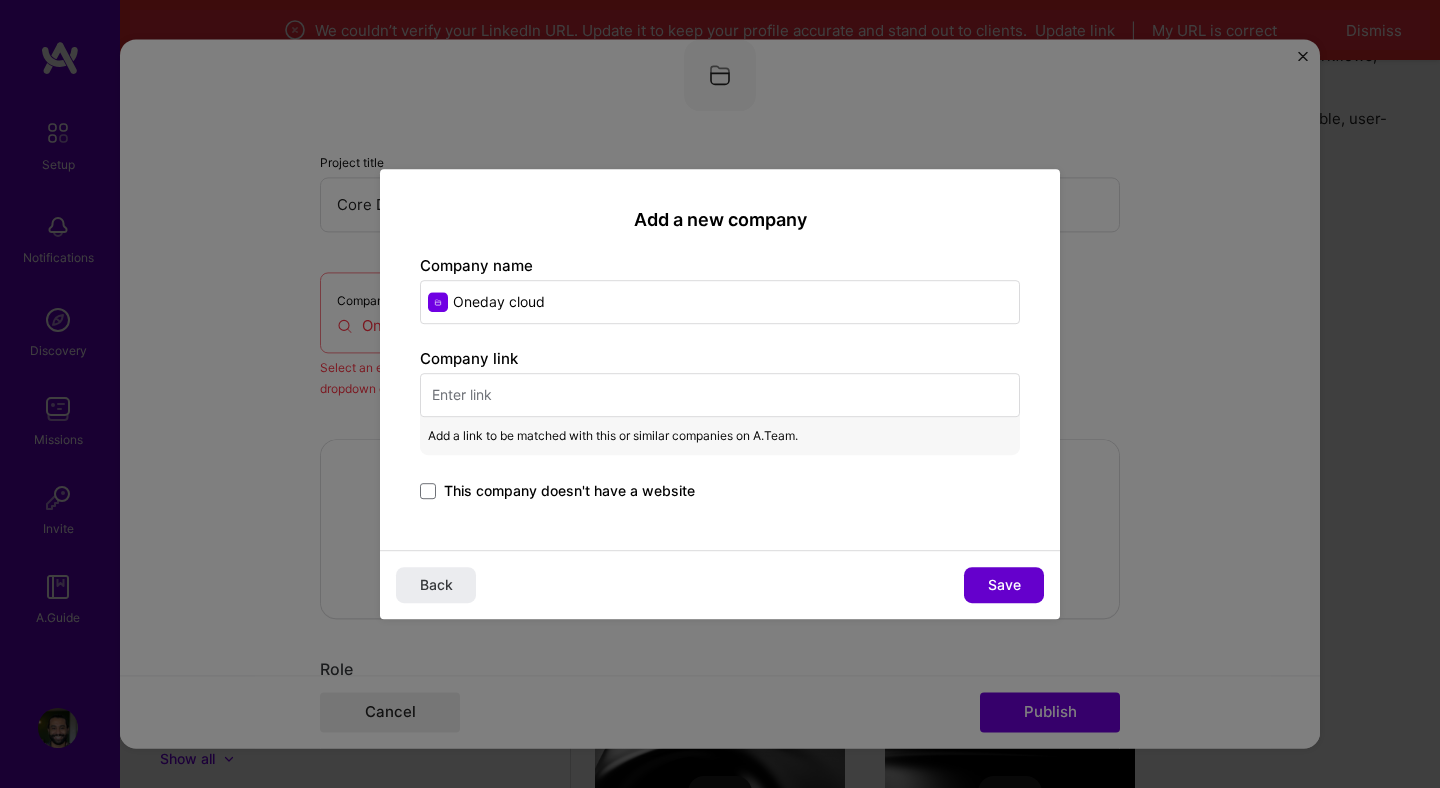 click on "Save" at bounding box center [1004, 585] 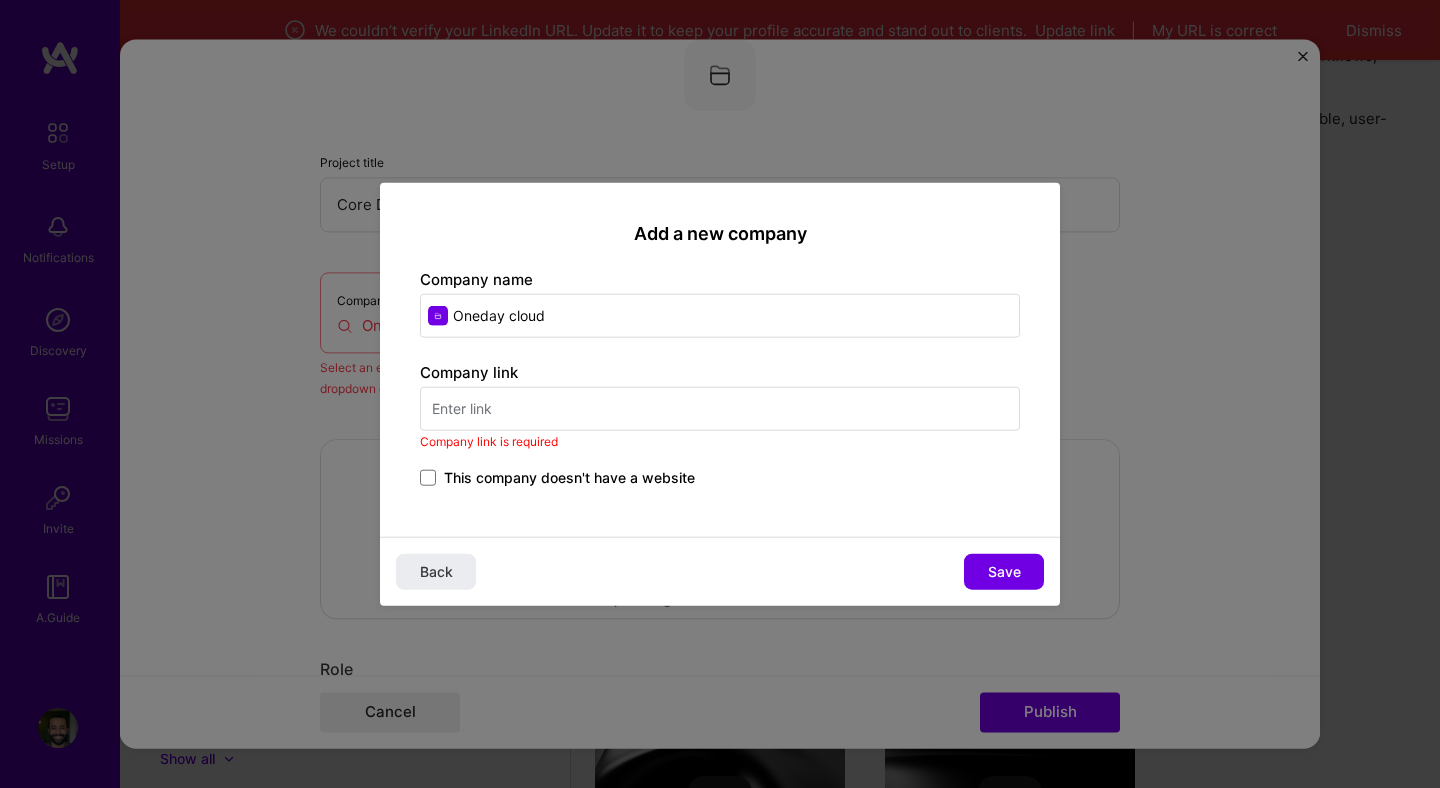 click on "Oneday cloud" at bounding box center [720, 360] 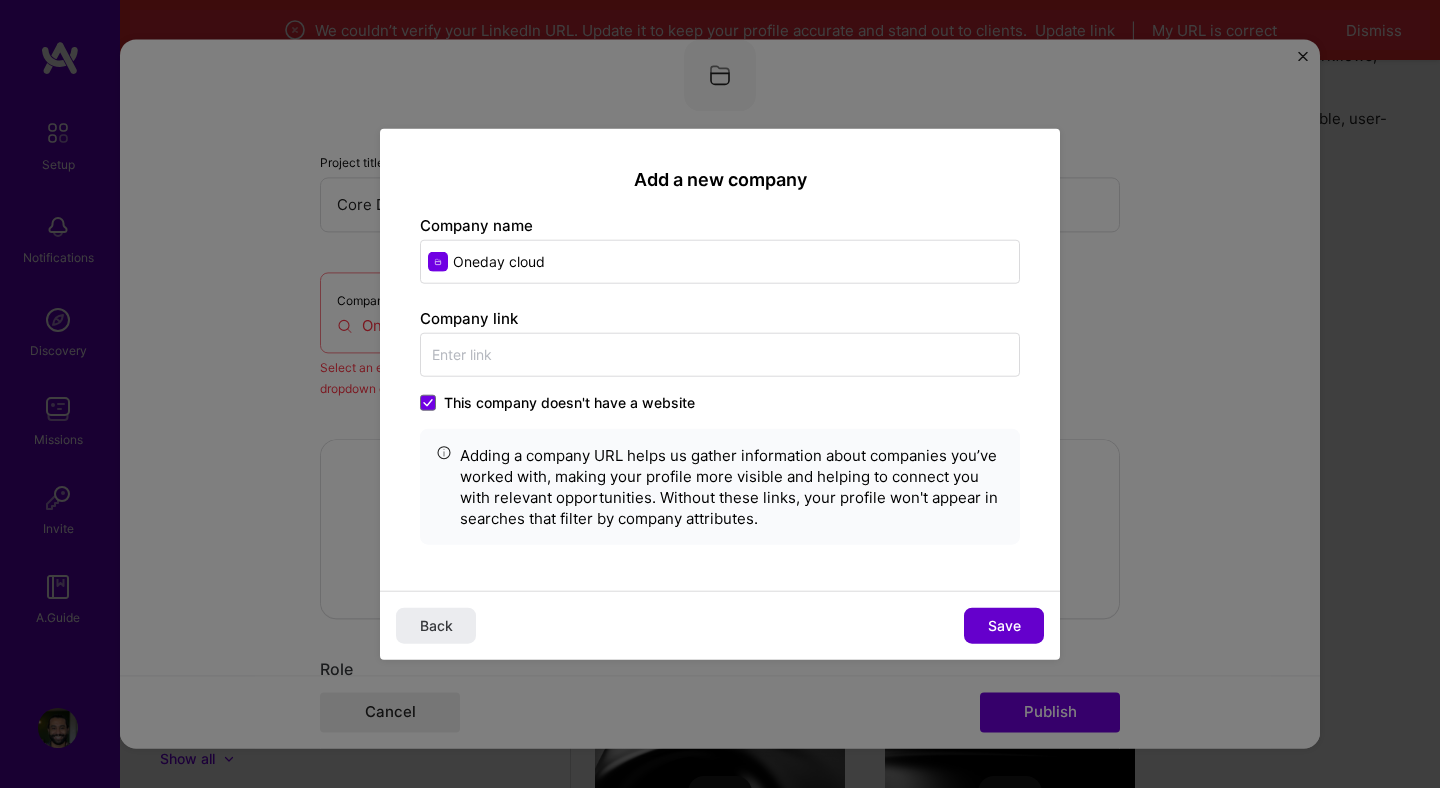 click on "Save" at bounding box center (1004, 625) 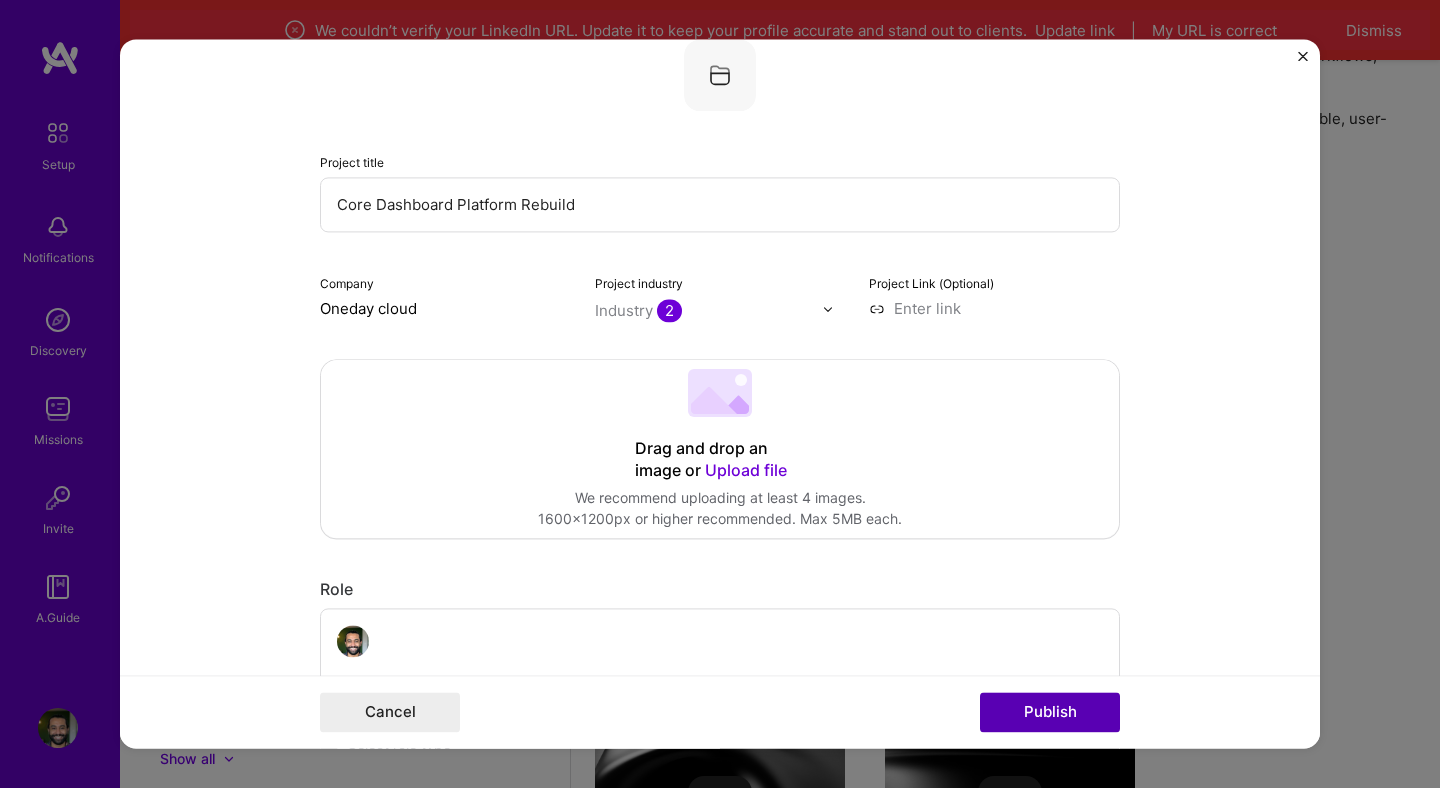 click on "Publish" at bounding box center [1050, 713] 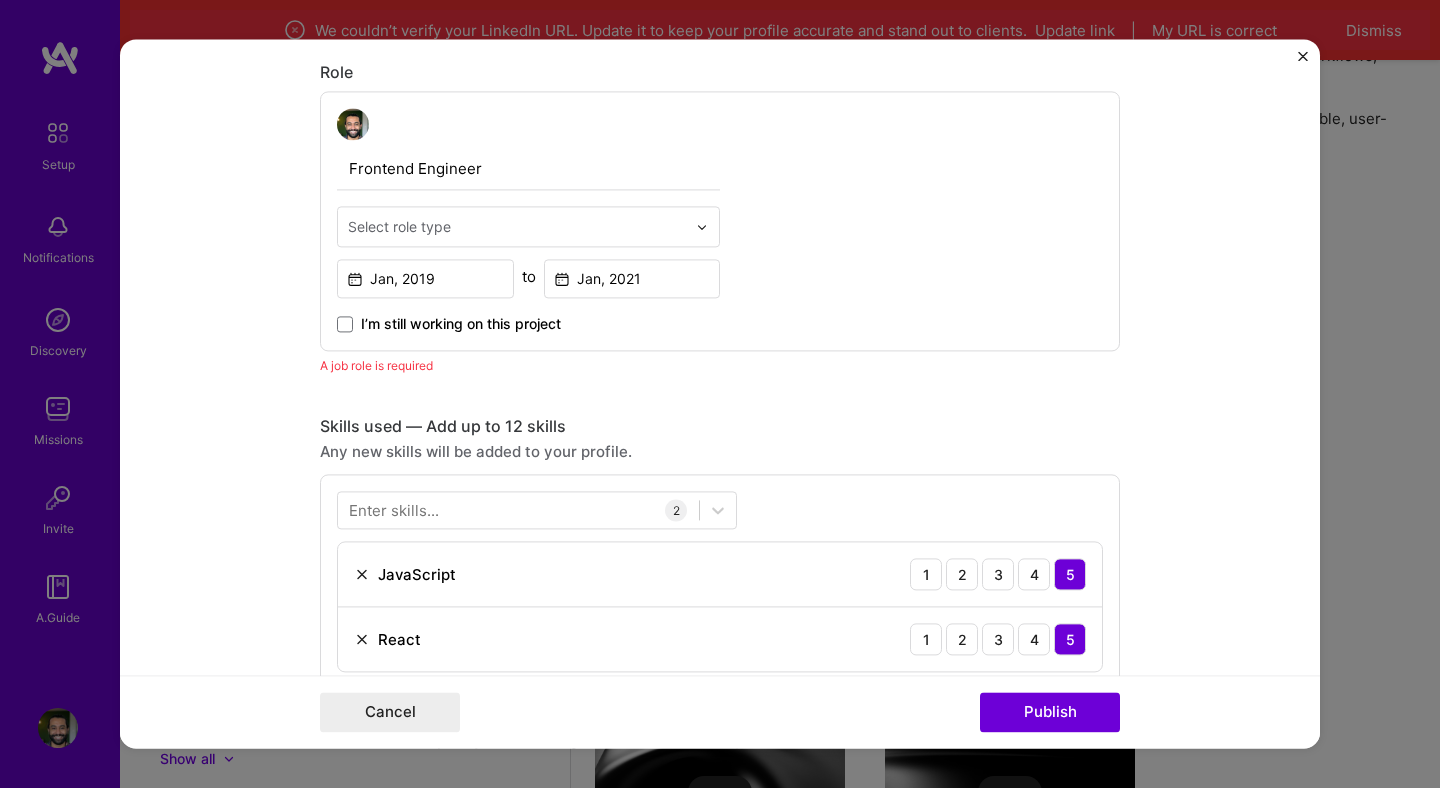 scroll, scrollTop: 672, scrollLeft: 0, axis: vertical 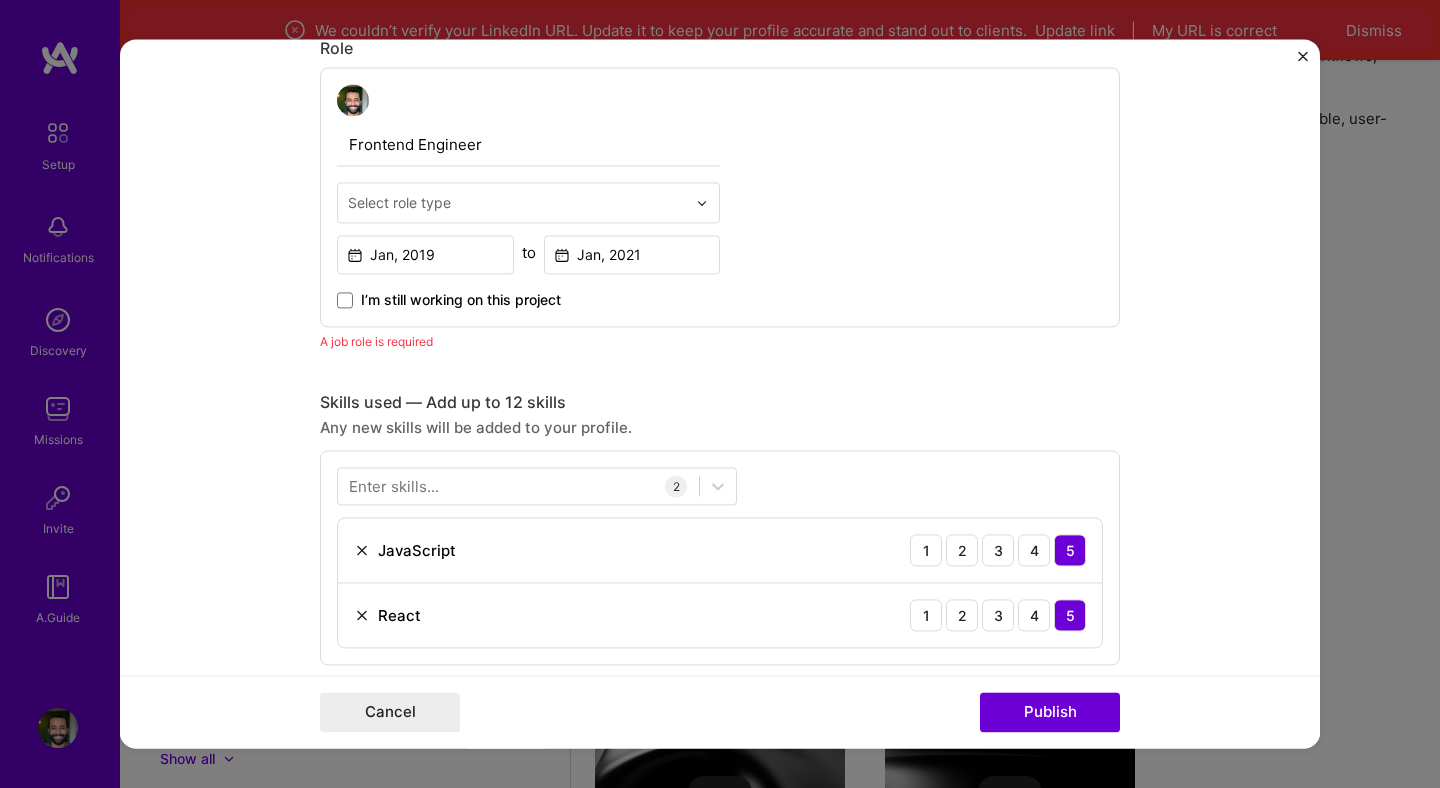click at bounding box center [517, 202] 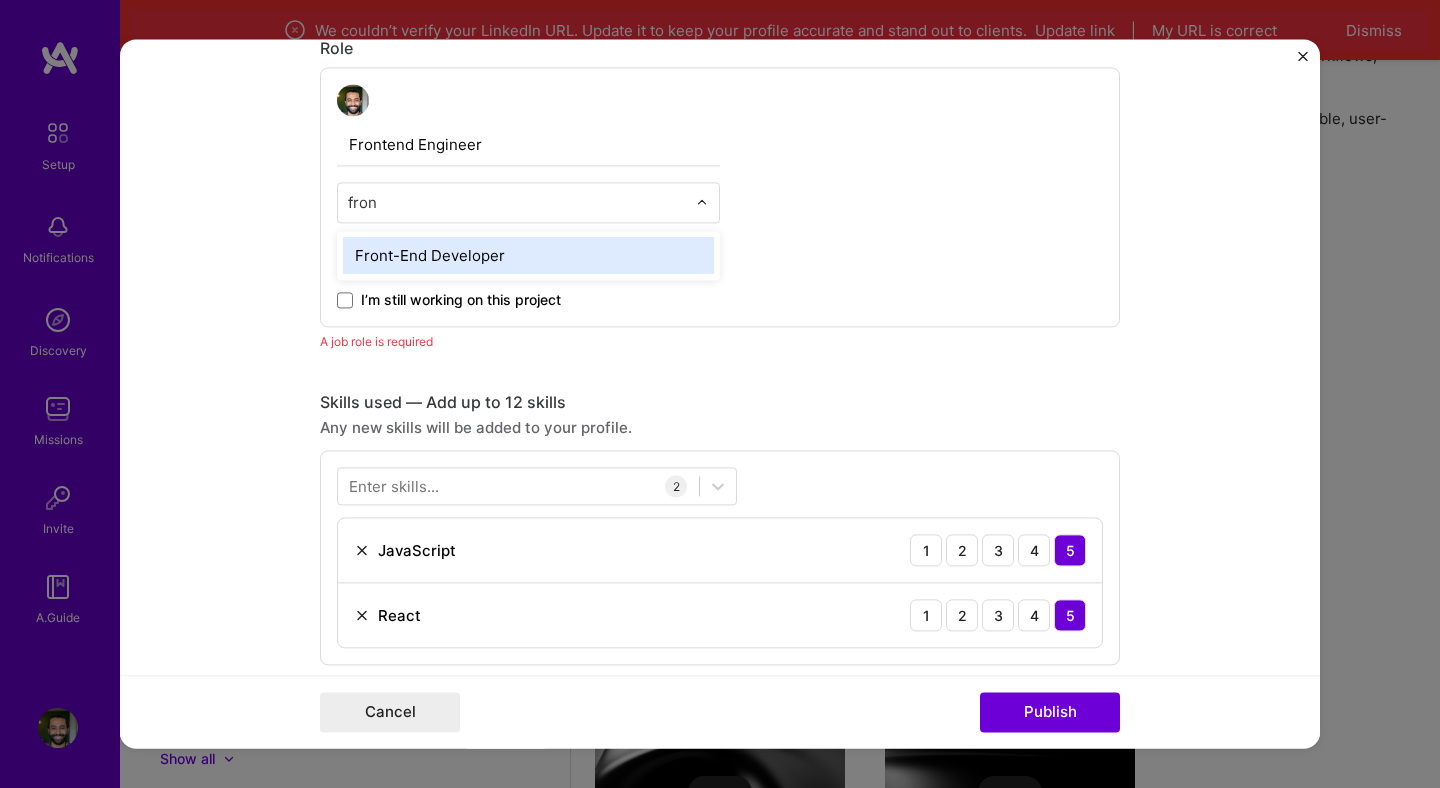 type on "front" 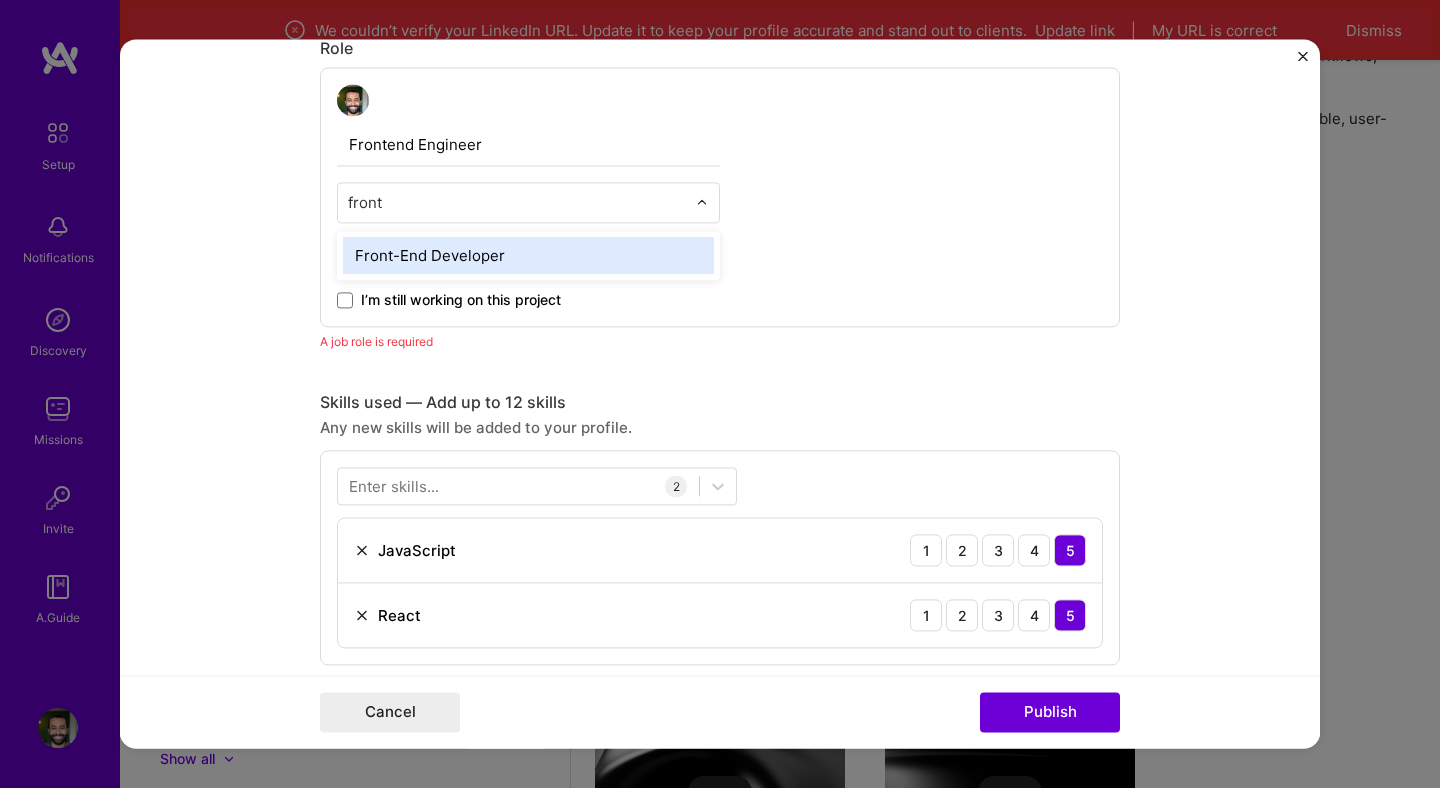 click on "Front-End Developer" at bounding box center (528, 255) 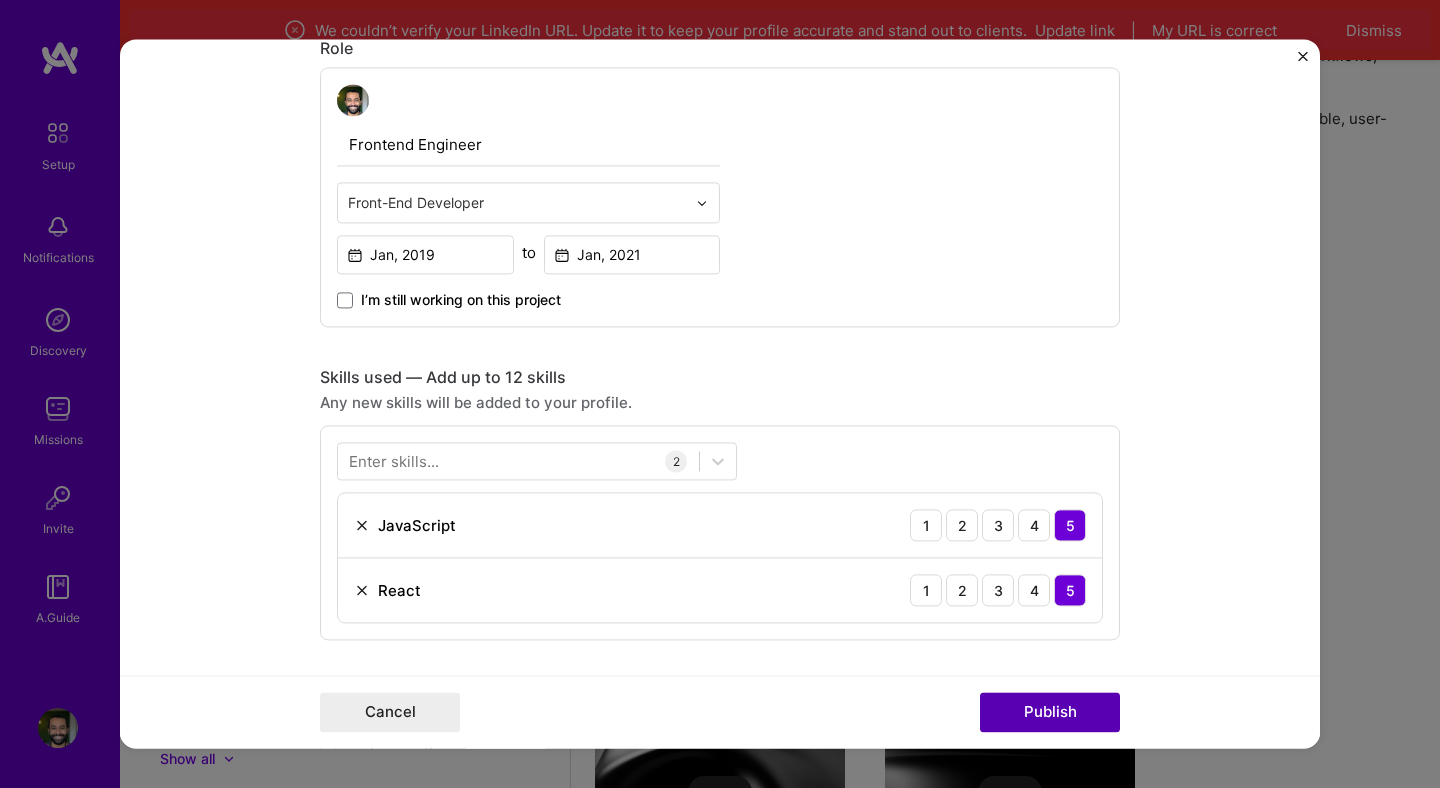 click on "Publish" at bounding box center (1050, 713) 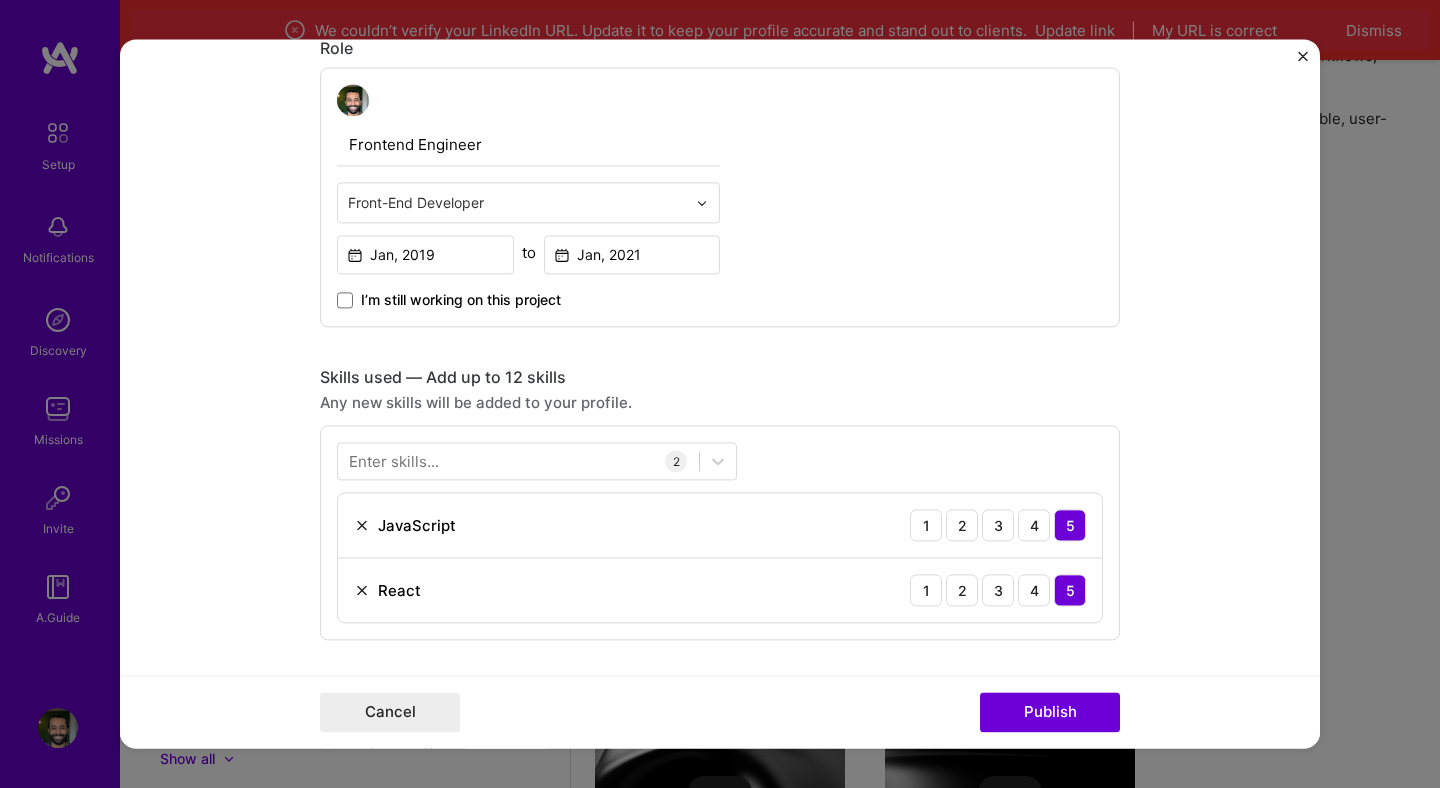 type 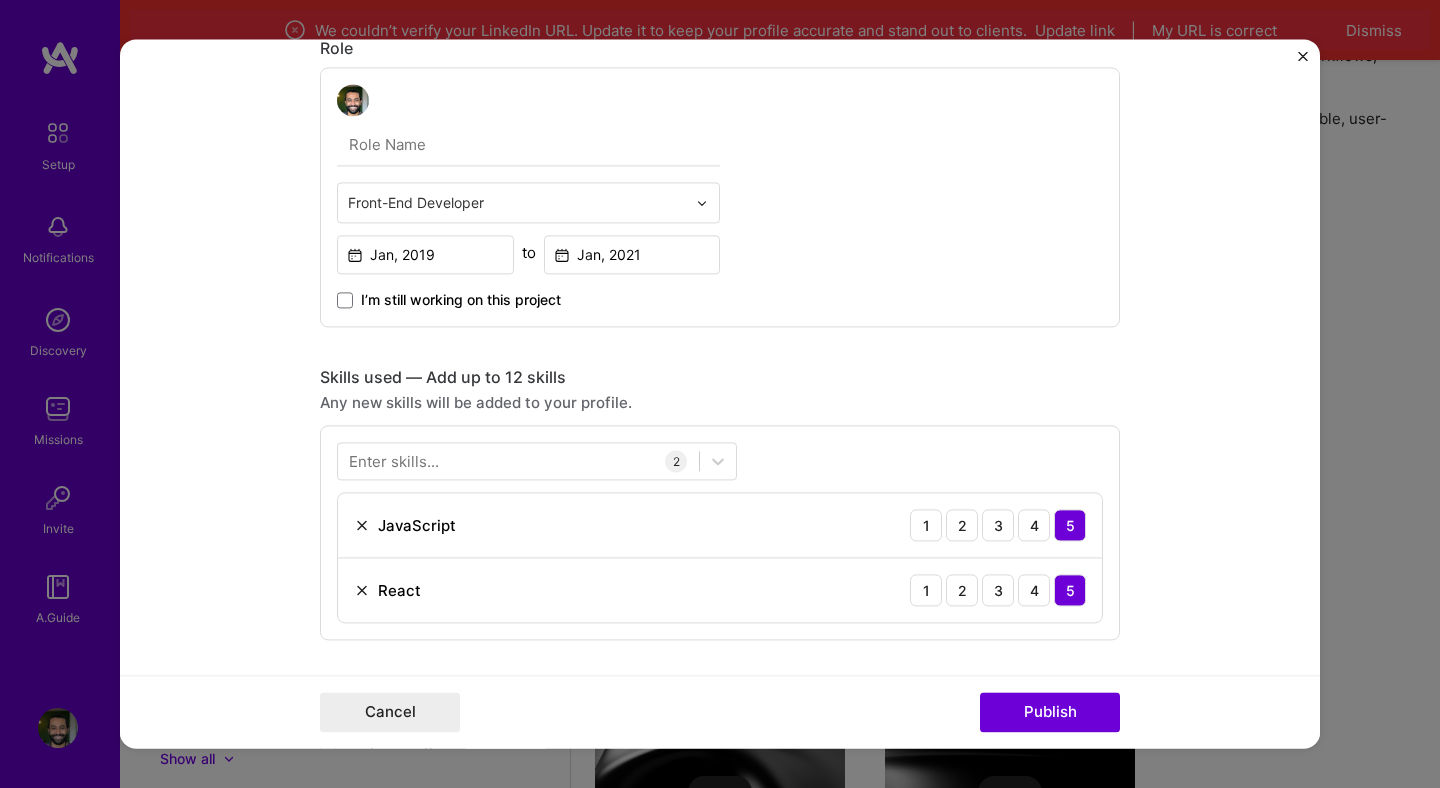 scroll, scrollTop: 581, scrollLeft: 0, axis: vertical 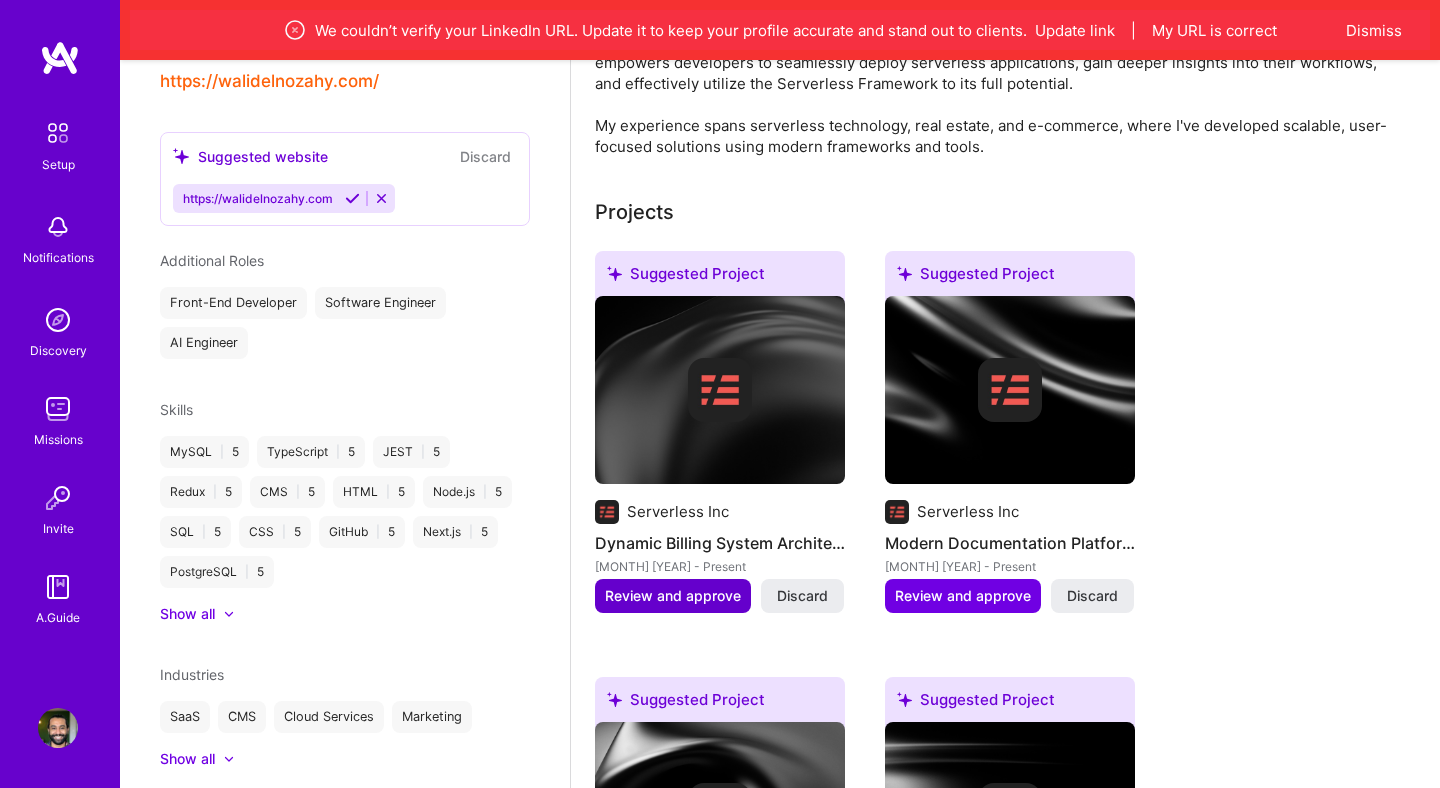 click on "Review and approve" at bounding box center [673, 596] 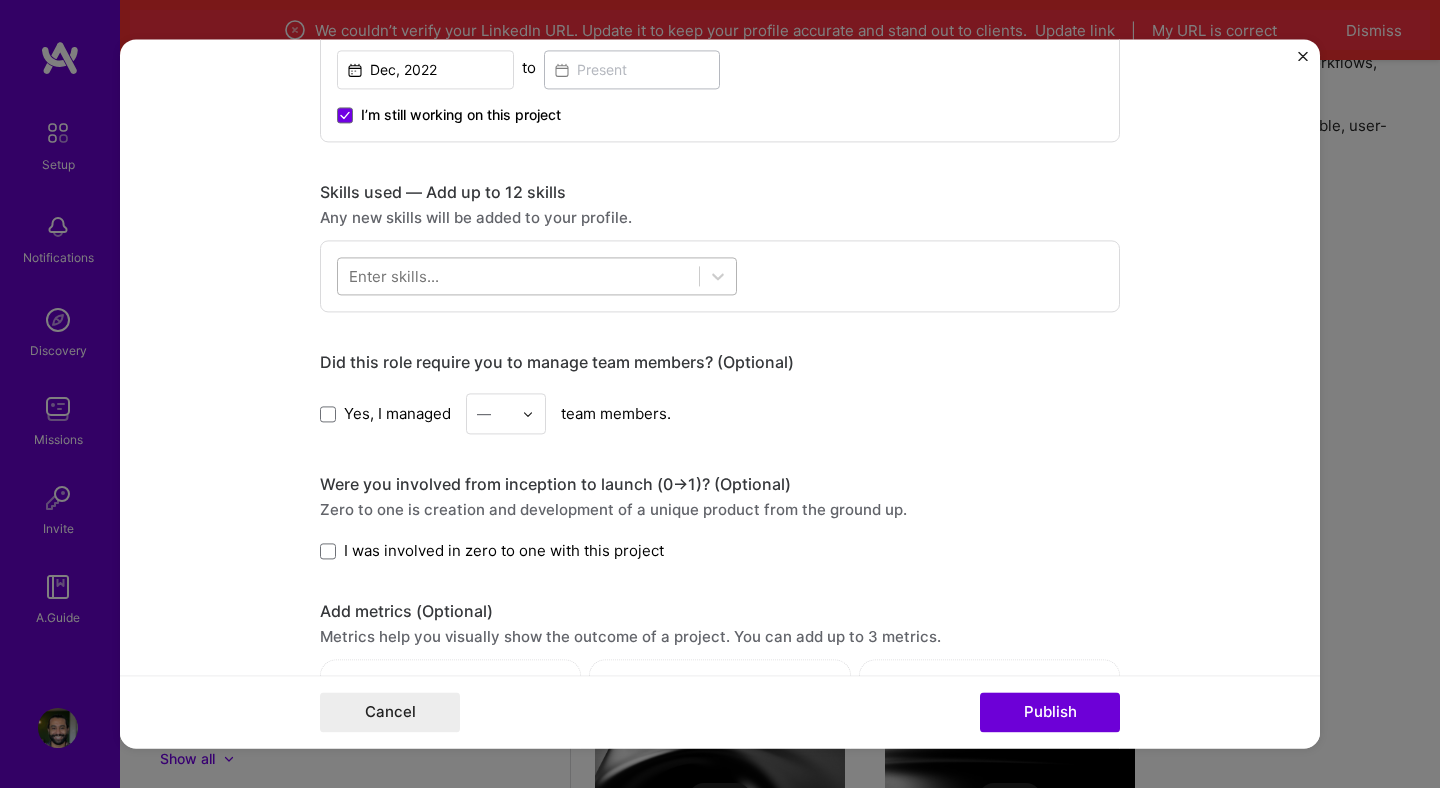 scroll, scrollTop: 858, scrollLeft: 0, axis: vertical 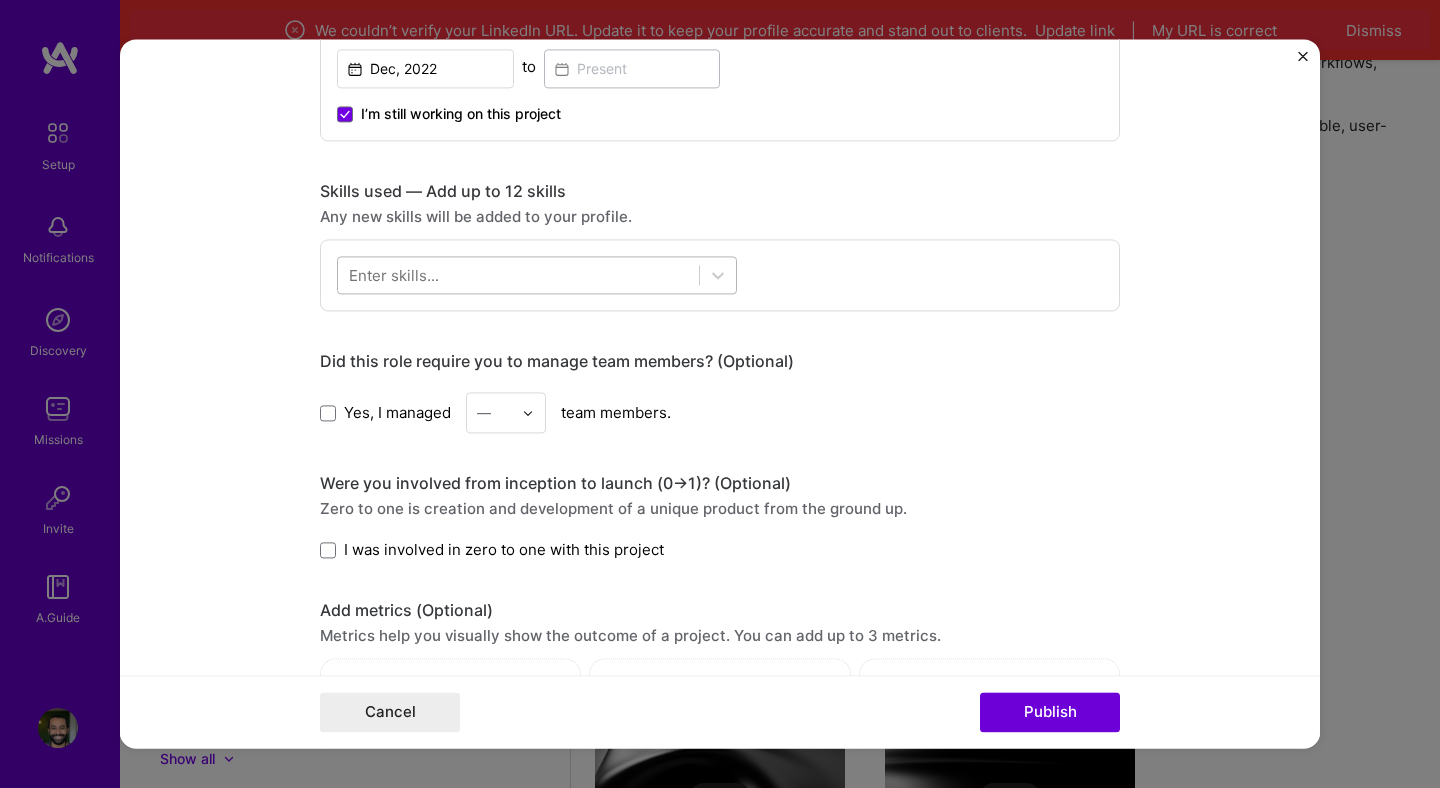 click at bounding box center [518, 275] 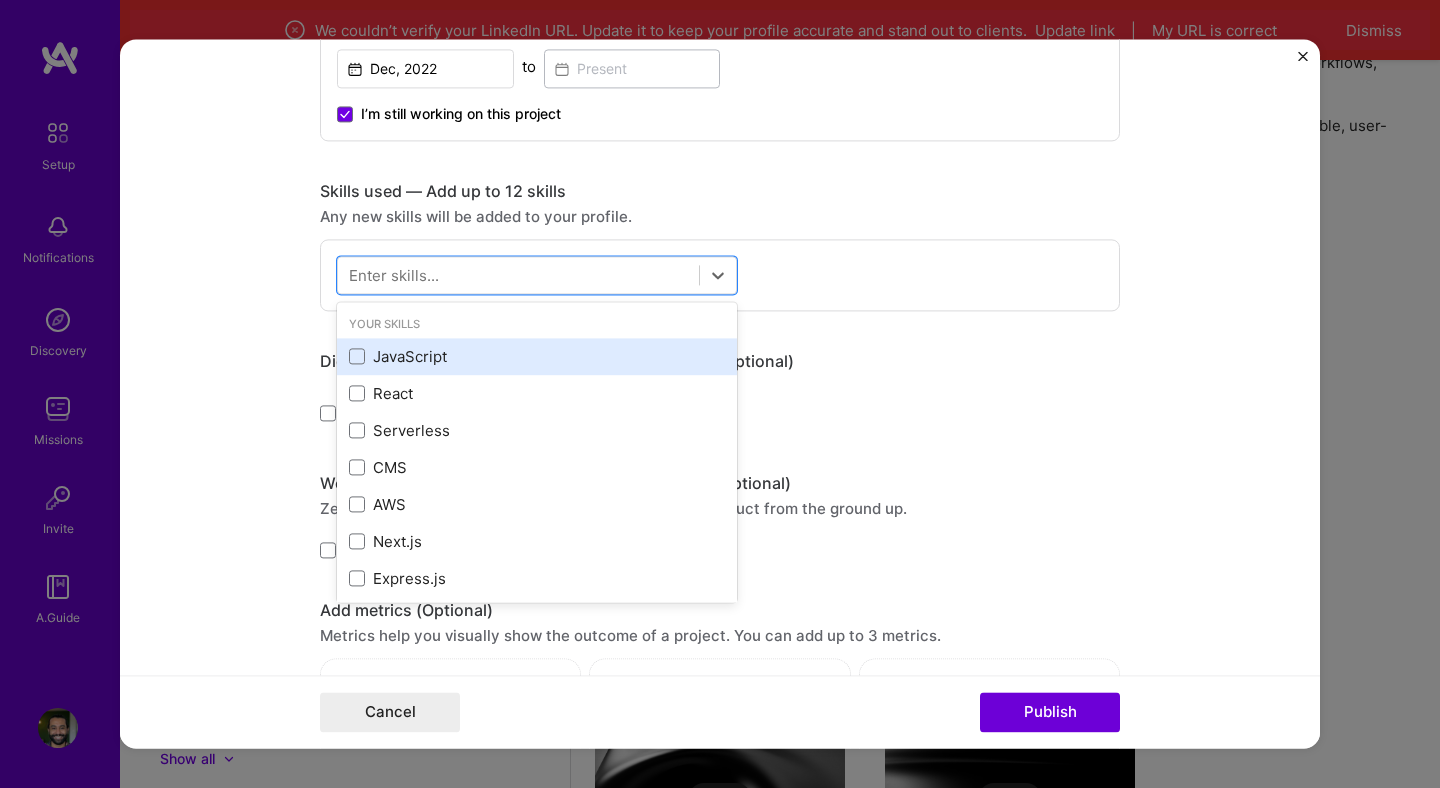 click on "JavaScript" at bounding box center (537, 356) 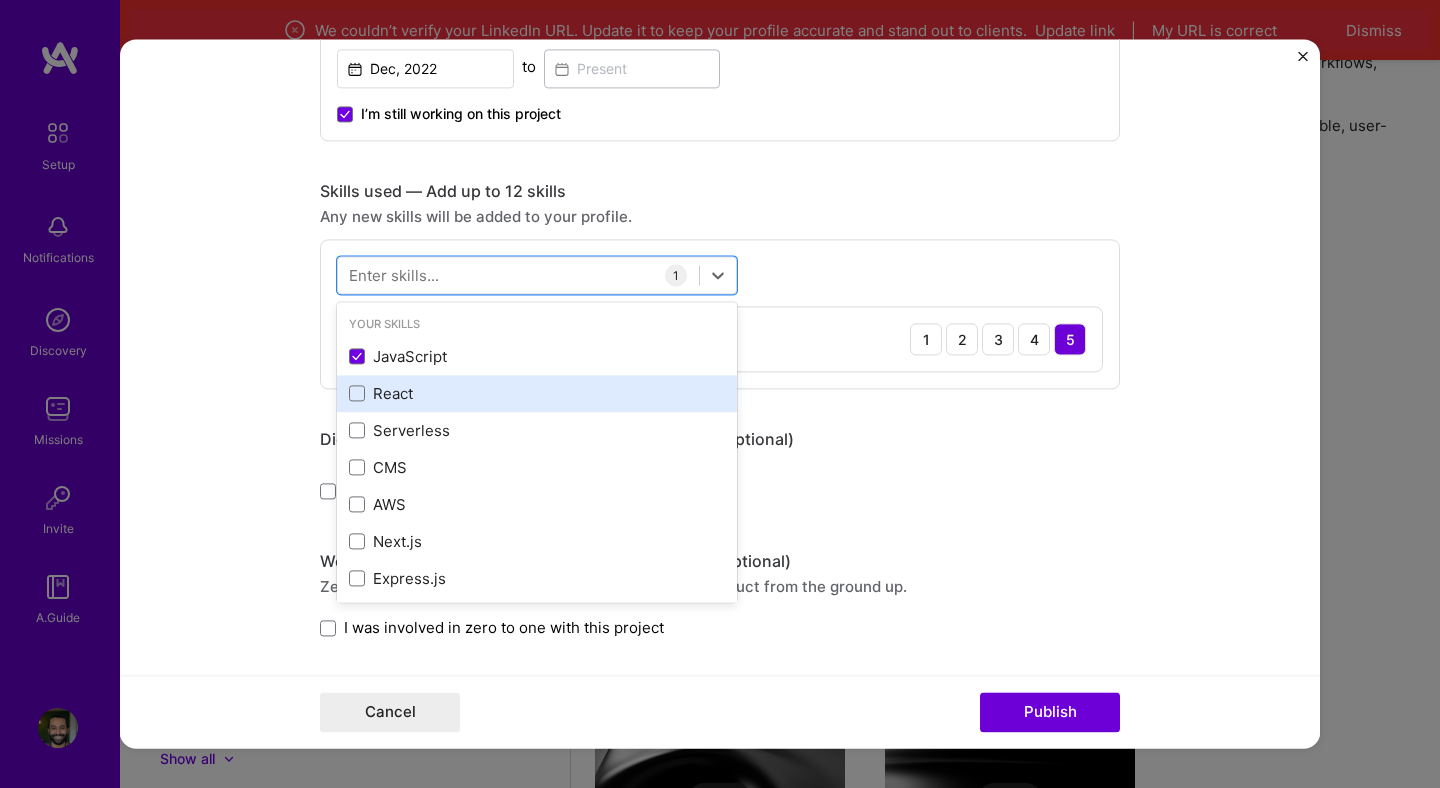 click on "React" at bounding box center (537, 393) 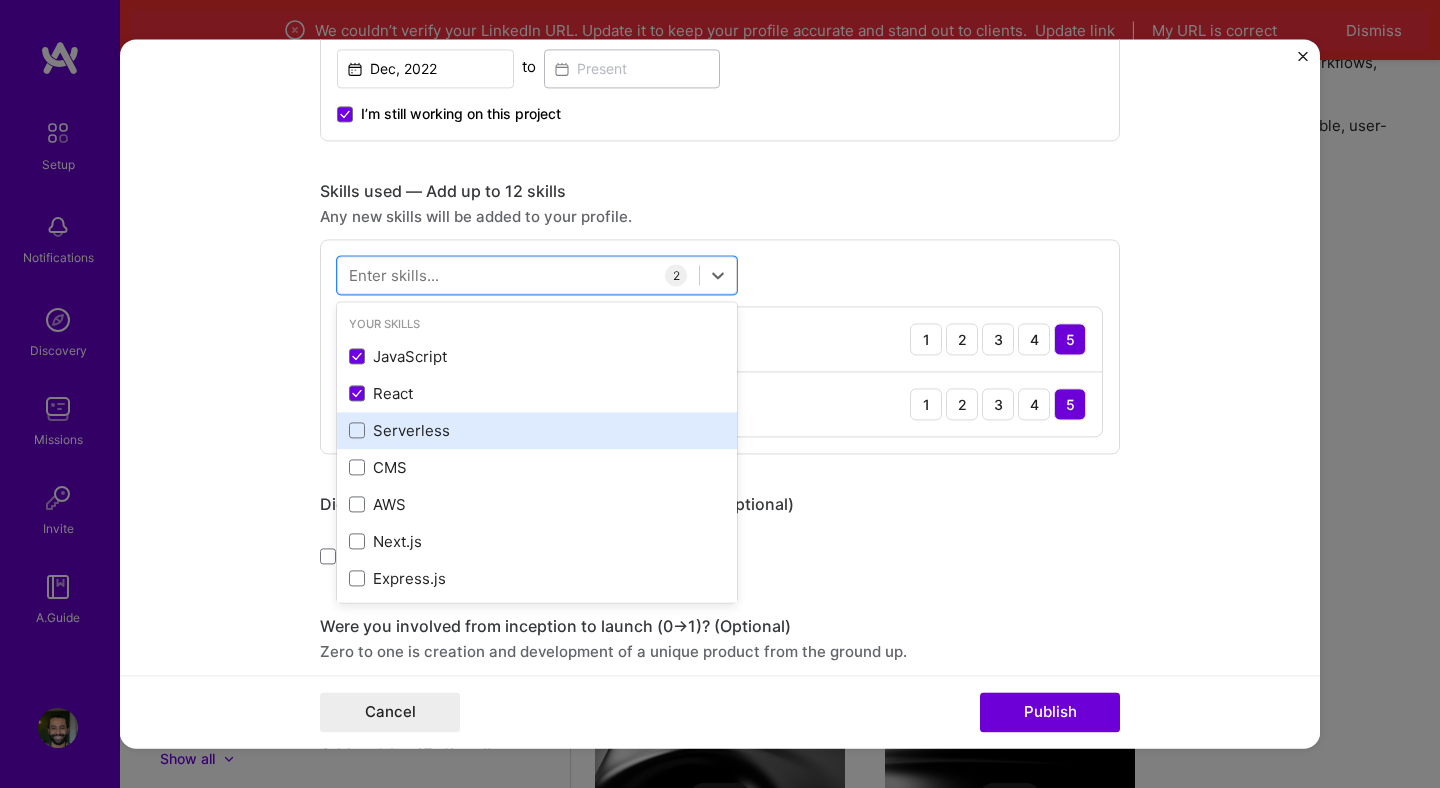 click on "Serverless" at bounding box center [537, 430] 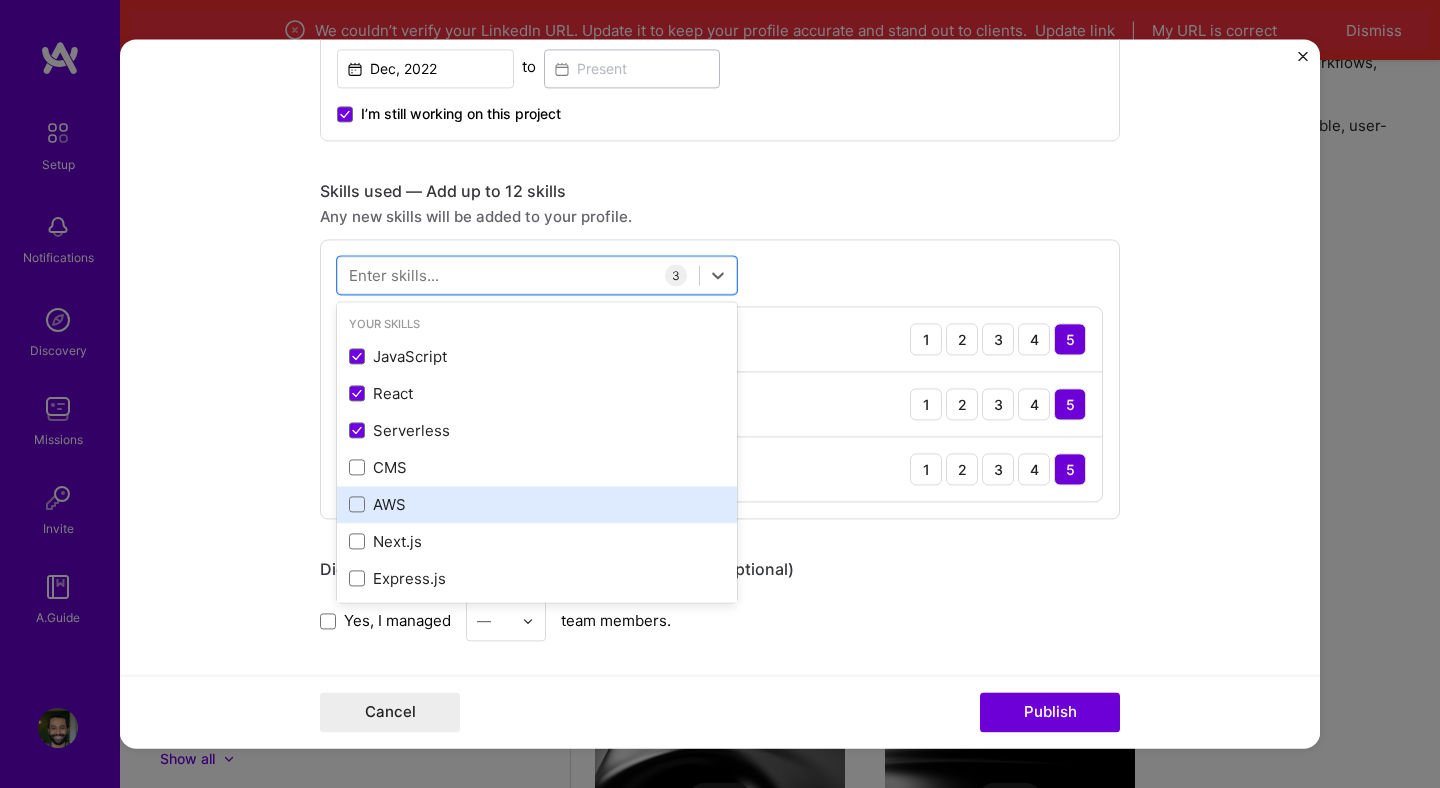 click on "AWS" at bounding box center (537, 504) 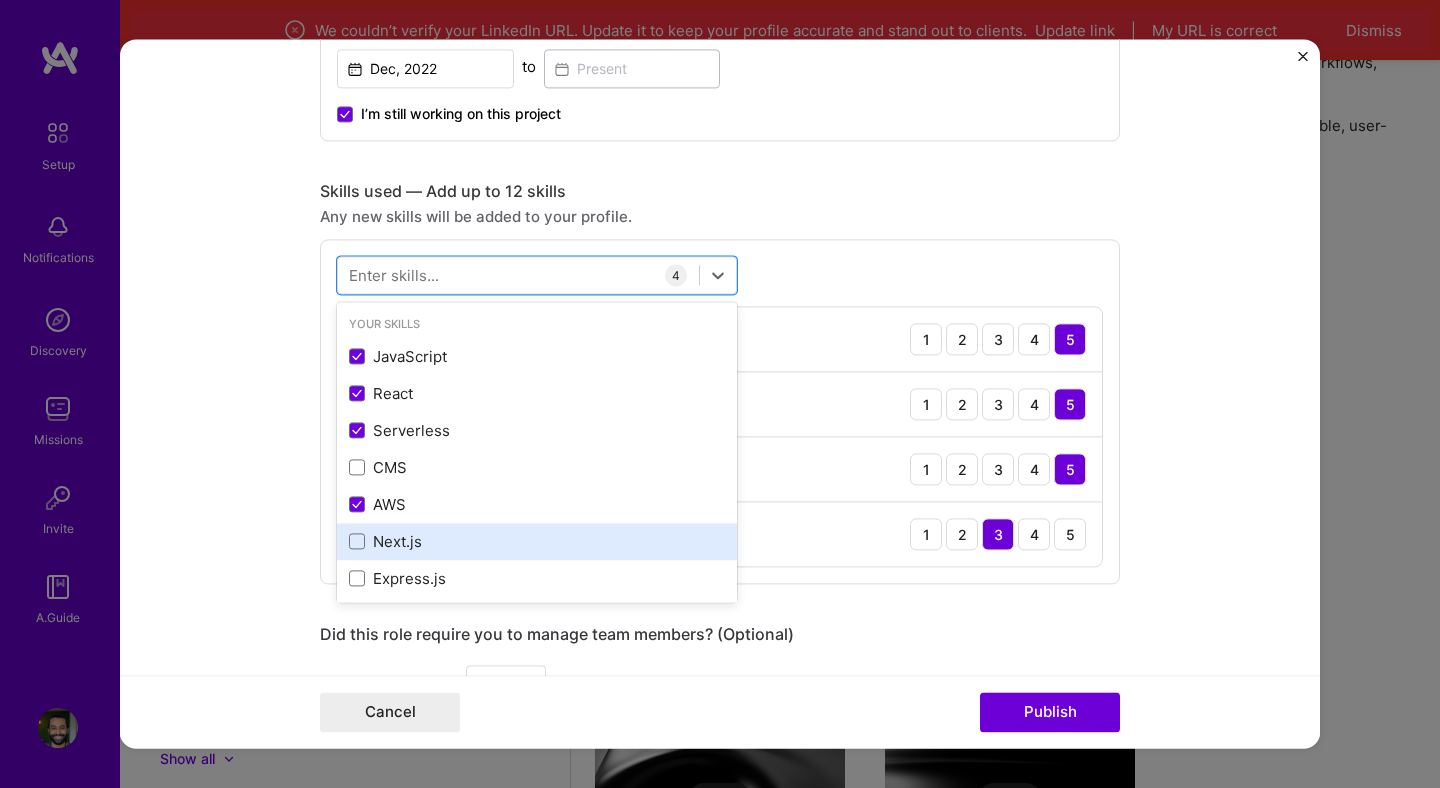 click on "Next.js" at bounding box center (537, 541) 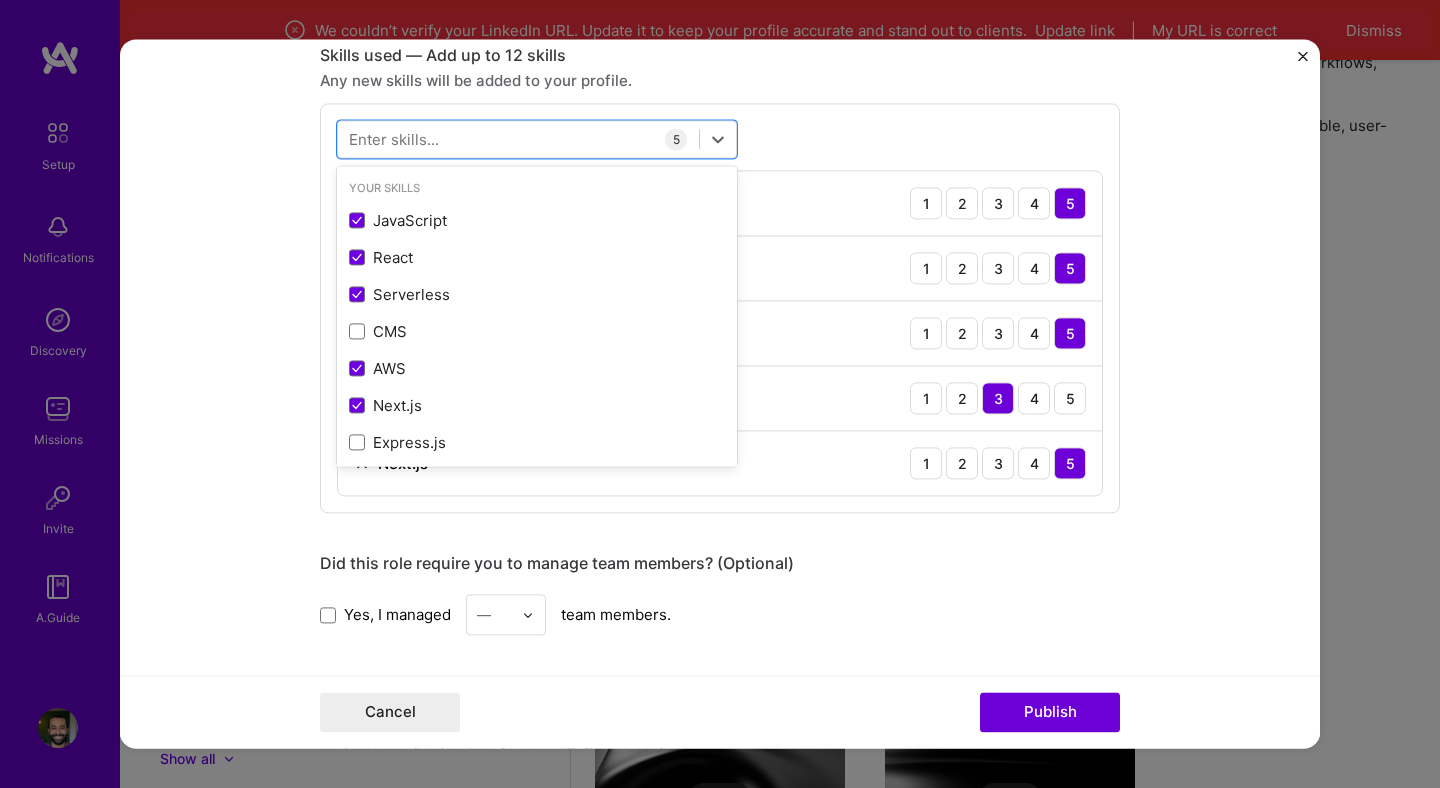 scroll, scrollTop: 1061, scrollLeft: 0, axis: vertical 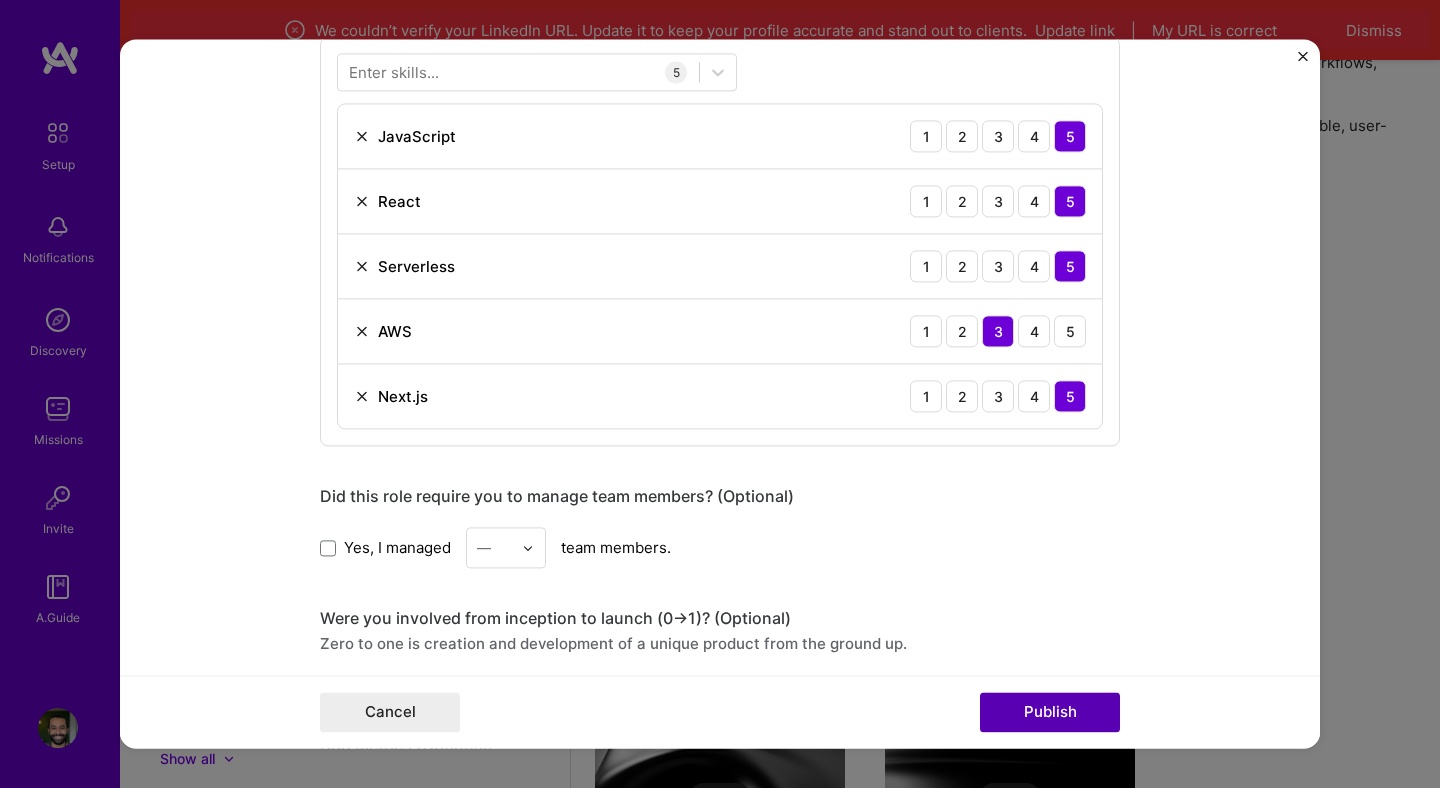 click on "Publish" at bounding box center [1050, 713] 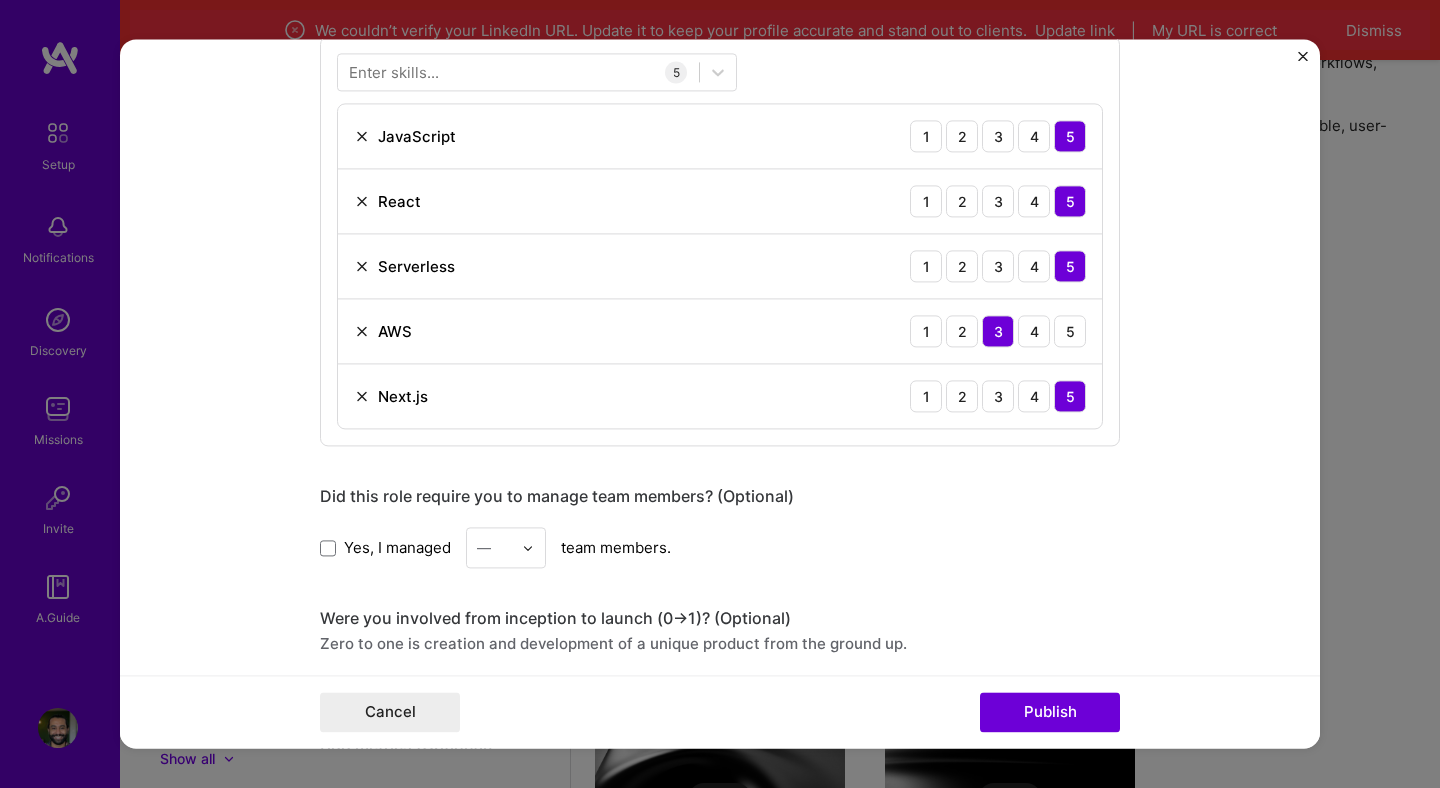 type 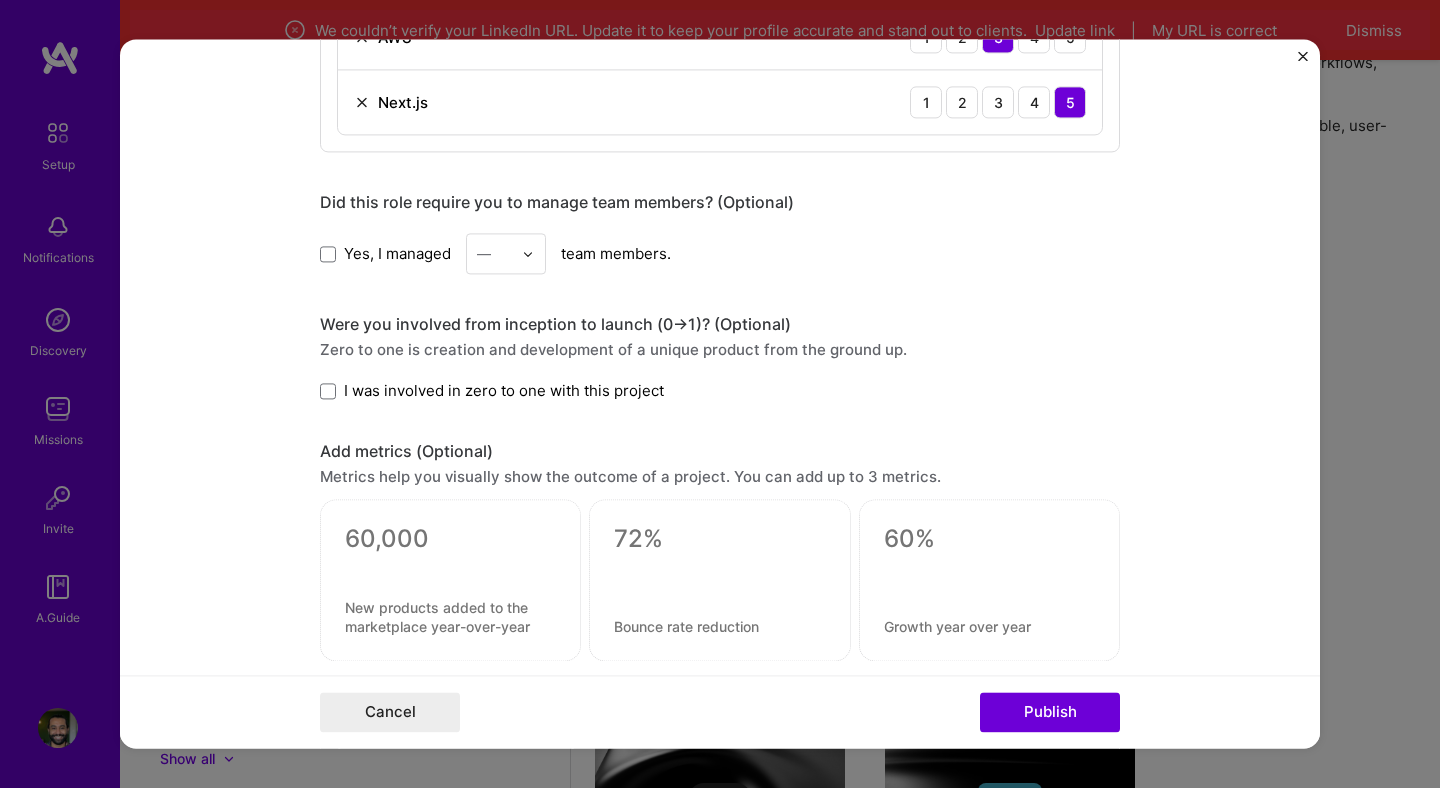 scroll, scrollTop: 1336, scrollLeft: 0, axis: vertical 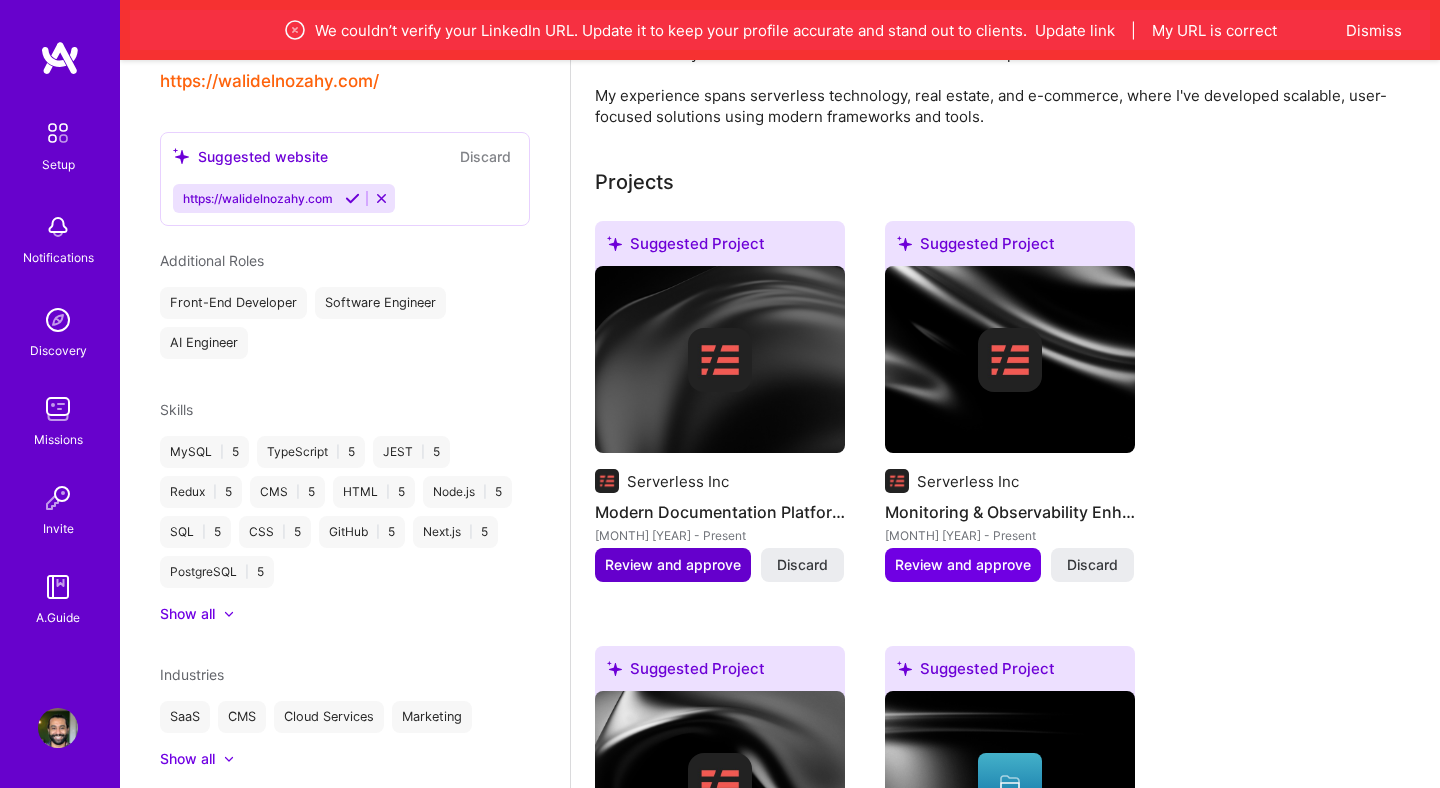 click on "Review and approve" at bounding box center [673, 565] 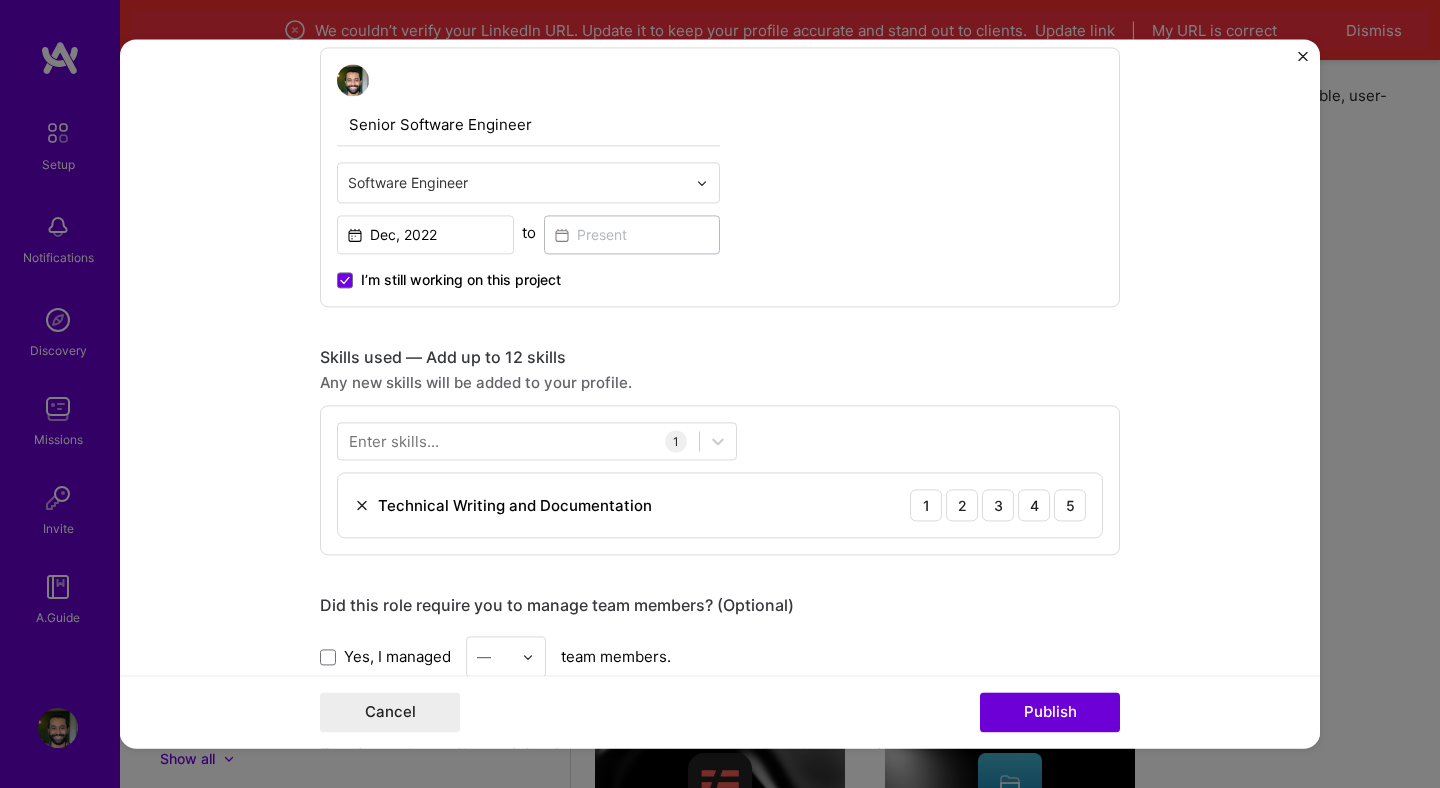 scroll, scrollTop: 715, scrollLeft: 0, axis: vertical 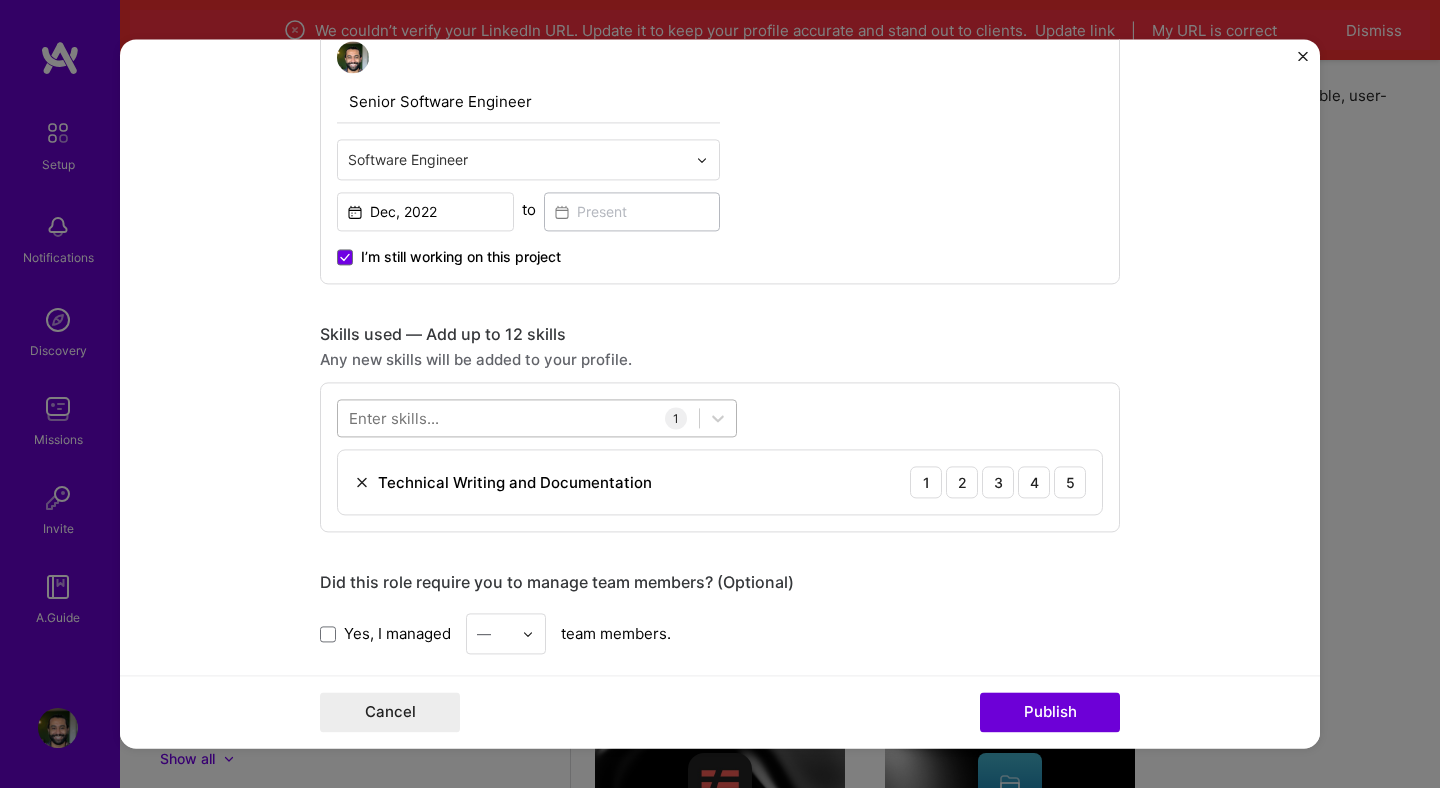 click at bounding box center [518, 418] 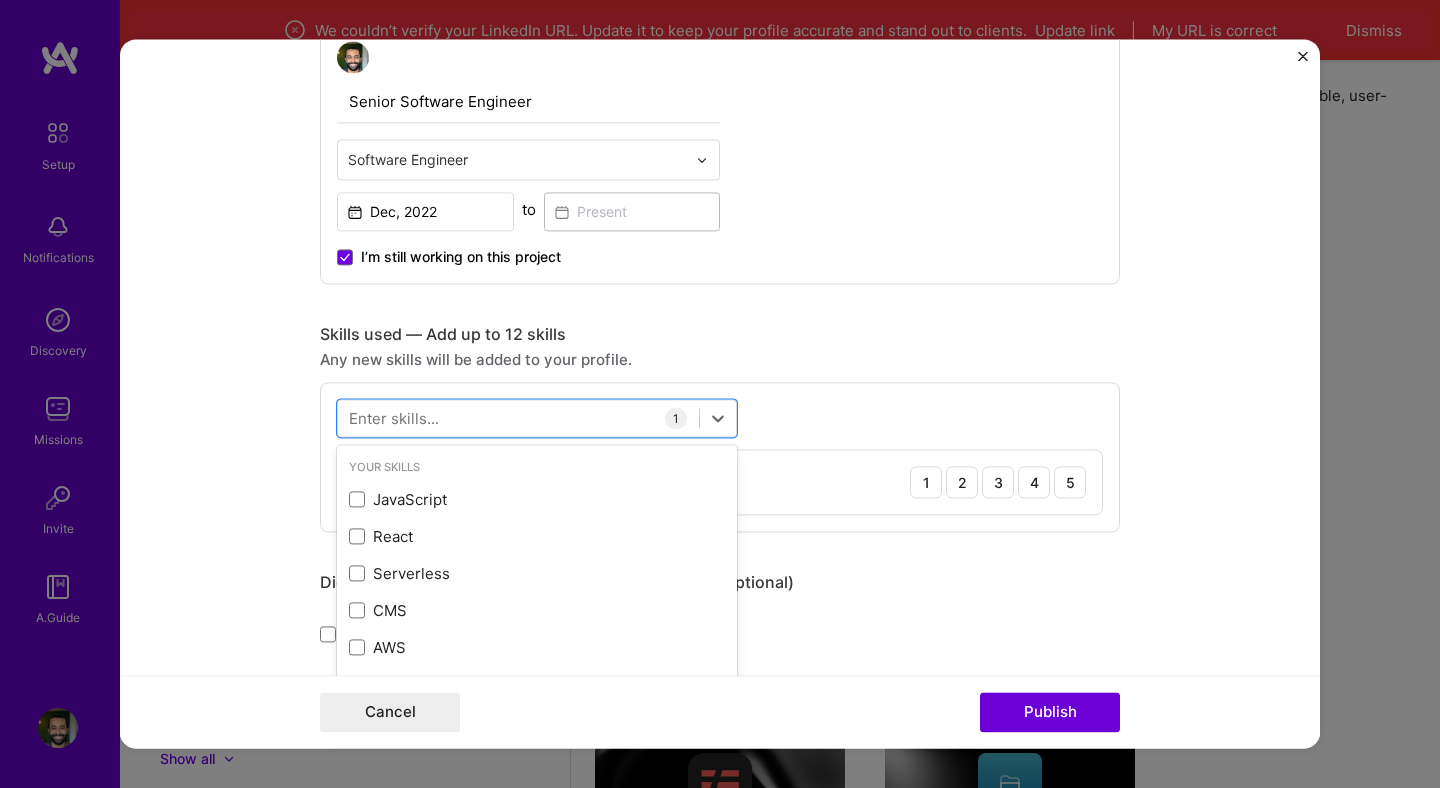 click on "Editing suggested project This project is suggested based on your LinkedIn, resume or A.Team activity. Project title Modern Documentation Platform Company Serverless Inc
Project industry Industry 2 Project Link (Optional)
Drag and drop an image or   Upload file Upload file We recommend uploading at least 4 images. 1600x1200px or higher recommended. Max 5MB each. Role Senior Software Engineer Software Engineer Dec, [YEAR]
to
I’m still working on this project Skills used — Add up to 12 skills Any new skills will be added to your profile. option JavaScript focused, 0 of 2. 378 results available. Use Up and Down to choose options, press Enter to select the currently focused option, press Escape to exit the menu, press Tab to select the option and exit the menu. Your Skills JavaScript React Serverless CMS AWS Next.js Express.js Nest.js Adobe Creative Cloud Contentful Cypress DynamoDB MySQL PostgreSQL SQL HTML CSS TypeScript ARM" at bounding box center (720, 393) 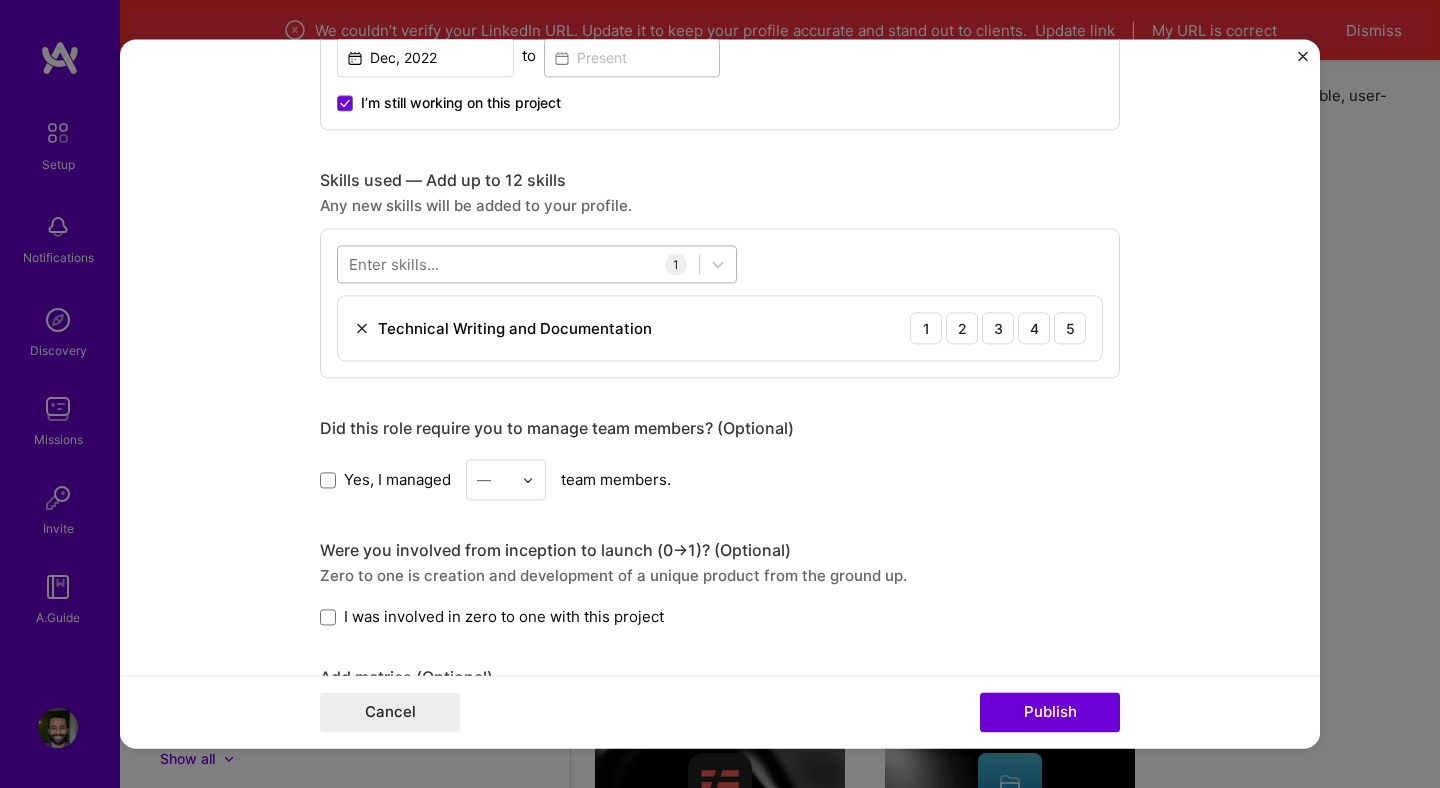scroll, scrollTop: 870, scrollLeft: 0, axis: vertical 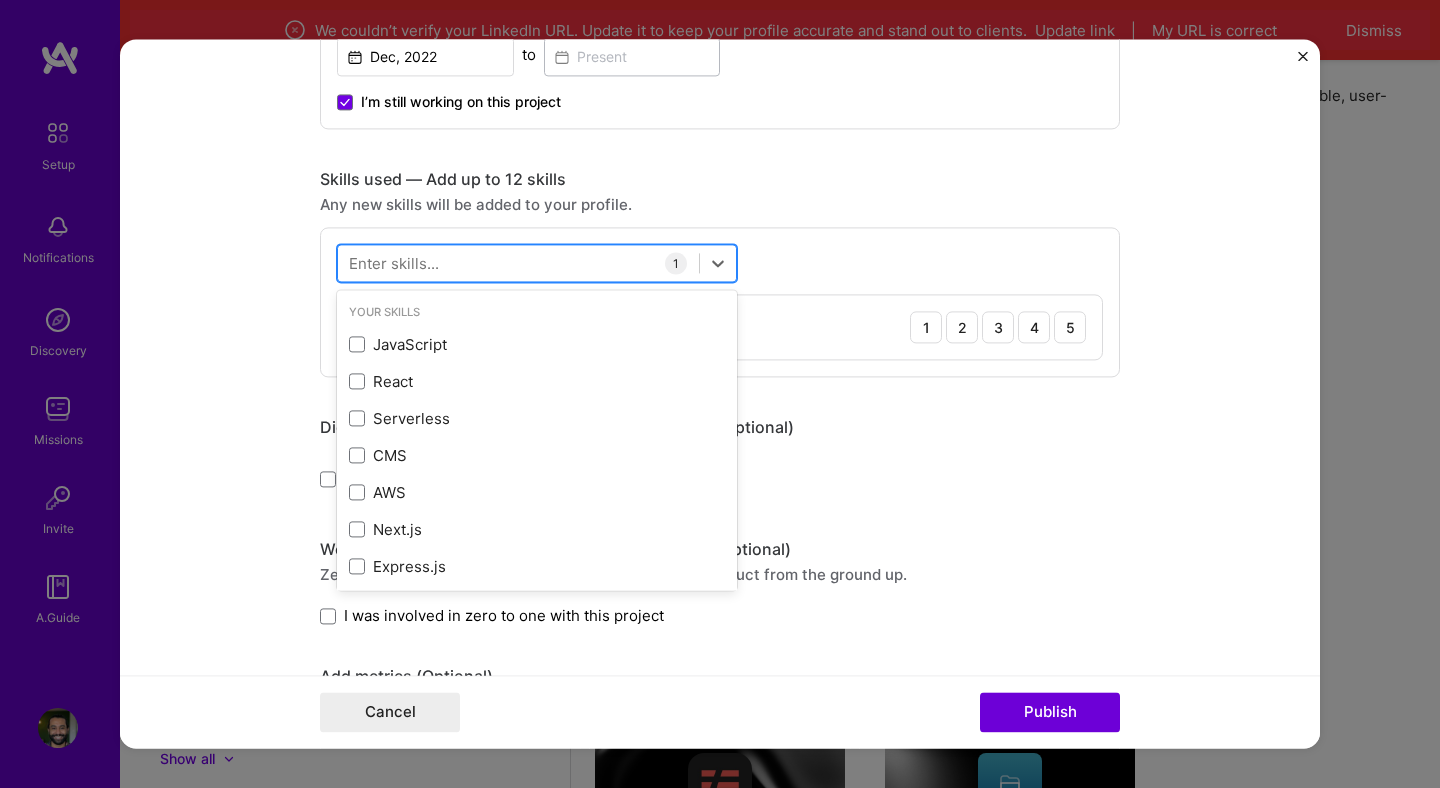 click at bounding box center (518, 263) 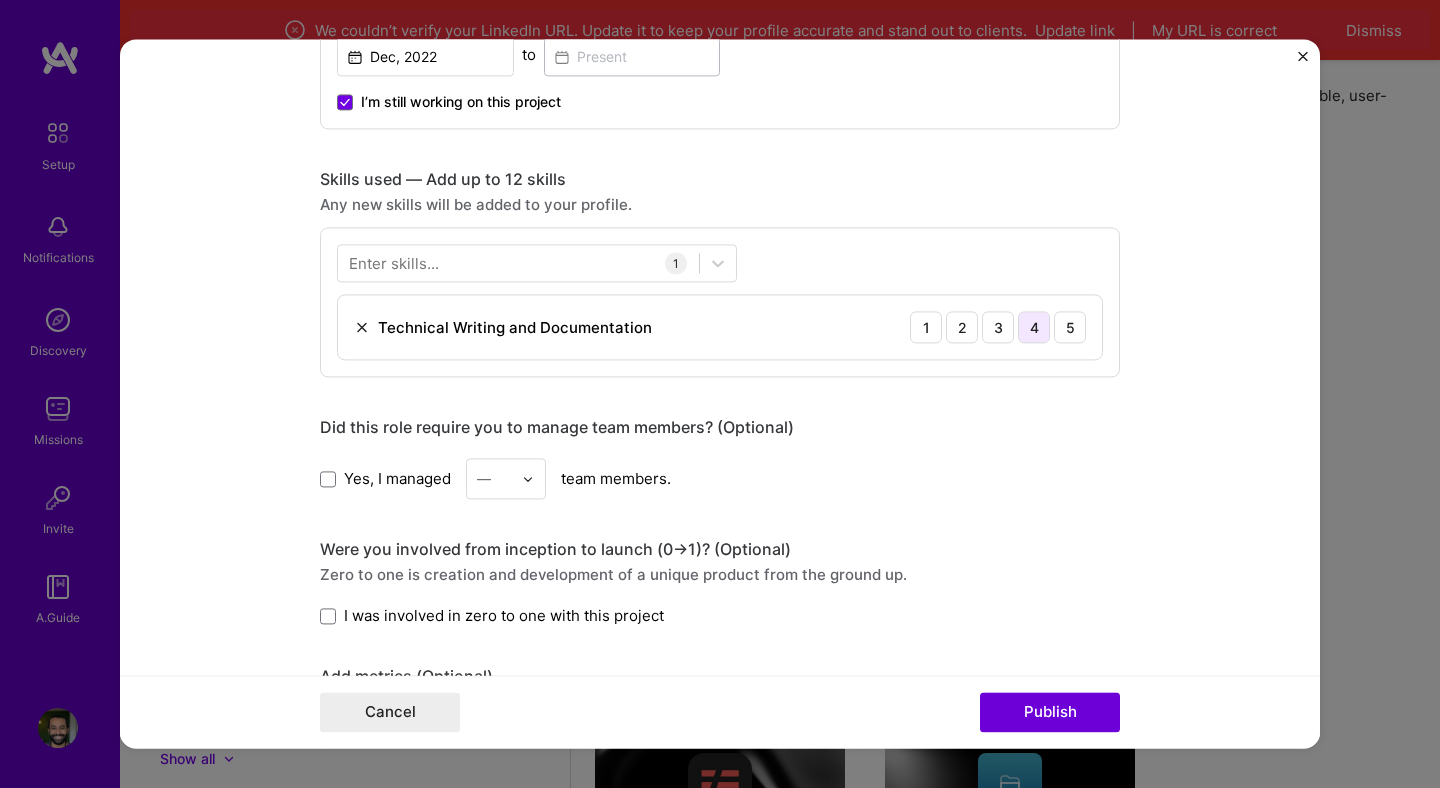 click on "4" at bounding box center [1034, 327] 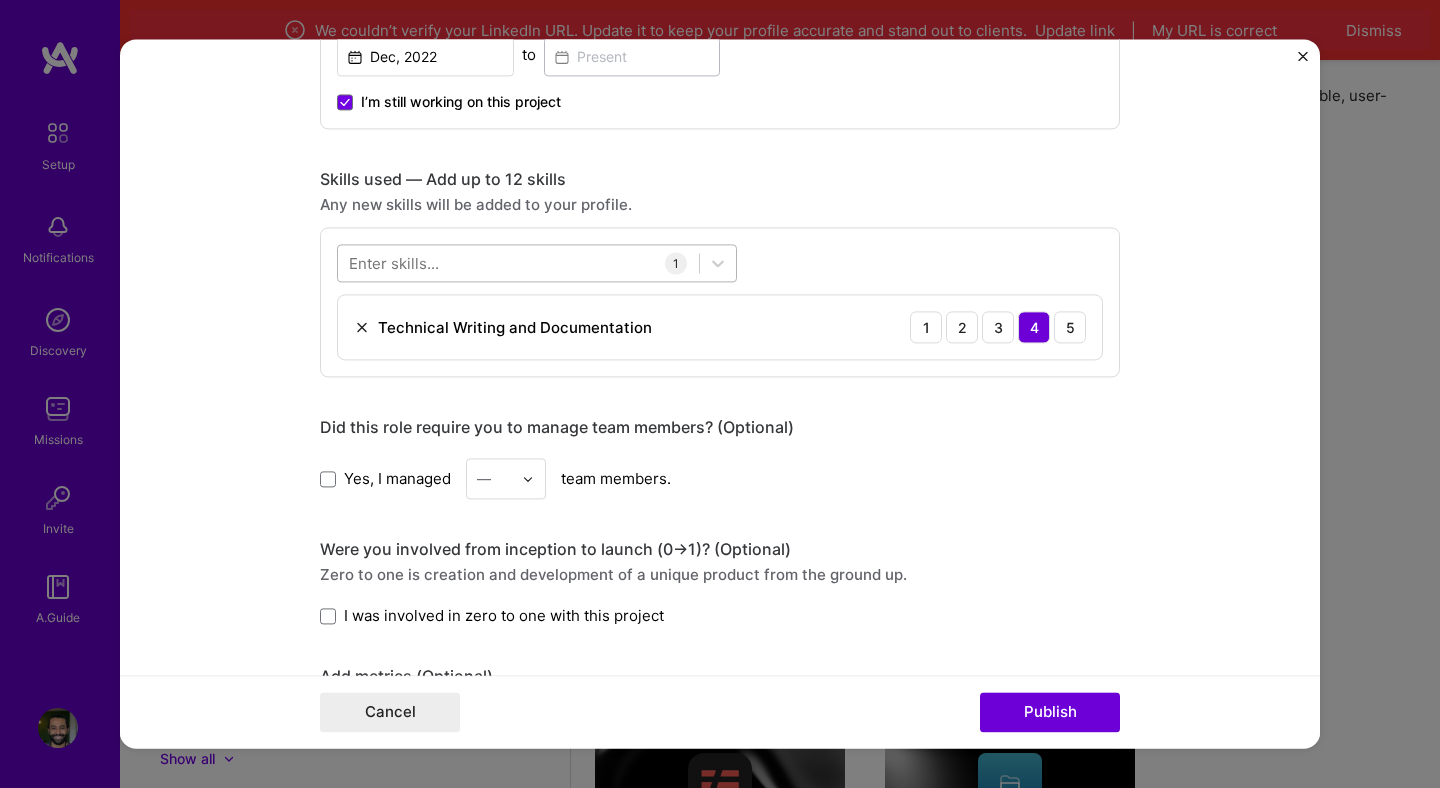 click at bounding box center [518, 263] 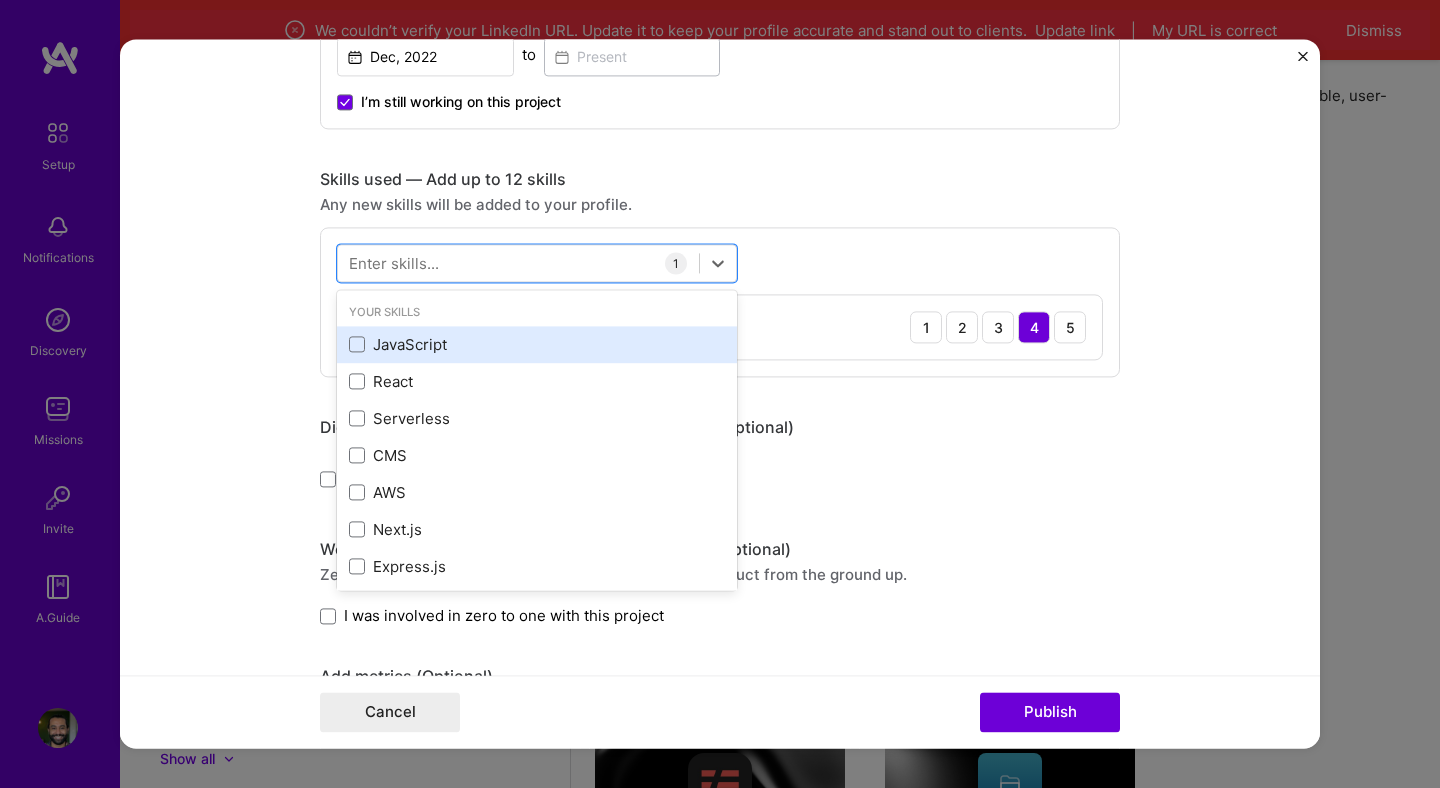 click on "JavaScript" at bounding box center [537, 344] 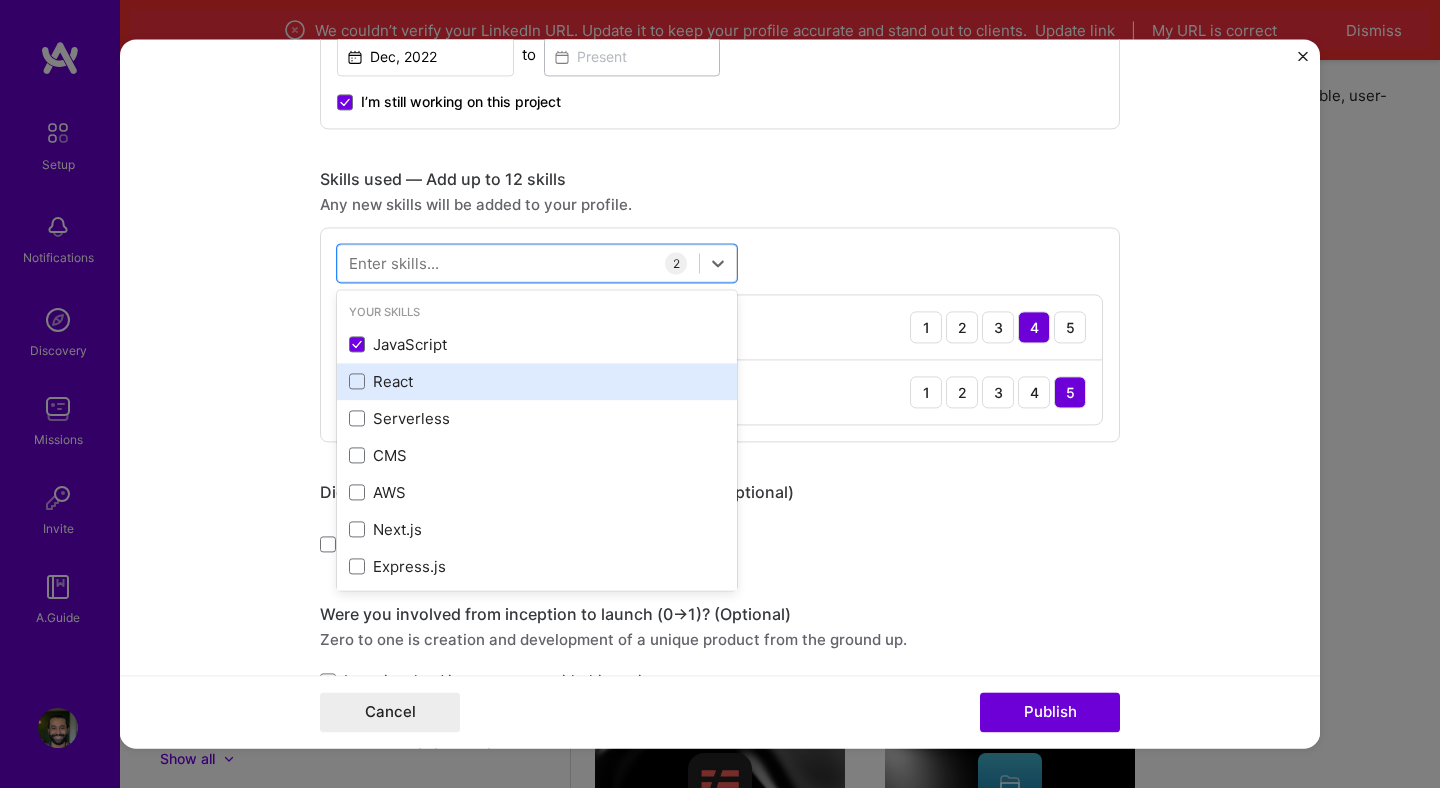 click on "React" at bounding box center (537, 381) 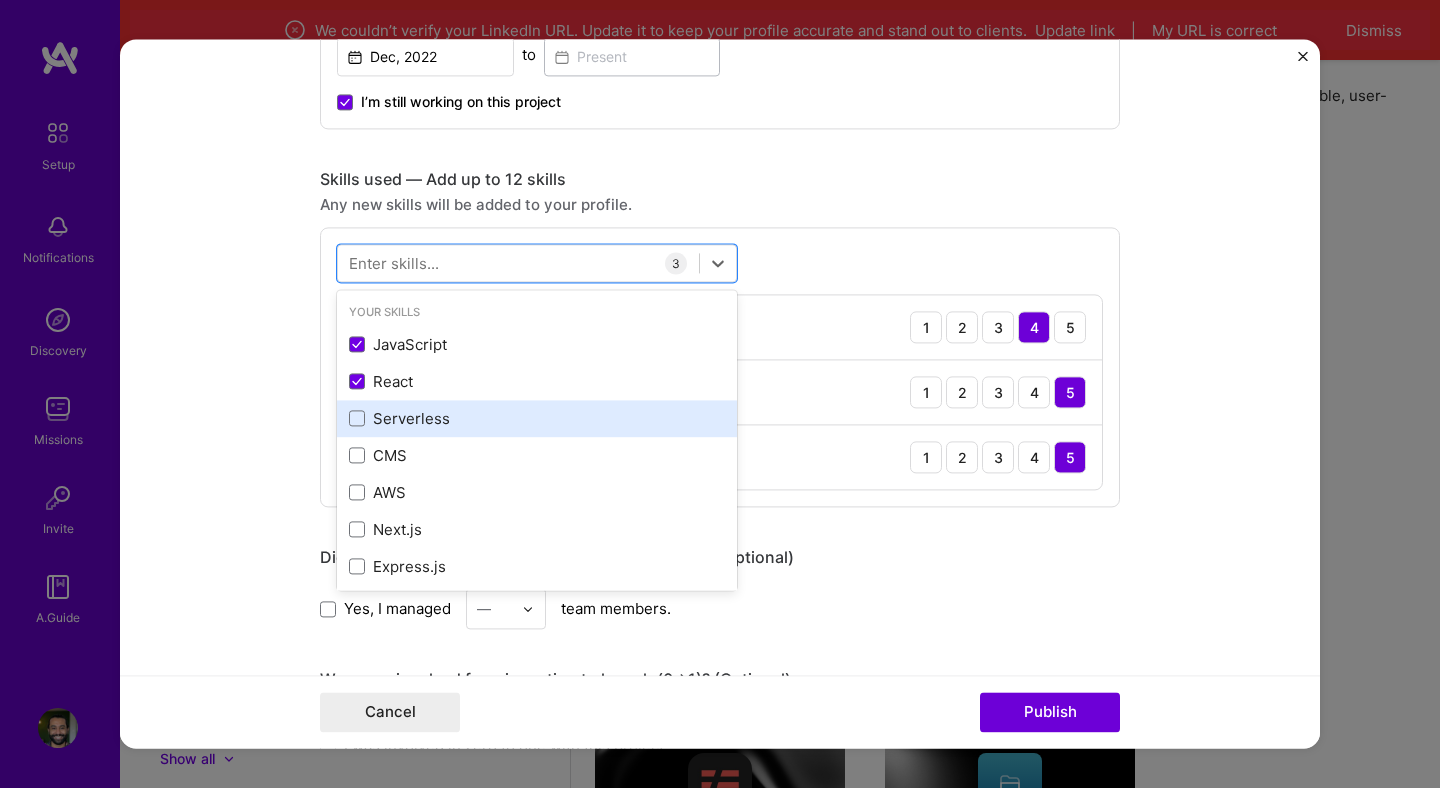 click on "Serverless" at bounding box center [537, 418] 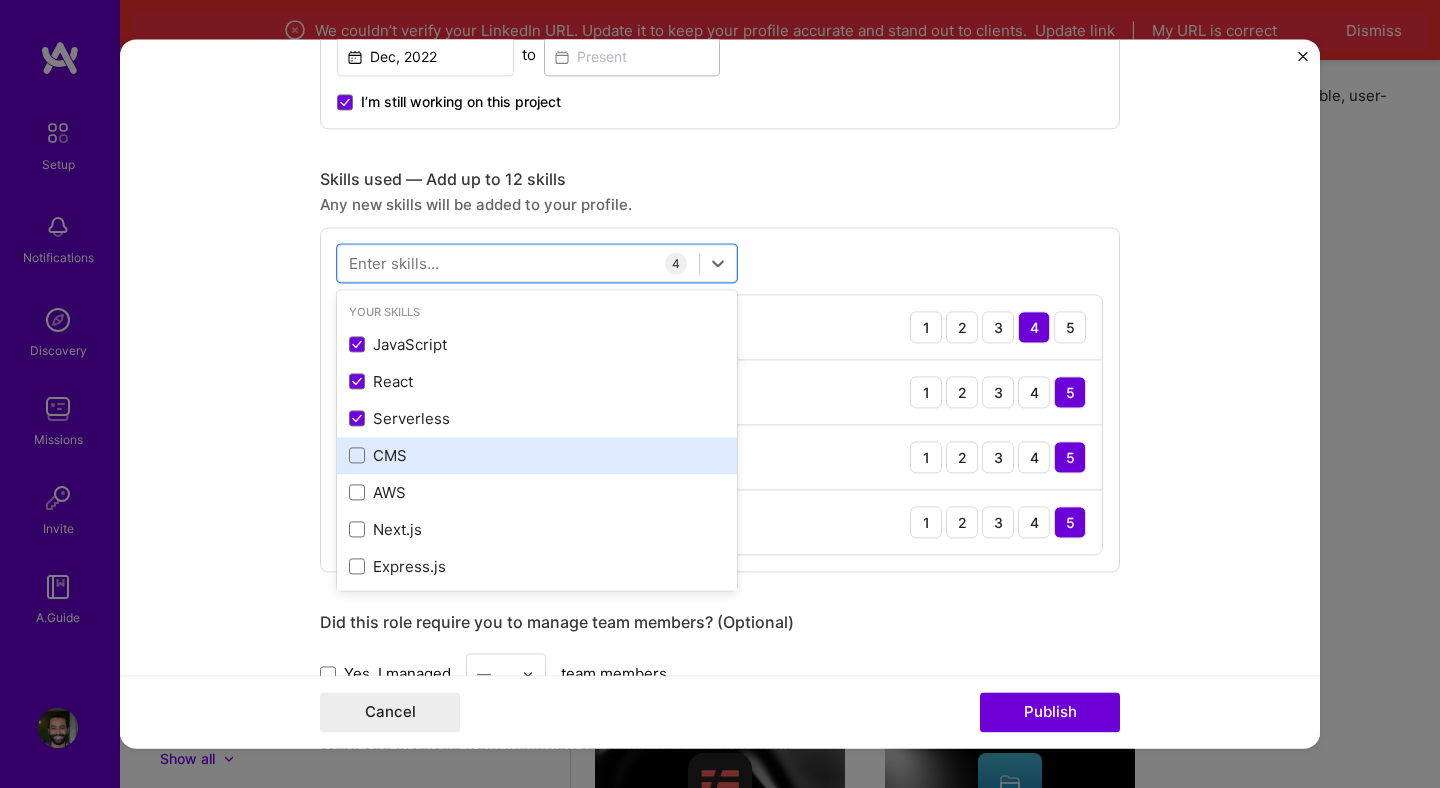 click on "CMS" at bounding box center (537, 455) 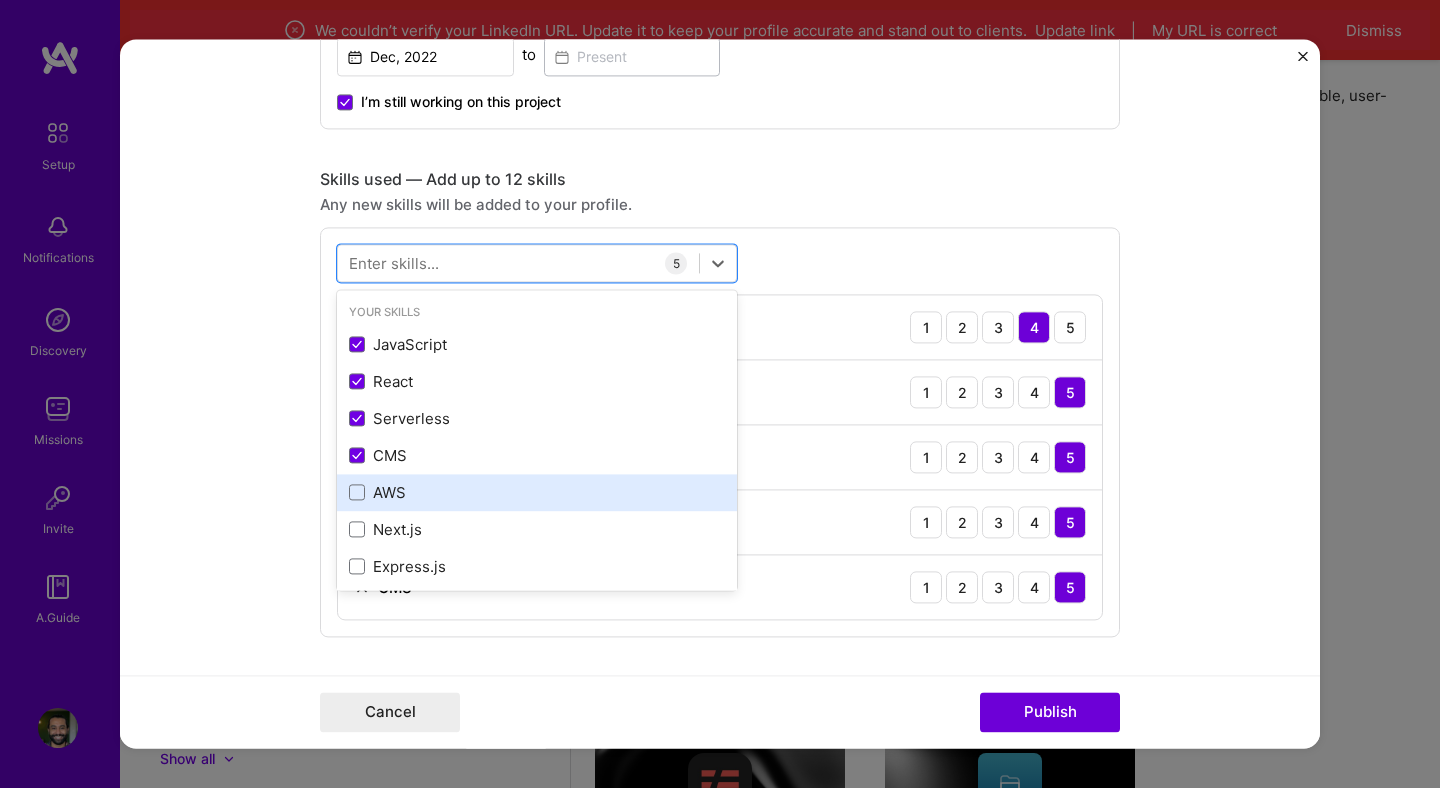 click on "AWS" at bounding box center [537, 492] 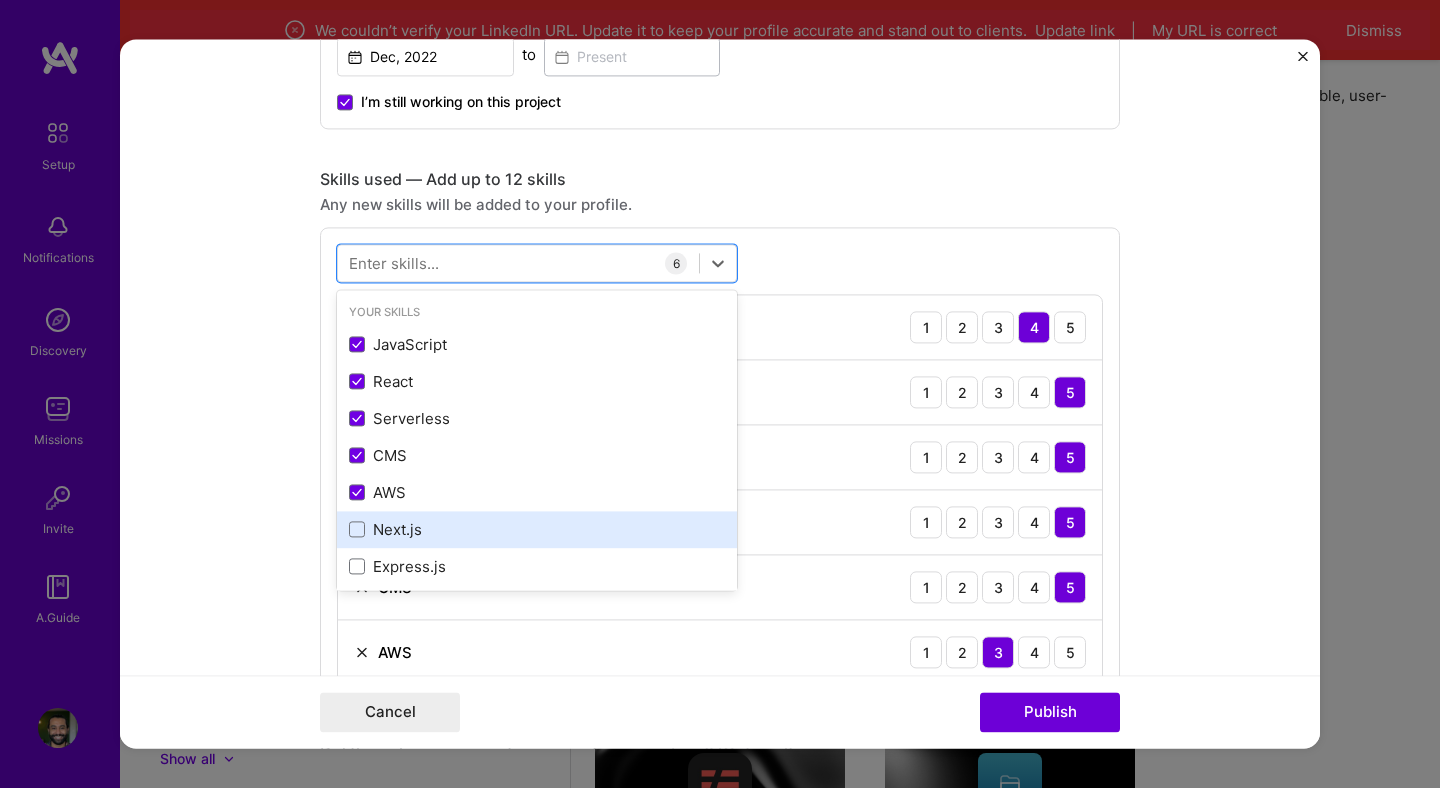 click on "Next.js" at bounding box center (537, 529) 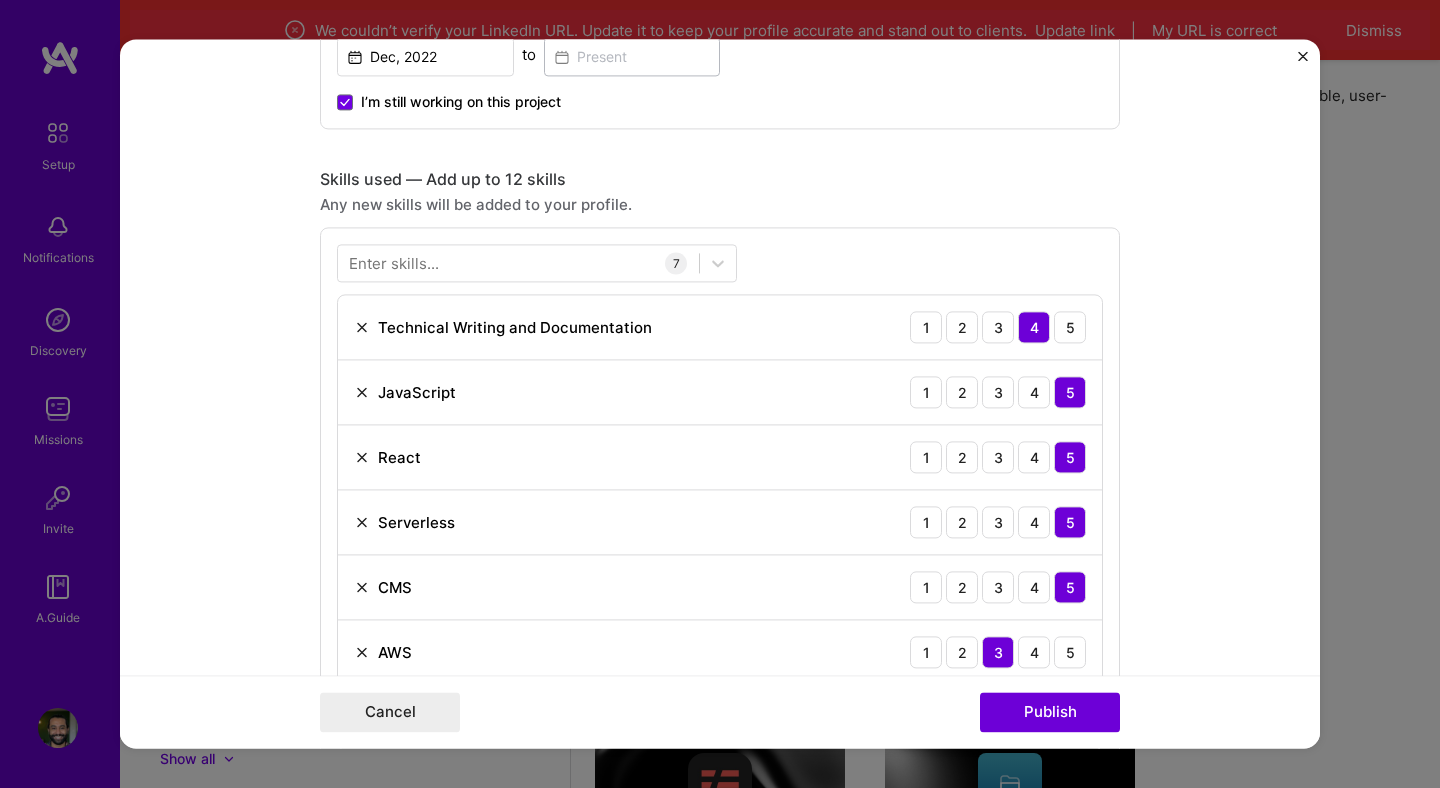 click on "Serverless Inc
Senior Software Engineer Software Engineer Dec, 2022
to
Technical Writing and Documentation JavaScript React Serverless CMS AWS Next.js" at bounding box center [720, 393] 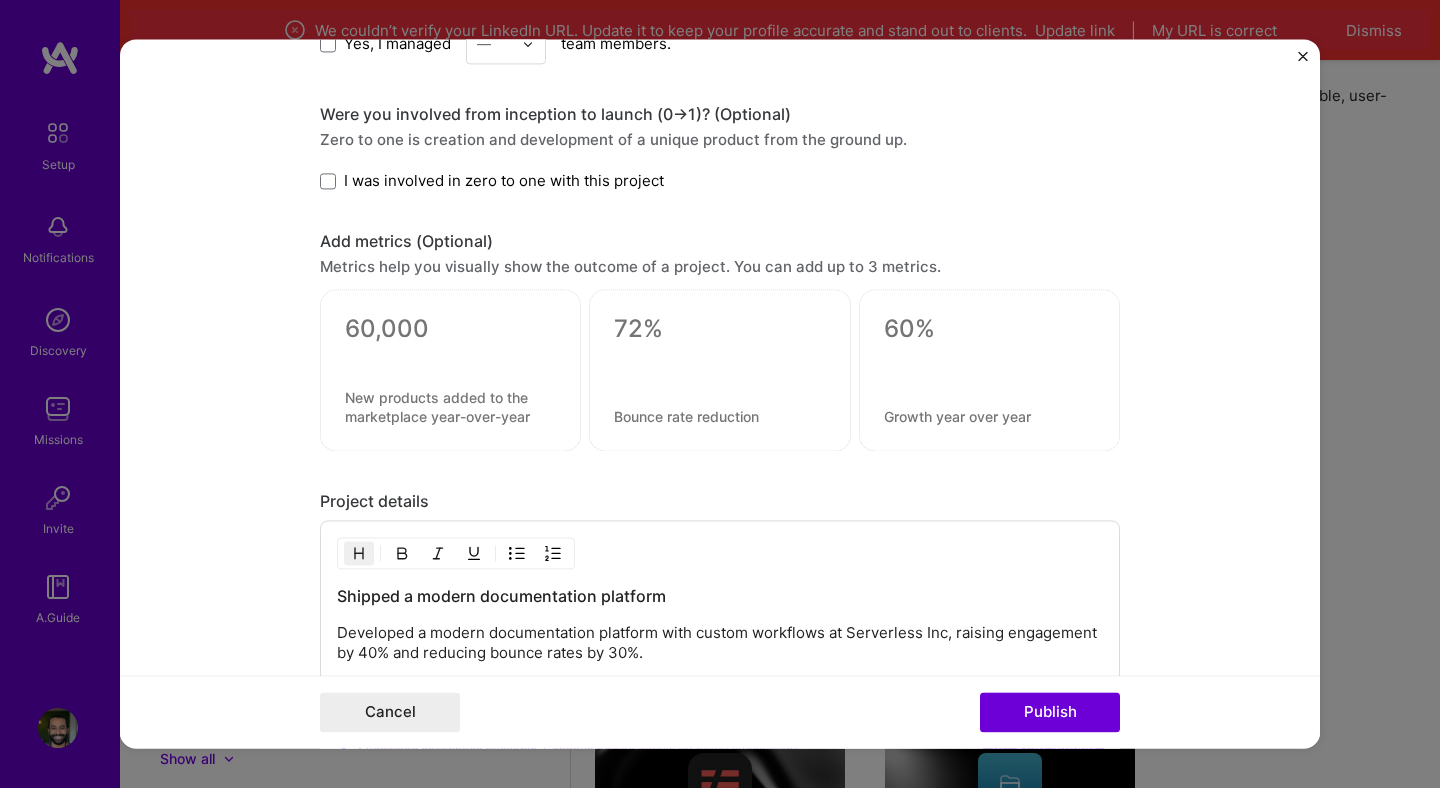 scroll, scrollTop: 1984, scrollLeft: 0, axis: vertical 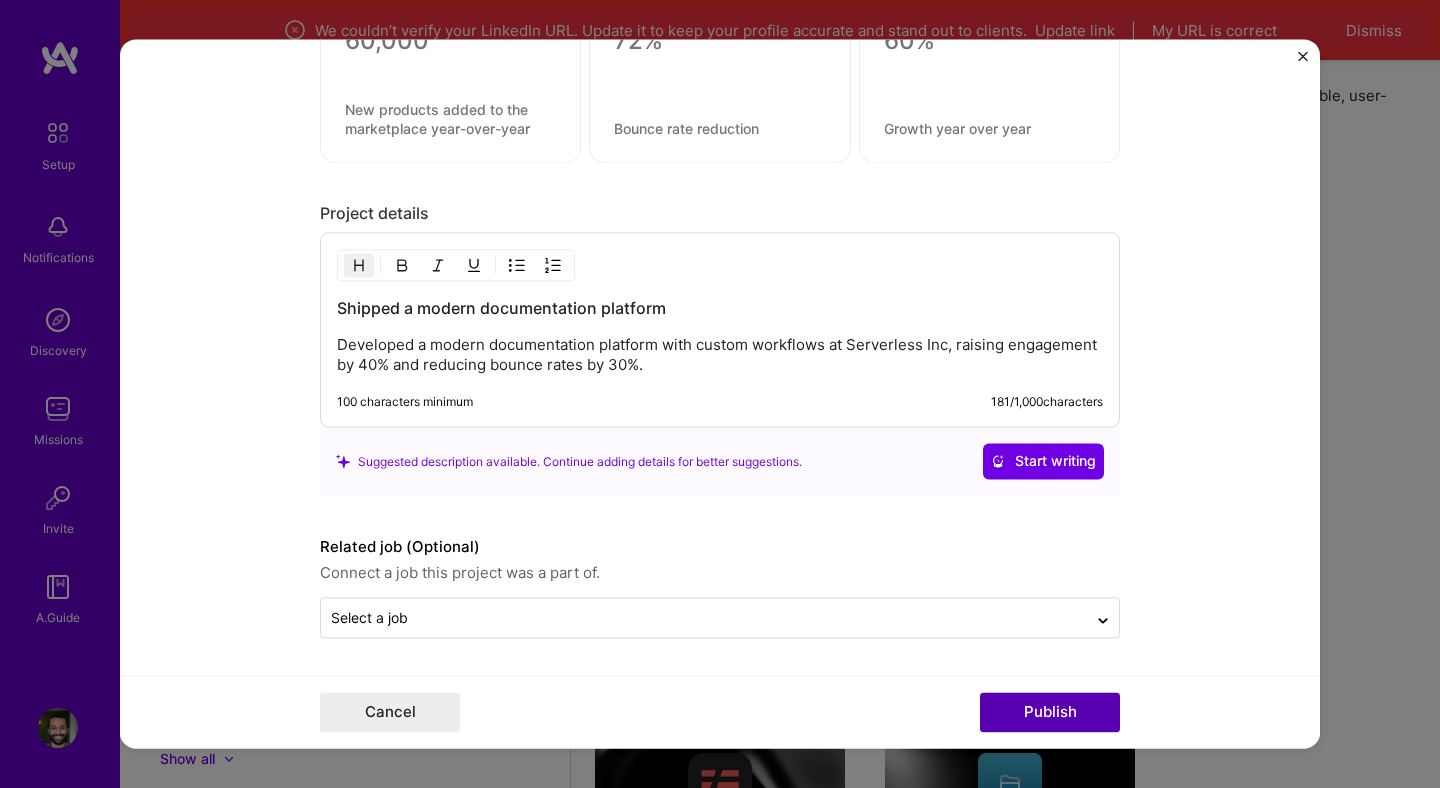 click on "Publish" at bounding box center [1050, 713] 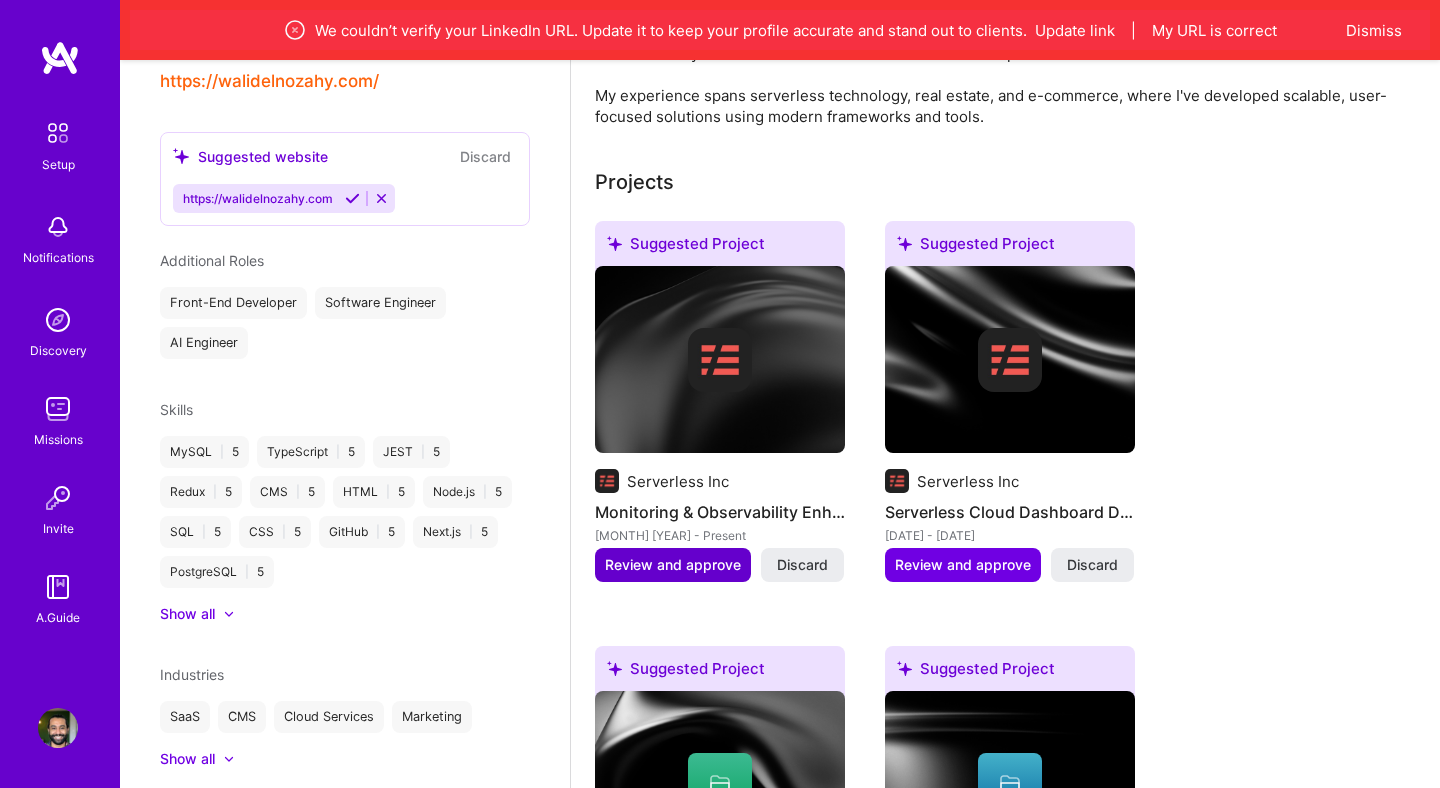 click on "Review and approve" at bounding box center (673, 565) 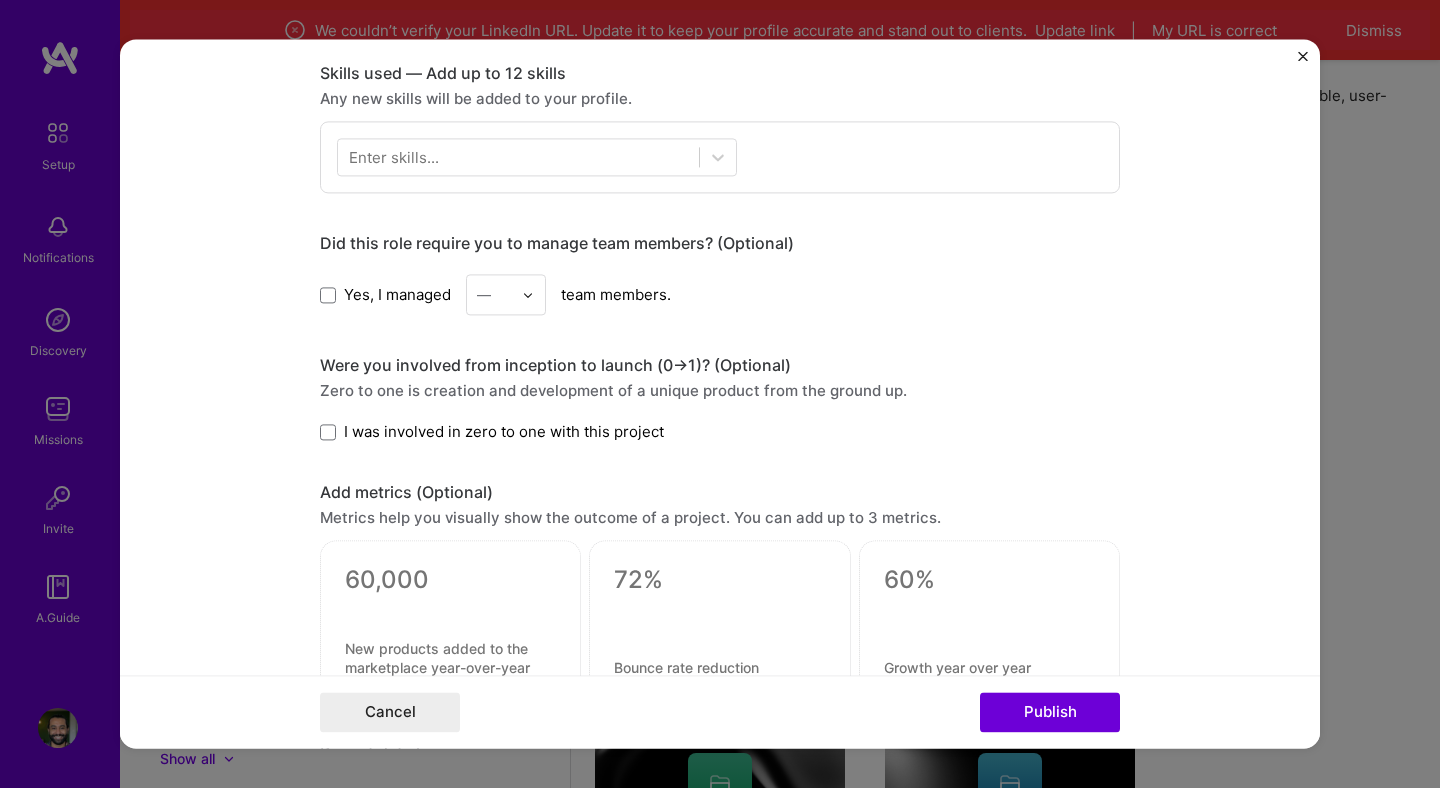 scroll, scrollTop: 1516, scrollLeft: 0, axis: vertical 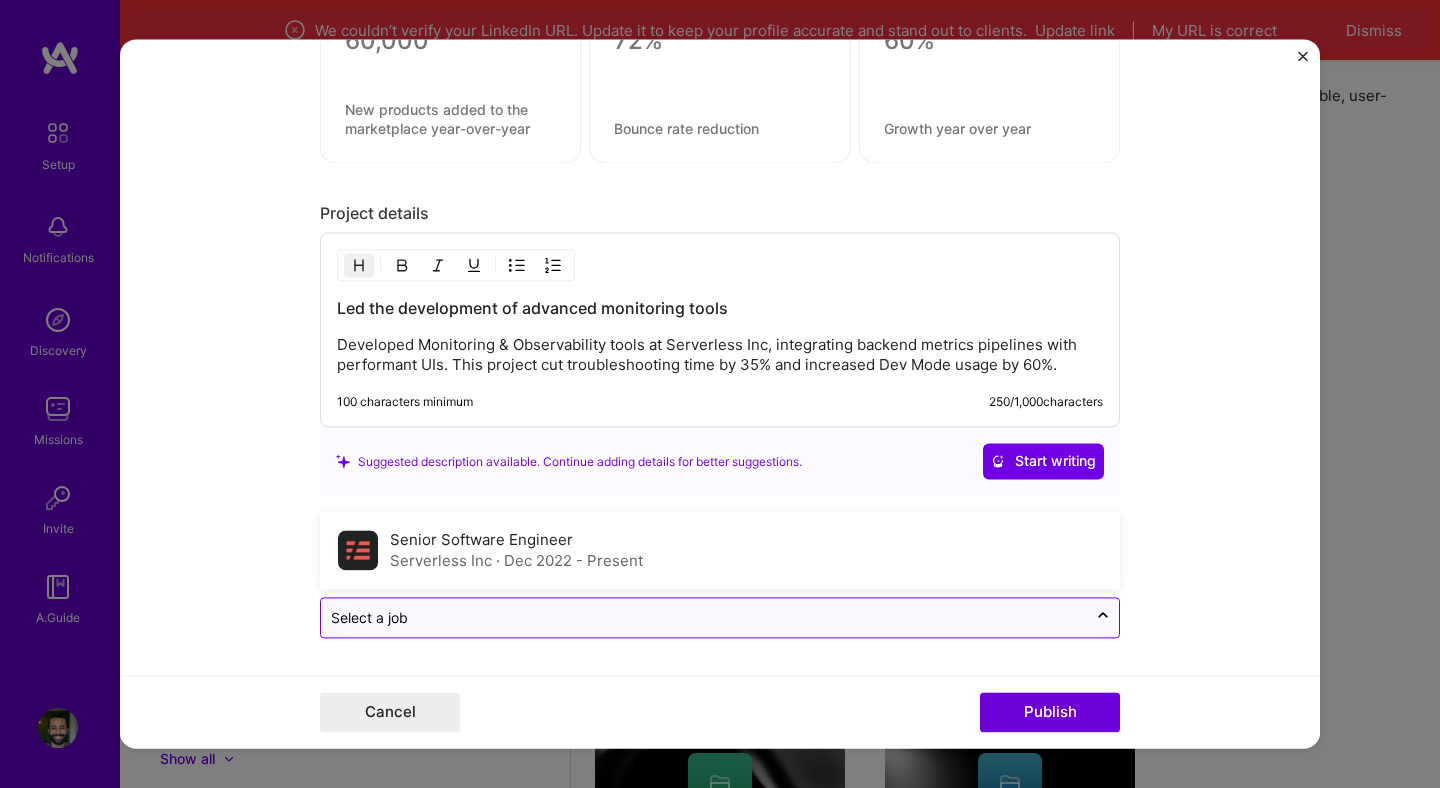 click at bounding box center (704, 618) 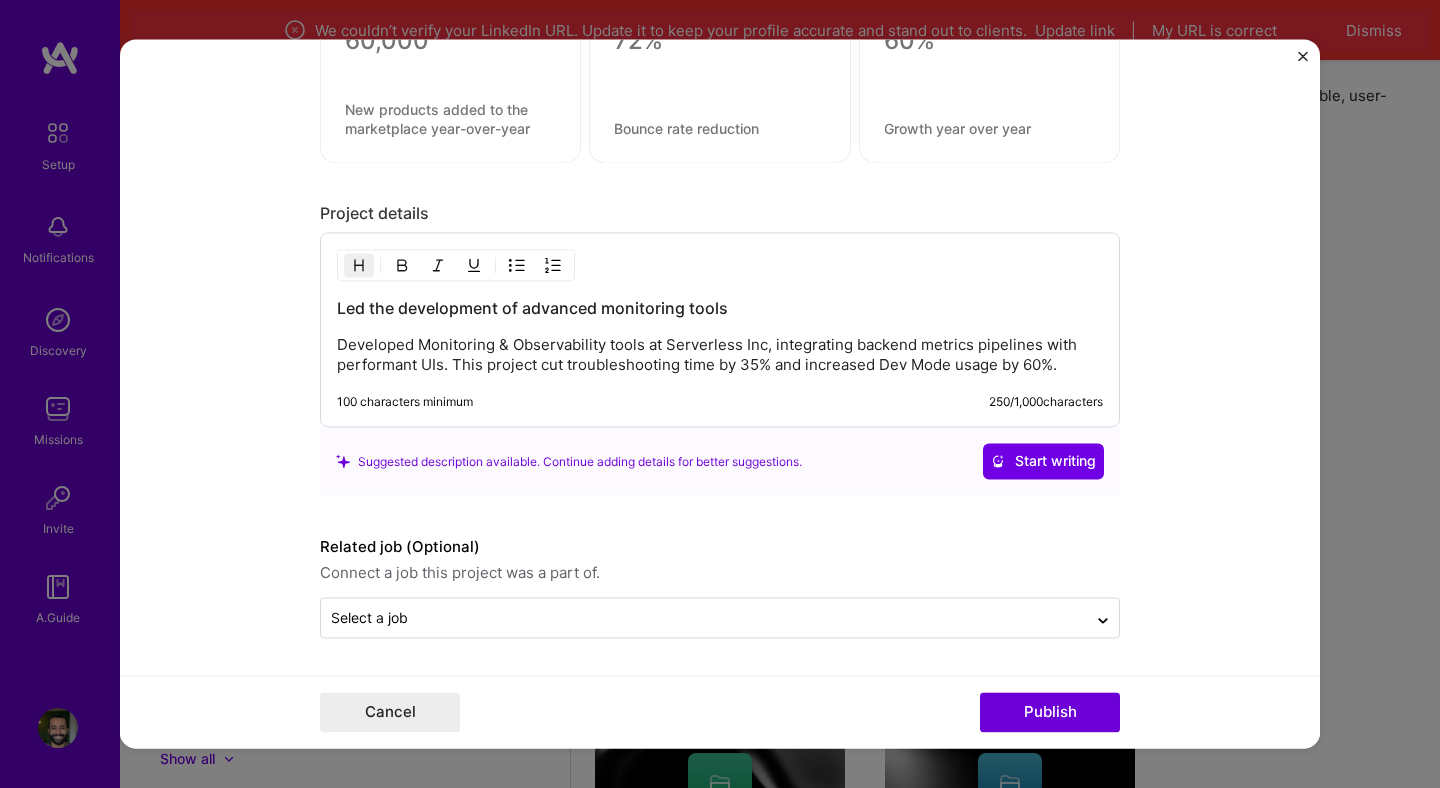 click on "Editing suggested project This project is suggested based on your LinkedIn, resume or A.Team activity. Project title Monitoring & Observability Enhancement Company Serverless Inc
Project industry Industry 2 Project Link (Optional)
Drag and drop an image or   Upload file Upload file We recommend uploading at least 4 images. 1600x1200px or higher recommended. Max 5MB each. Role Senior Software Engineer Software Engineer [DATE]
to
I’m still working on this project Skills used — Add up to 12 skills Any new skills will be added to your profile. Enter skills... Did this role require you to manage team members? (Optional) Yes, I managed — team members. Were you involved from inception to launch (0  ->  1)? (Optional) Zero to one is creation and development of a unique product from the ground up. I was involved in zero to one with this project Add metrics (Optional) Project details   100 characters minimum 250 / 1,000" at bounding box center (720, 393) 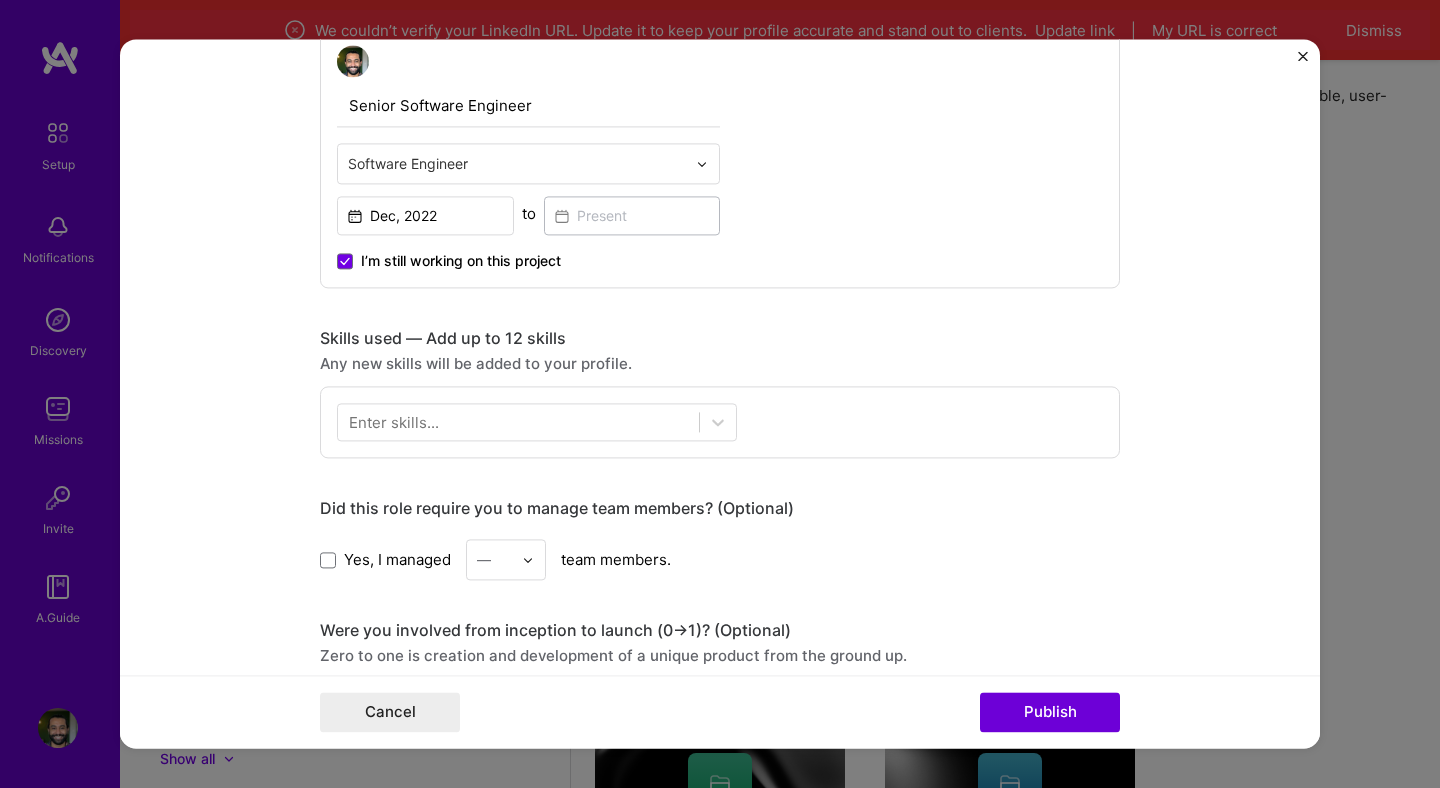 scroll, scrollTop: 722, scrollLeft: 0, axis: vertical 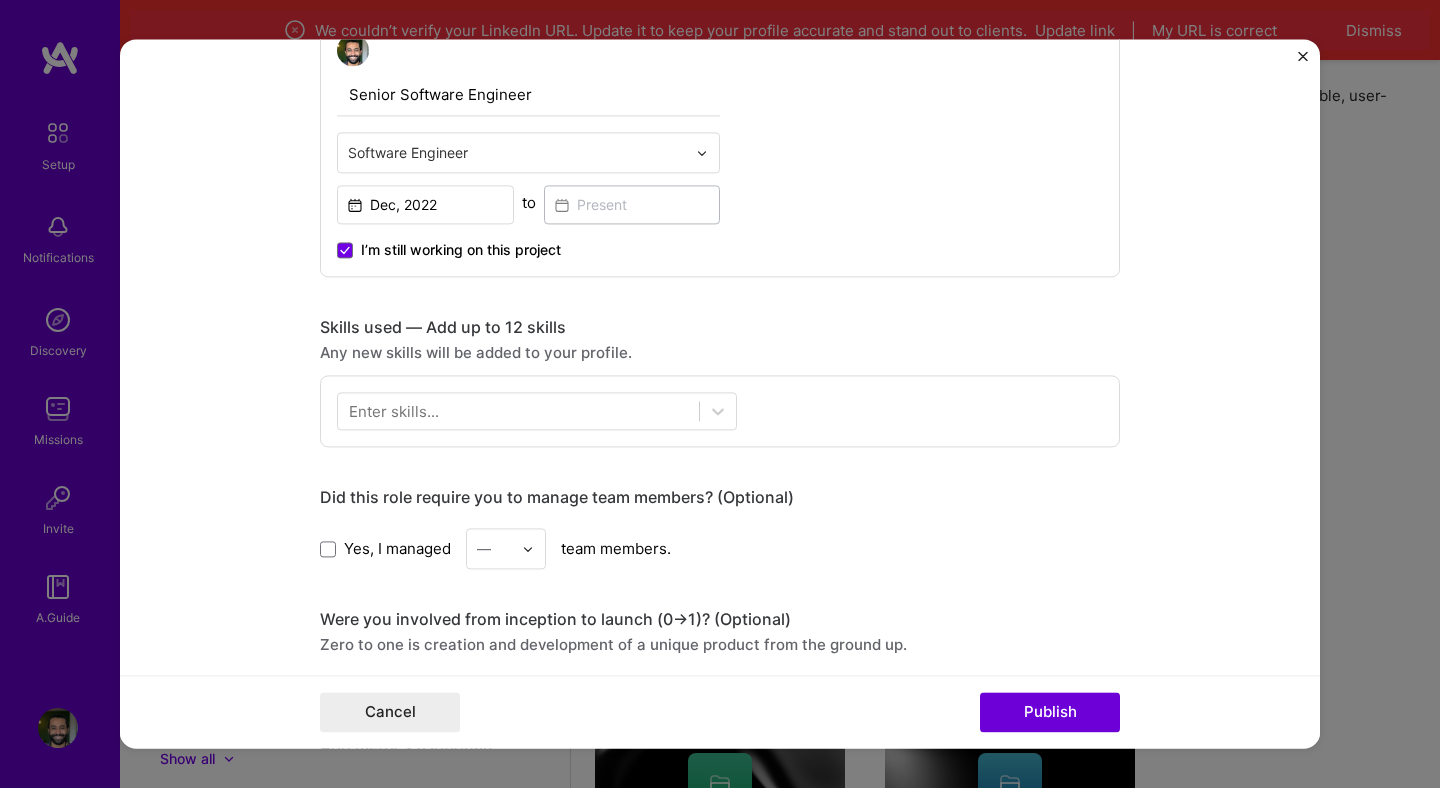 click on "Enter skills..." at bounding box center [720, 411] 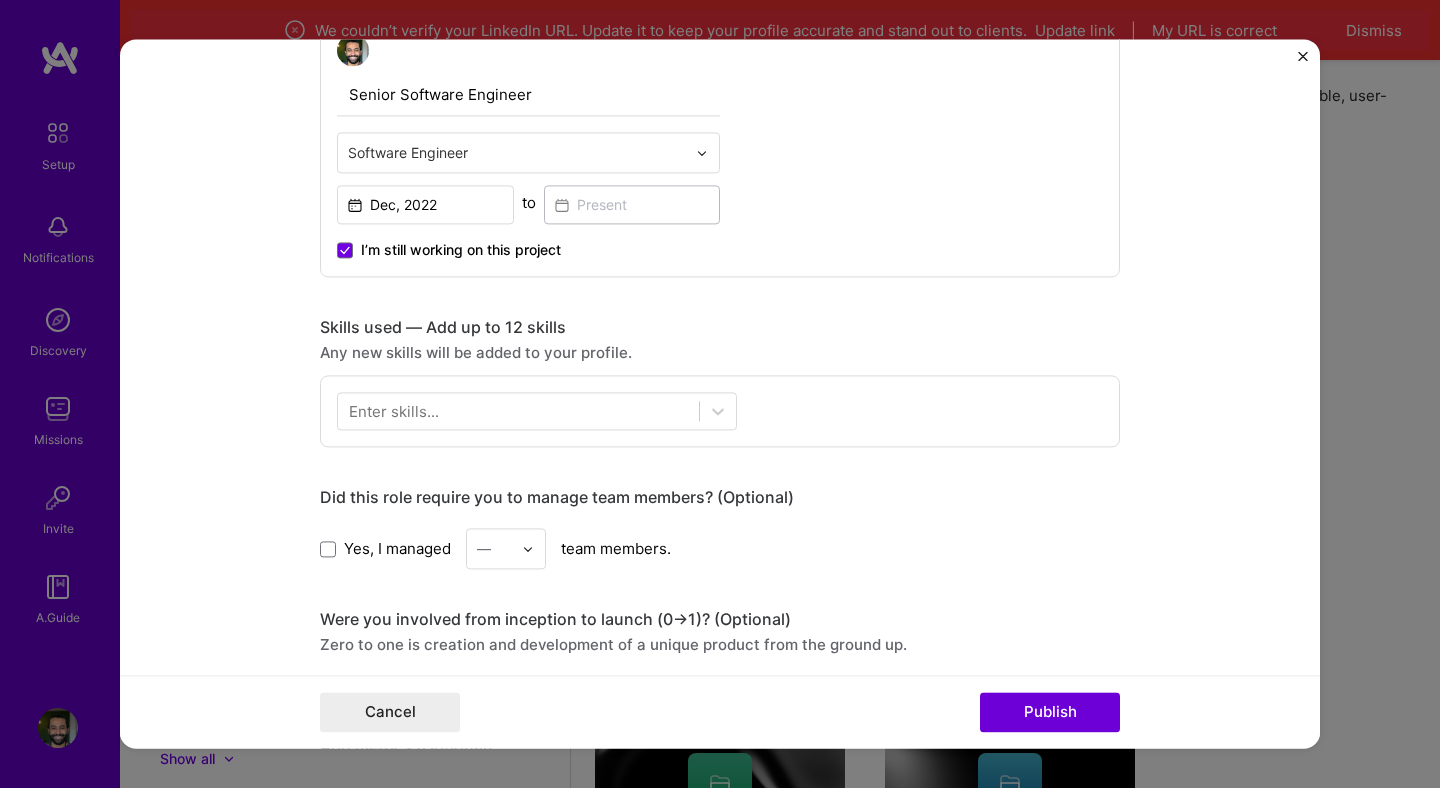 click on "Enter skills..." at bounding box center (394, 411) 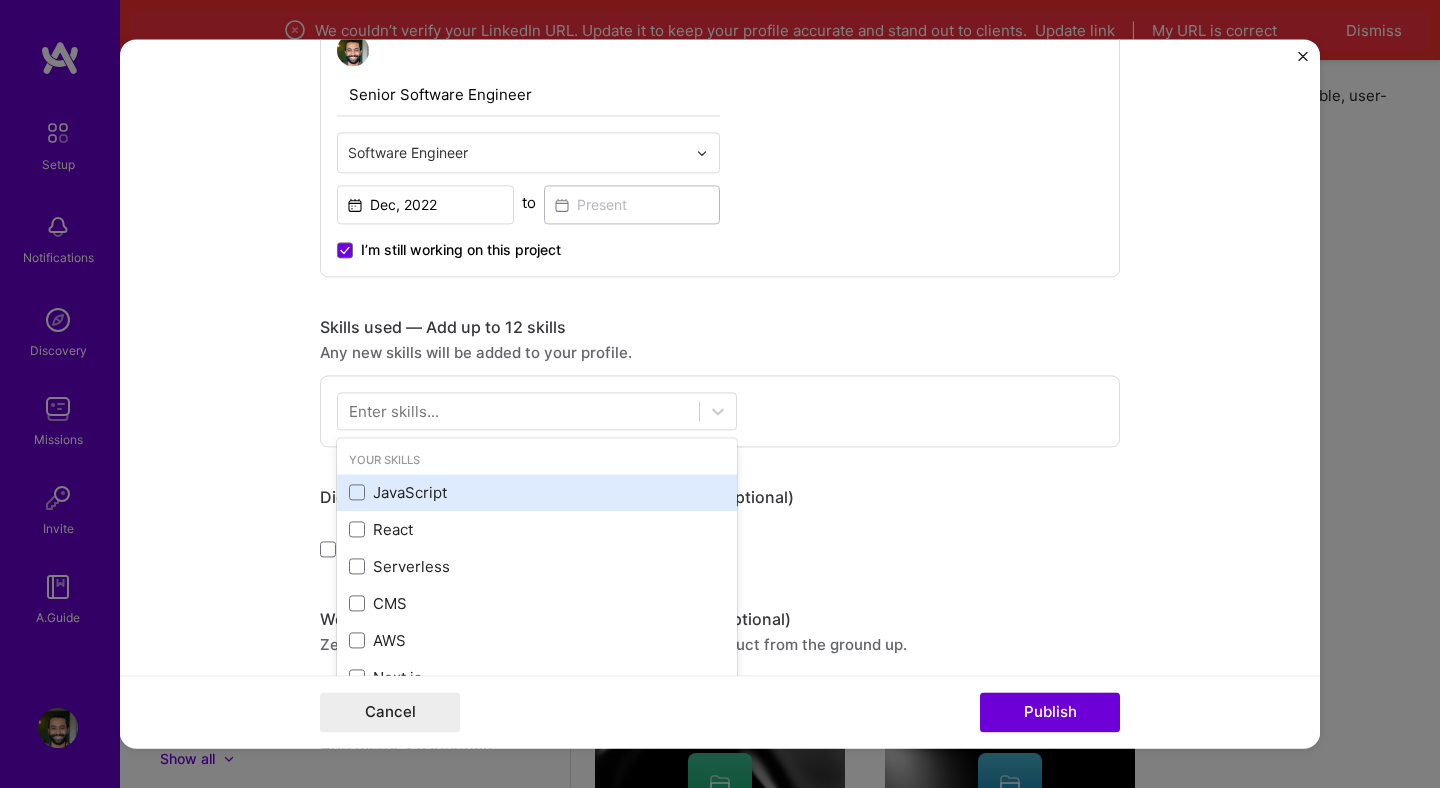 click on "JavaScript" at bounding box center [537, 492] 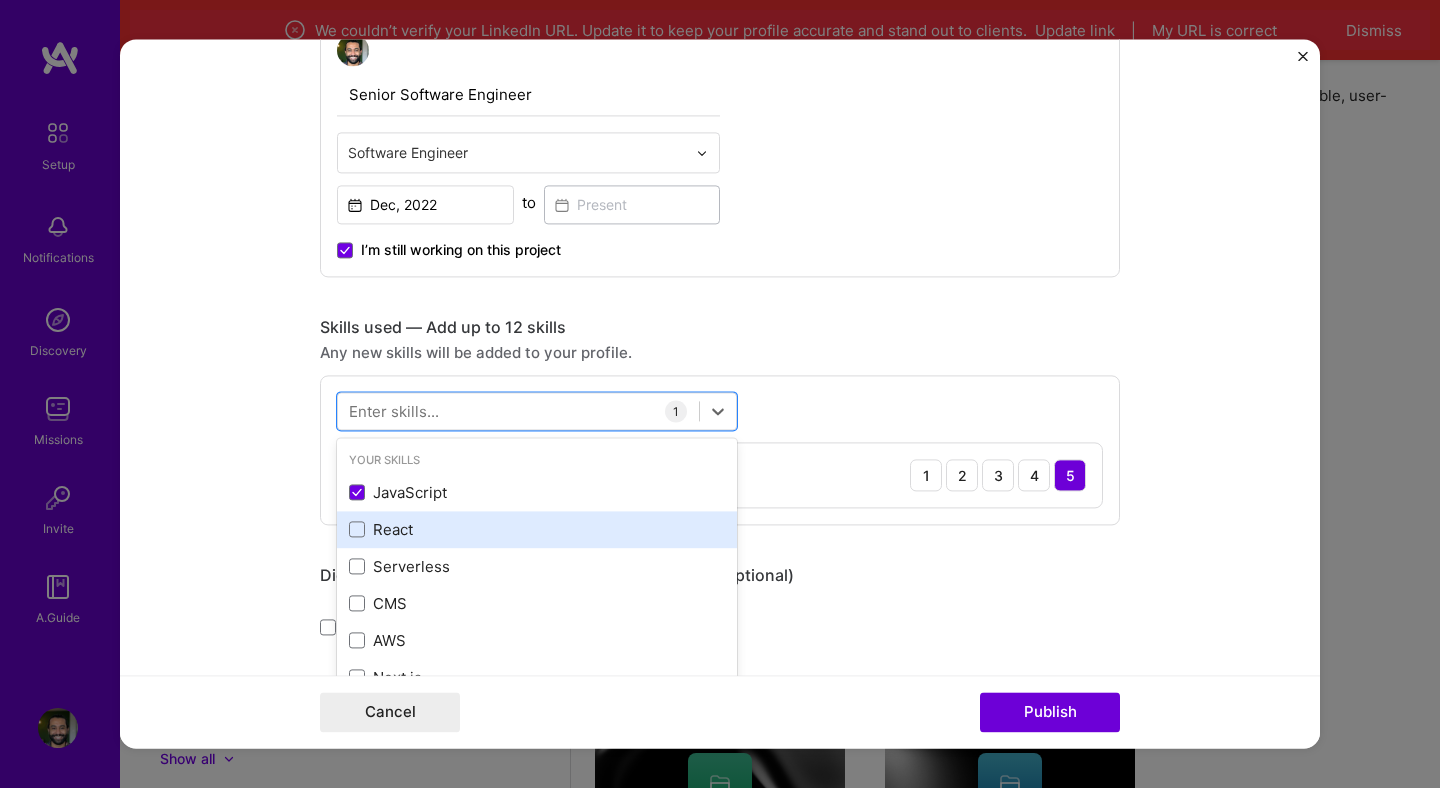 click on "React" at bounding box center [537, 529] 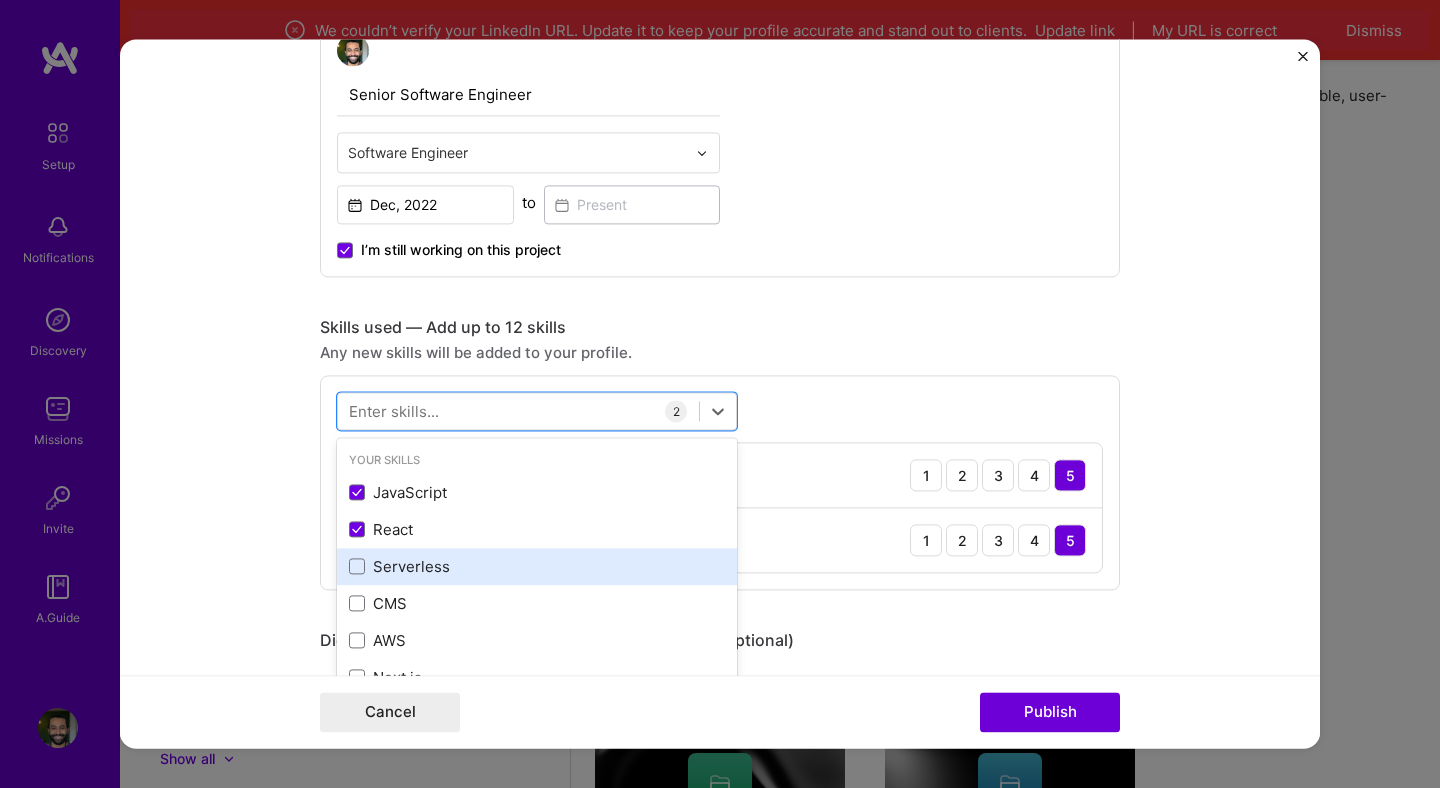 click on "Serverless" at bounding box center (537, 566) 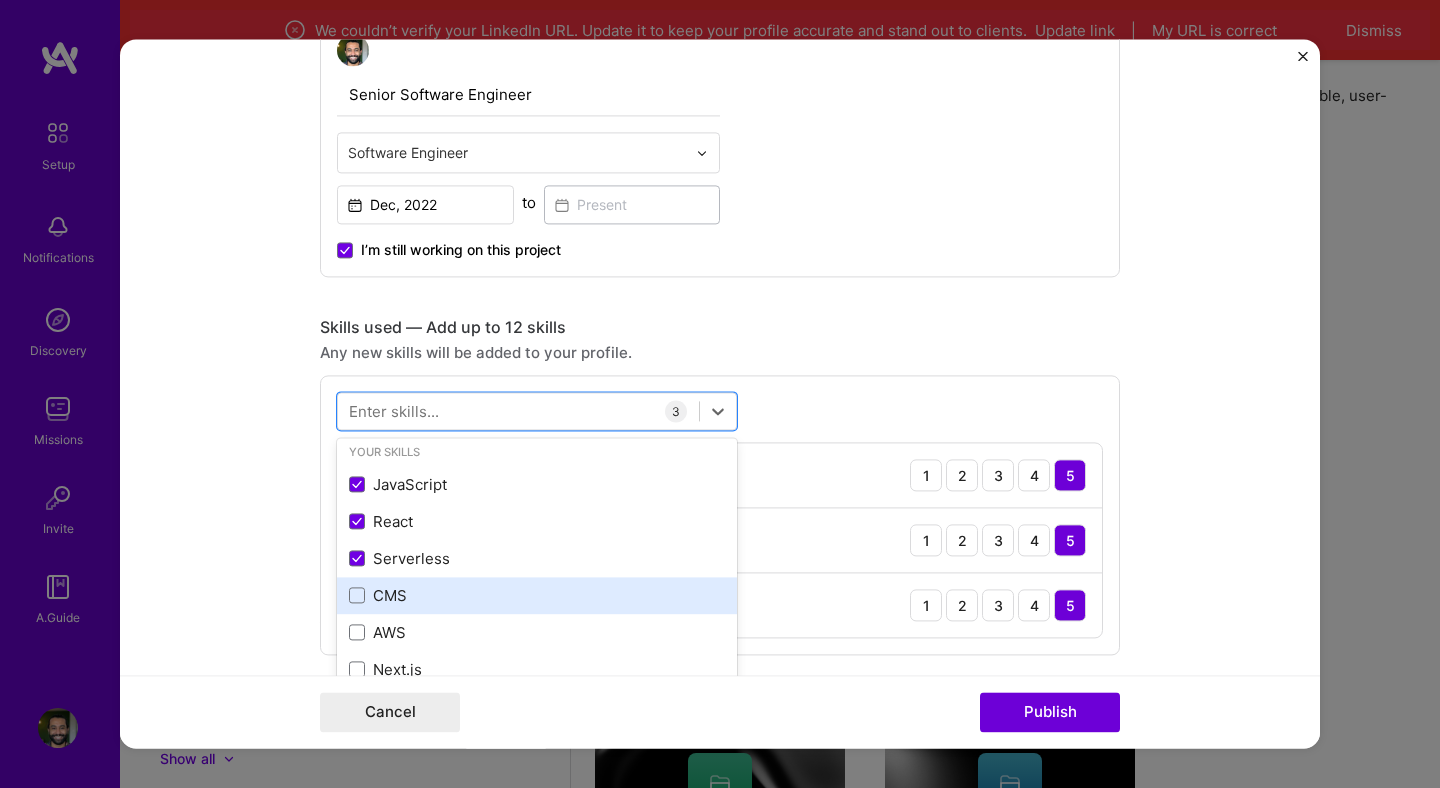 scroll, scrollTop: 9, scrollLeft: 0, axis: vertical 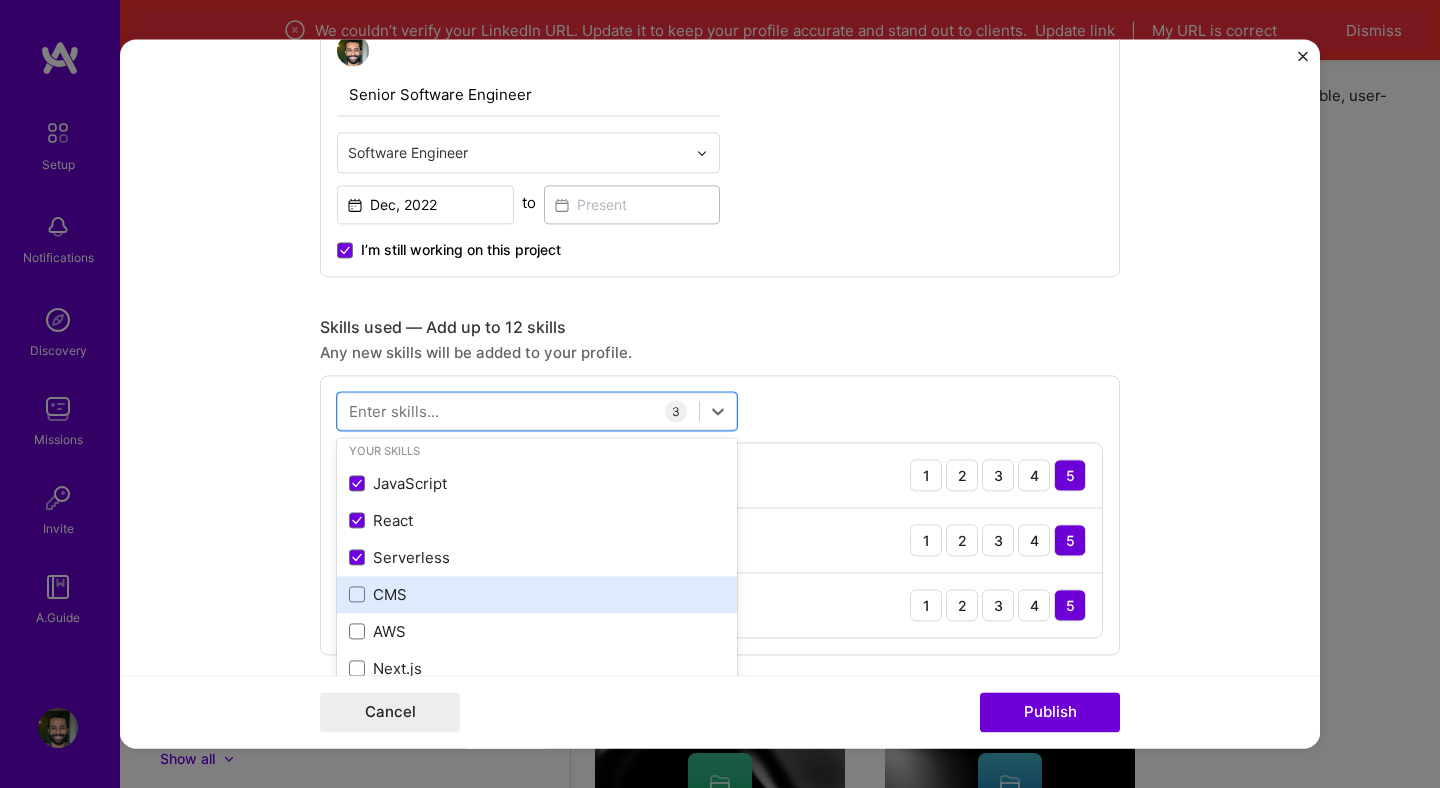 click on "CMS" at bounding box center [537, 594] 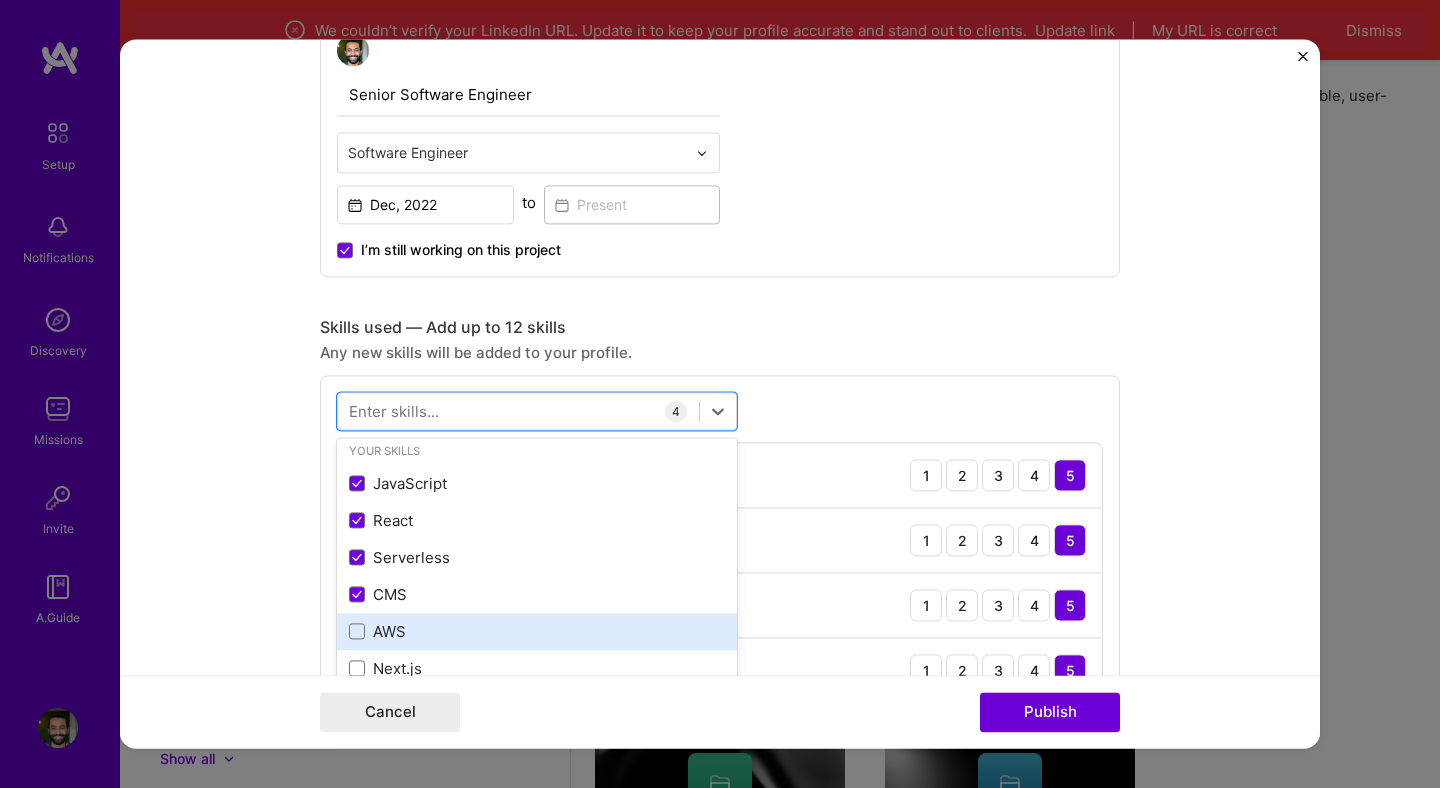 click on "AWS" at bounding box center (537, 631) 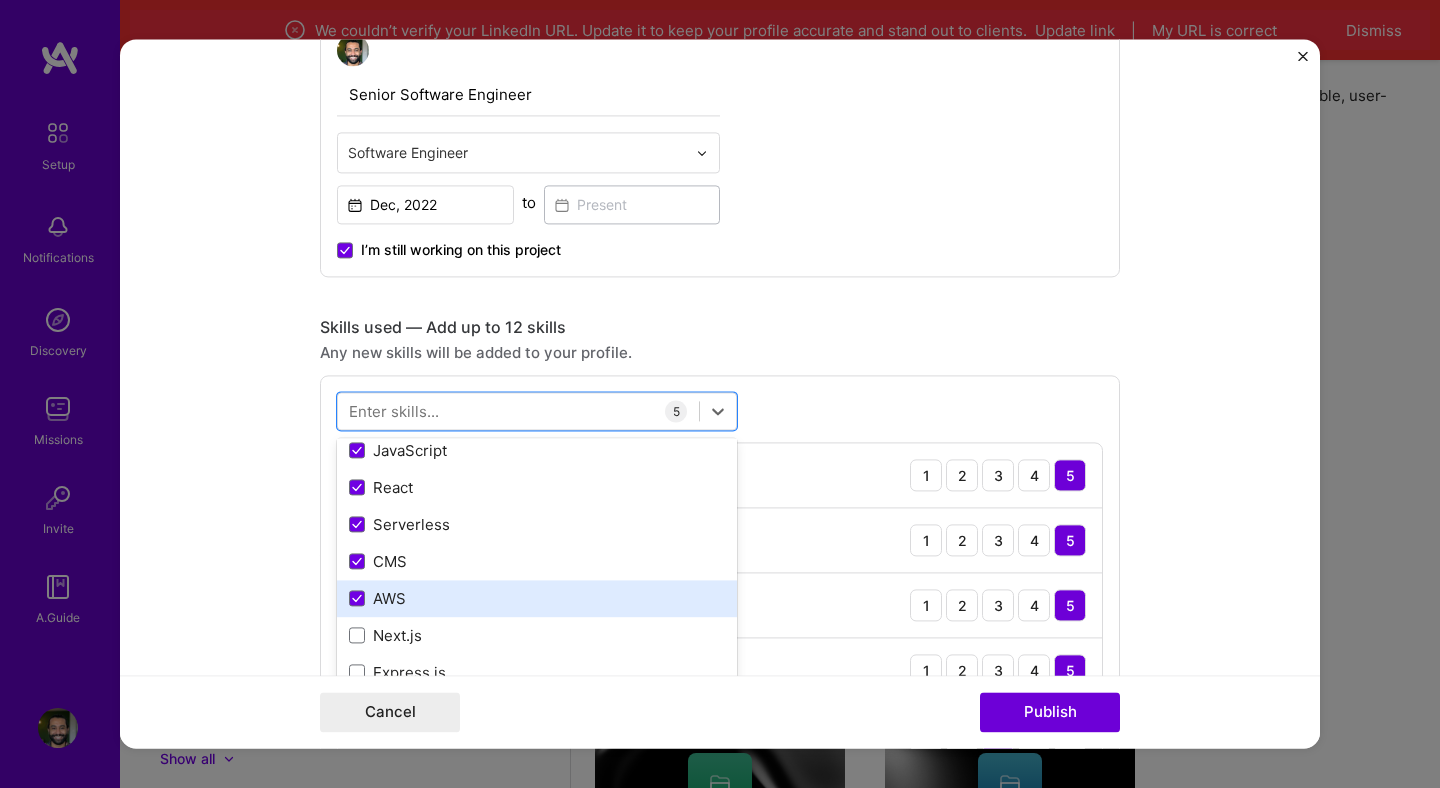 scroll, scrollTop: 45, scrollLeft: 0, axis: vertical 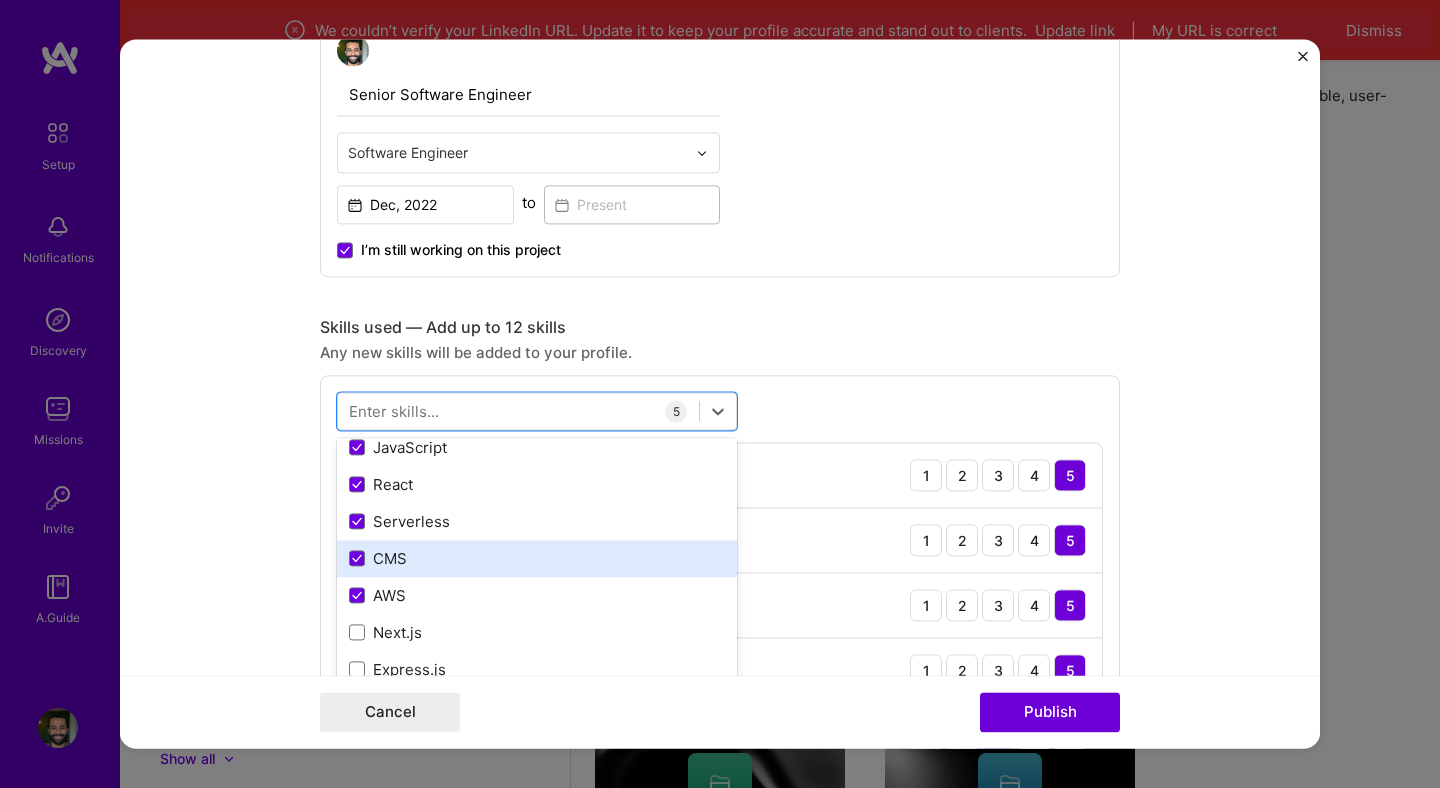 click on "CMS" at bounding box center (537, 558) 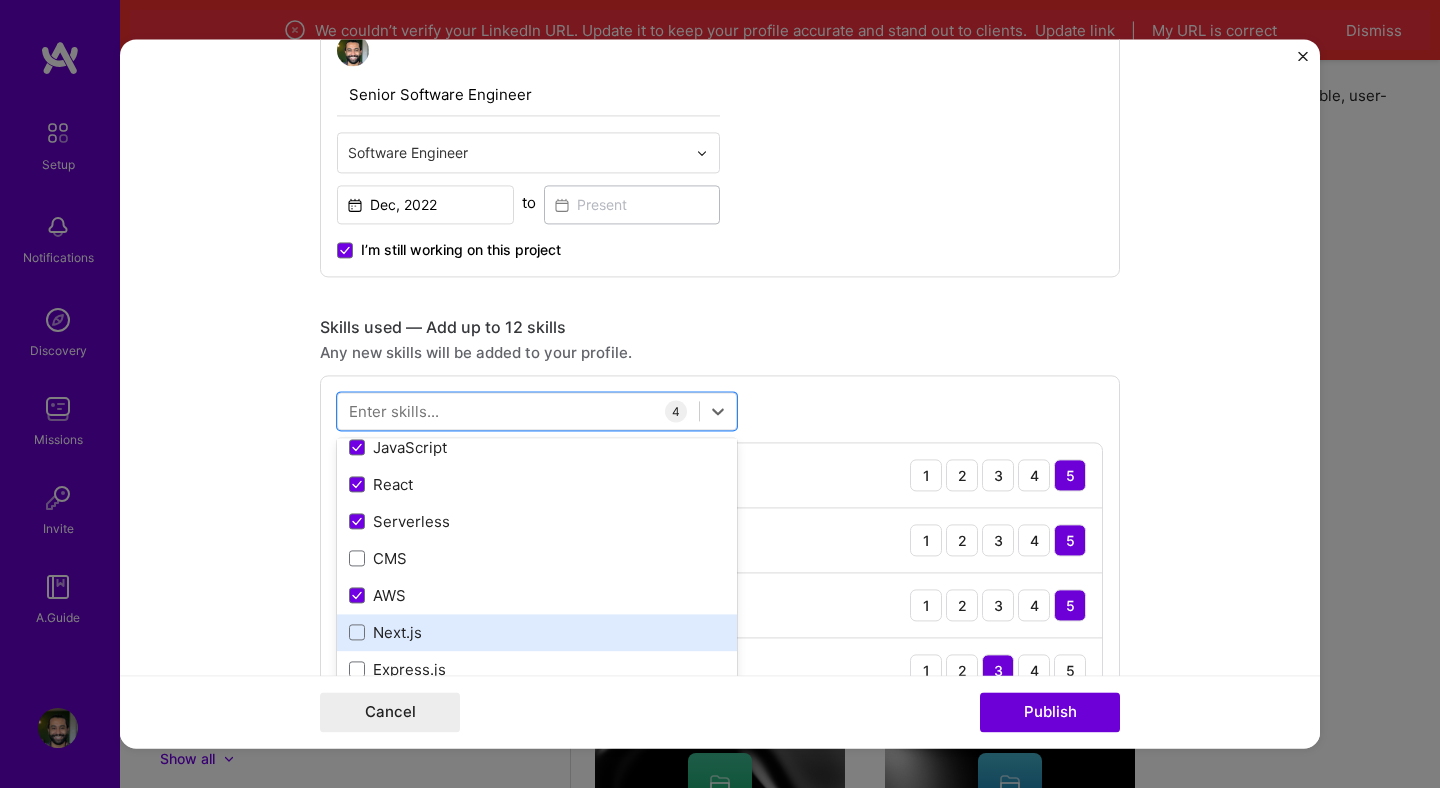 click on "Next.js" at bounding box center (537, 632) 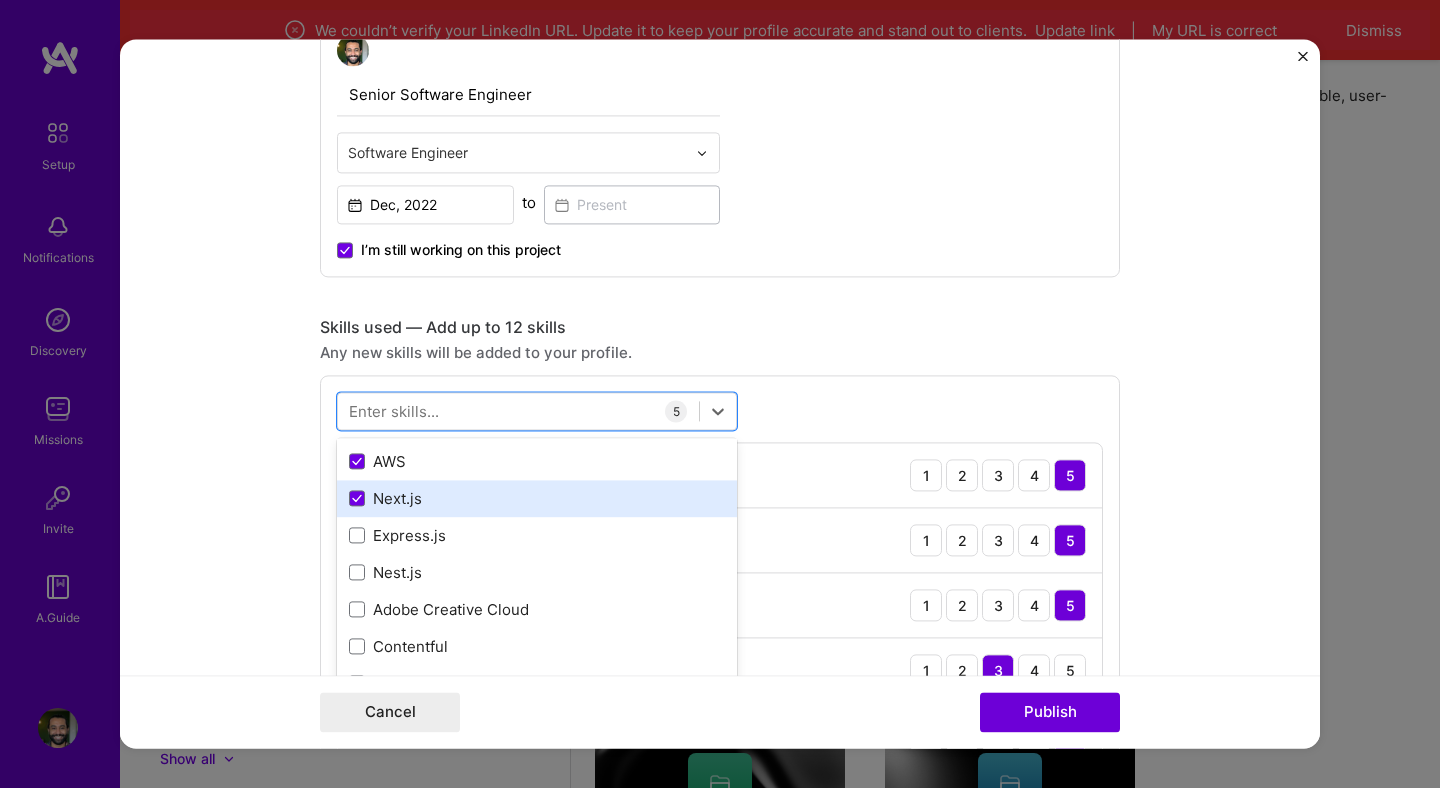 scroll, scrollTop: 185, scrollLeft: 0, axis: vertical 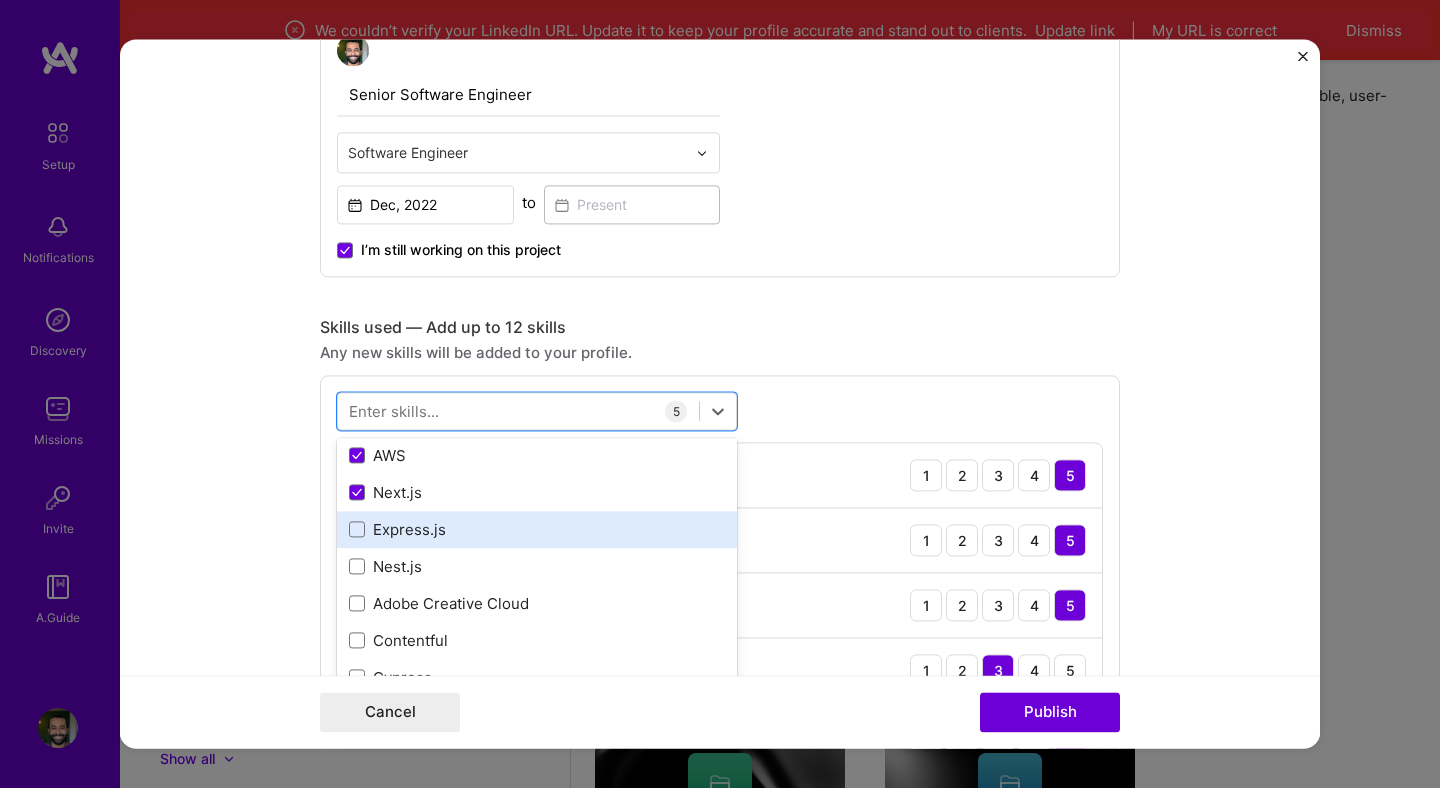 click on "Express.js" at bounding box center [537, 529] 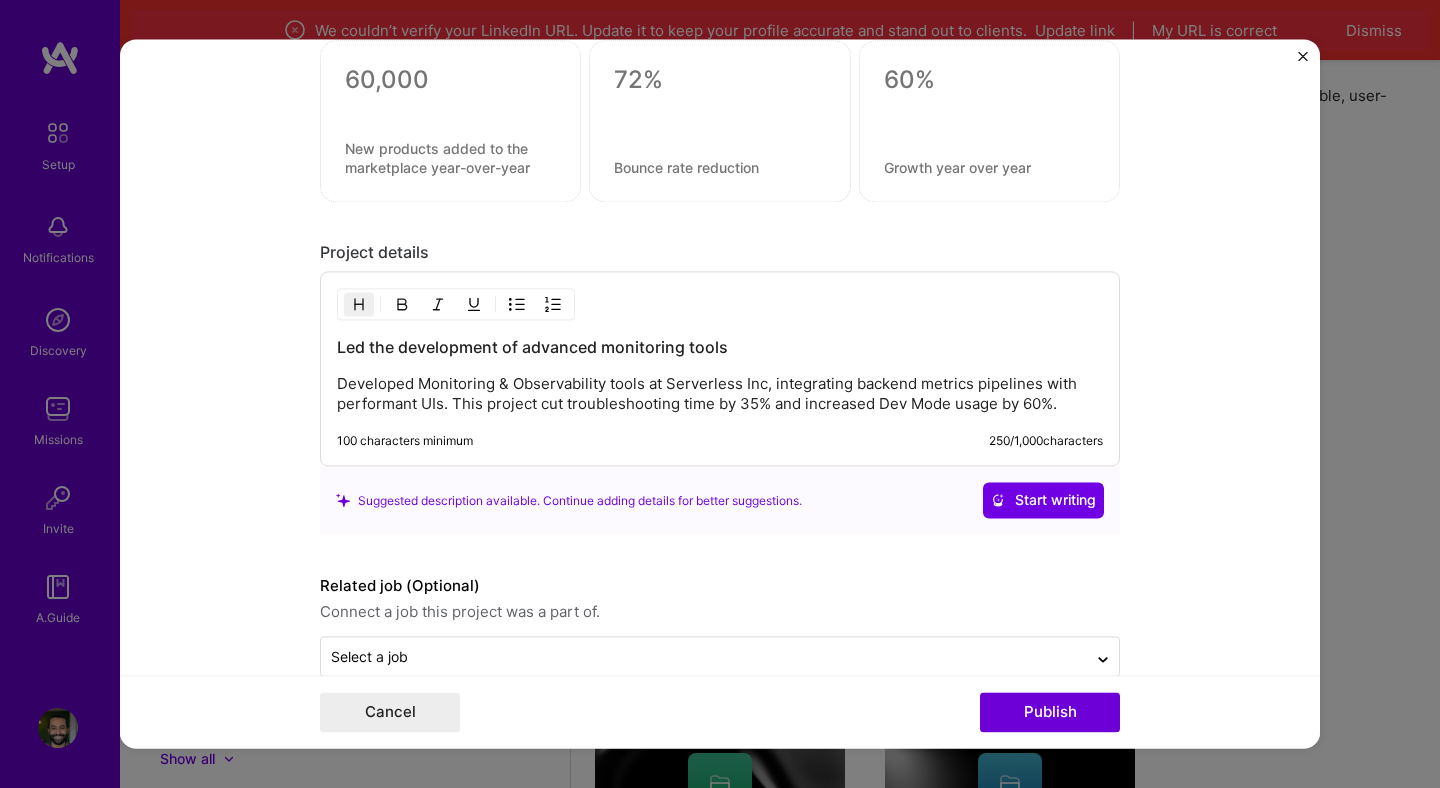 scroll, scrollTop: 1919, scrollLeft: 0, axis: vertical 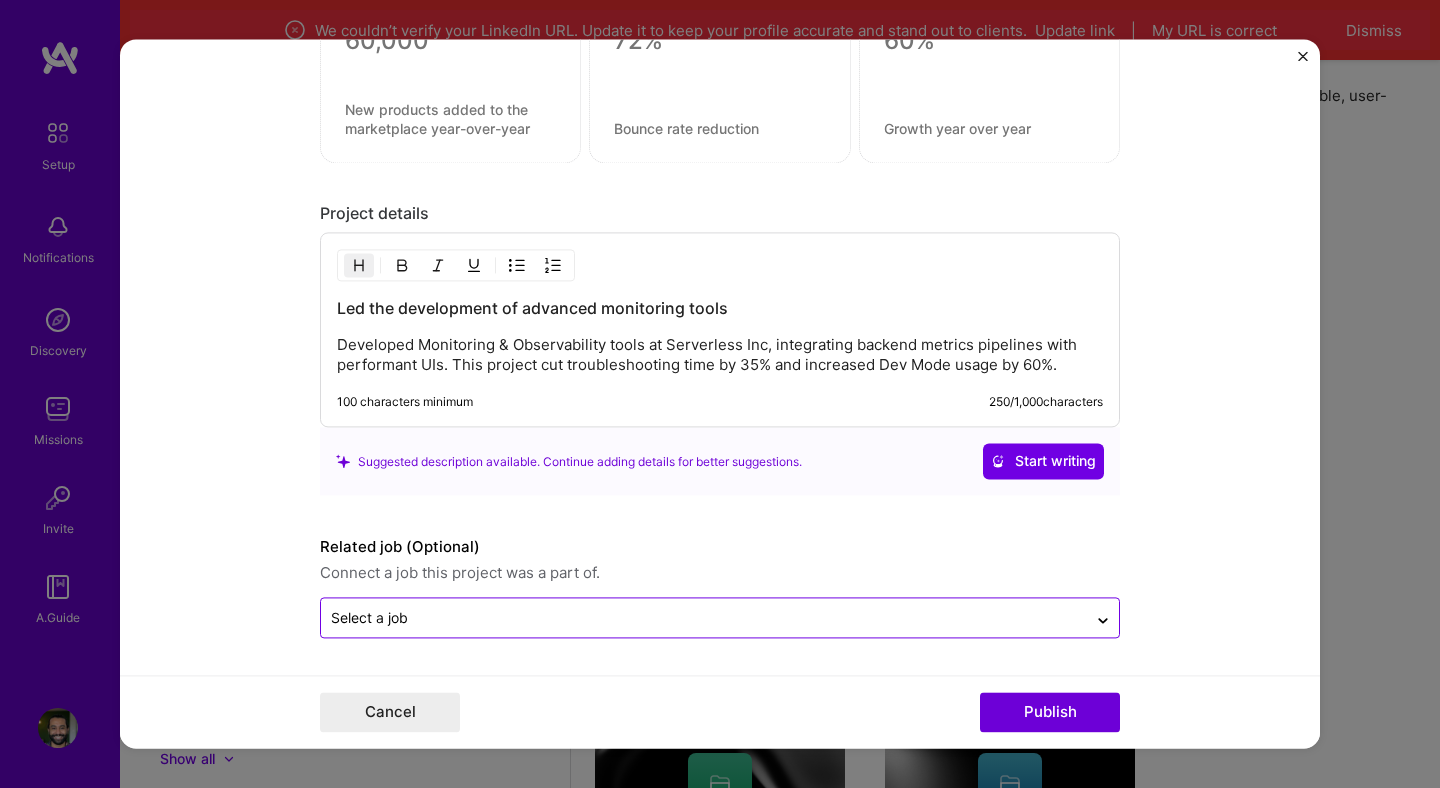 click at bounding box center (704, 618) 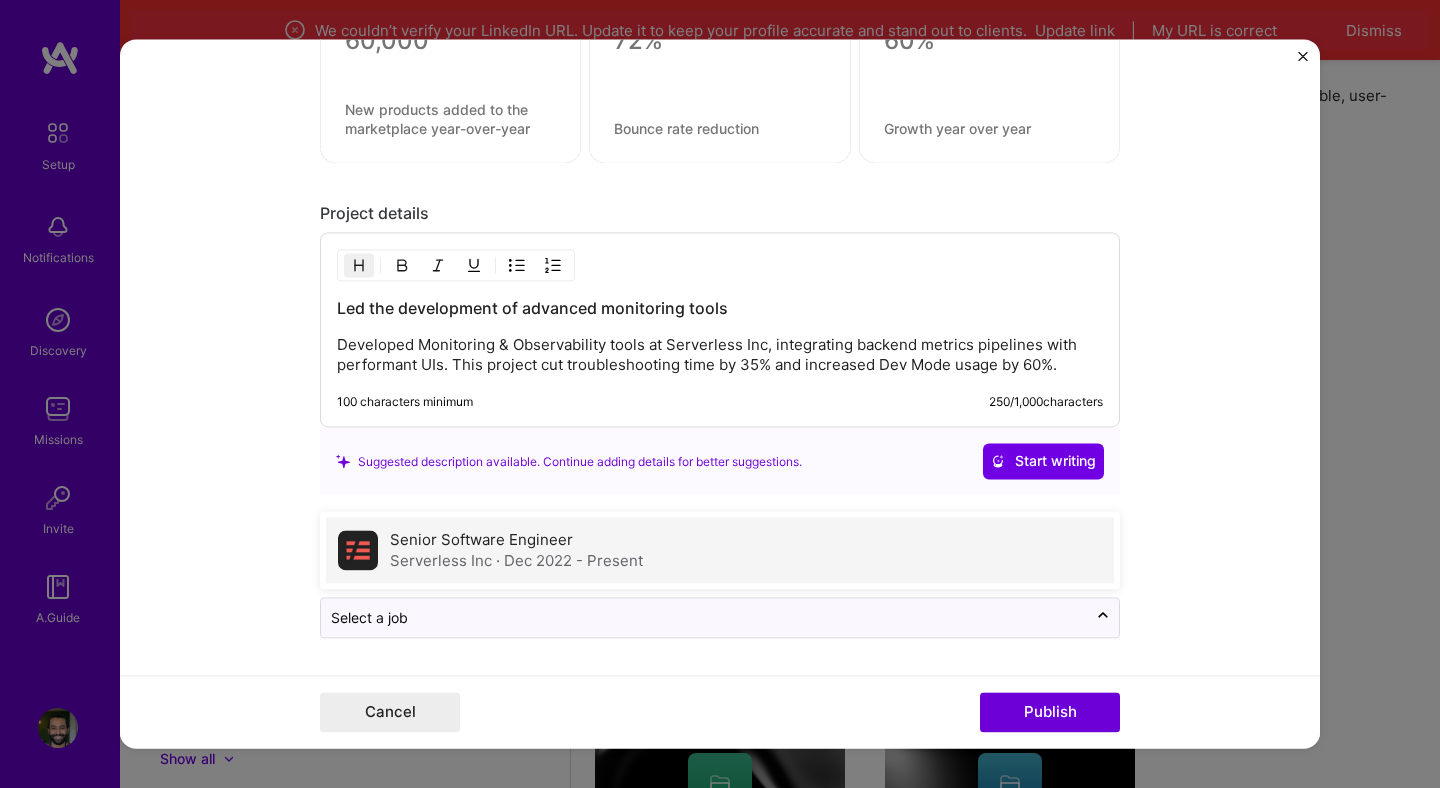 click on "·   [DATE]   -   Present" at bounding box center (569, 561) 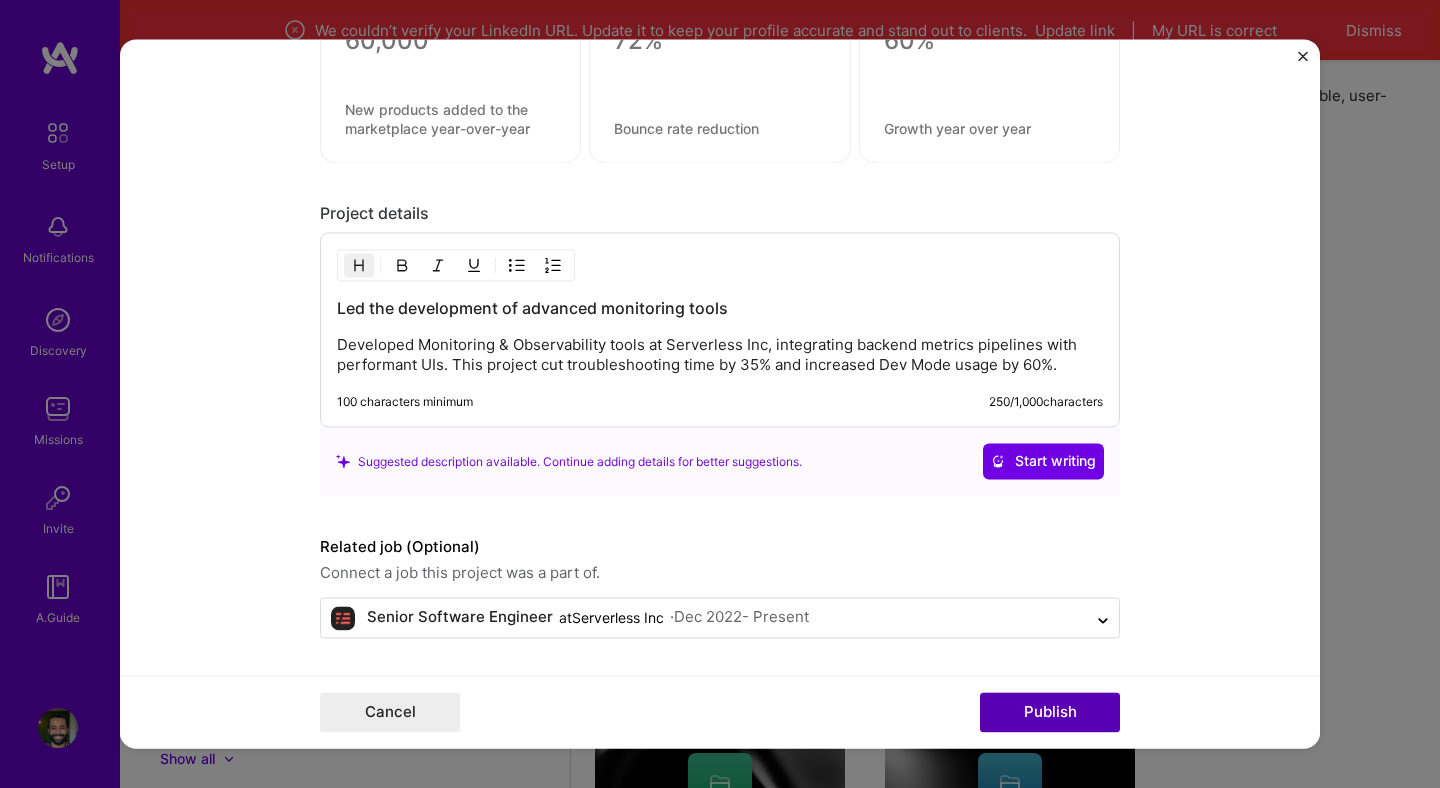 click on "Publish" at bounding box center [1050, 713] 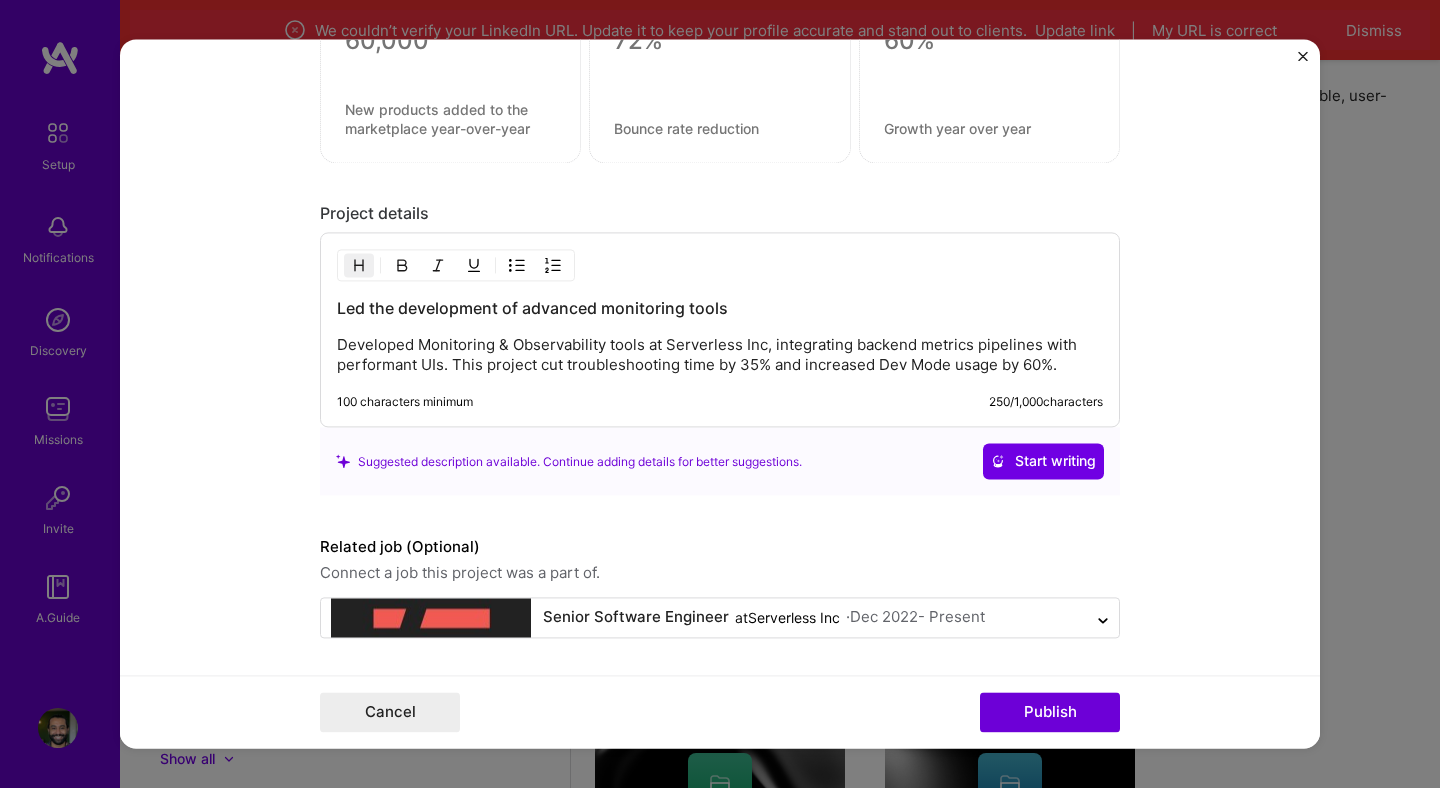 type 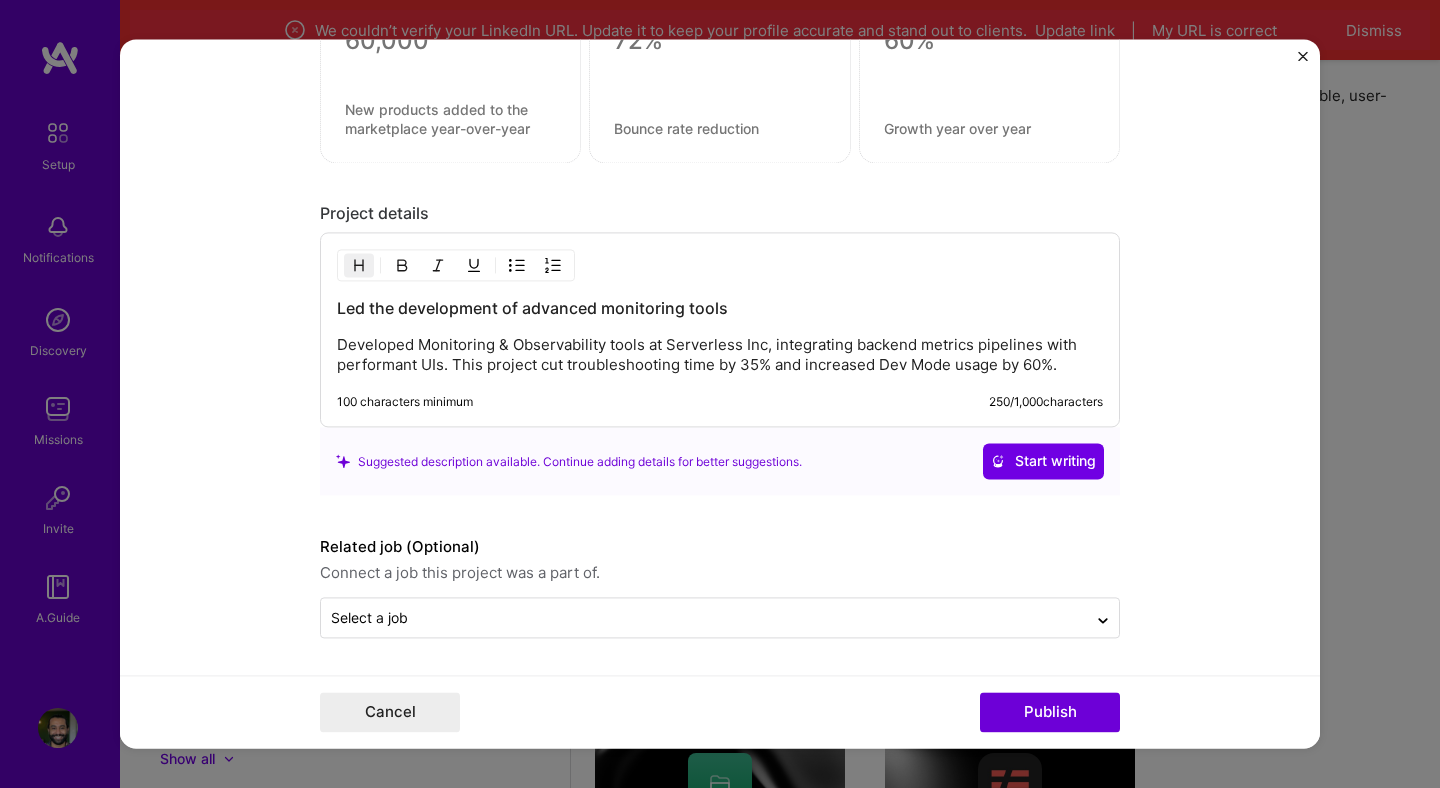 scroll, scrollTop: 1828, scrollLeft: 0, axis: vertical 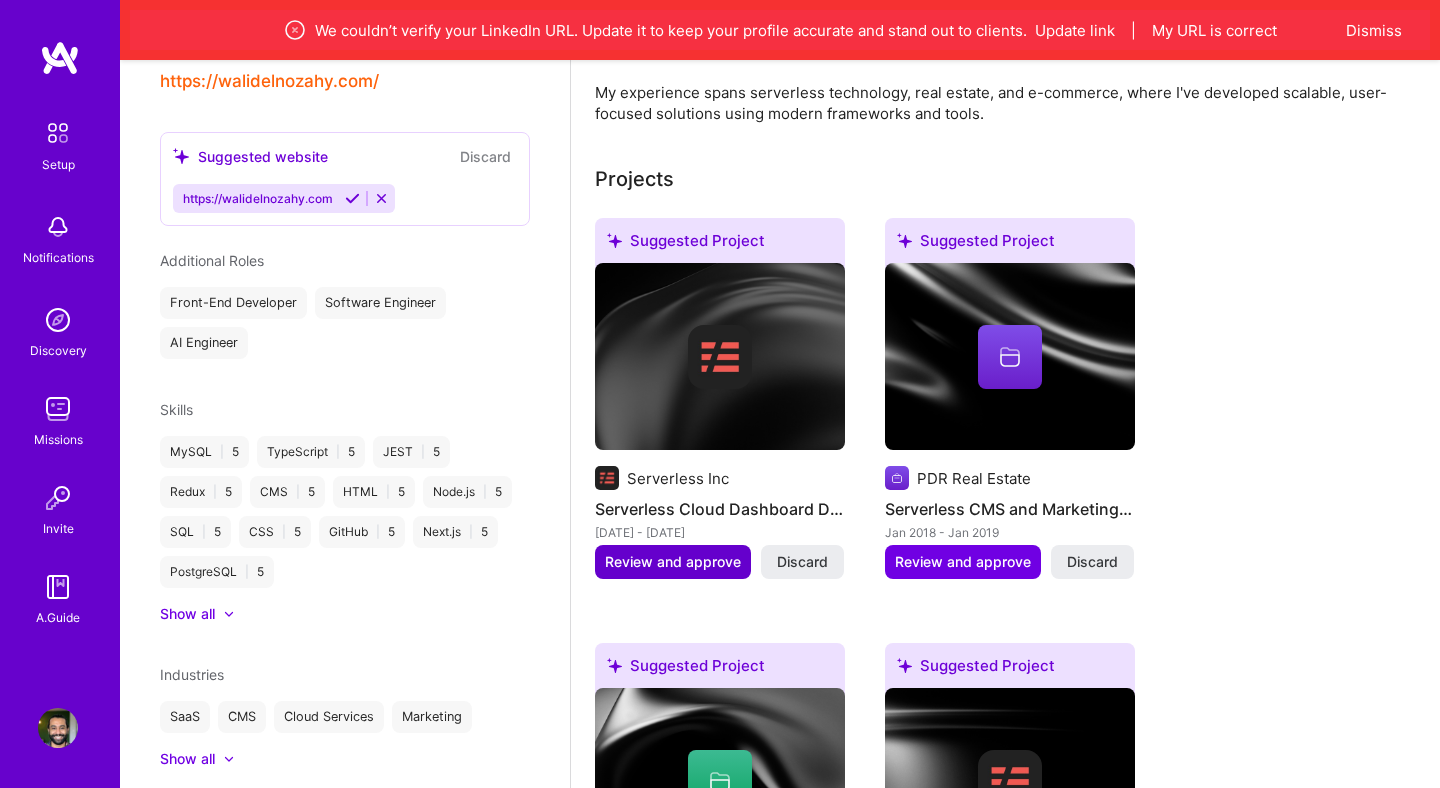 click on "Review and approve" at bounding box center [673, 562] 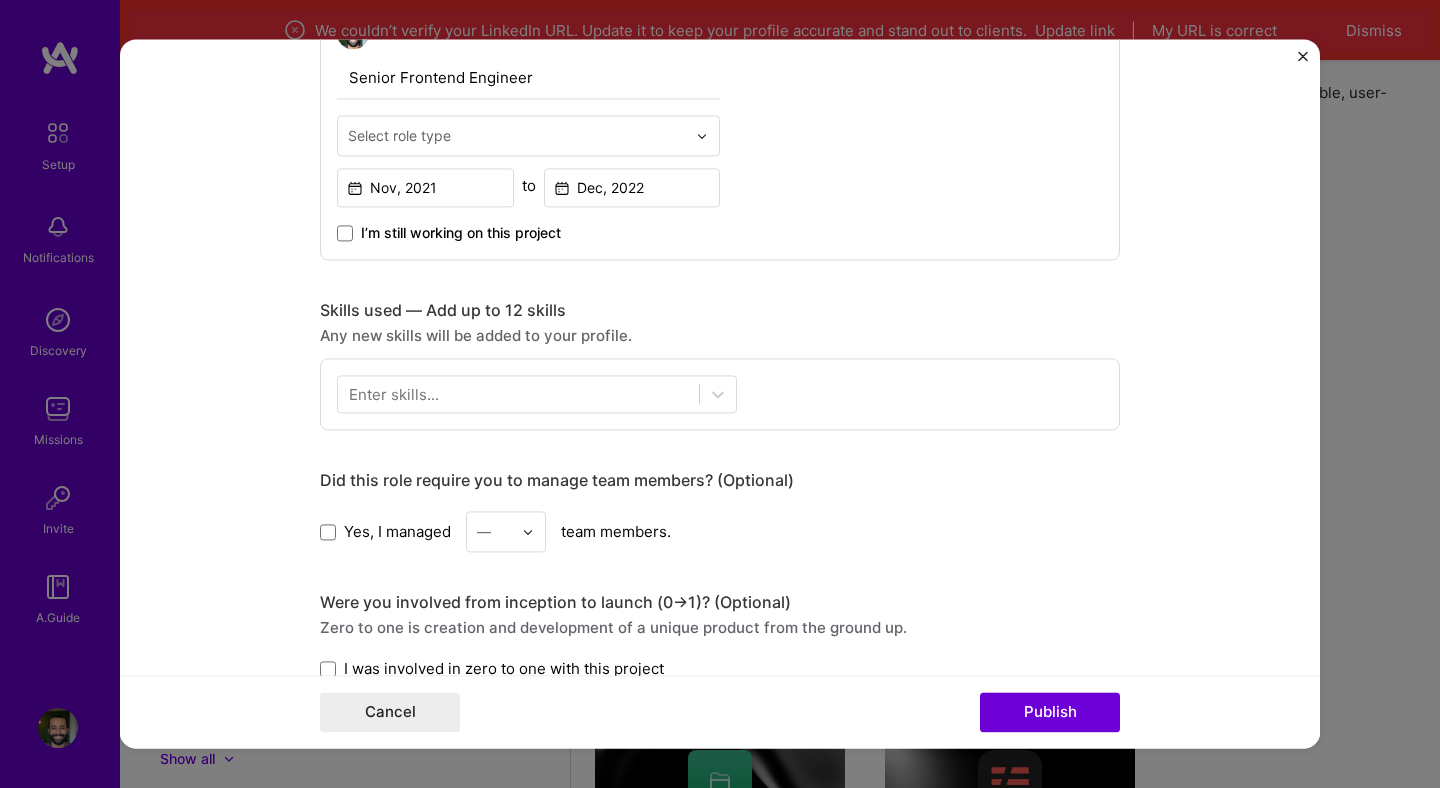 scroll, scrollTop: 774, scrollLeft: 0, axis: vertical 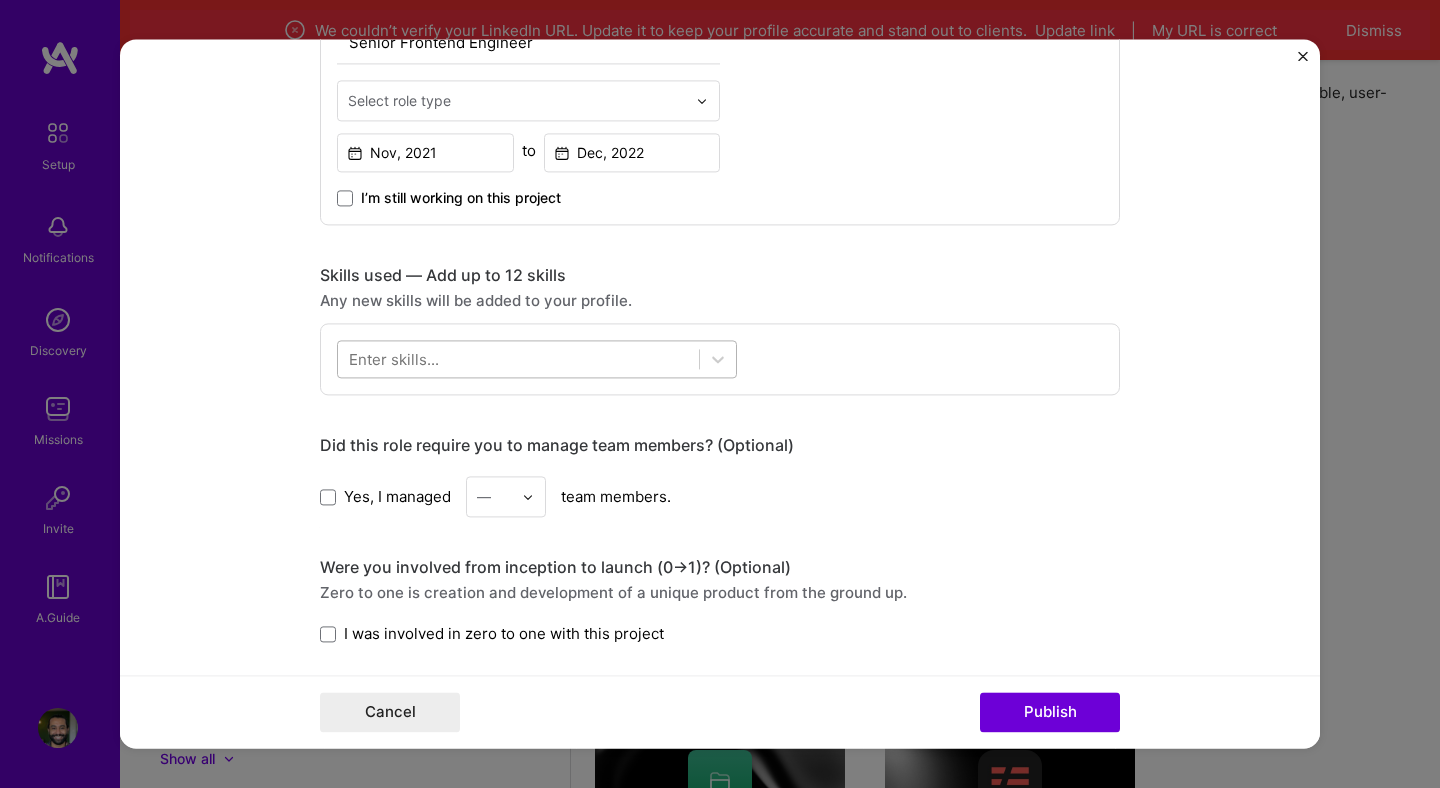 click at bounding box center [518, 359] 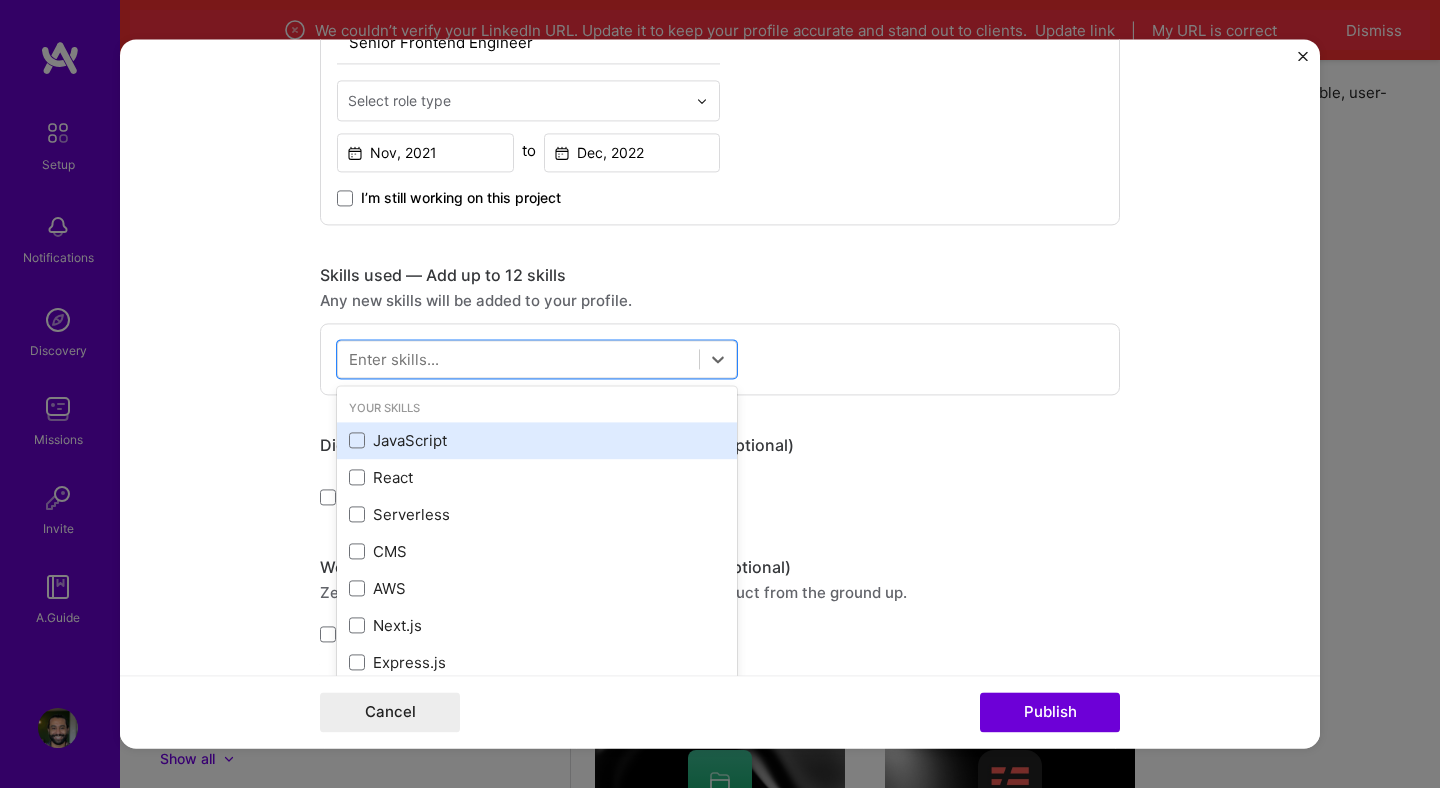 click on "JavaScript" at bounding box center [537, 440] 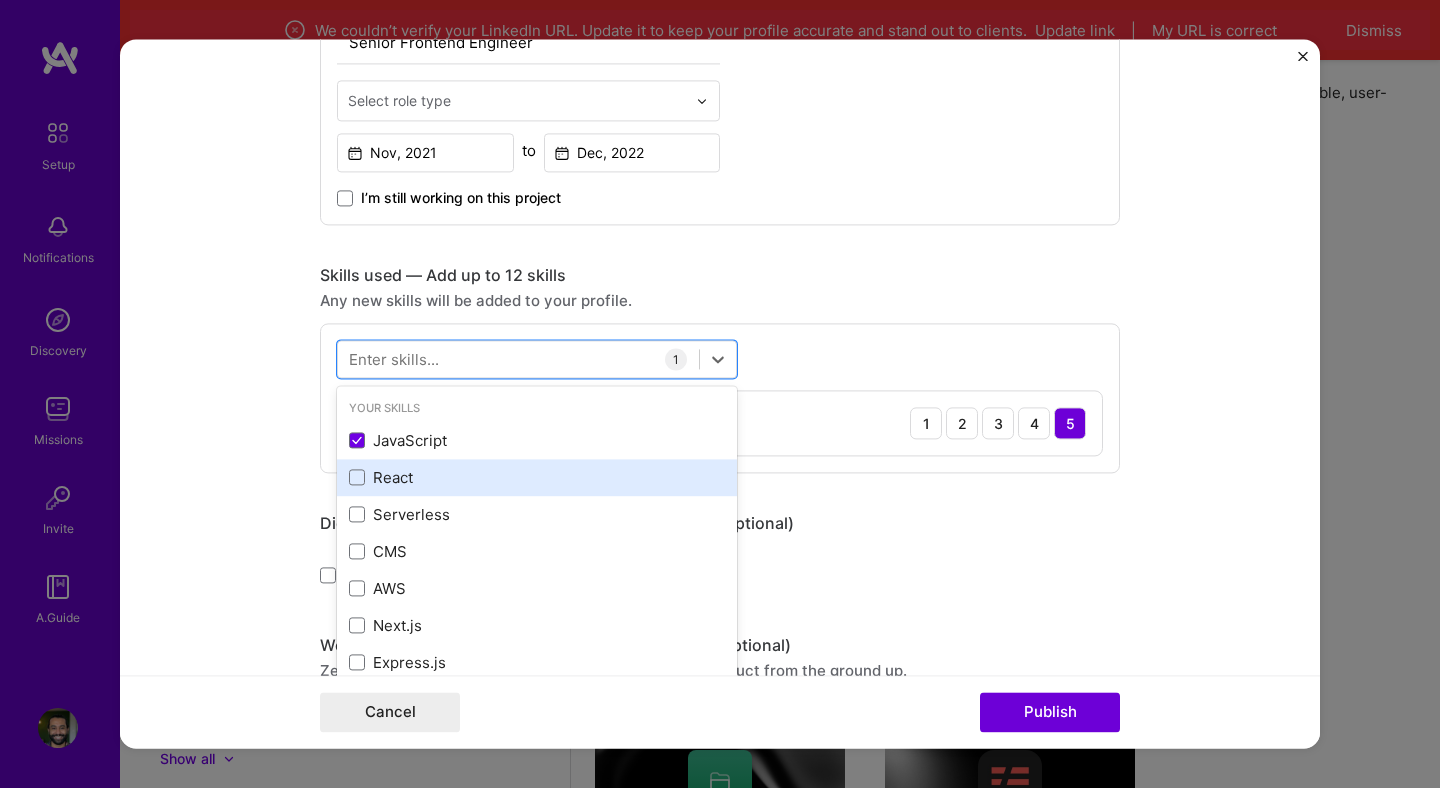 click on "React" at bounding box center (537, 477) 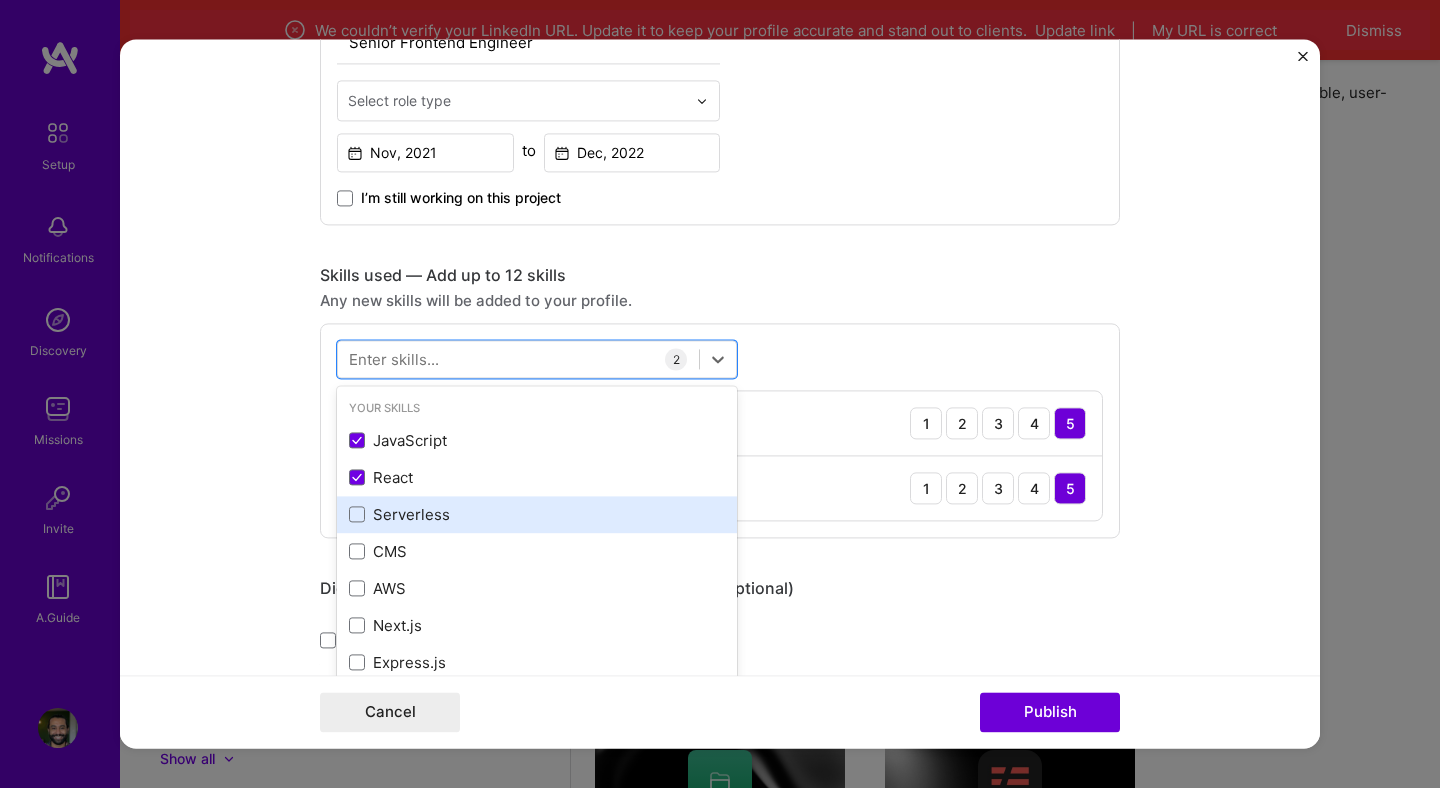 click on "Serverless" at bounding box center (537, 514) 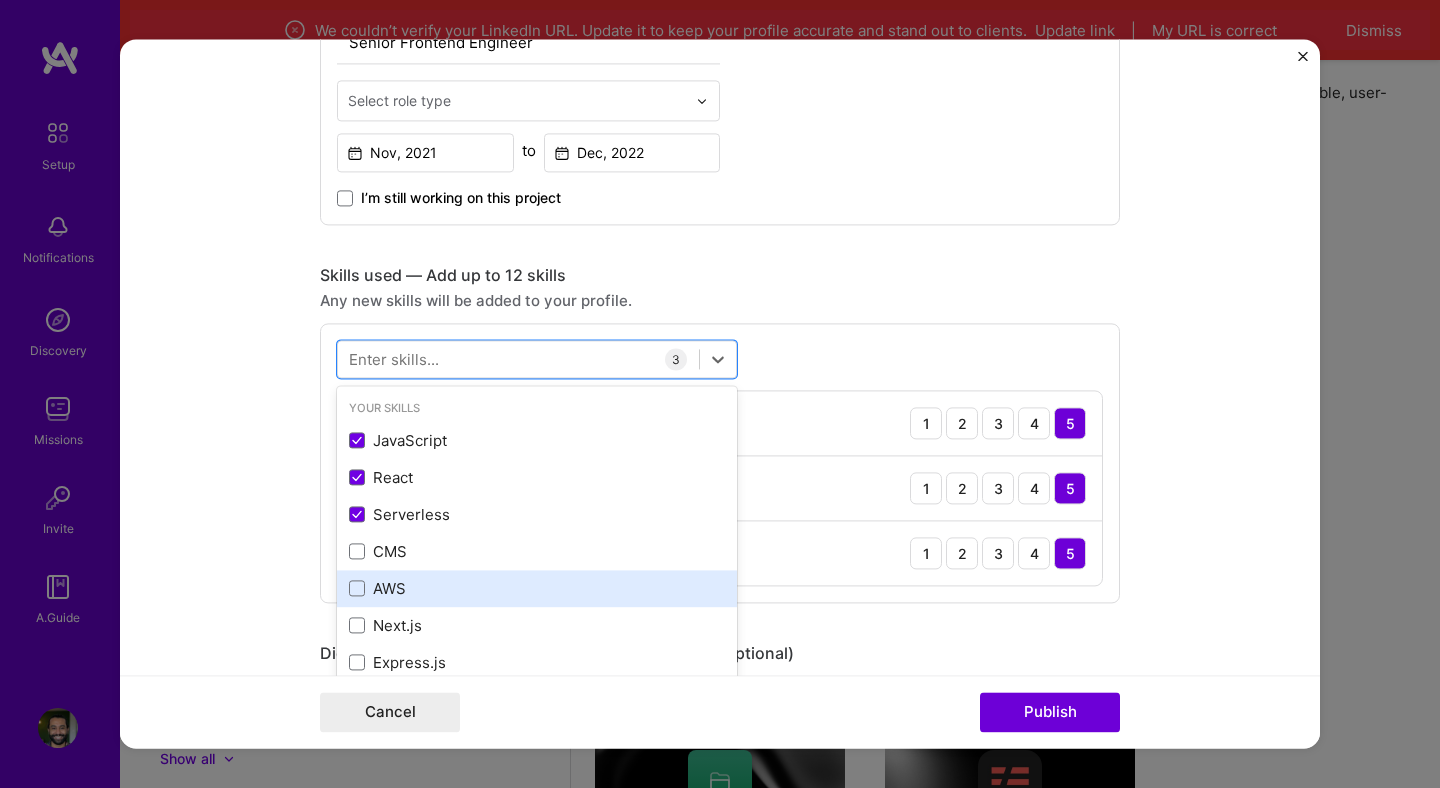 click on "AWS" at bounding box center (537, 588) 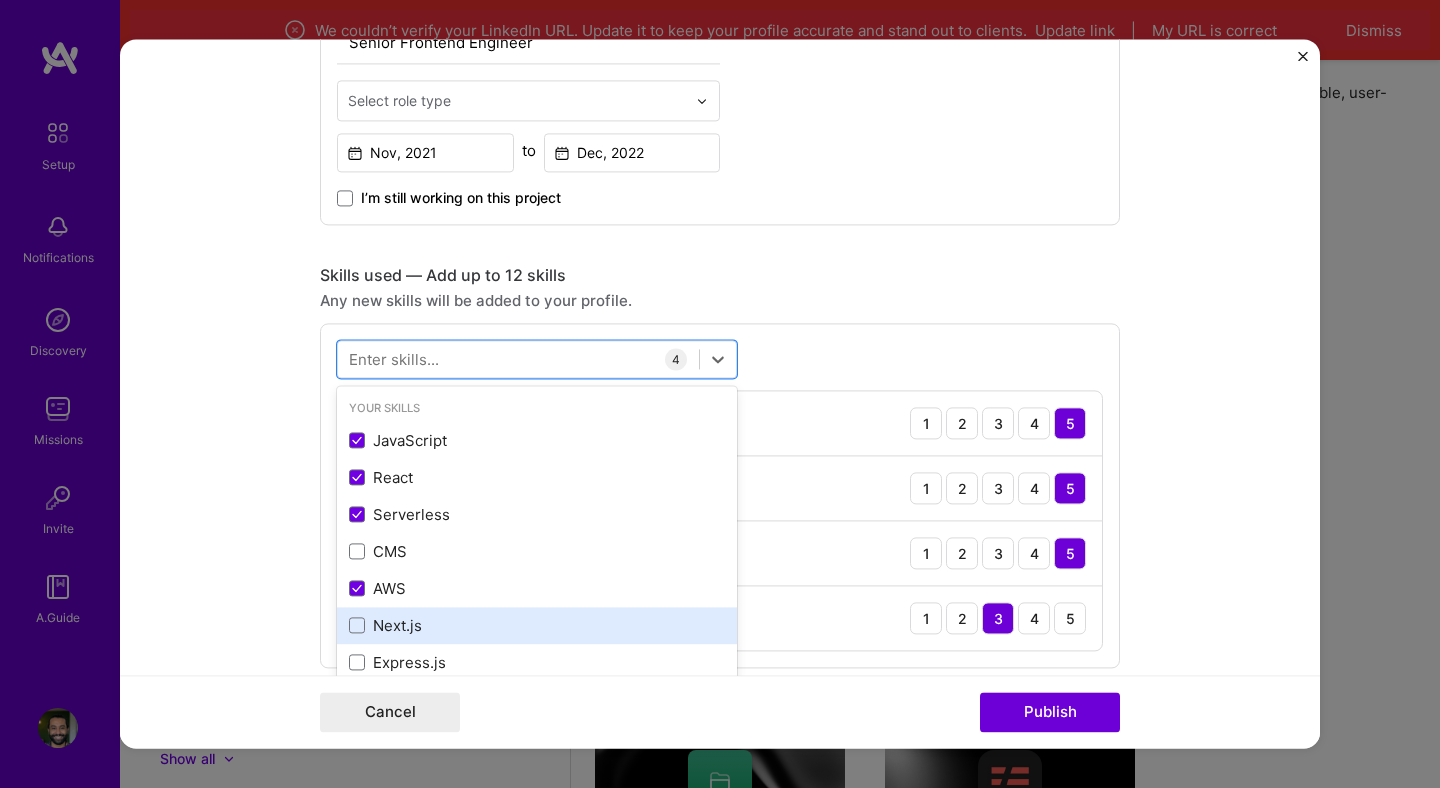 click on "Next.js" at bounding box center [537, 625] 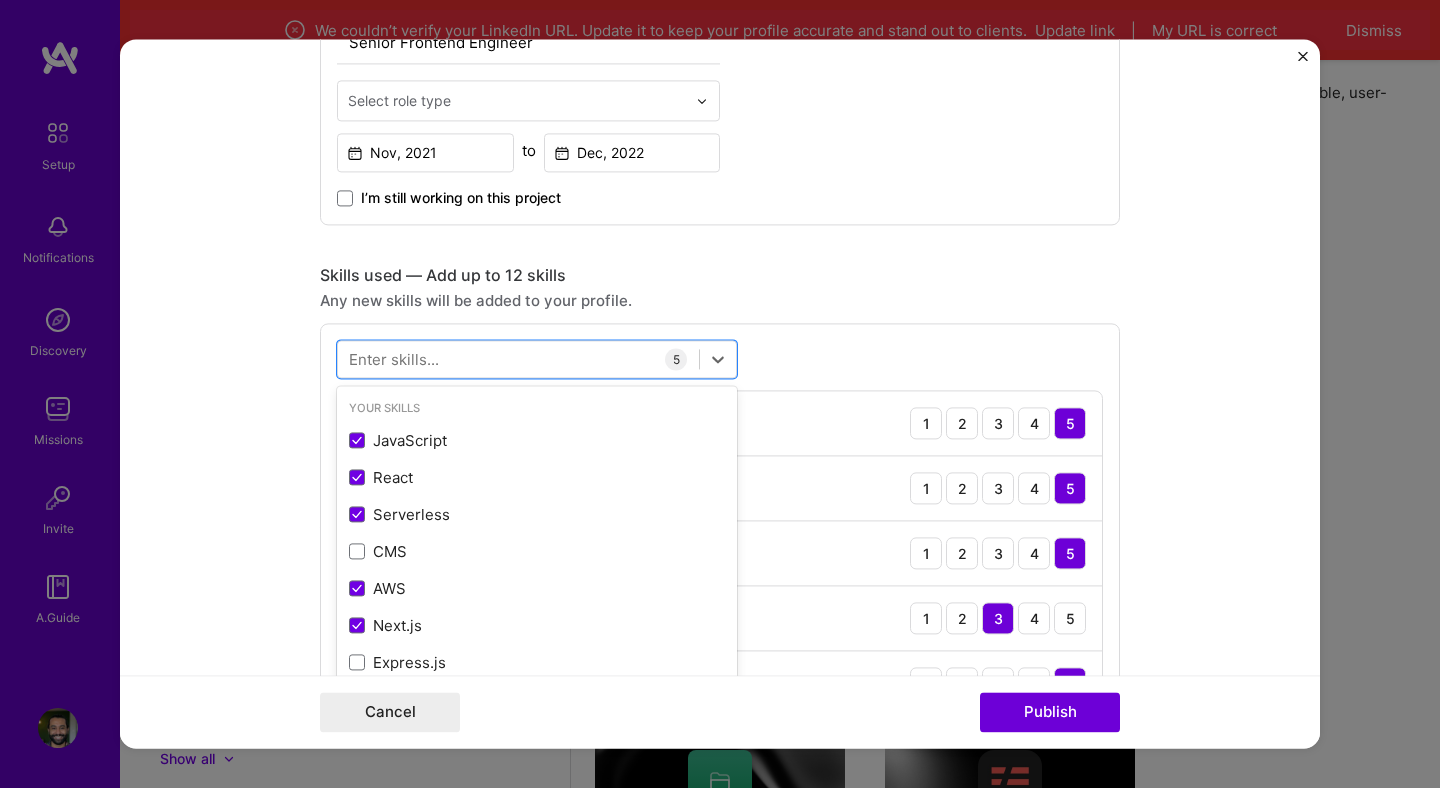 click on "Editing suggested project This project is suggested based on your LinkedIn, resume or A.Team activity. Project title Serverless Cloud Dashboard Development Company Serverless Inc
Project industry Industry 2 Project Link (Optional)
Drag and drop an image or   Upload file Upload file We recommend uploading at least 4 images. 1600x1200px or higher recommended. Max 5MB each. Role Senior Frontend Engineer Select role type Nov, [YEAR]
to Dec, [YEAR]
I’m still working on this project Skills used — Add up to 12 skills Any new skills will be added to your profile. option Next.js, selected. option Next.js selected, 0 of 2. 378 results available. Use Up and Down to choose options, press Enter to select the currently focused option, press Escape to exit the menu, press Tab to select the option and exit the menu. Your Skills JavaScript React Serverless CMS AWS Next.js Express.js Nest.js Cypress C" at bounding box center (720, 393) 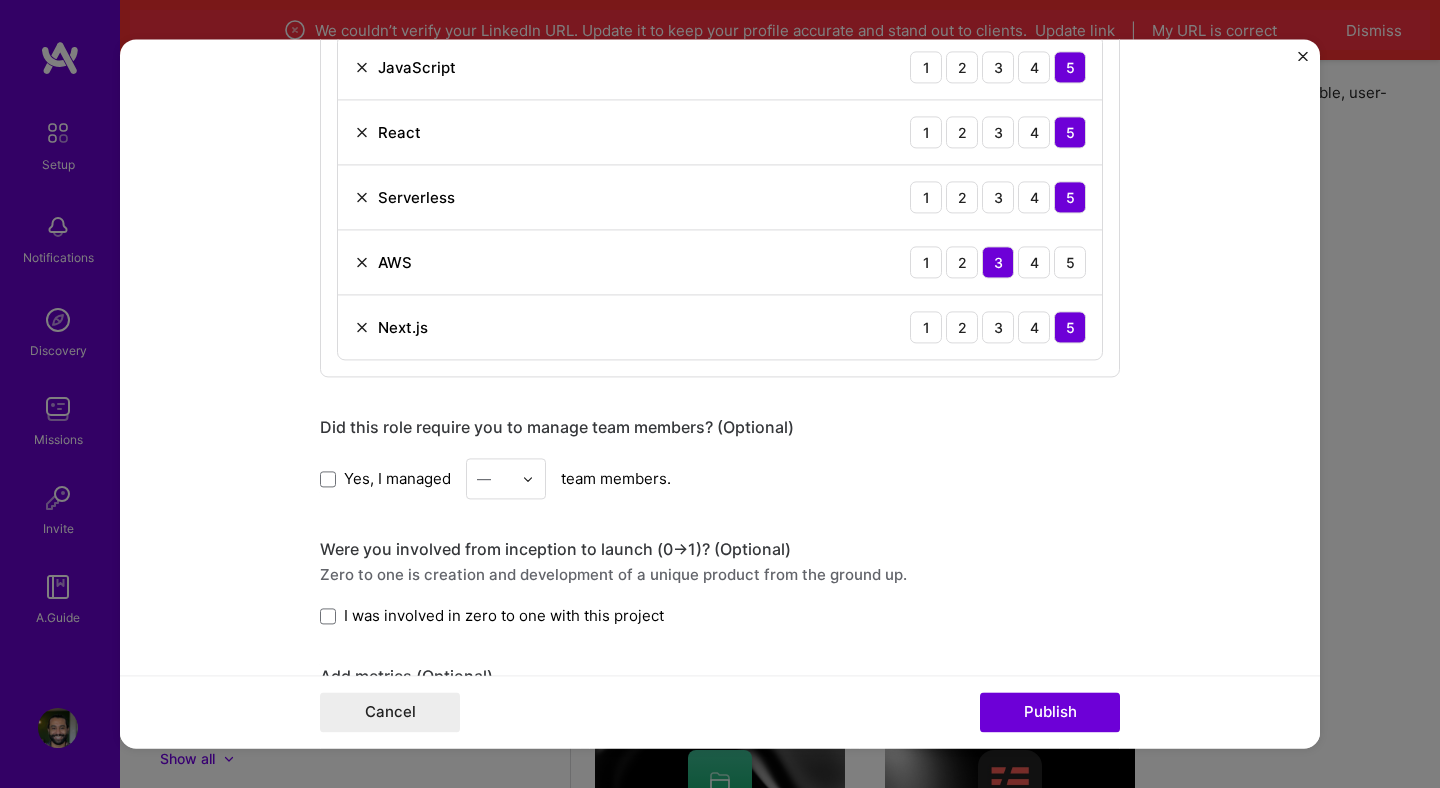 scroll, scrollTop: 1197, scrollLeft: 0, axis: vertical 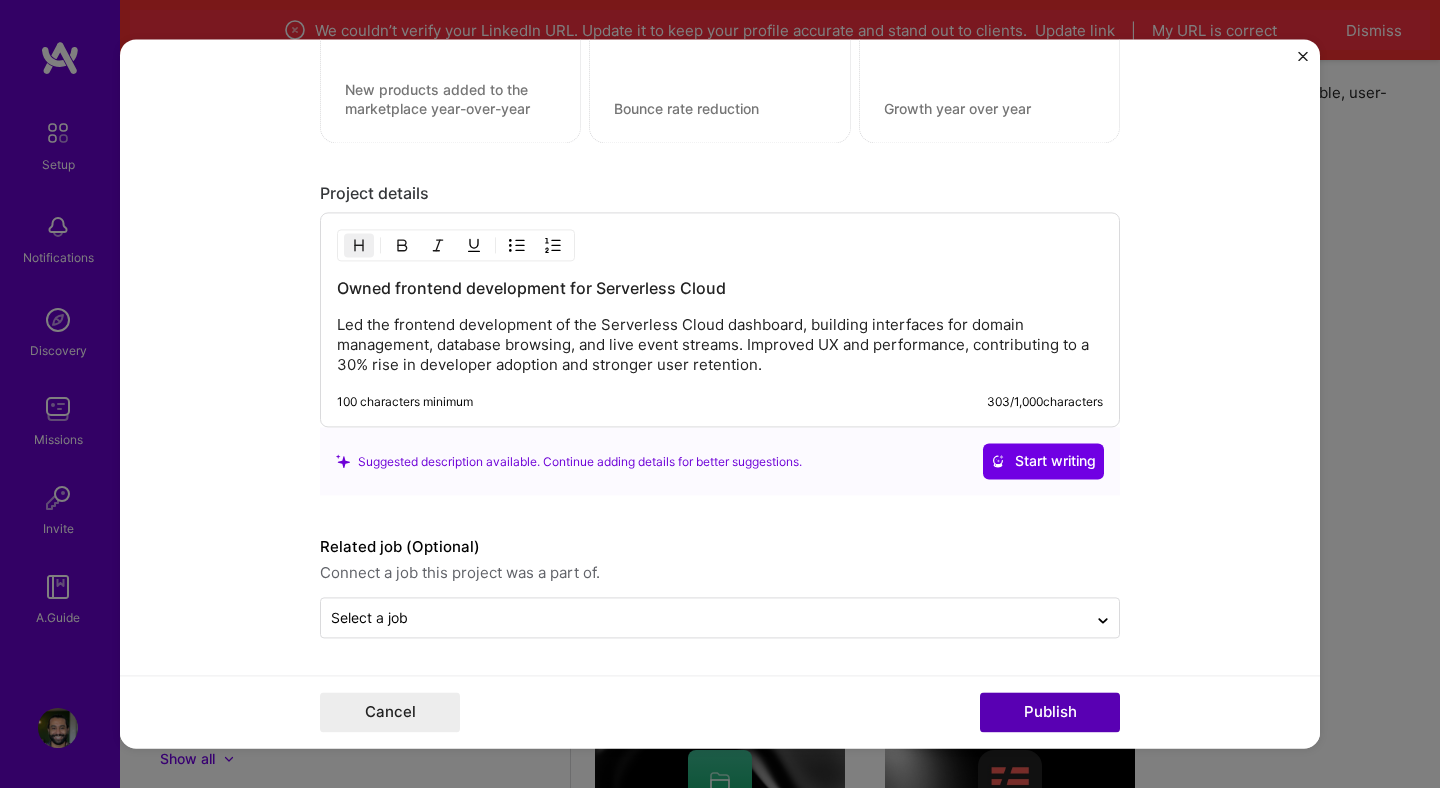 click on "Publish" at bounding box center (1050, 713) 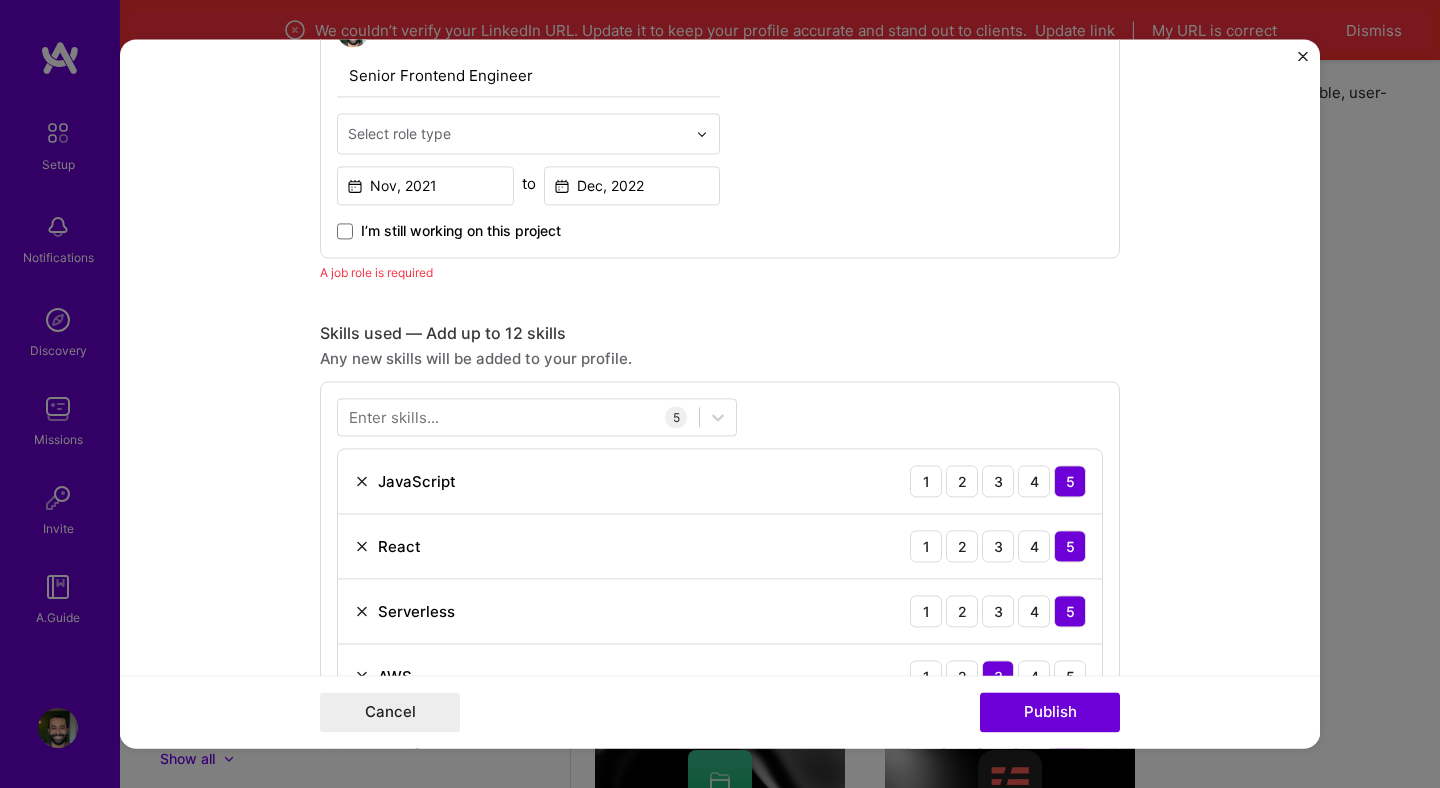 scroll, scrollTop: 672, scrollLeft: 0, axis: vertical 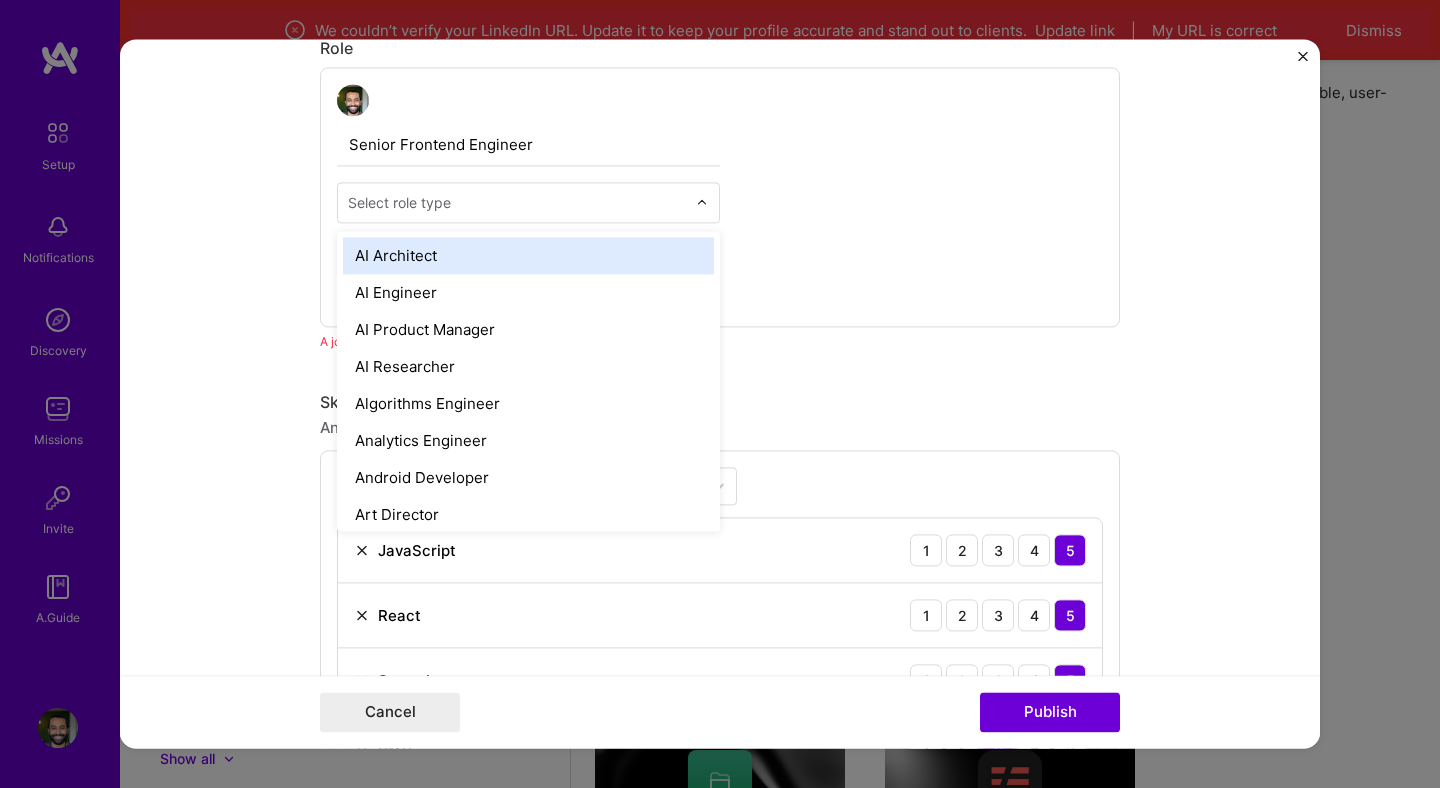 click at bounding box center [517, 202] 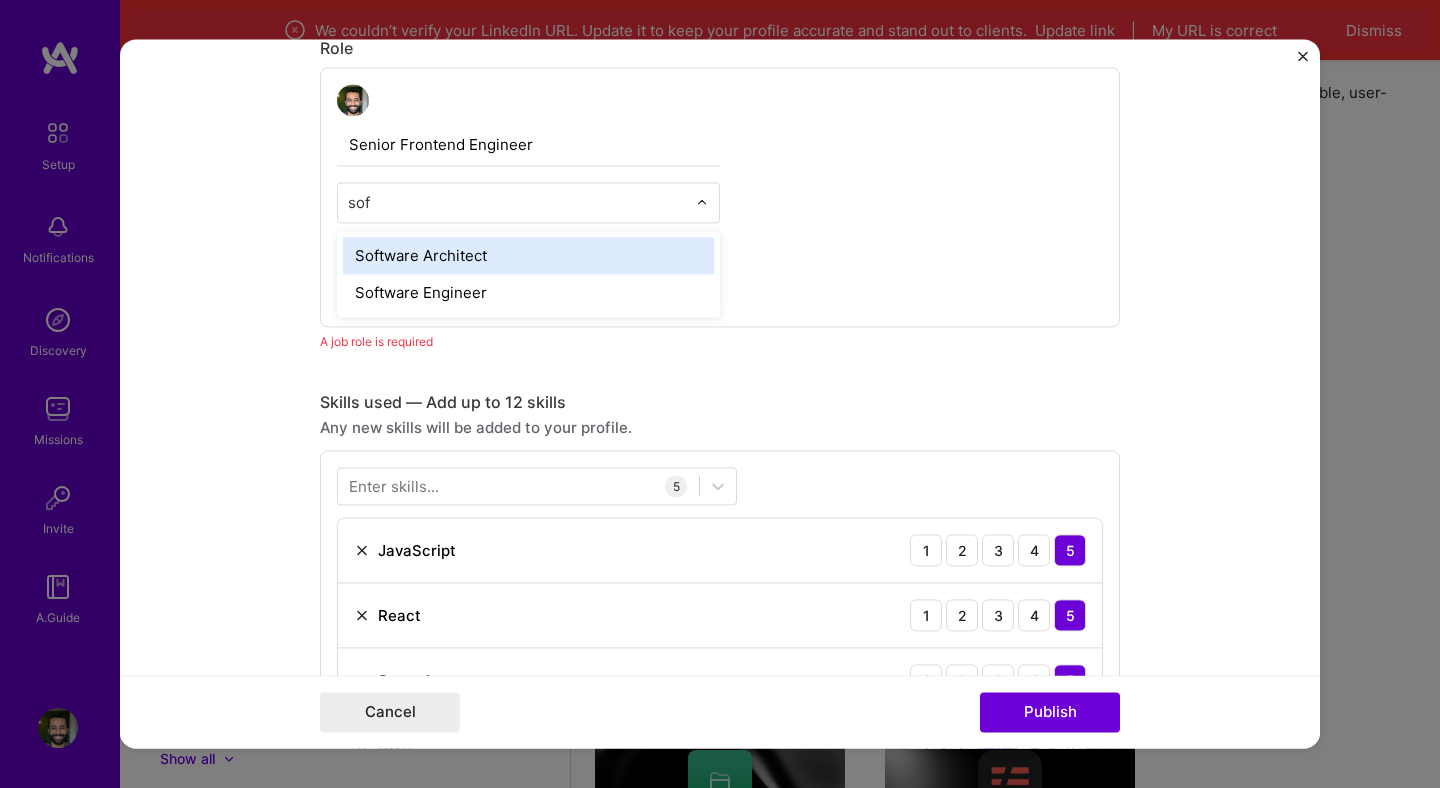 type on "soft" 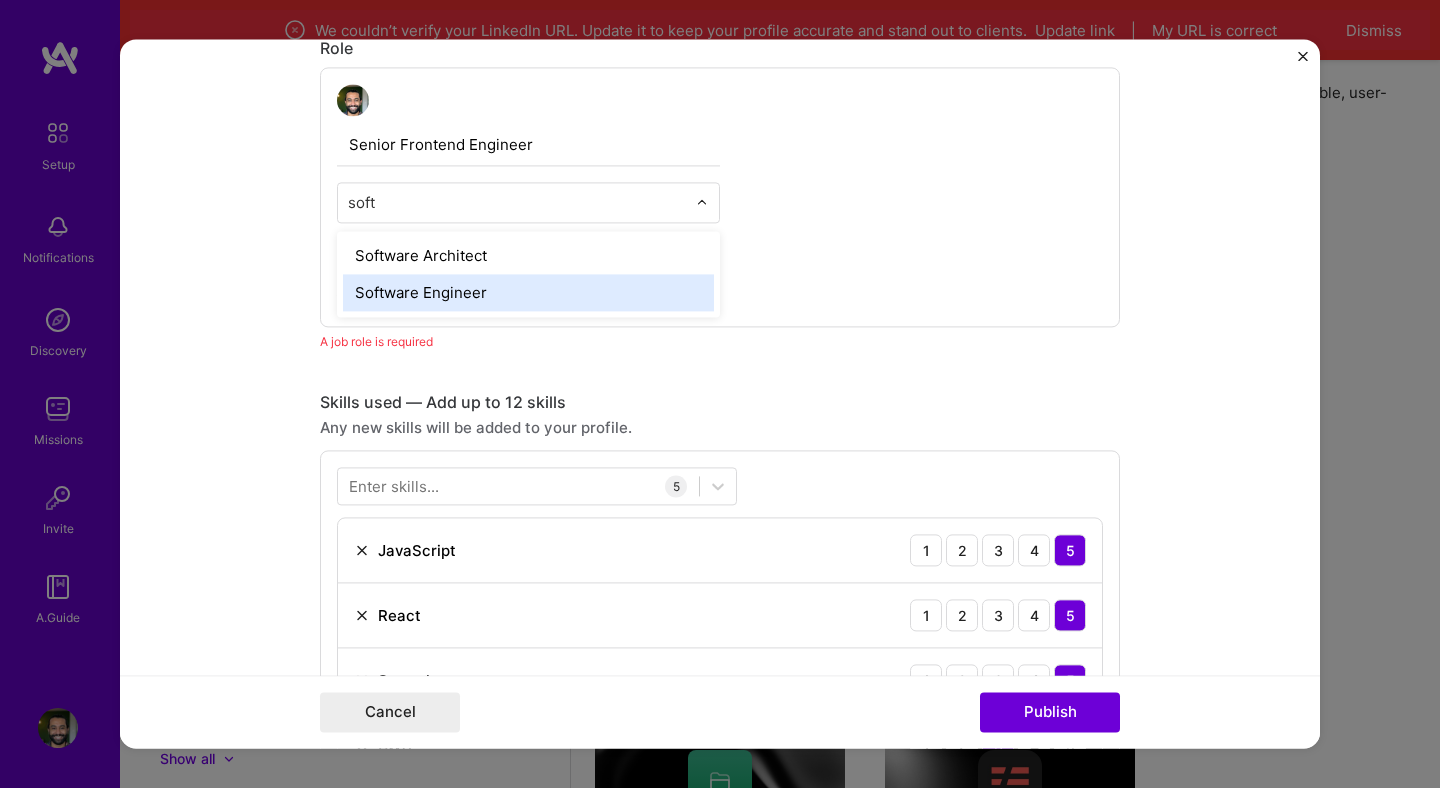 click on "Software Engineer" at bounding box center (528, 292) 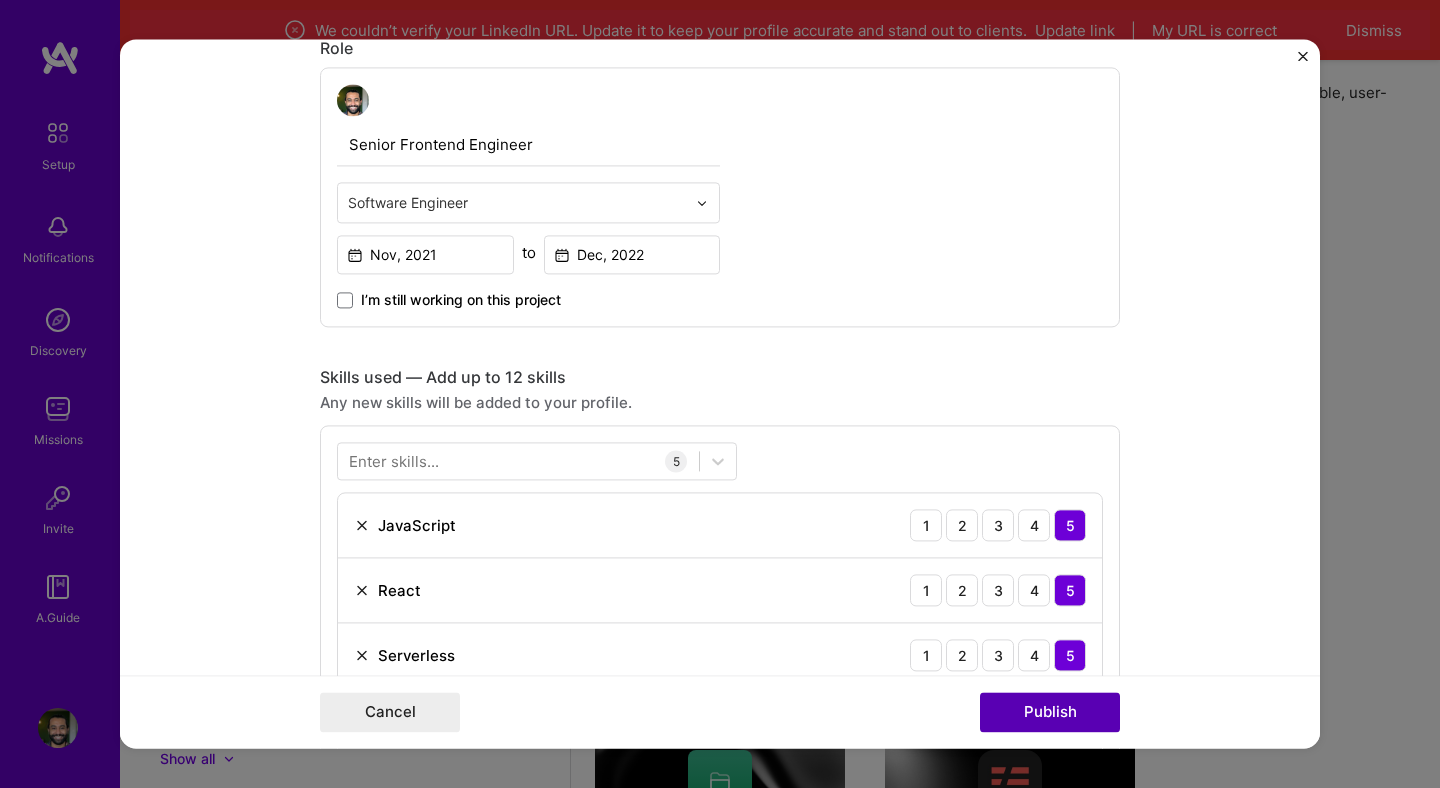 click on "Publish" at bounding box center [1050, 713] 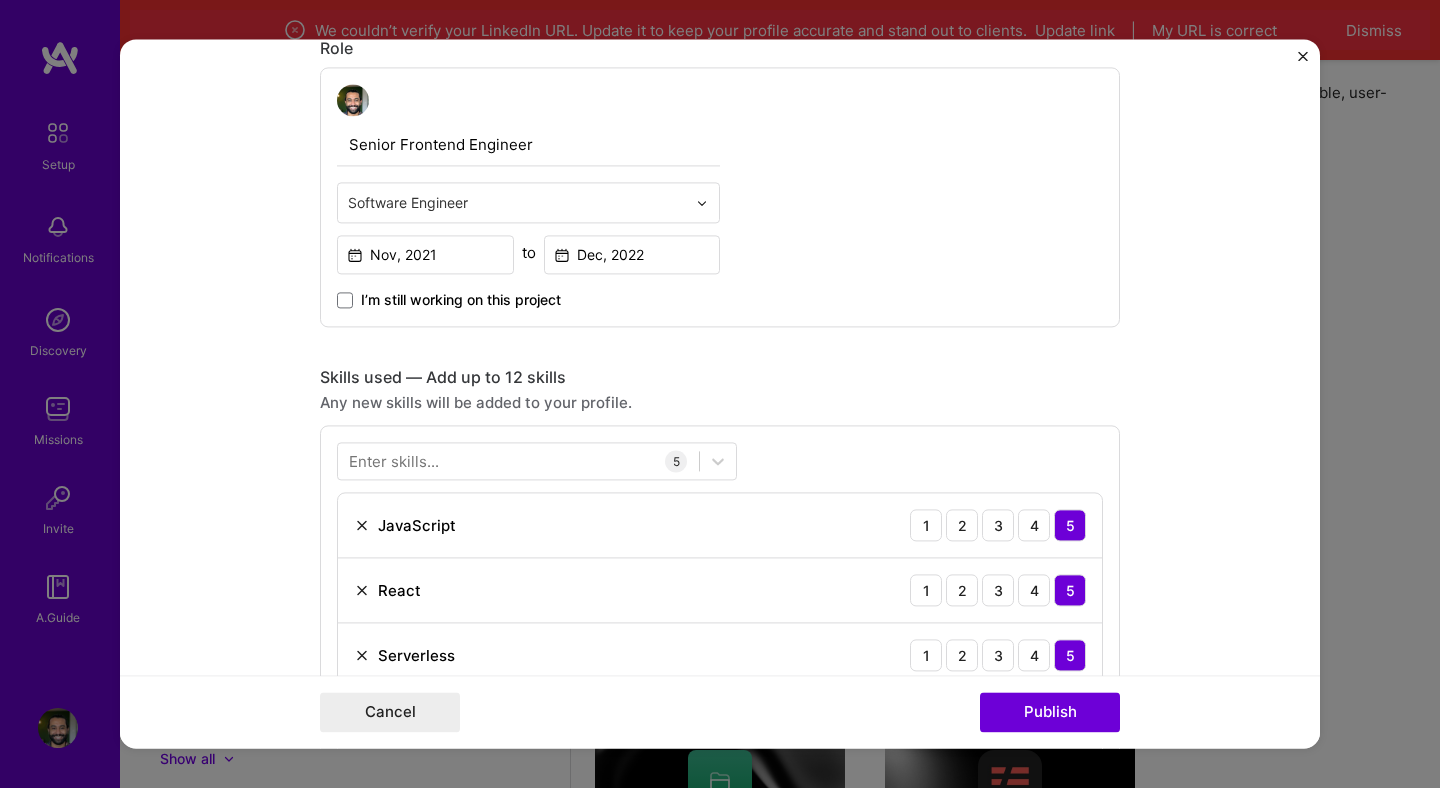 type 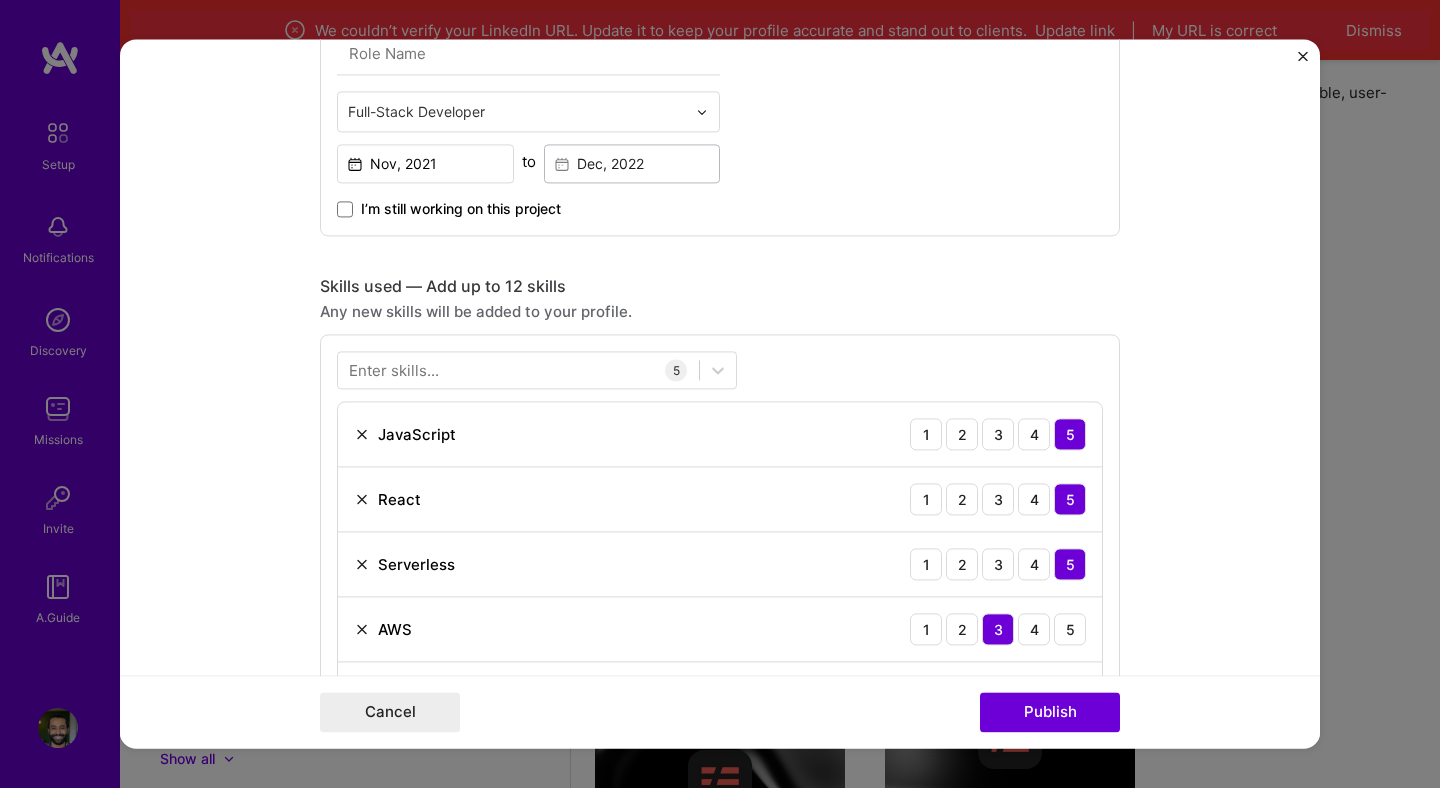 scroll, scrollTop: 581, scrollLeft: 0, axis: vertical 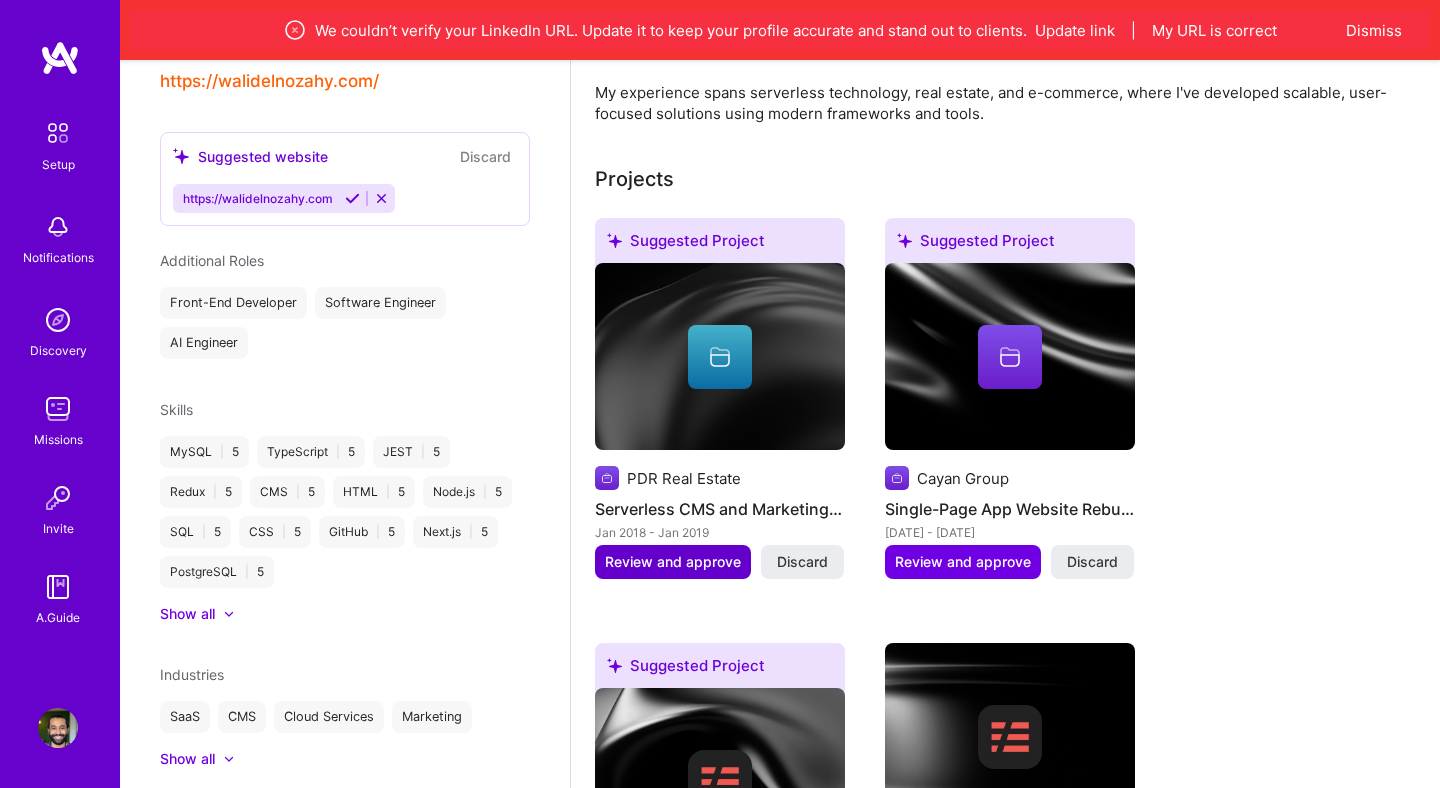 click on "Review and approve" at bounding box center [673, 562] 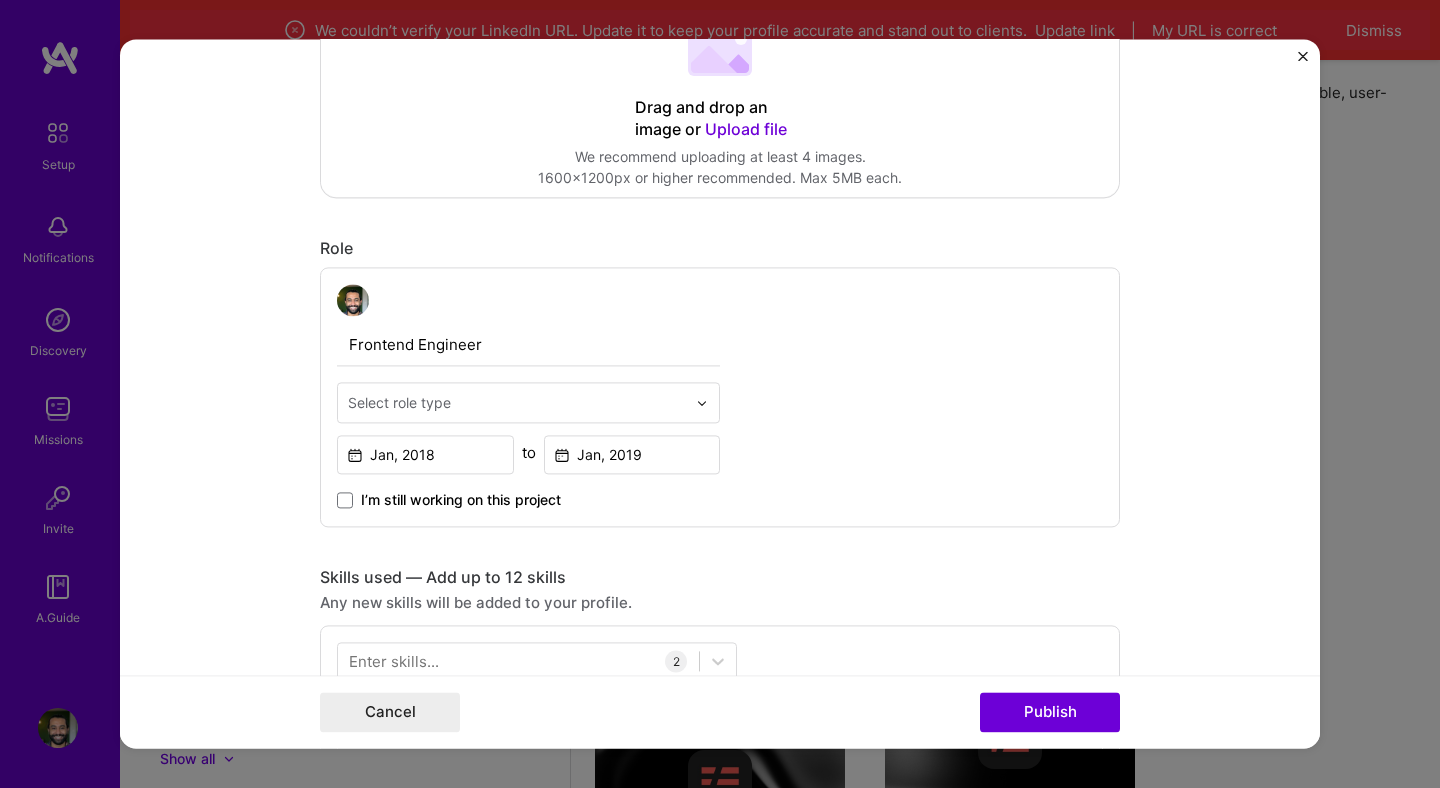 scroll, scrollTop: 492, scrollLeft: 0, axis: vertical 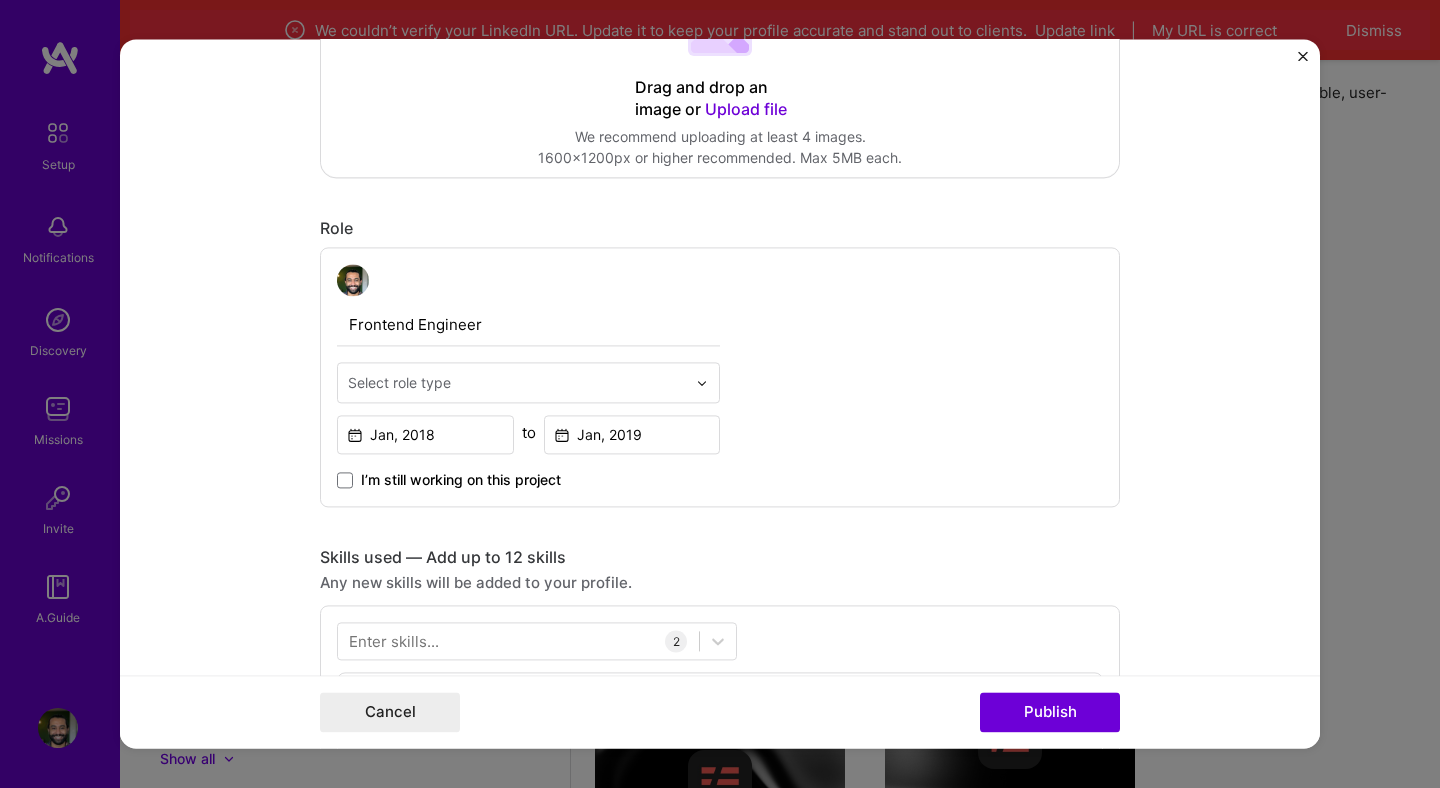 click at bounding box center [517, 382] 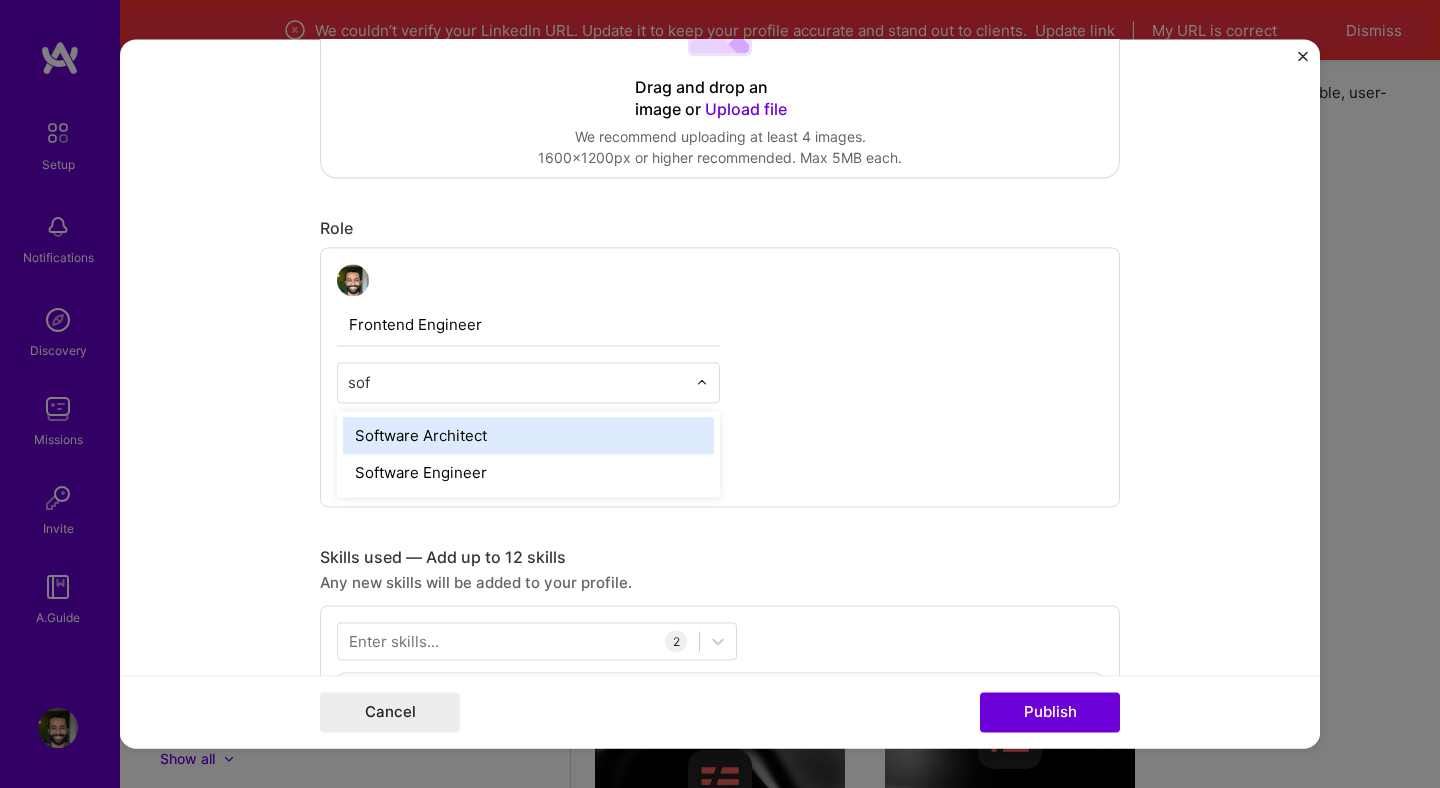 type on "soft" 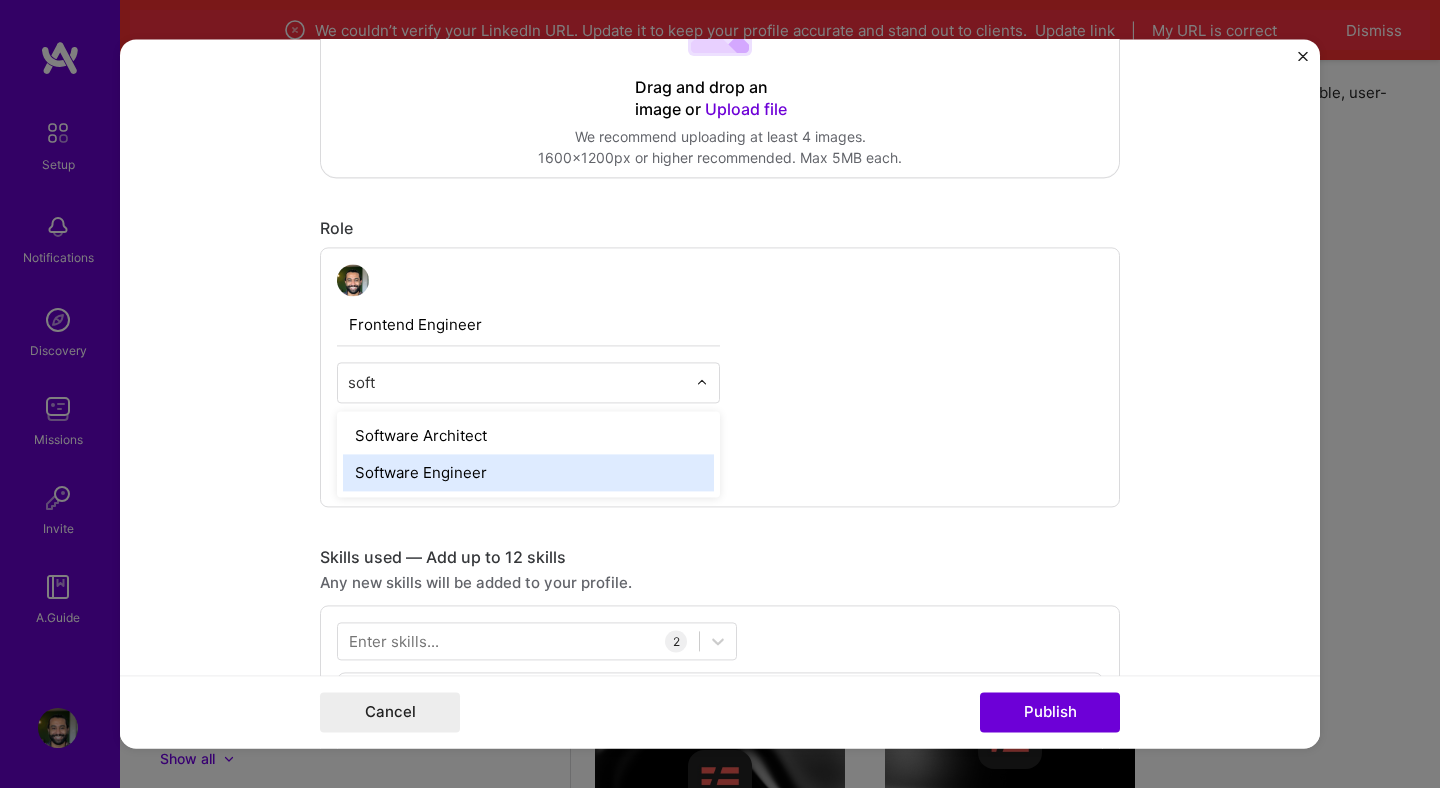 click on "Software Engineer" at bounding box center (528, 472) 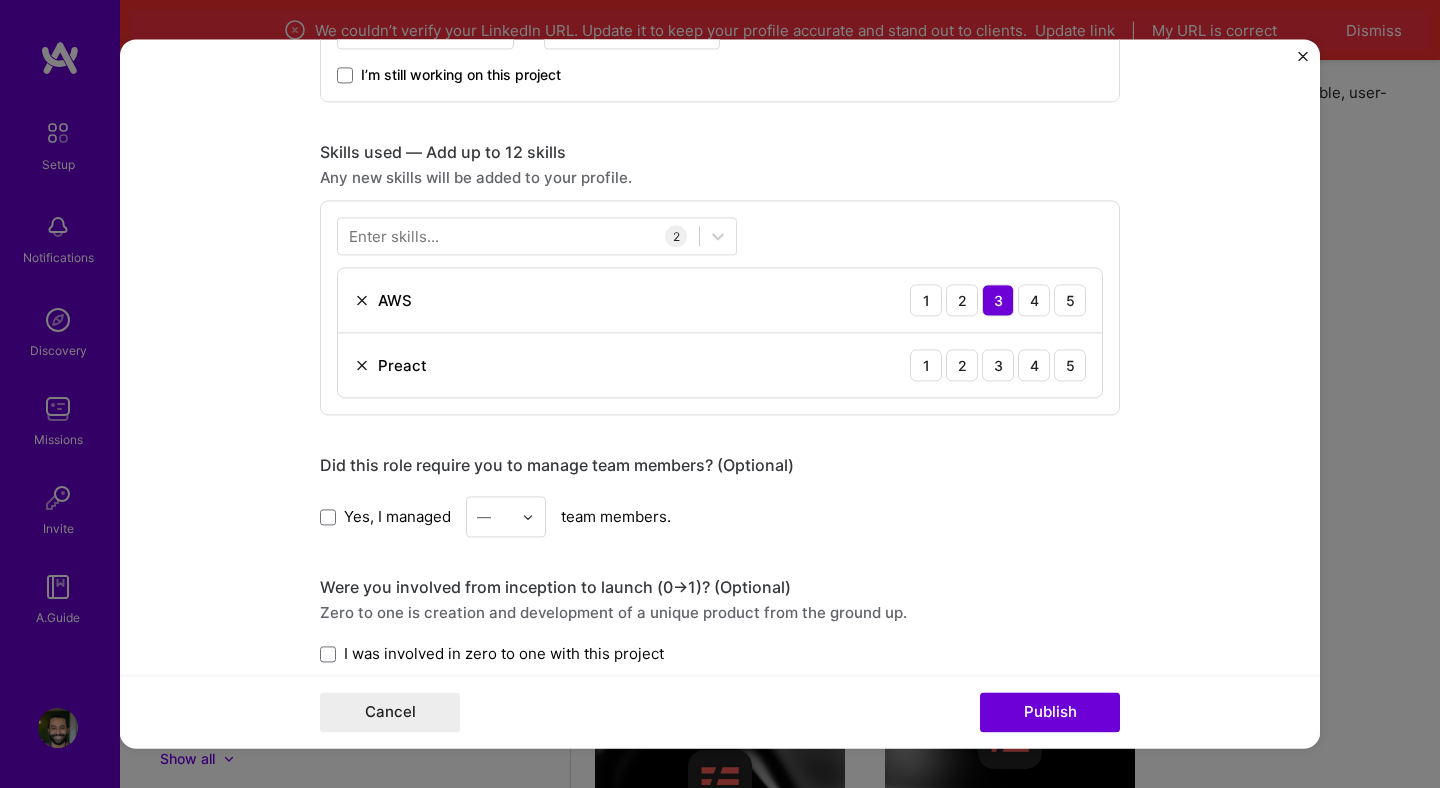 scroll, scrollTop: 927, scrollLeft: 0, axis: vertical 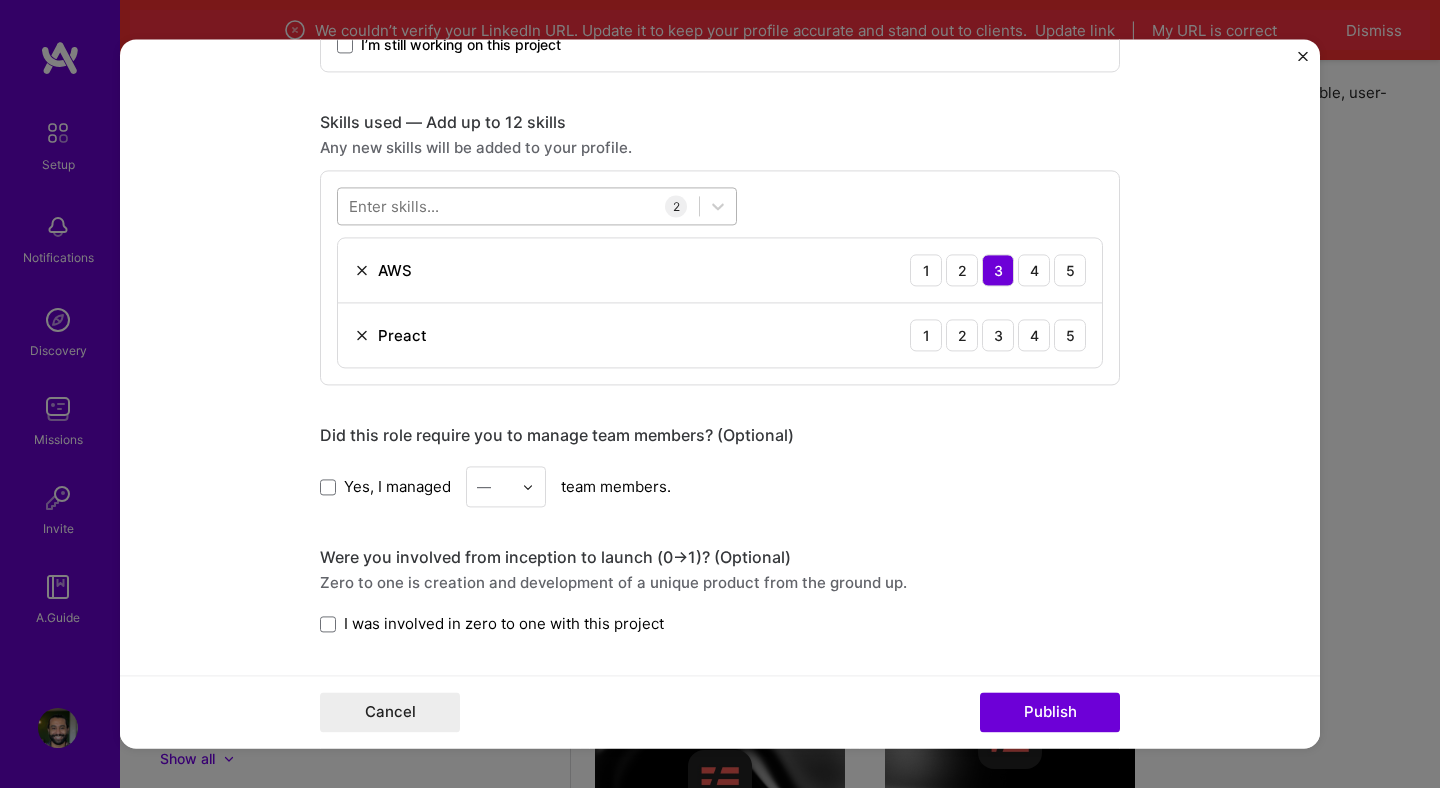 click at bounding box center [518, 206] 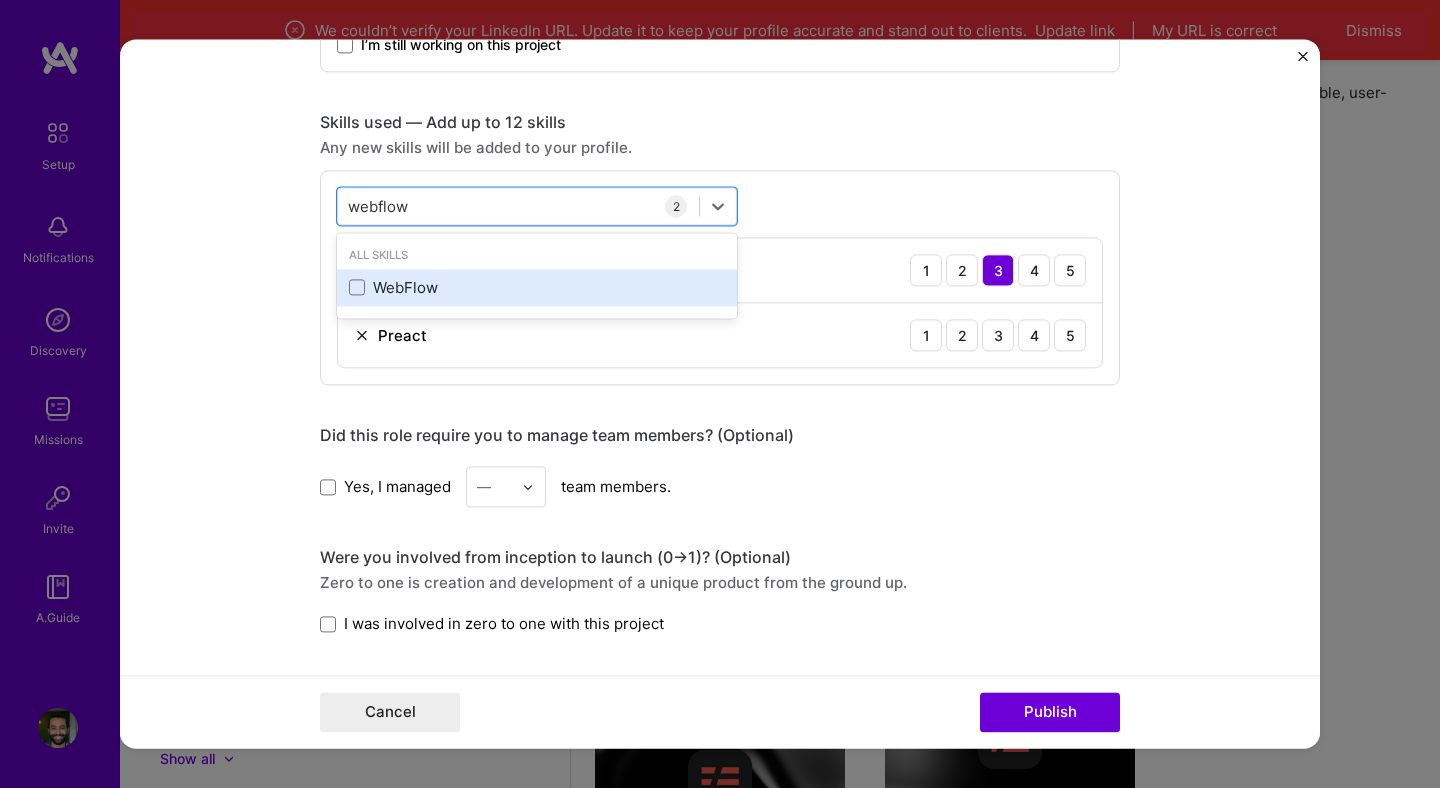 click on "WebFlow" at bounding box center [537, 287] 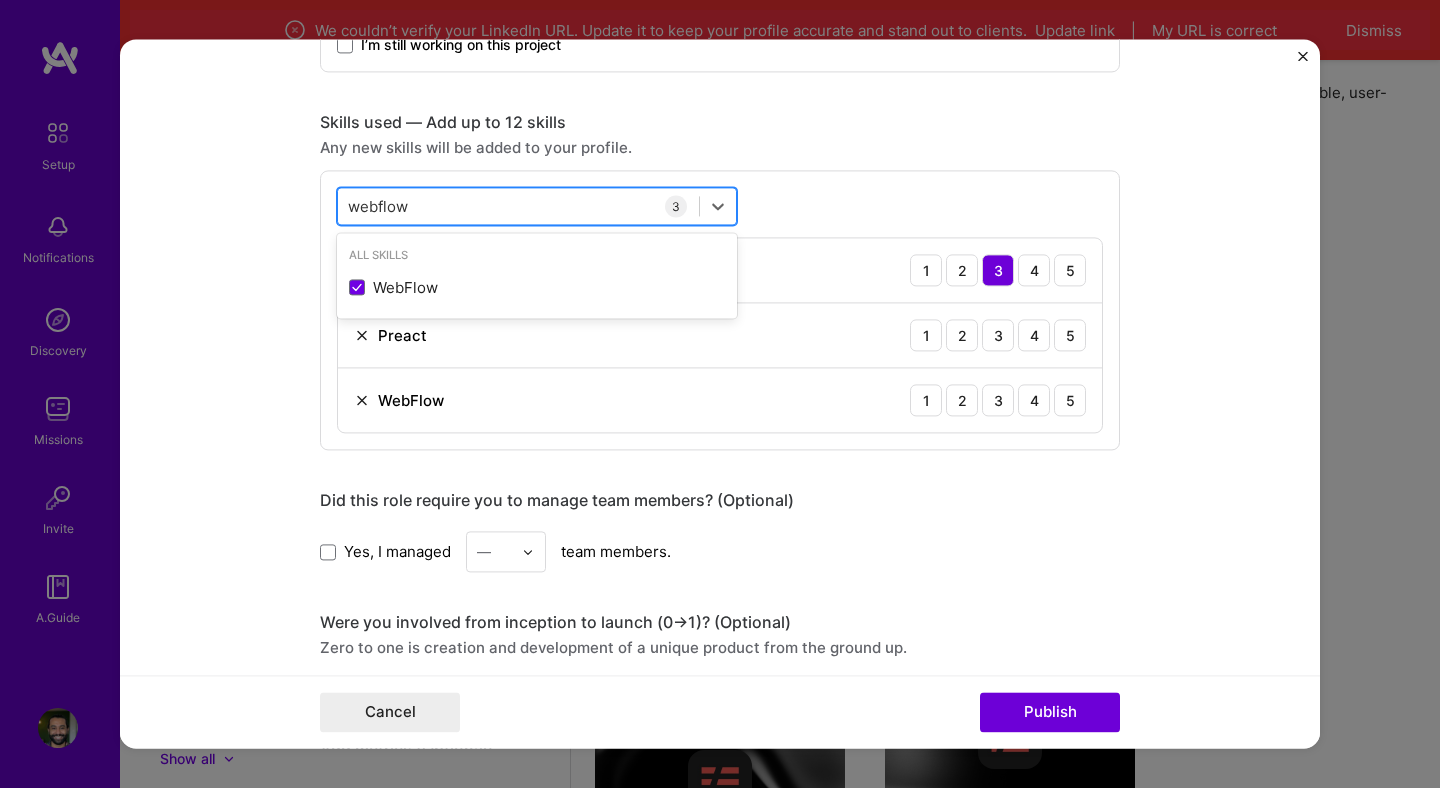 click on "webflow webflow" at bounding box center (518, 206) 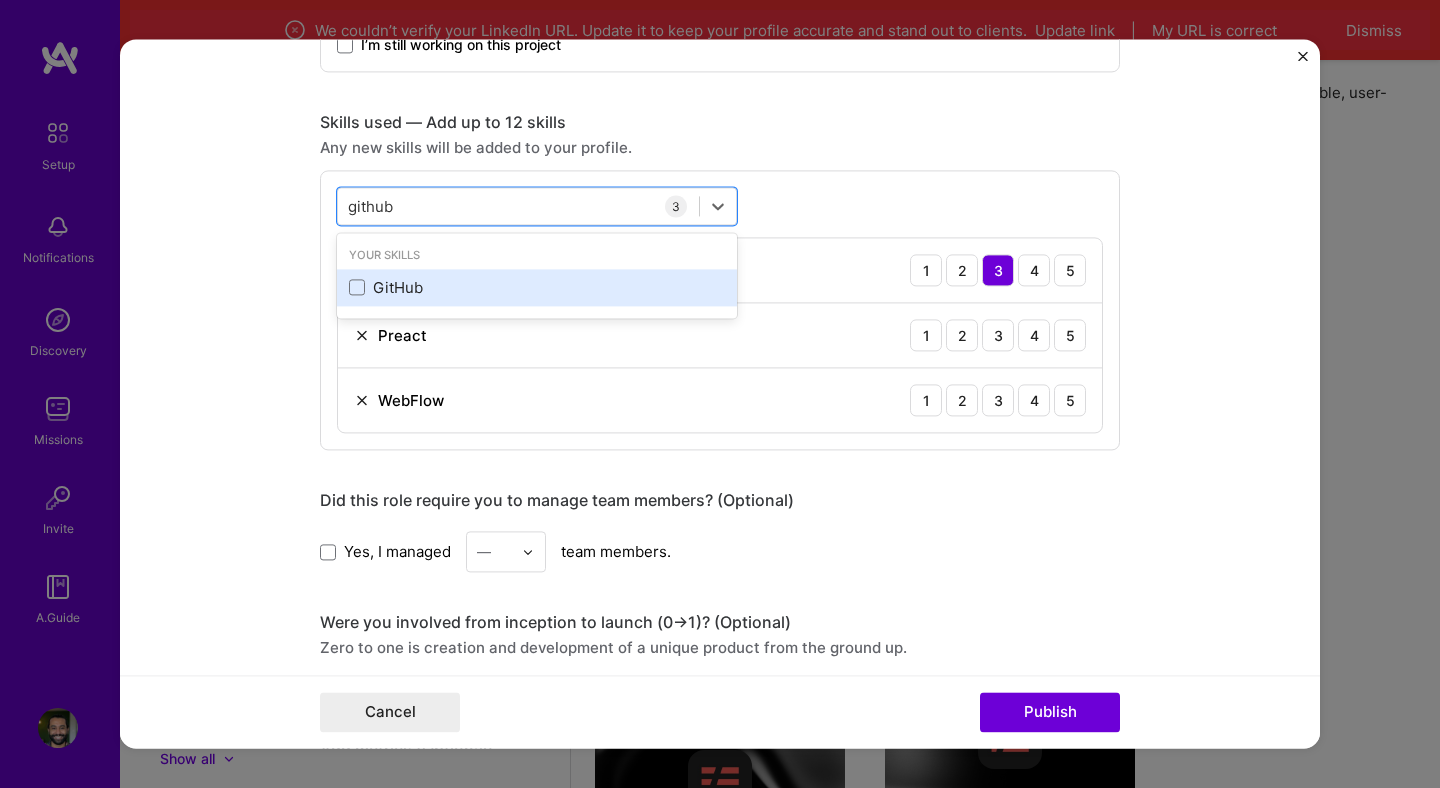 click on "GitHub" at bounding box center [537, 287] 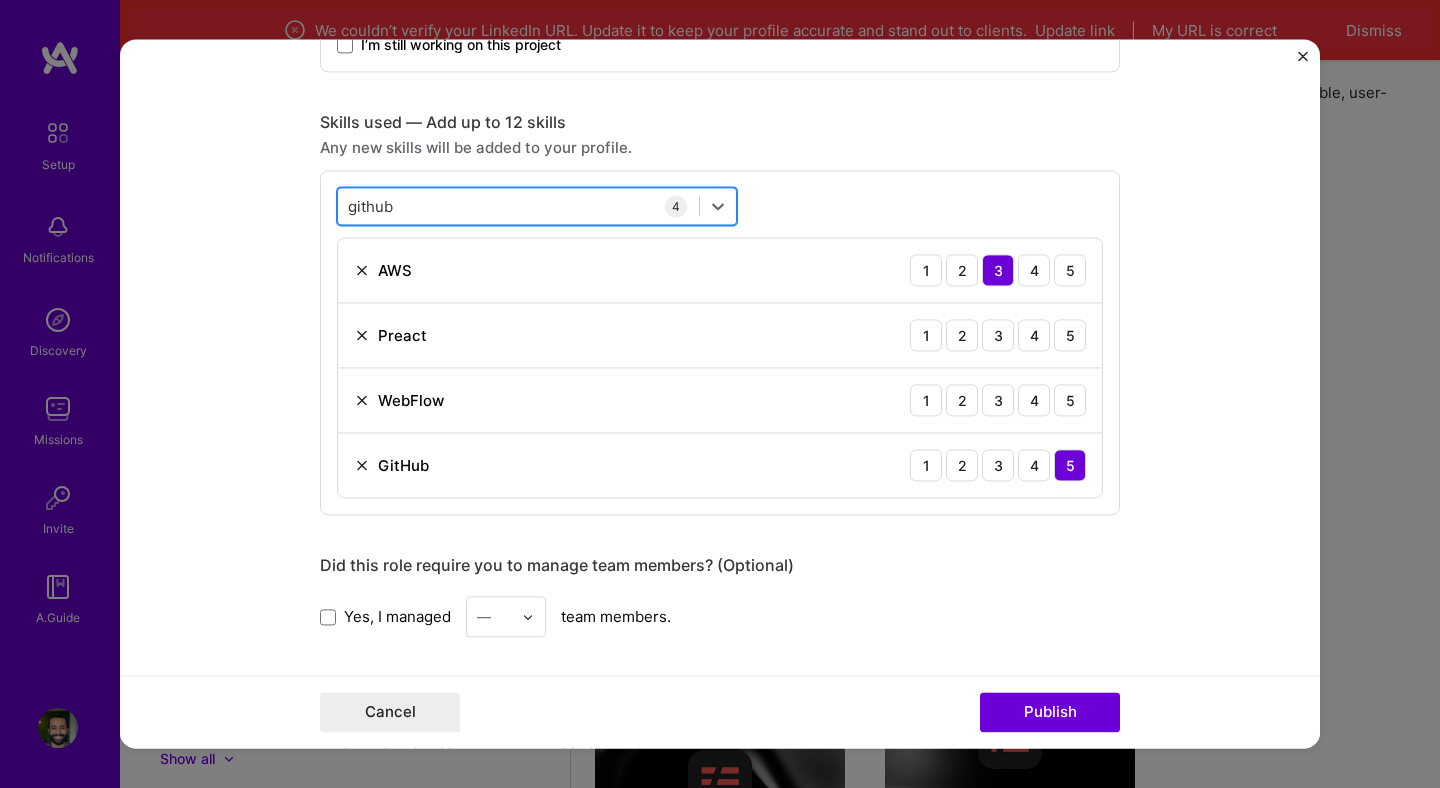 click on "github github" at bounding box center [518, 206] 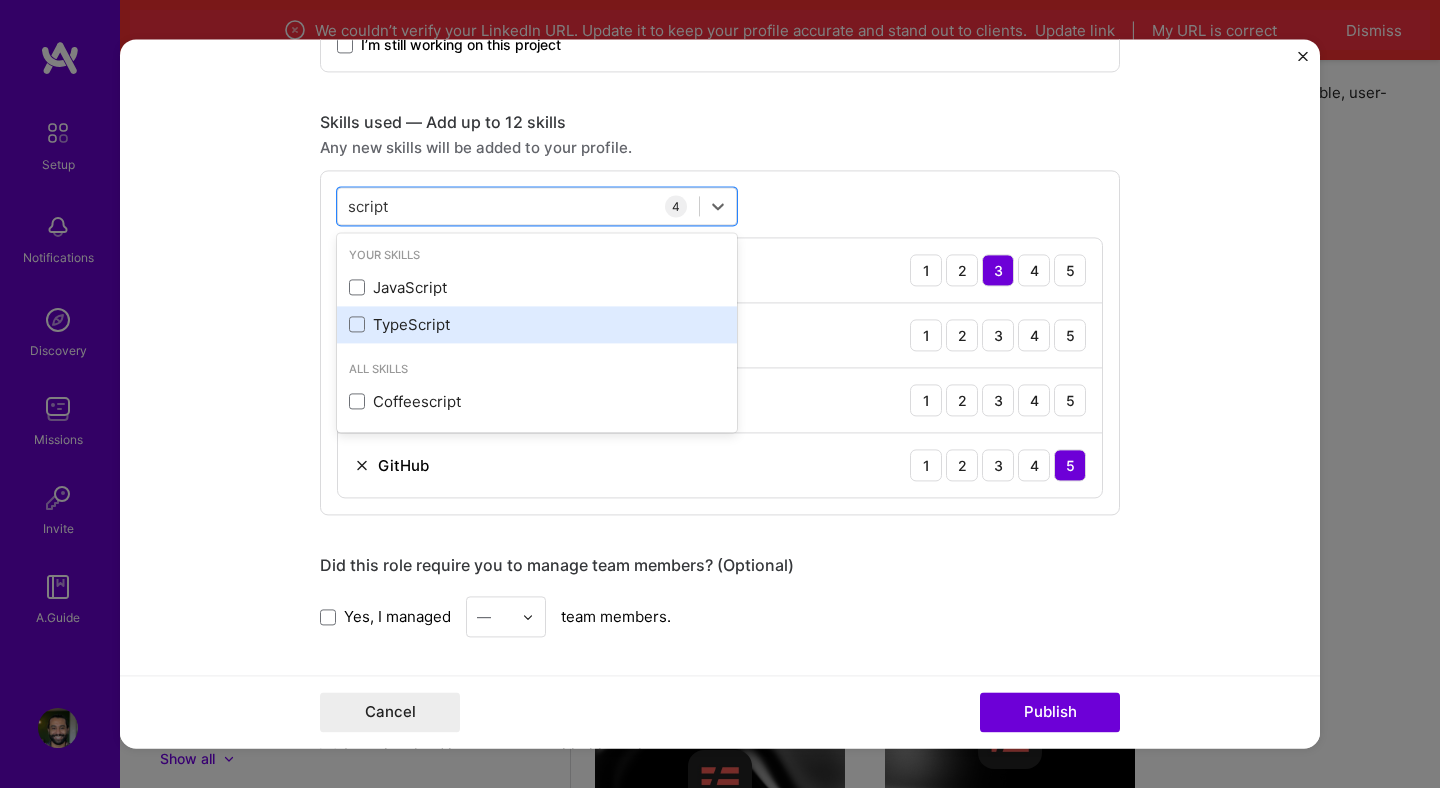click on "TypeScript" at bounding box center [537, 324] 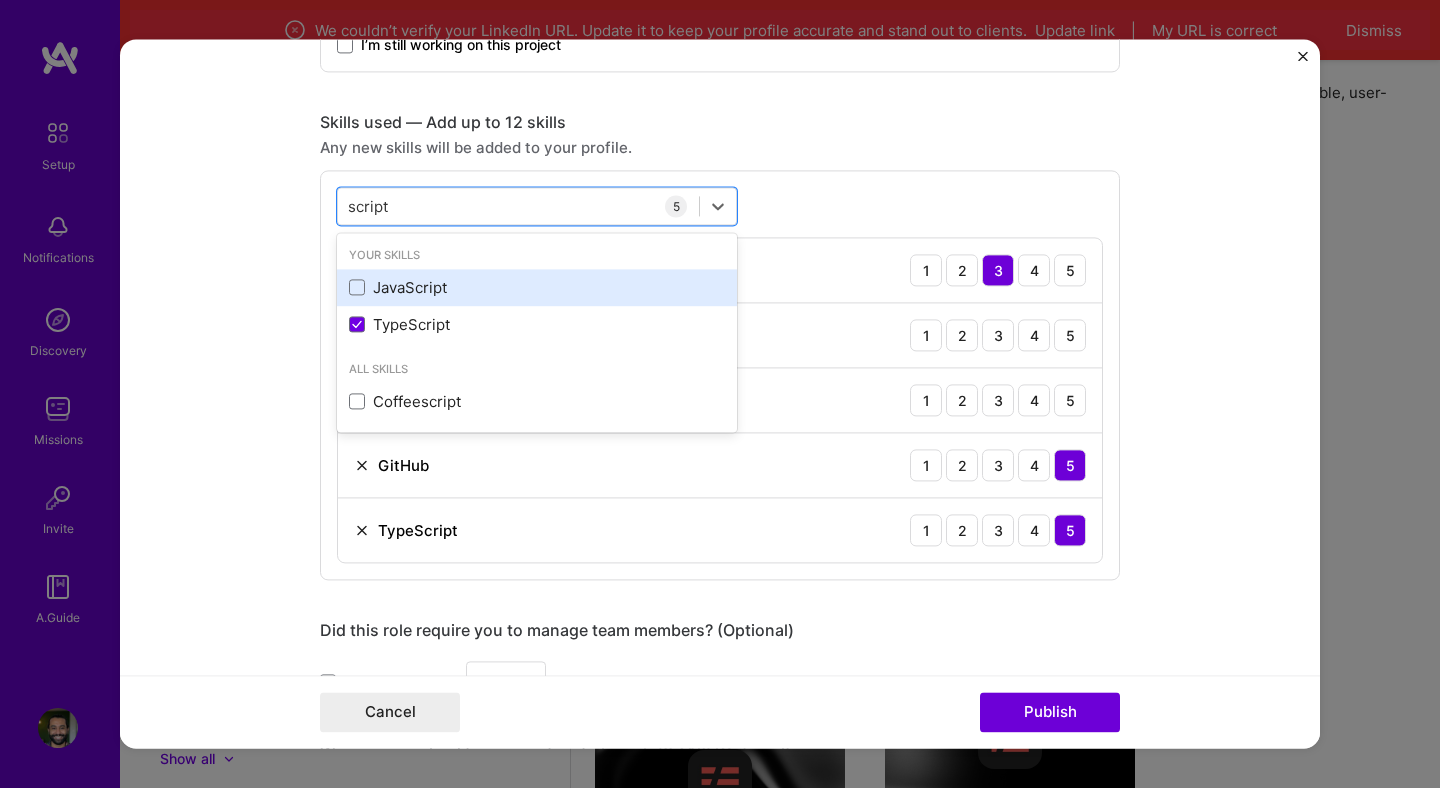 click on "JavaScript" at bounding box center [537, 287] 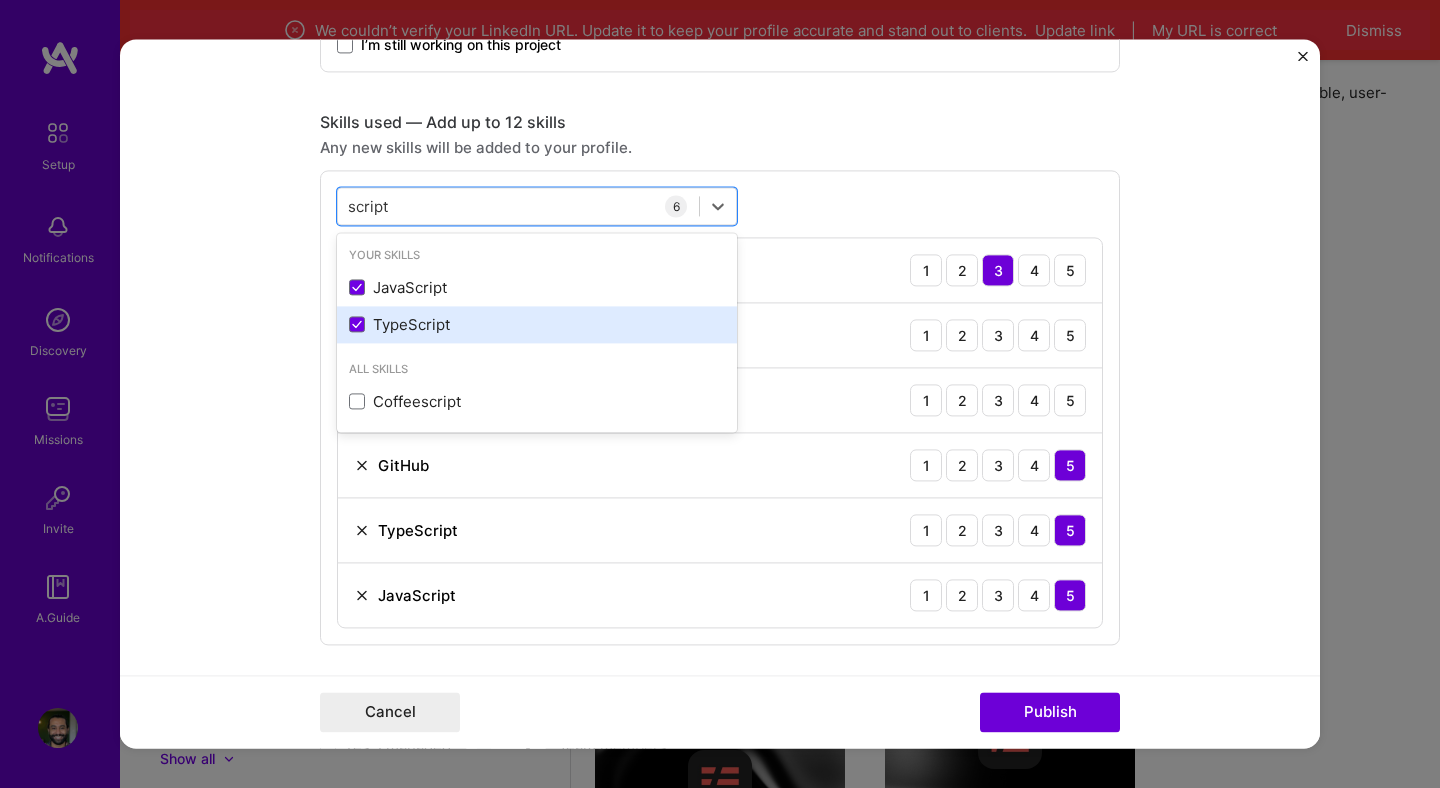 click on "TypeScript" at bounding box center (537, 324) 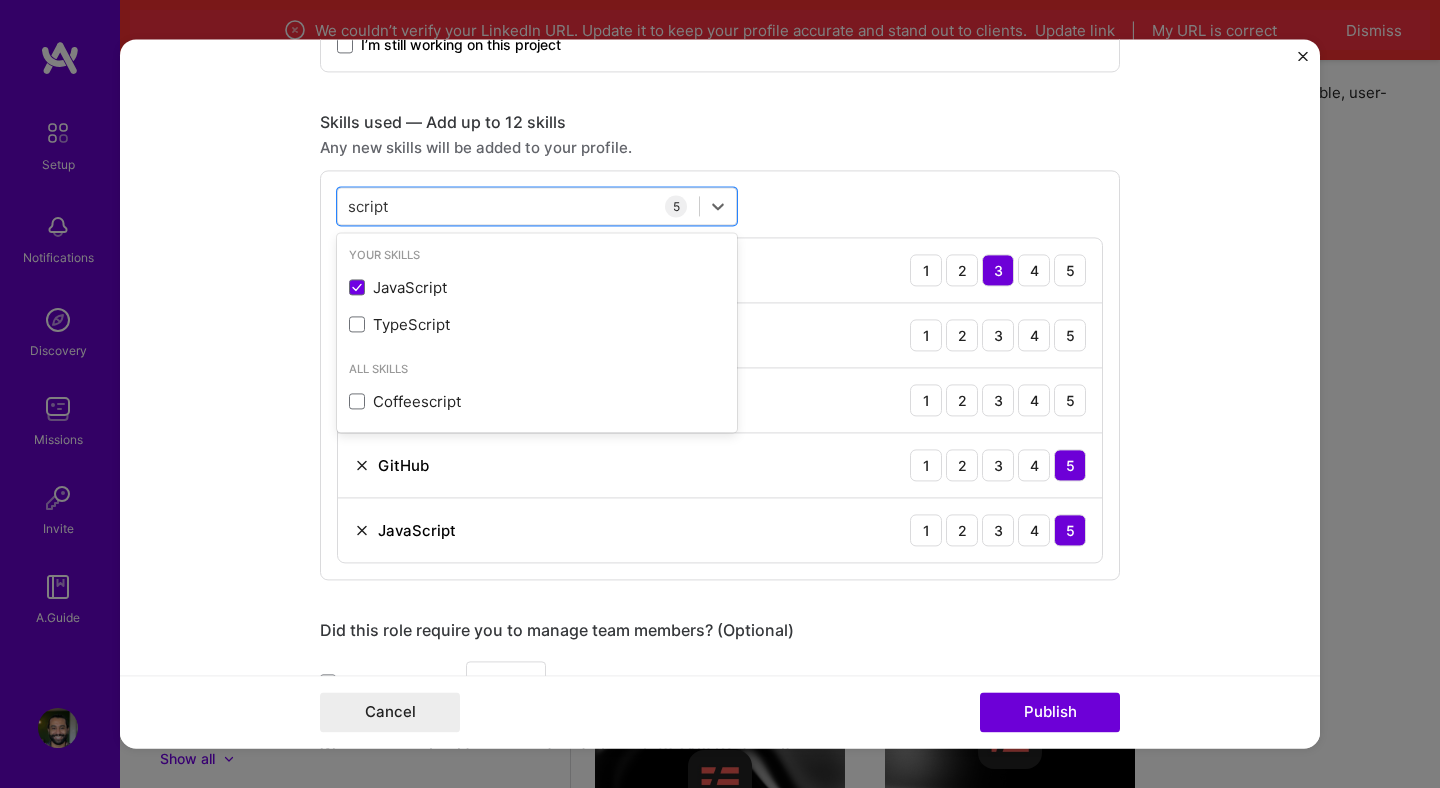 type on "script" 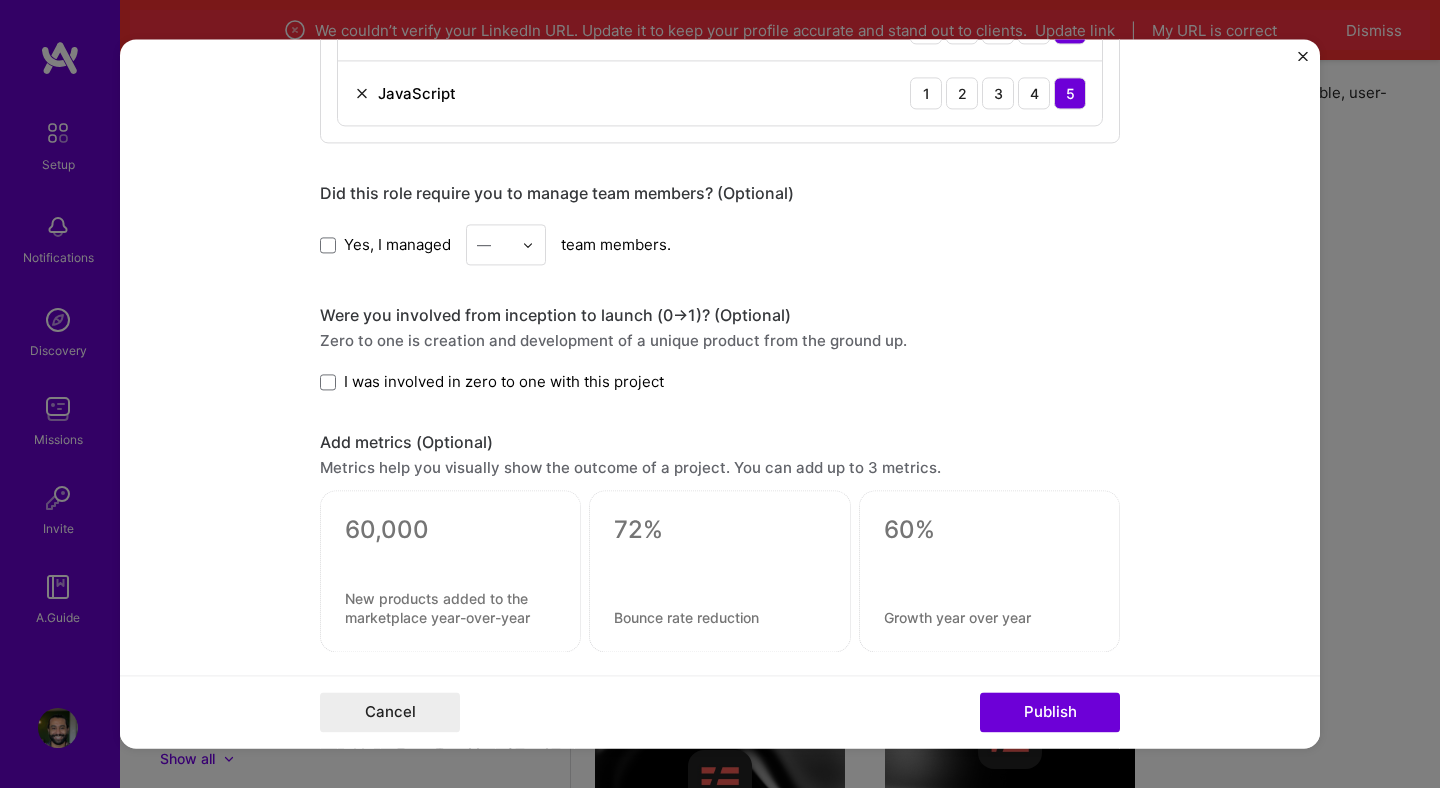 scroll, scrollTop: 1874, scrollLeft: 0, axis: vertical 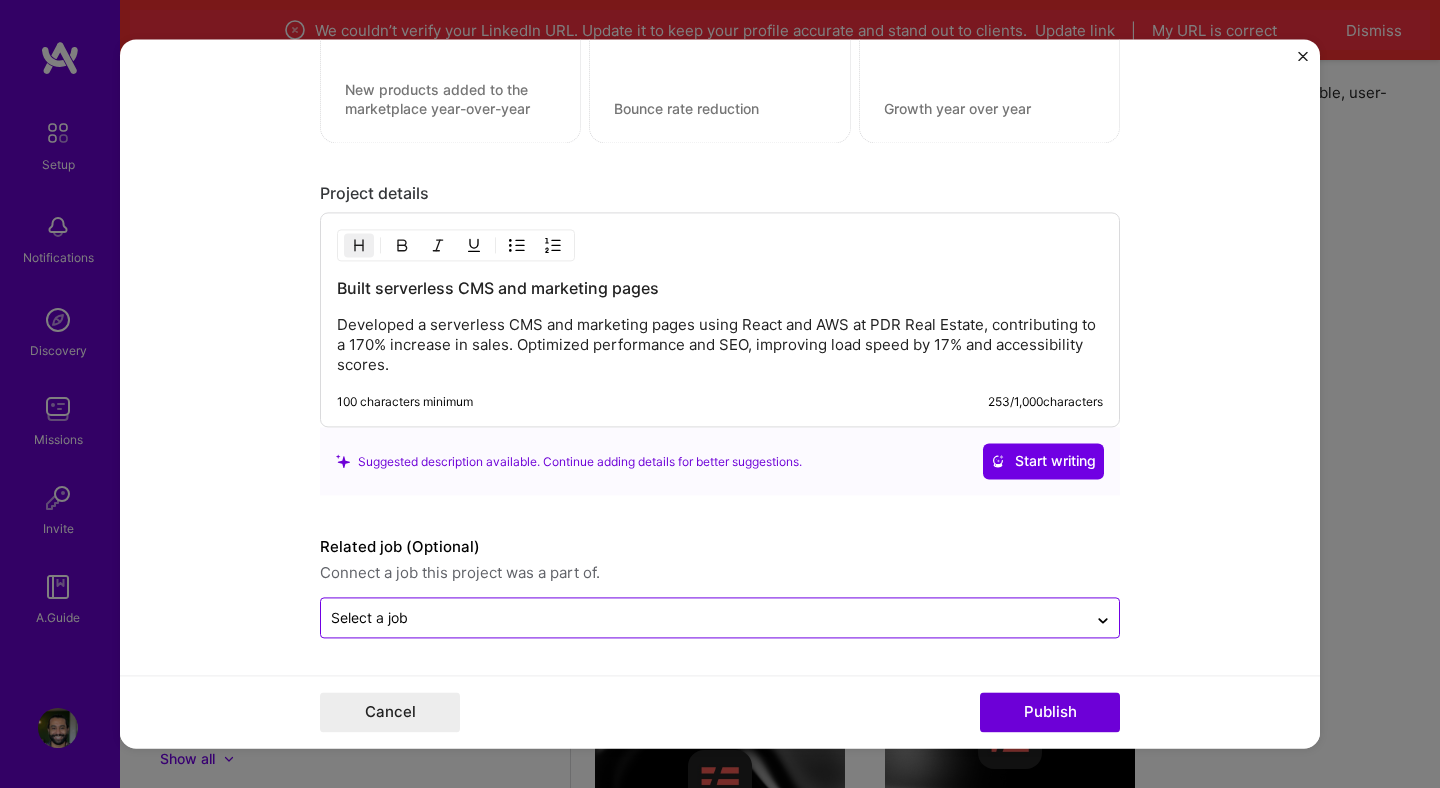 click on "Select a job" at bounding box center [704, 618] 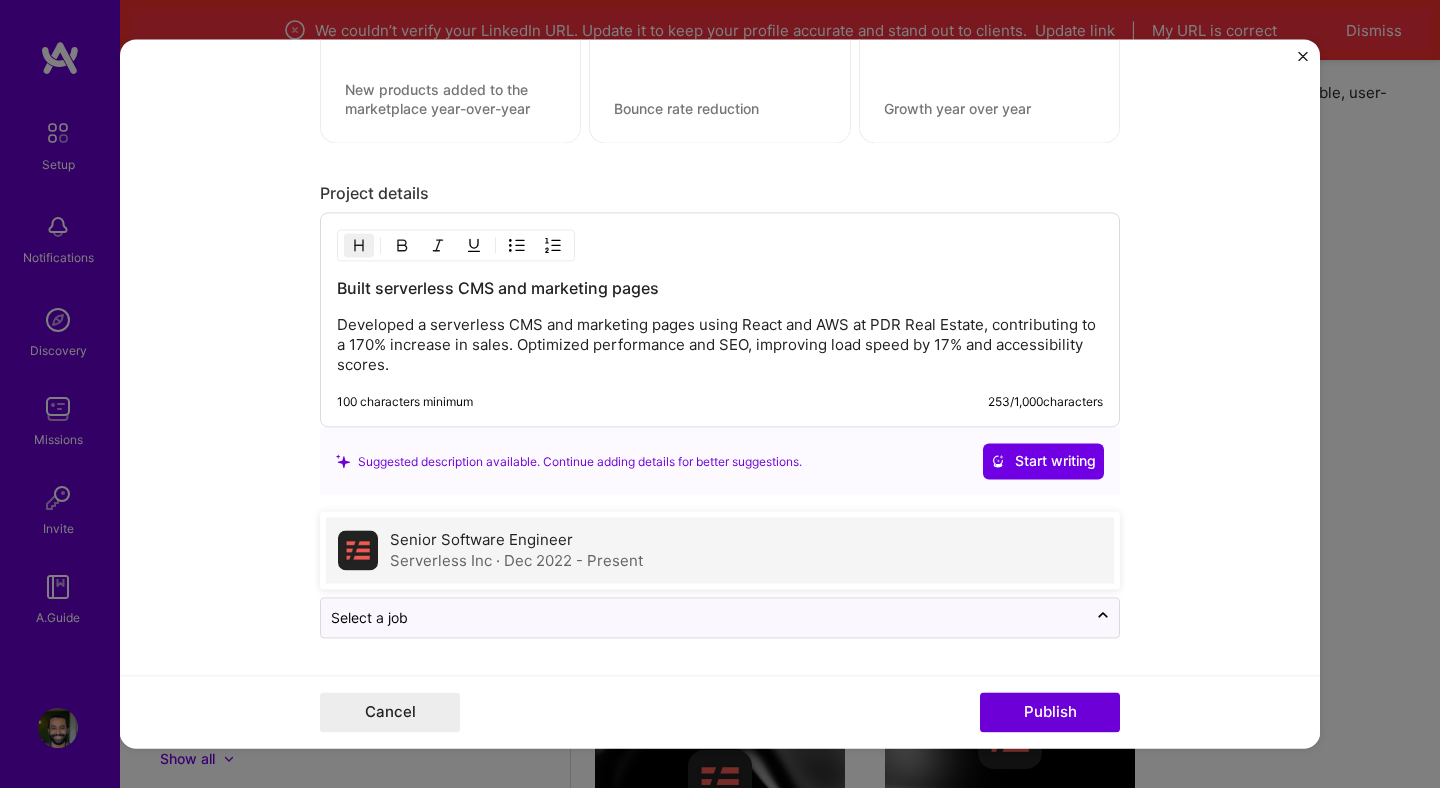click on "Senior Software Engineer Serverless Inc   ·   [DATE]   -   Present" at bounding box center [720, 551] 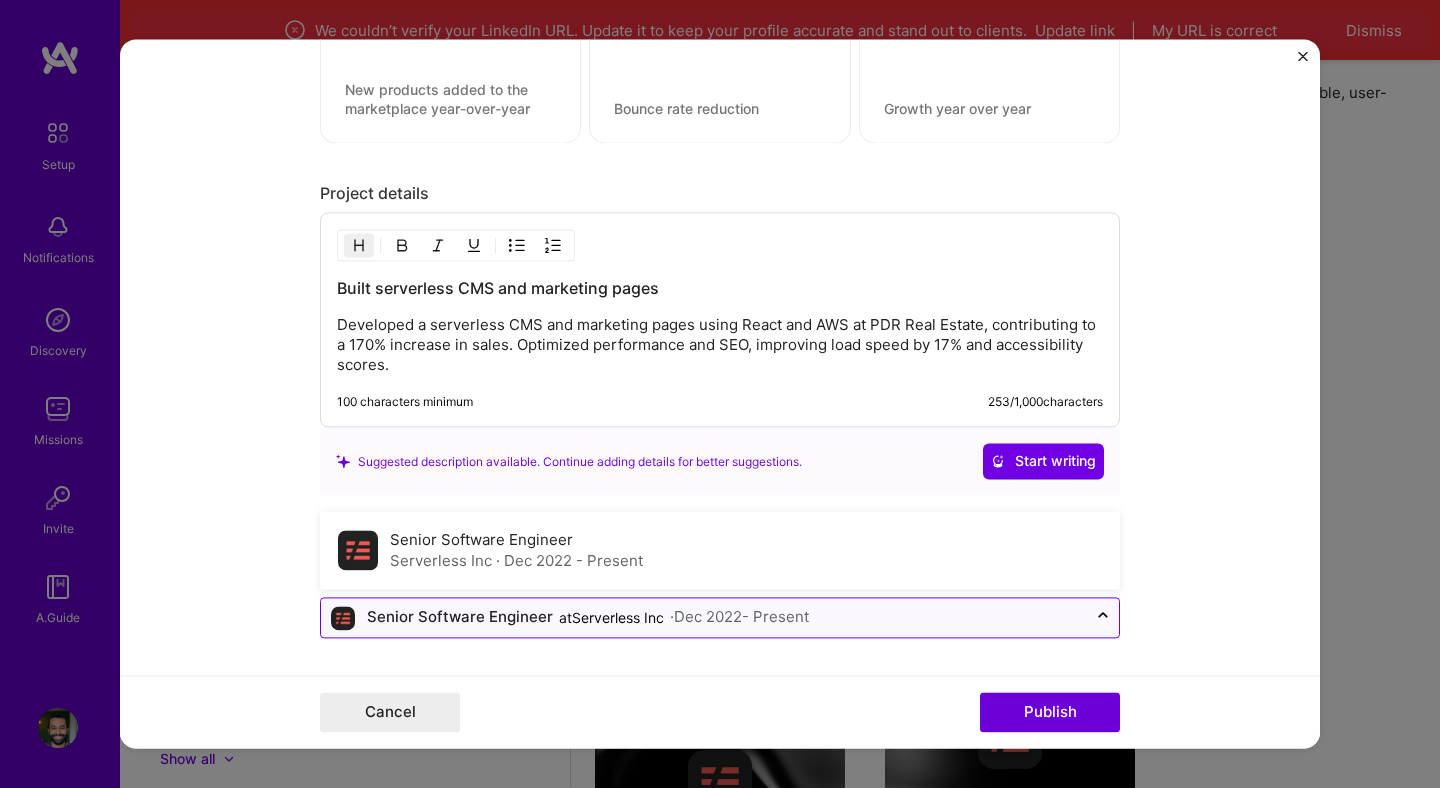 click at bounding box center (704, 618) 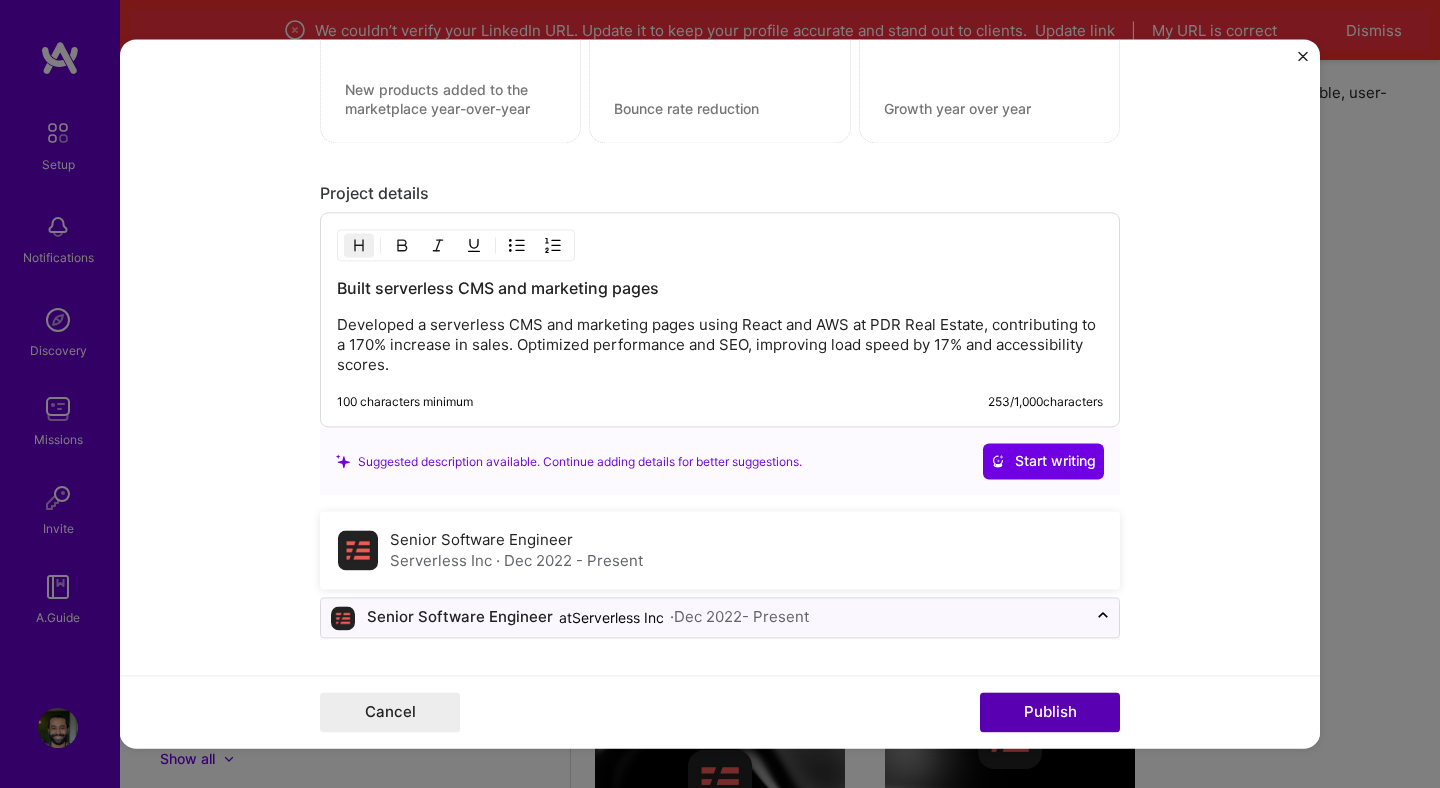 click on "Publish" at bounding box center (1050, 713) 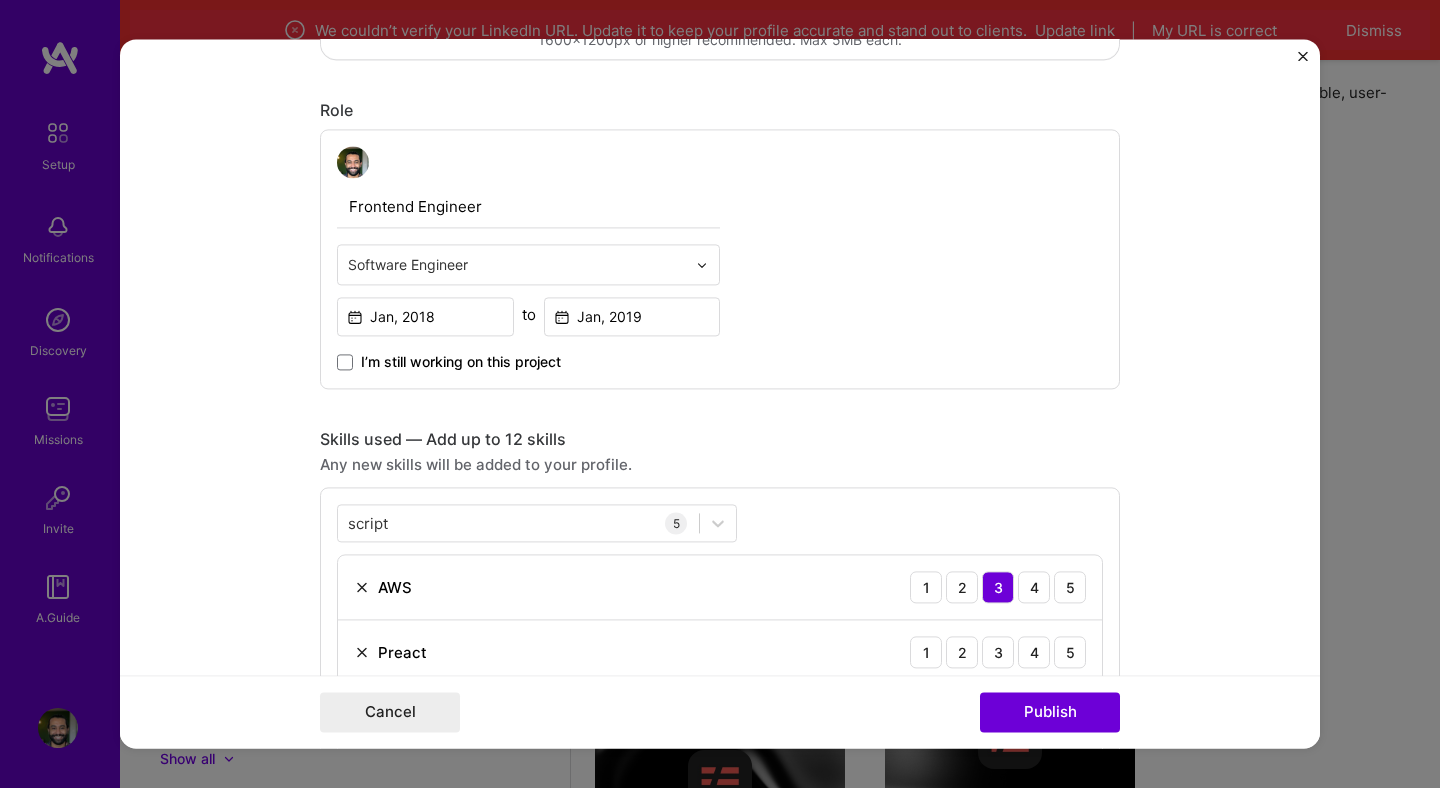 scroll, scrollTop: 1979, scrollLeft: 0, axis: vertical 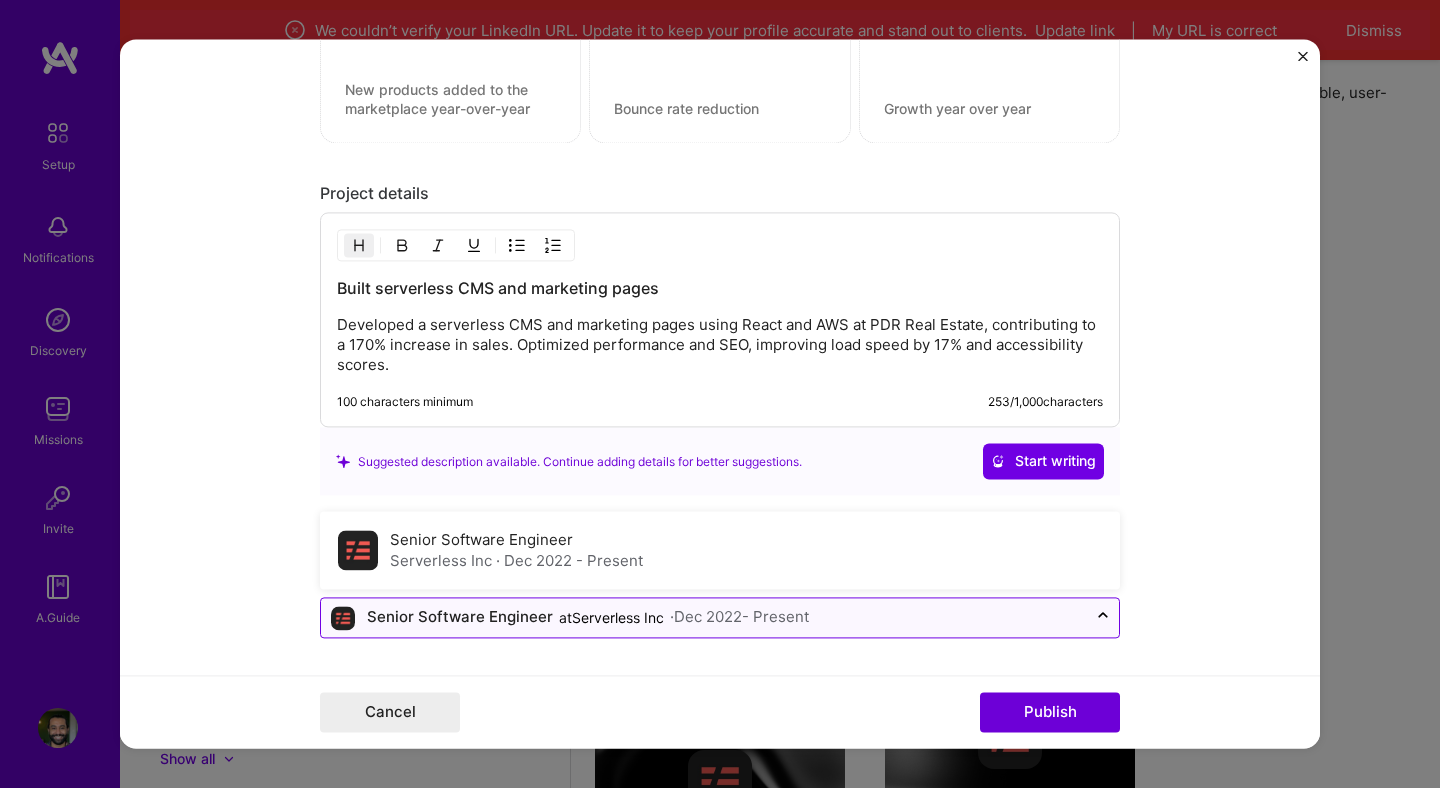 click at bounding box center (704, 618) 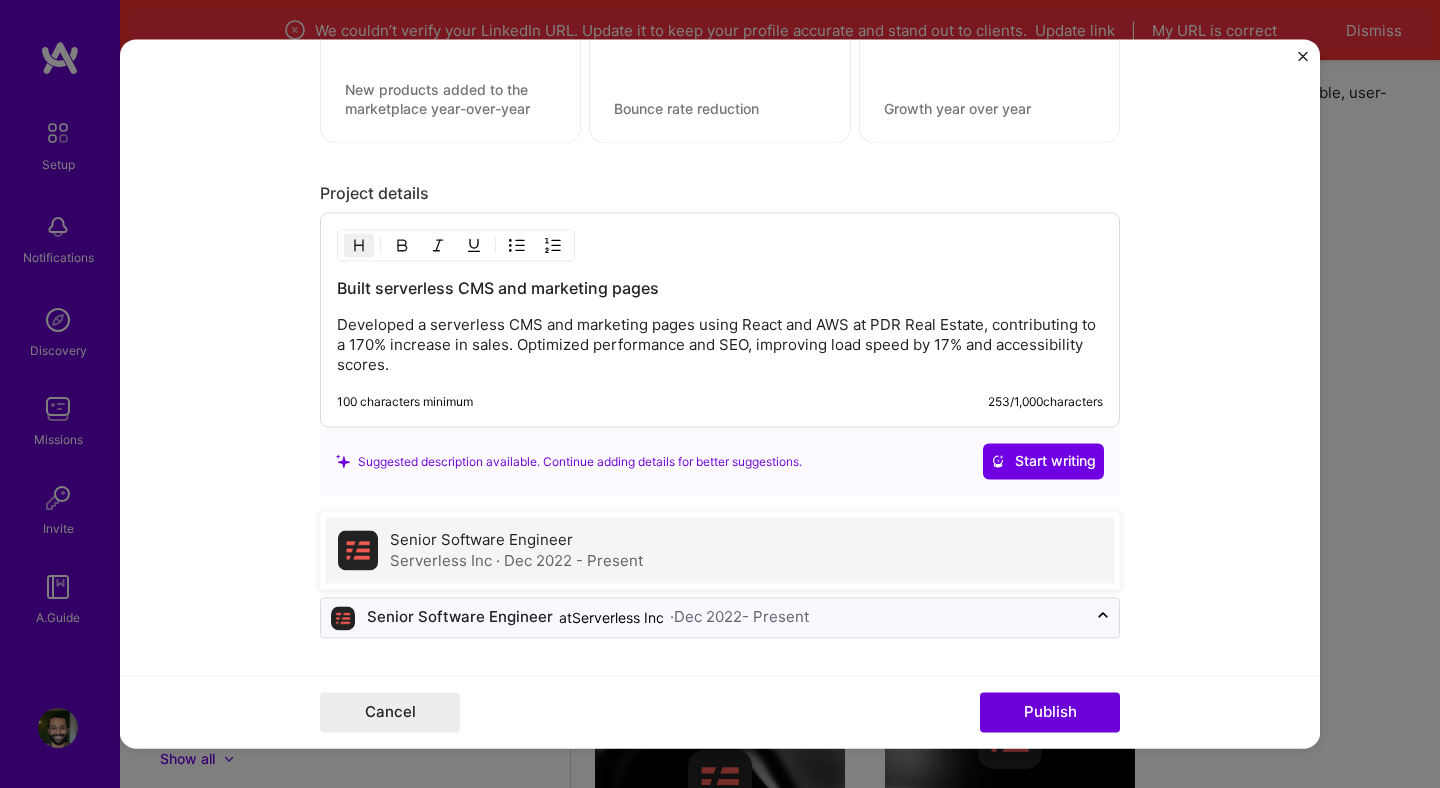 click on "Senior Software Engineer Serverless Inc   ·   [DATE]   -   Present" at bounding box center (720, 551) 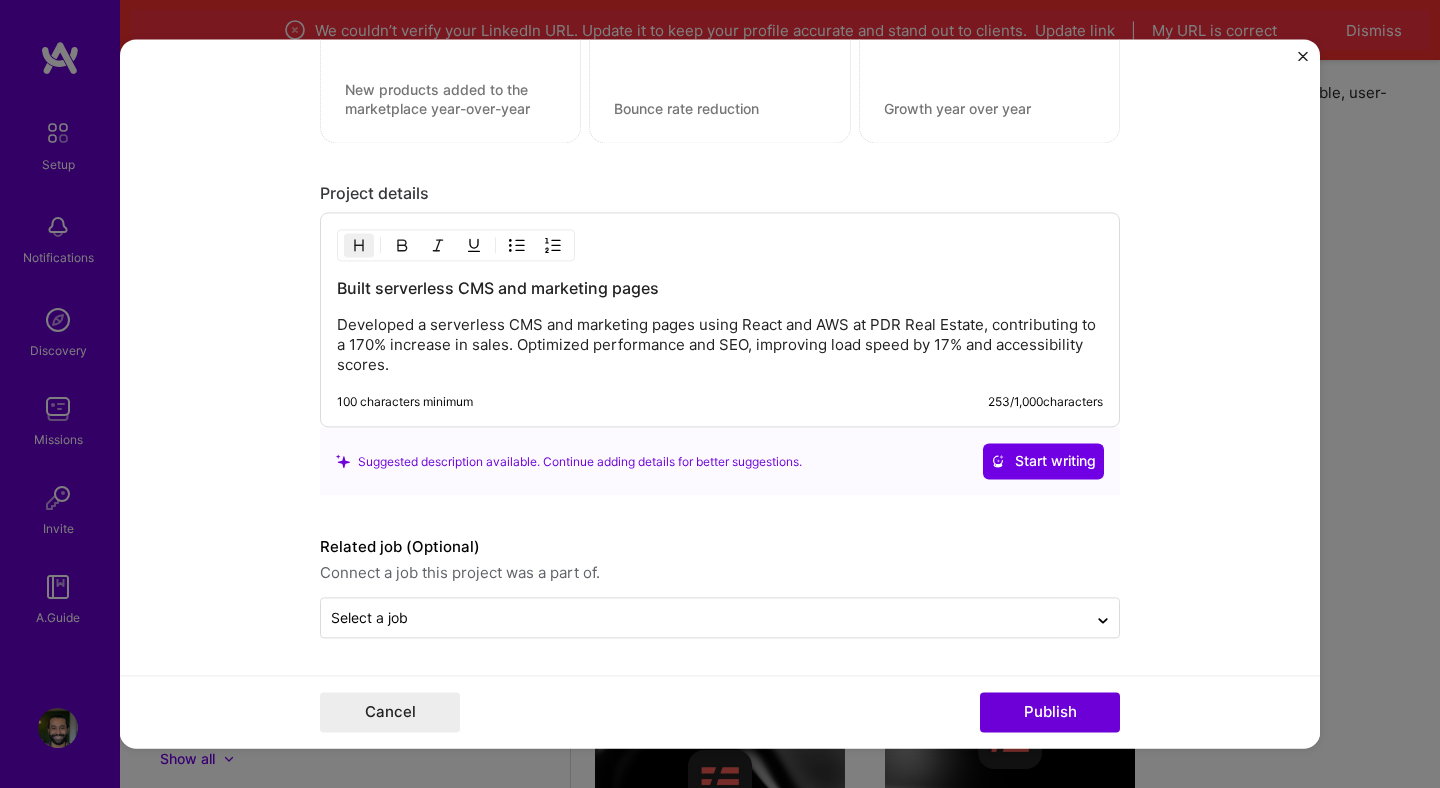 click on "Editing suggested project This project is suggested based on your LinkedIn, resume or A.Team activity. Project title Serverless CMS and Marketing Pages Company PDR Real Estate
Select an existing company from the dropdown or create a new one Project industry Industry 2 Project Link (Optional)
Drag and drop an image or   Upload file Upload file We recommend uploading at least 4 images. 1600x1200px or higher recommended. Max 5MB each. Role Frontend Engineer Software Engineer [DATE]
to [DATE]
I’m still working on this project Skills used — Add up to 12 skills Any new skills will be added to your profile. script script 5 AWS 1 2 3 4 5 Preact 1 2 3 4 5 WebFlow 1 2 3 4 5 GitHub 1 2 3 4 5 JavaScript 1 2 3 4 5 Skill rating is required. Did this role require you to manage team members? (Optional) Yes, I managed — team members. Were you involved from inception to launch (0  ->   253" at bounding box center [720, 393] 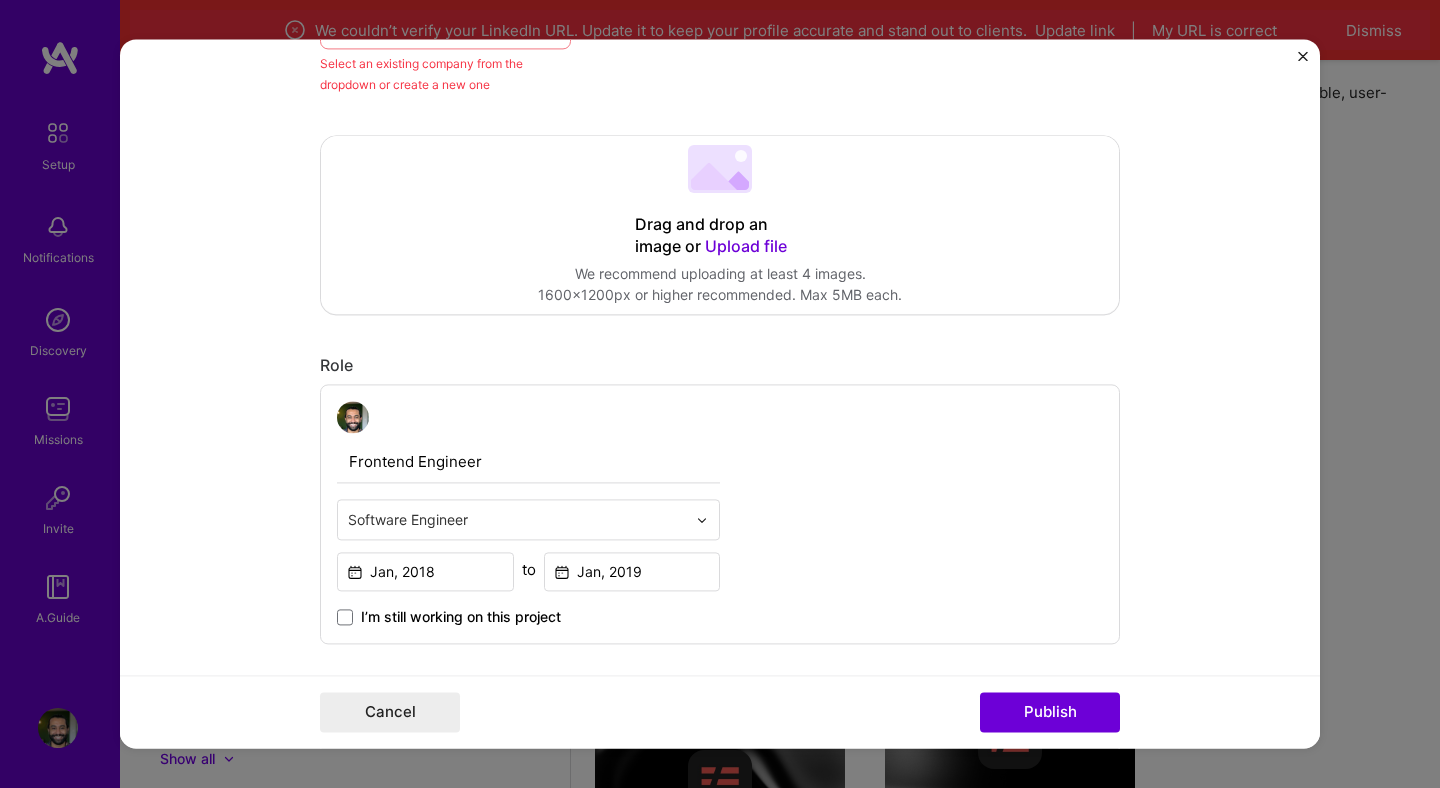 scroll, scrollTop: 0, scrollLeft: 0, axis: both 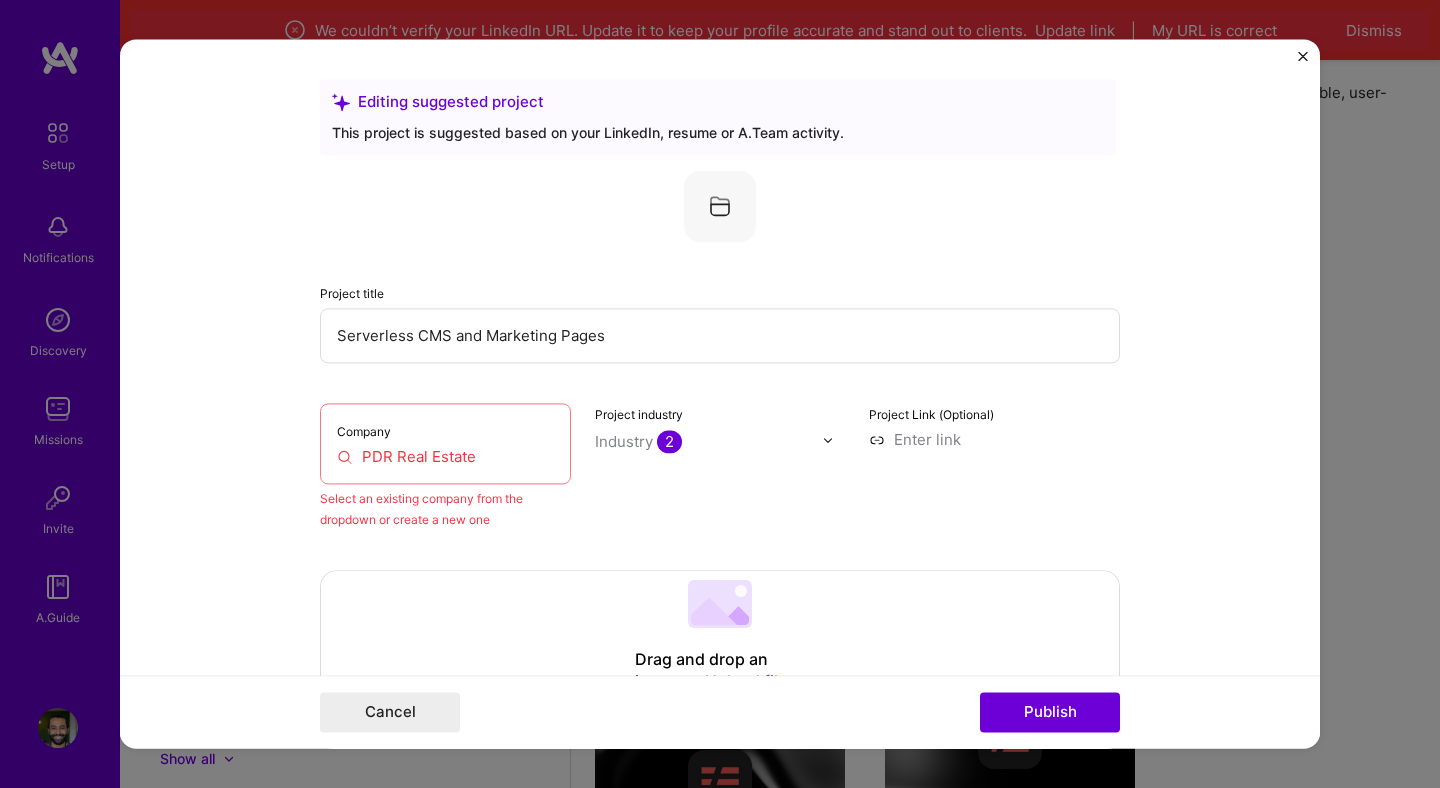 click on "PDR Real Estate" at bounding box center [445, 456] 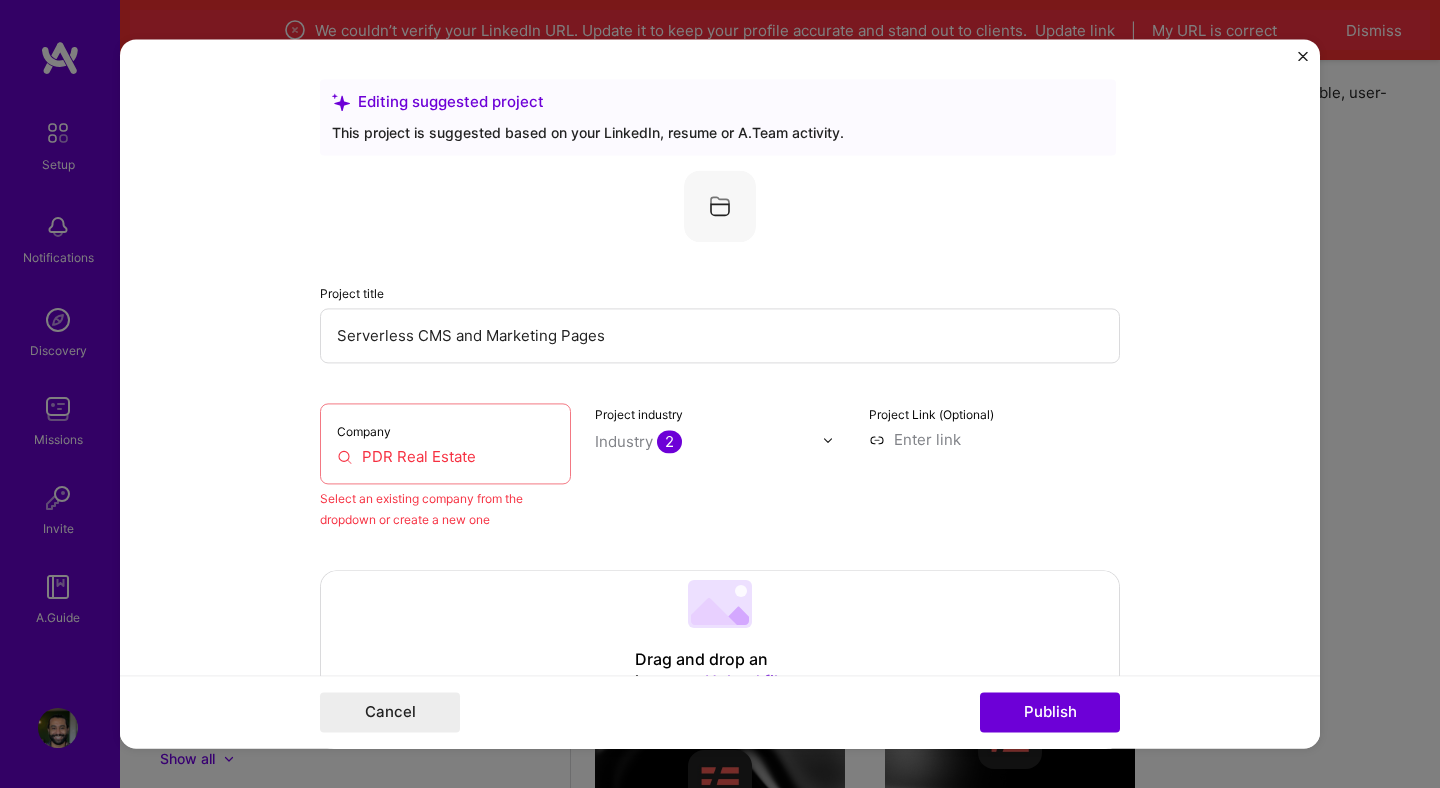 click on "PDR Real Estate" at bounding box center (445, 456) 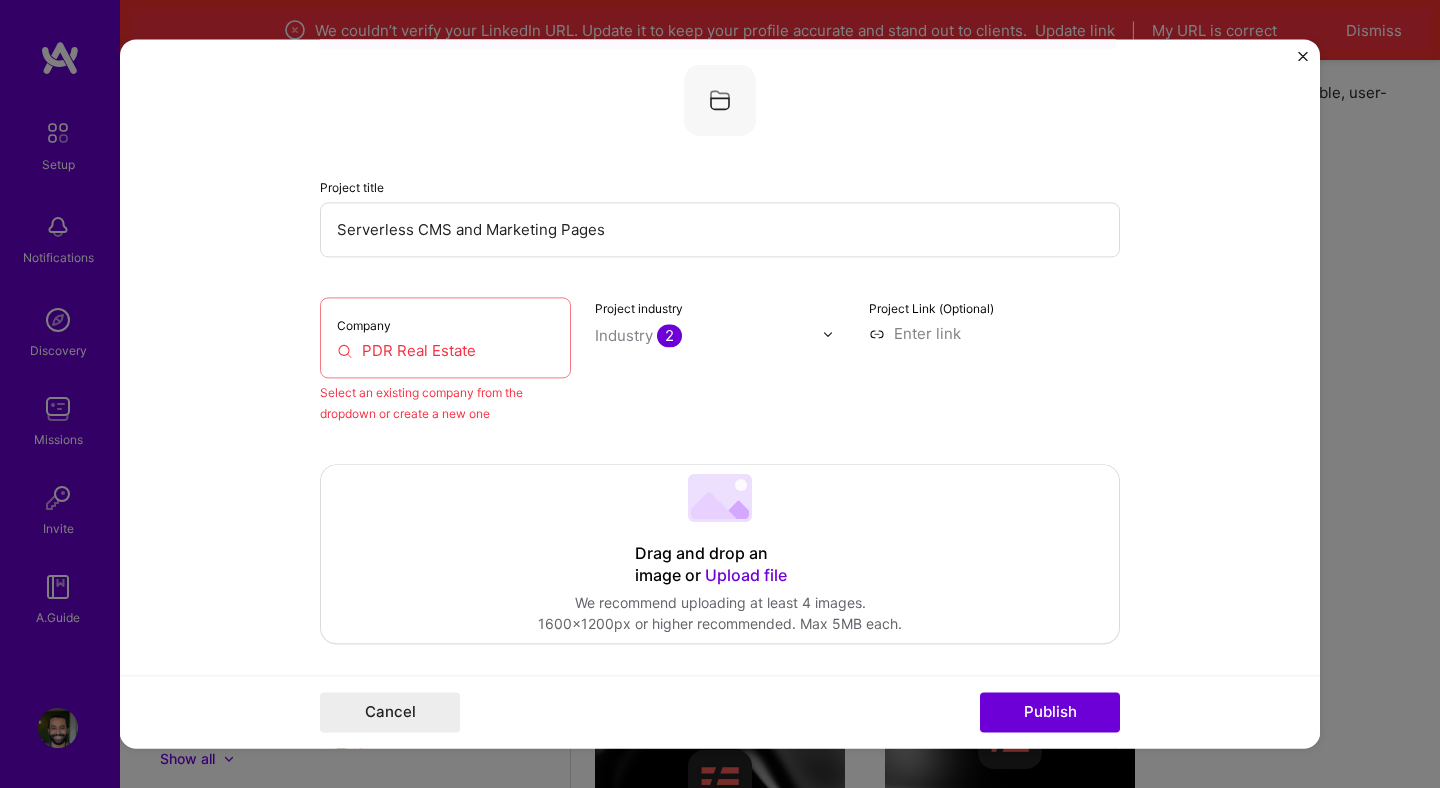 scroll, scrollTop: 107, scrollLeft: 0, axis: vertical 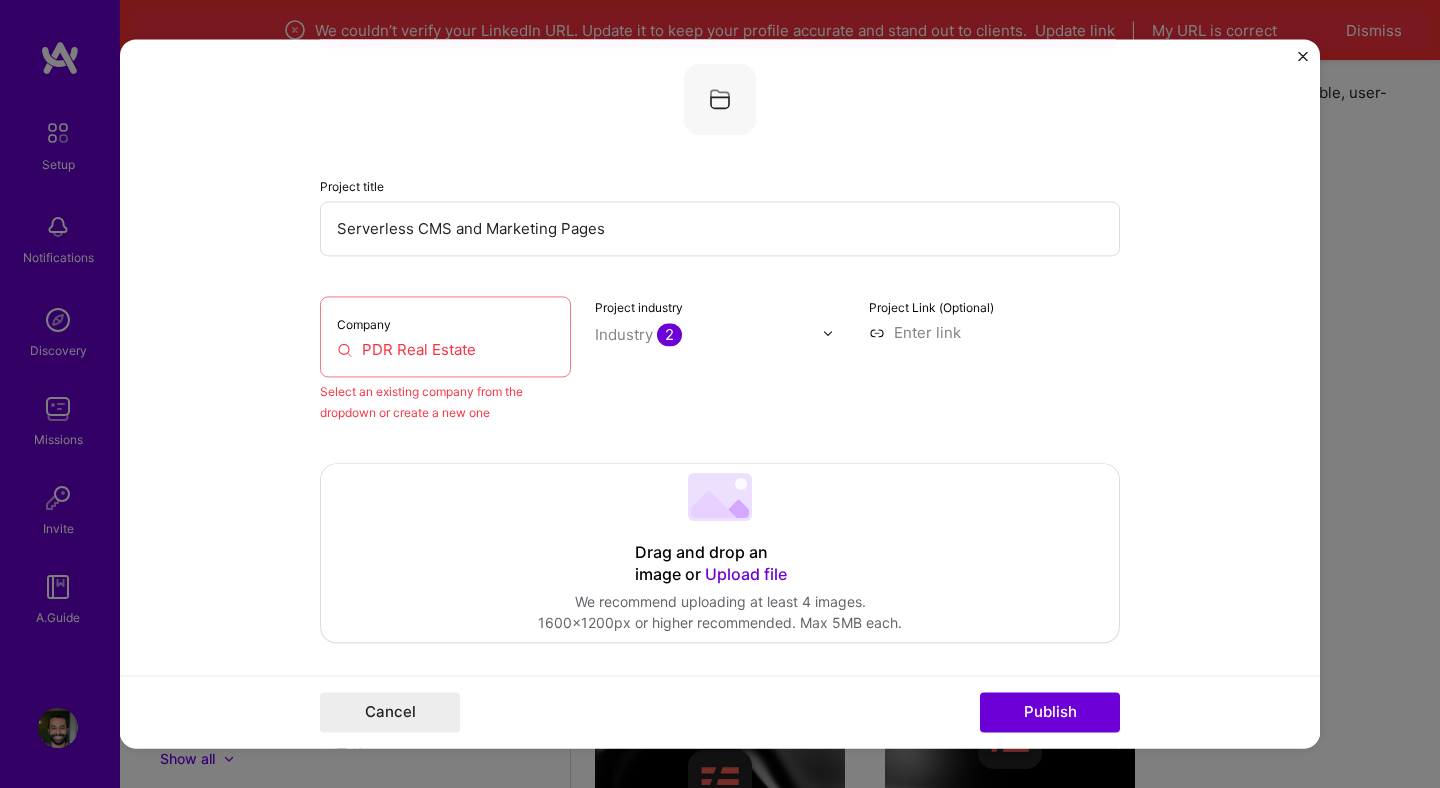 click on "PDR Real Estate" at bounding box center [445, 349] 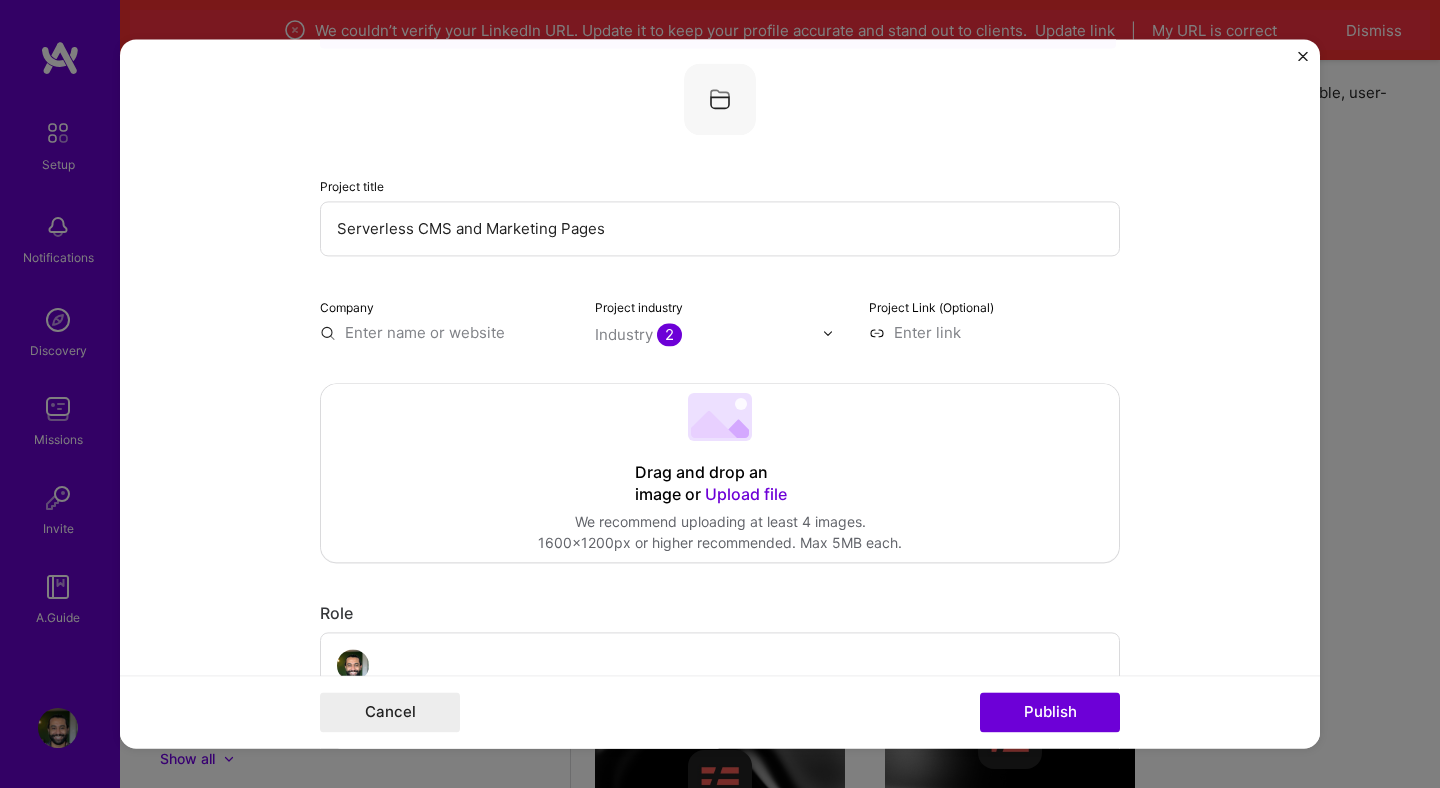 click on "Editing suggested project This project is suggested based on your LinkedIn, resume or A.Team activity. Project title Serverless CMS and Marketing Pages Company
Project industry Industry 2 Project Link (Optional)
Drag and drop an image or   Upload file Upload file We recommend uploading at least 4 images. 1600x1200px or higher recommended. Max 5MB each. Role Frontend Engineer Software Engineer [DATE]
to [DATE]
I’m still working on this project Skills used — Add up to 12 skills Any new skills will be added to your profile. script script 5 AWS 1 2 3 4 5 Preact 1 2 3 4 5 WebFlow 1 2 3 4 5 GitHub 1 2 3 4 5 JavaScript 1 2 3 4 5 Skill rating is required. Did this role require you to manage team members? (Optional) Yes, I managed — team members. Were you involved from inception to launch (0  ->  1)? (Optional) I was involved in zero to one with this project Add metrics (Optional)" at bounding box center [720, 1200] 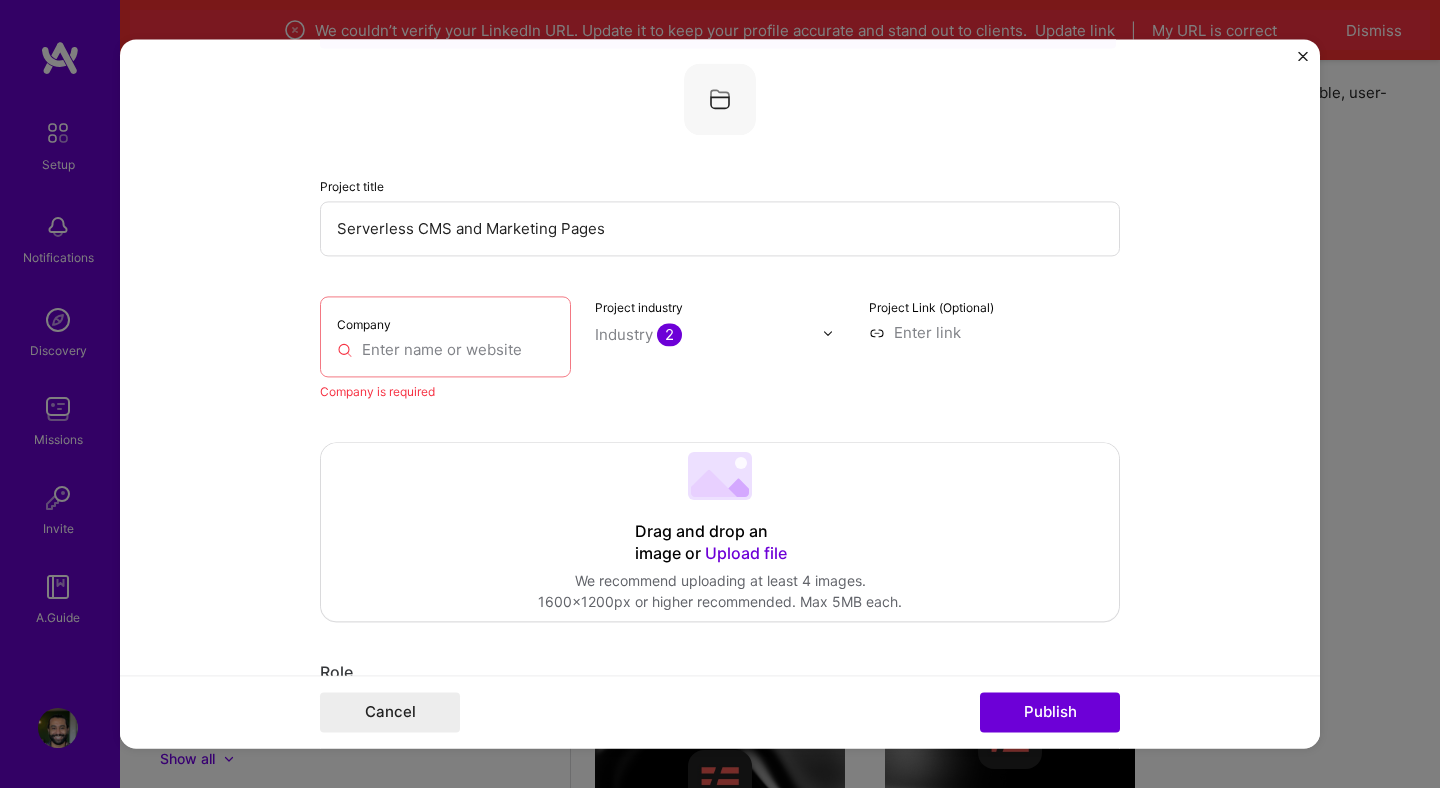 click at bounding box center [445, 349] 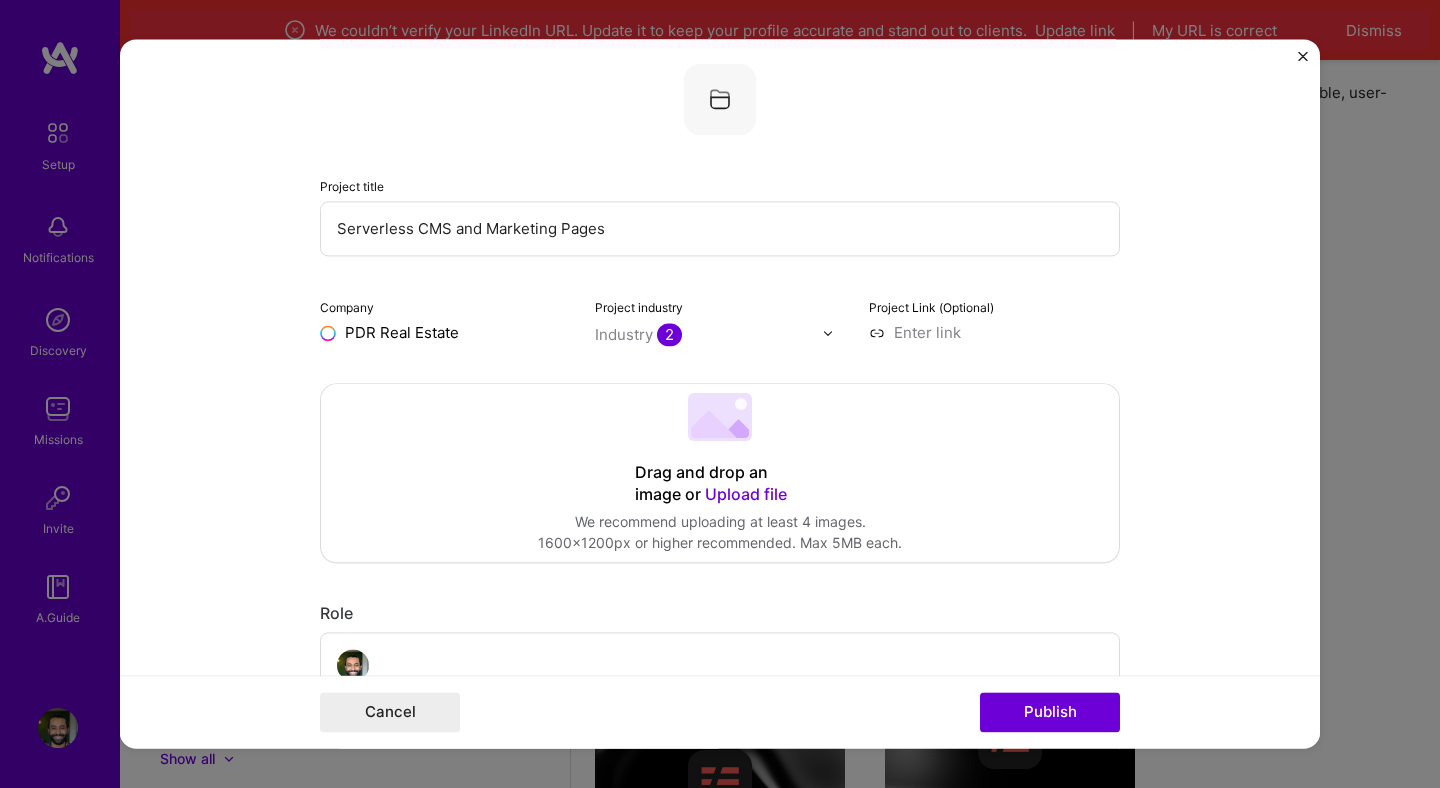 click on "Editing suggested project This project is suggested based on your LinkedIn, resume or A.Team activity. Project title Serverless CMS and Marketing Pages Company PDR Real Estate
Project industry Industry 2 Project Link (Optional)
Drag and drop an image or   Upload file Upload file We recommend uploading at least 4 images. 1600x1200px or higher recommended. Max 5MB each. Role Frontend Engineer Software Engineer Jan, [YEAR]
to Jan, [YEAR]
I’m still working on this project Skills used — Add up to 12 skills Any new skills will be added to your profile. 5 AWS 1 2 3 4 5 Preact 1 2 3 4 5 WebFlow 1 2 3 4 5 GitHub 1 2 3 4 5 JavaScript 1 2 3 4 5 Skill rating is required. Did this role require you to manage team members? (Optional) Yes, I managed — team members. ->  1)? (Optional) Project details   /" at bounding box center [720, 1200] 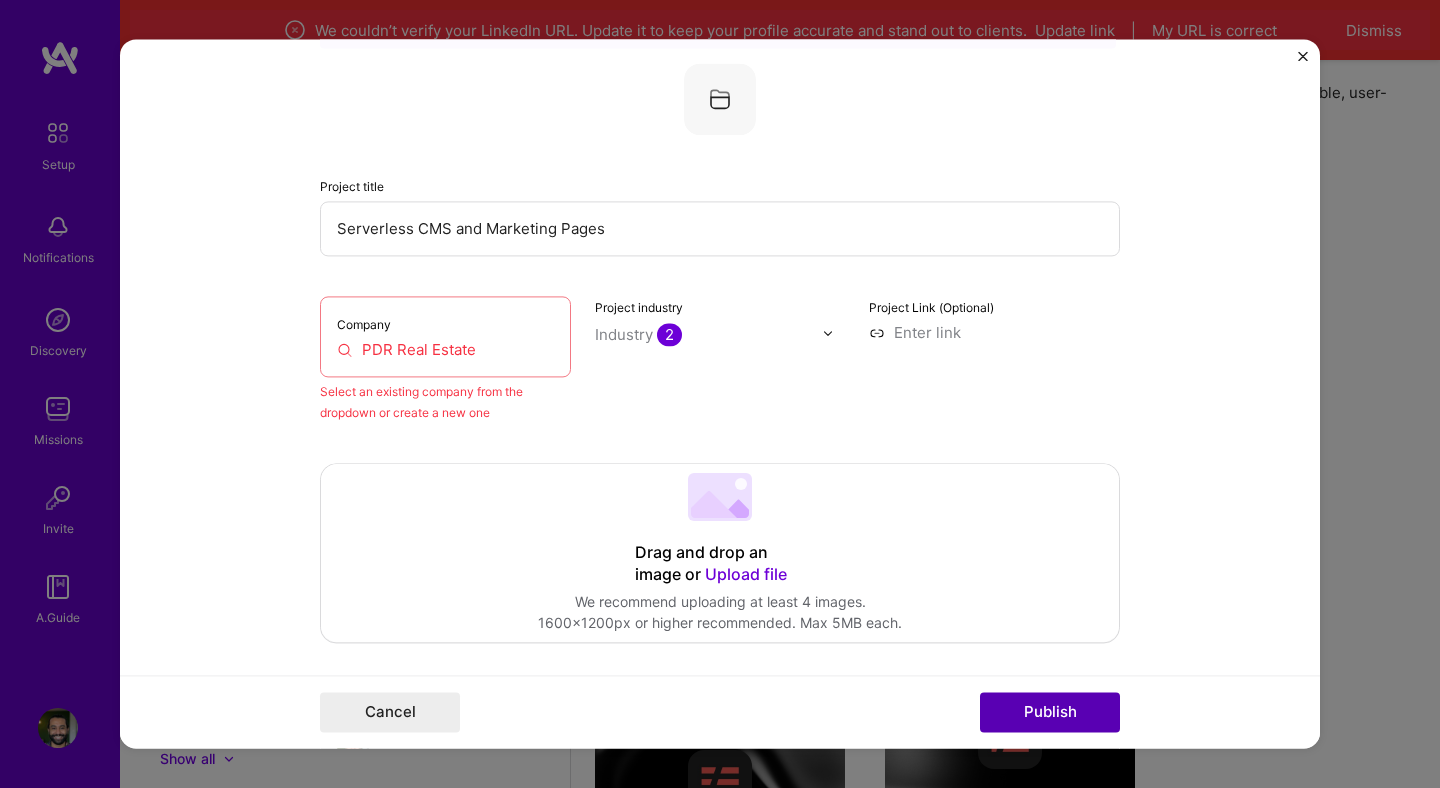 click on "Publish" at bounding box center [1050, 713] 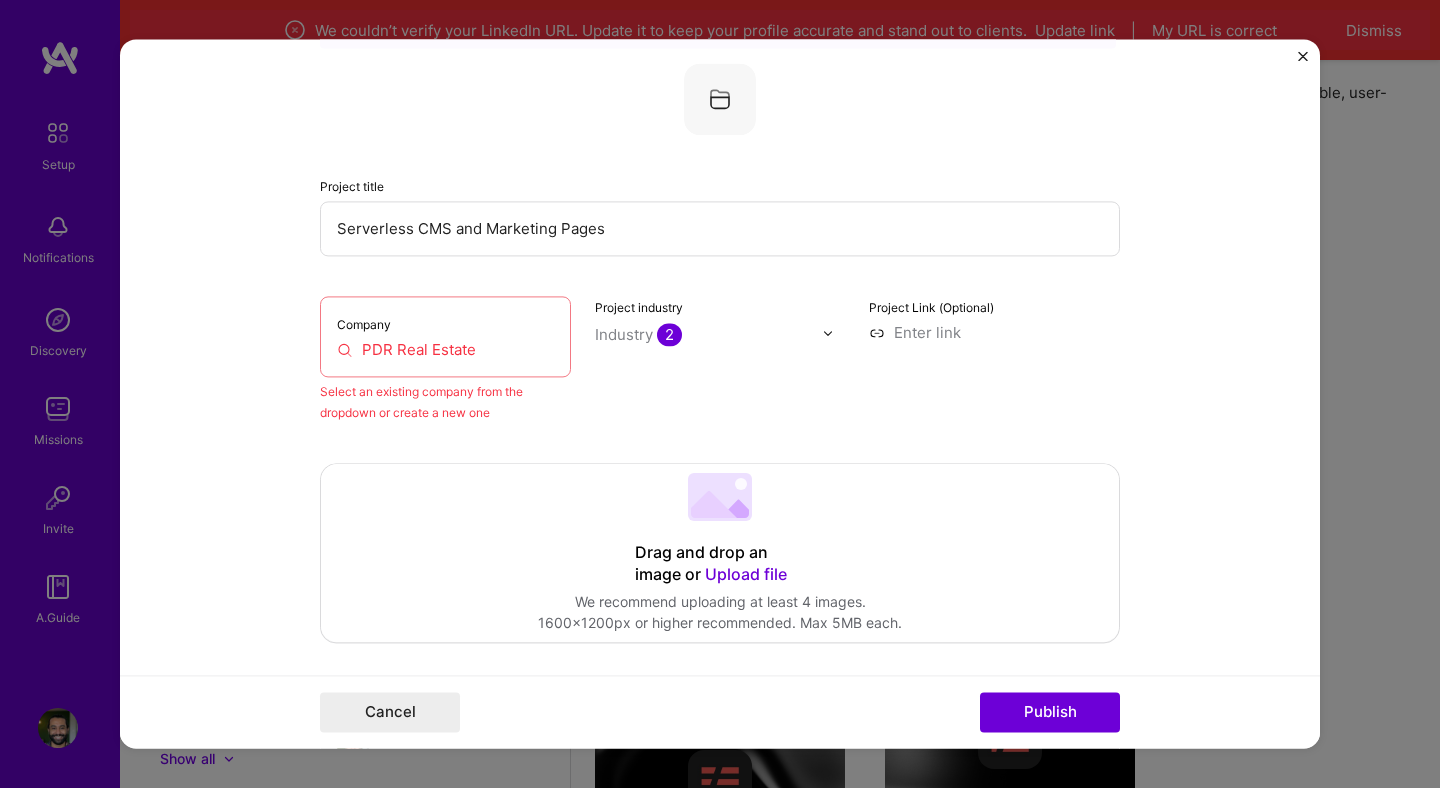 scroll, scrollTop: 131, scrollLeft: 0, axis: vertical 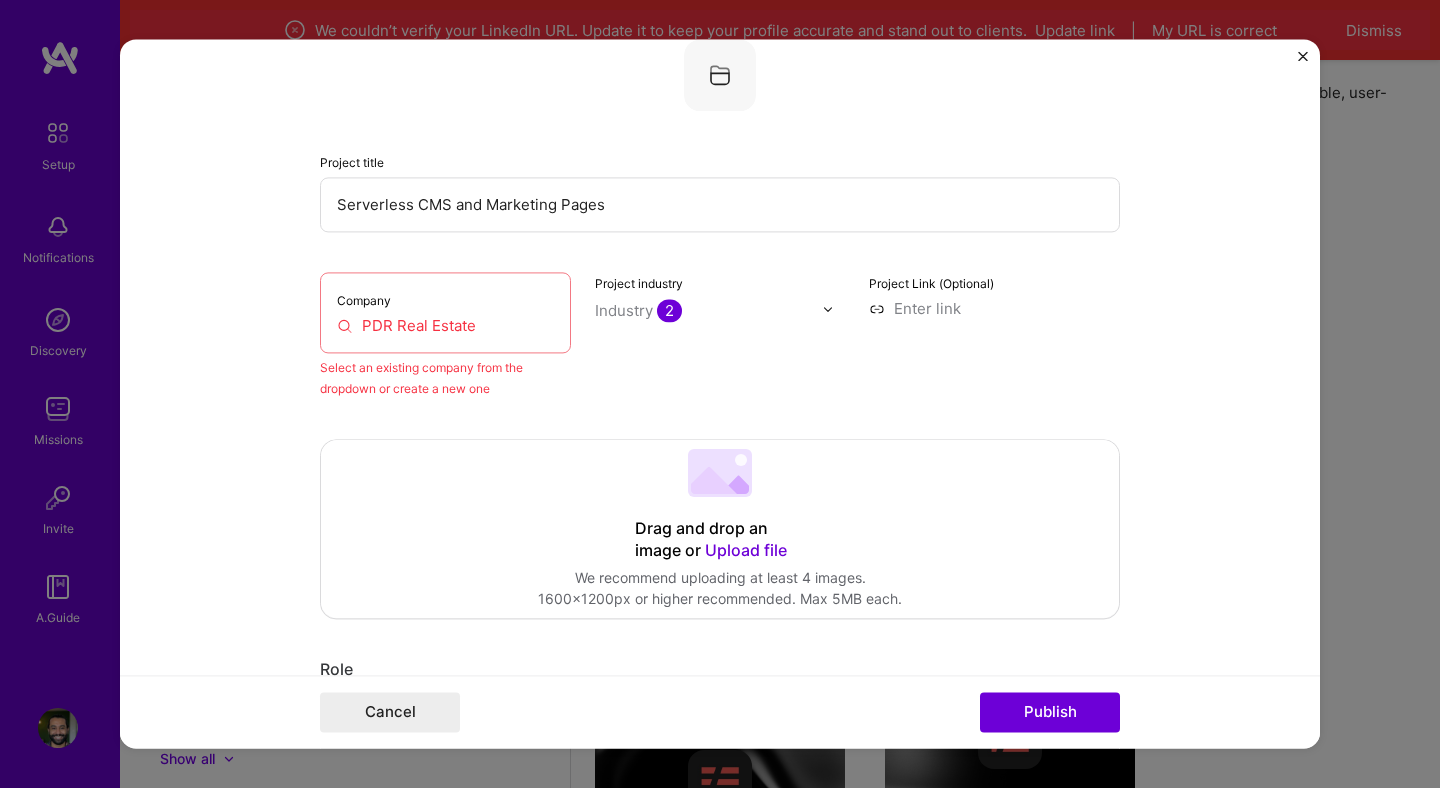 click on "PDR Real Estate" at bounding box center [445, 325] 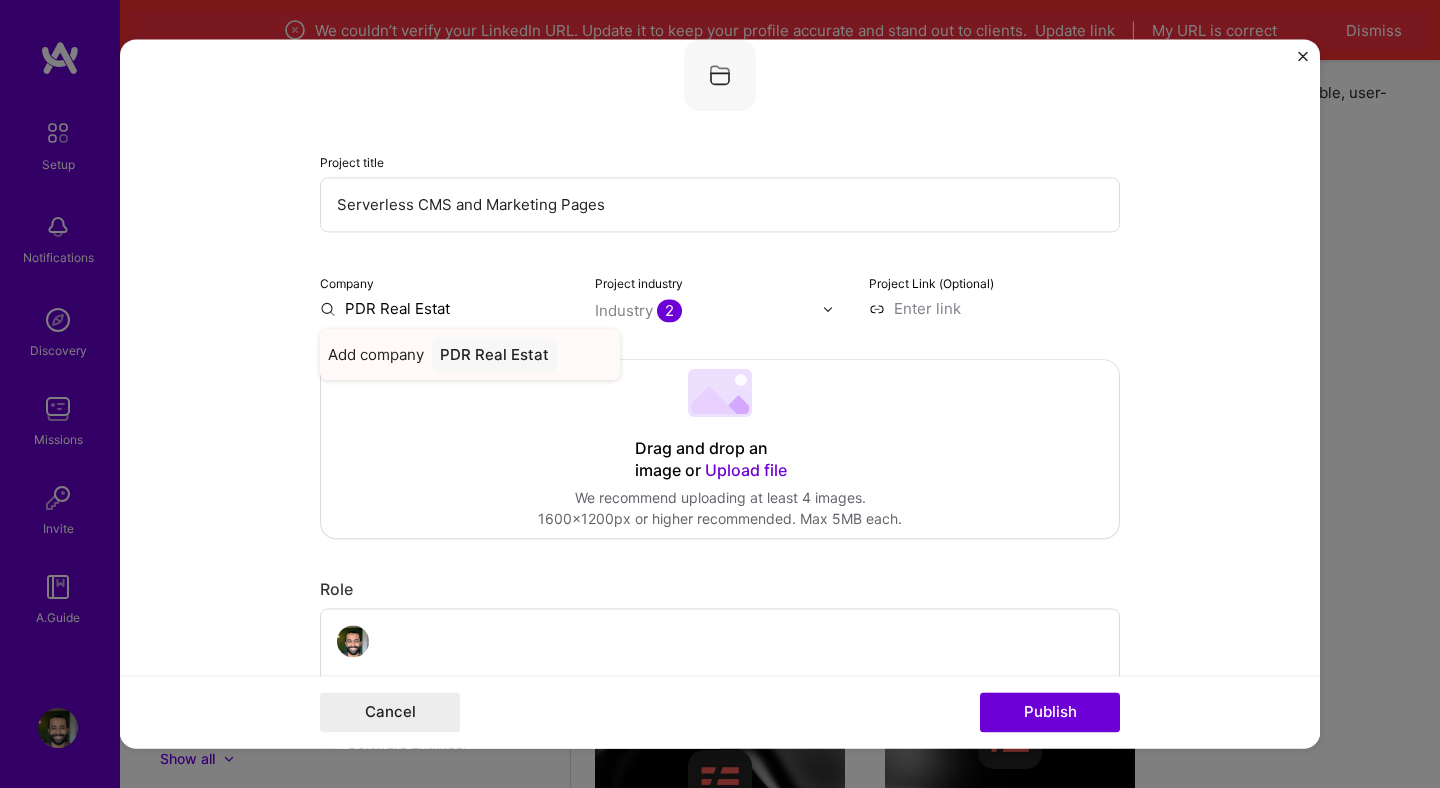 type on "PDR Real Estate" 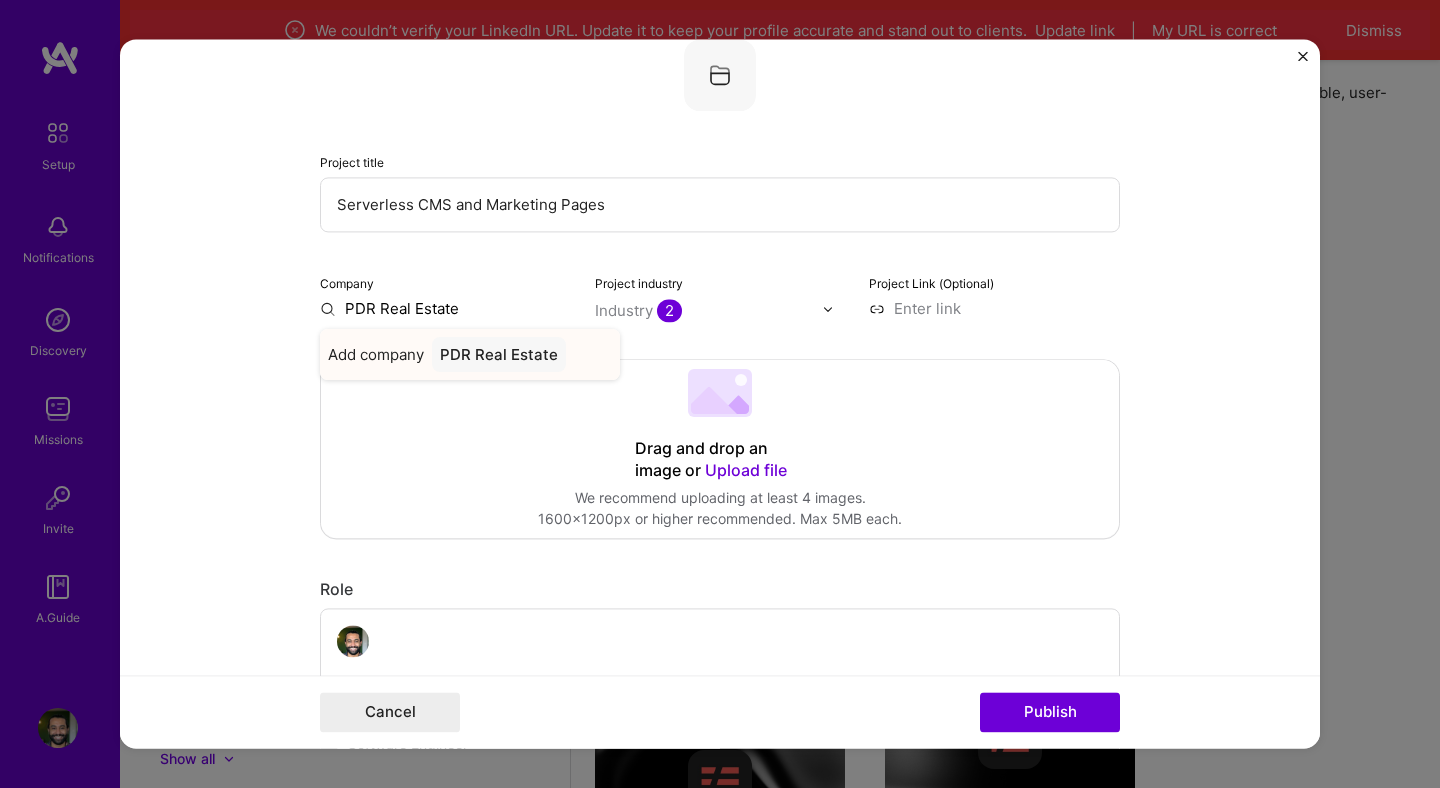 click on "PDR Real Estate" at bounding box center [499, 354] 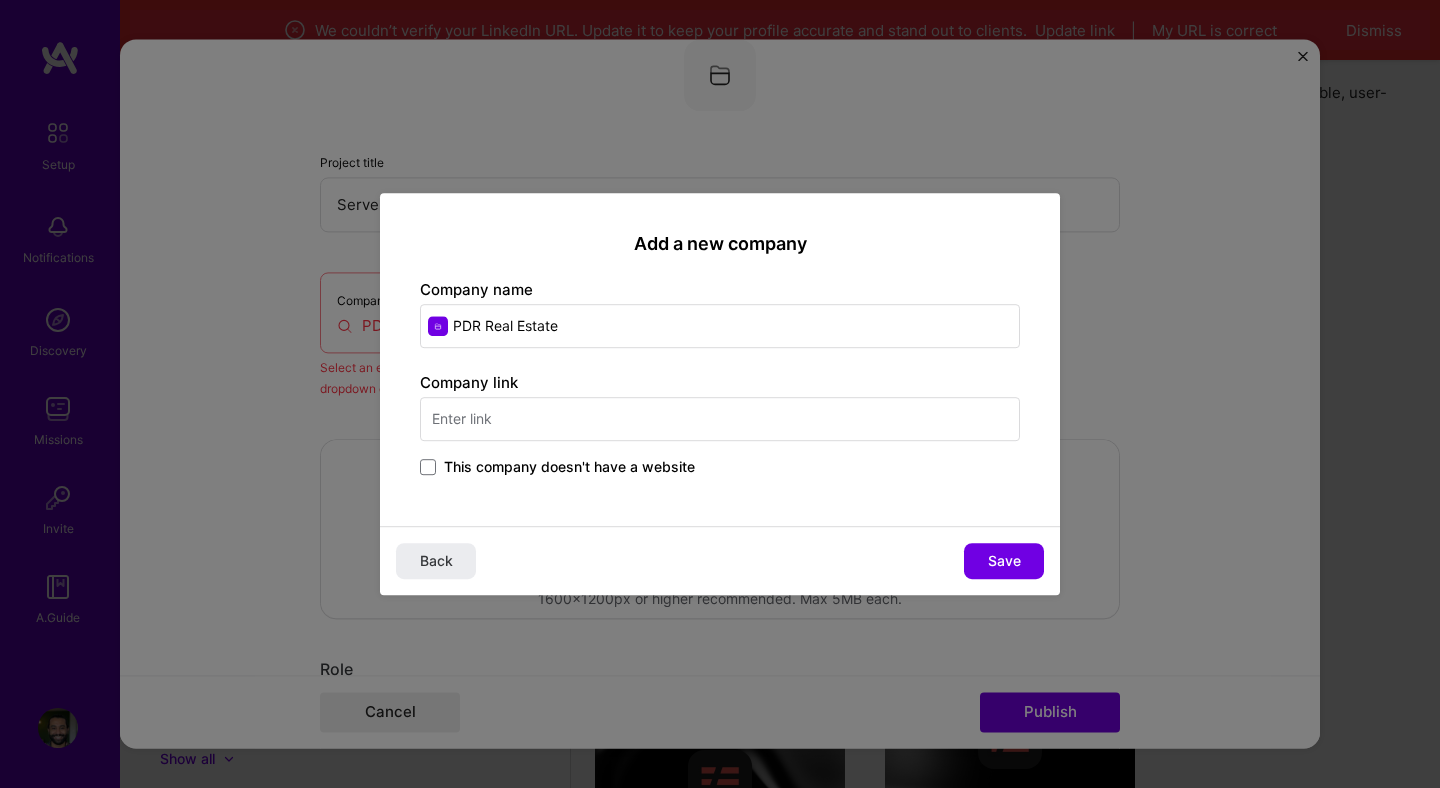 click on "This company doesn't have a website" at bounding box center [569, 467] 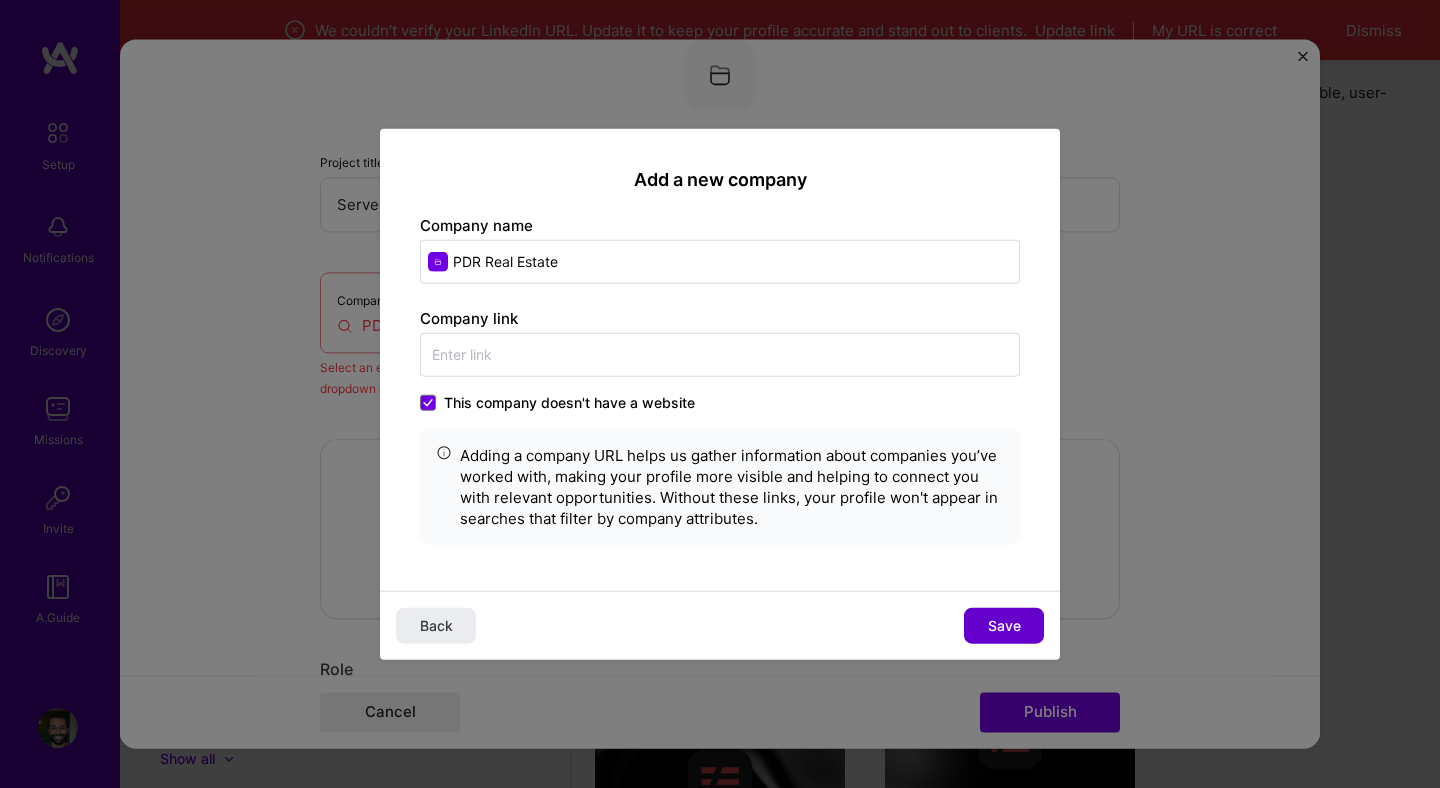 click on "Save" at bounding box center (1004, 625) 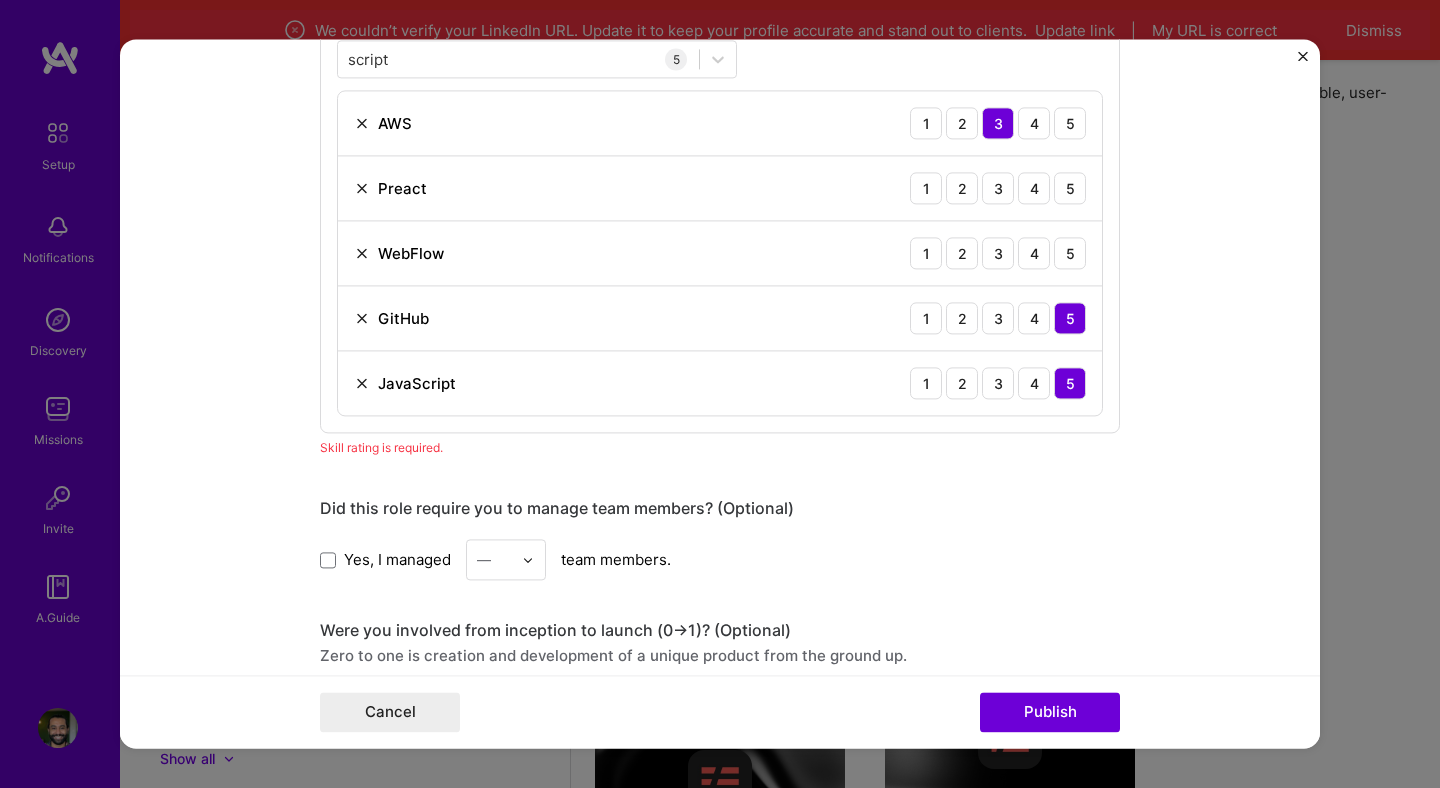 scroll, scrollTop: 1475, scrollLeft: 0, axis: vertical 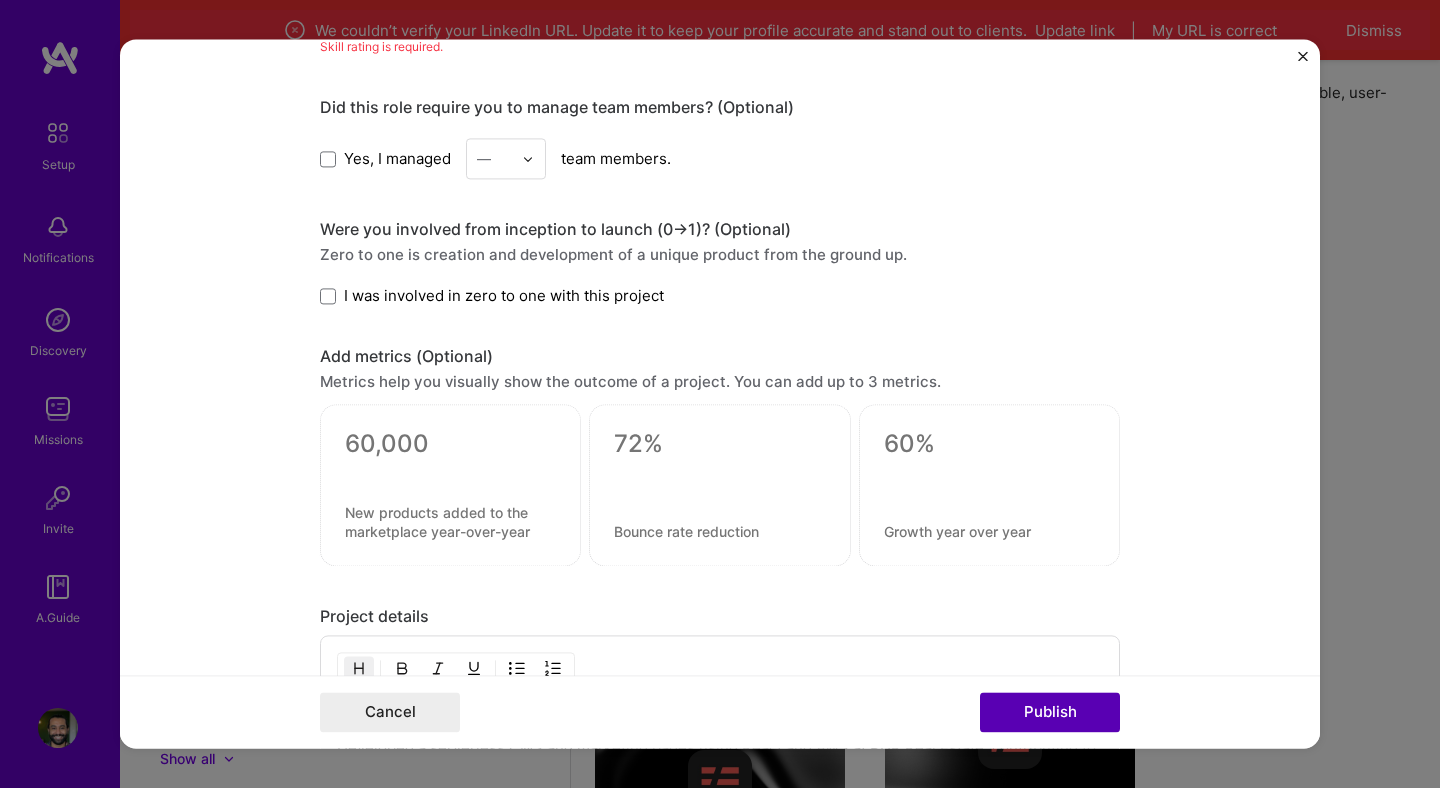 click on "Publish" at bounding box center (1050, 713) 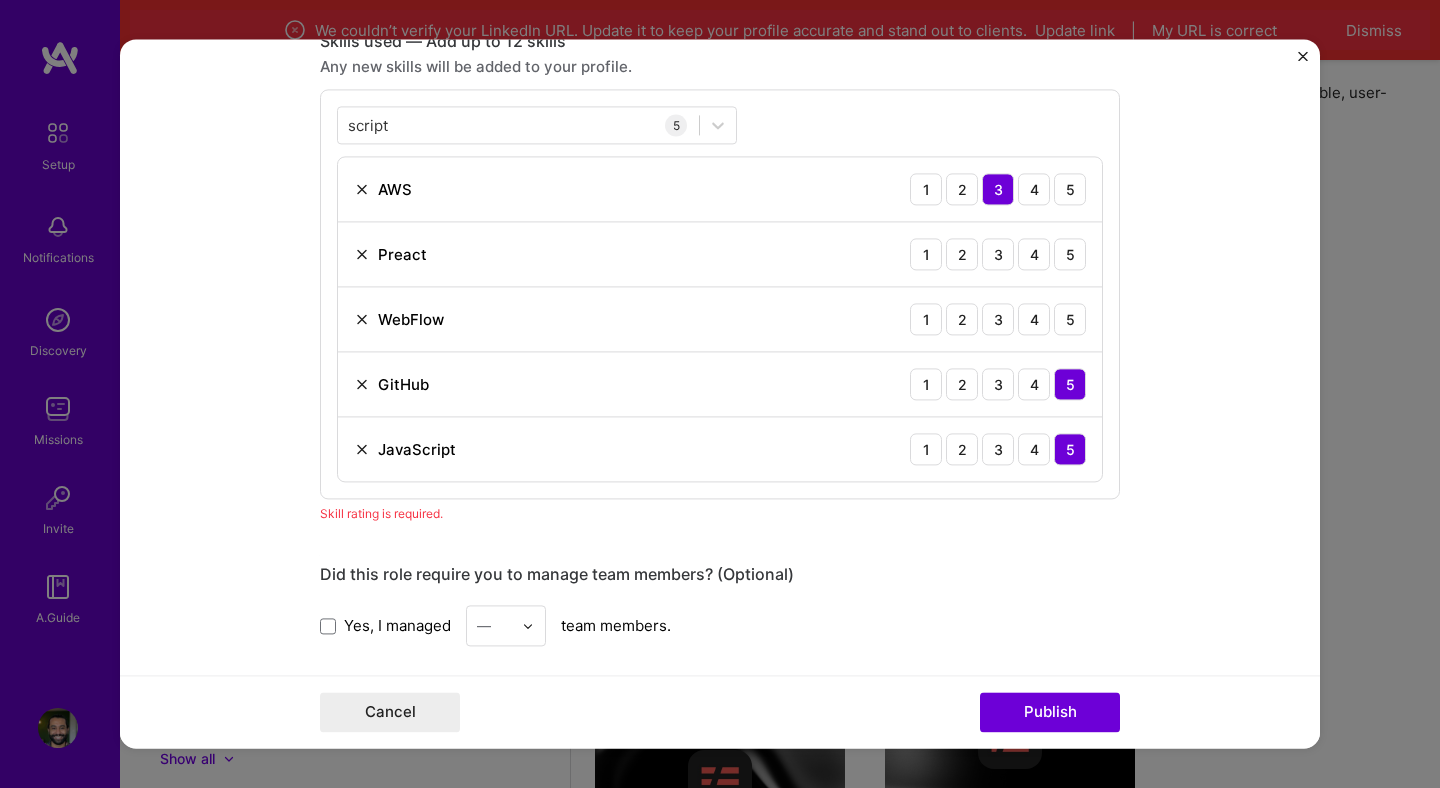 scroll, scrollTop: 1001, scrollLeft: 0, axis: vertical 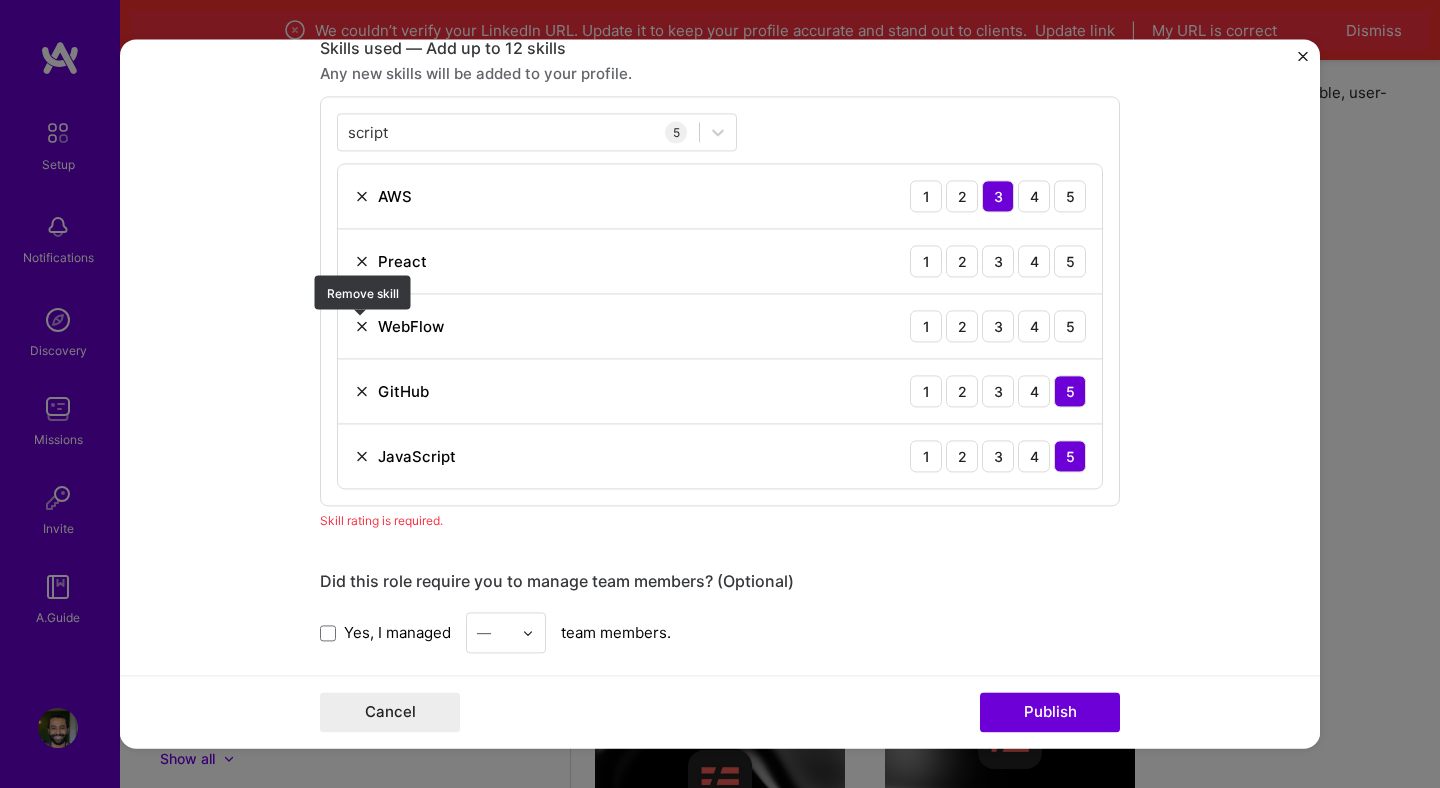 click at bounding box center (362, 326) 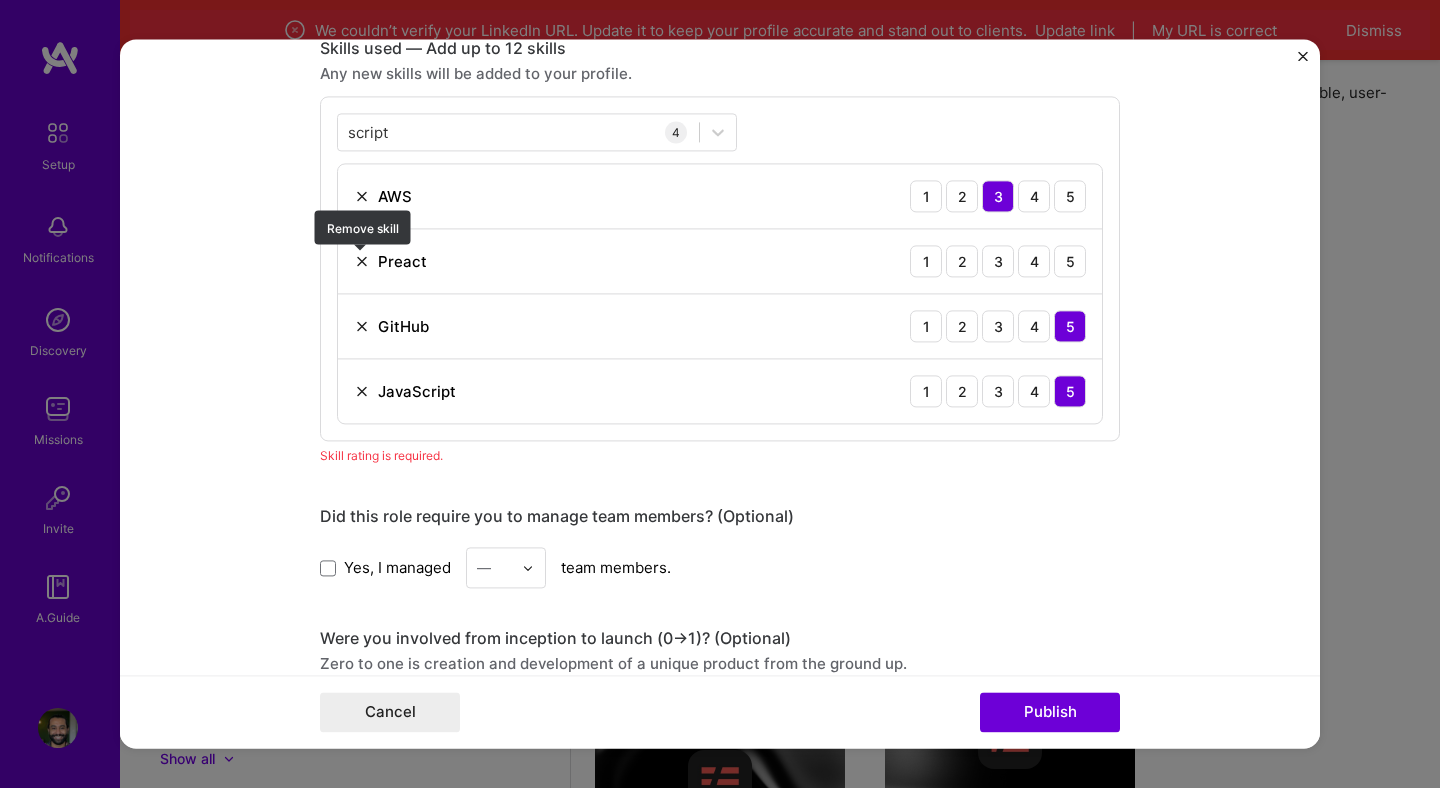 click at bounding box center (362, 261) 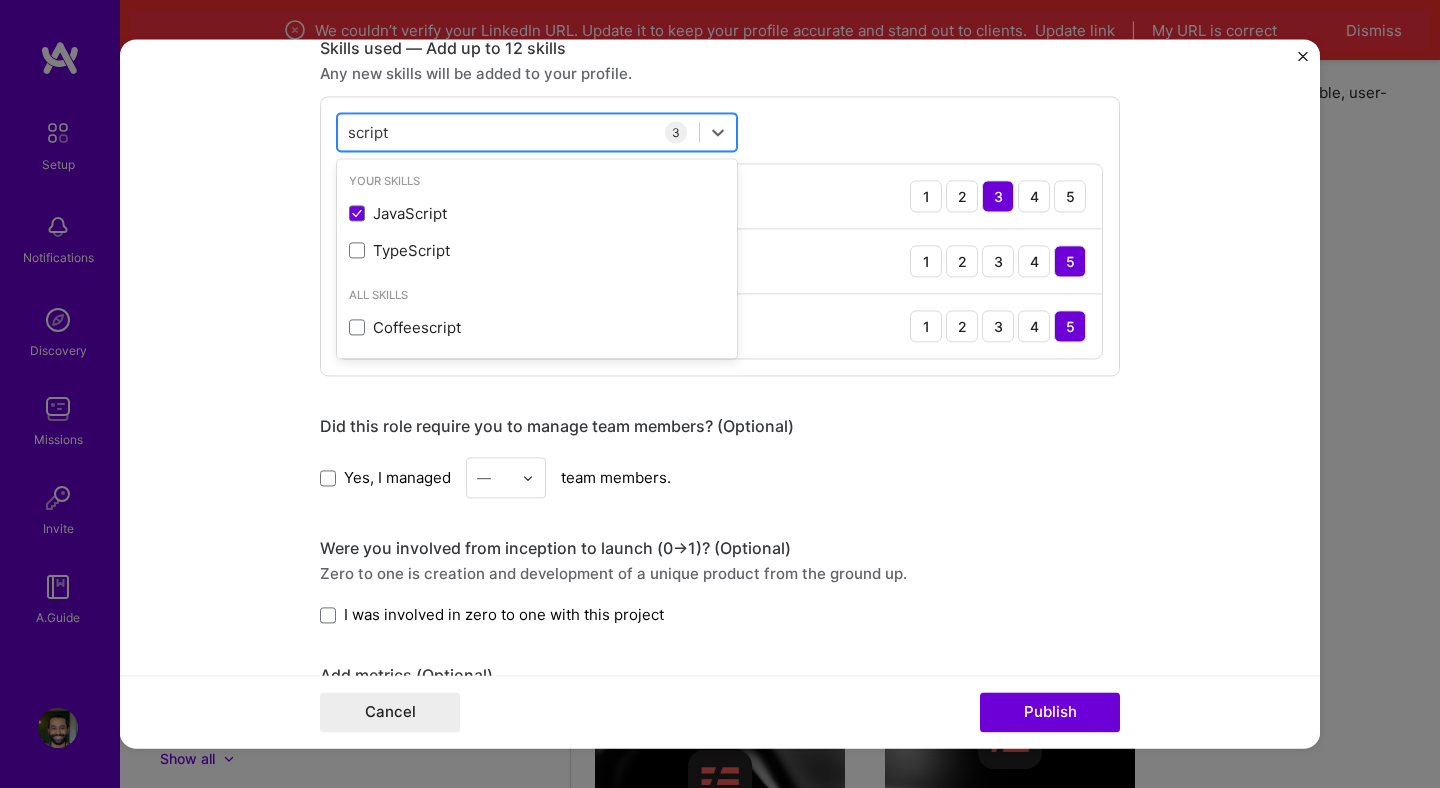 click on "script script" at bounding box center (518, 132) 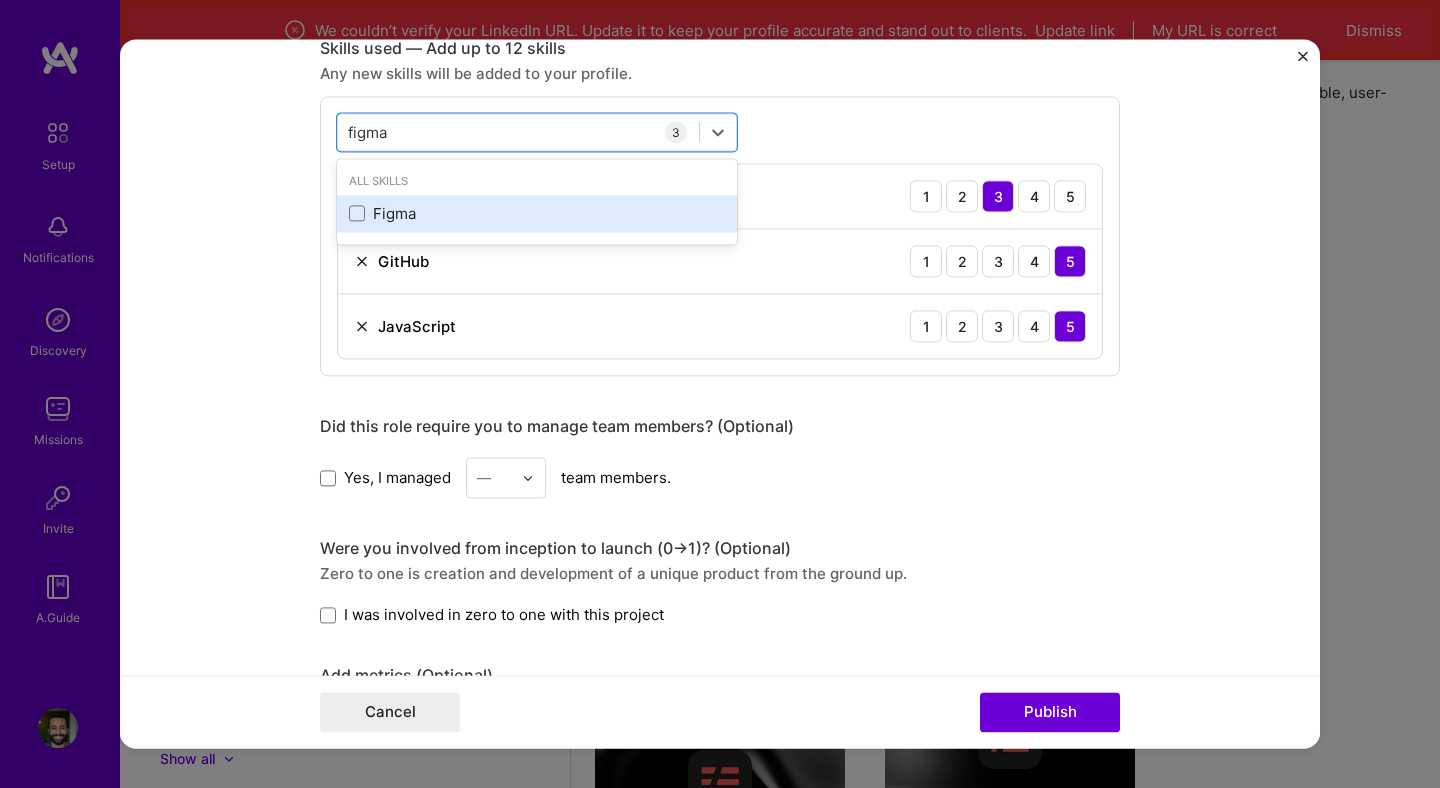 click on "Figma" at bounding box center (537, 213) 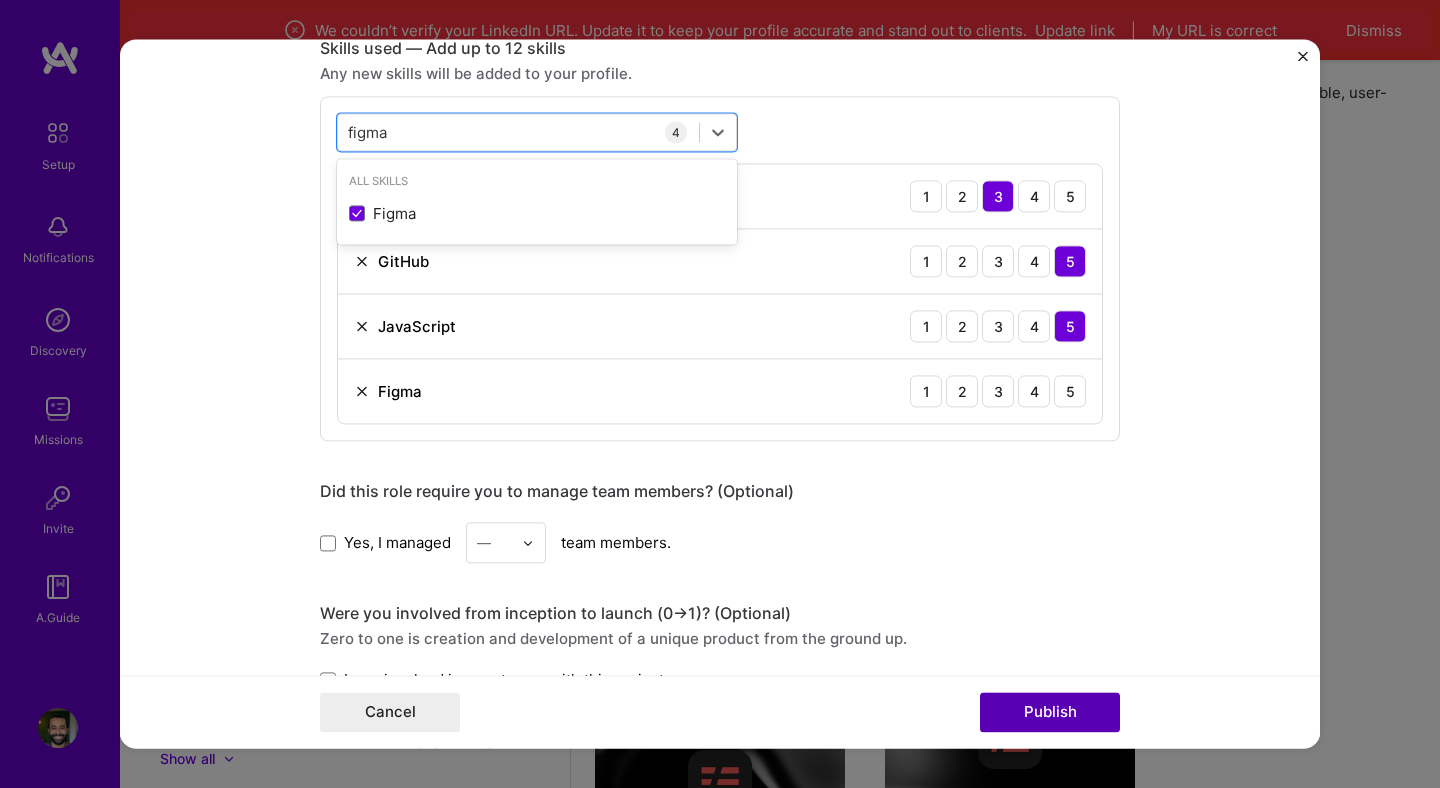 type on "figma" 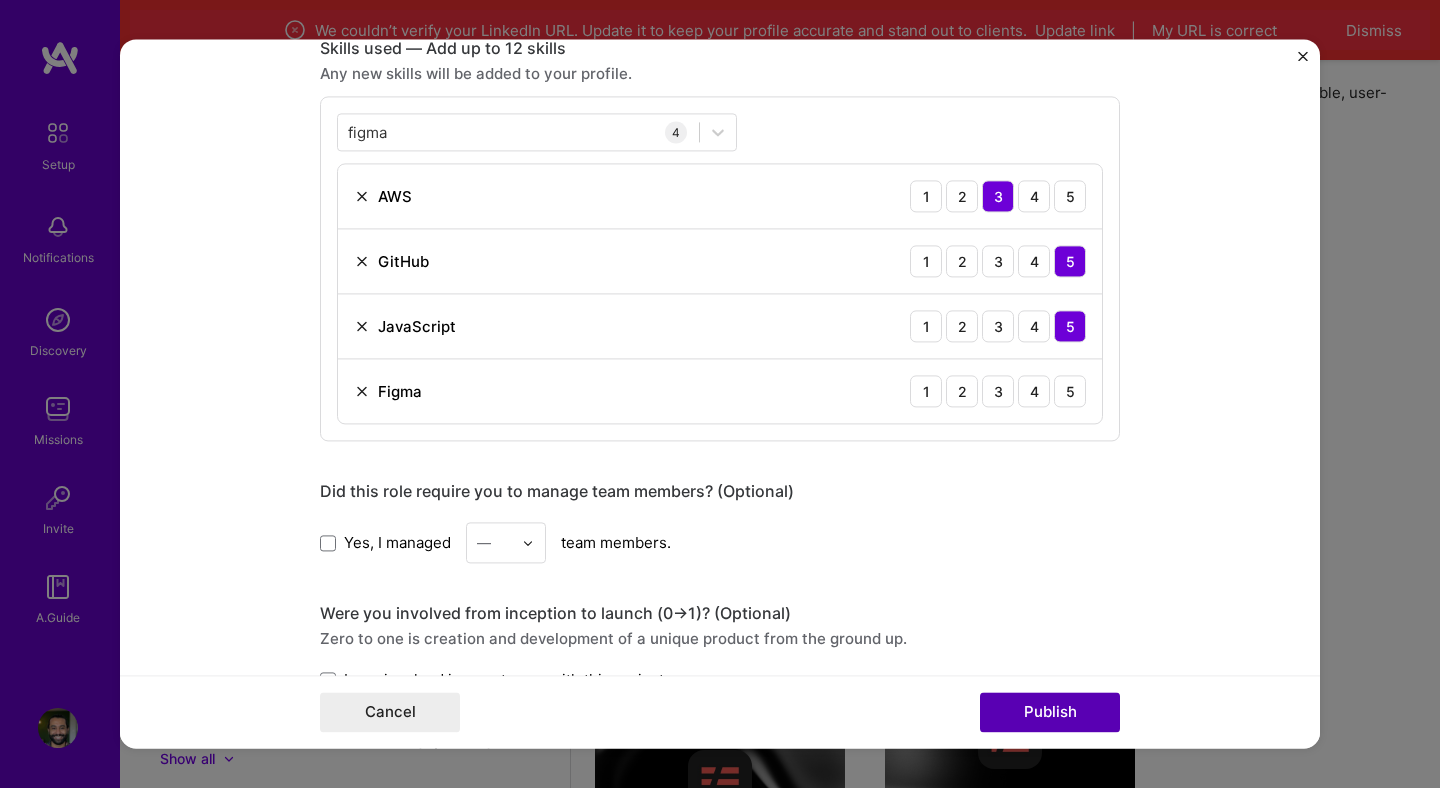 click on "Publish" at bounding box center [1050, 713] 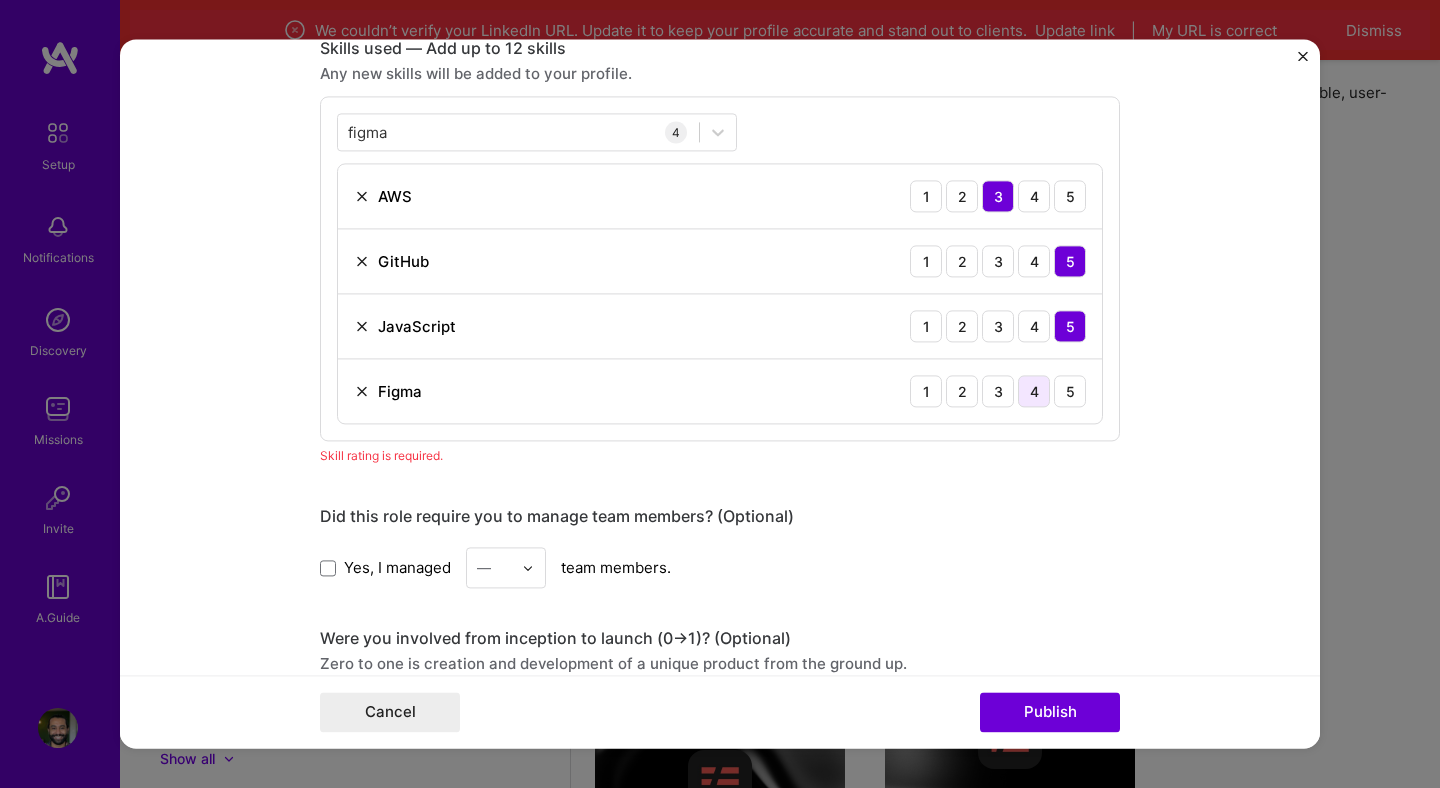 click on "4" at bounding box center (1034, 391) 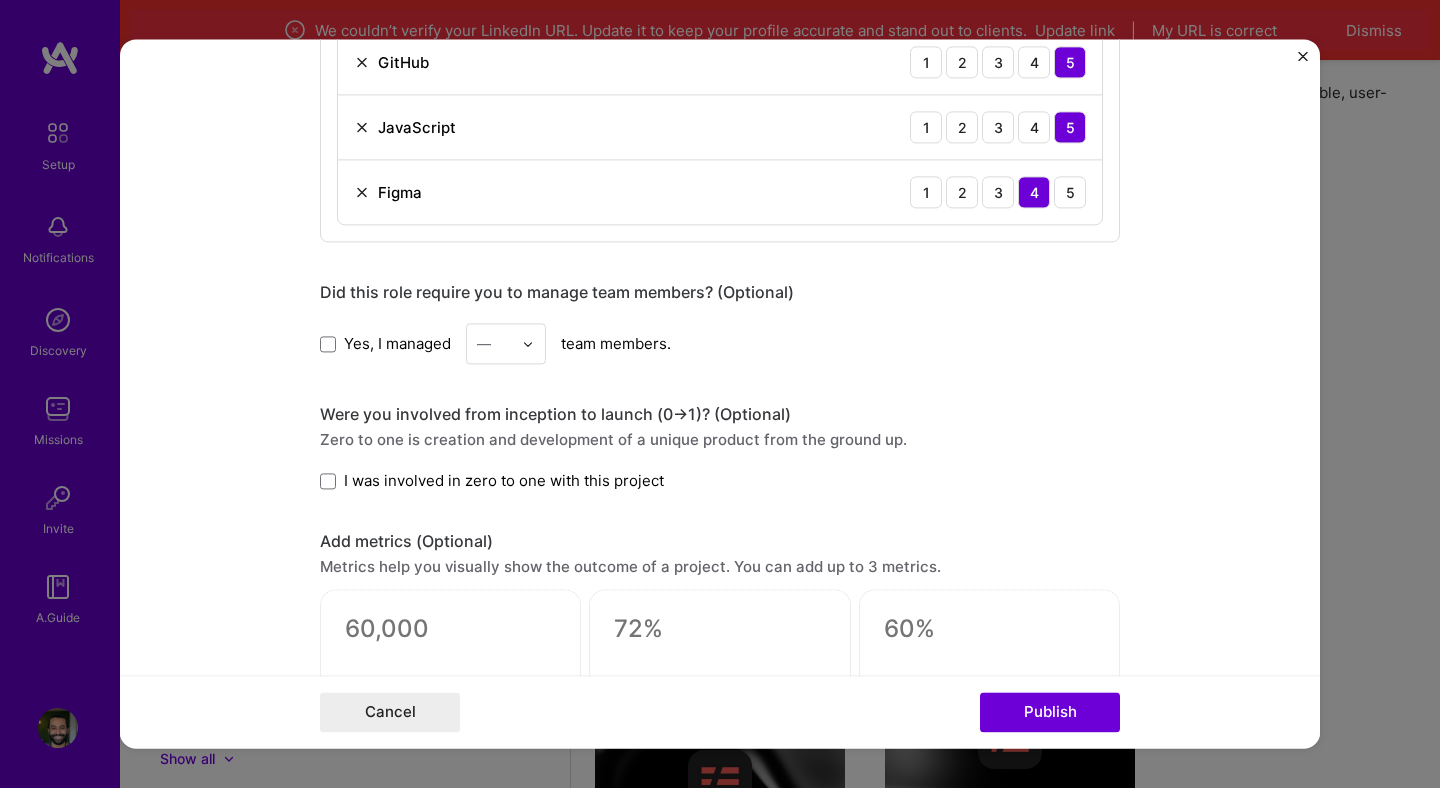 scroll, scrollTop: 1225, scrollLeft: 0, axis: vertical 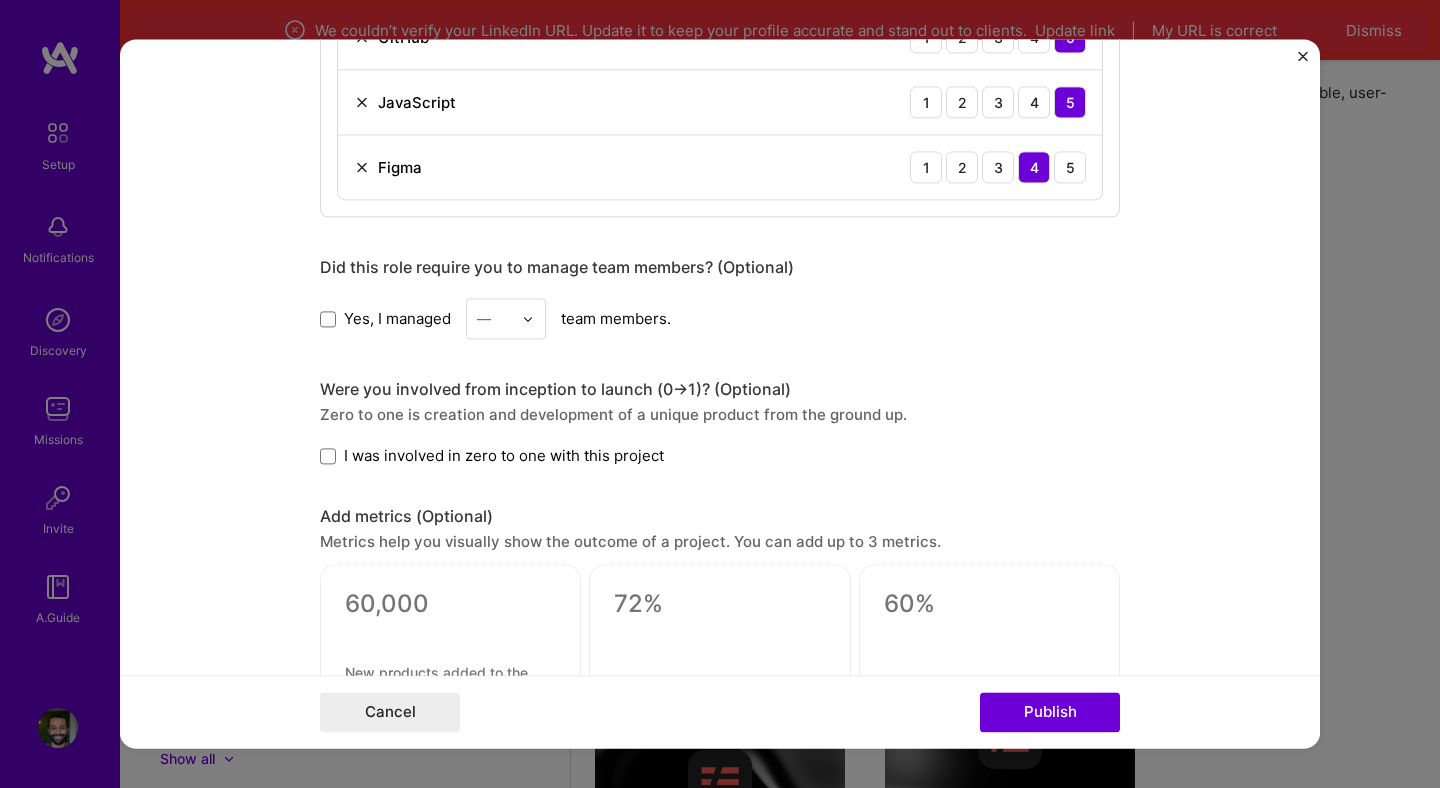 click on "I was involved in zero to one with this project" at bounding box center [504, 455] 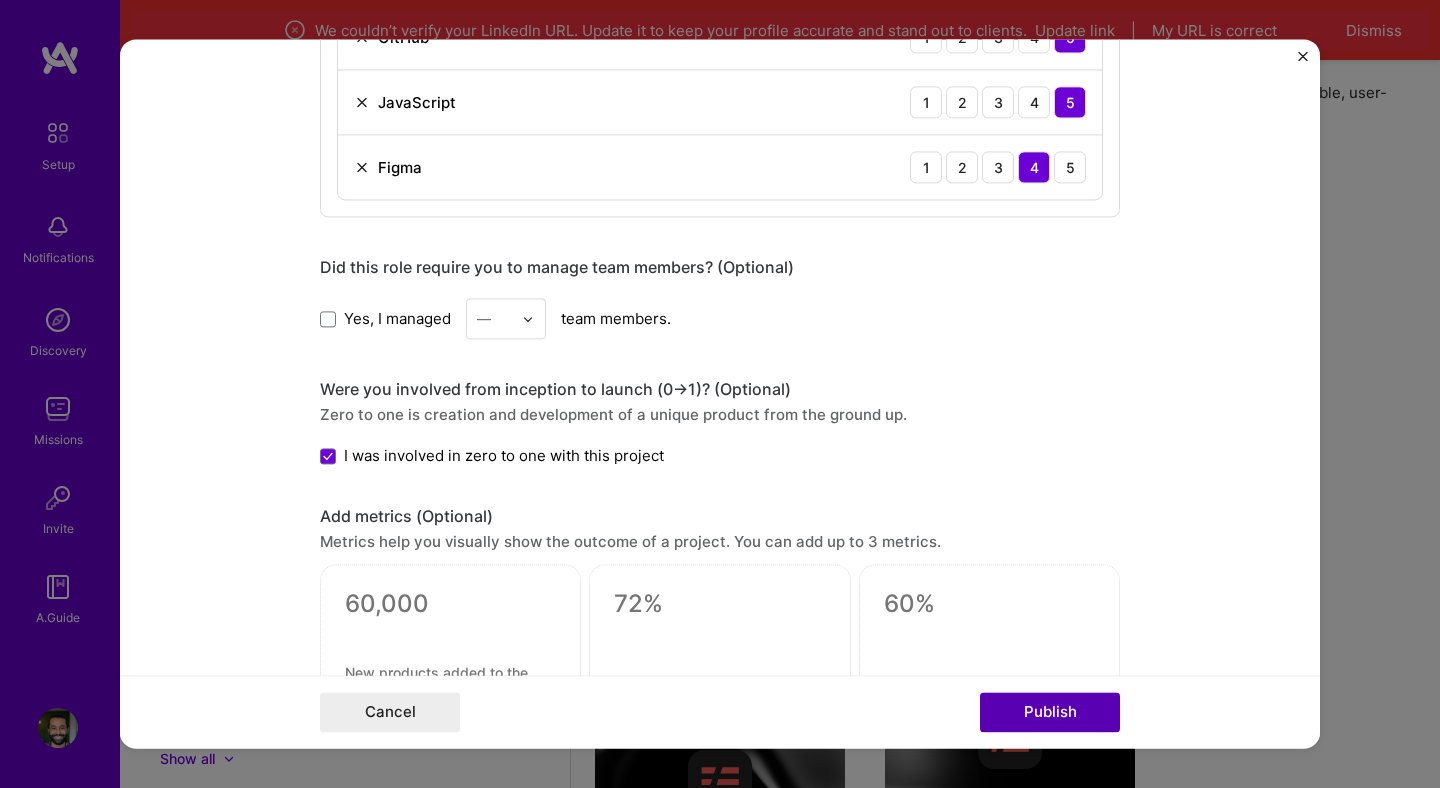 click on "Publish" at bounding box center [1050, 713] 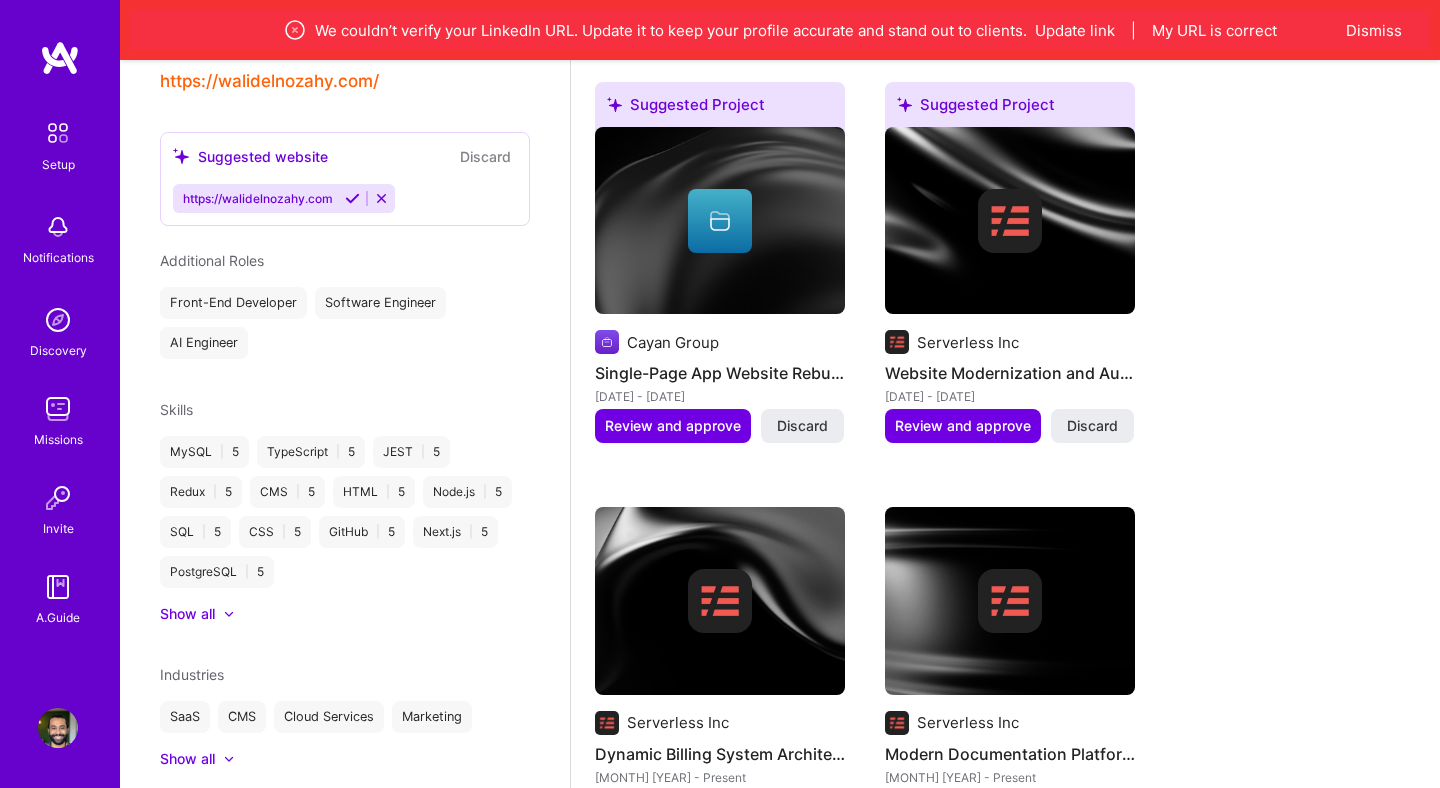 scroll, scrollTop: 791, scrollLeft: 0, axis: vertical 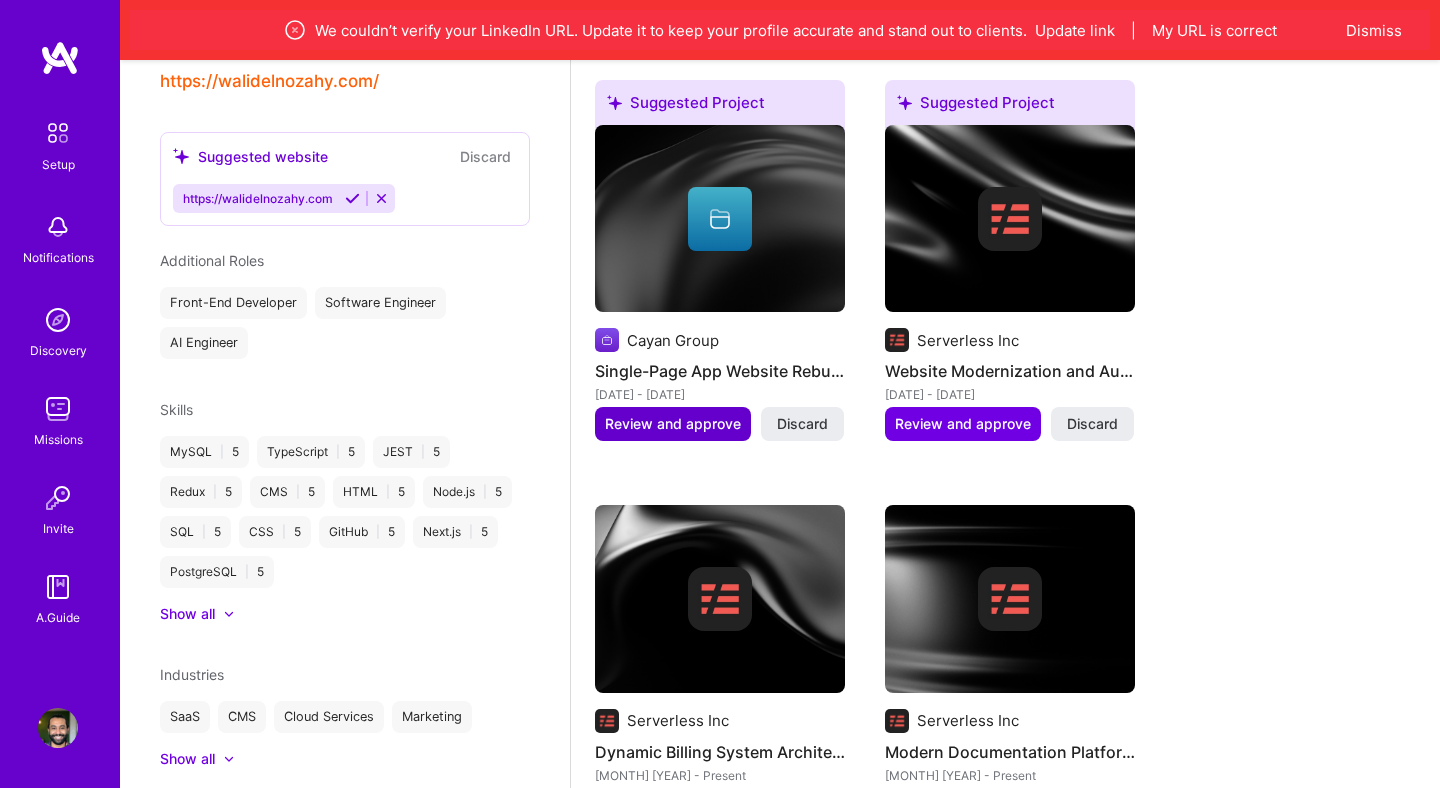 click on "Review and approve" at bounding box center [673, 424] 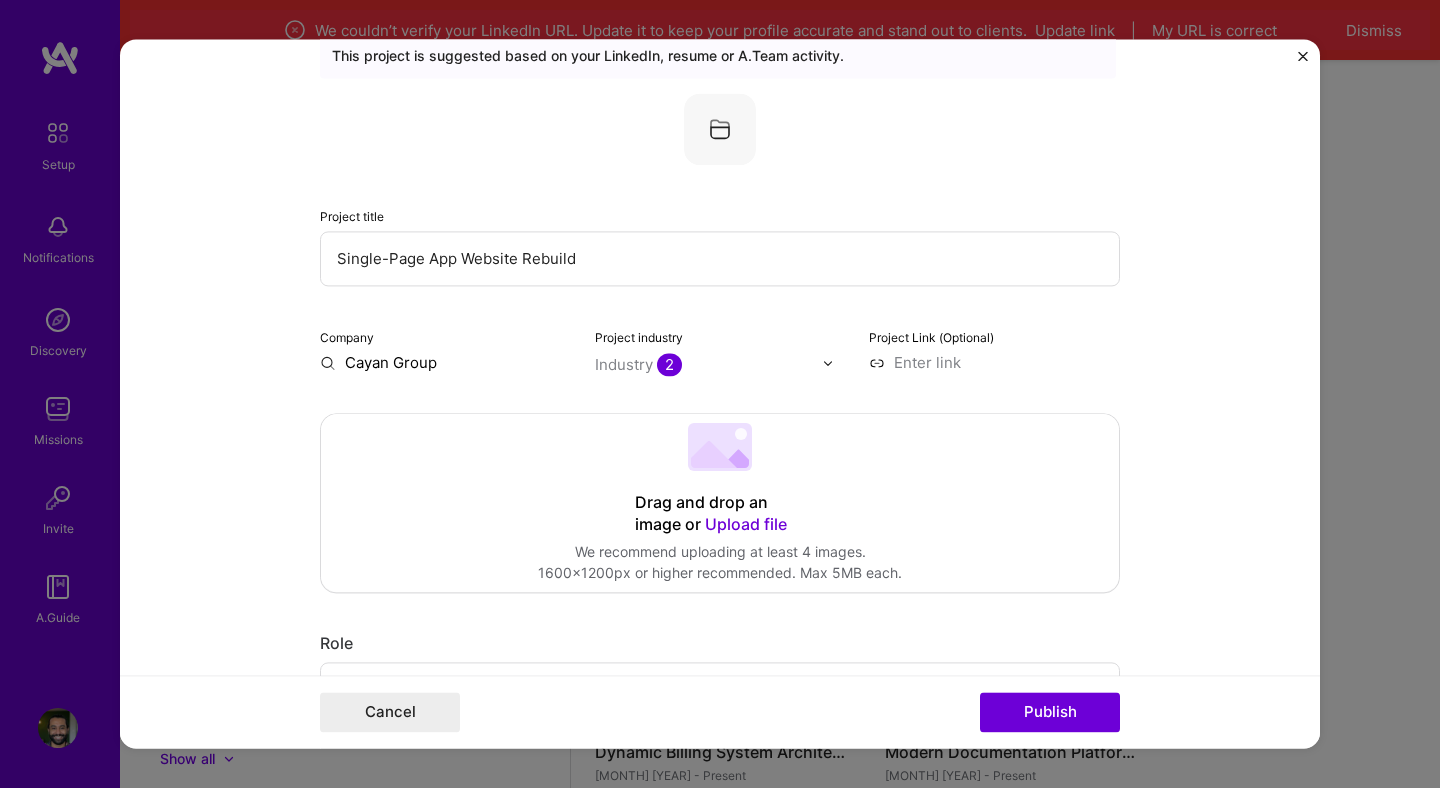 scroll, scrollTop: 92, scrollLeft: 0, axis: vertical 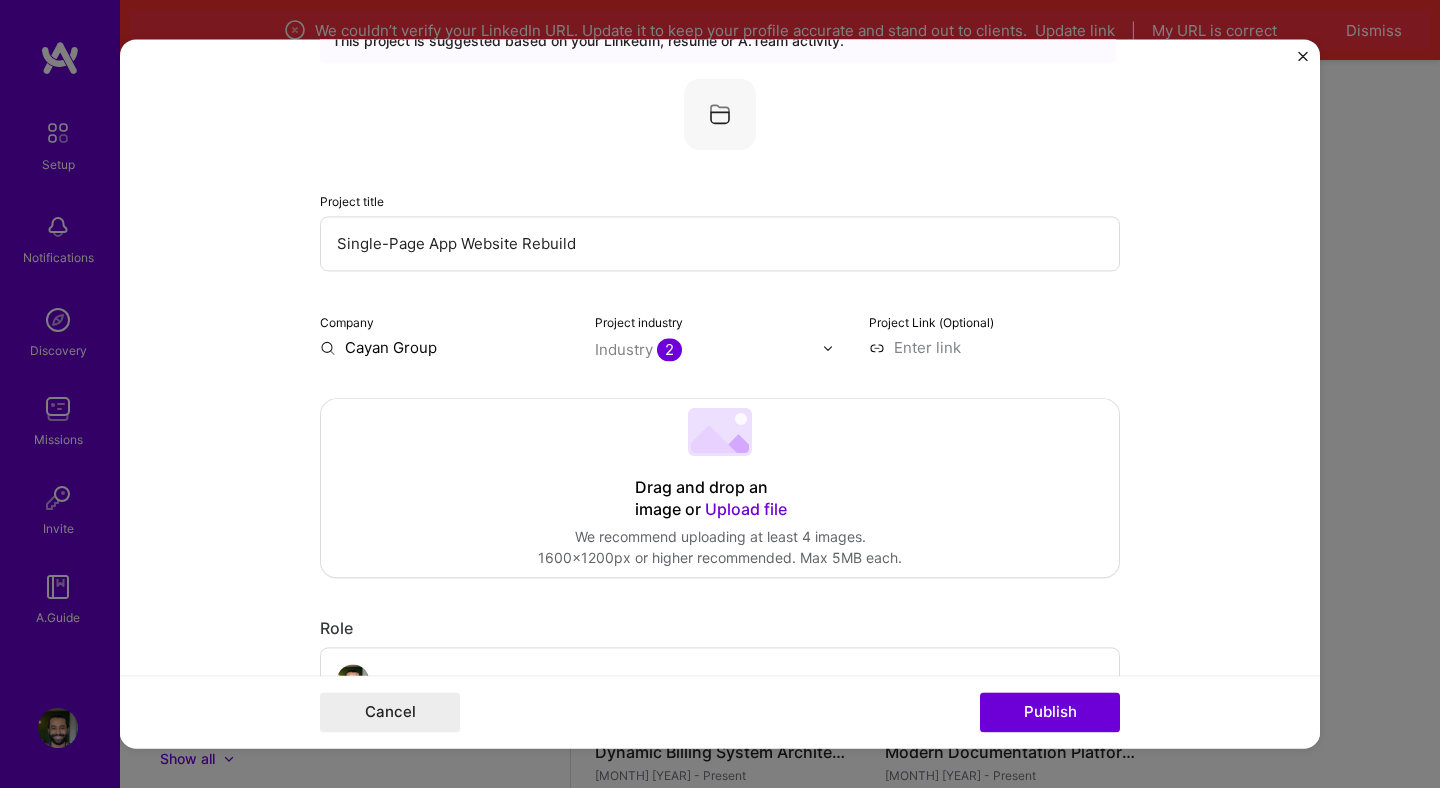 click on "Cayan Group" at bounding box center [445, 347] 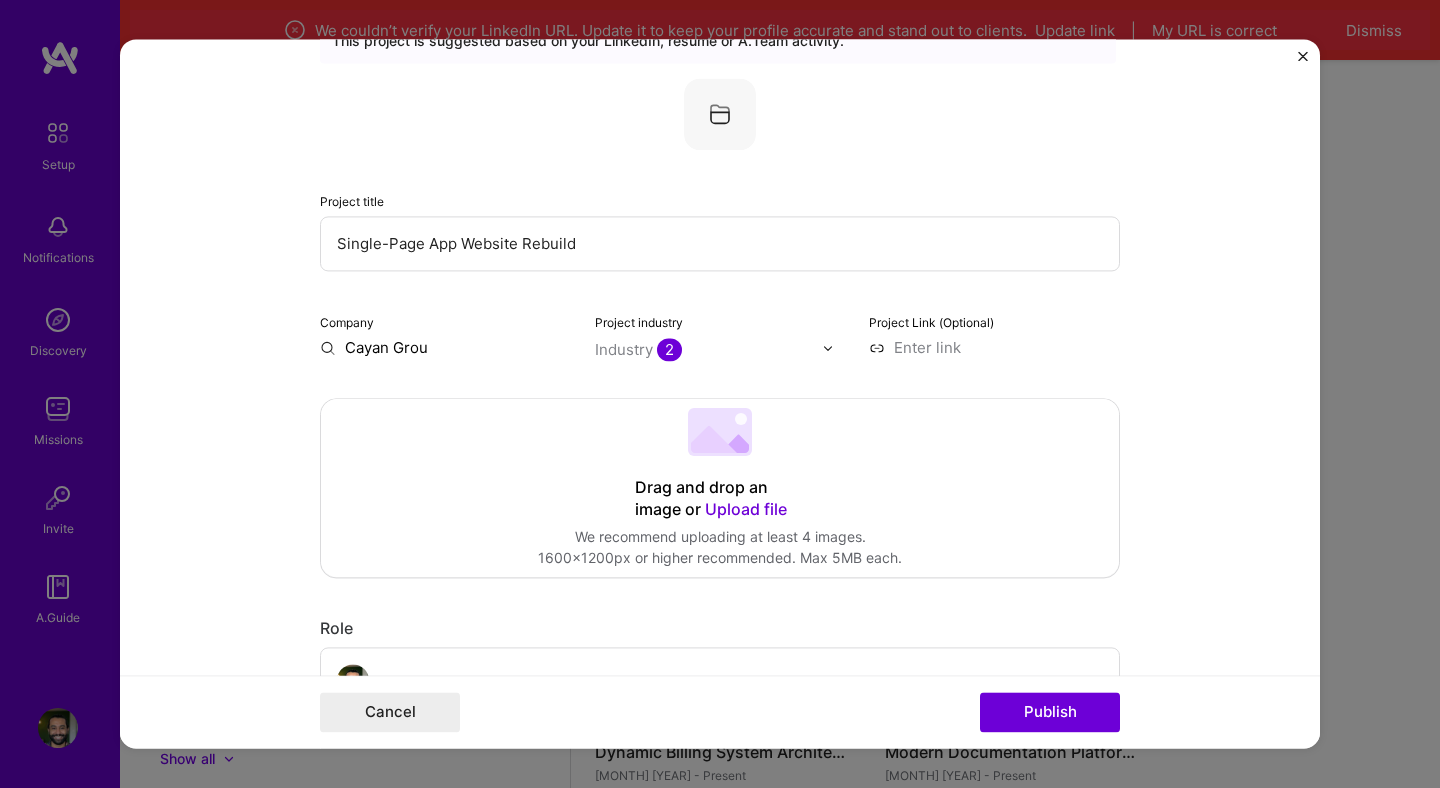 type on "Cayan Group" 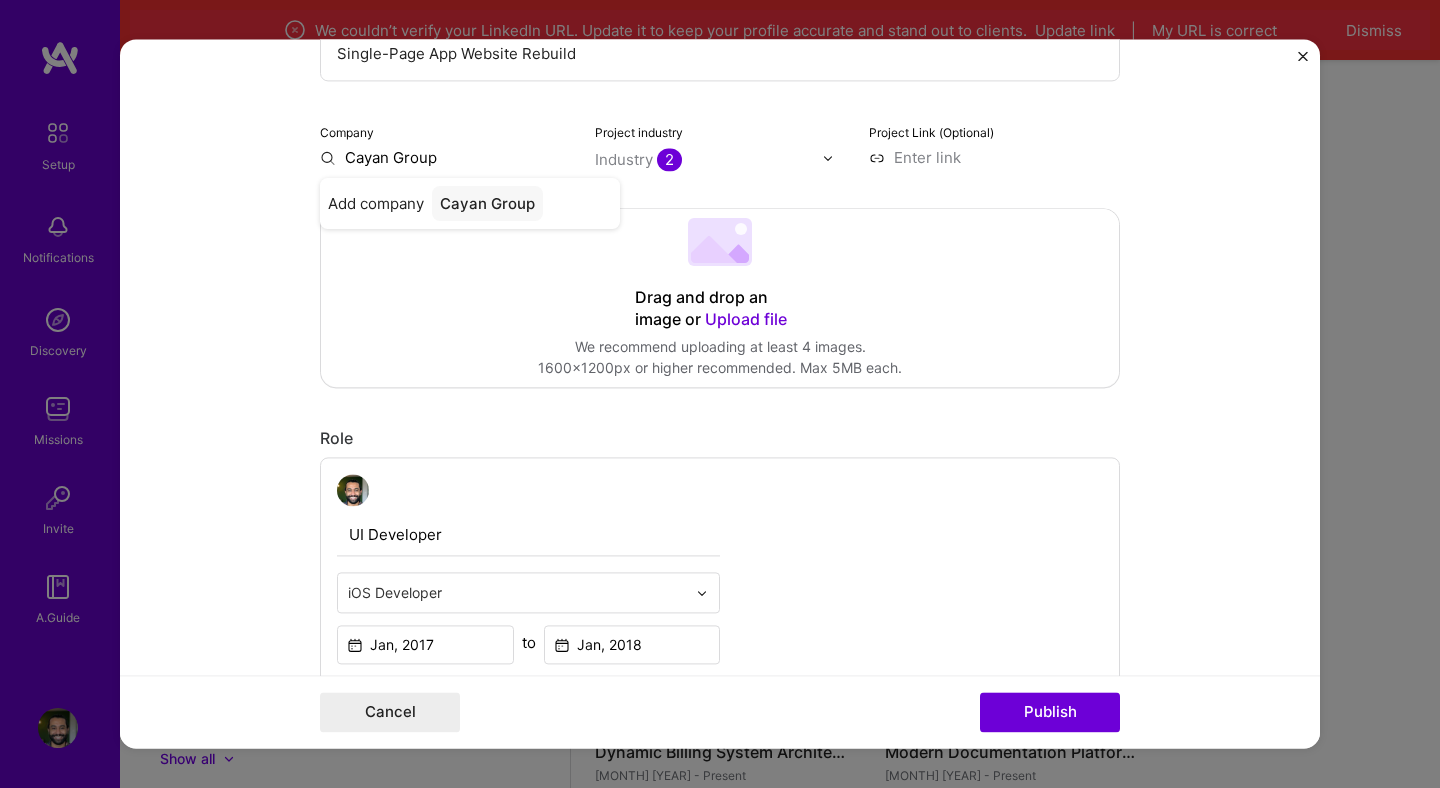 scroll, scrollTop: 249, scrollLeft: 0, axis: vertical 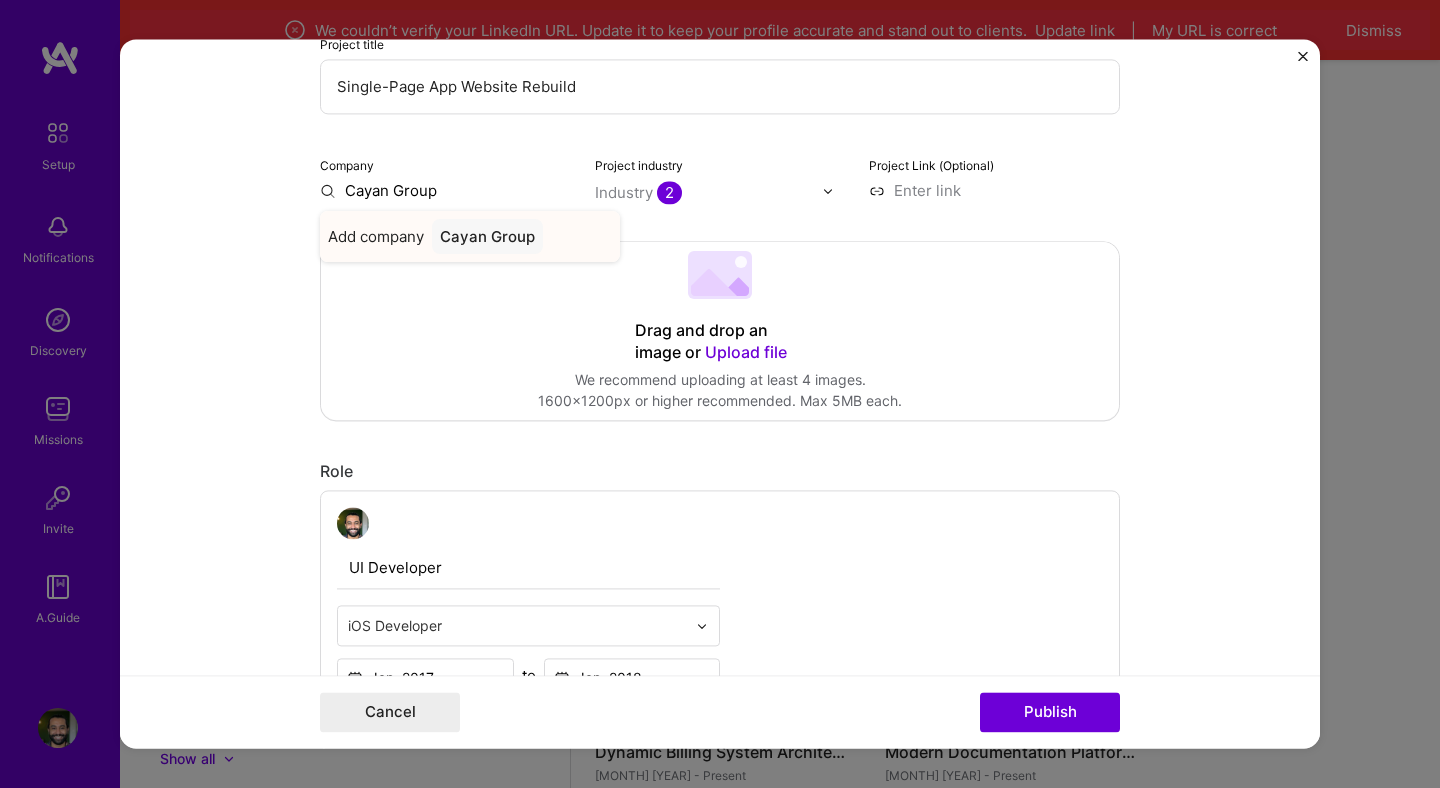 click on "Cayan Group" at bounding box center (487, 236) 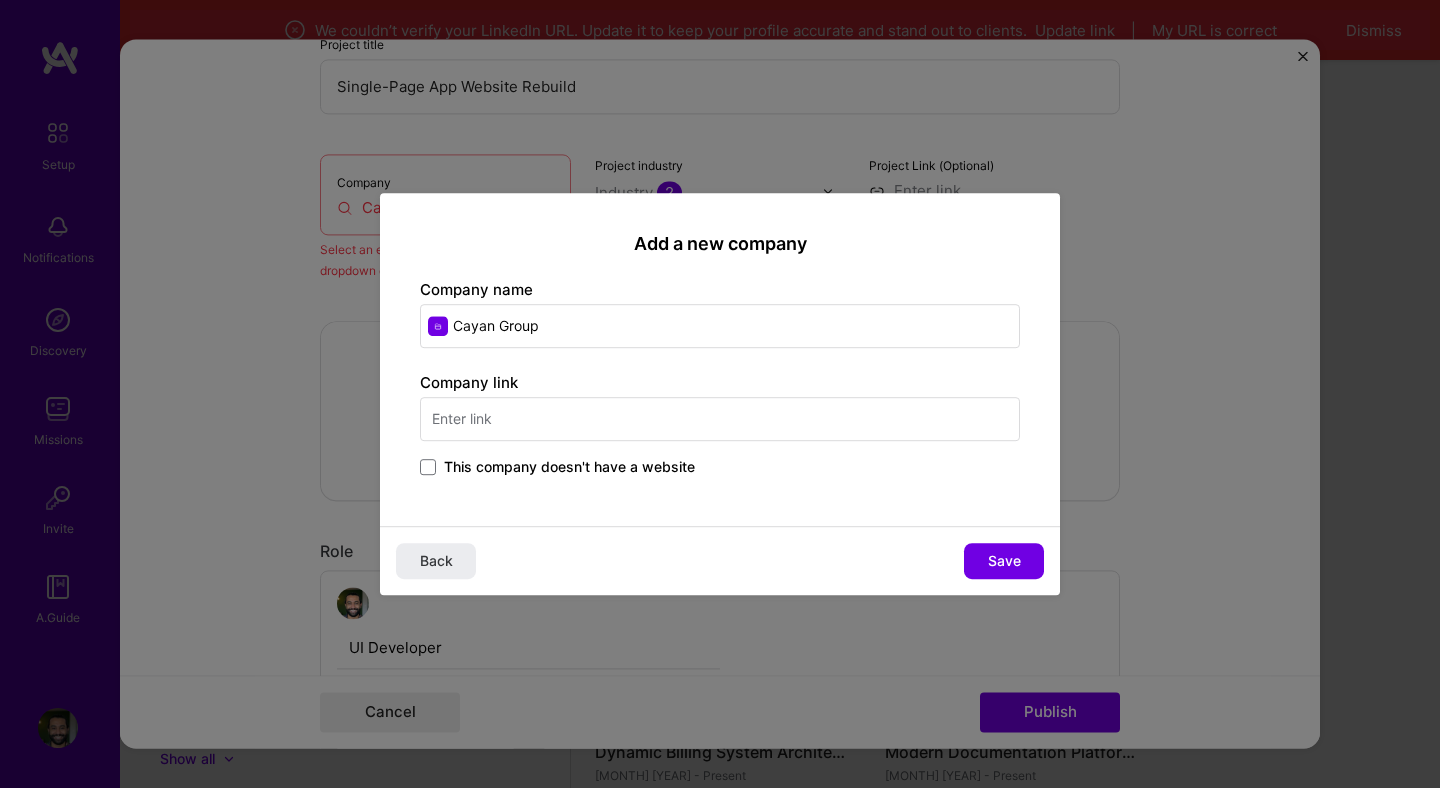 click on "This company doesn't have a website" at bounding box center [569, 467] 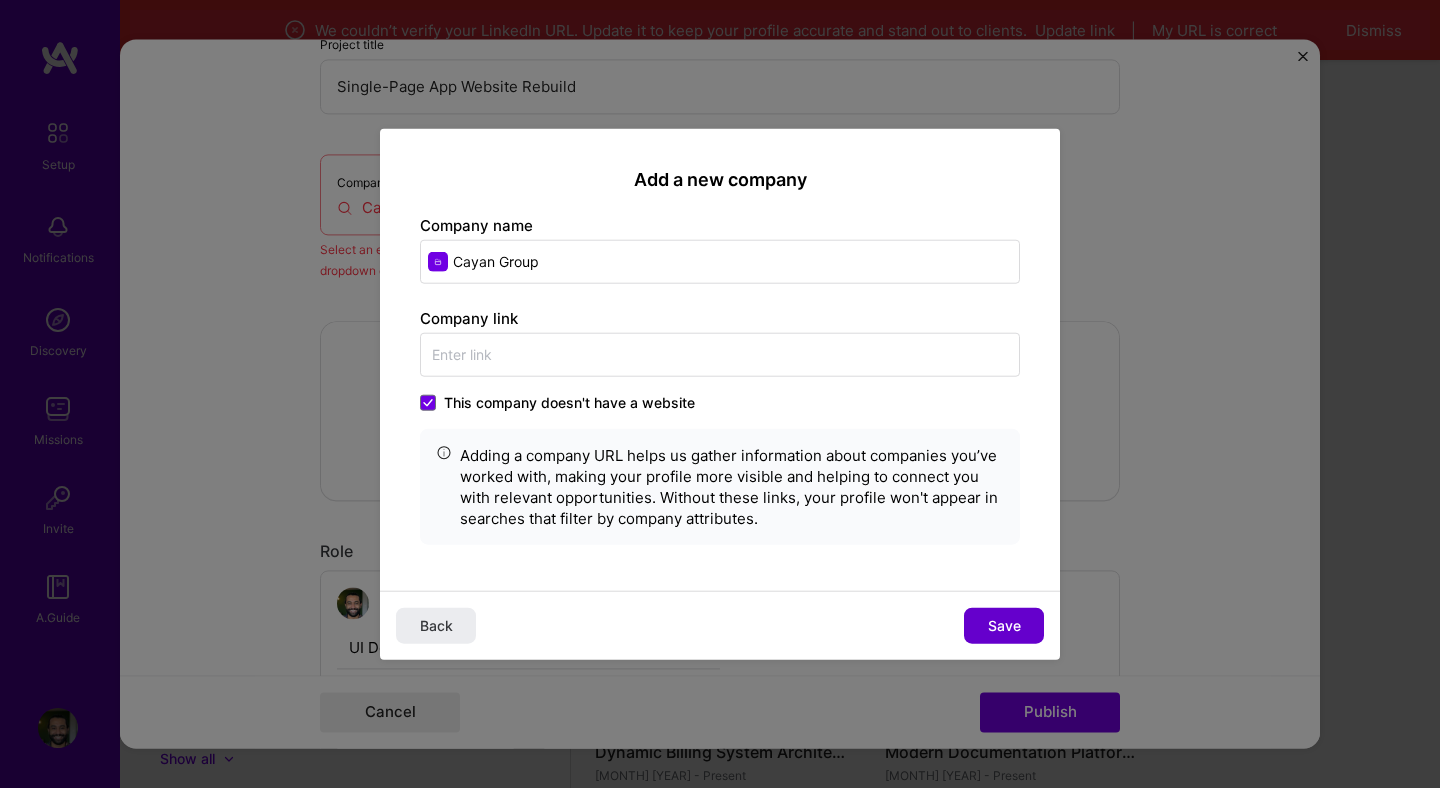 click on "Save" at bounding box center [1004, 625] 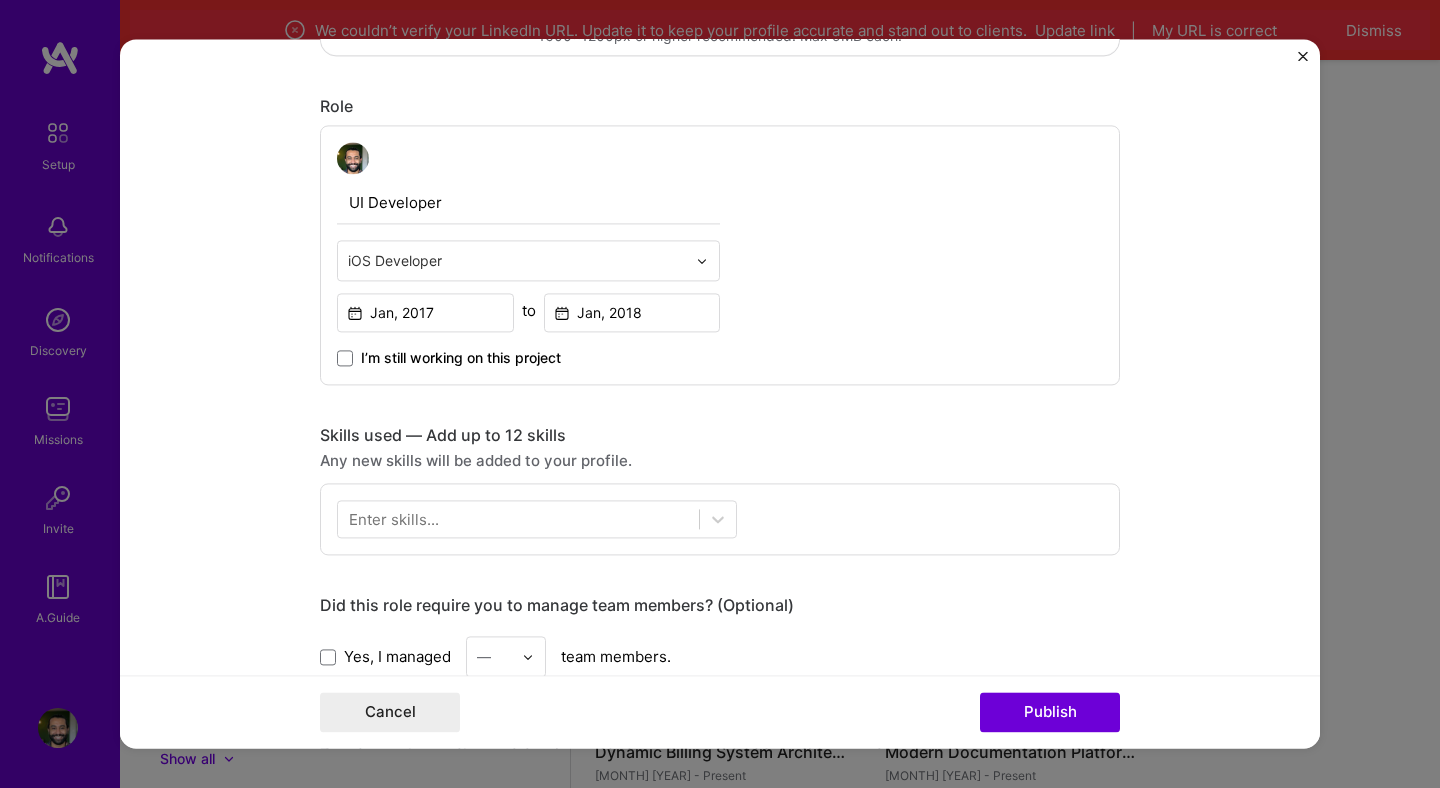 scroll, scrollTop: 629, scrollLeft: 0, axis: vertical 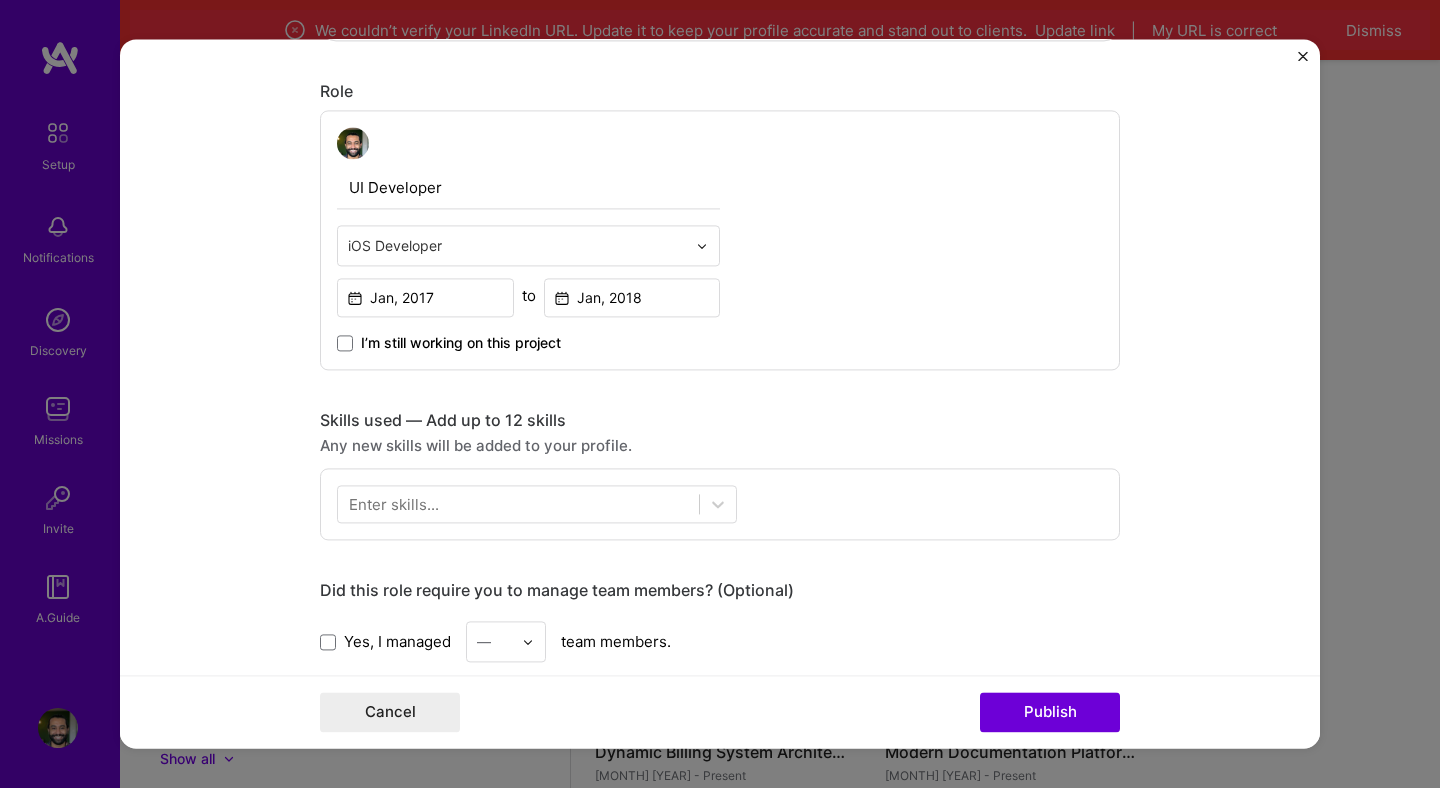 click at bounding box center (517, 245) 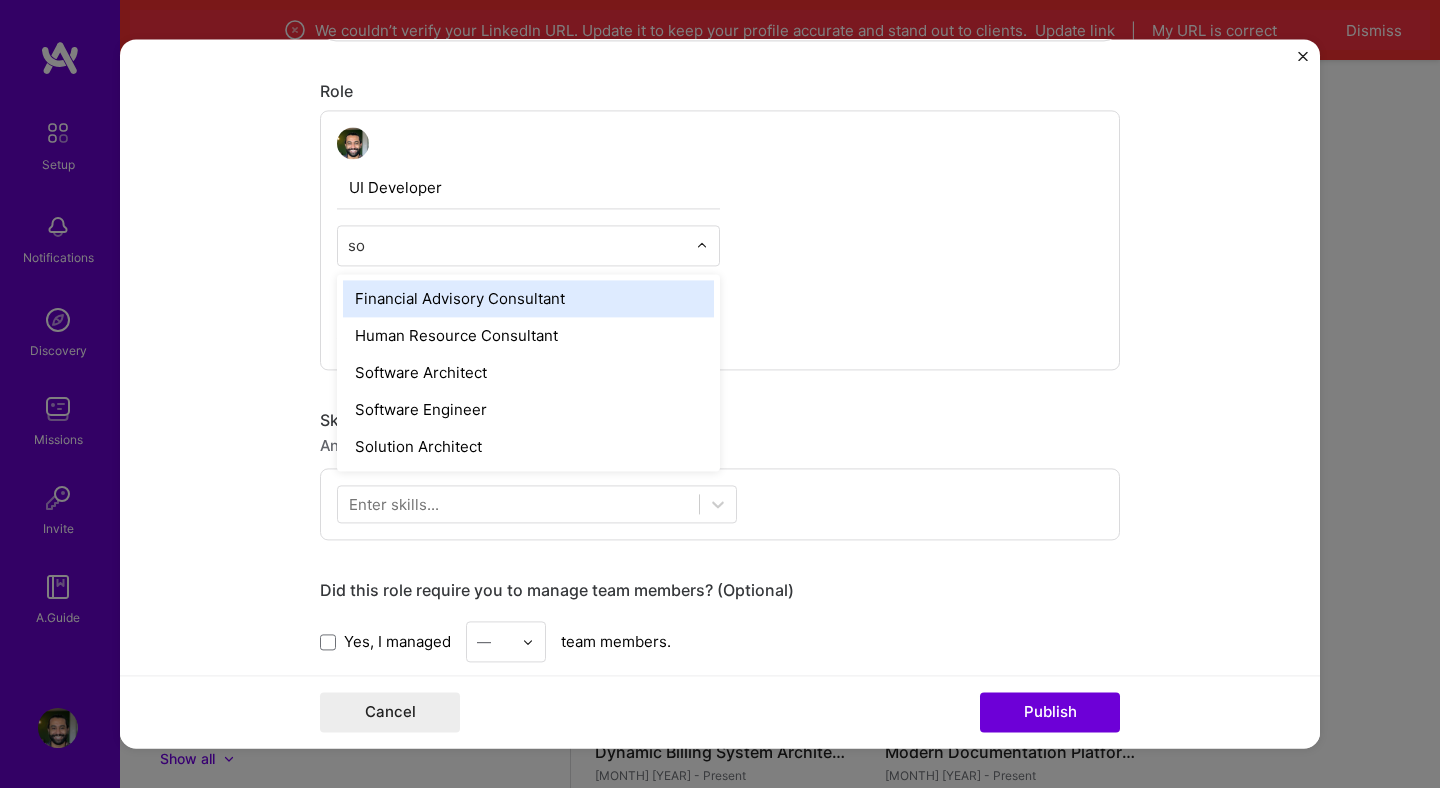 type on "sof" 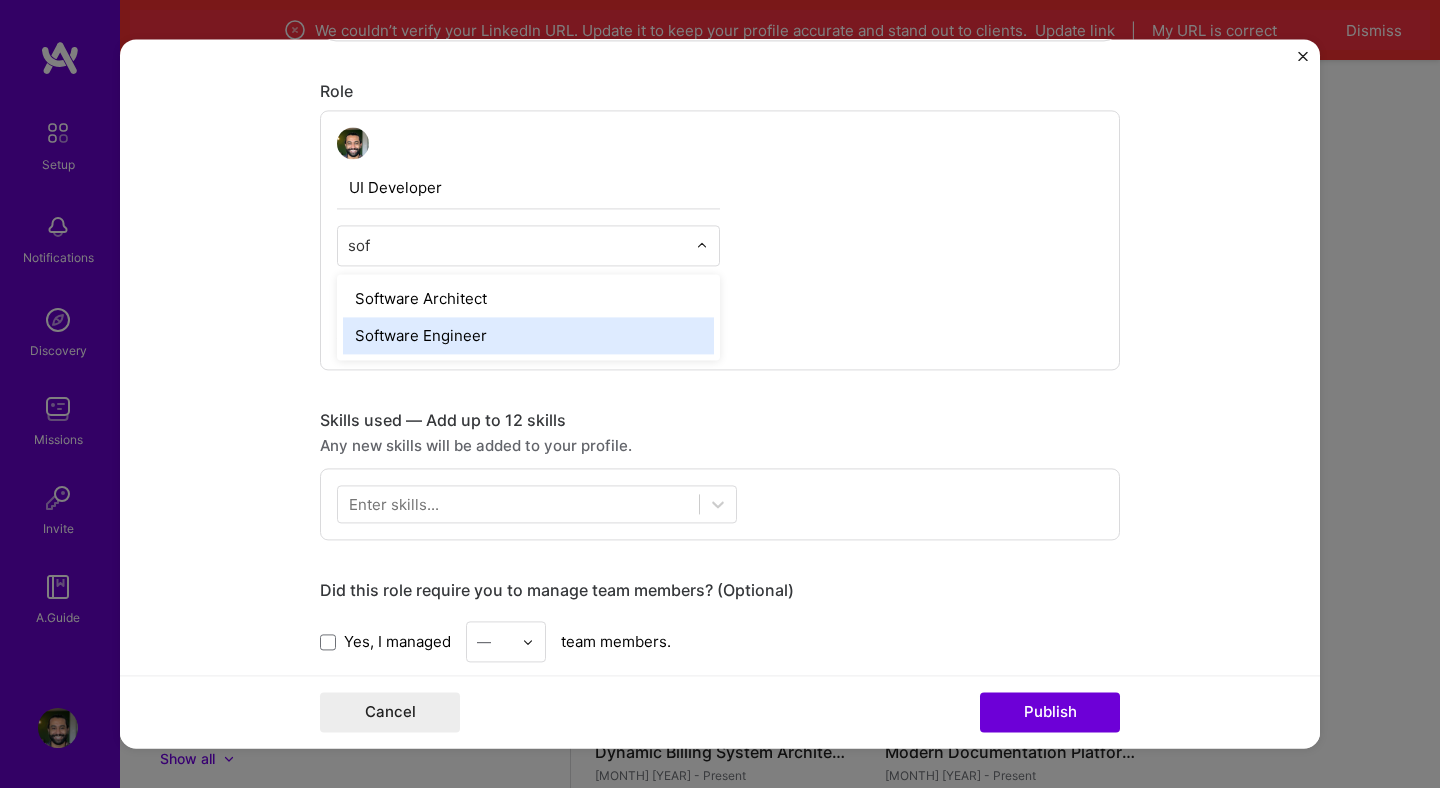 click on "Software Engineer" at bounding box center [528, 335] 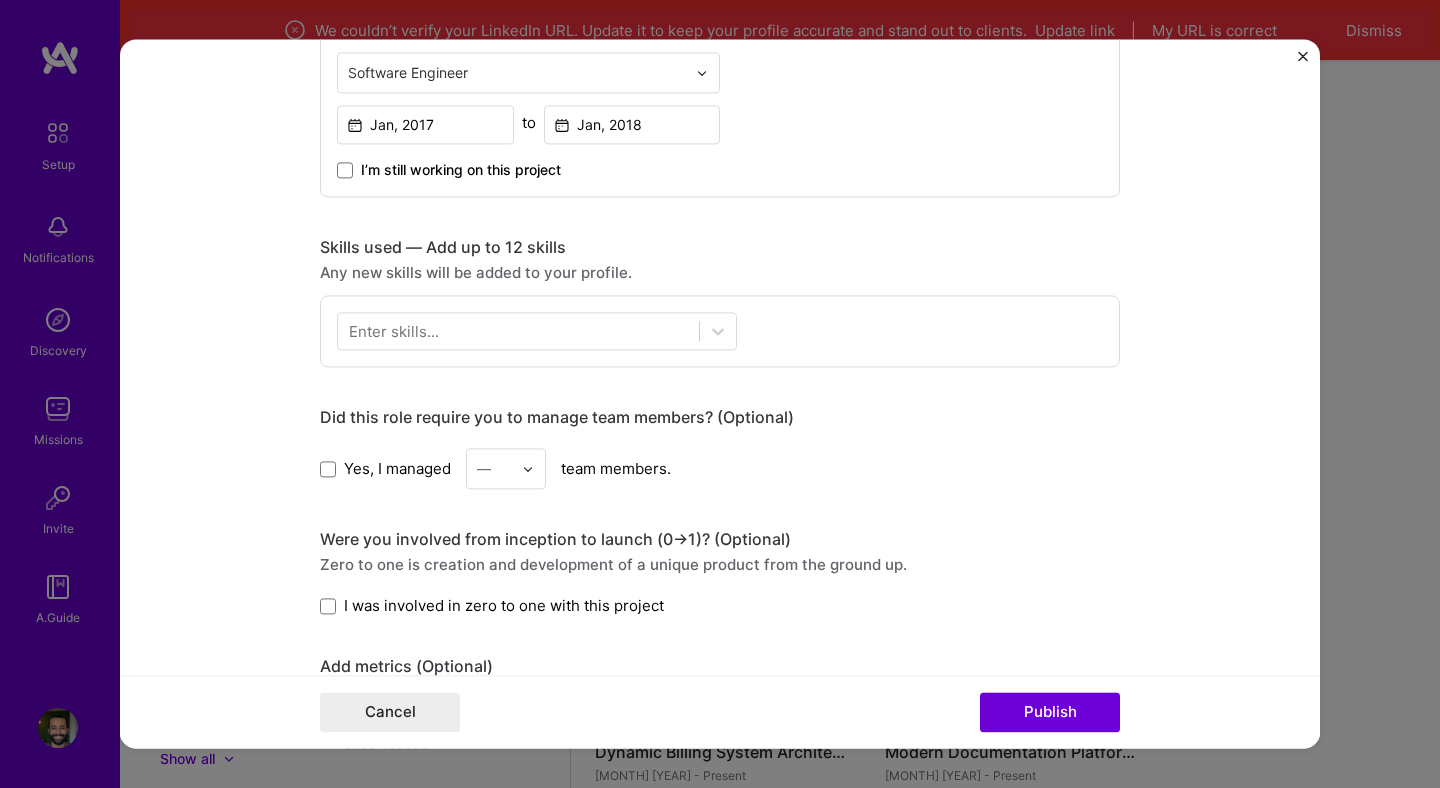 scroll, scrollTop: 862, scrollLeft: 0, axis: vertical 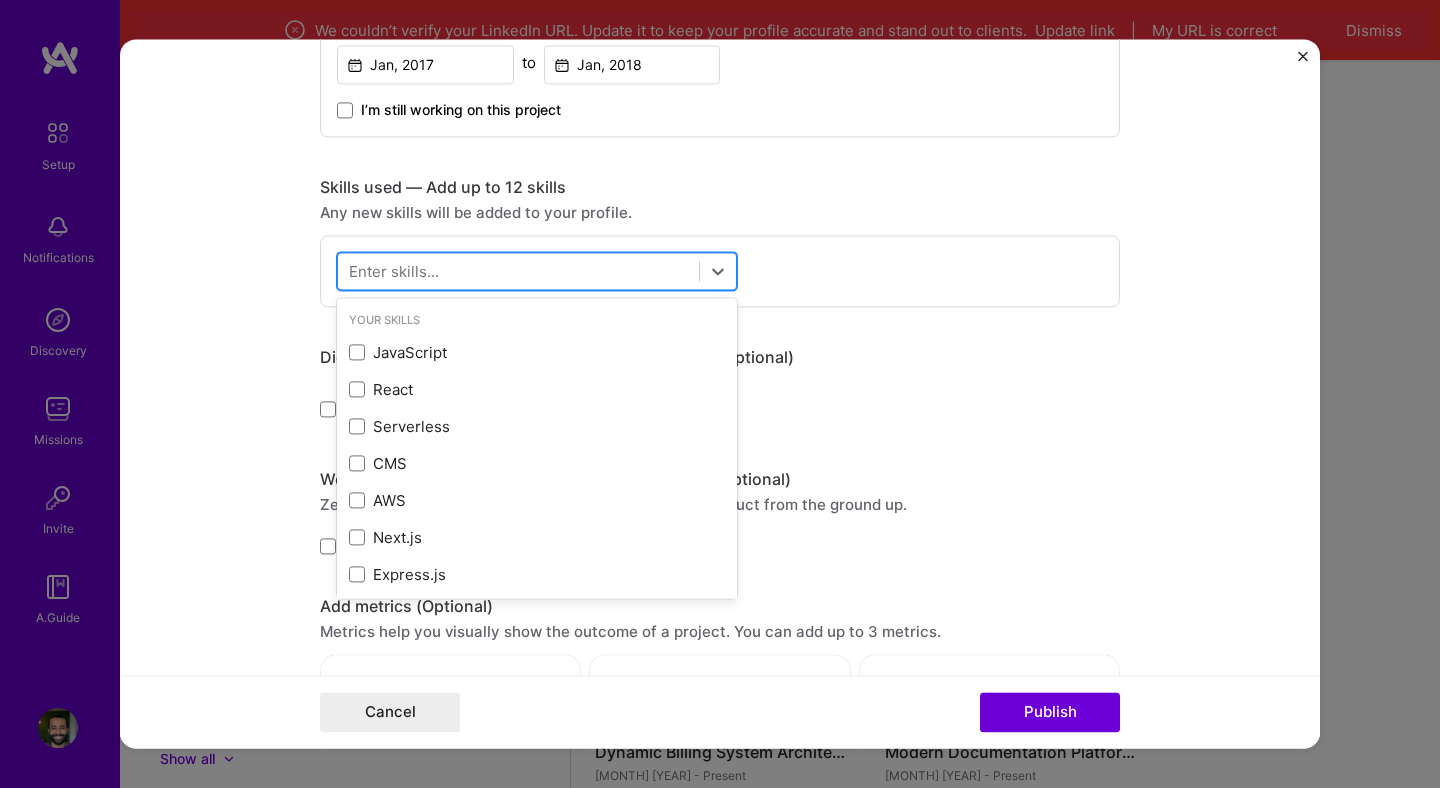 click at bounding box center [518, 271] 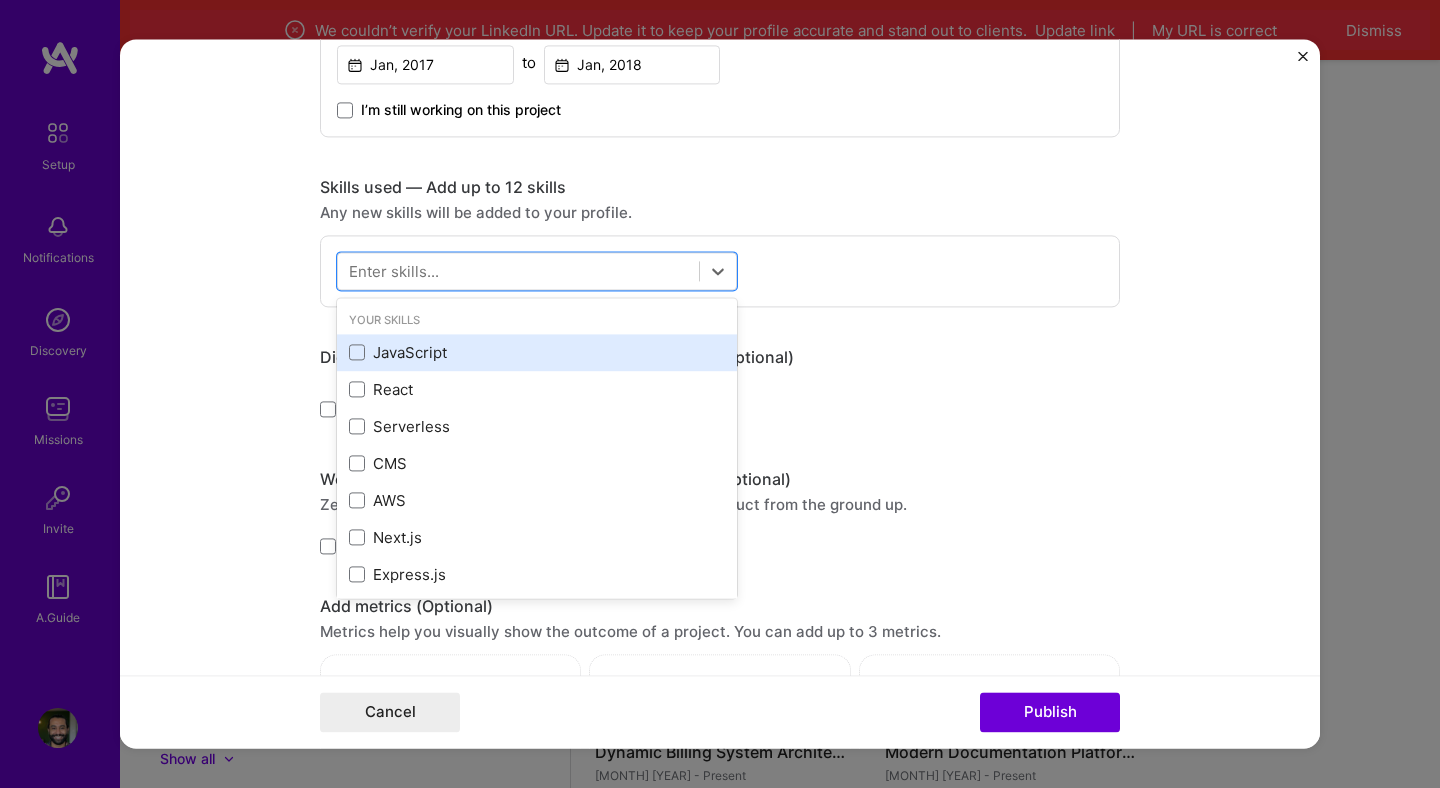 click on "JavaScript" at bounding box center [537, 352] 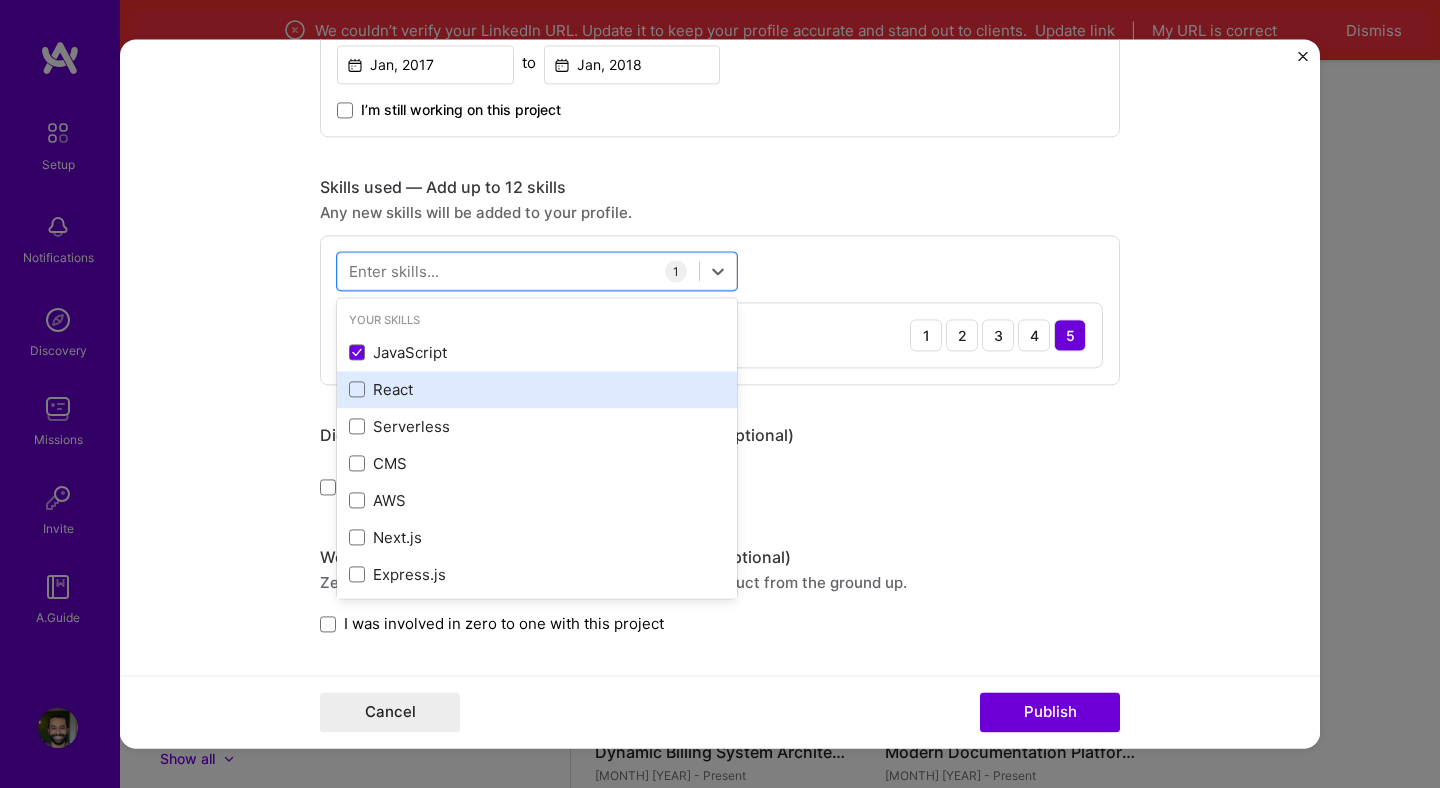 click on "React" at bounding box center (537, 389) 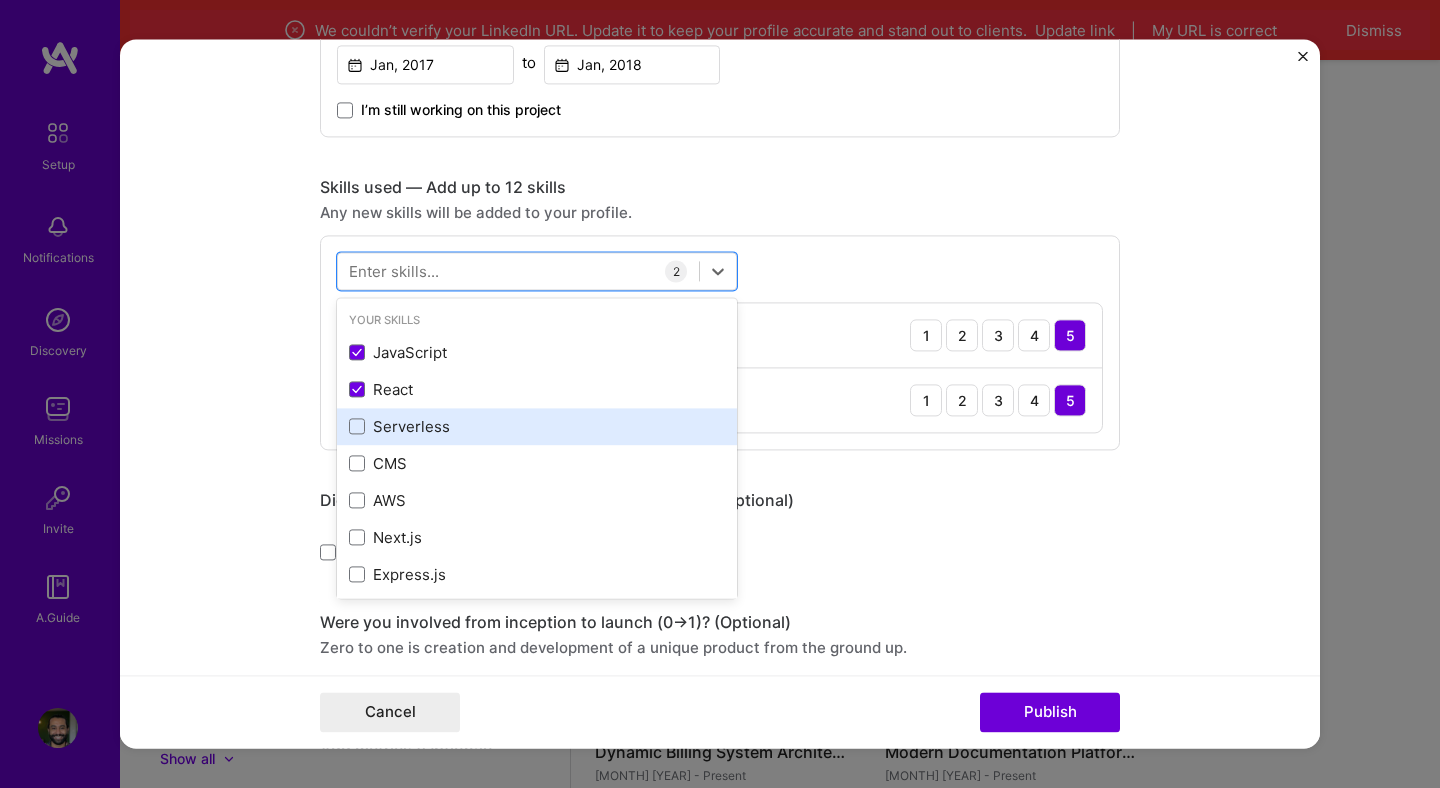click on "Serverless" at bounding box center (537, 426) 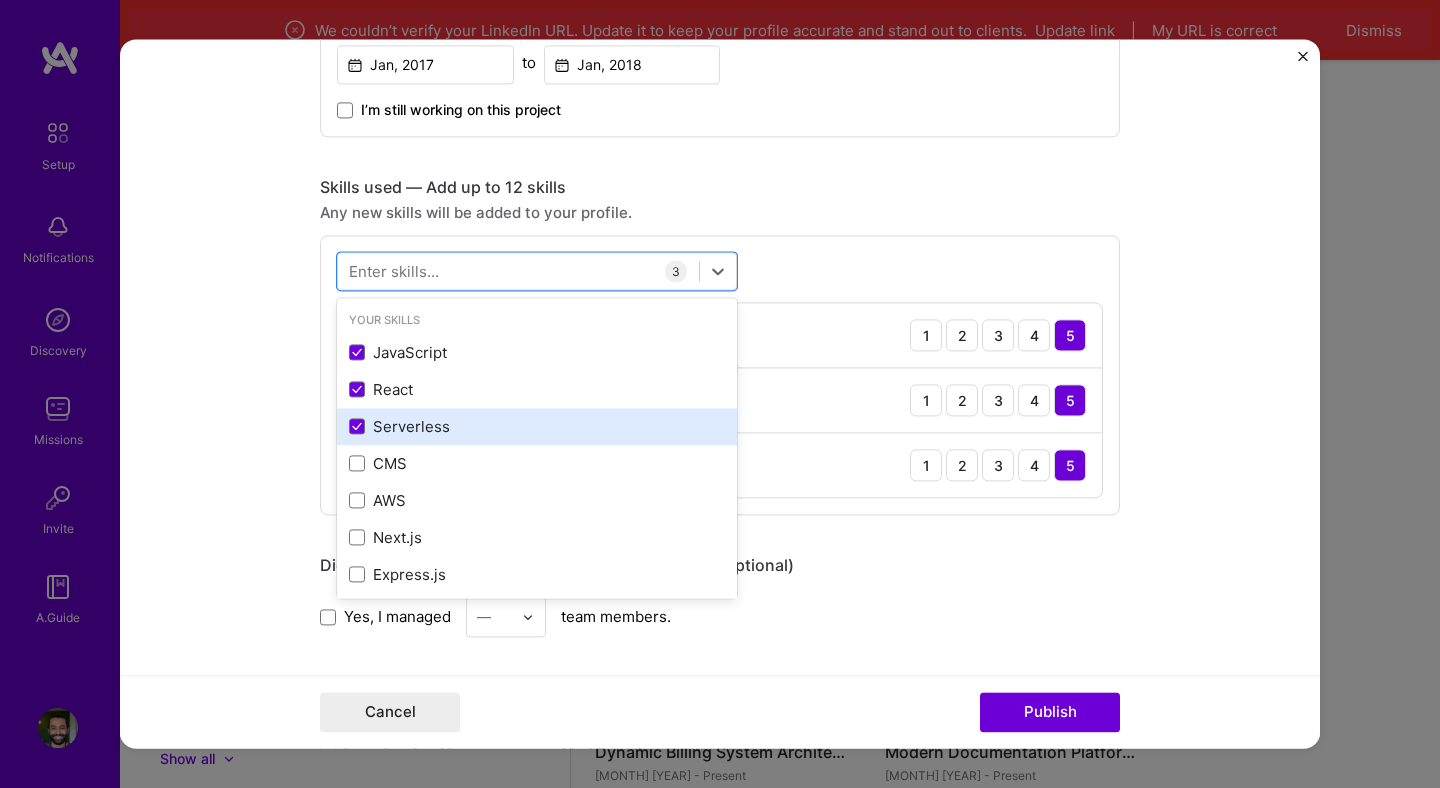 click on "Serverless" at bounding box center [537, 426] 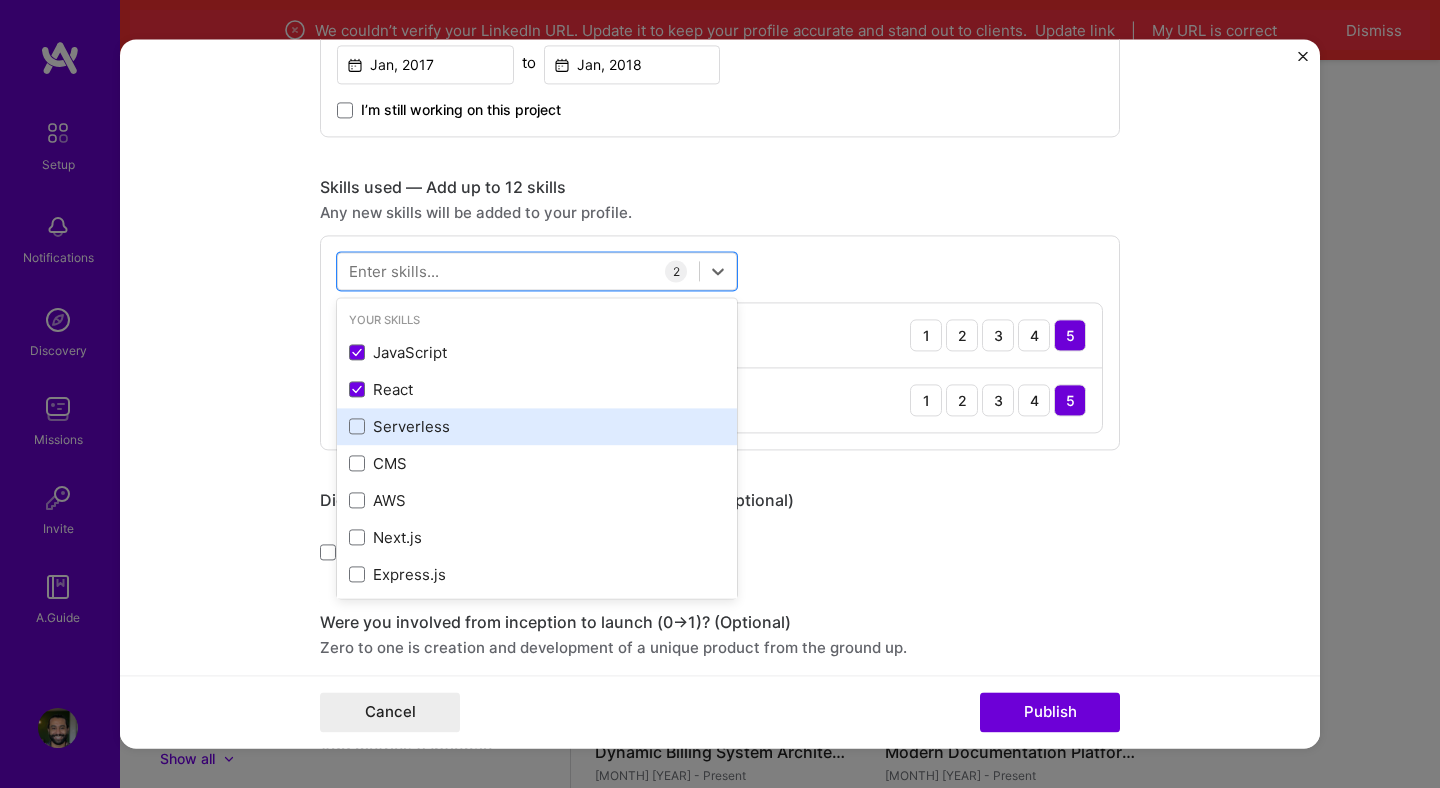 click on "Serverless" at bounding box center [537, 426] 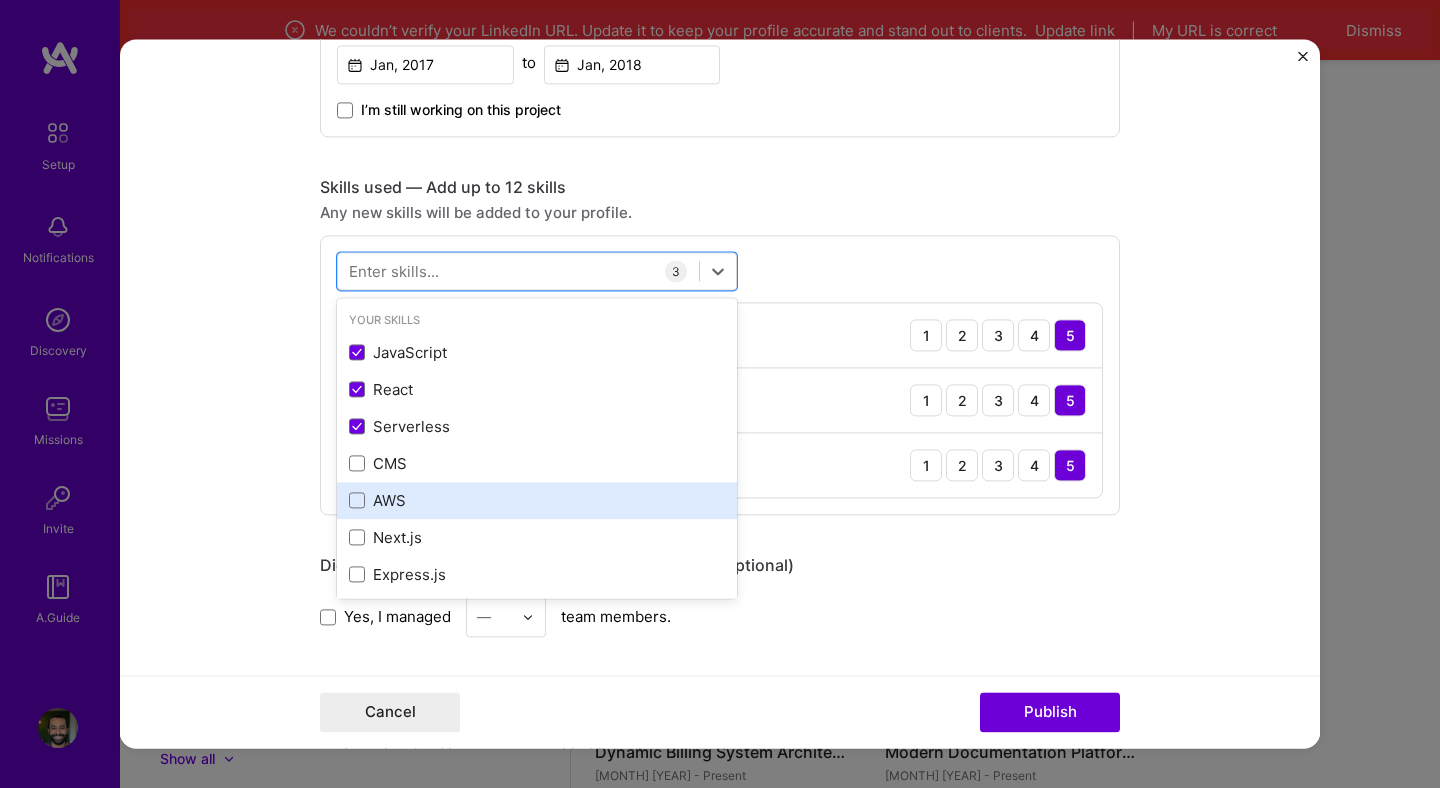 click on "AWS" at bounding box center (537, 500) 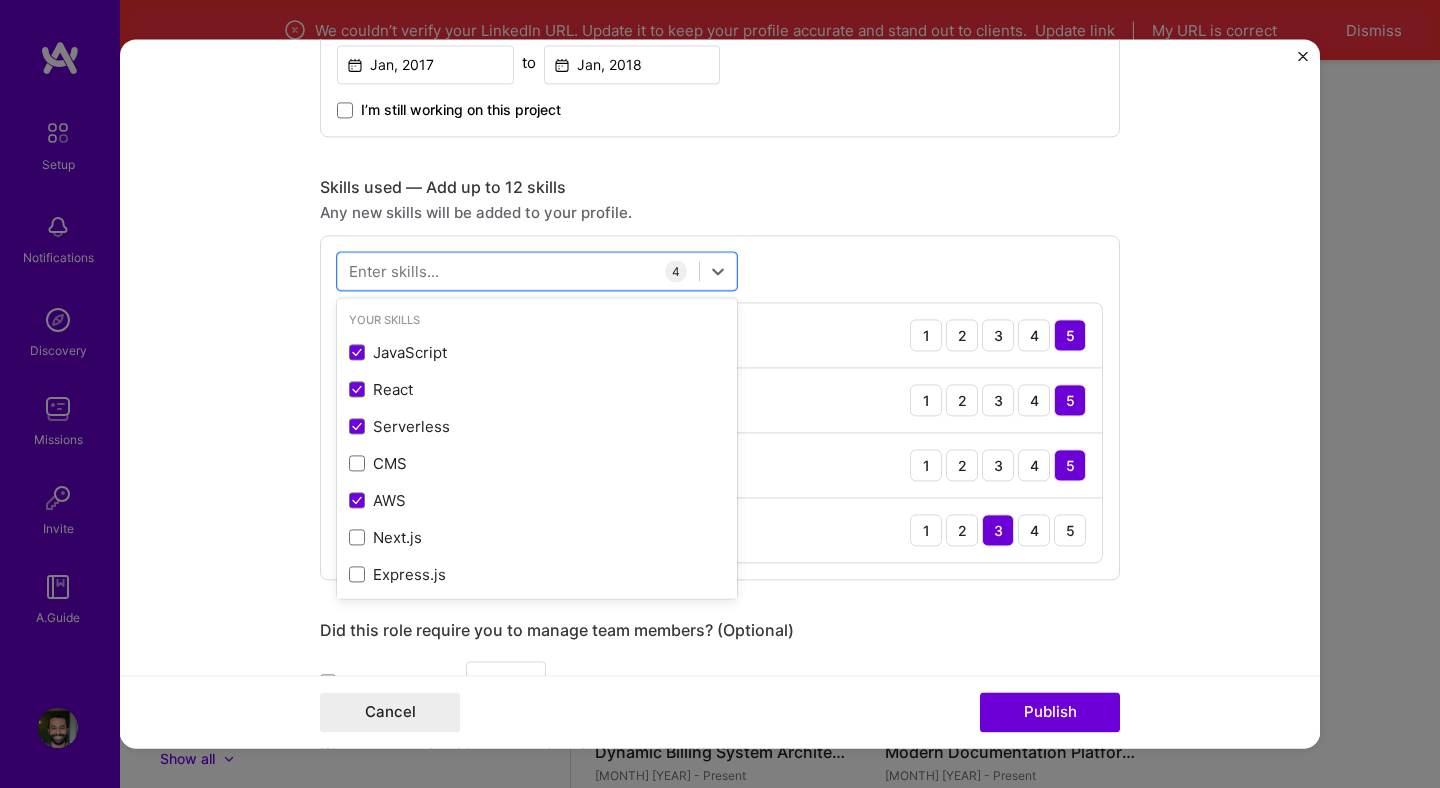 click on "Editing suggested project This project is suggested based on your LinkedIn, resume or A.Team activity. Project title Single-Page App Website Rebuild Company Cayan Group Project industry Industry 2 Project Link (Optional)
Drag and drop an image or   Upload file Upload file We recommend uploading at least 4 images. 1600x1200px or higher recommended. Max 5MB each. Role UI Developer Software Engineer [DATE]
to [DATE]
I’m still working on this project Skills used — Add up to 12 skills Any new skills will be added to your profile. option AWS, selected. option AWS selected, 0 of 2. 378 results available. Use Up and Down to choose options, press Enter to select the currently focused option, press Escape to exit the menu, press Tab to select the option and exit the menu. Your Skills JavaScript React Serverless CMS AWS Next.js Express.js Nest.js Adobe Creative Cloud Cypress DynamoDB SQL" at bounding box center (720, 393) 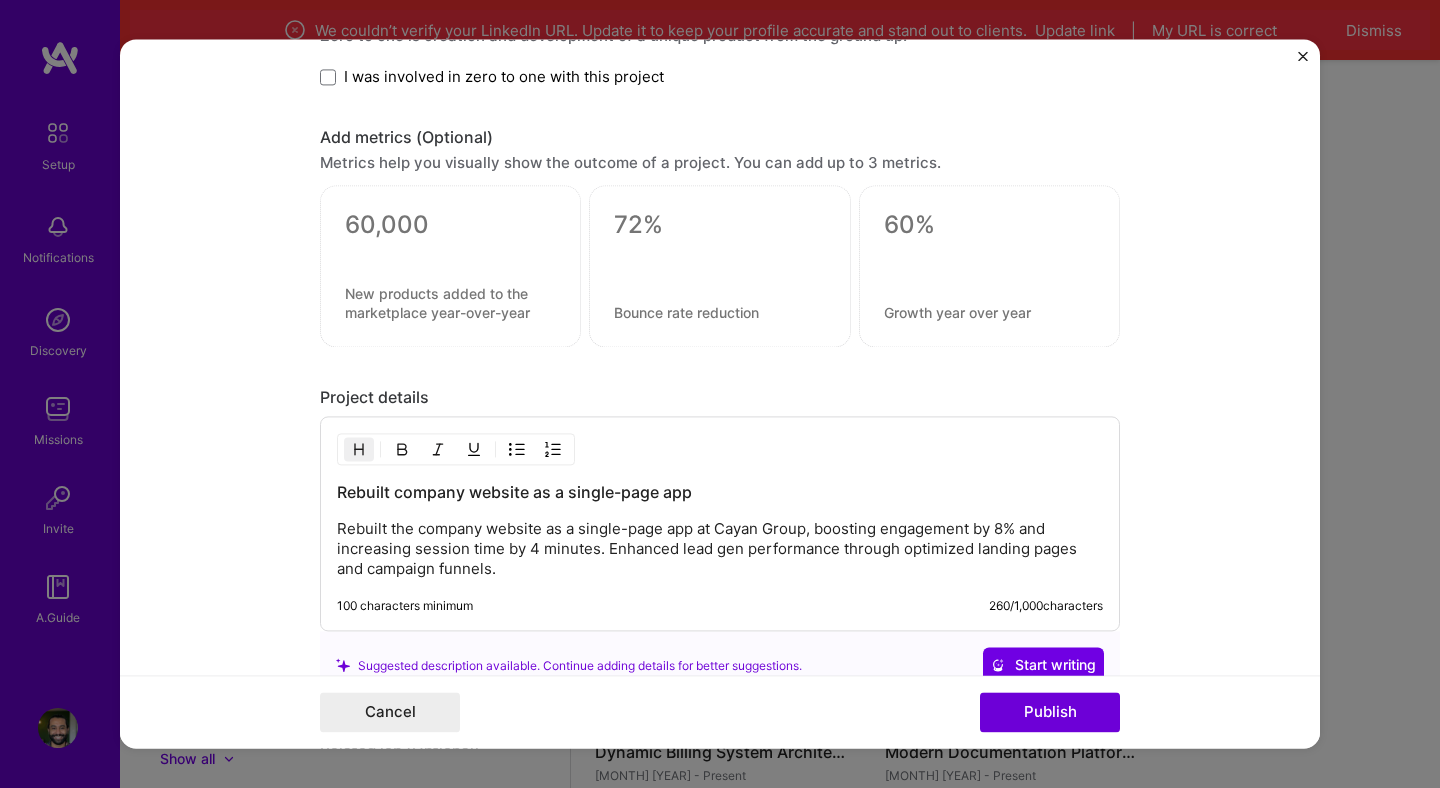 scroll, scrollTop: 1809, scrollLeft: 0, axis: vertical 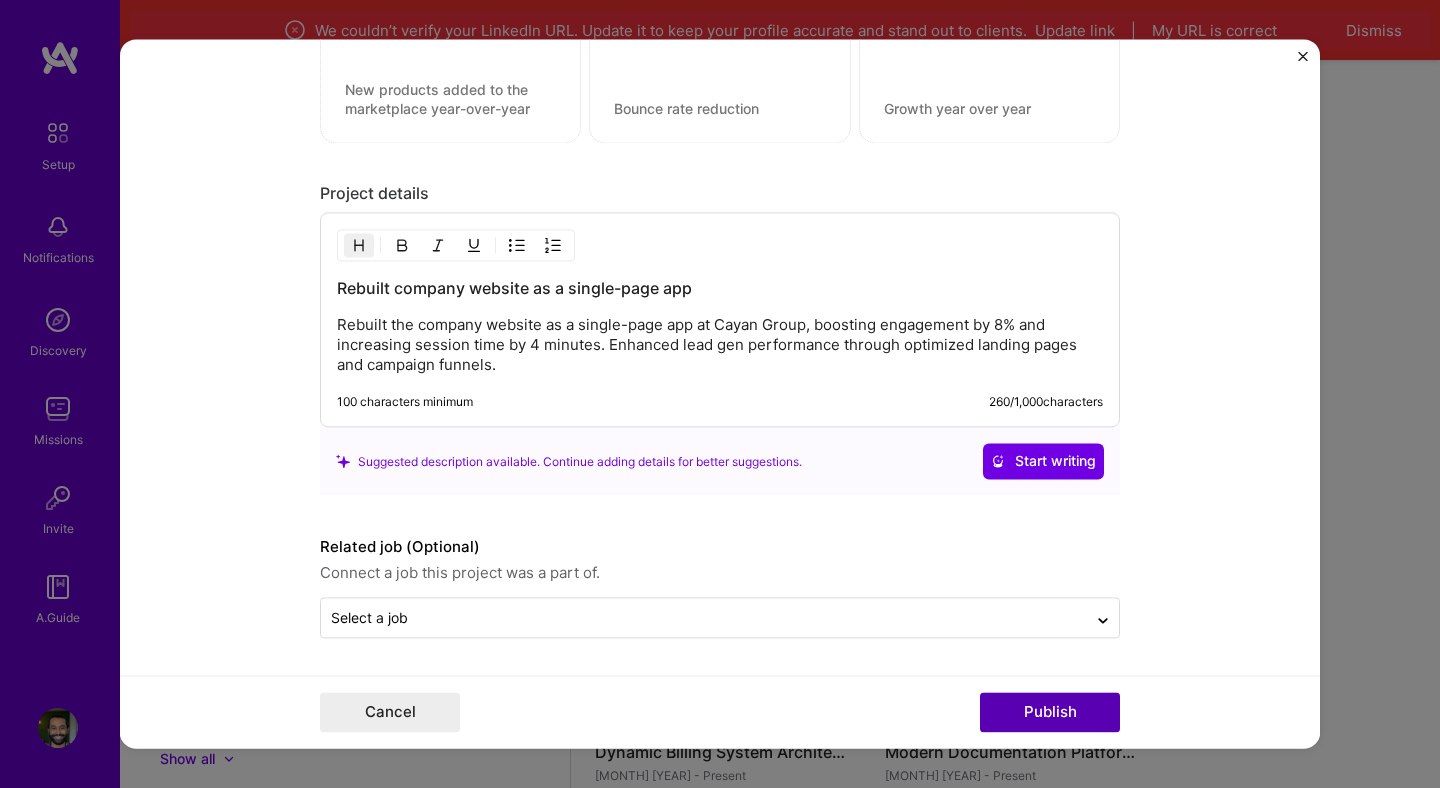 click on "Publish" at bounding box center (1050, 713) 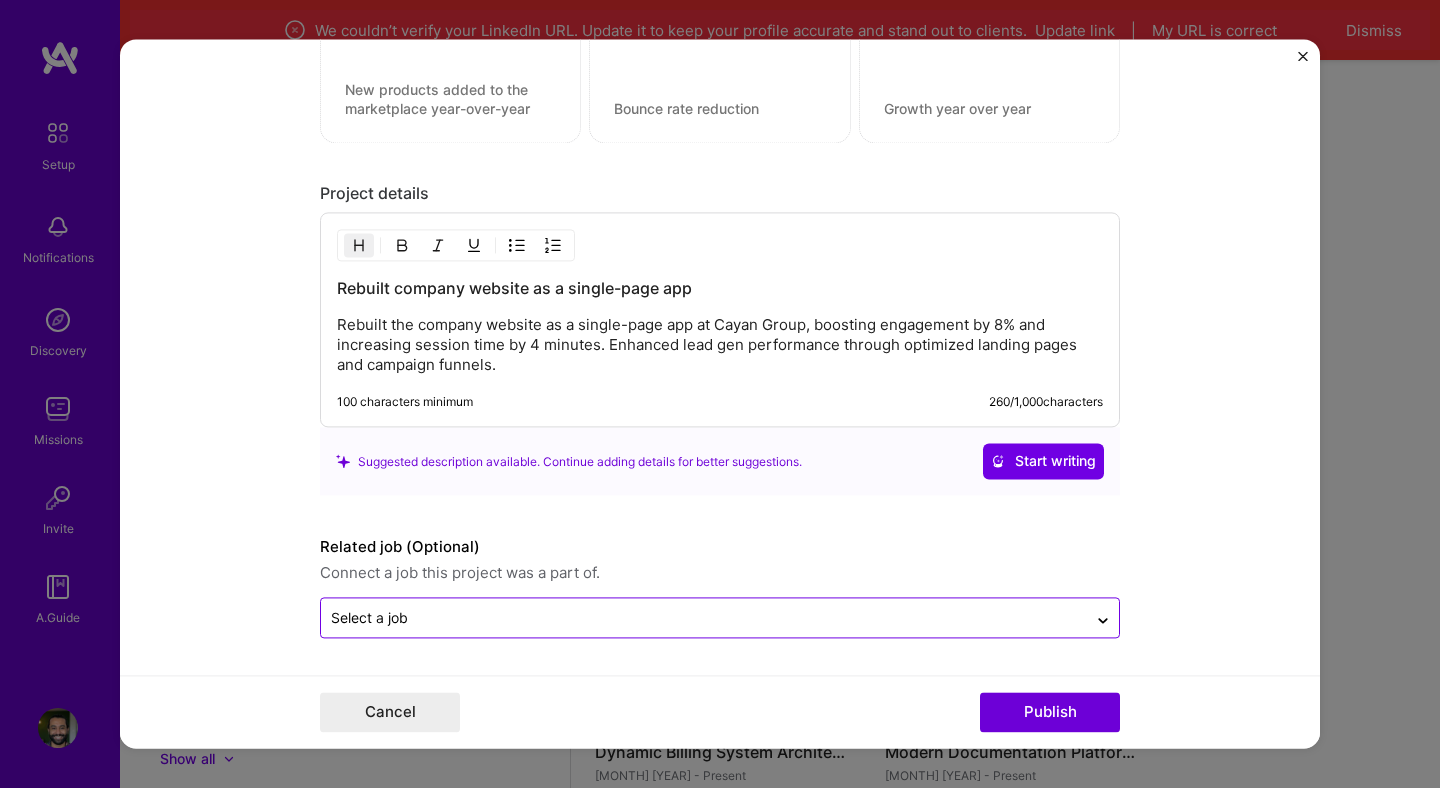 type 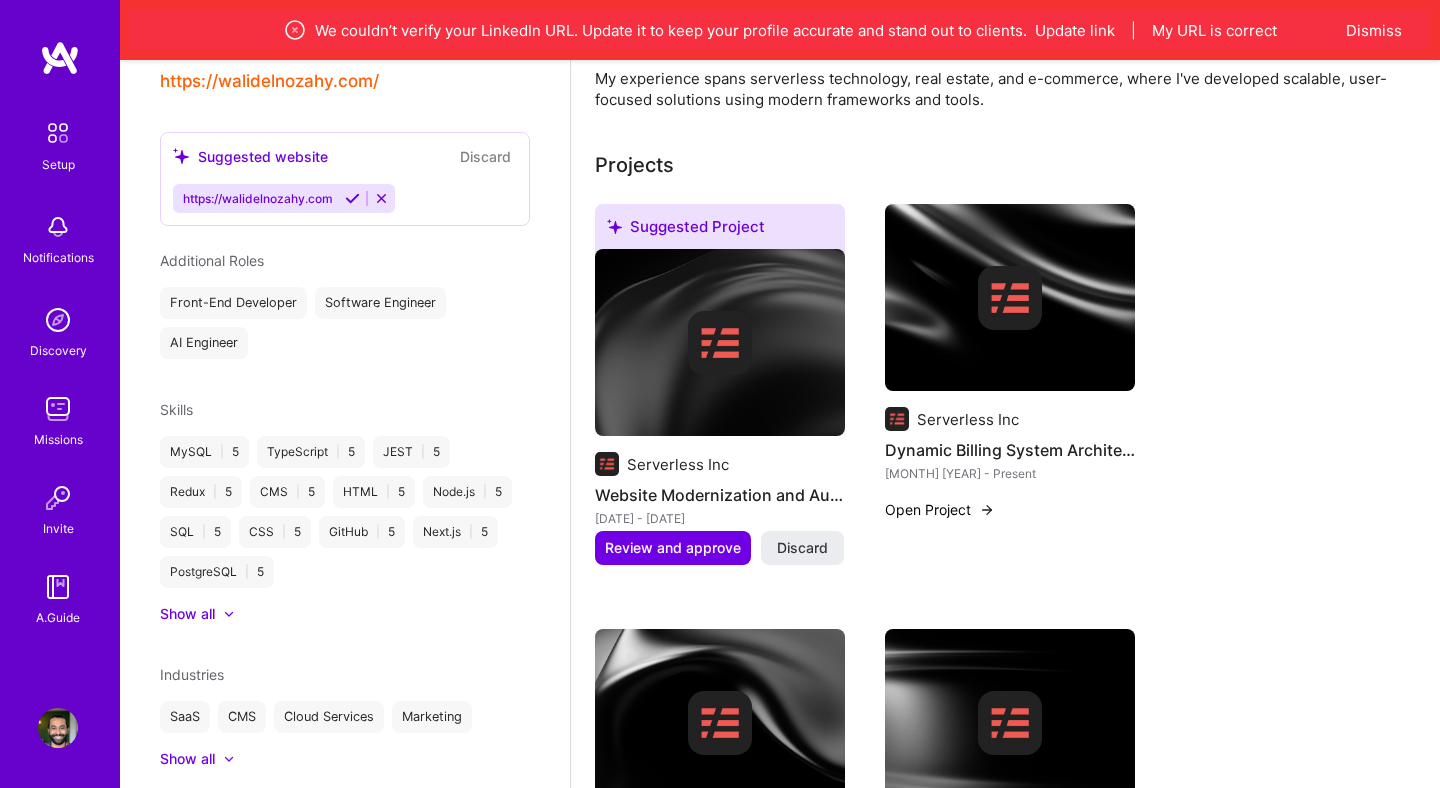 scroll, scrollTop: 673, scrollLeft: 0, axis: vertical 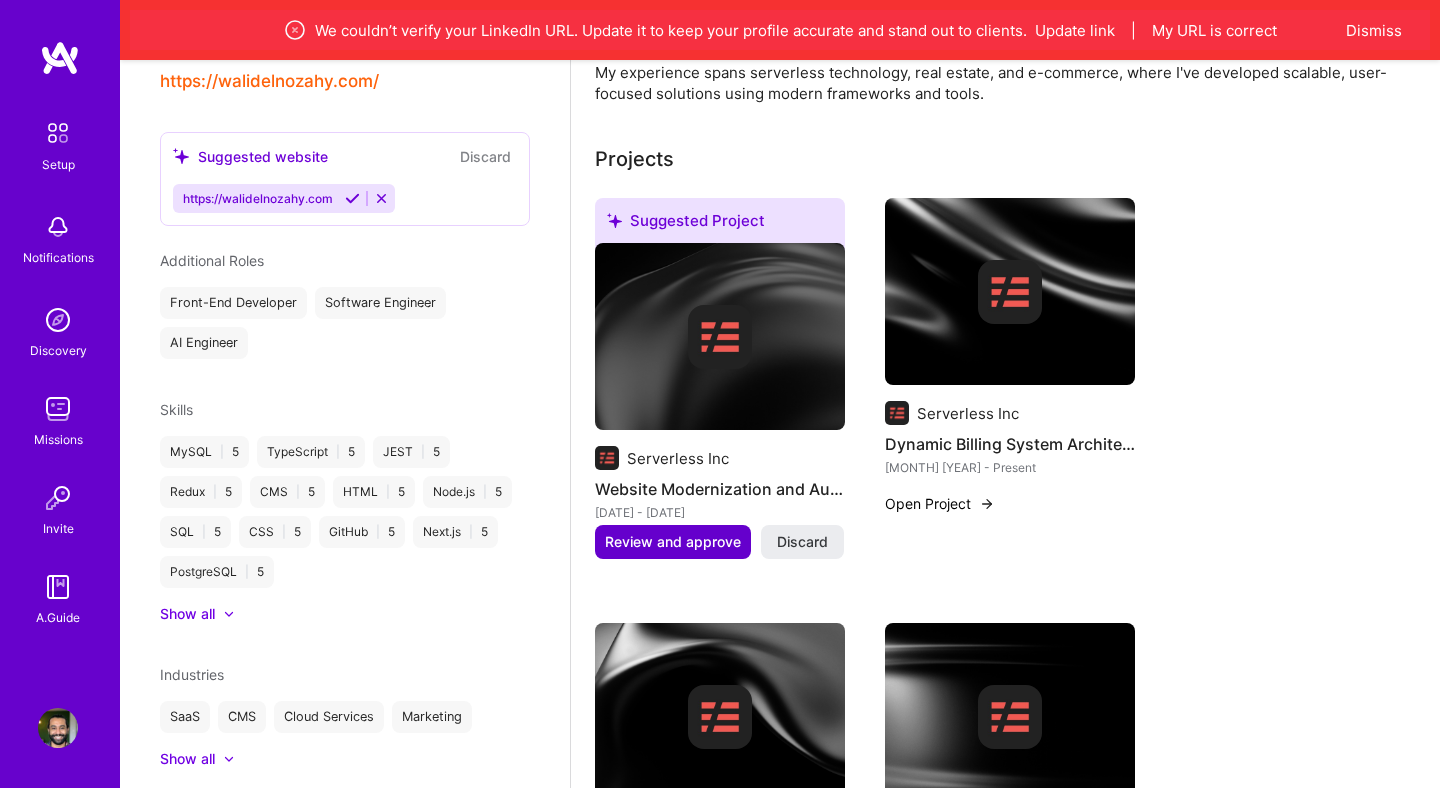 click on "Review and approve" at bounding box center [673, 542] 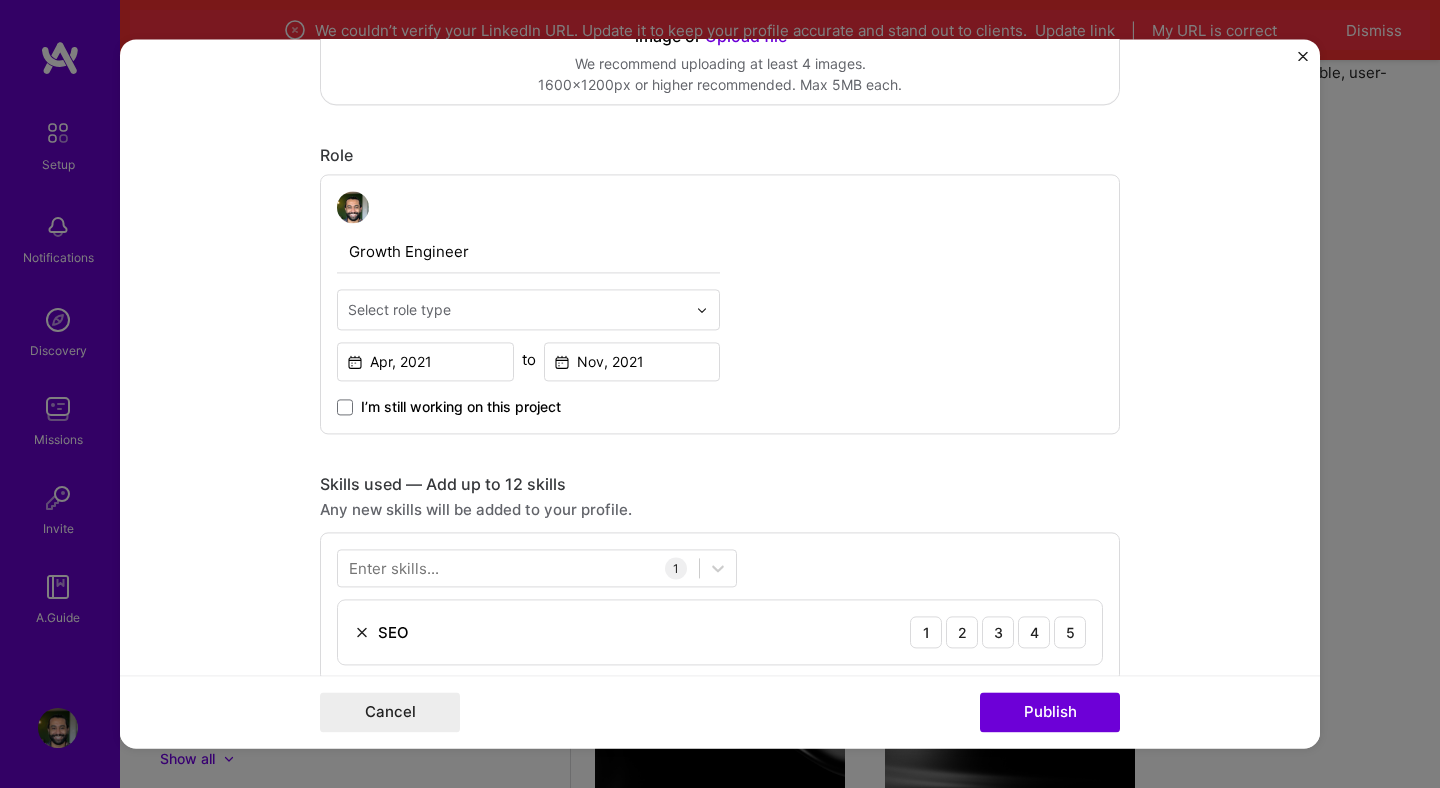 scroll, scrollTop: 566, scrollLeft: 0, axis: vertical 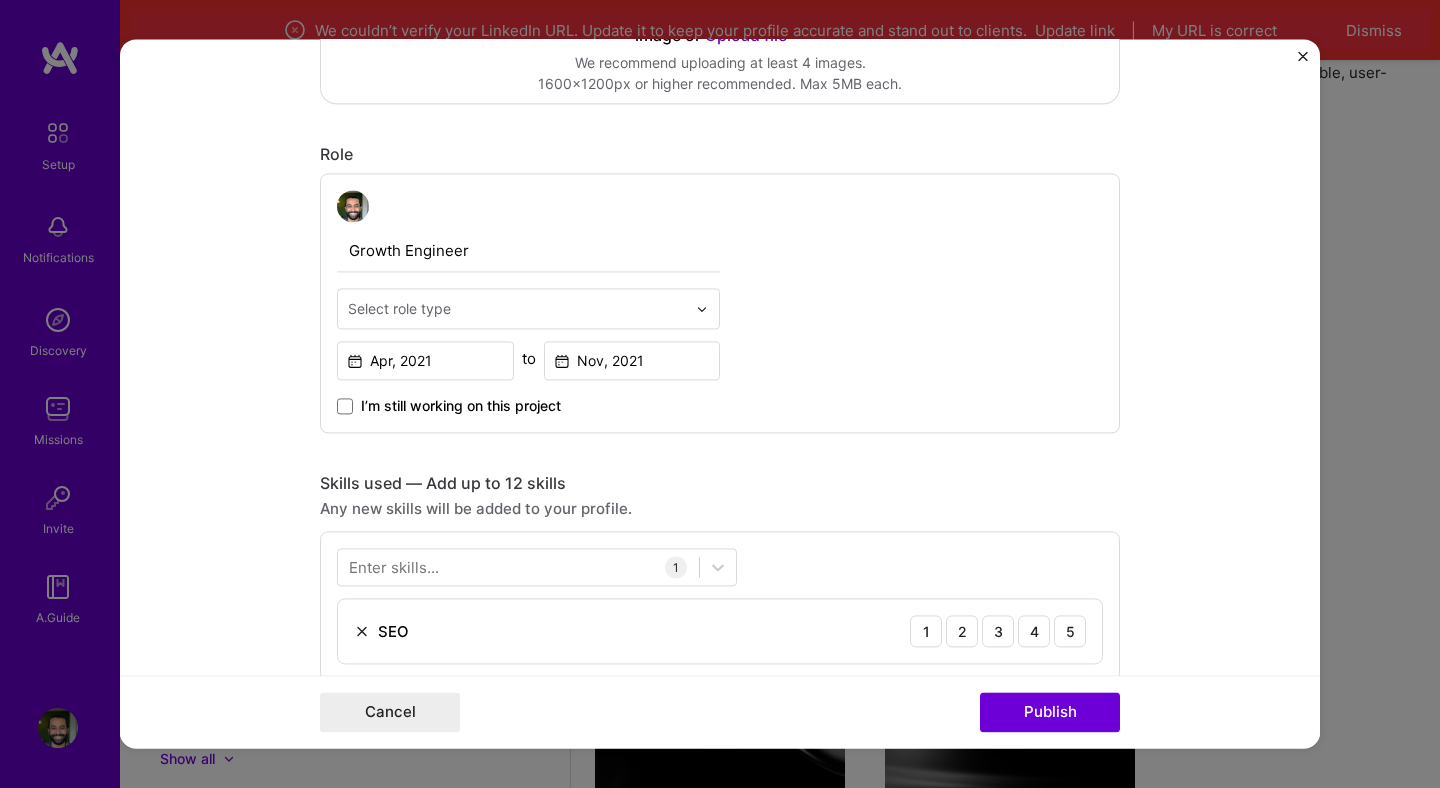 click at bounding box center (517, 308) 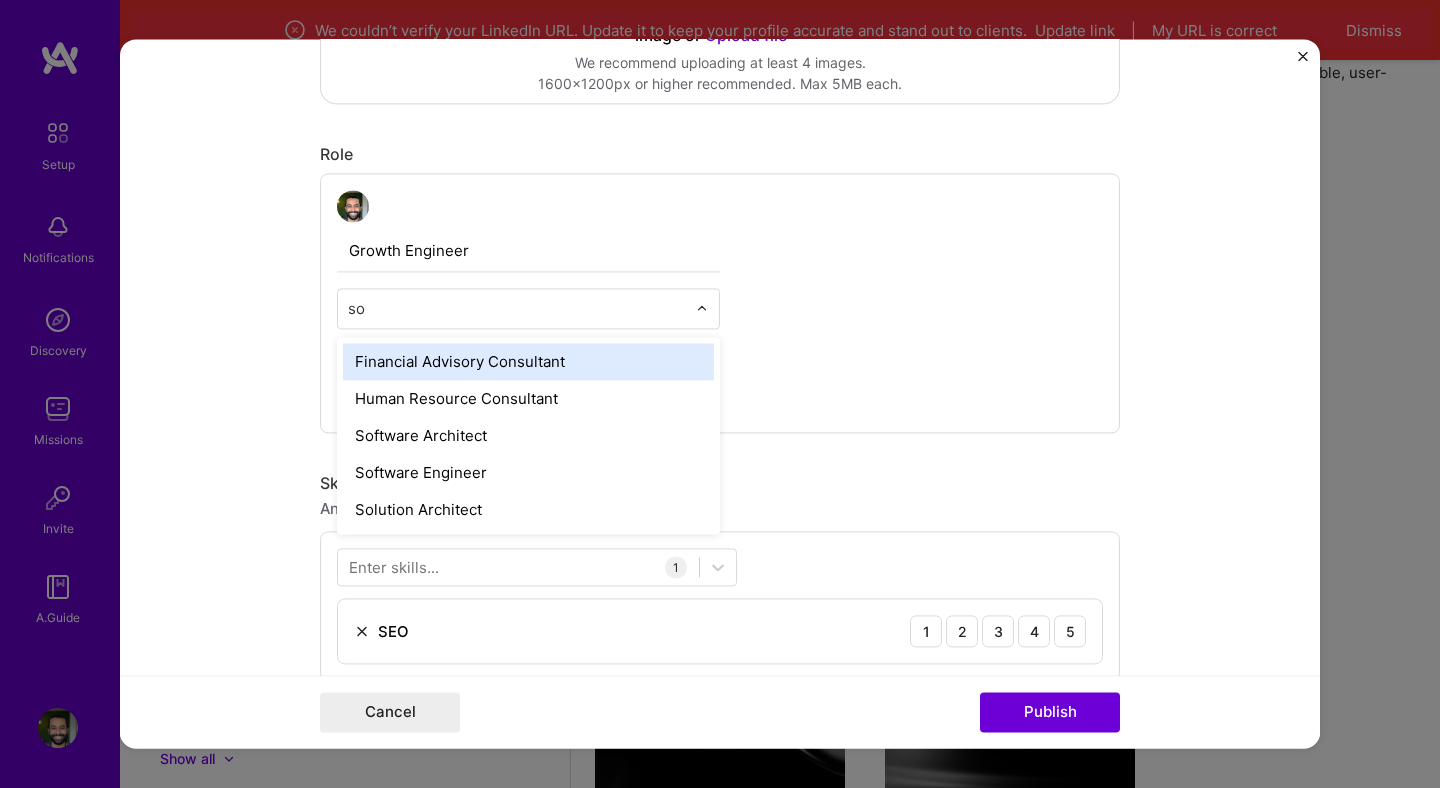 type on "sof" 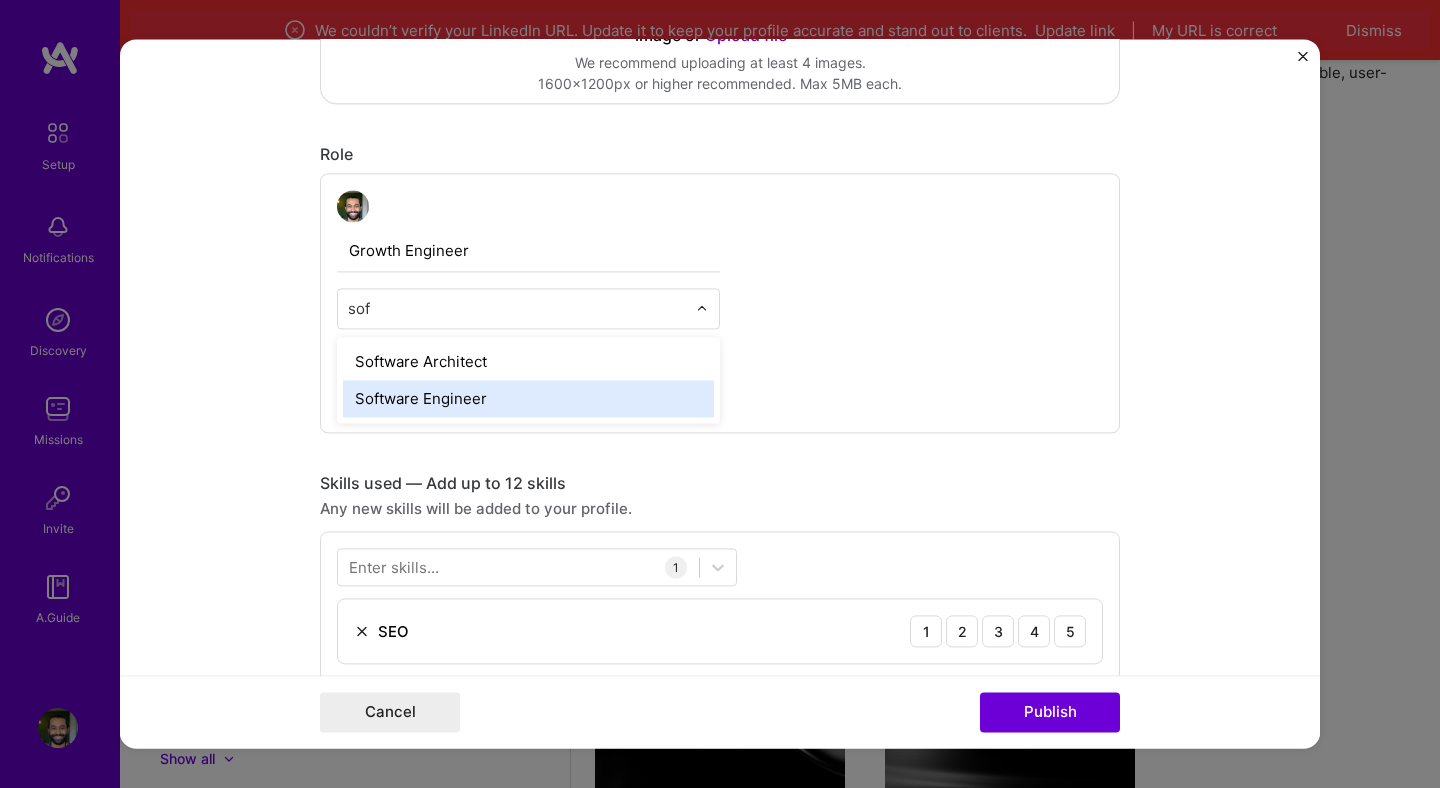 click on "Software Engineer" at bounding box center [528, 398] 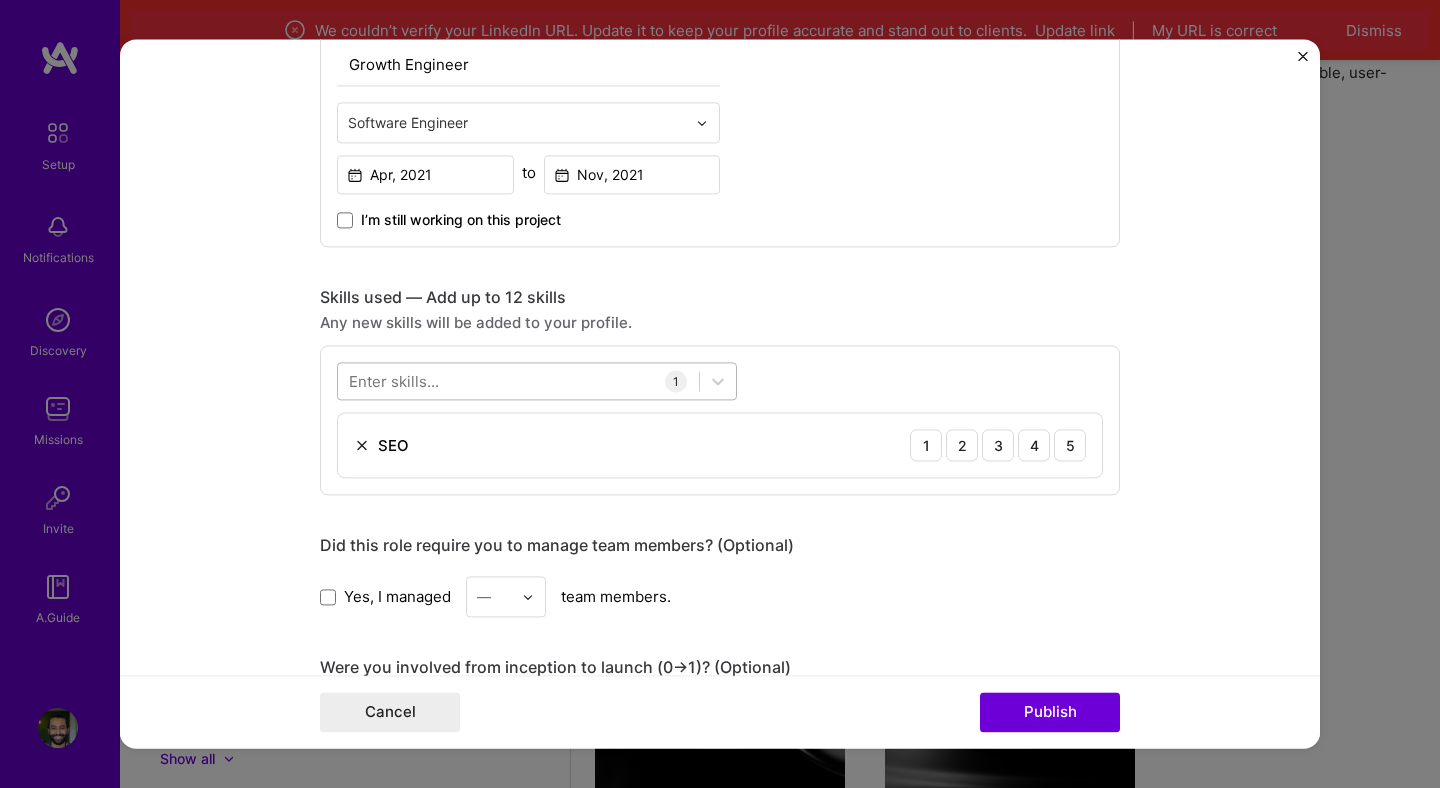 scroll, scrollTop: 779, scrollLeft: 0, axis: vertical 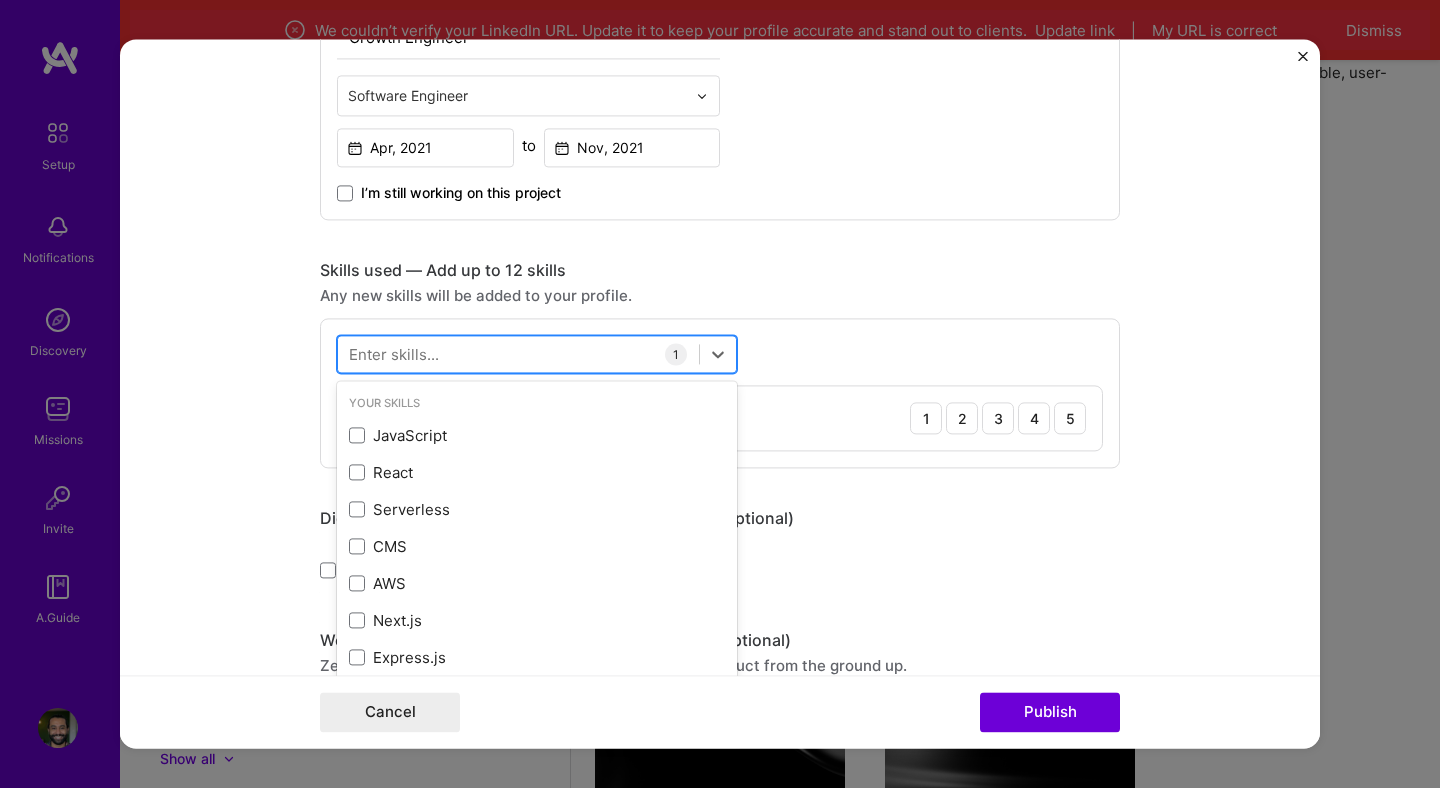 click at bounding box center (518, 354) 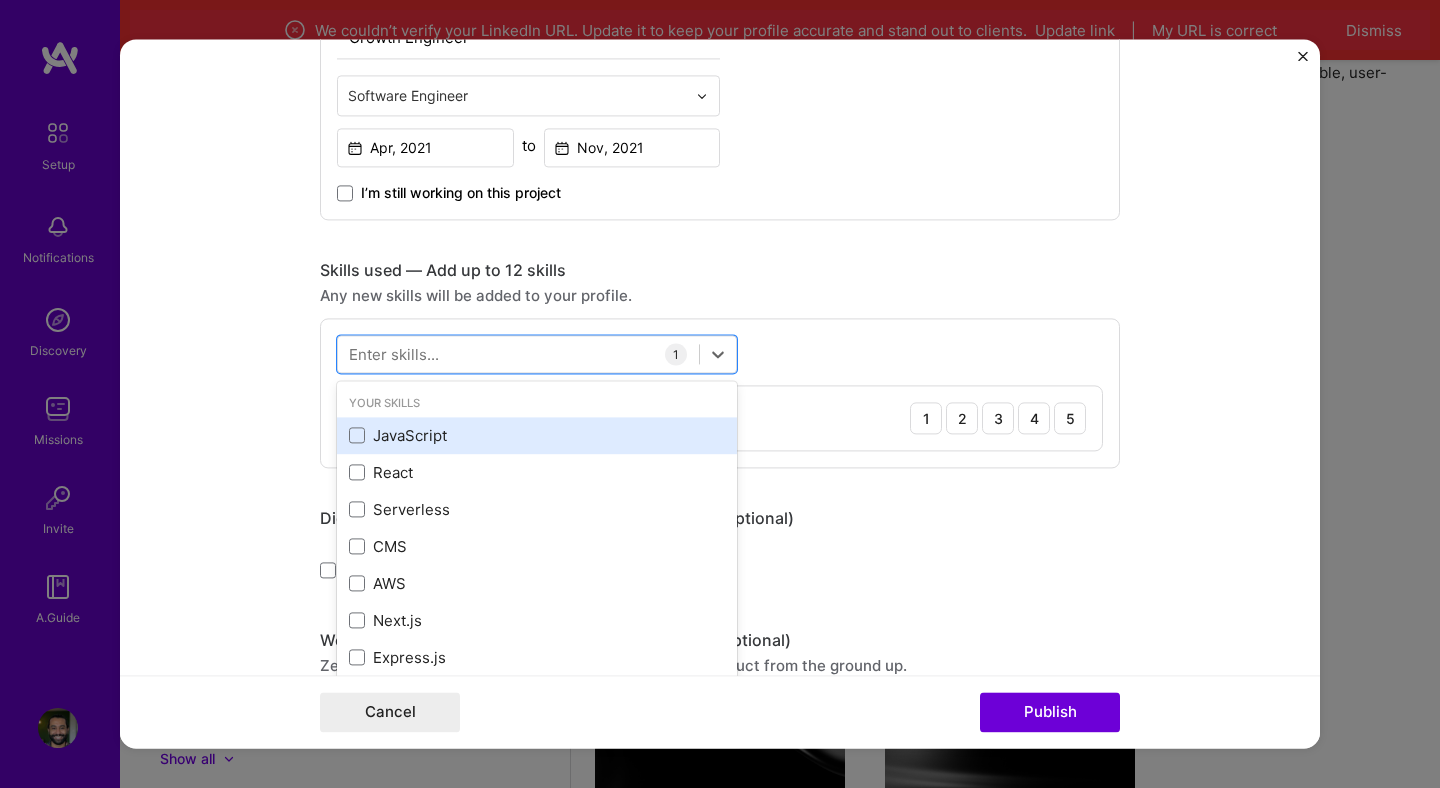 click on "JavaScript" at bounding box center [537, 435] 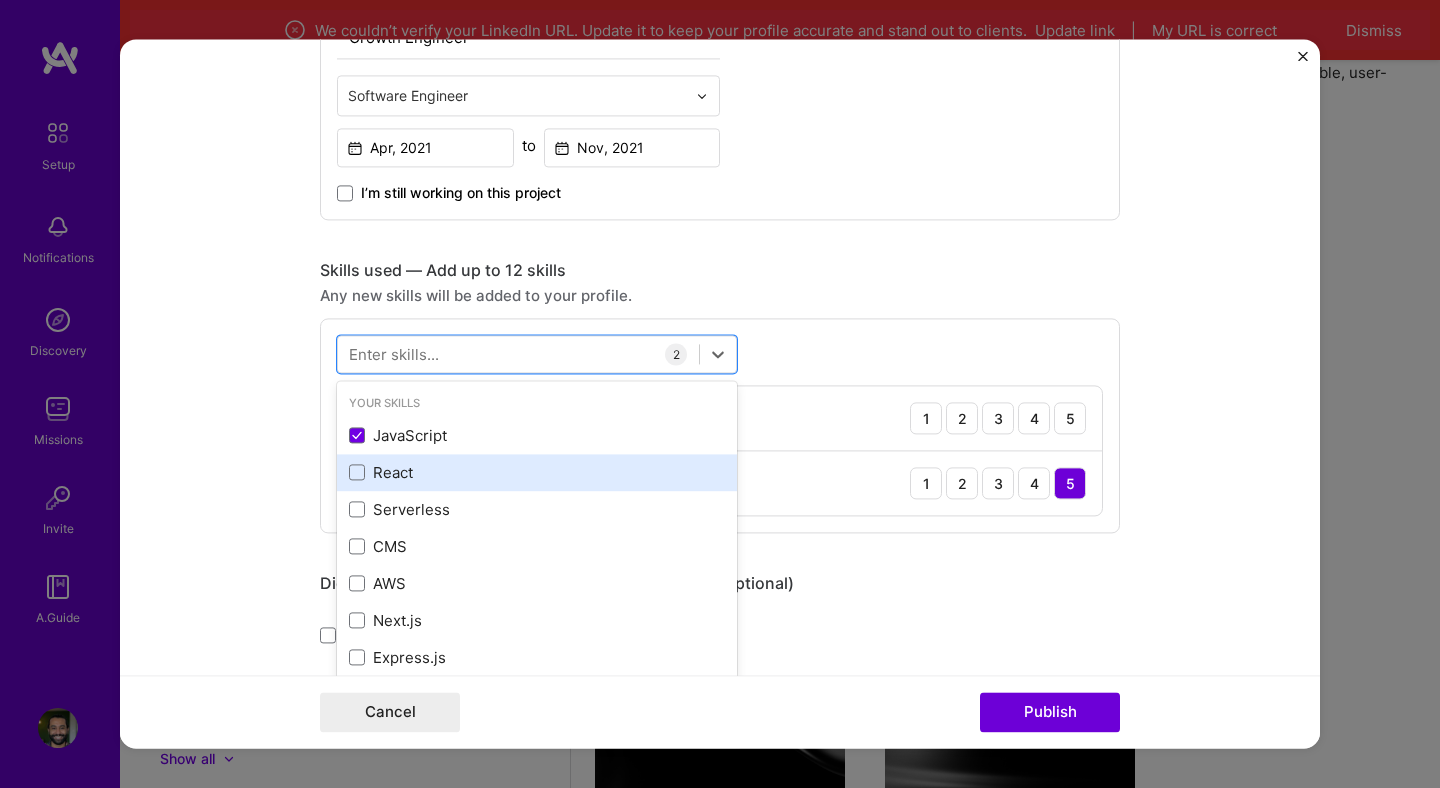 click on "React" at bounding box center [537, 472] 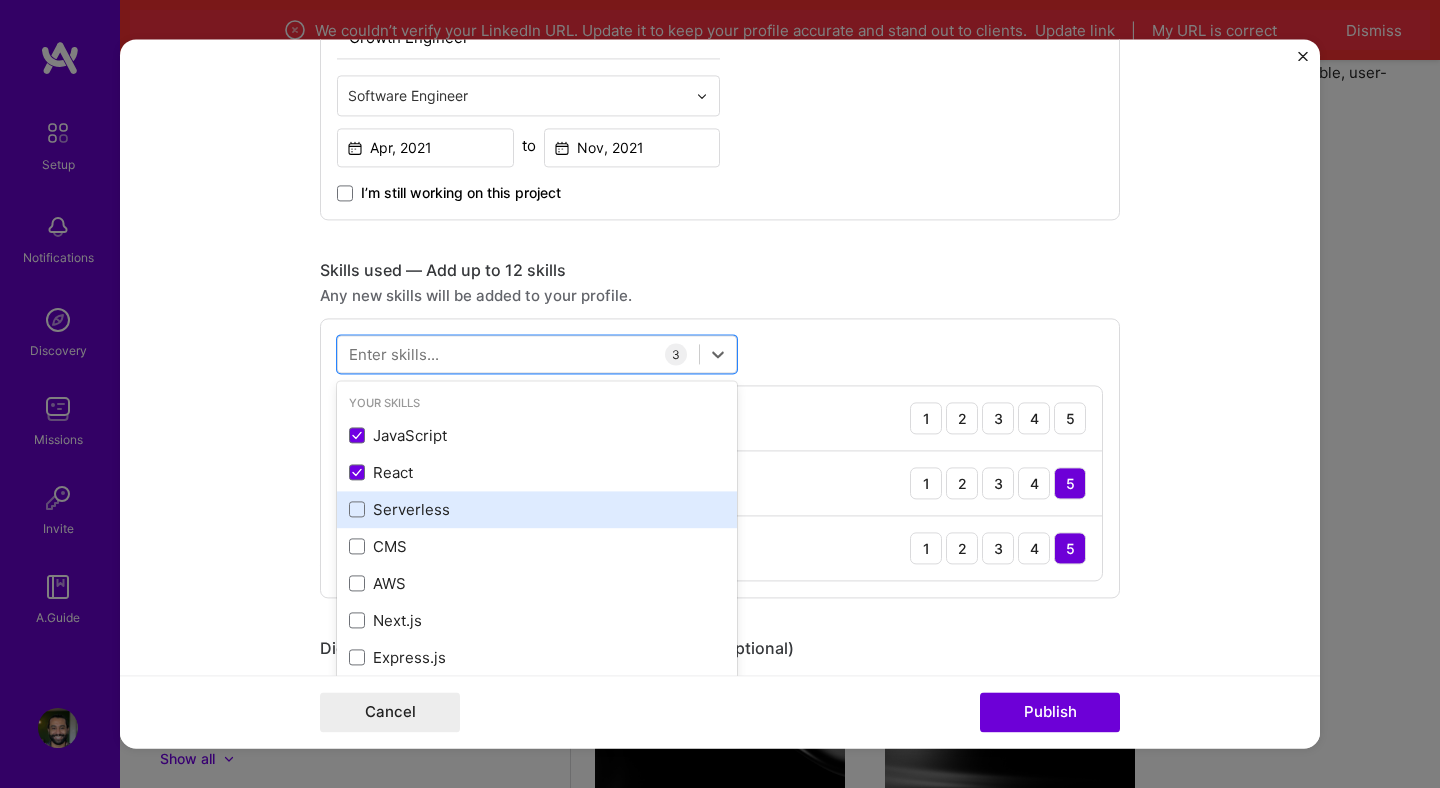 click on "Serverless" at bounding box center (537, 509) 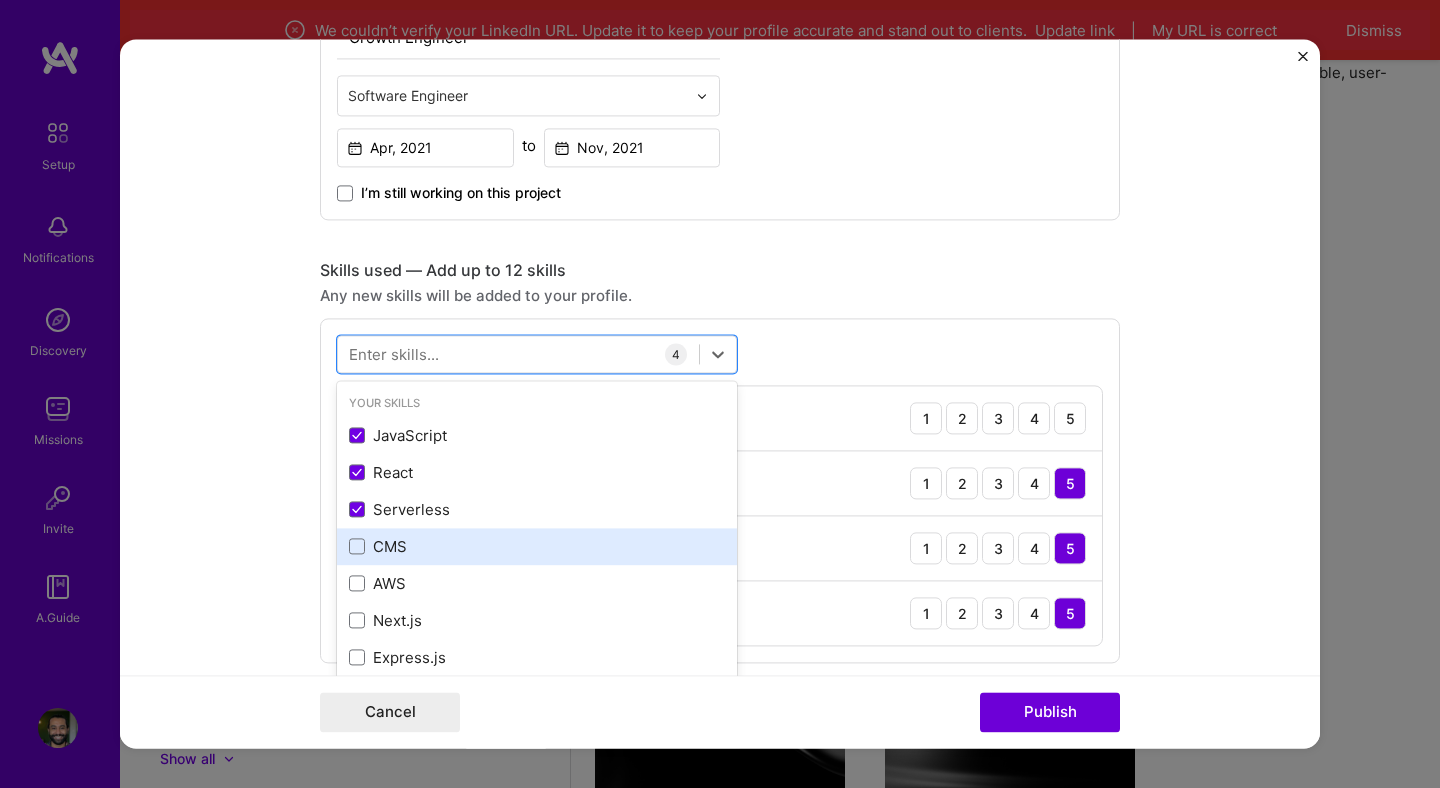 click on "CMS" at bounding box center (537, 546) 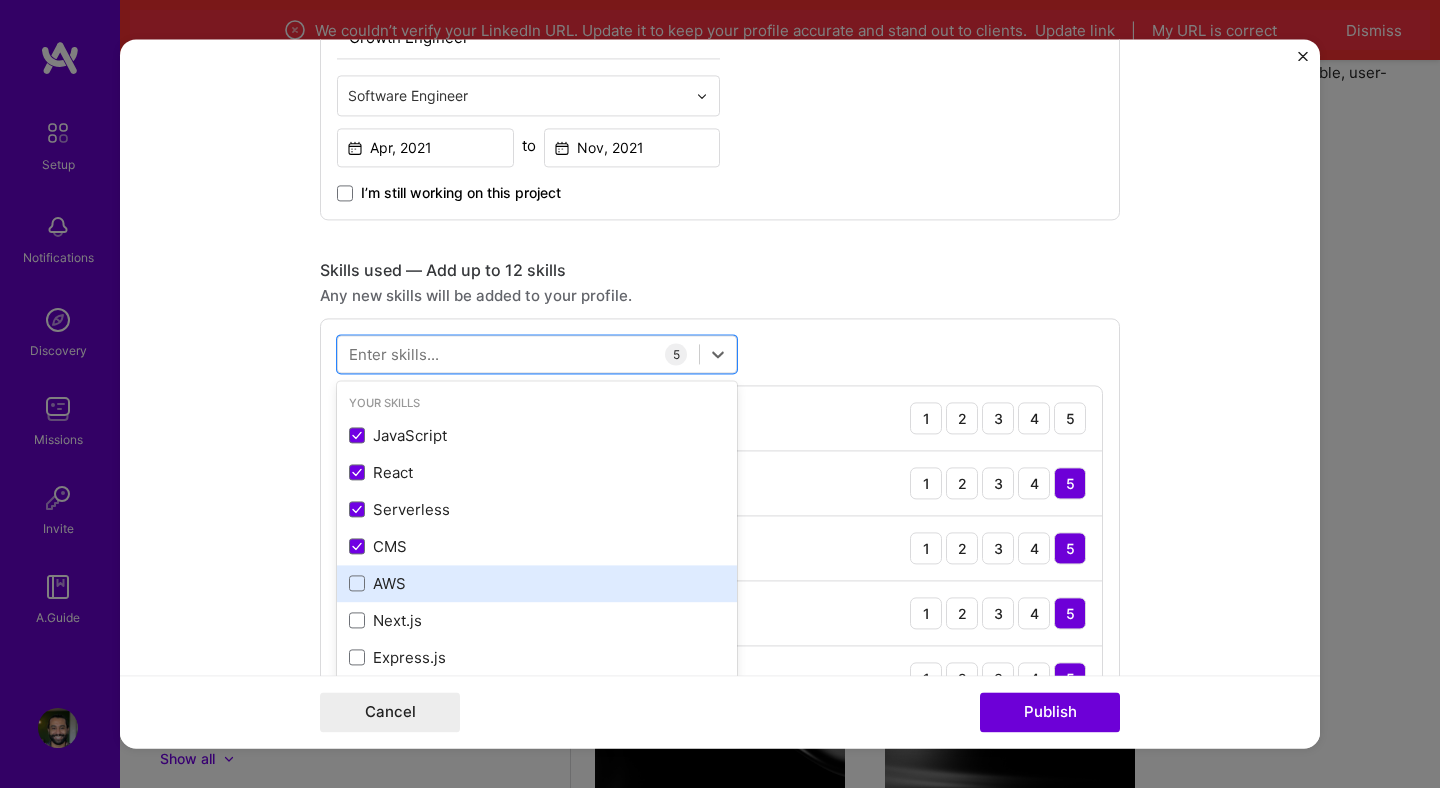 click on "AWS" at bounding box center (537, 583) 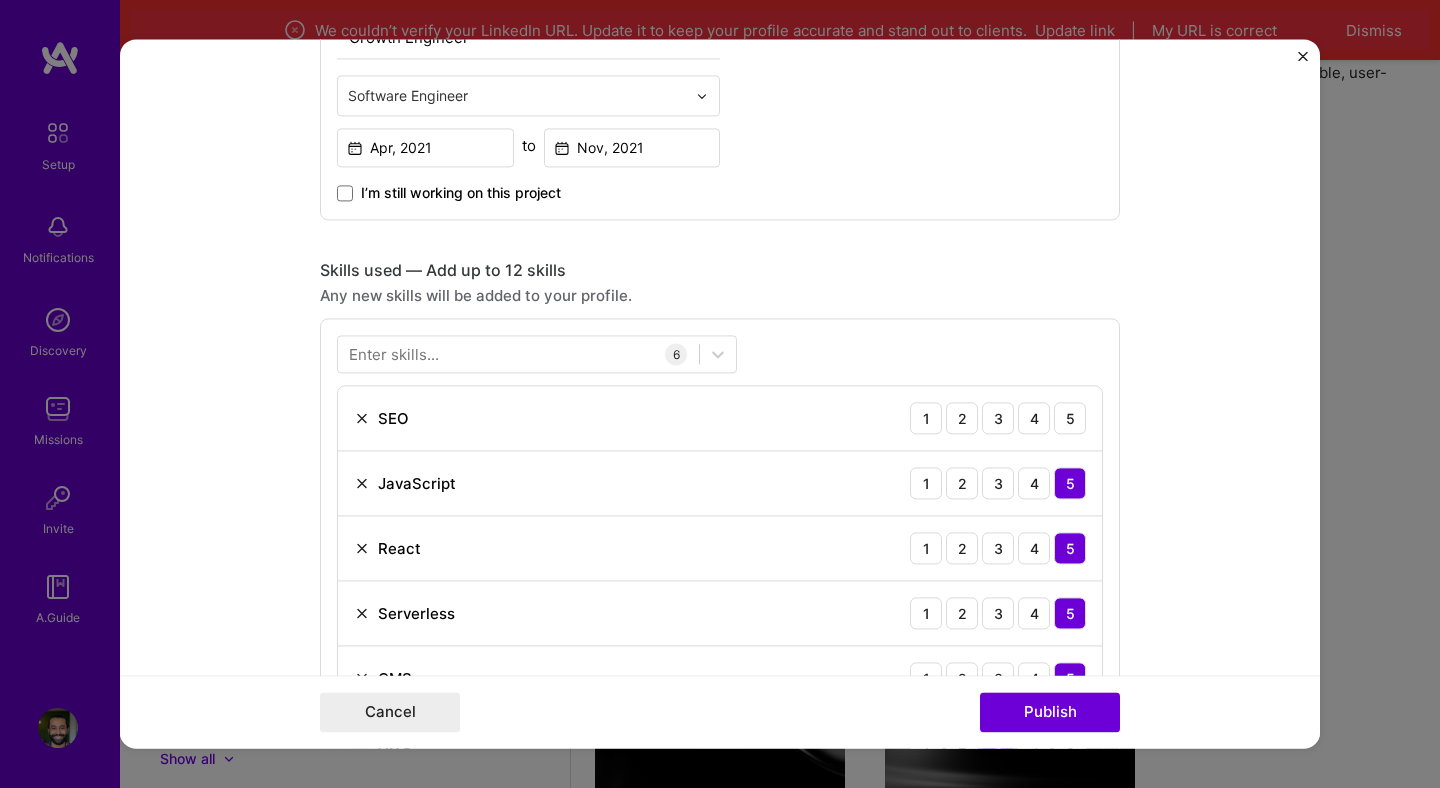 click on "Enter skills..." at bounding box center (394, 354) 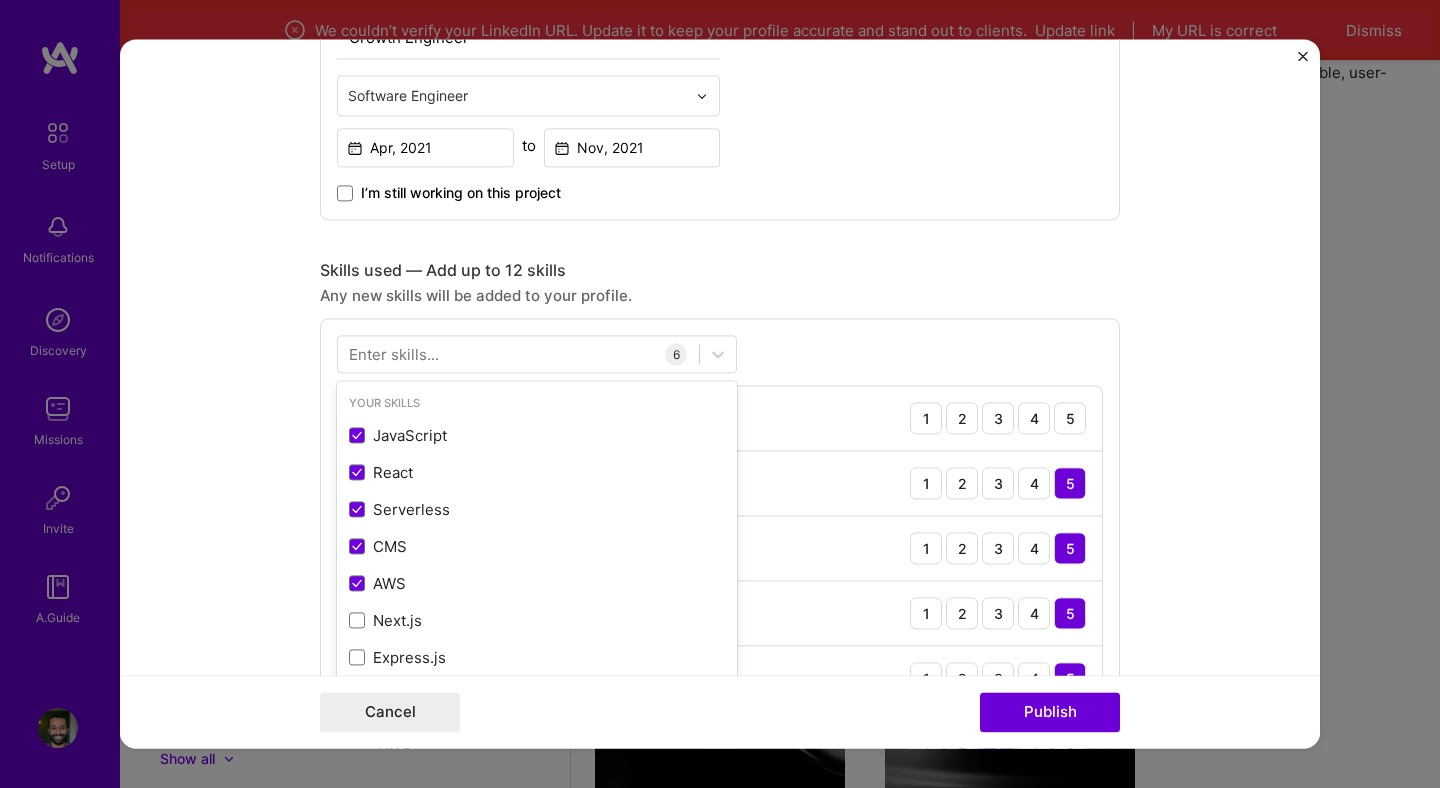 click on "Enter skills..." at bounding box center [394, 354] 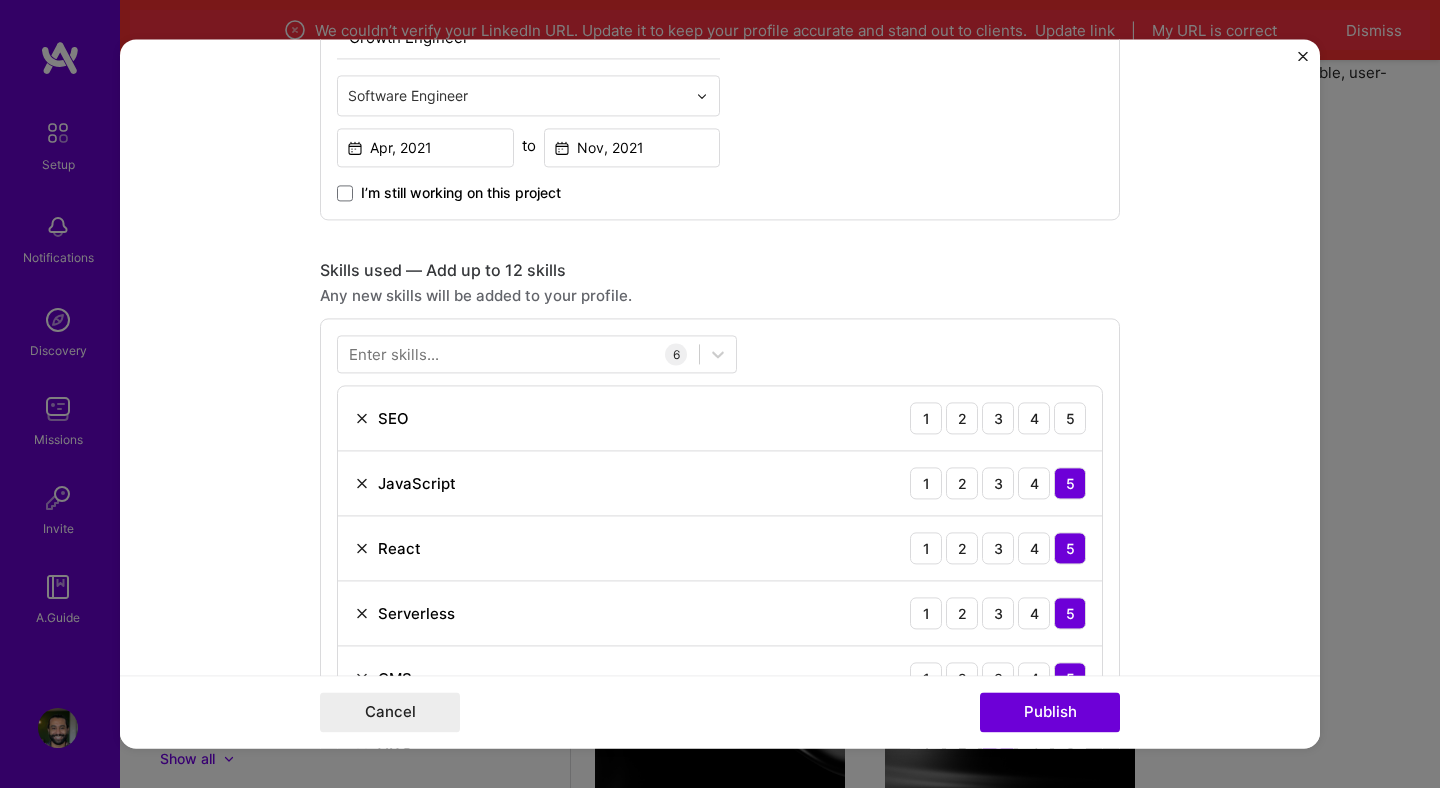 click on "Enter skills..." at bounding box center (394, 354) 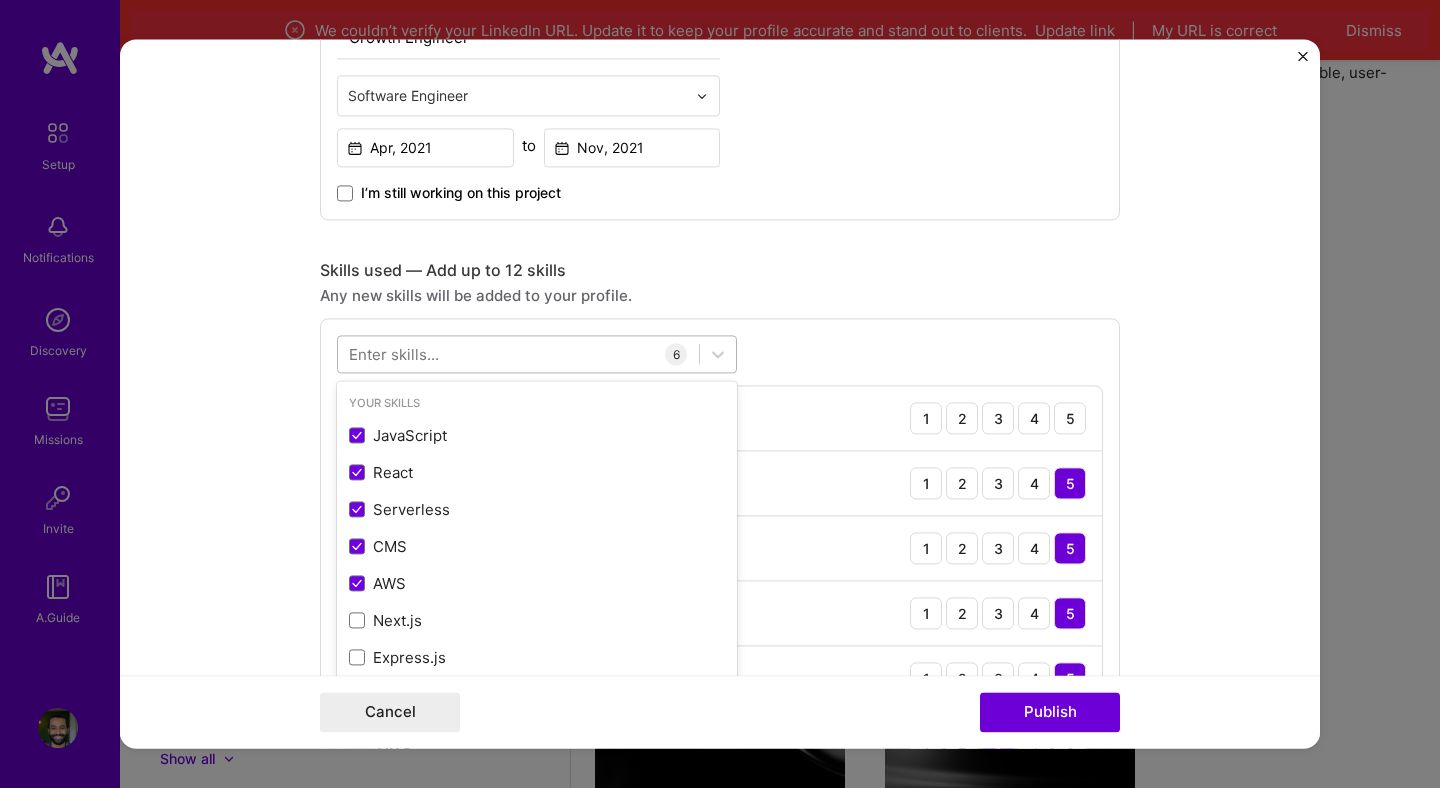 click at bounding box center (518, 354) 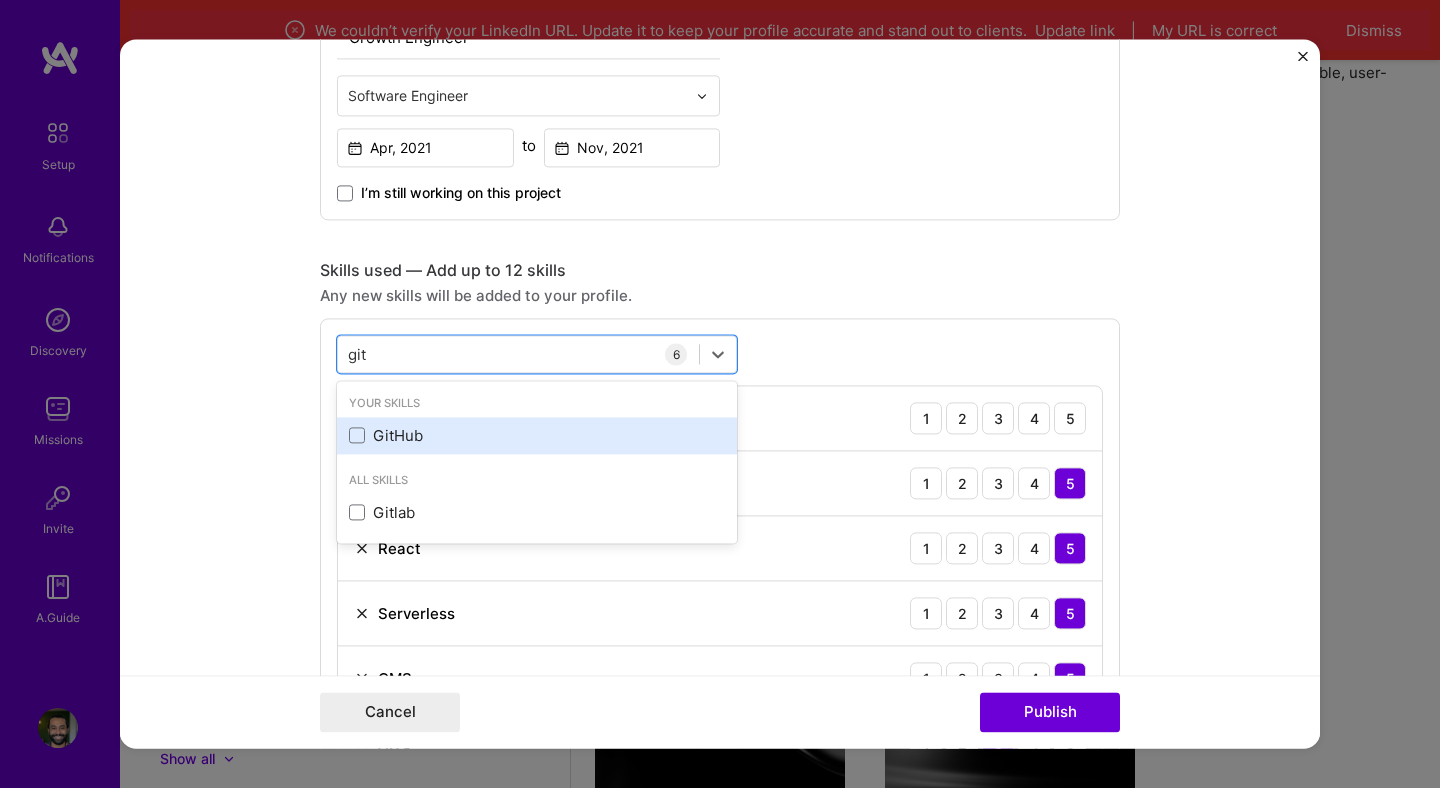 click on "GitHub" at bounding box center [537, 435] 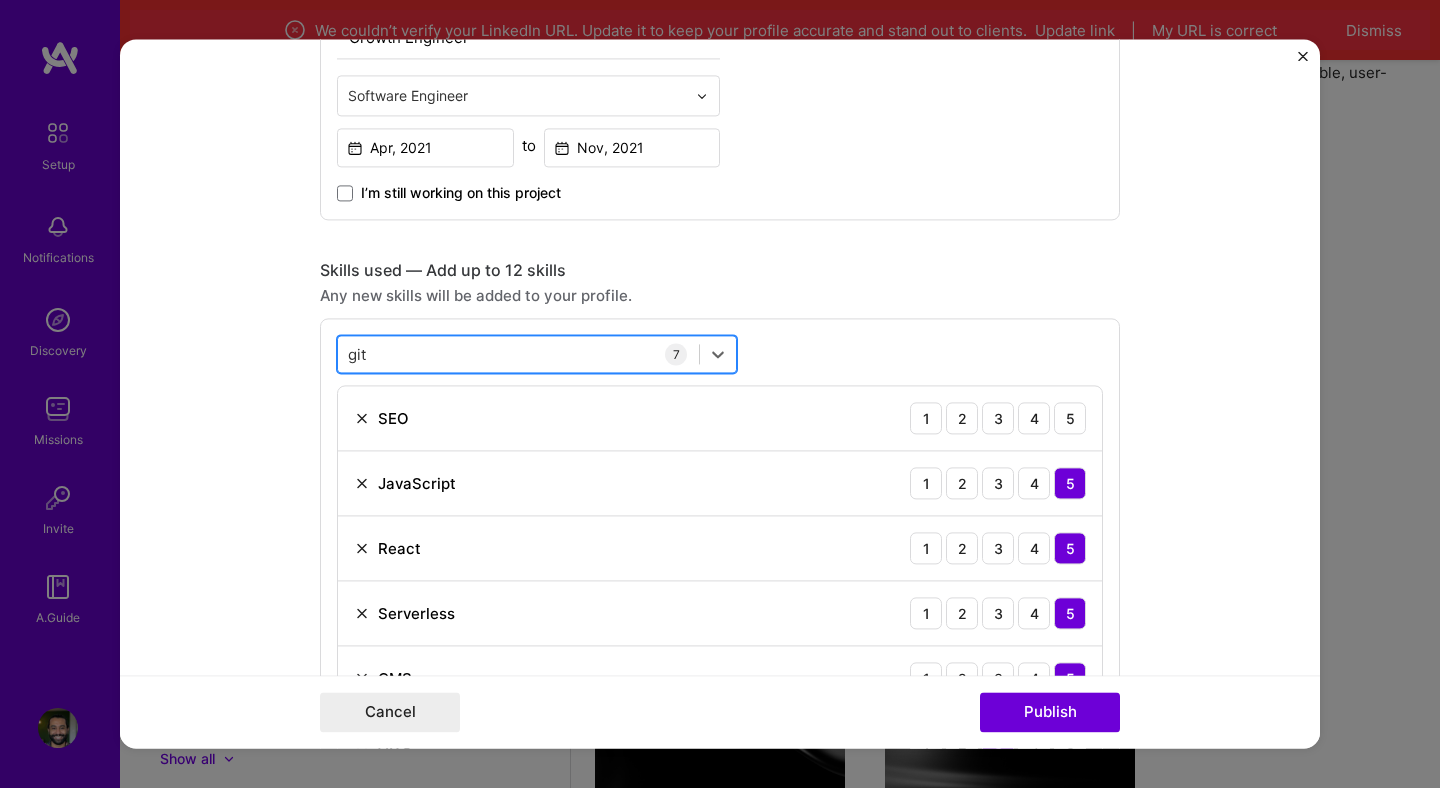 click on "git git" at bounding box center [518, 354] 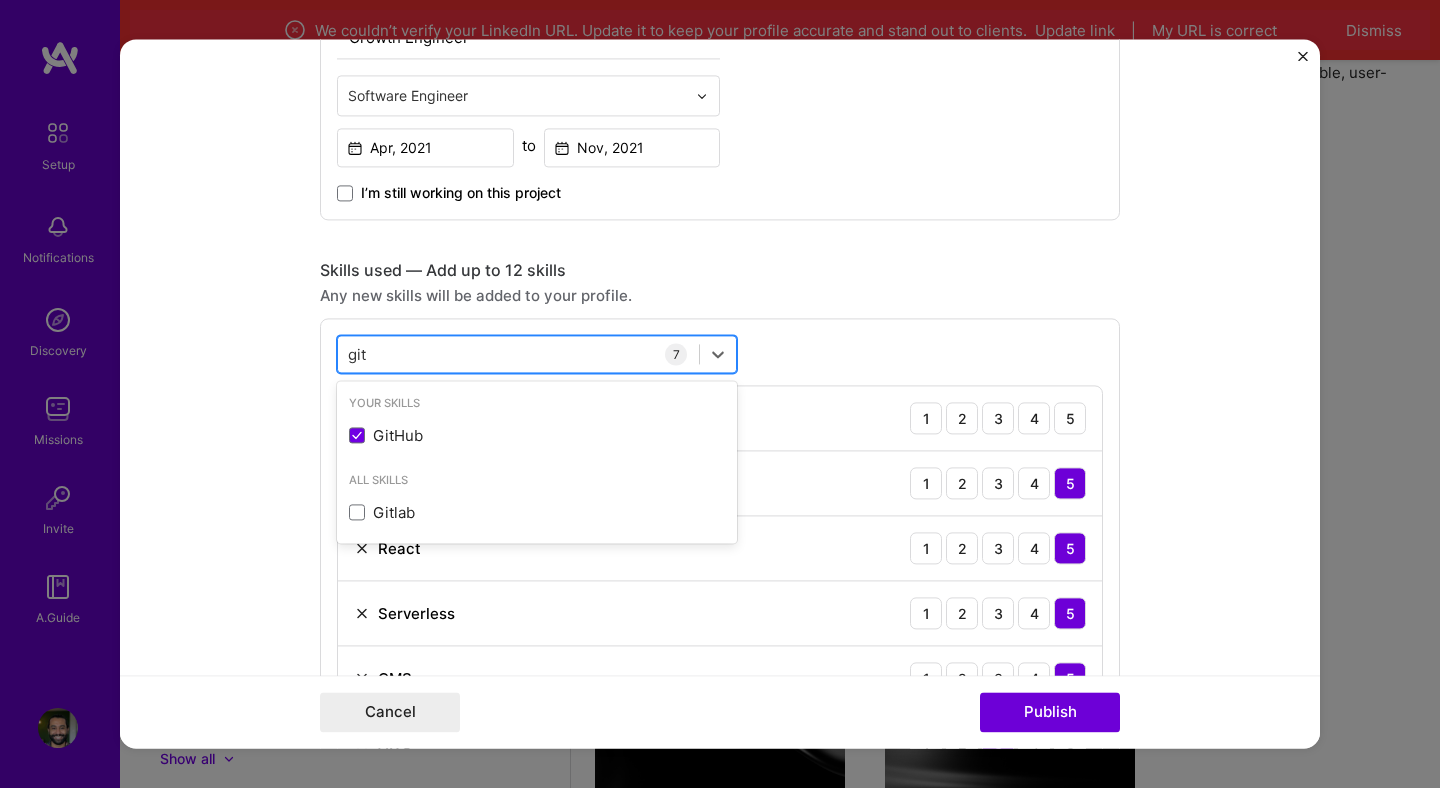 click on "git git" at bounding box center [518, 354] 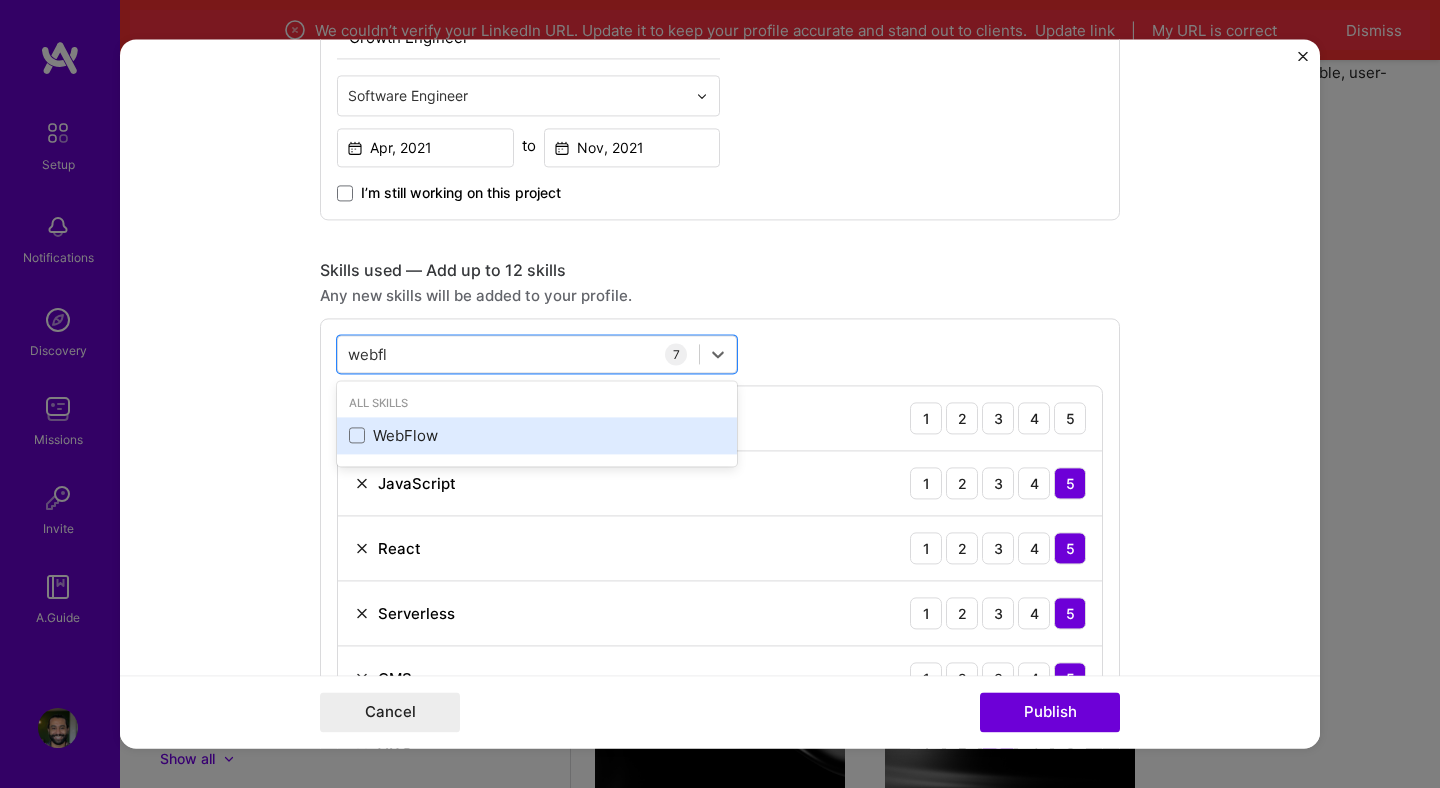 click on "WebFlow" at bounding box center (537, 435) 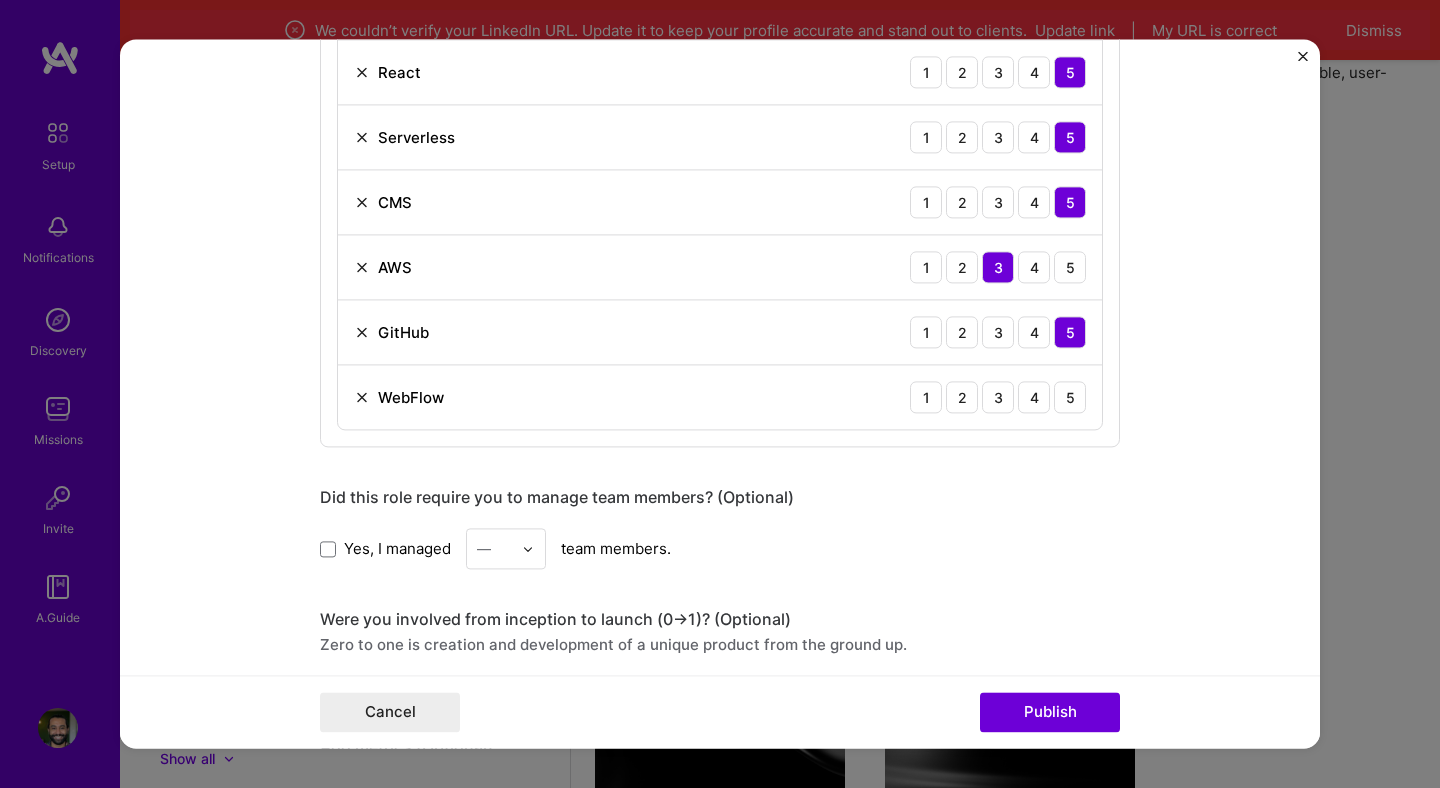 scroll, scrollTop: 1238, scrollLeft: 0, axis: vertical 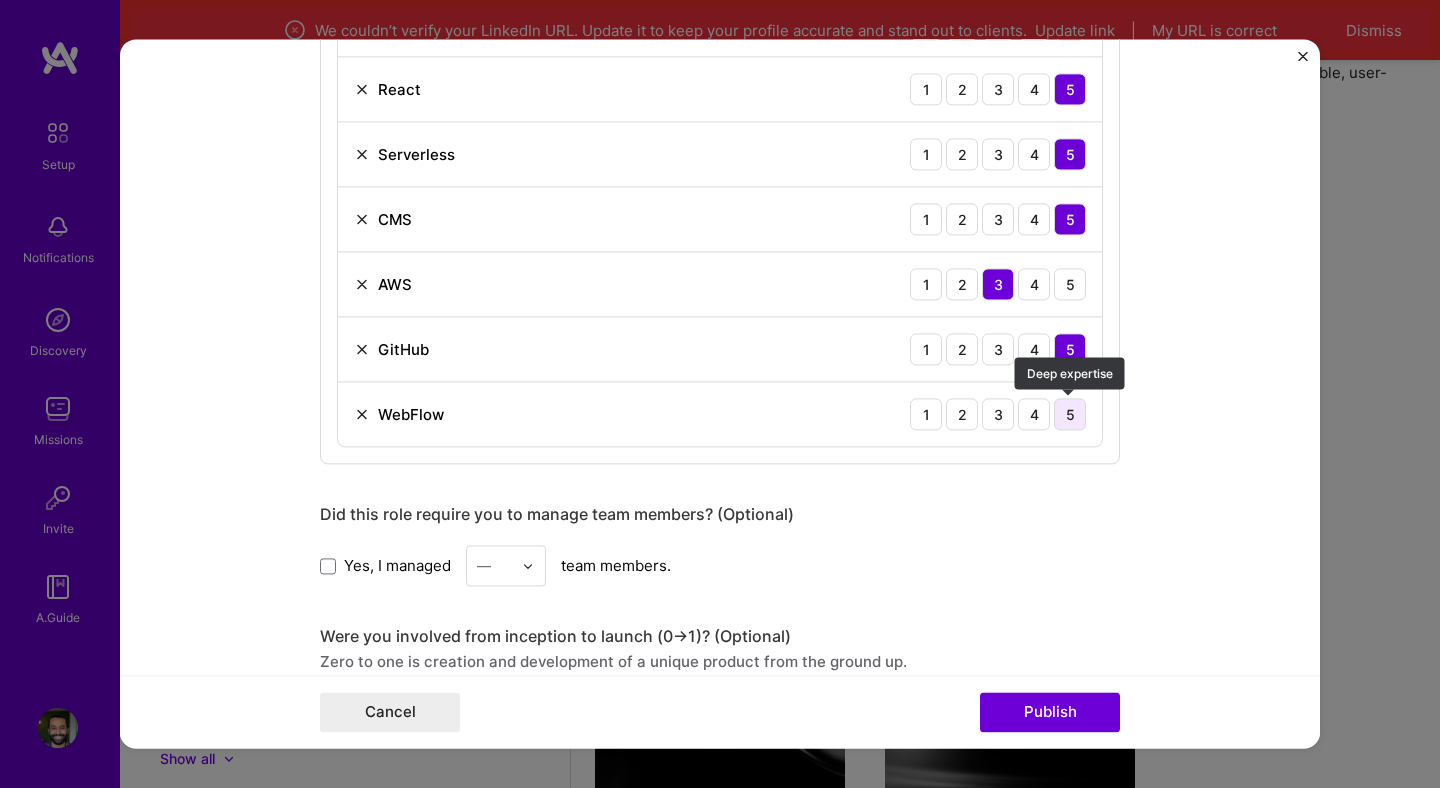 type on "webfl" 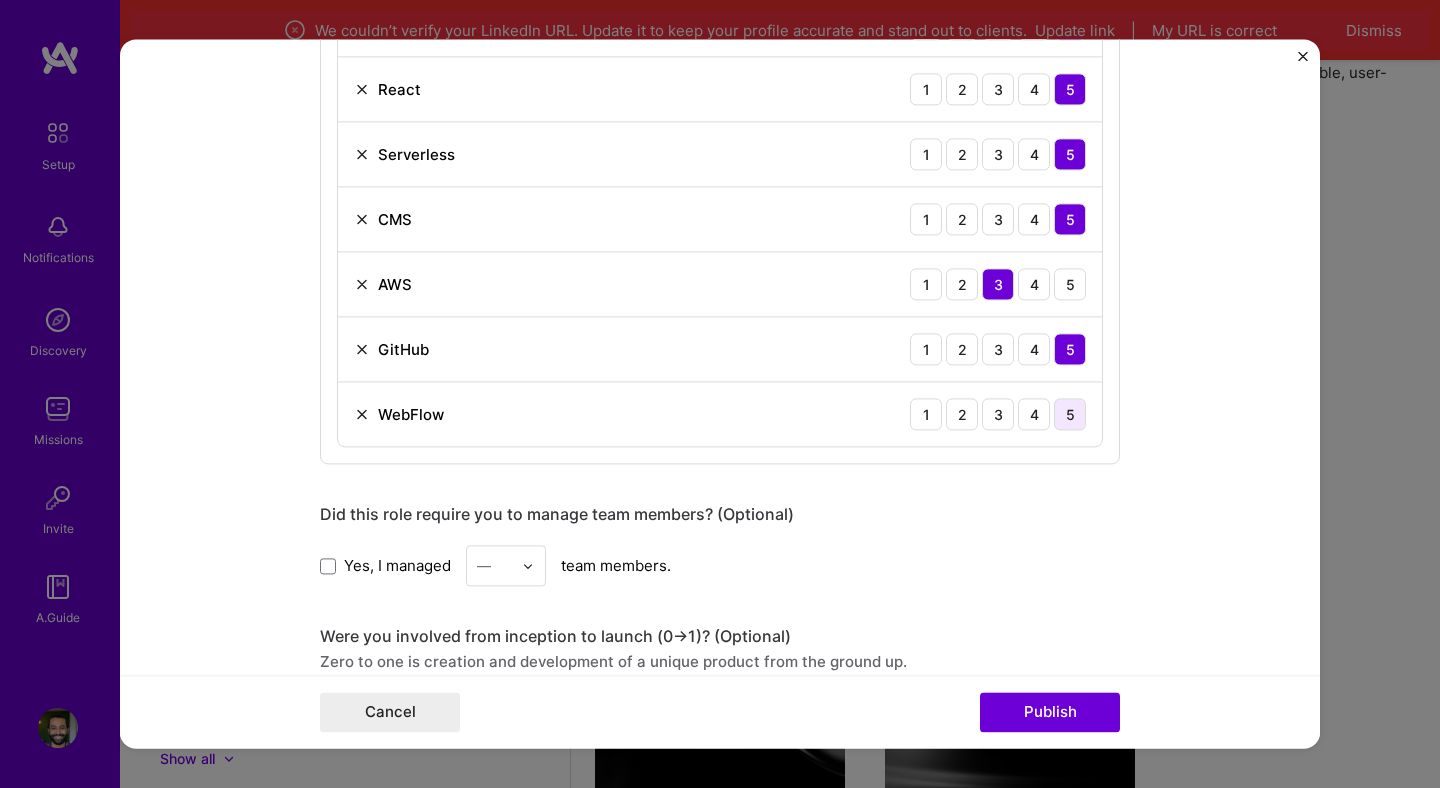 click on "5" at bounding box center (1070, 414) 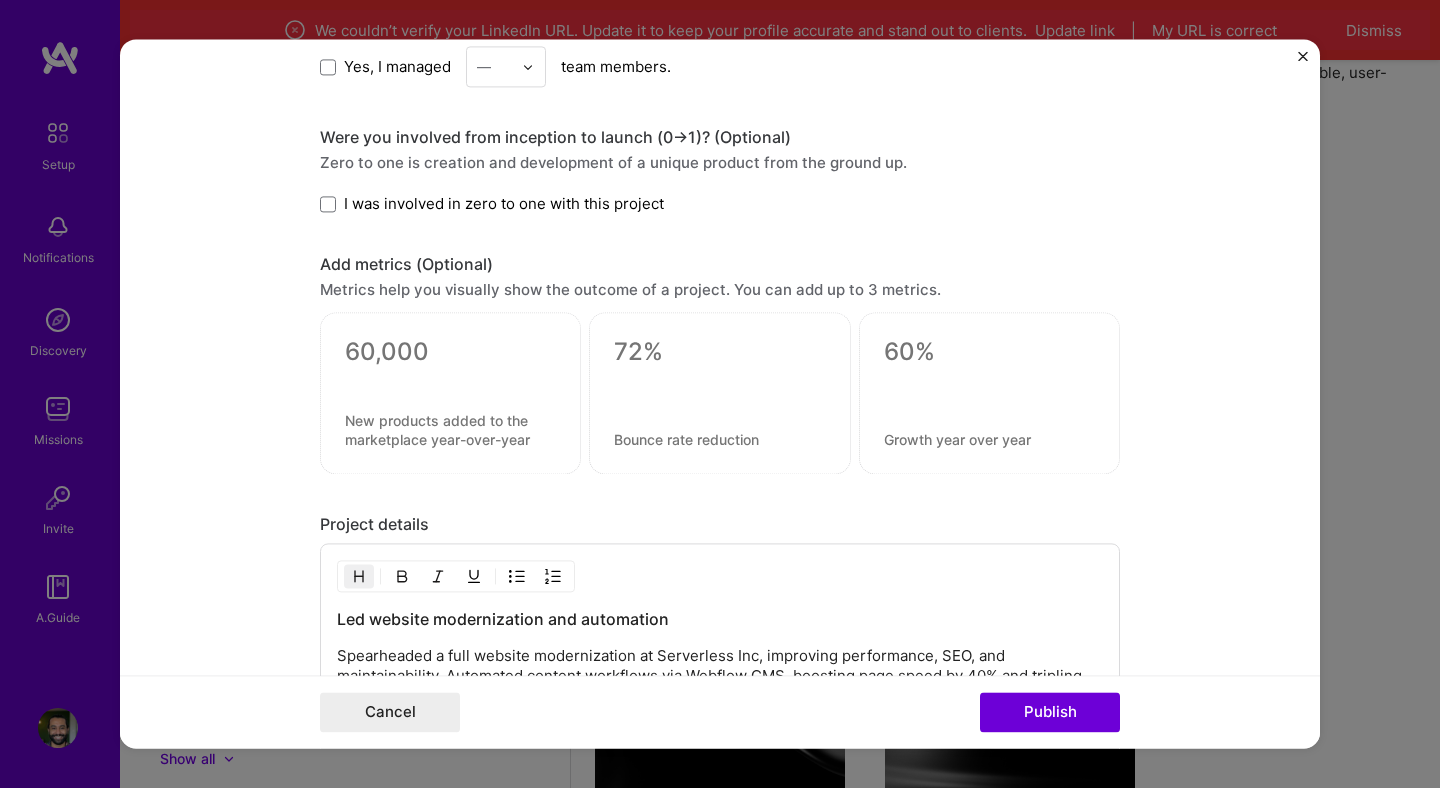 scroll, scrollTop: 1715, scrollLeft: 0, axis: vertical 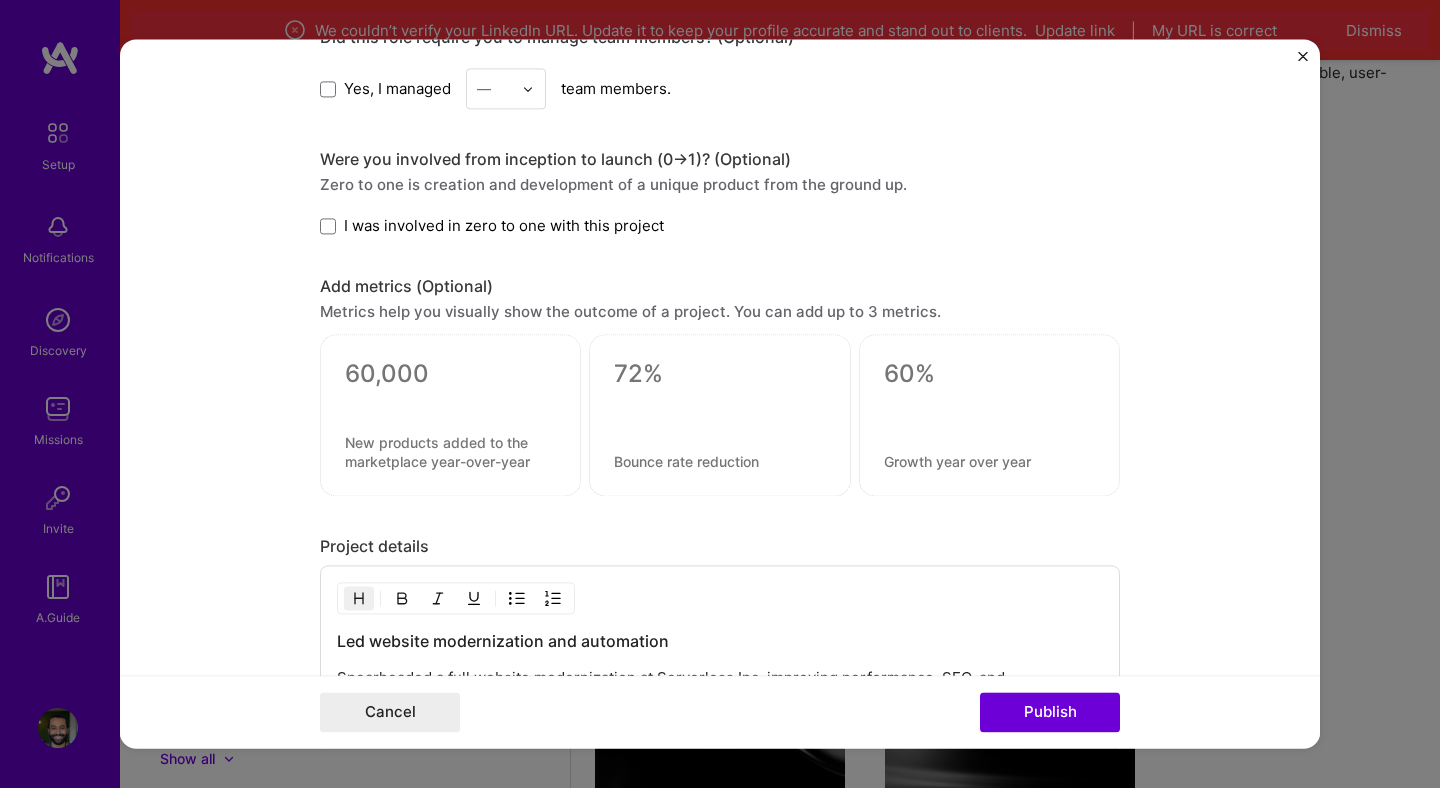 click on "I was involved in zero to one with this project" at bounding box center (504, 225) 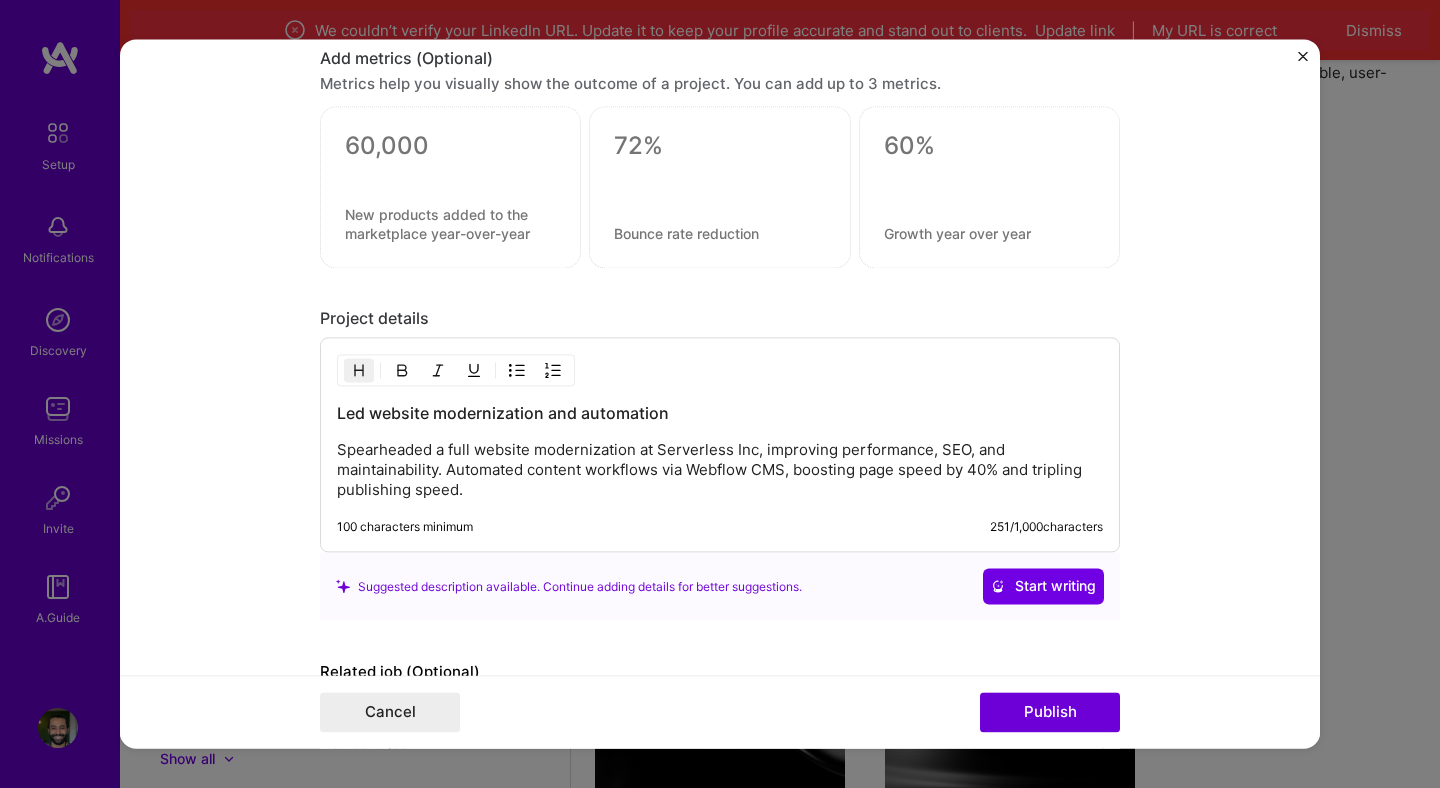 scroll, scrollTop: 2069, scrollLeft: 0, axis: vertical 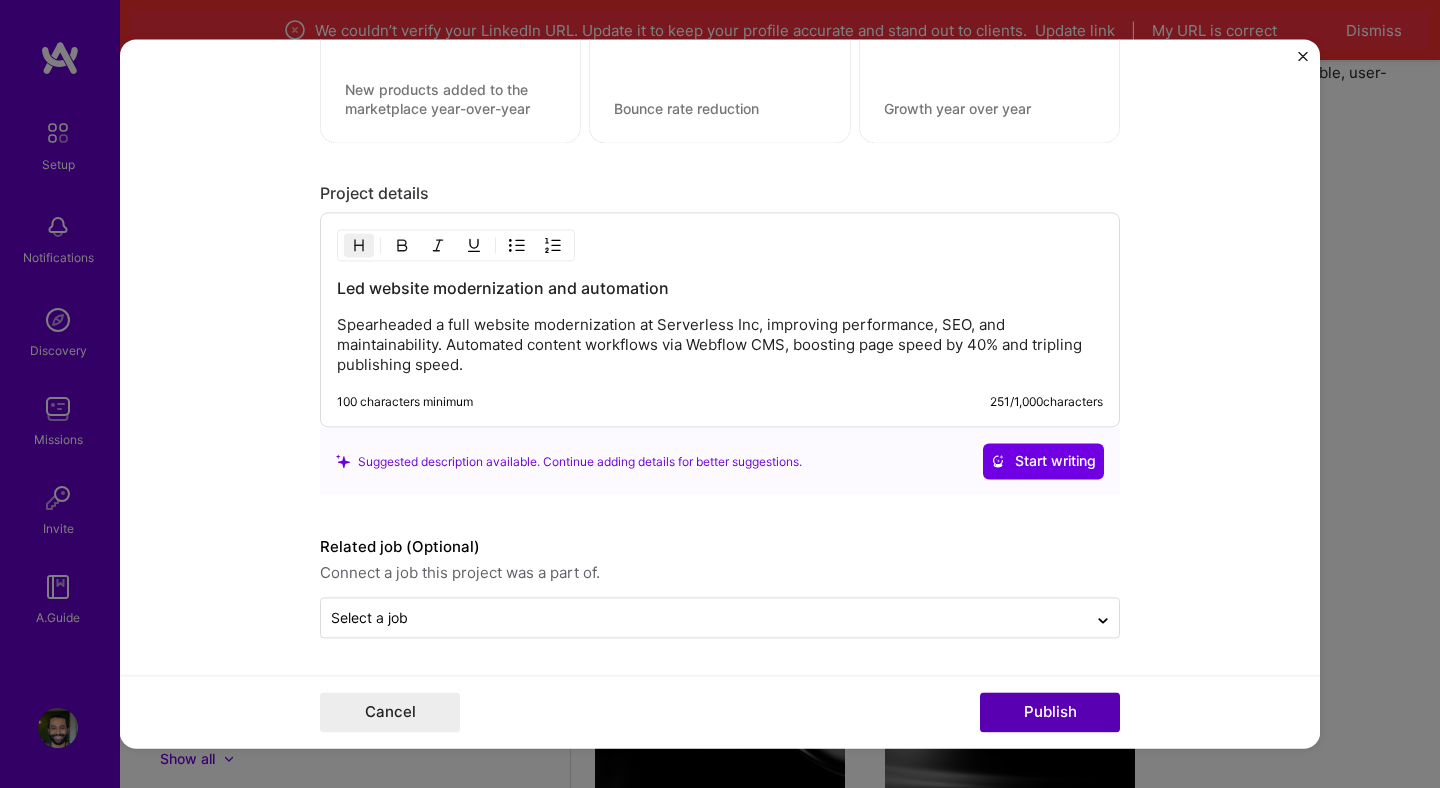 click on "Publish" at bounding box center [1050, 713] 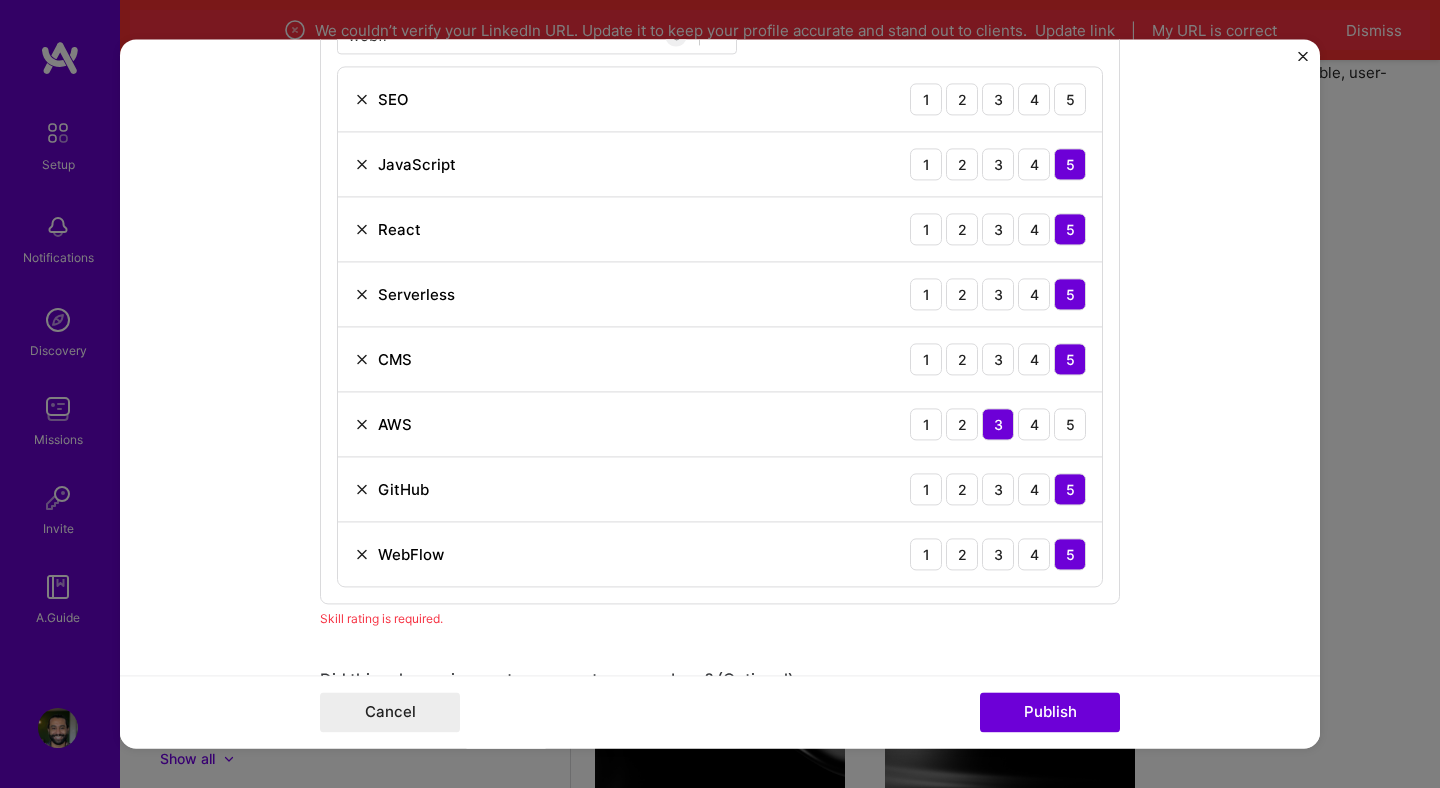 scroll, scrollTop: 1098, scrollLeft: 0, axis: vertical 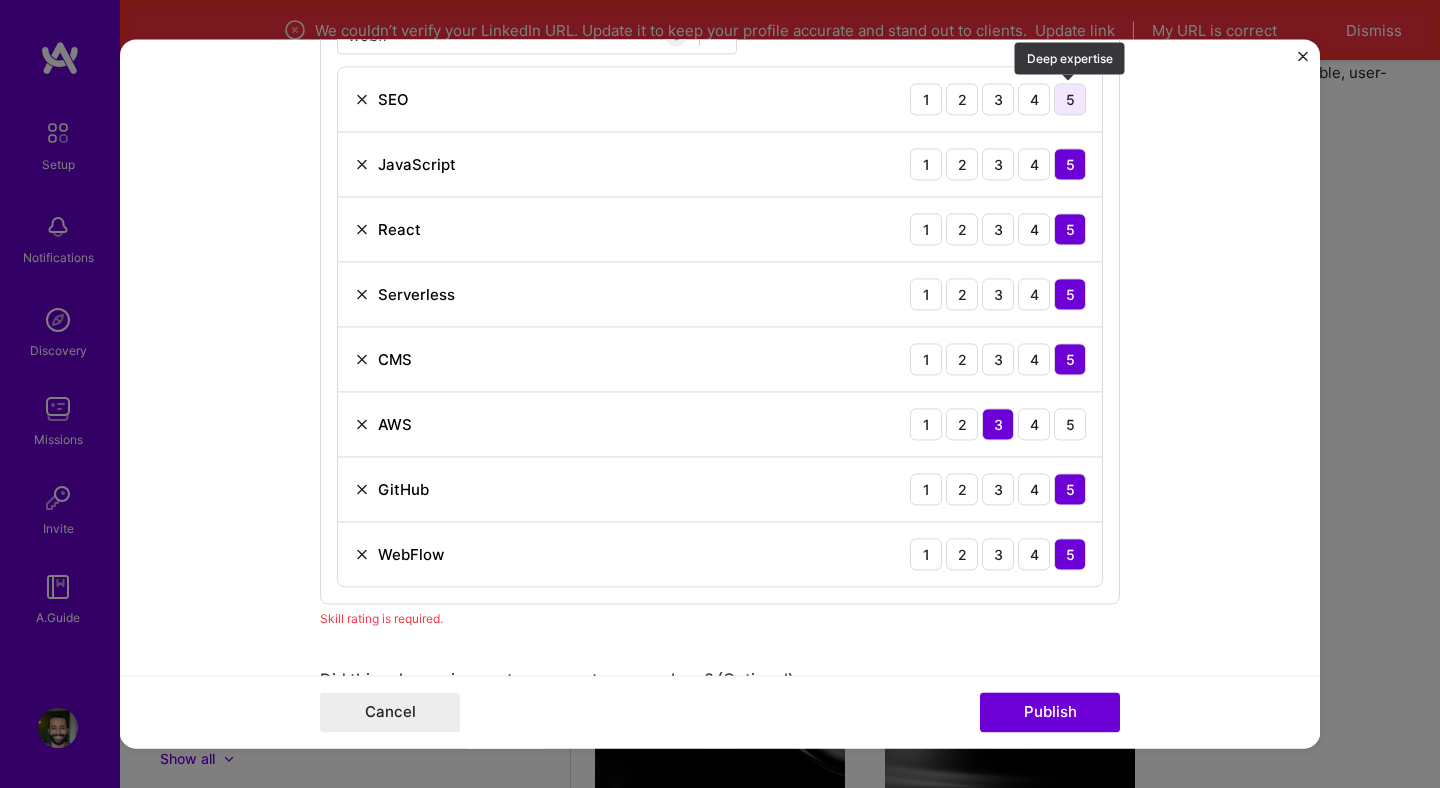 click on "5" at bounding box center (1070, 99) 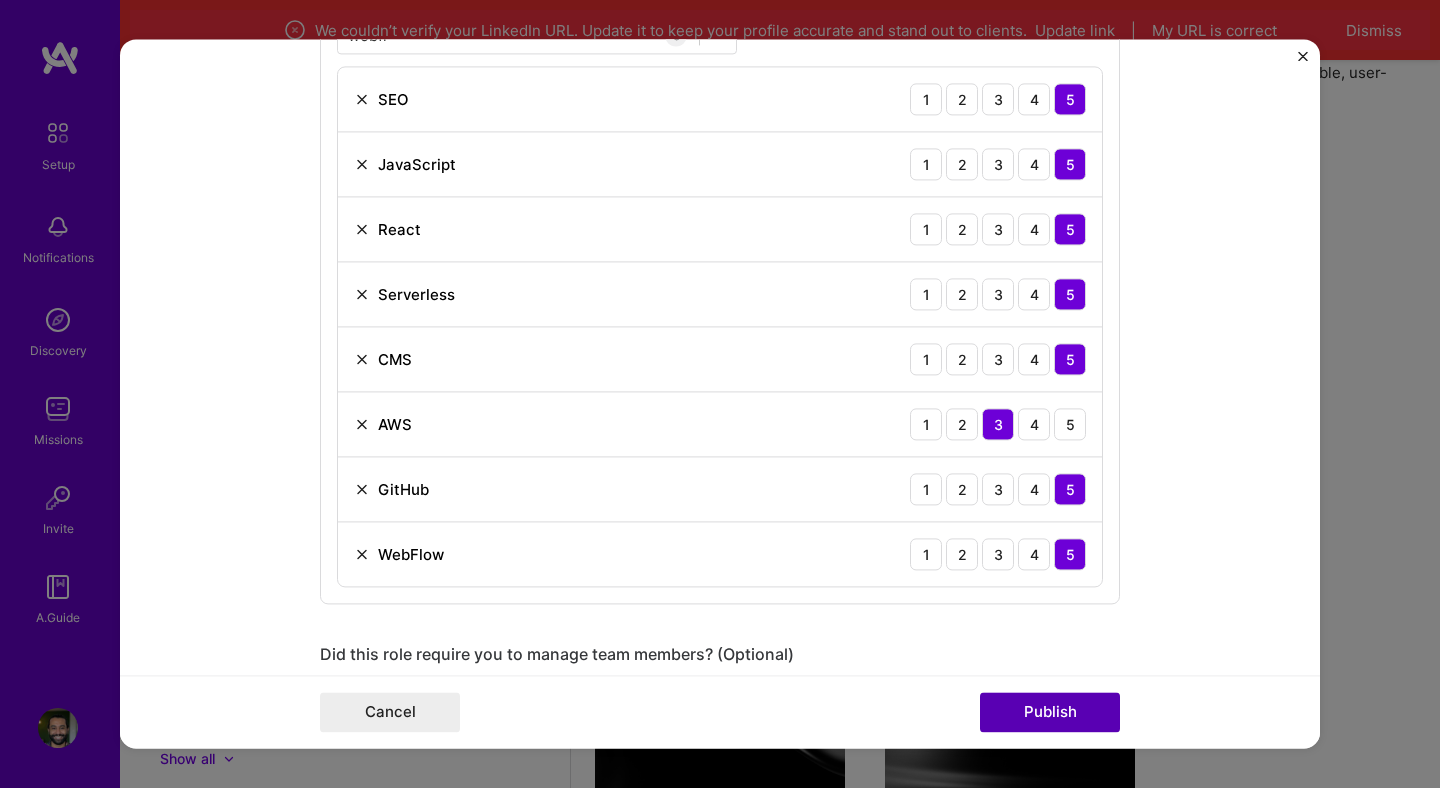 click on "Publish" at bounding box center (1050, 713) 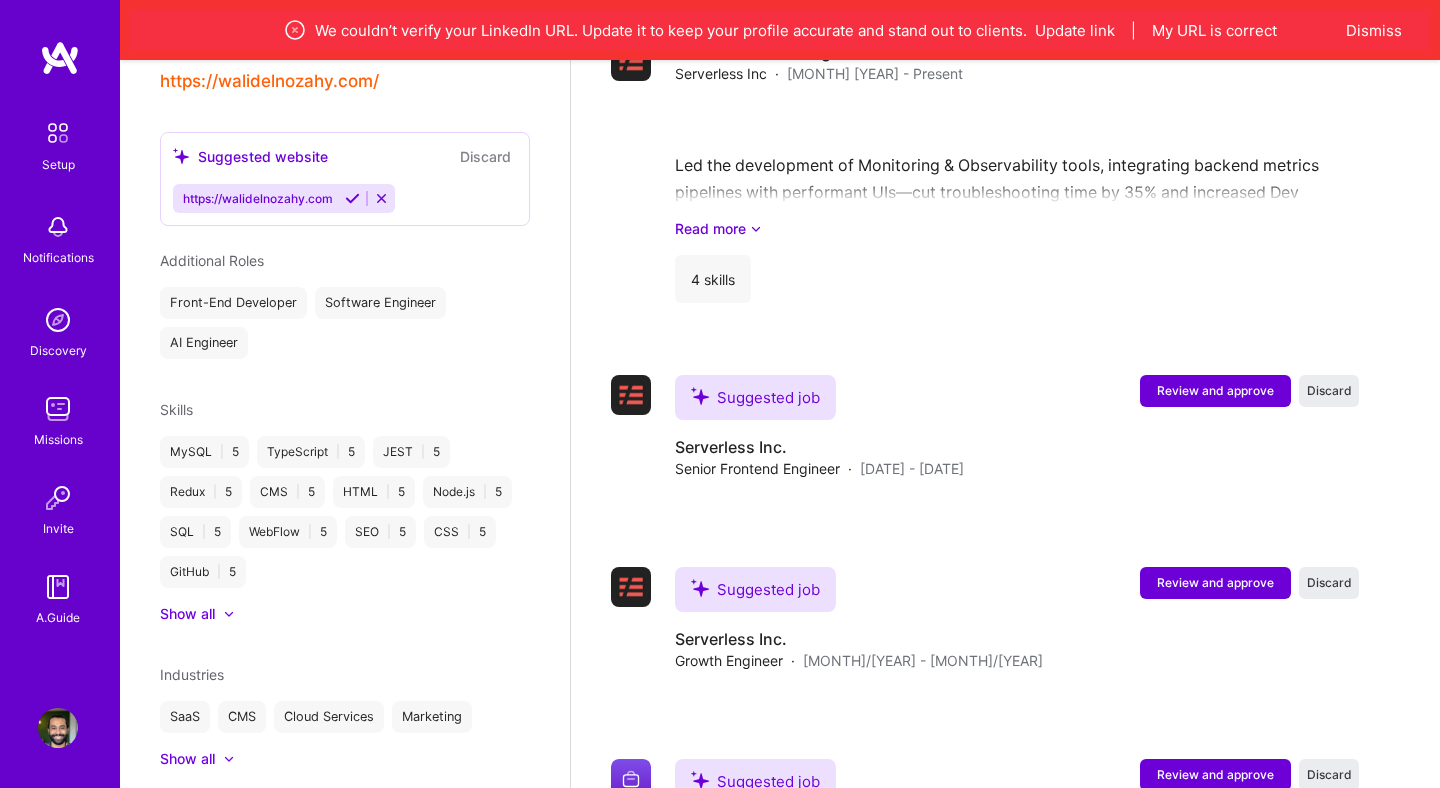 scroll, scrollTop: 2434, scrollLeft: 0, axis: vertical 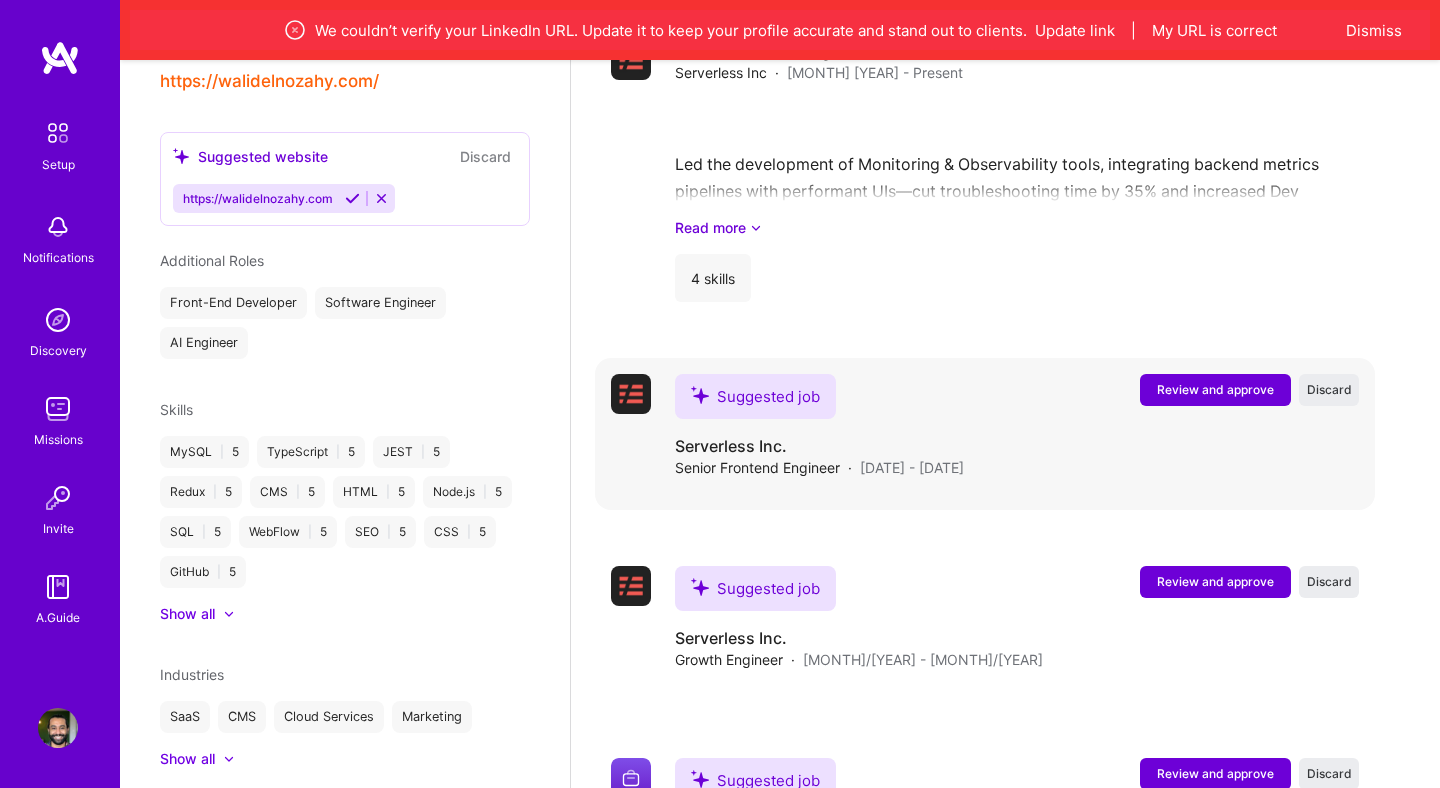 click on "Review and approve" at bounding box center (1215, 389) 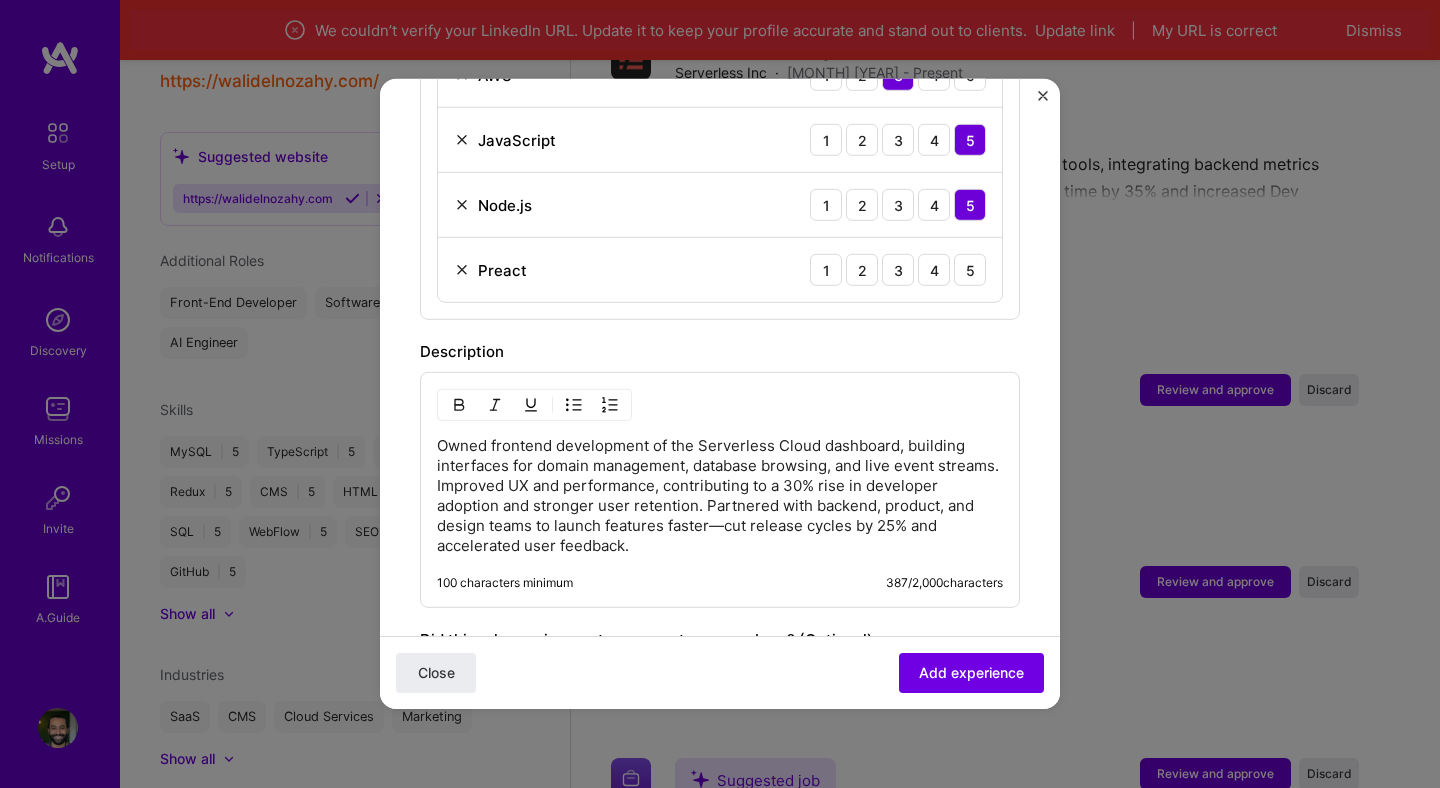 scroll, scrollTop: 859, scrollLeft: 0, axis: vertical 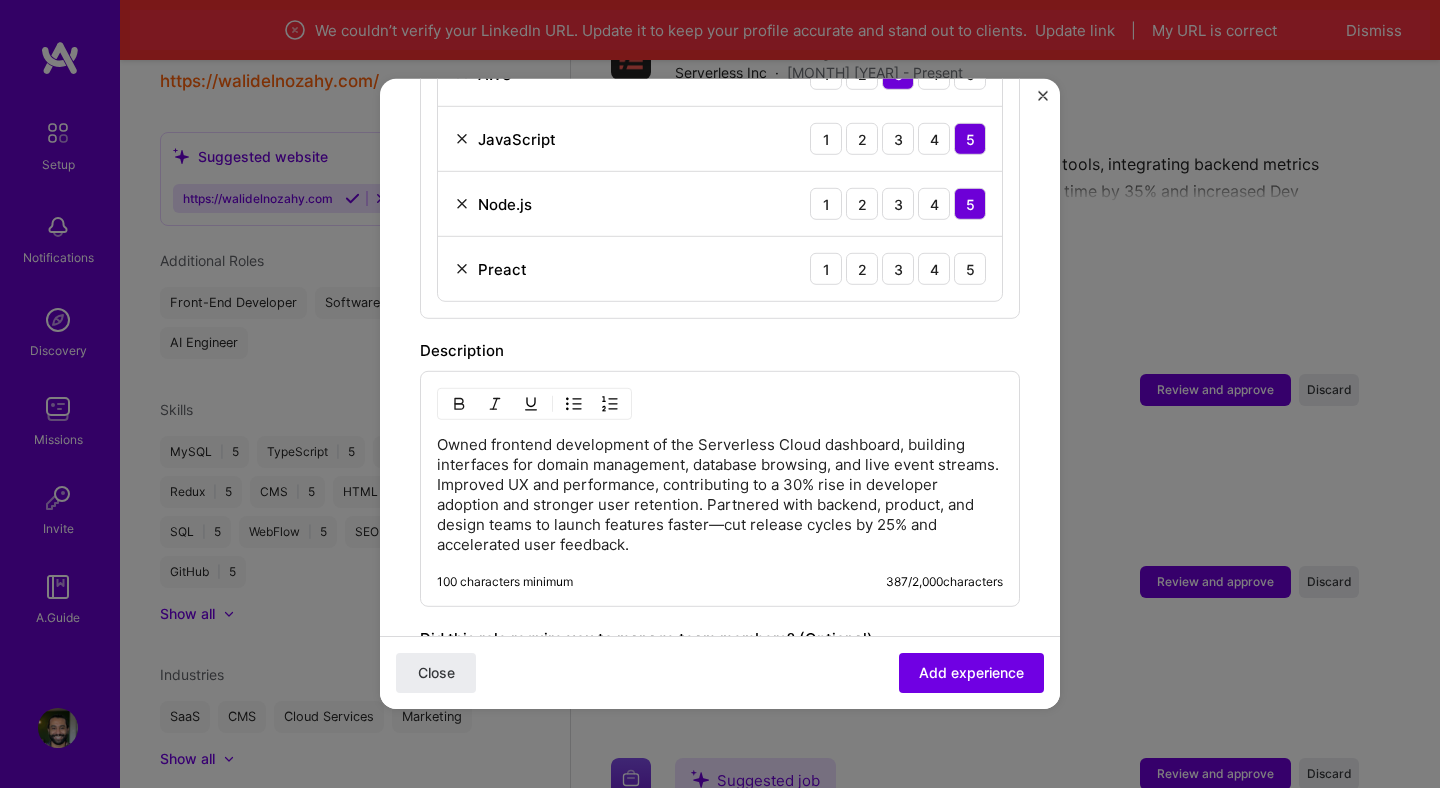 click at bounding box center (462, 269) 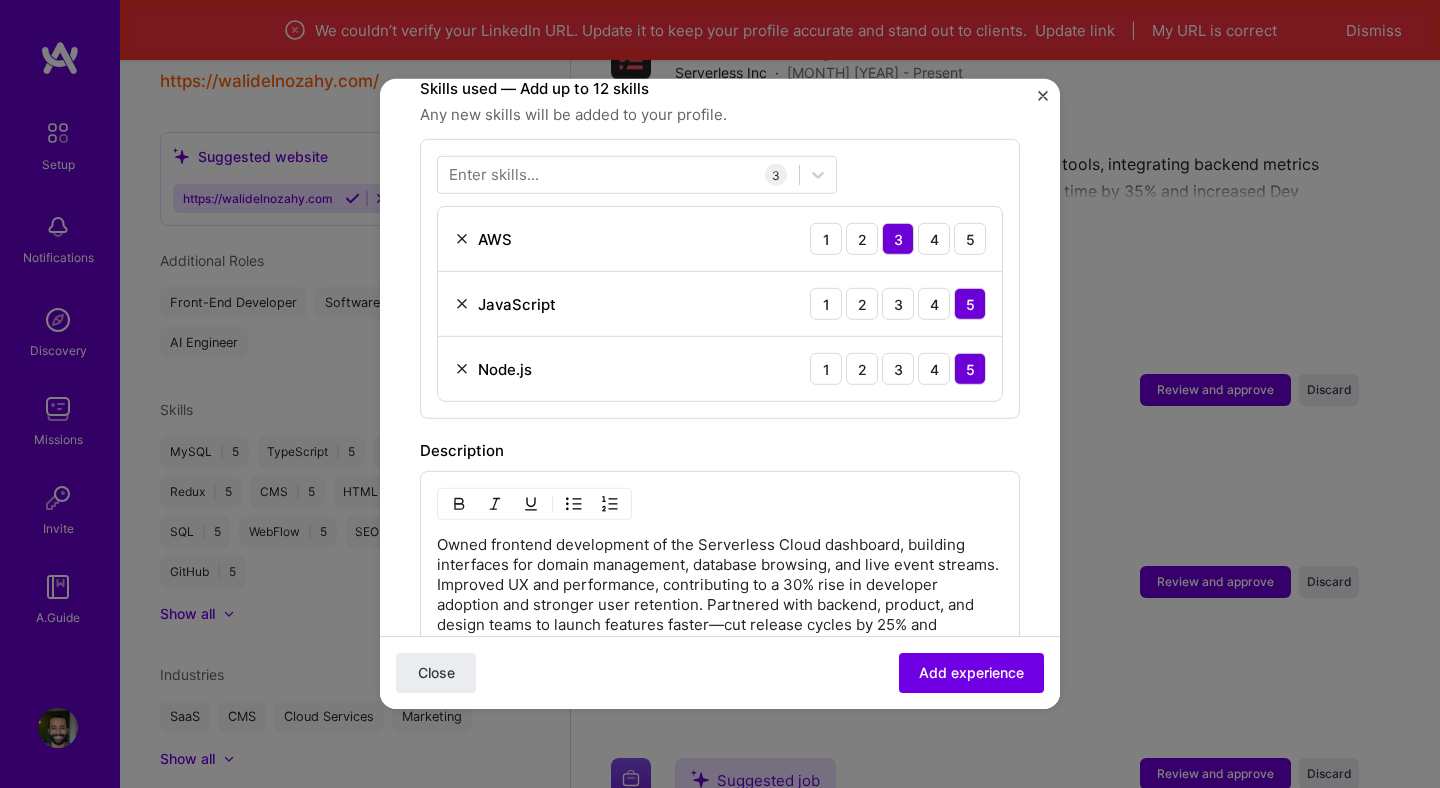 scroll, scrollTop: 662, scrollLeft: 0, axis: vertical 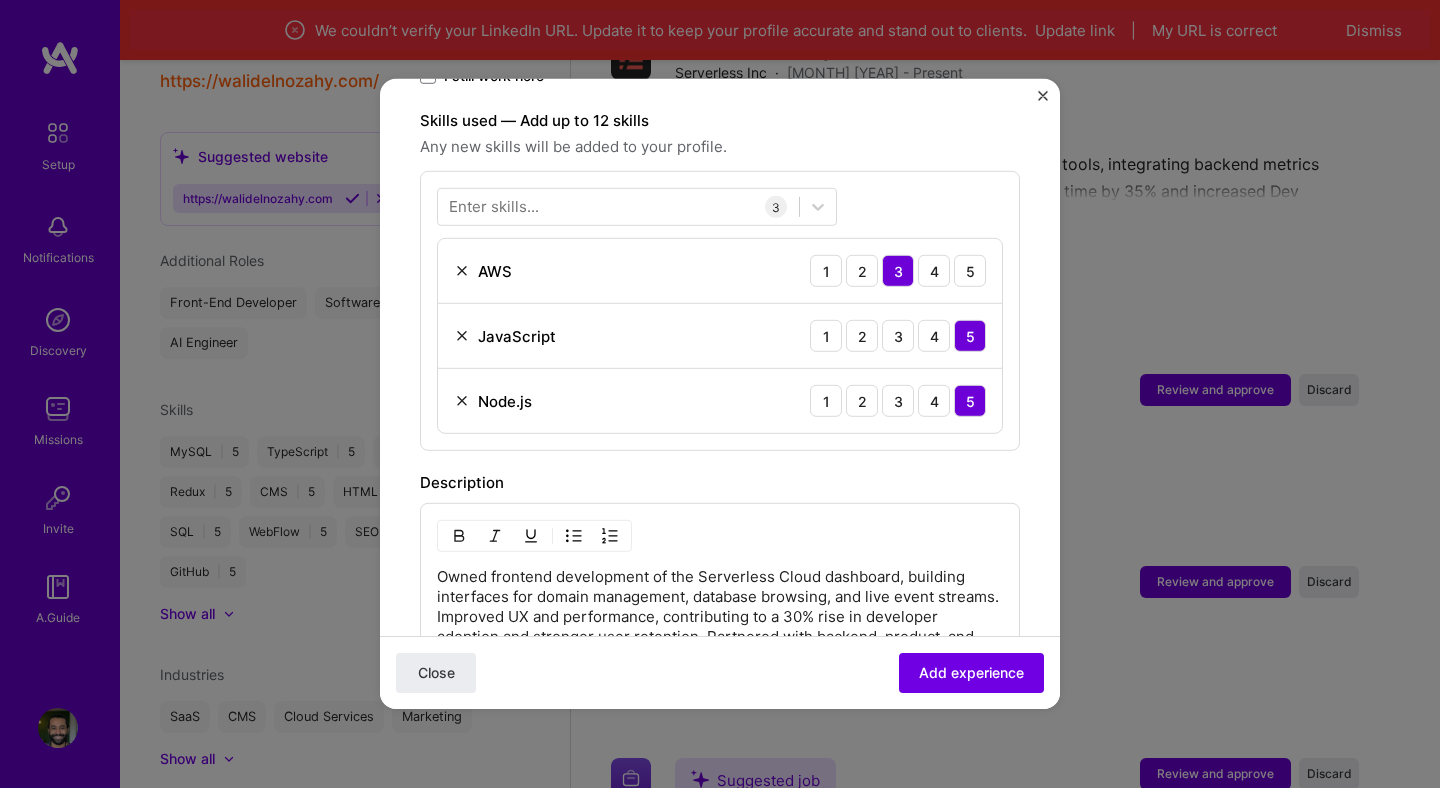 click on "Enter skills..." at bounding box center (494, 206) 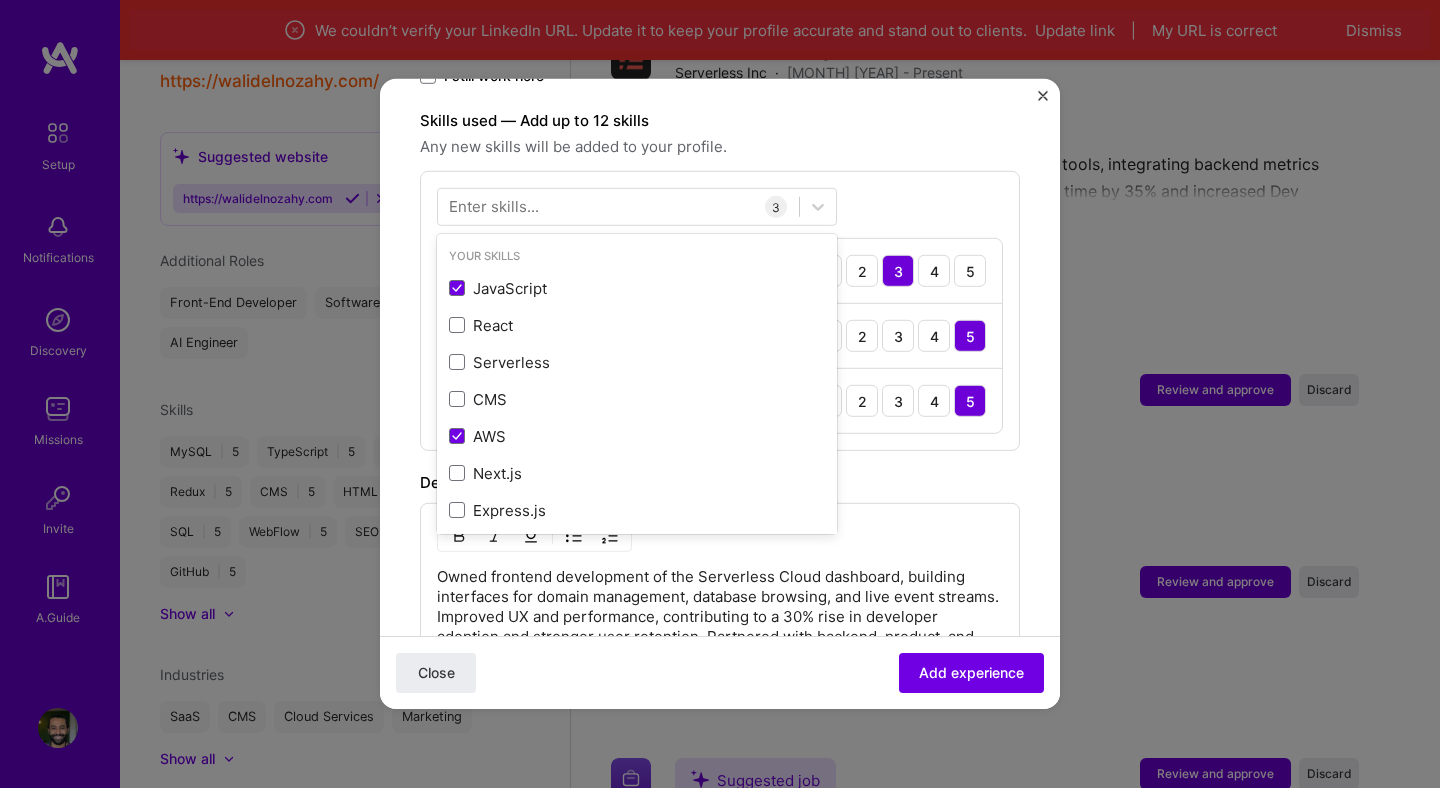 click on "Enter skills..." at bounding box center (494, 206) 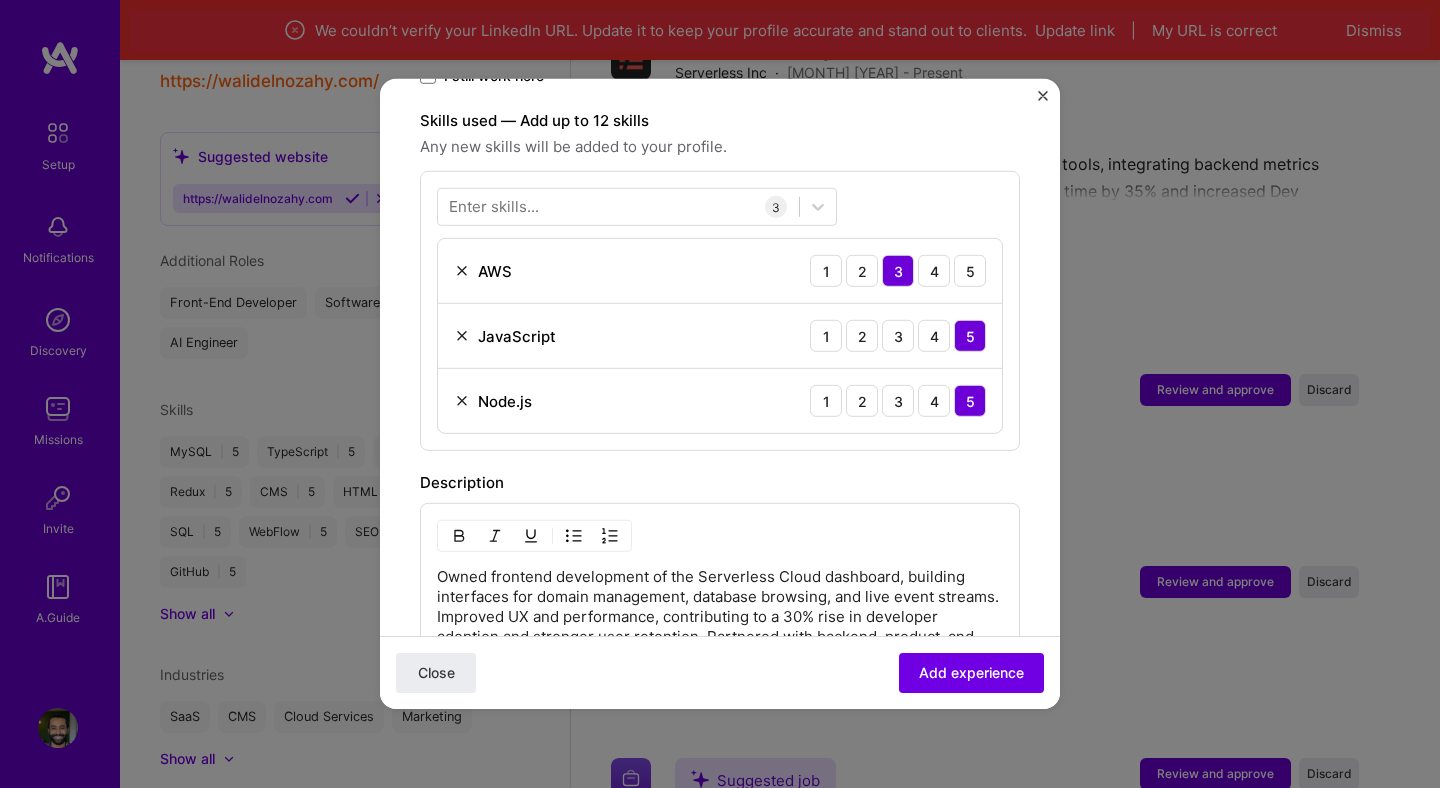 click on "Enter skills..." at bounding box center [494, 206] 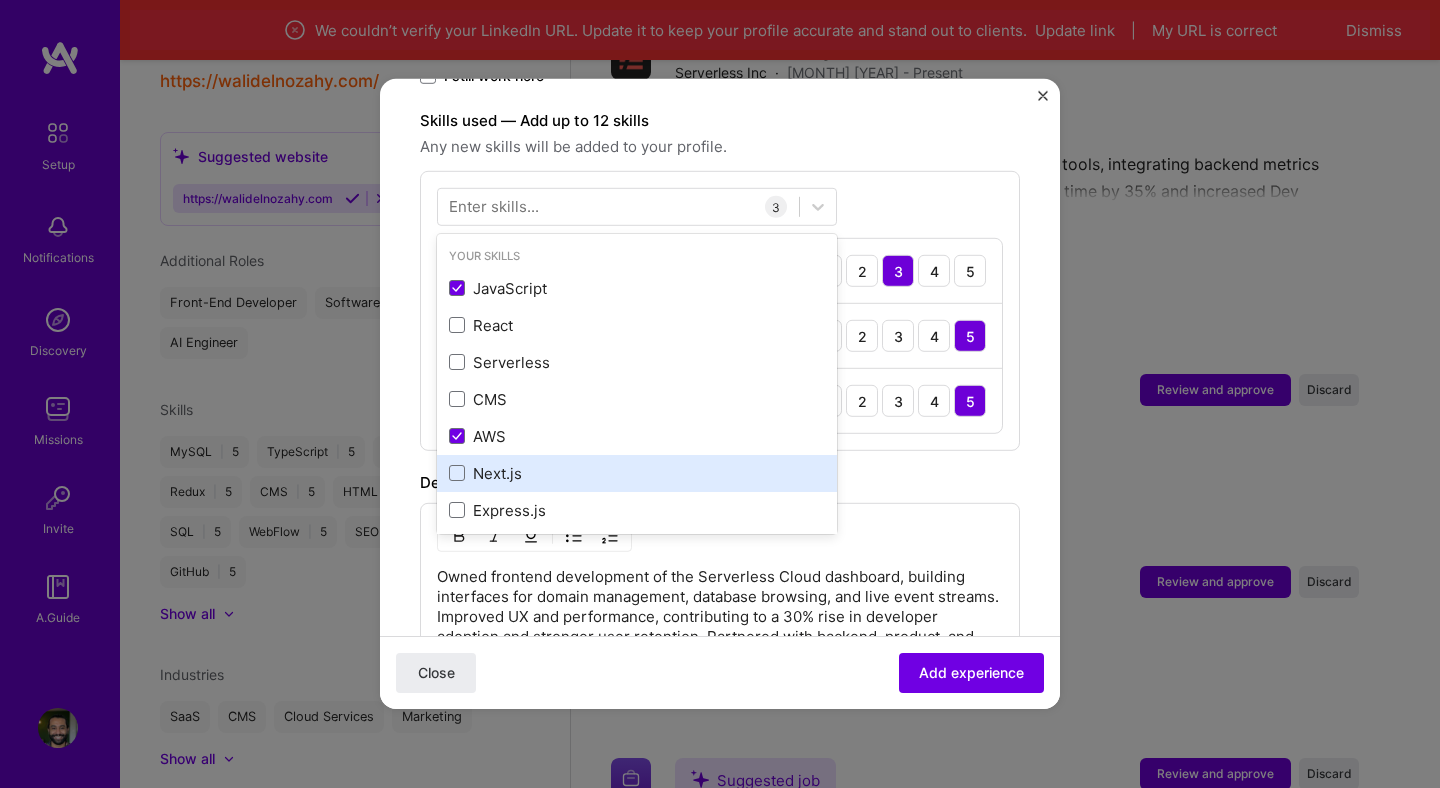 click on "Next.js" at bounding box center [637, 473] 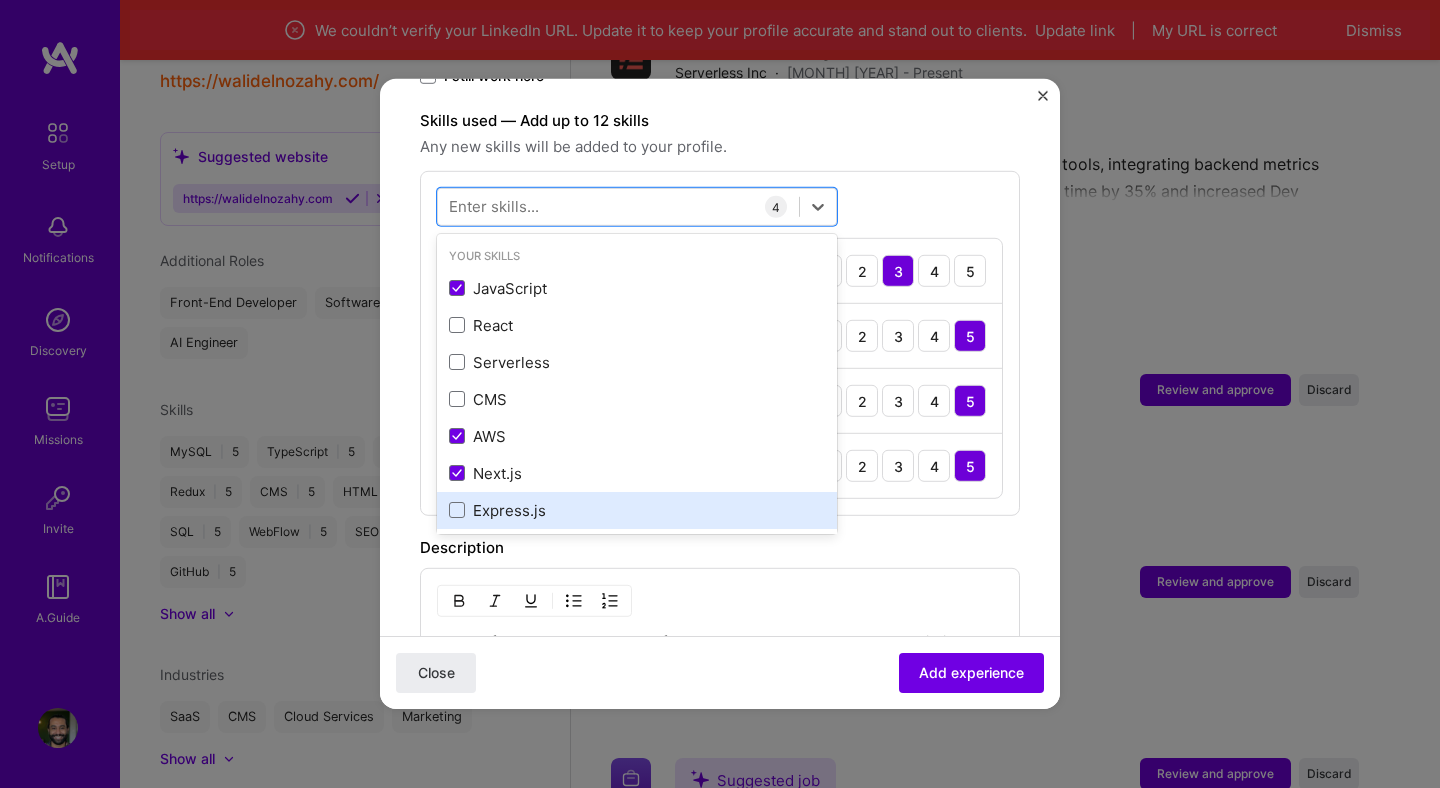 click on "Express.js" at bounding box center (637, 510) 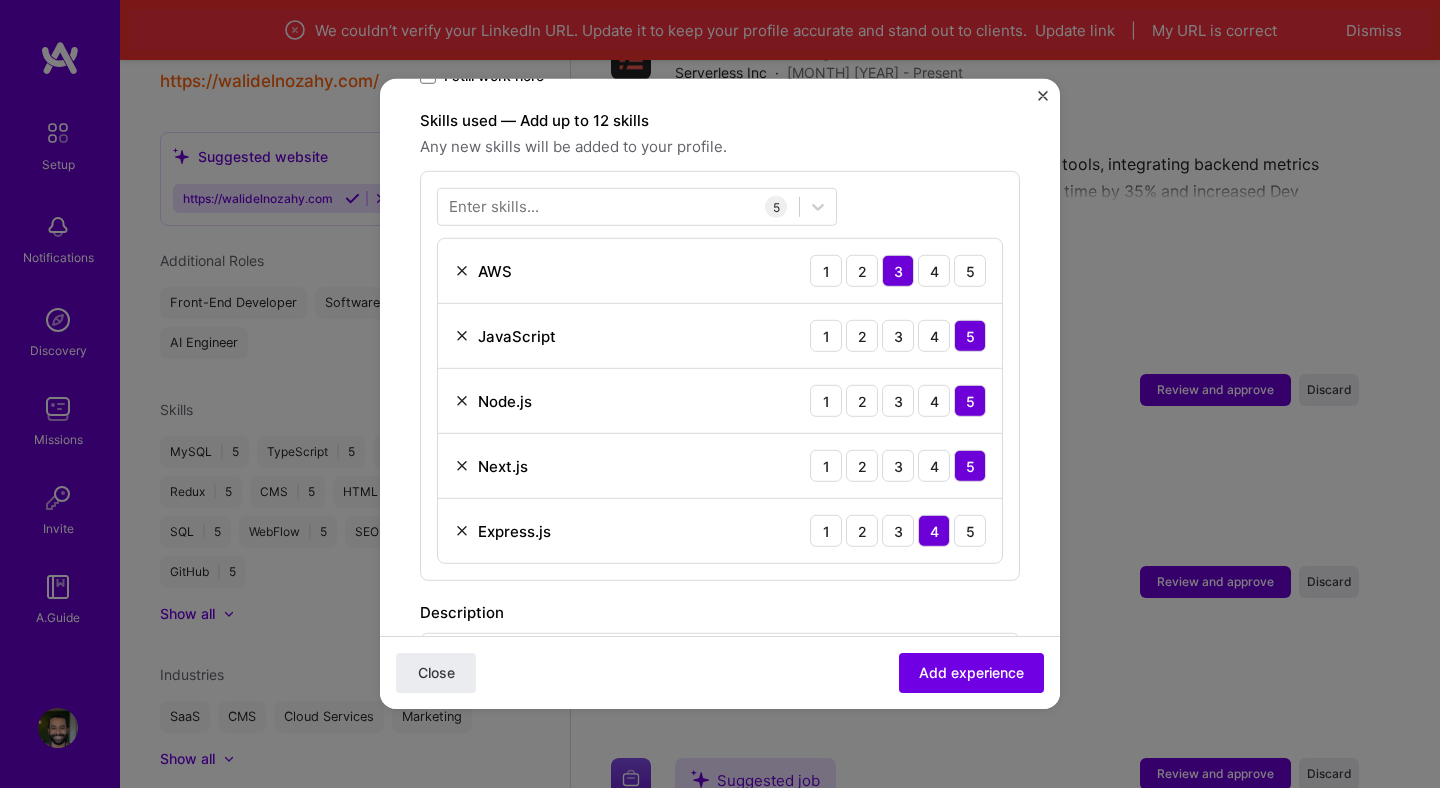 click on "Enter skills... 5 AWS 1 2 3 4 5 JavaScript 1 2 3 4 5 Node.js 1 2 3 4 5 Next.js 1 2 3 4 5 Express.js 1 2 3 4 5" at bounding box center [720, 376] 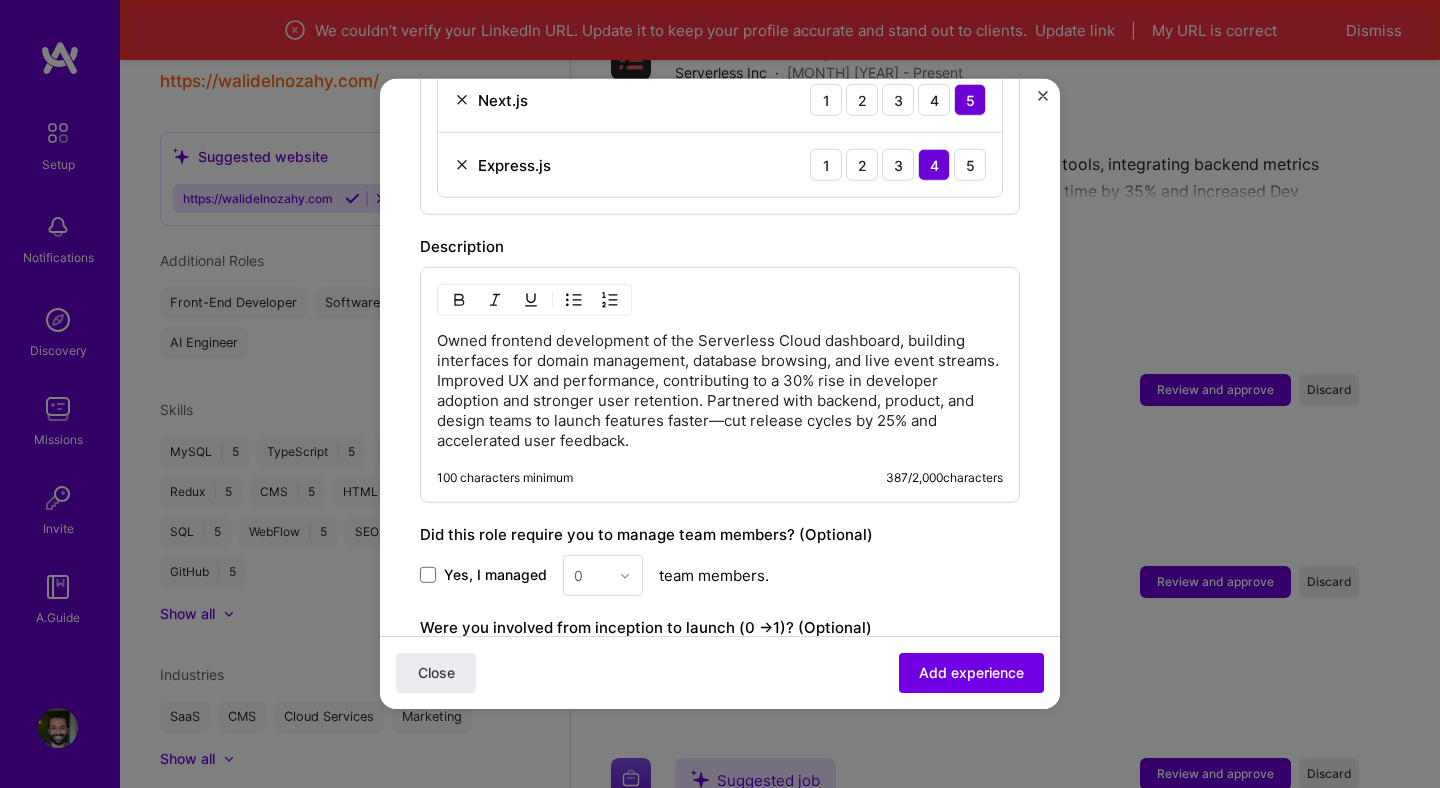 scroll, scrollTop: 1254, scrollLeft: 0, axis: vertical 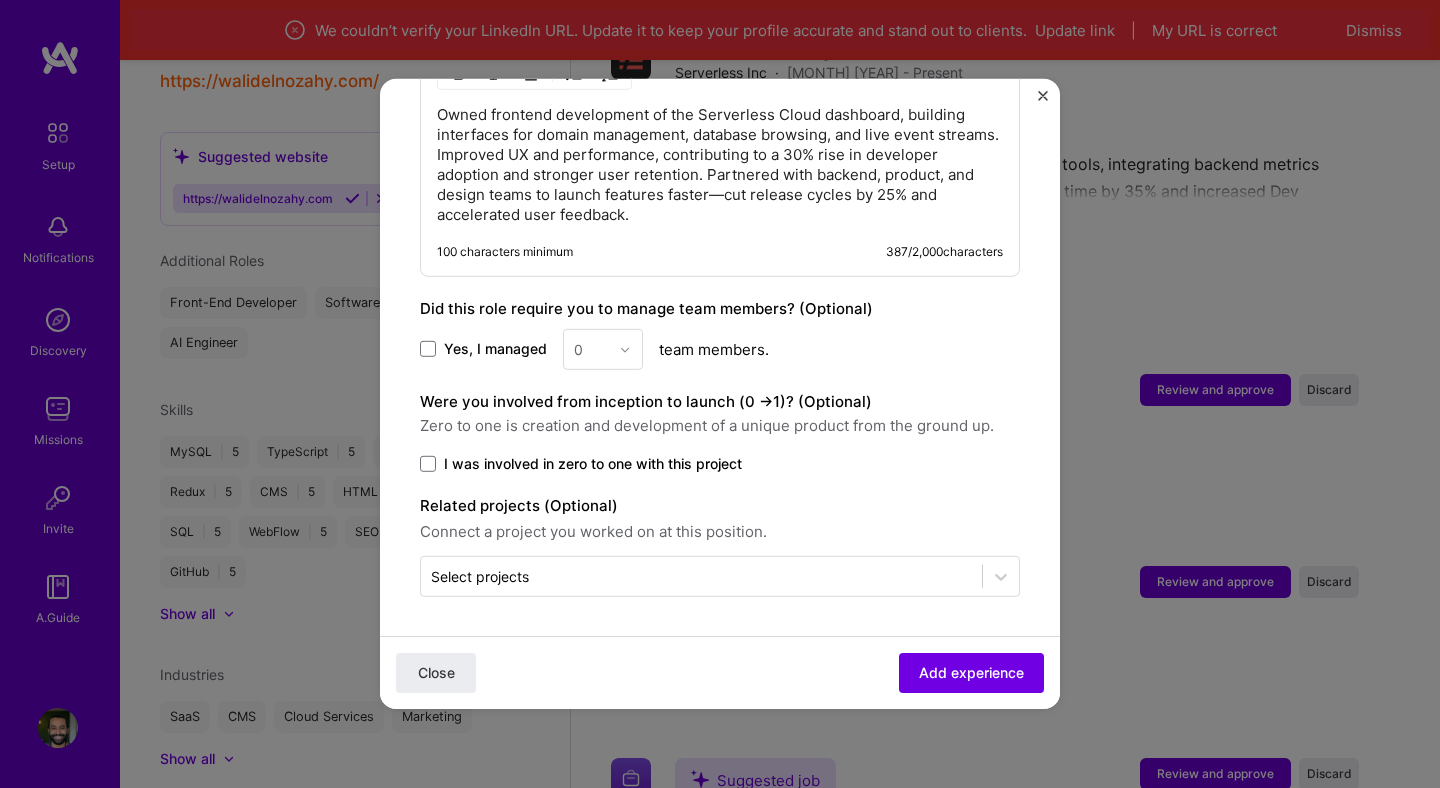 click on "I was involved in zero to one with this project" at bounding box center (593, 464) 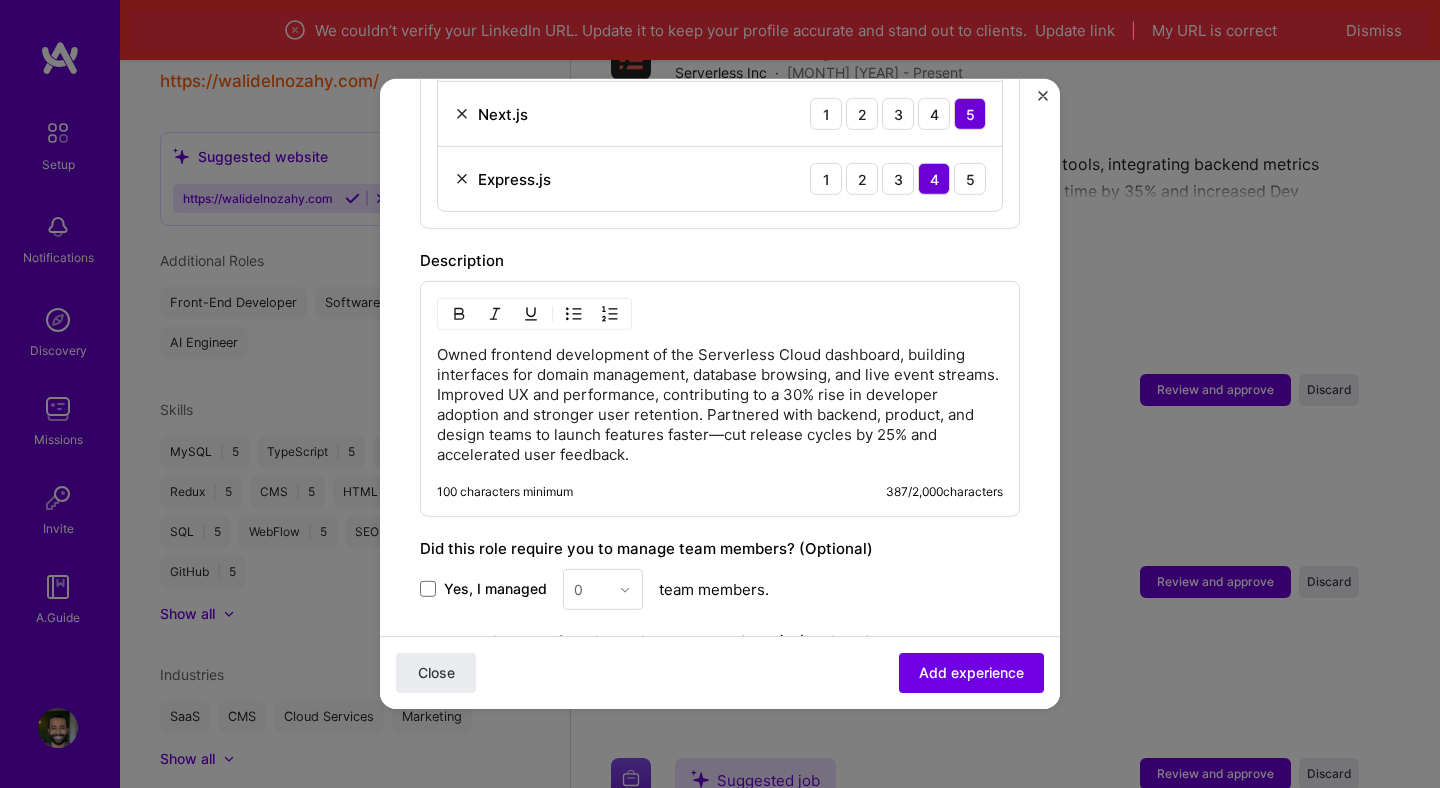 scroll, scrollTop: 1254, scrollLeft: 0, axis: vertical 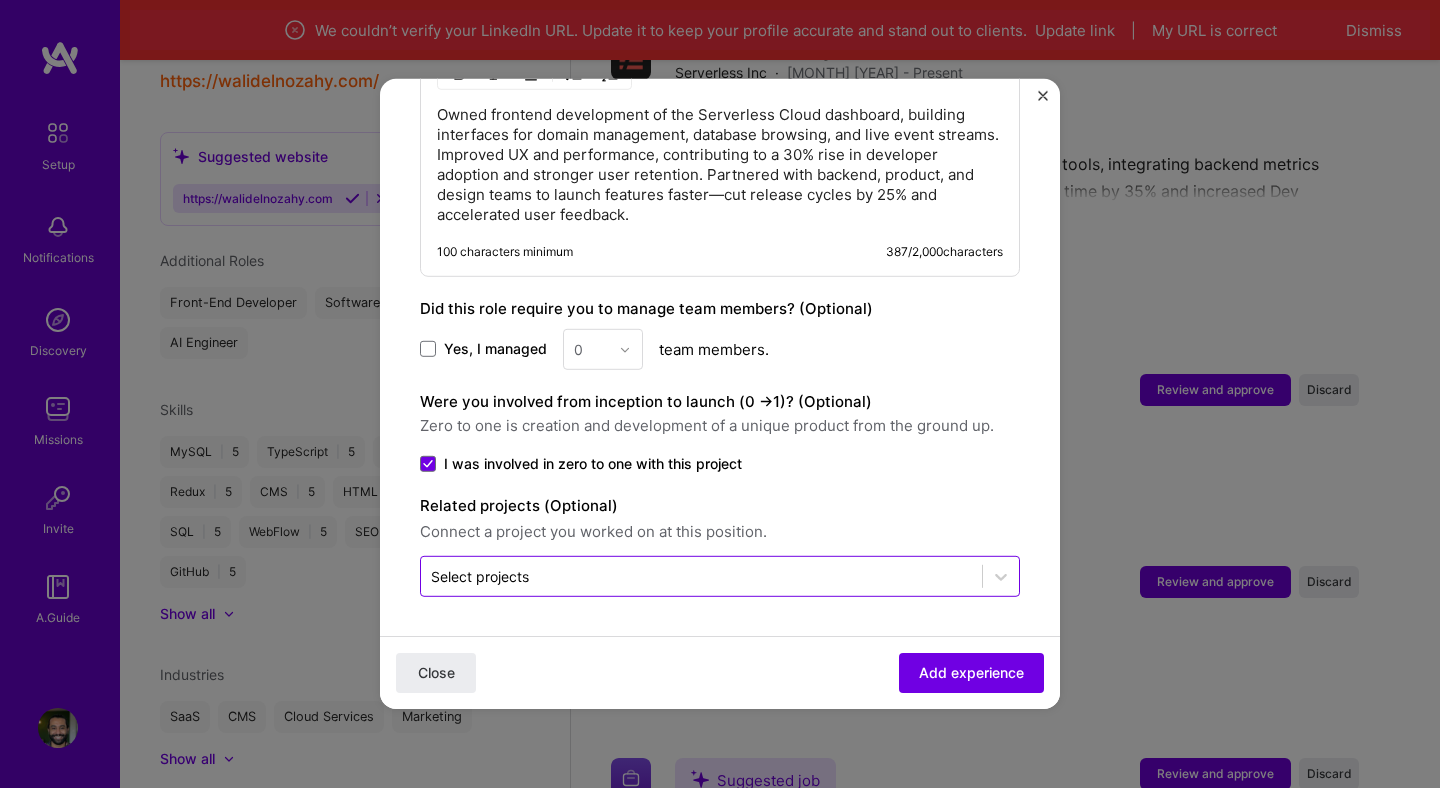 click on "Select projects" at bounding box center [701, 576] 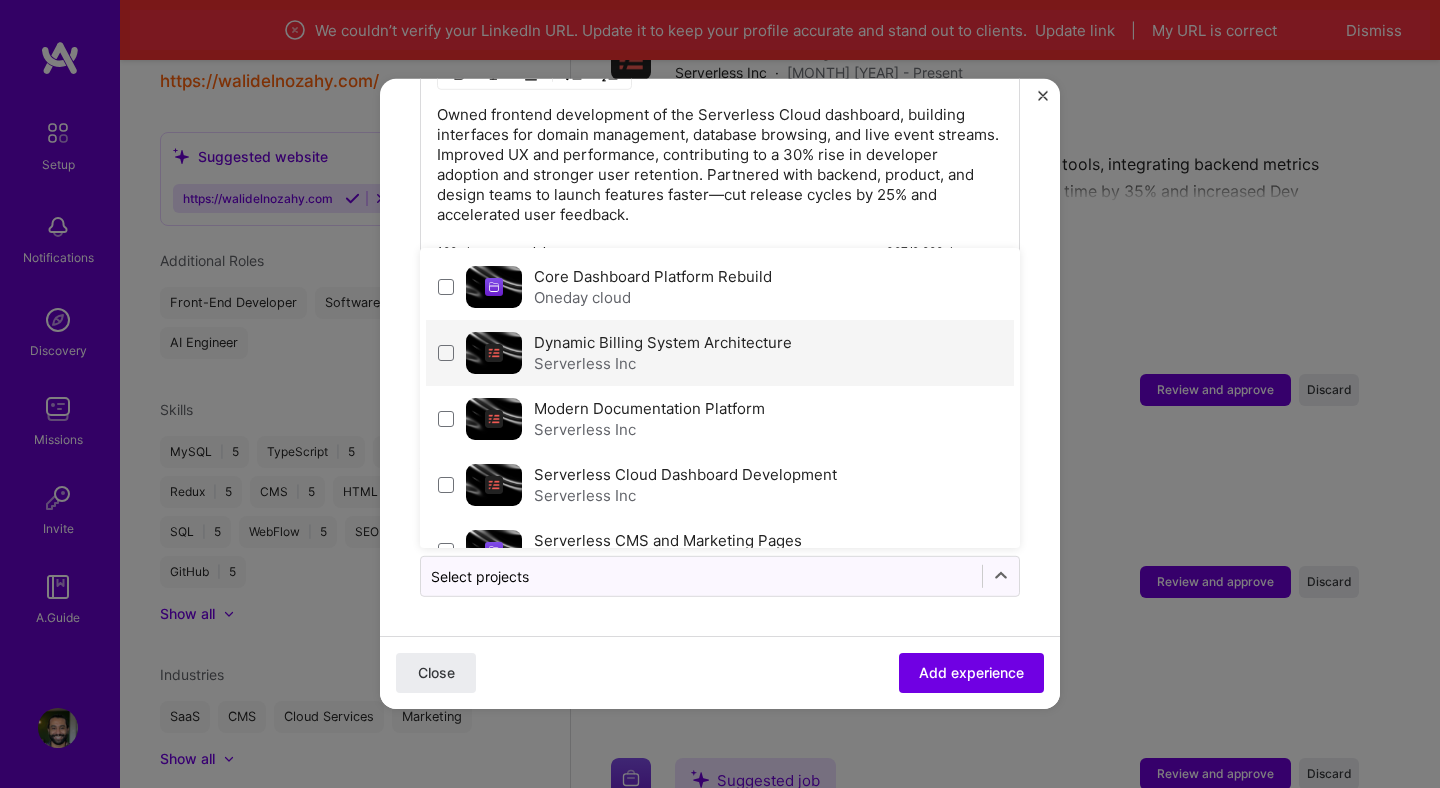 click on "Dynamic Billing System Architecture Serverless Inc" at bounding box center (720, 353) 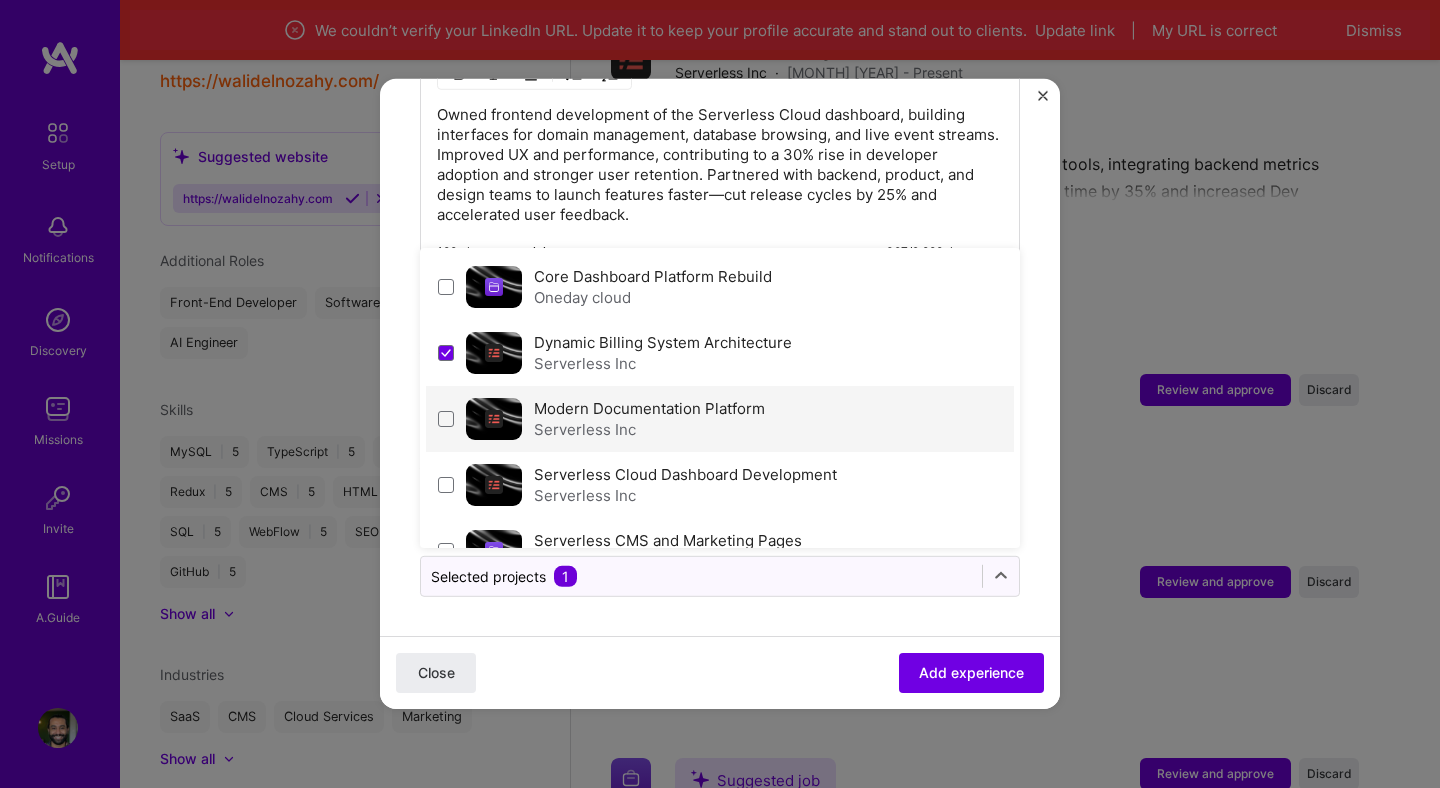 click on "Modern Documentation Platform Serverless Inc" at bounding box center [720, 419] 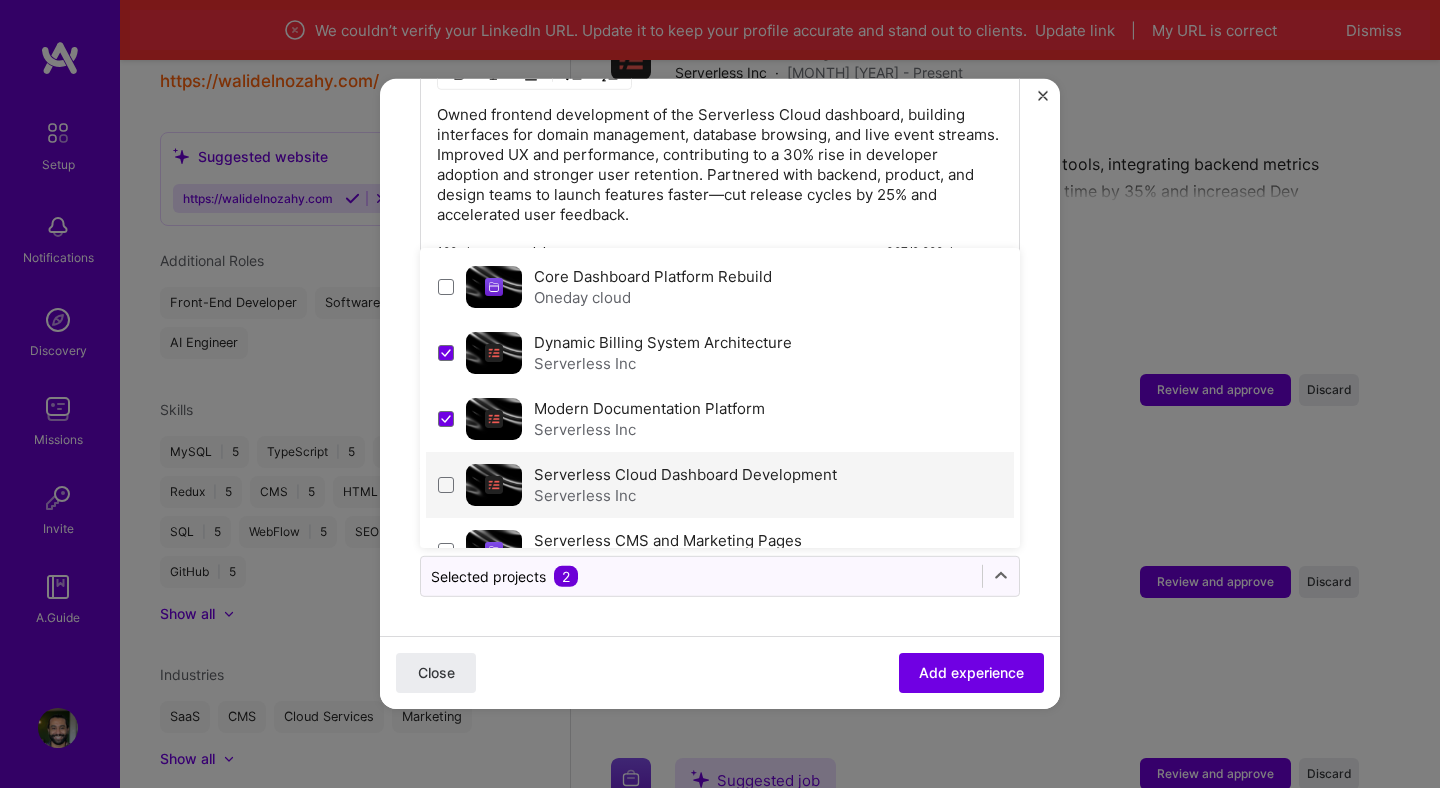 click on "Serverless Cloud Dashboard Development" at bounding box center [685, 474] 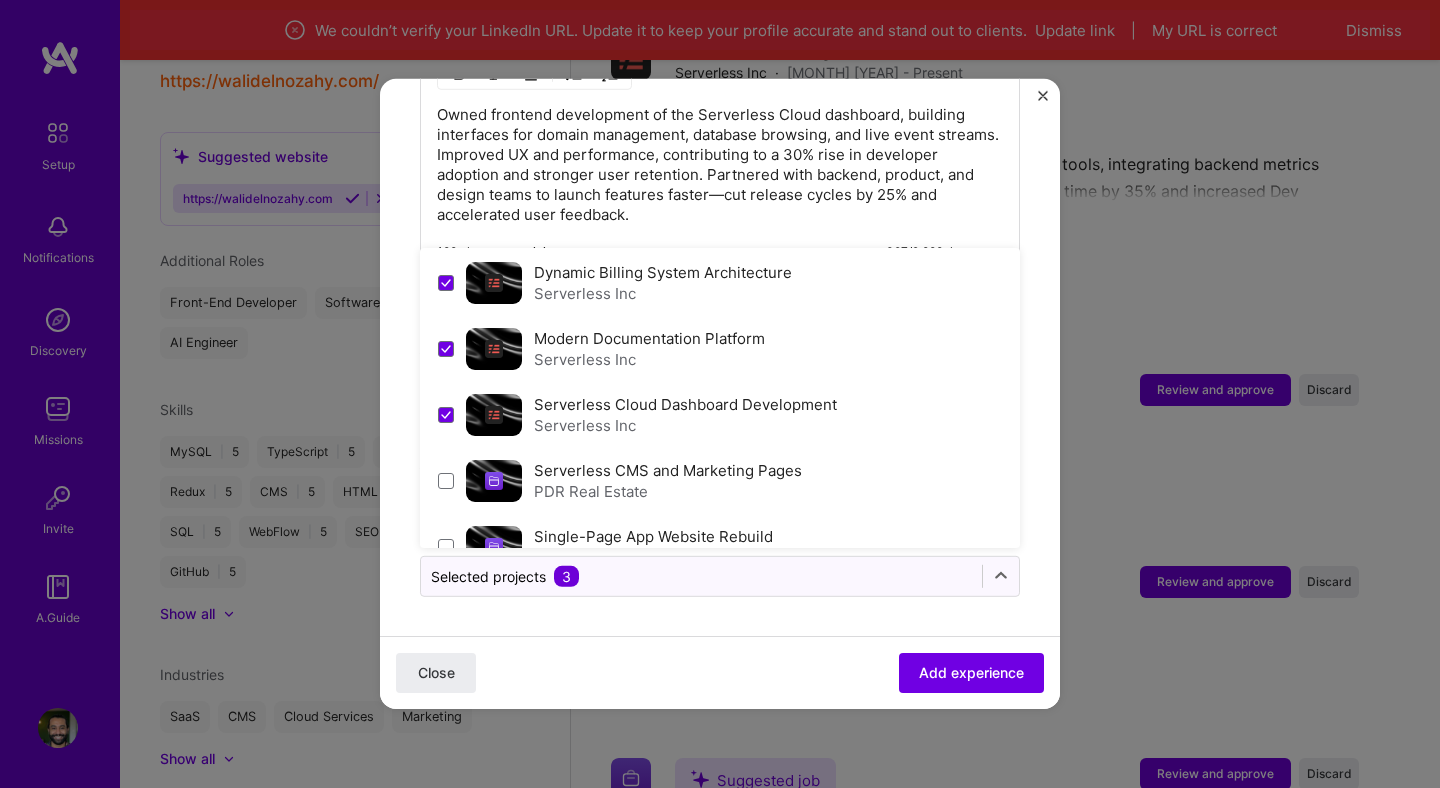 scroll, scrollTop: 78, scrollLeft: 0, axis: vertical 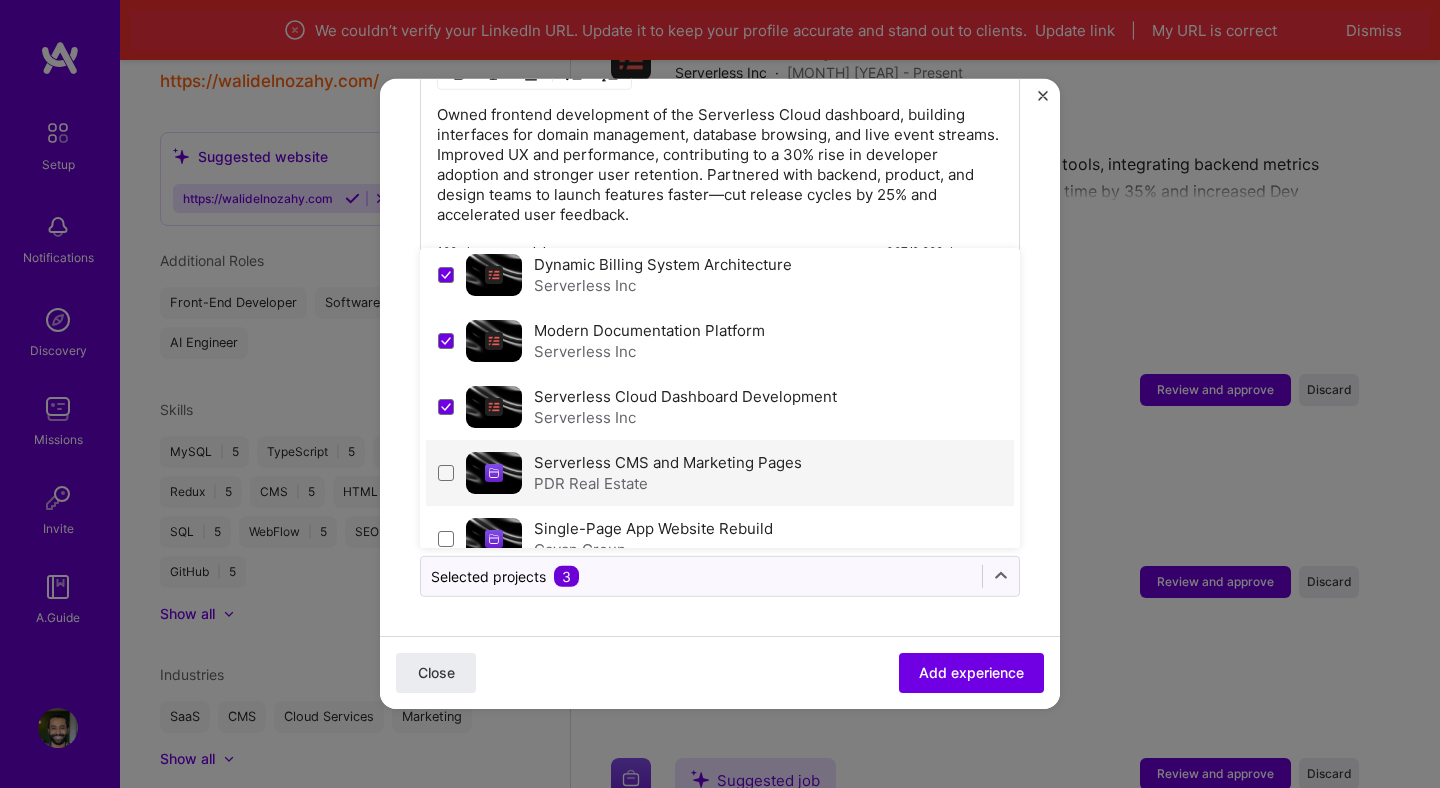 click on "Serverless CMS and Marketing Pages PDR Real" at bounding box center [720, 473] 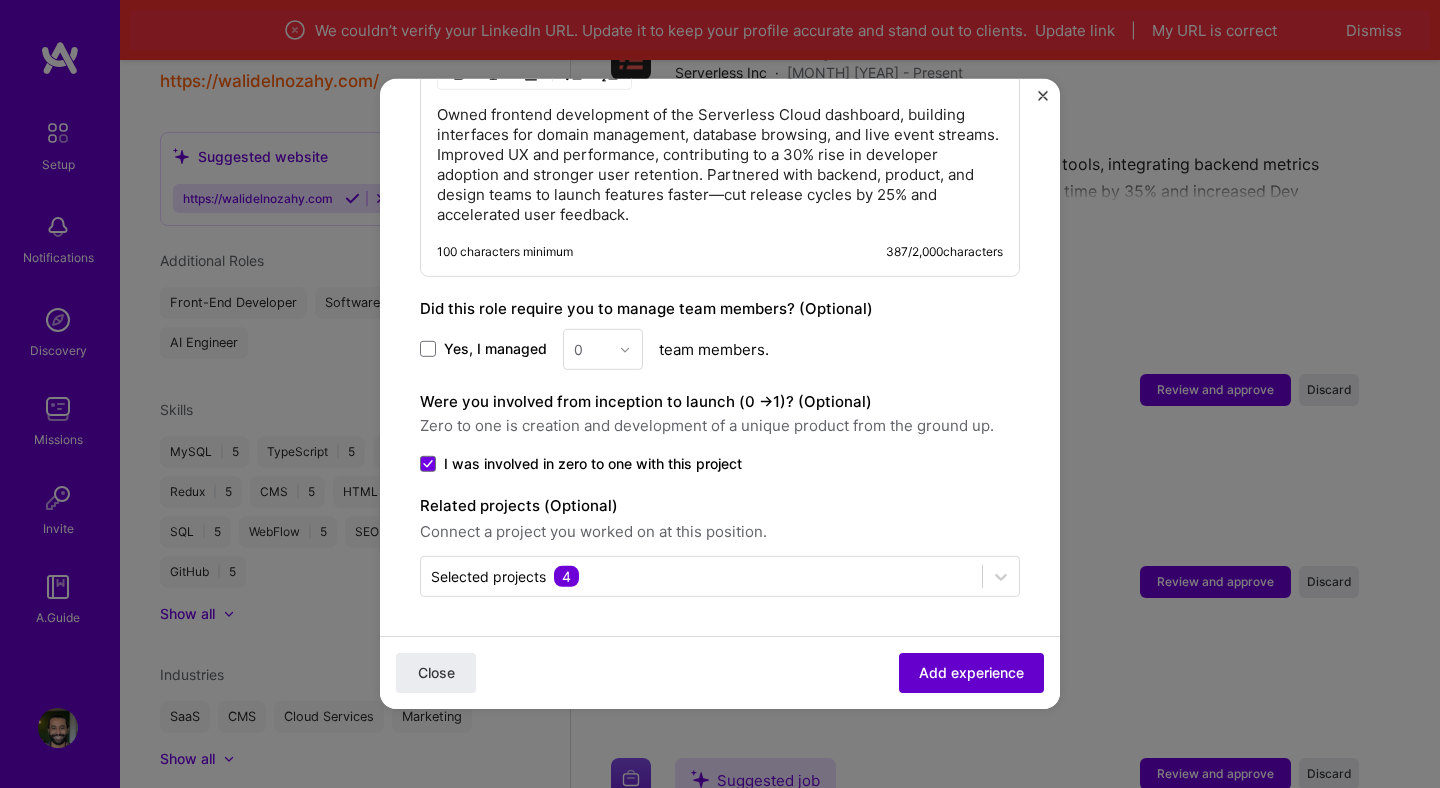 click on "Add experience" at bounding box center [971, 673] 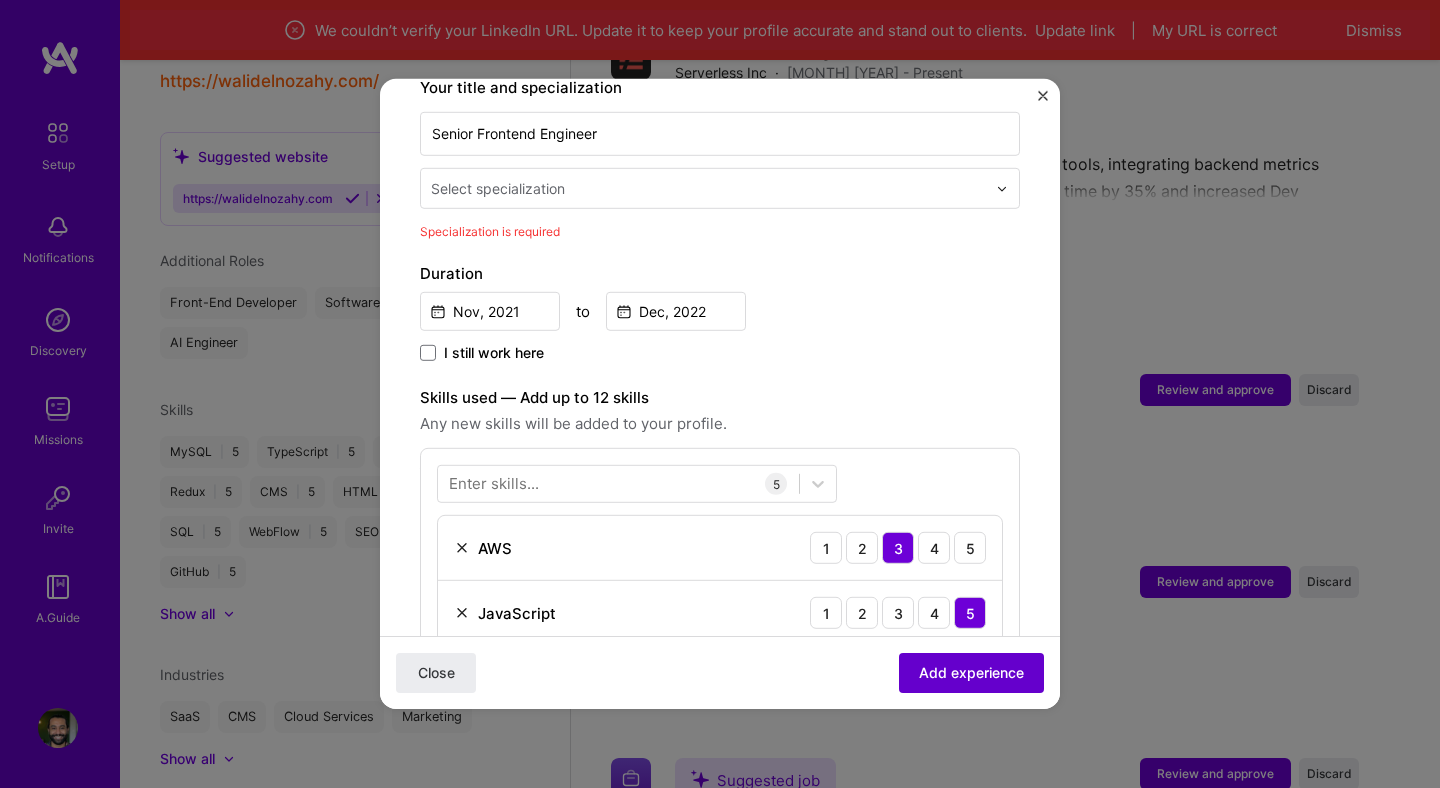 scroll, scrollTop: 415, scrollLeft: 0, axis: vertical 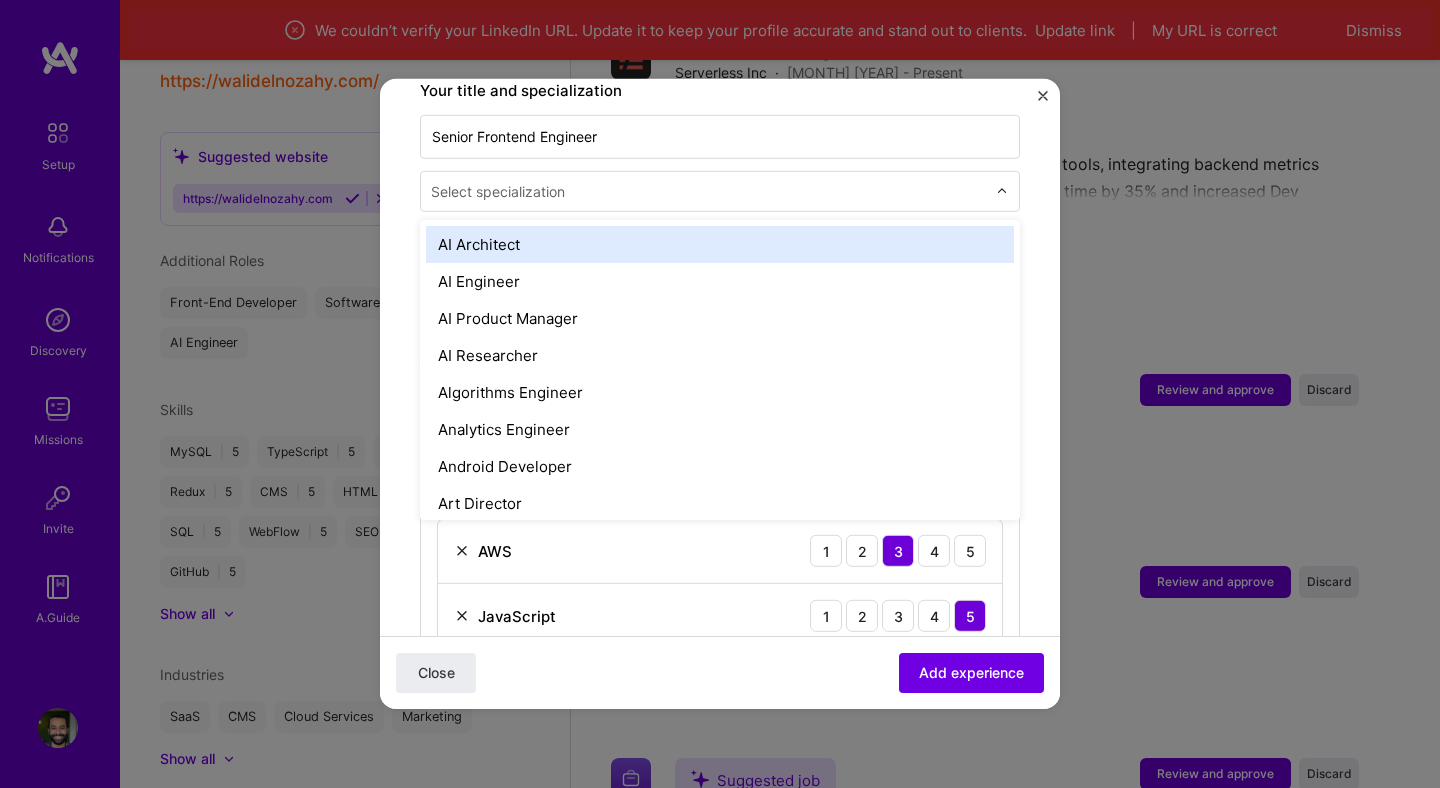 click on "Select specialization" at bounding box center (708, 191) 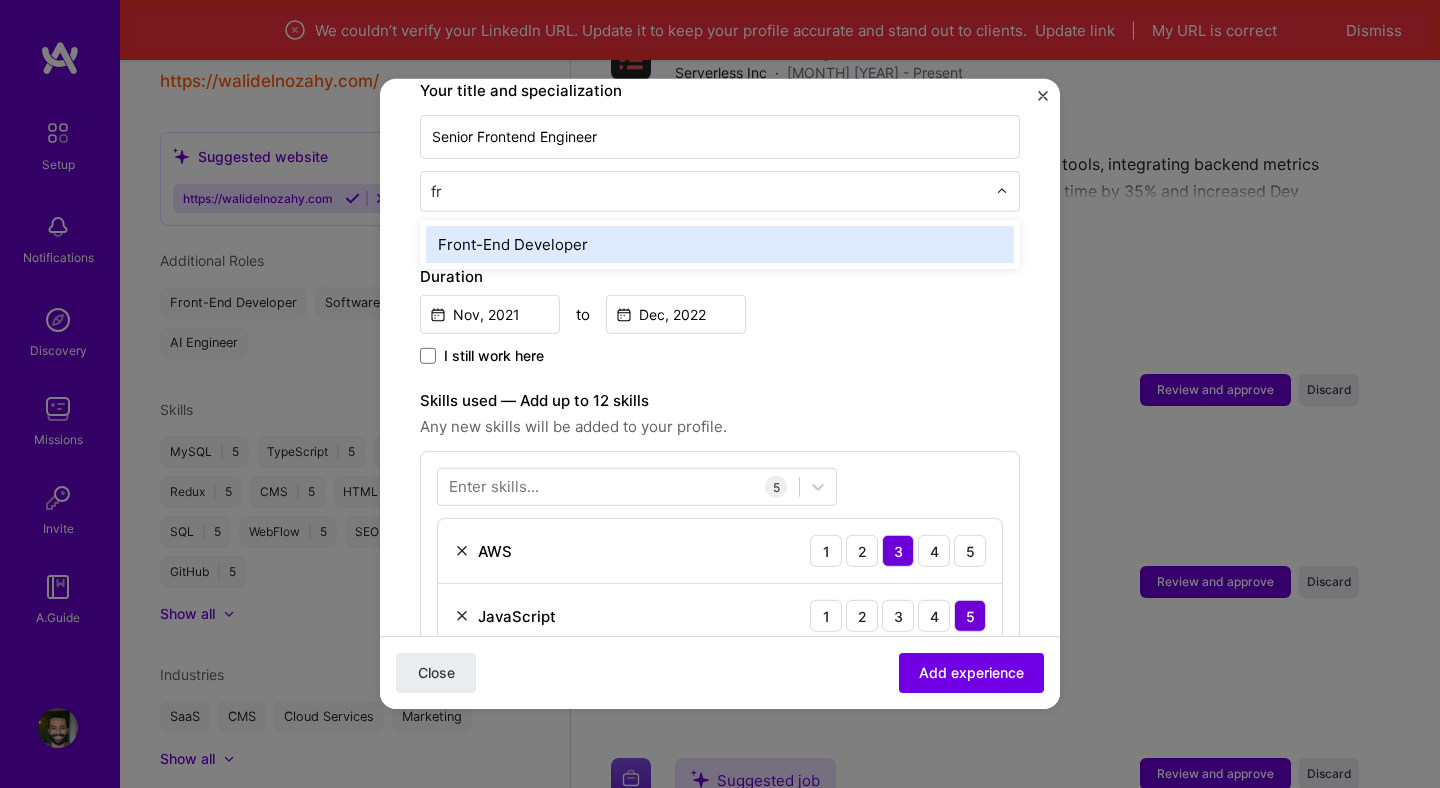 type on "fro" 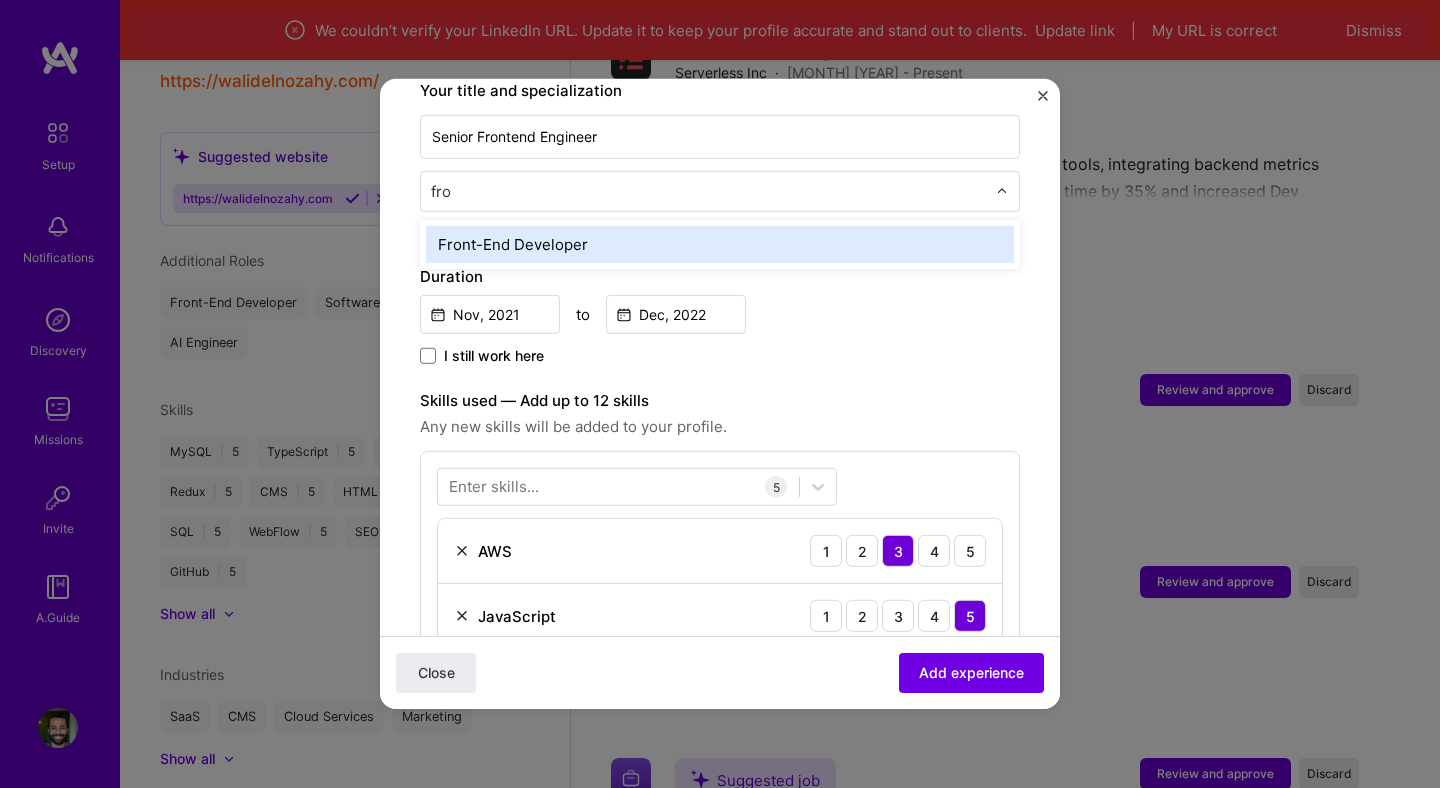 click on "Front-End Developer" at bounding box center [720, 244] 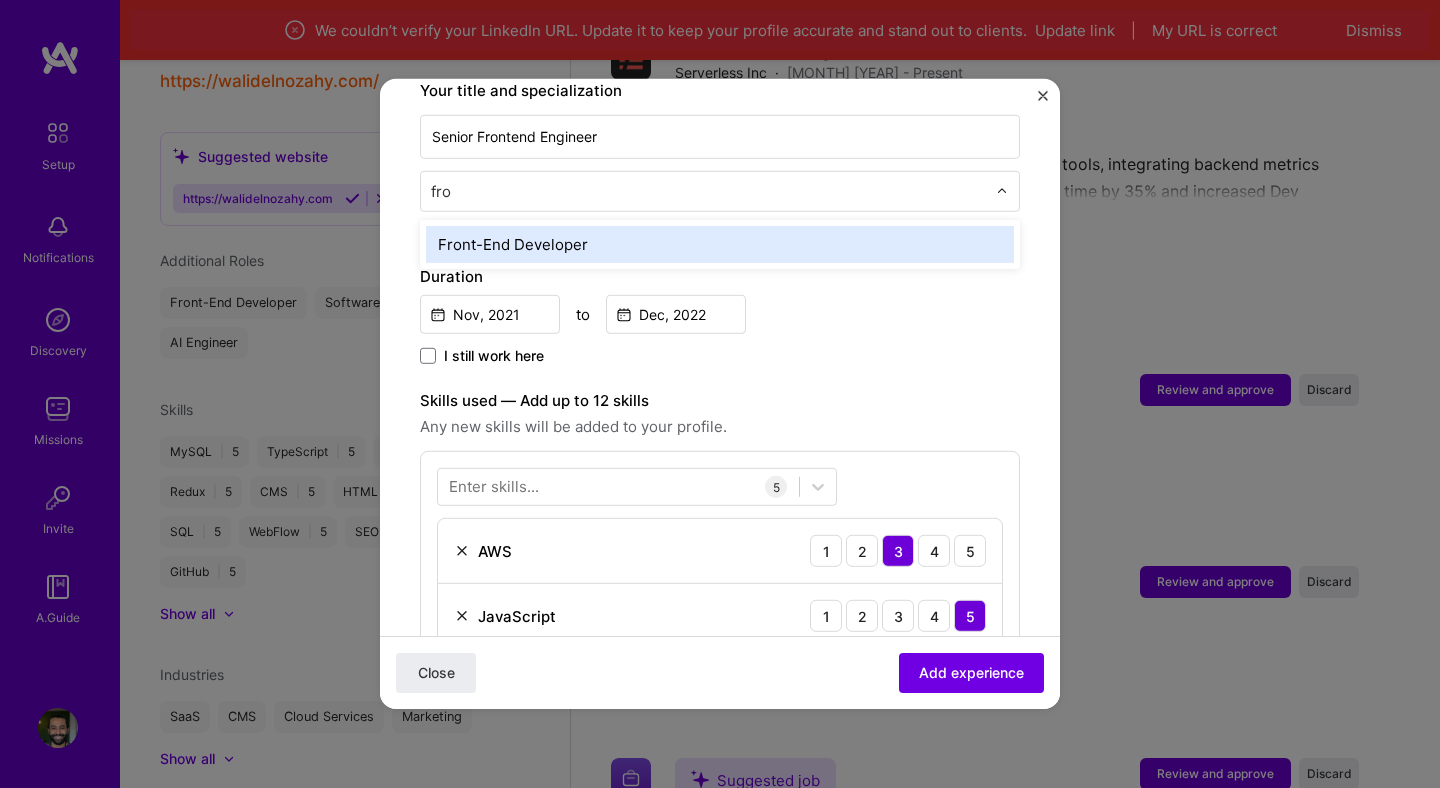type 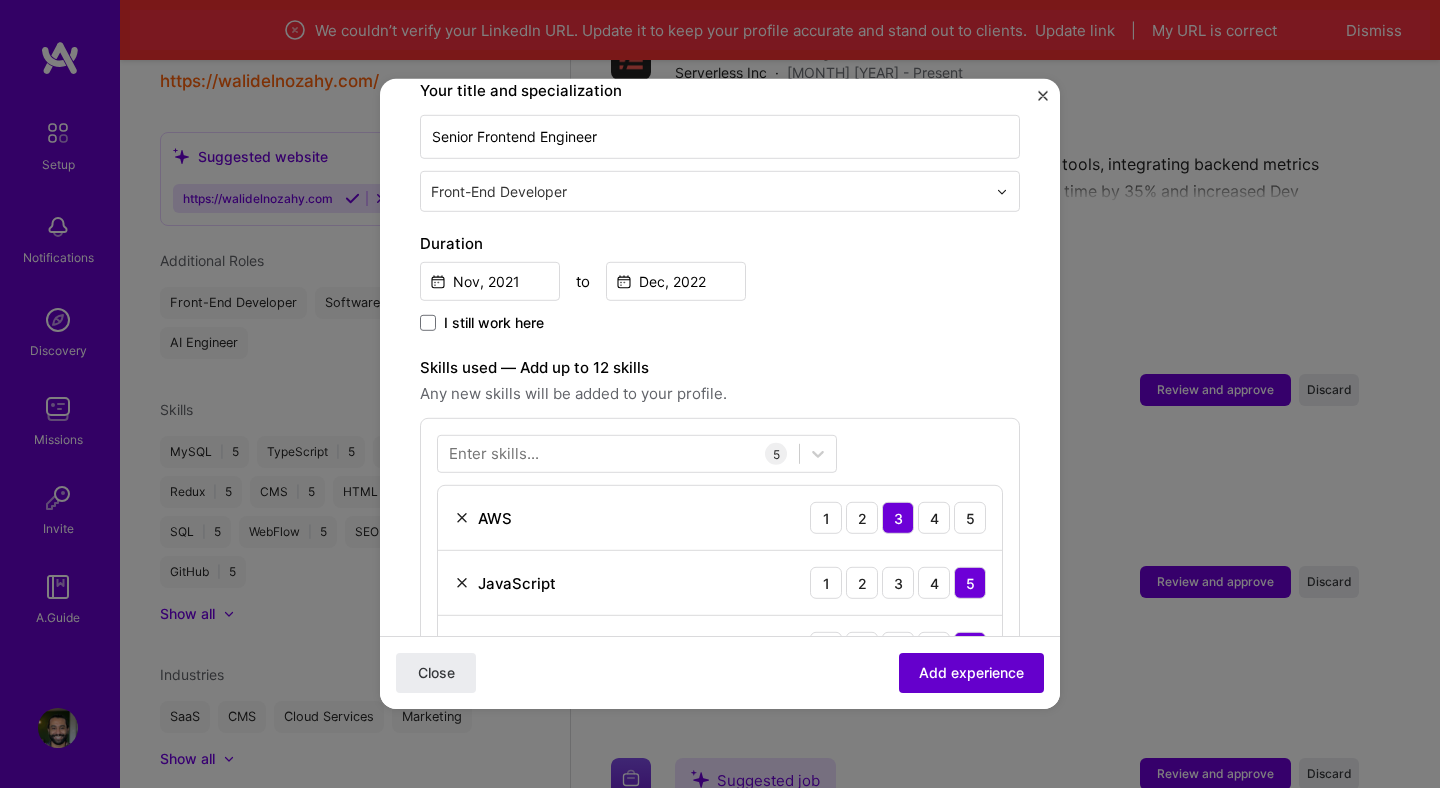 click on "Add experience" at bounding box center (971, 673) 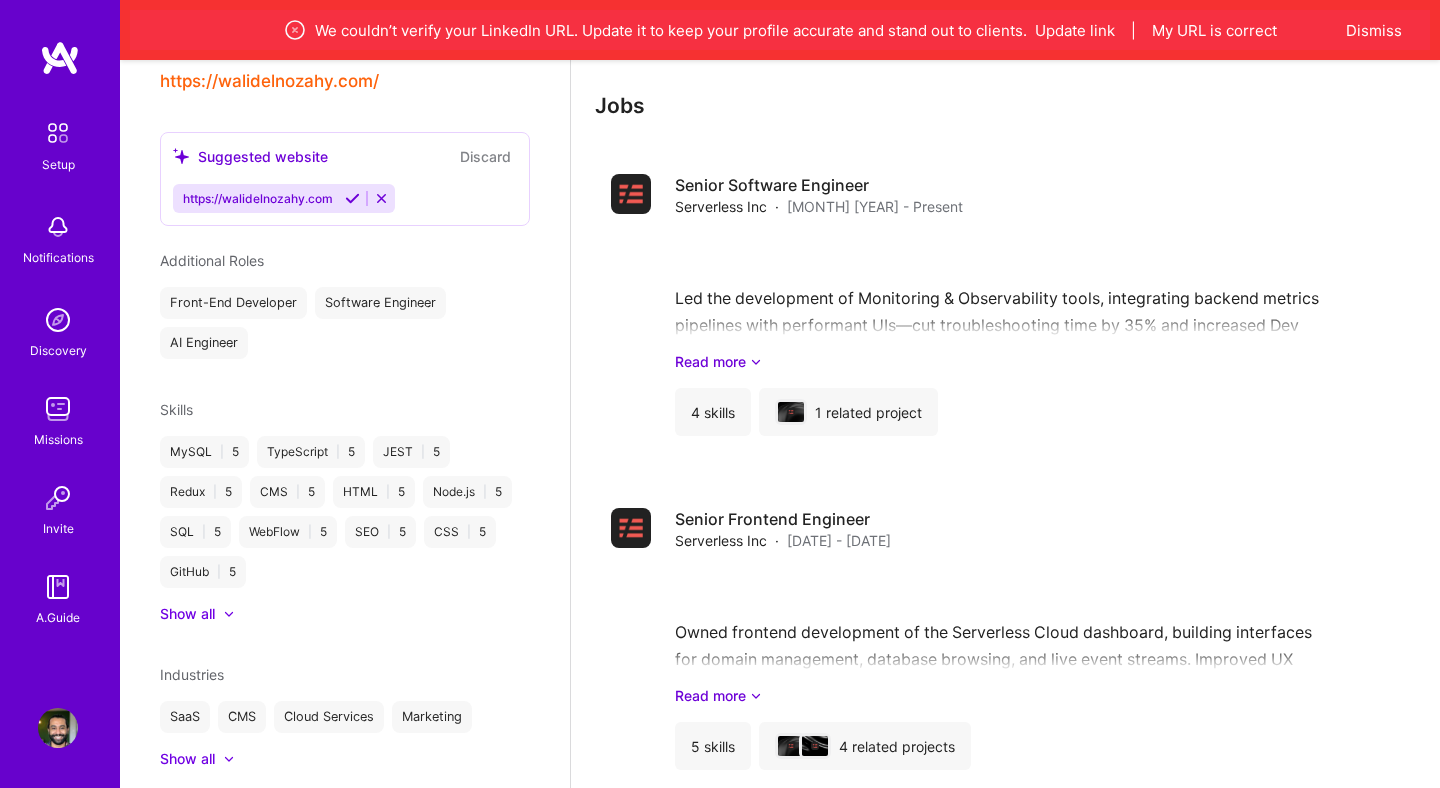 scroll, scrollTop: 2287, scrollLeft: 0, axis: vertical 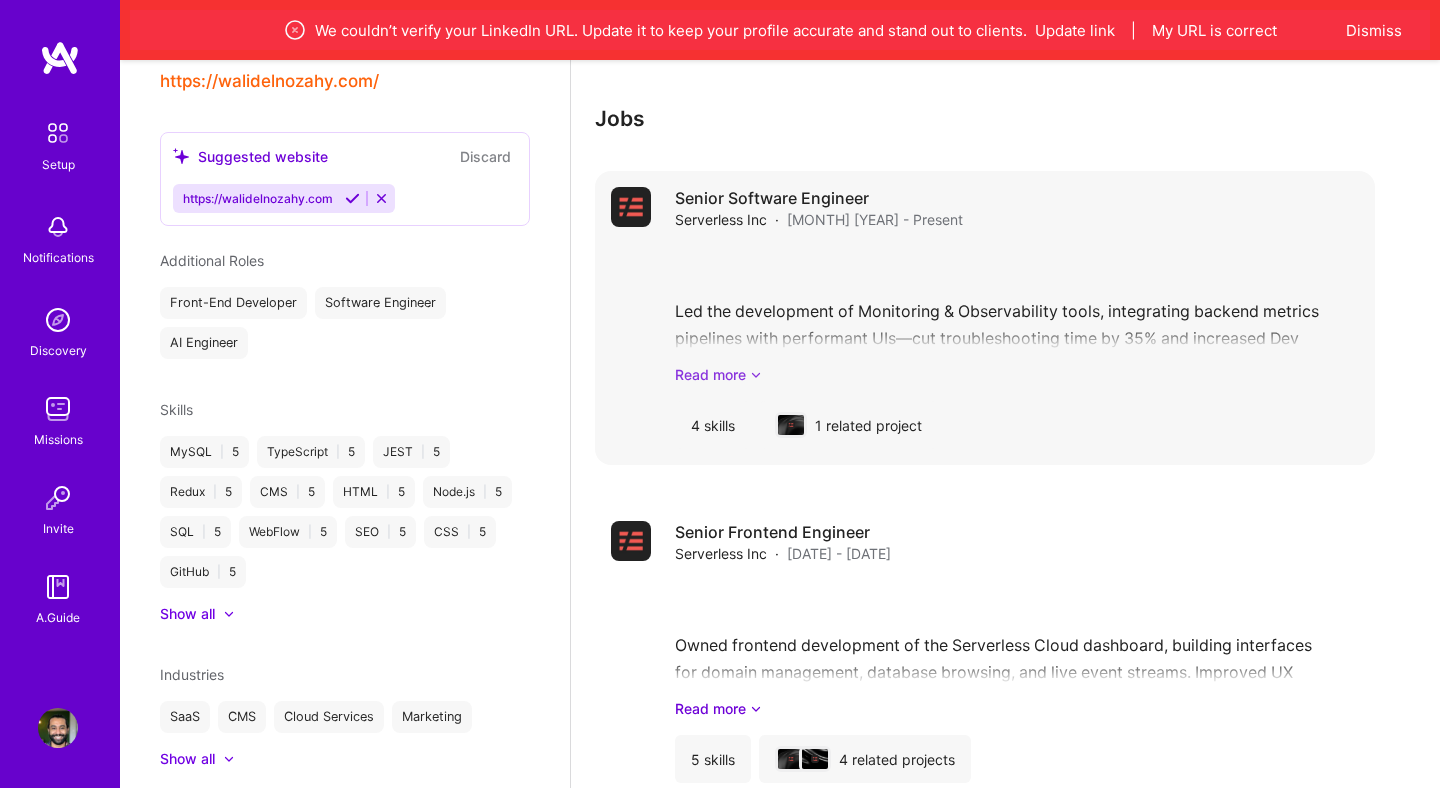 click on "Read more" at bounding box center (1017, 374) 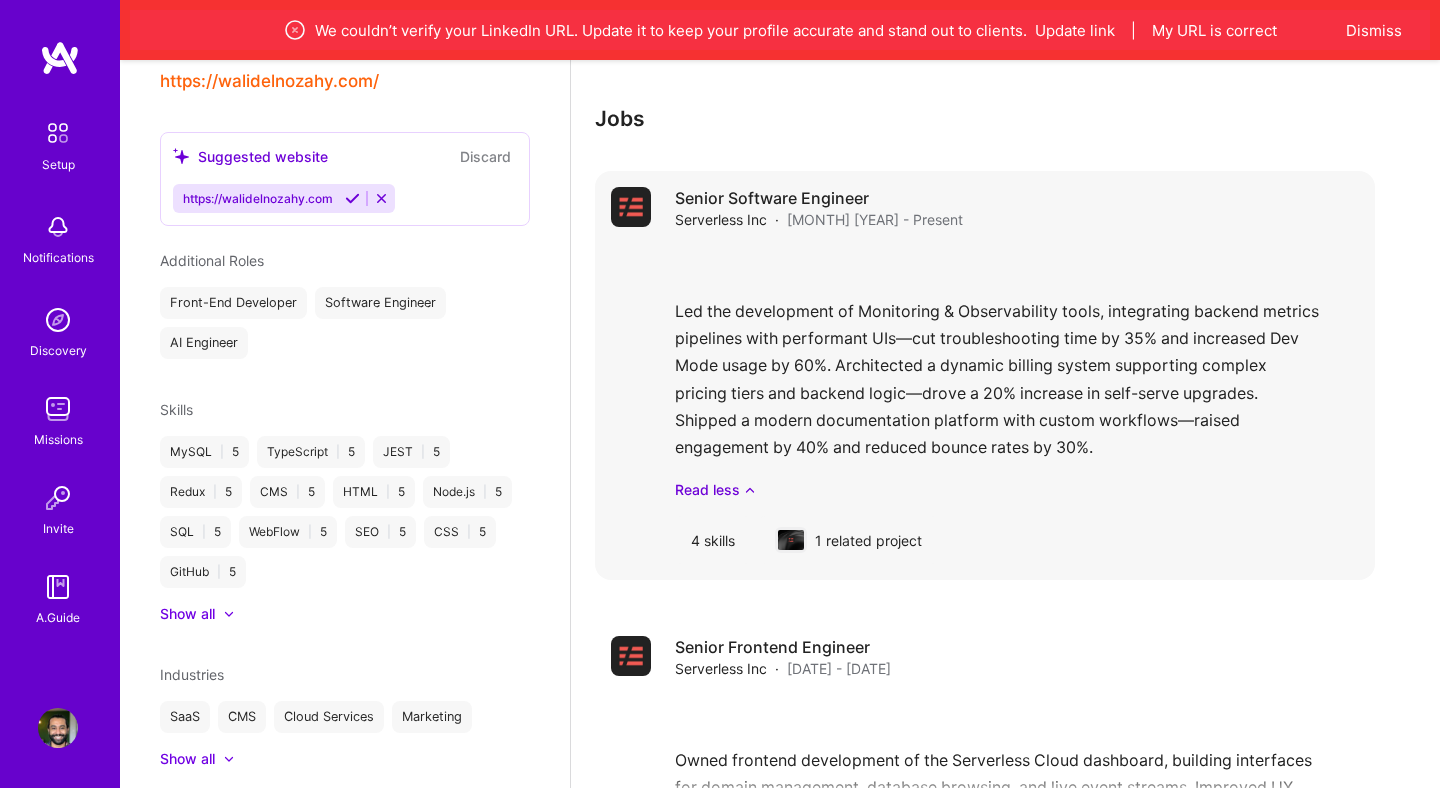 click on "1   related project" at bounding box center (848, 540) 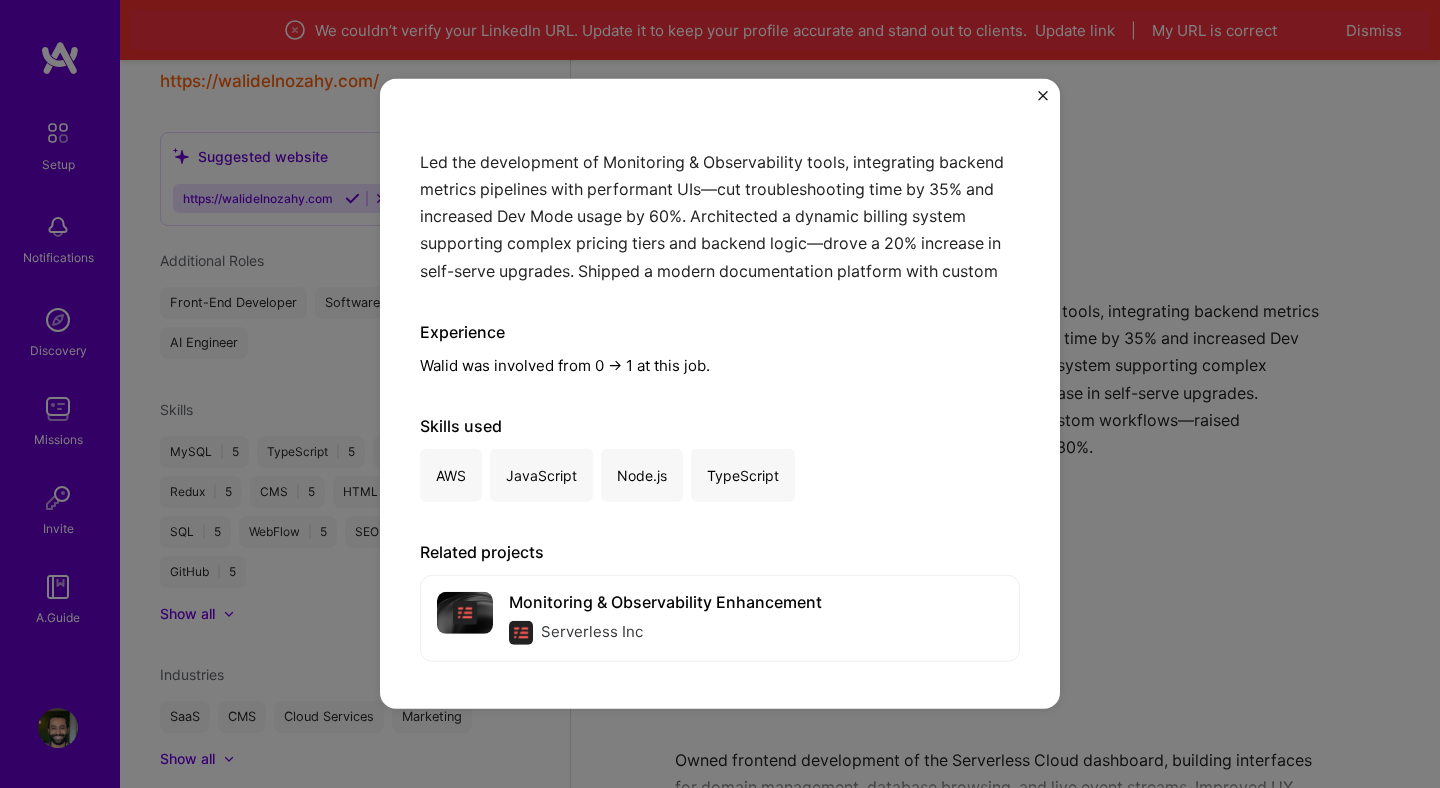 scroll, scrollTop: 0, scrollLeft: 0, axis: both 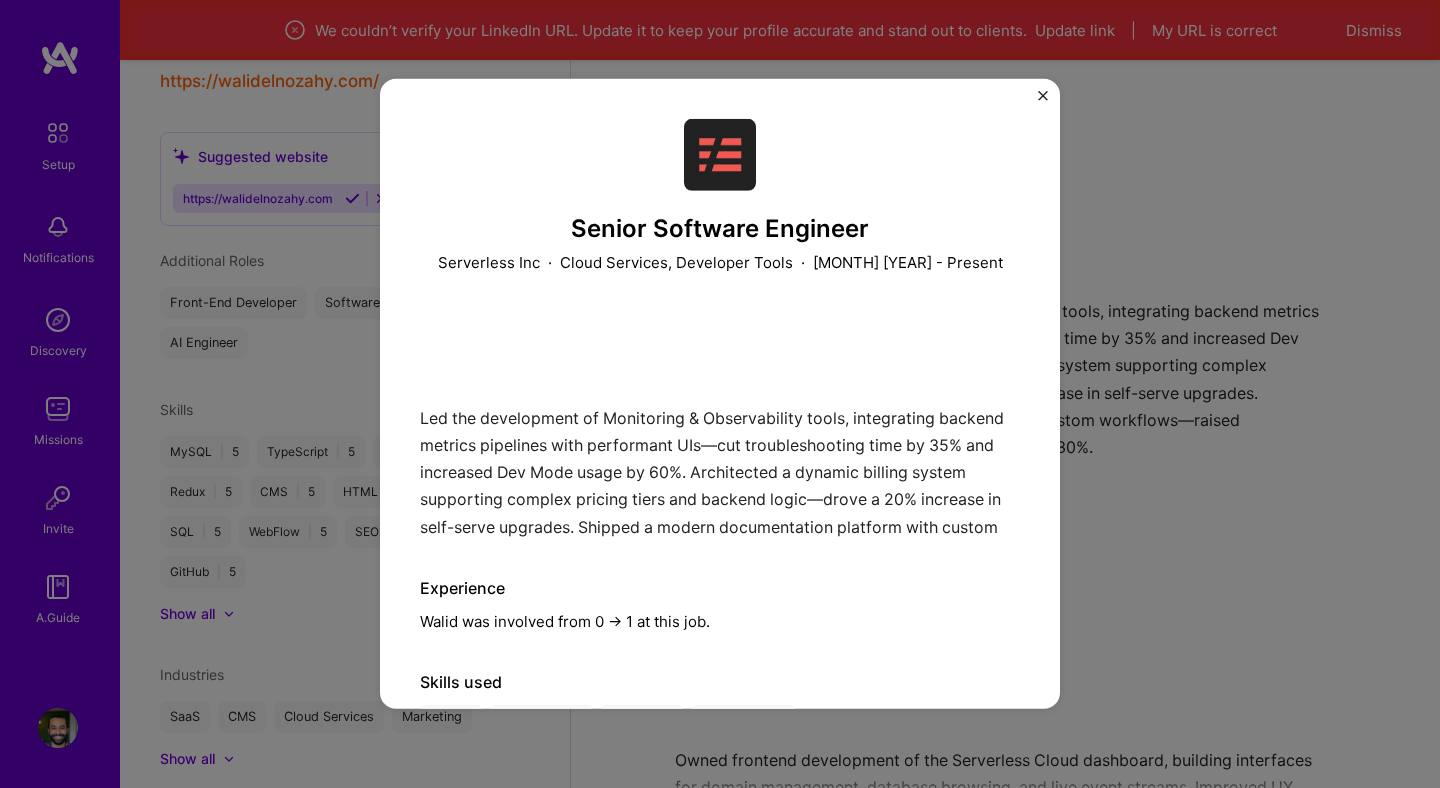 click on "Senior Software Engineer Serverless Inc   ·     Cloud Services, Developer Tools     ·   December 2022 - Present   Led the development of Monitoring & Observability tools, integrating backend metrics pipelines with performant UIs—cut troubleshooting time by 35% and increased Dev Mode usage by 60%. Architected a dynamic billing system supporting complex pricing tiers and backend logic—drove a 20% increase in self-serve upgrades. Shipped a modern documentation platform with custom workflows—raised engagement by 40% and reduced bounce rates by 30%. Experience Walid was involved from 0 -> 1 at this job. Skills used AWS JavaScript Node.js TypeScript Related projects Monitoring & Observability Enhancement Serverless Inc Open" at bounding box center (720, 394) 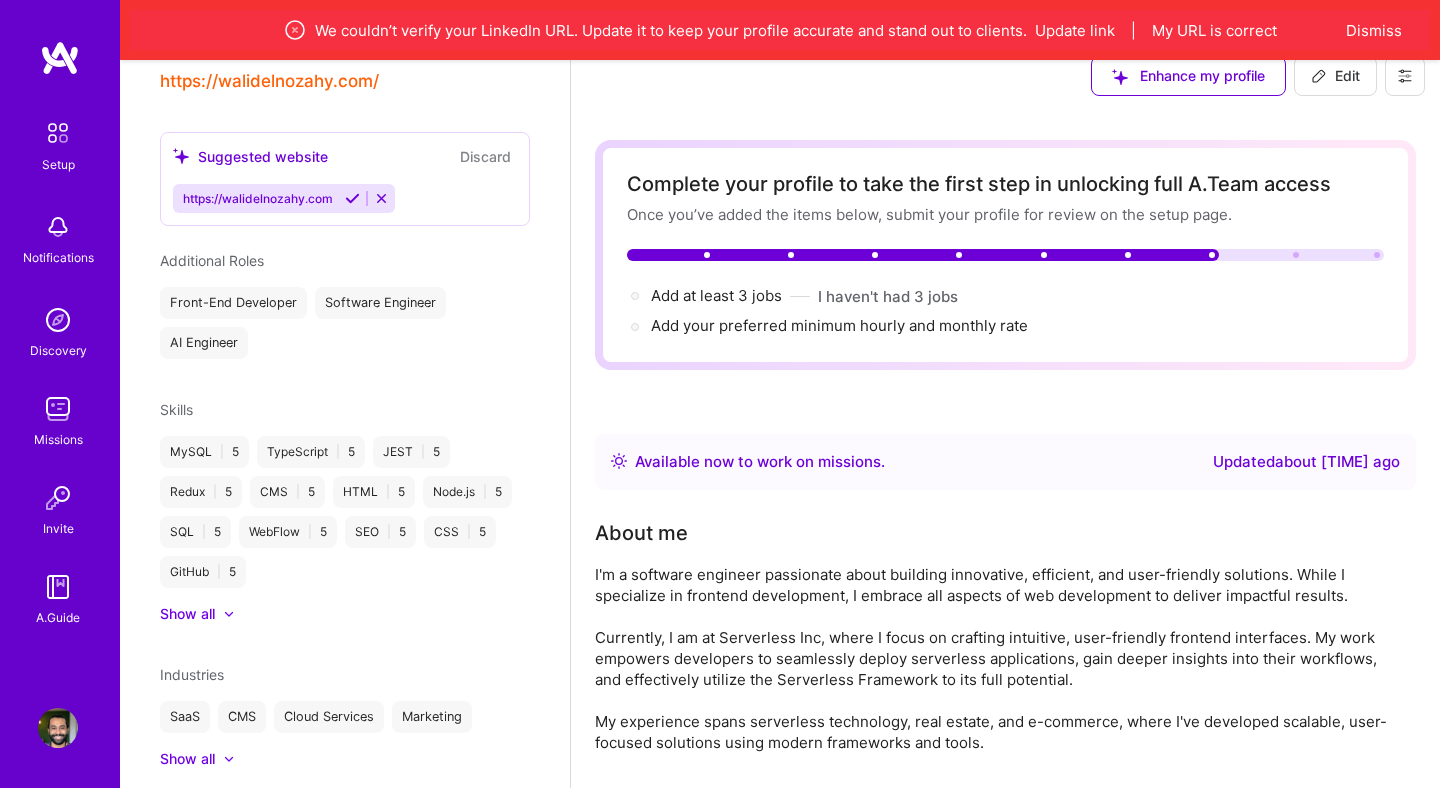 scroll, scrollTop: 20, scrollLeft: 0, axis: vertical 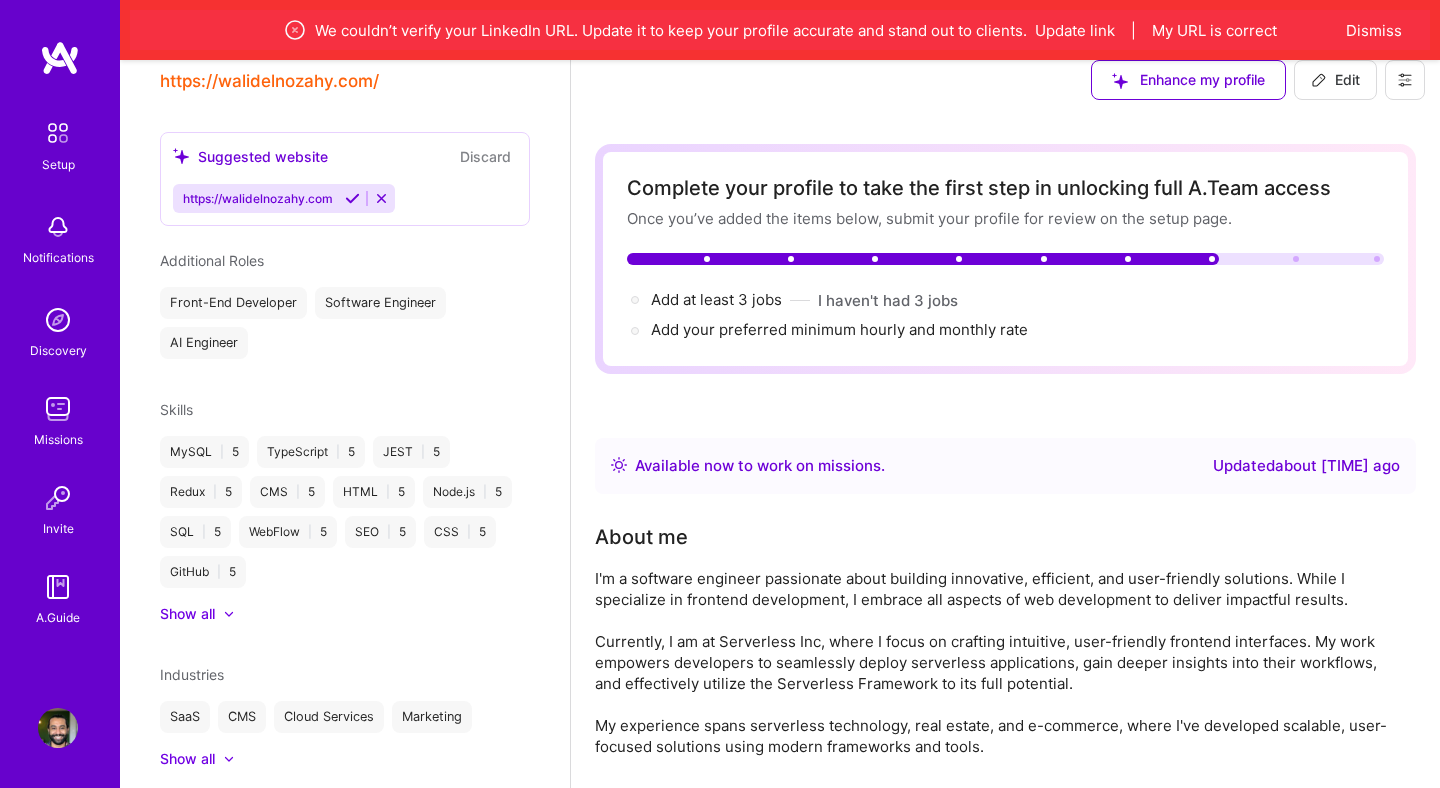 click 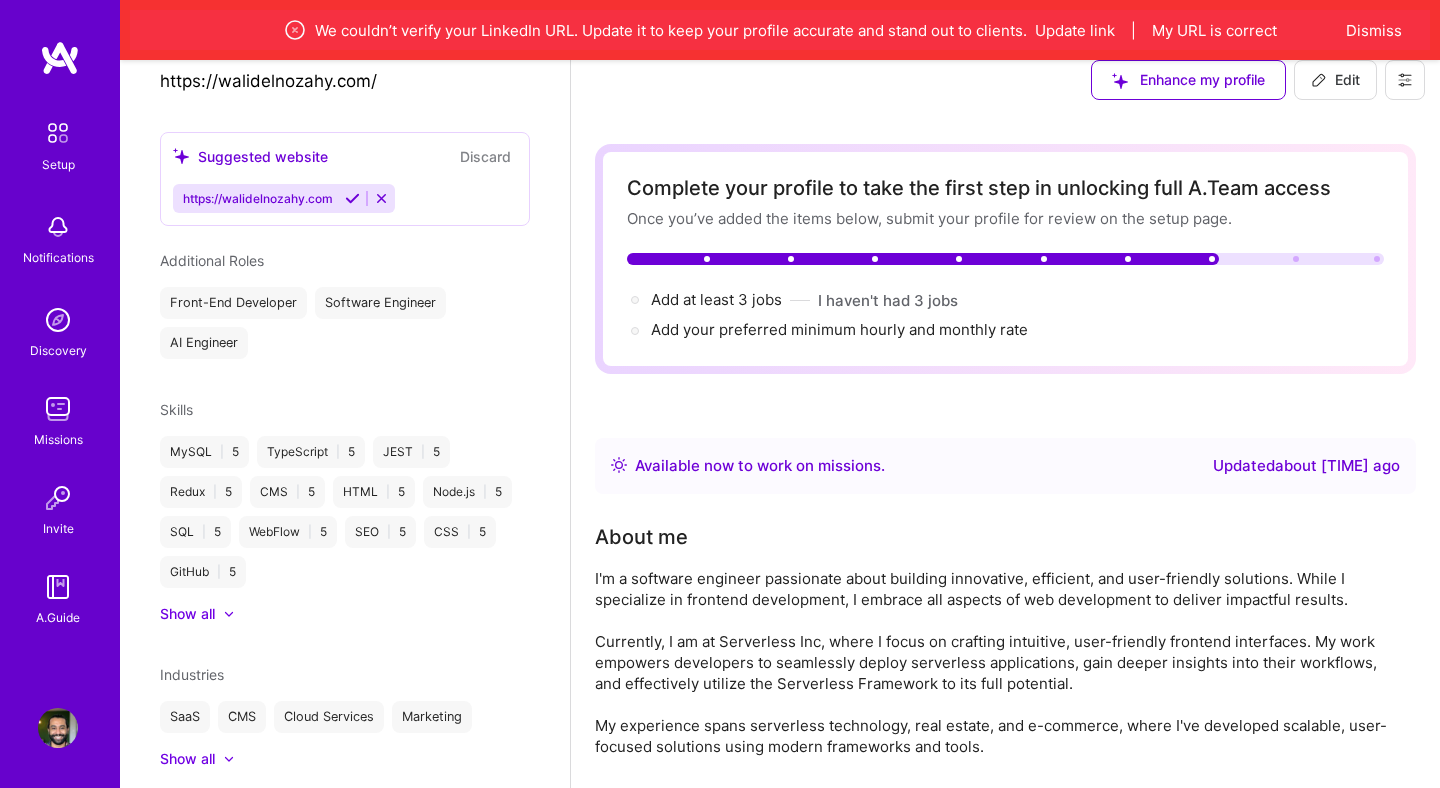 select on "TR" 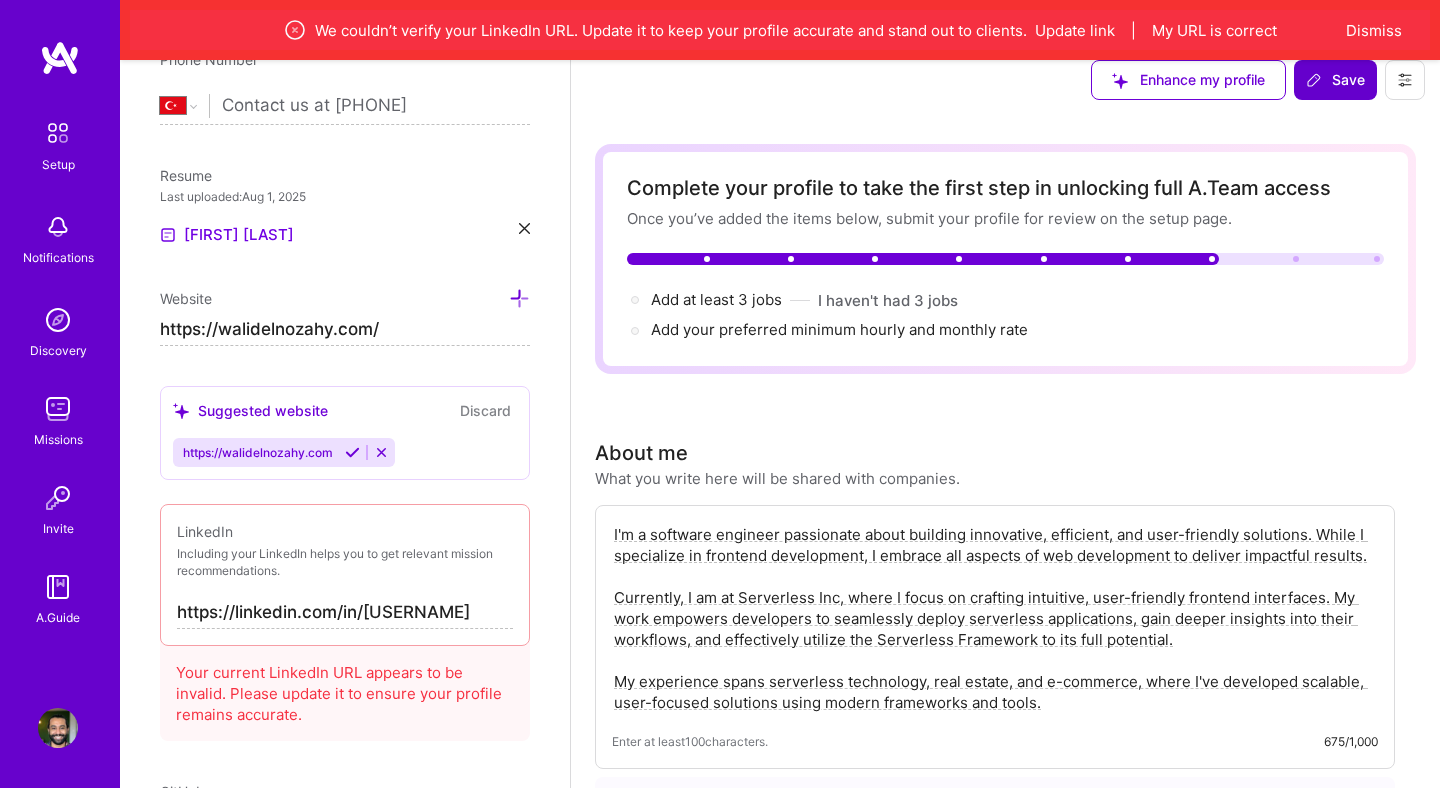 scroll, scrollTop: 1187, scrollLeft: 0, axis: vertical 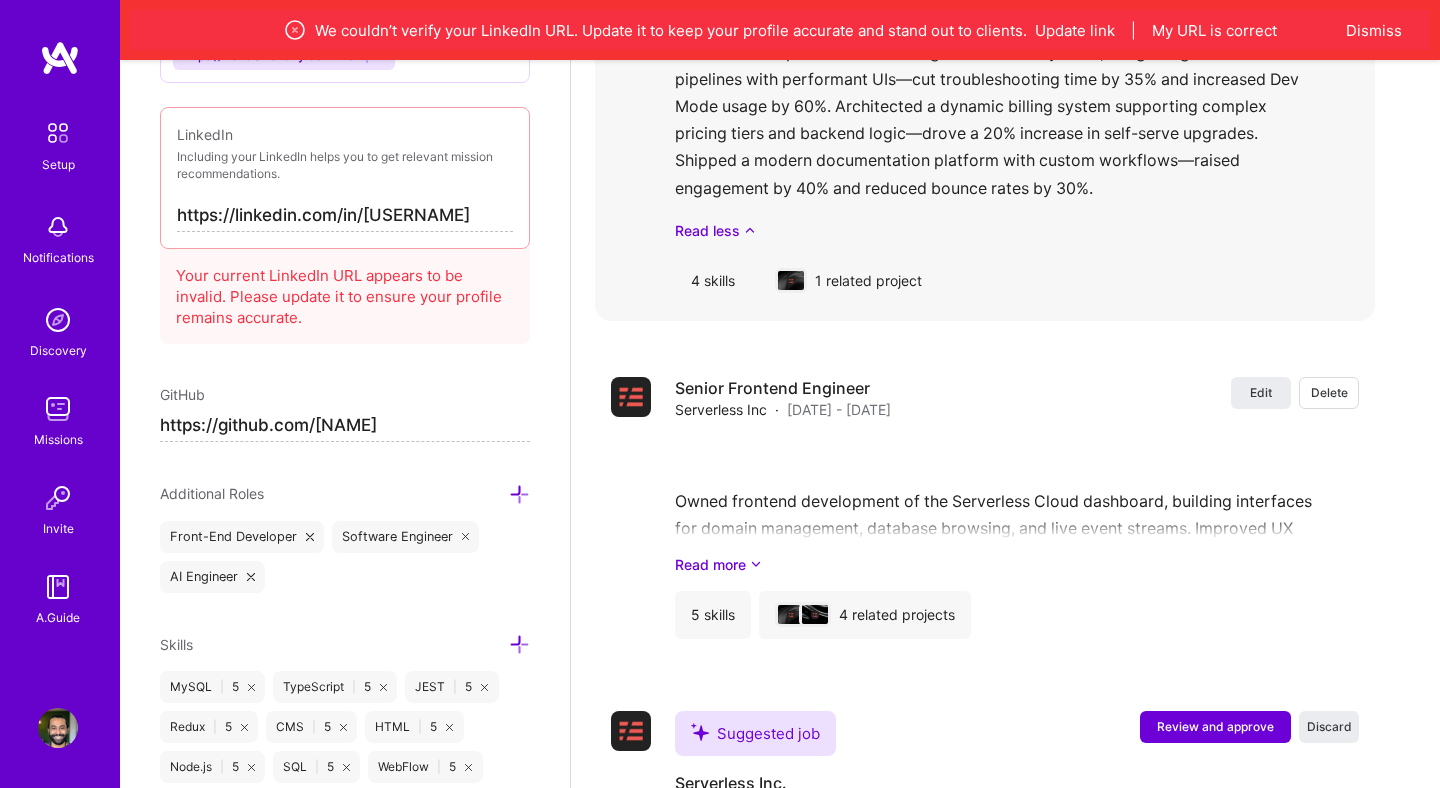 click on "Edit Delete Senior Software Engineer Serverless Inc · [DATE] - Present Edit Delete Led the development of Monitoring & Observability tools, integrating backend metrics pipelines with performant UIs—cut troubleshooting time by 35% and increased Dev Mode usage by 60%. Architected a dynamic billing system supporting complex pricing tiers and backend logic—drove a 20% increase in self-serve upgrades. Shipped a modern documentation platform with custom workflows—raised engagement by 40% and reduced bounce rates by 30%. Read less 4   skills 1   related project" at bounding box center [985, 116] 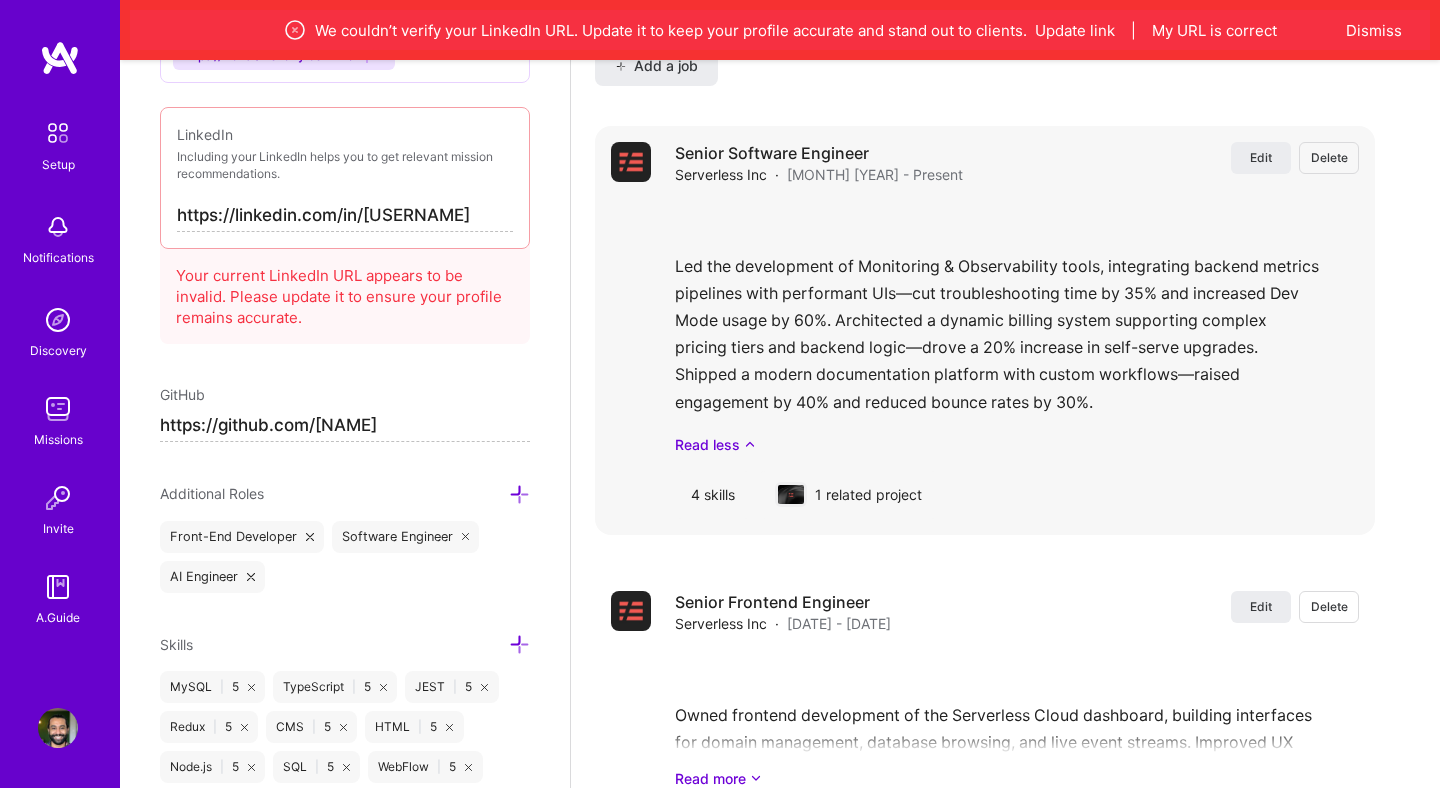 scroll, scrollTop: 3243, scrollLeft: 0, axis: vertical 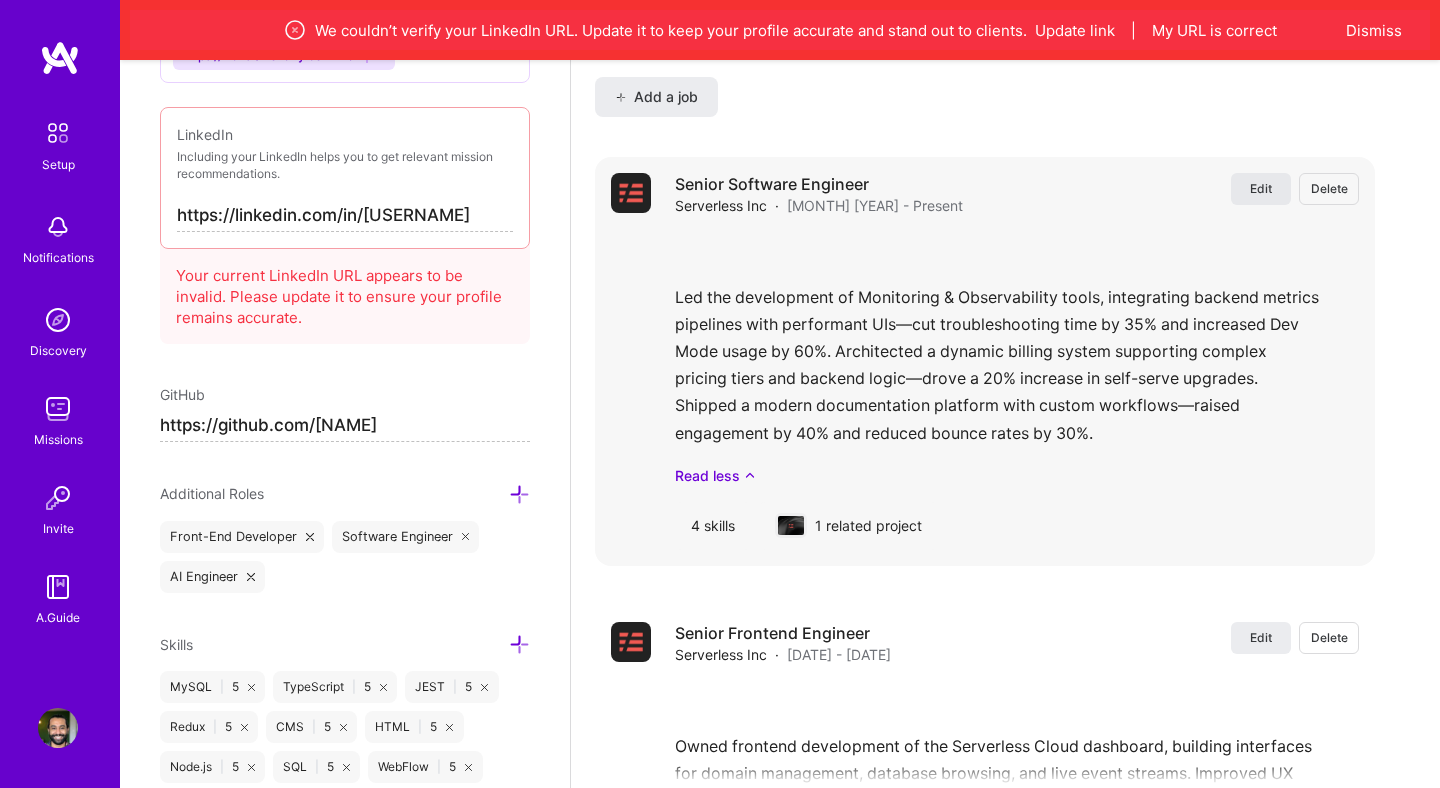 click on "Edit" at bounding box center [1261, 188] 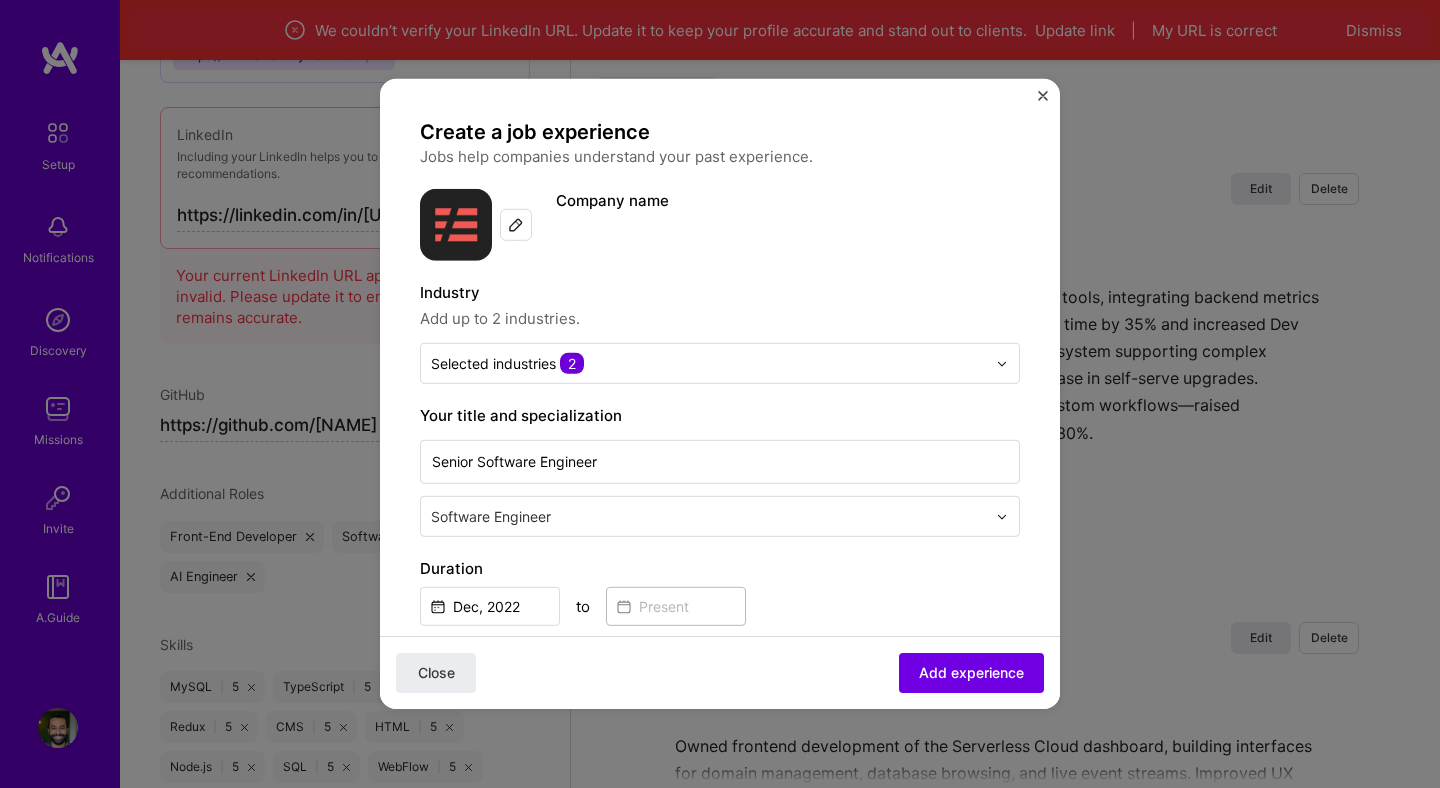 scroll, scrollTop: 1139, scrollLeft: 0, axis: vertical 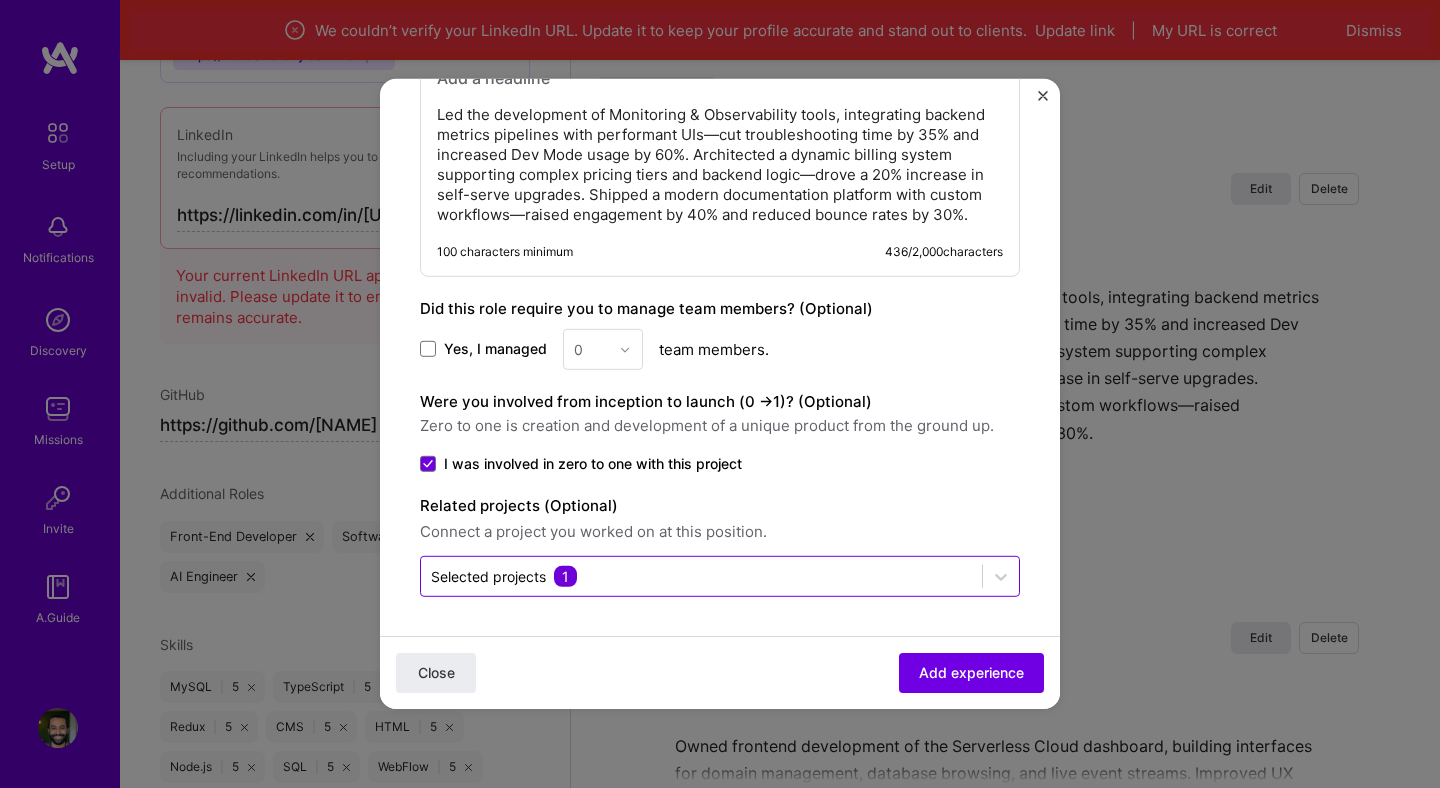 click on "Selected projects   1" at bounding box center (701, 576) 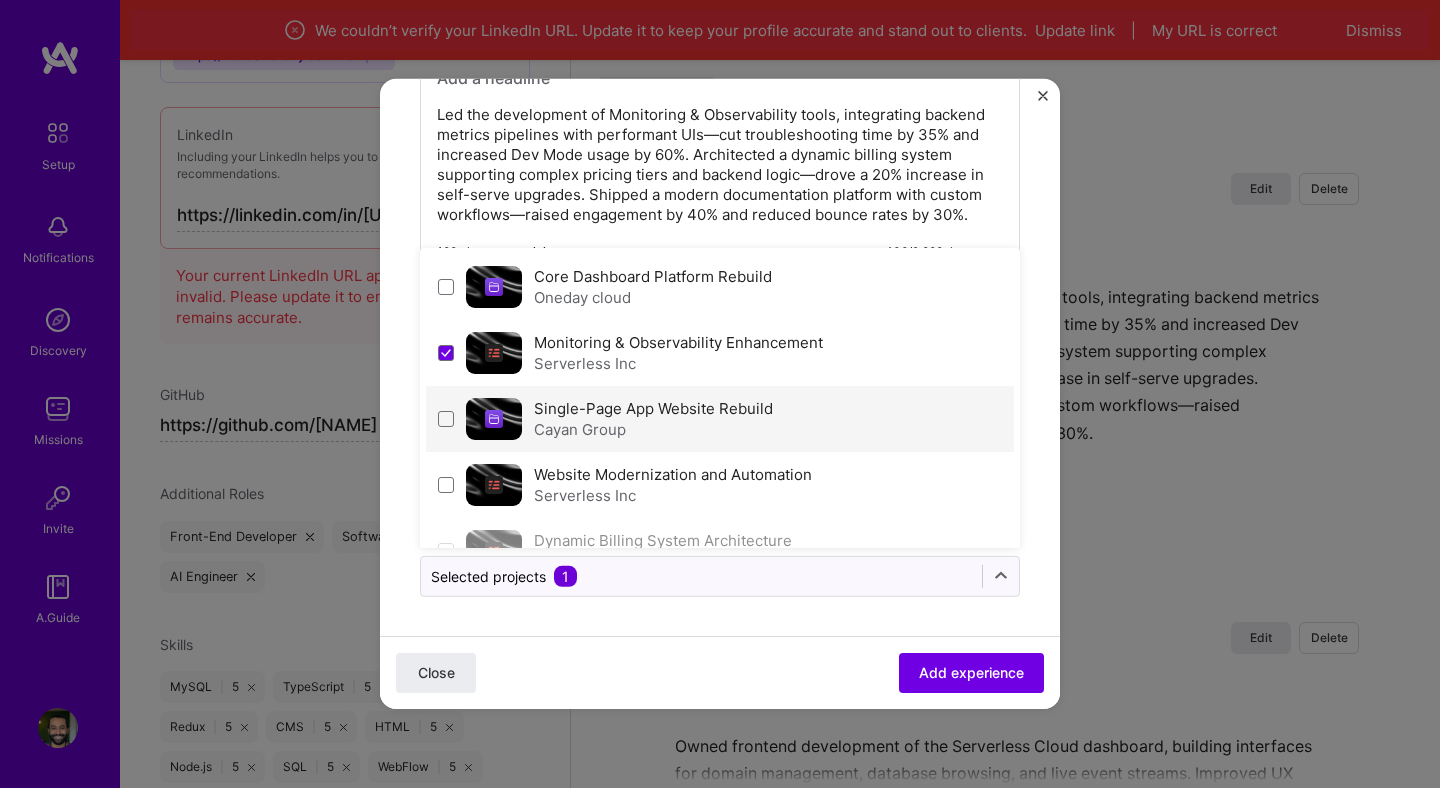 click on "Single-Page App Website Rebuild Cayan Group" at bounding box center [720, 419] 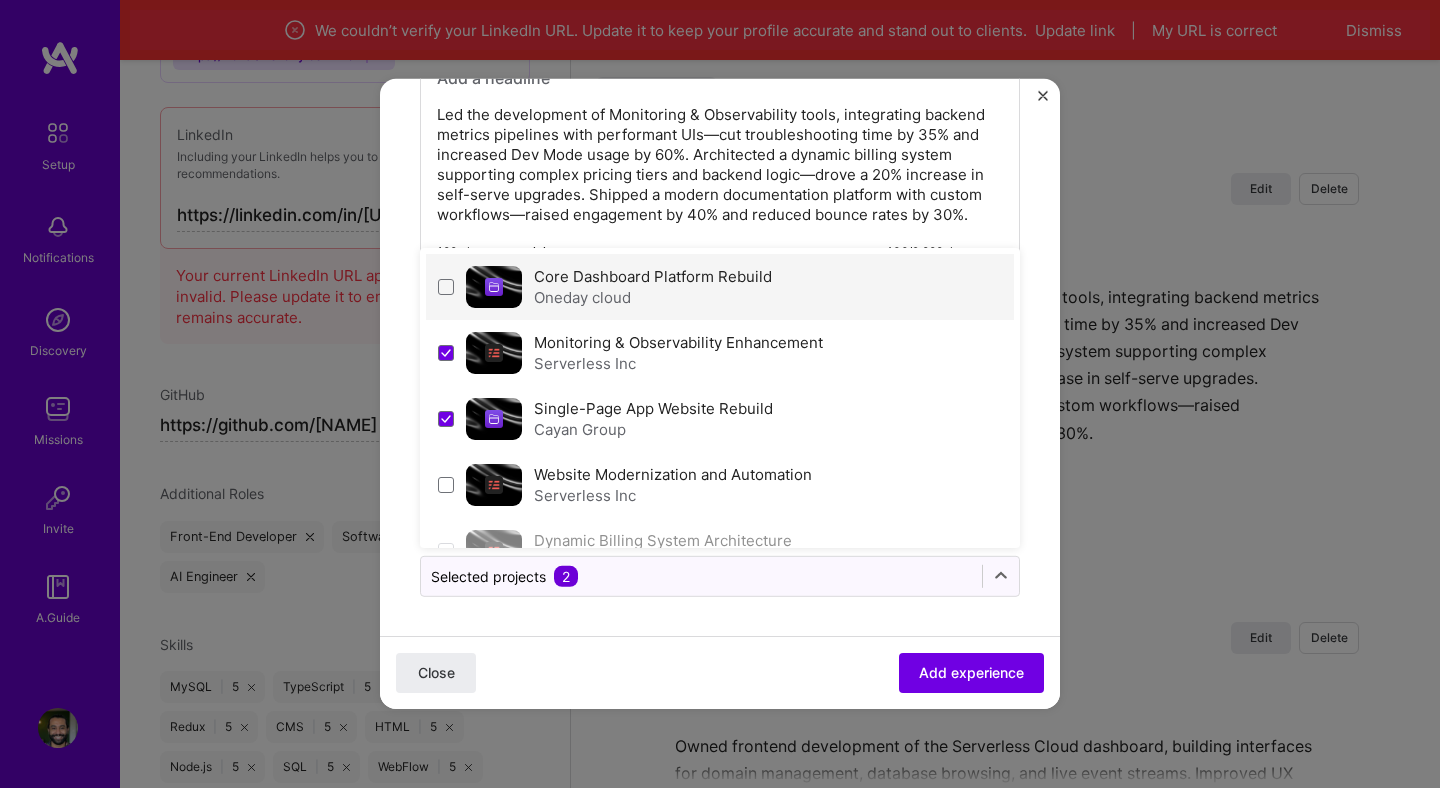 click on "Core Dashboard Platform Rebuild" at bounding box center [653, 276] 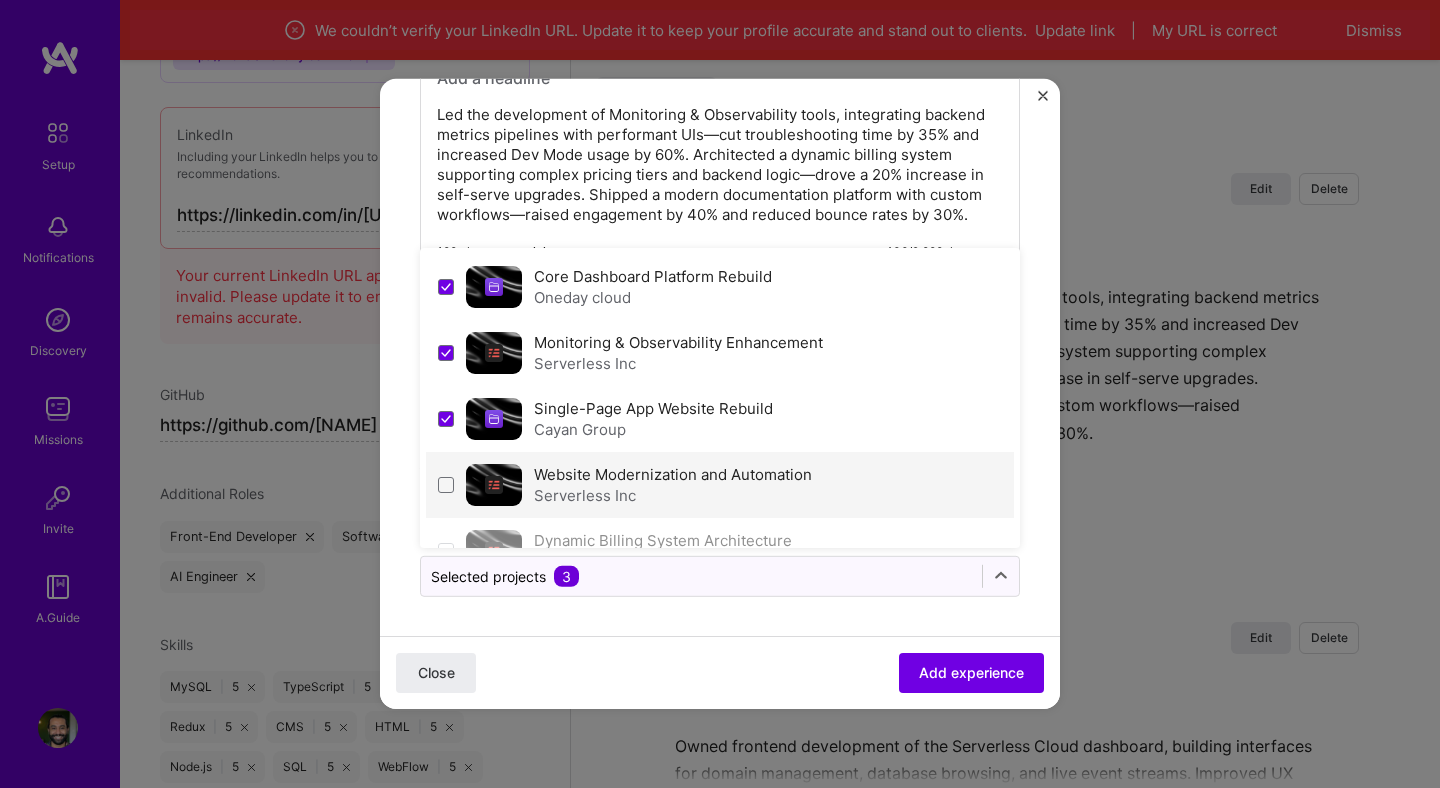 click on "Serverless Inc" at bounding box center (673, 495) 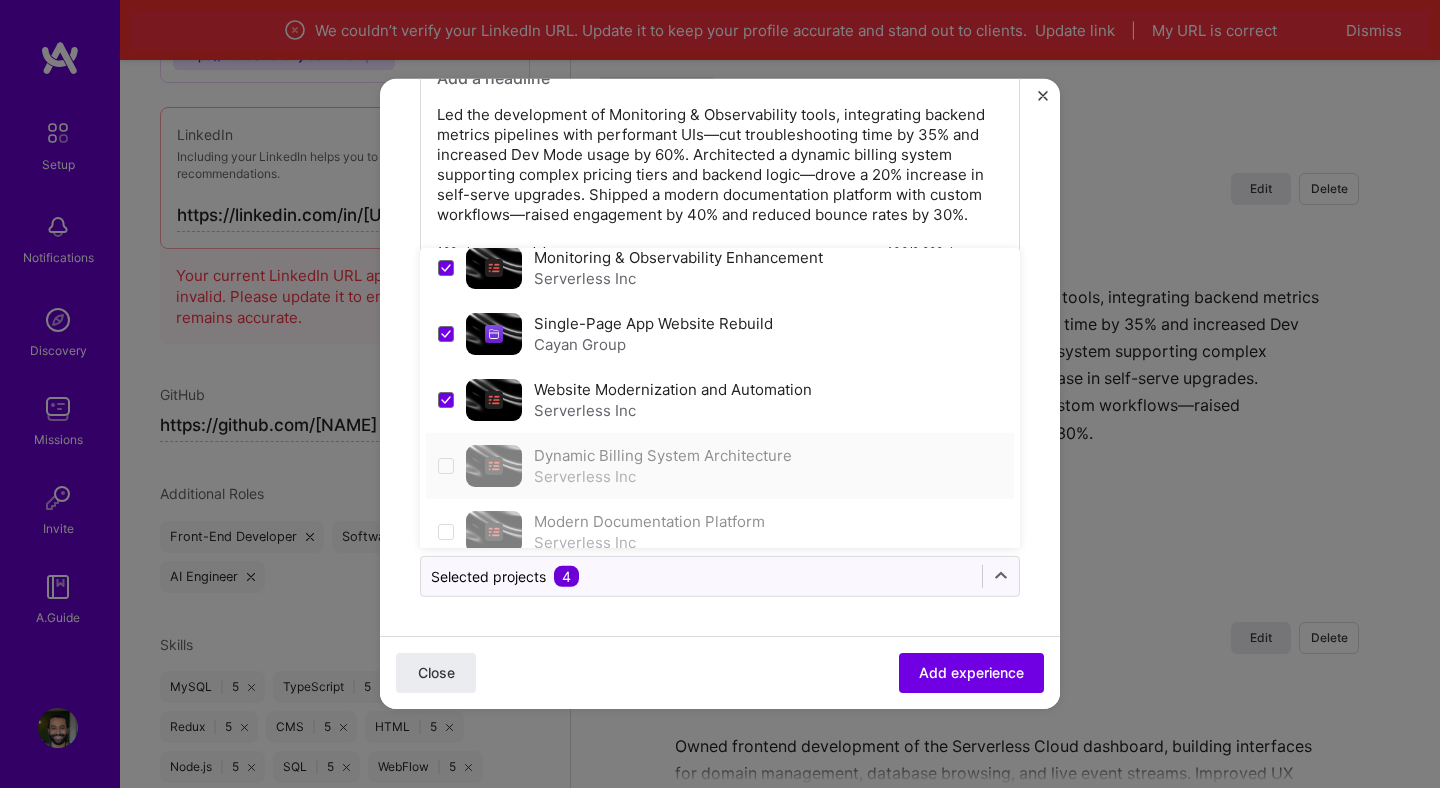 scroll, scrollTop: 87, scrollLeft: 0, axis: vertical 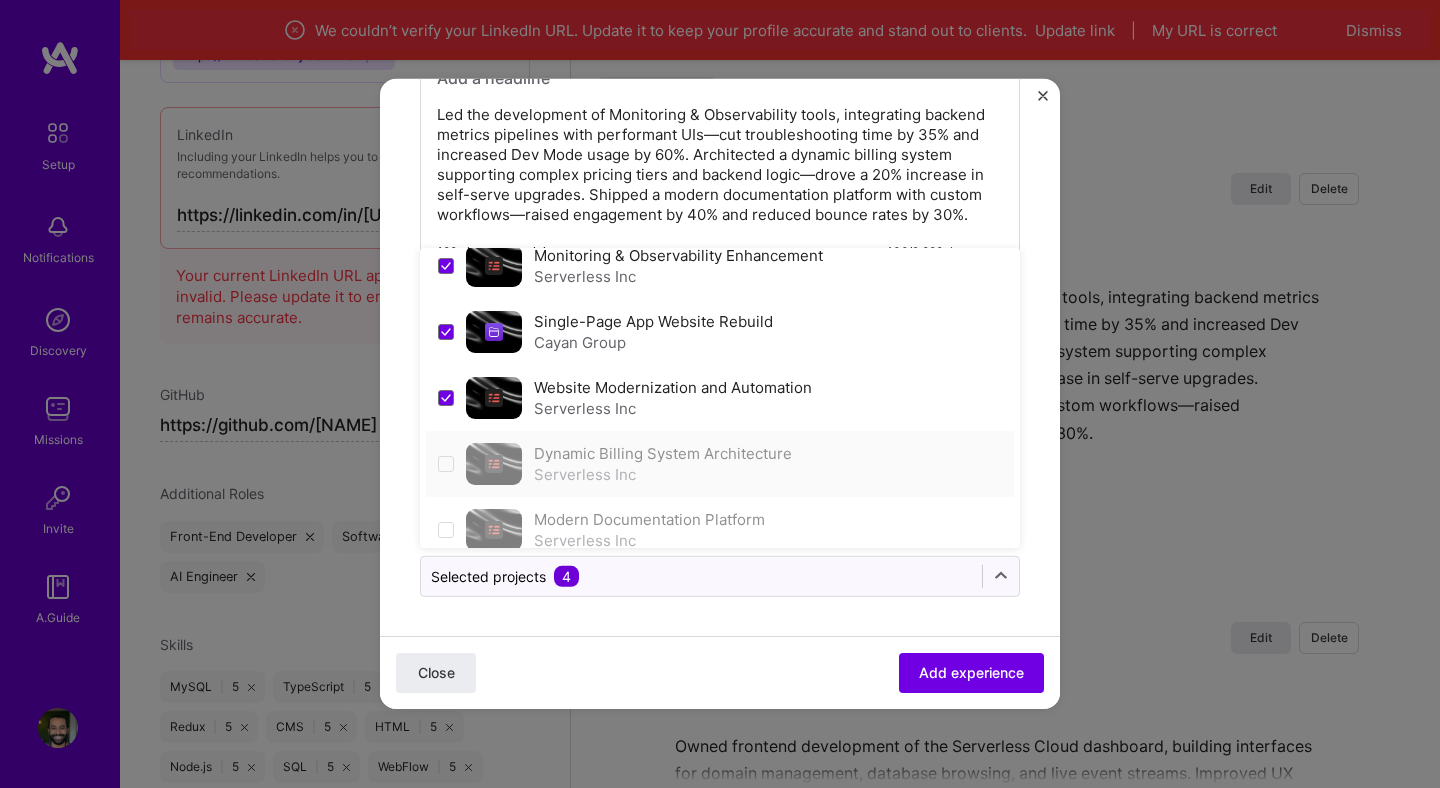 click on "Serverless Inc" at bounding box center [663, 474] 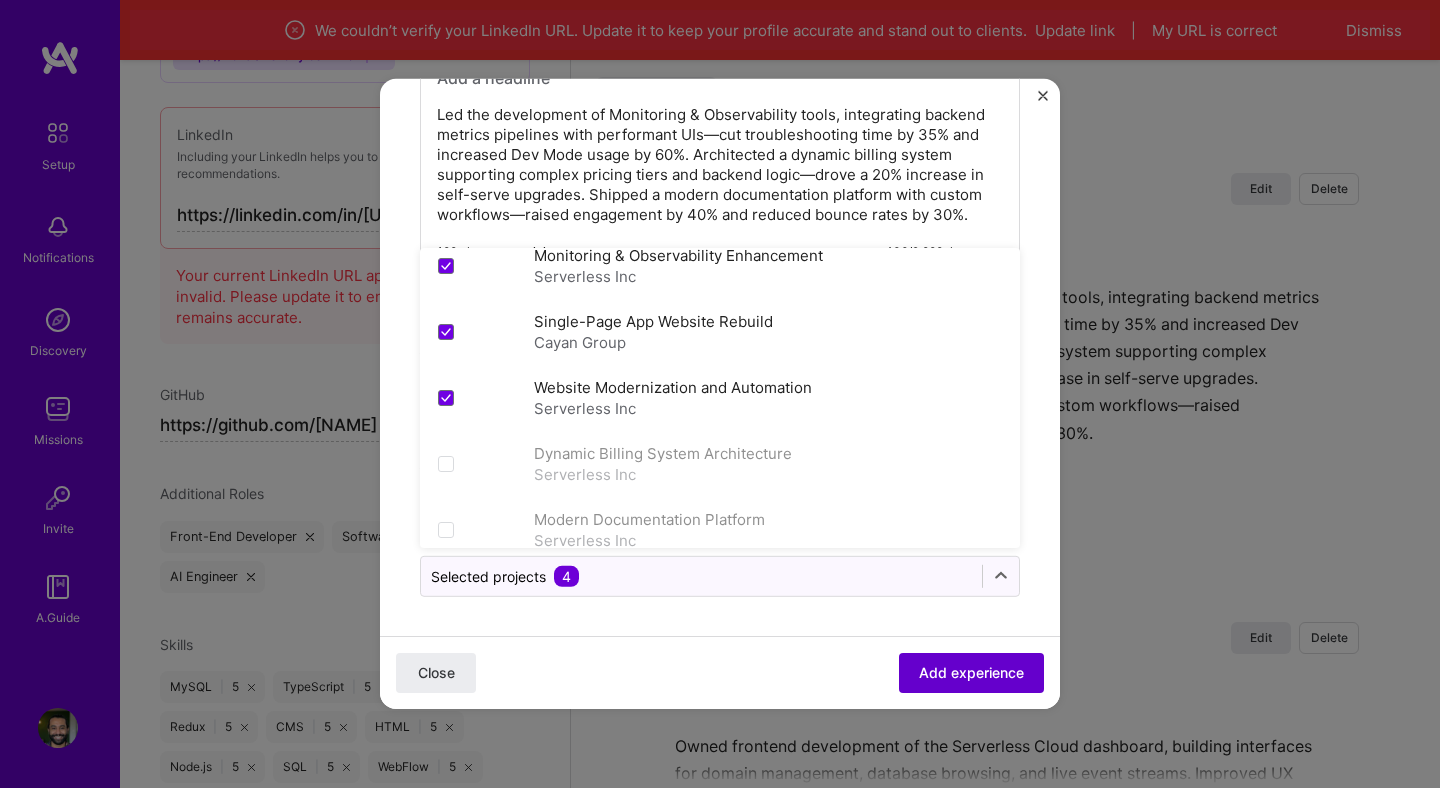 click on "Add experience" at bounding box center (971, 673) 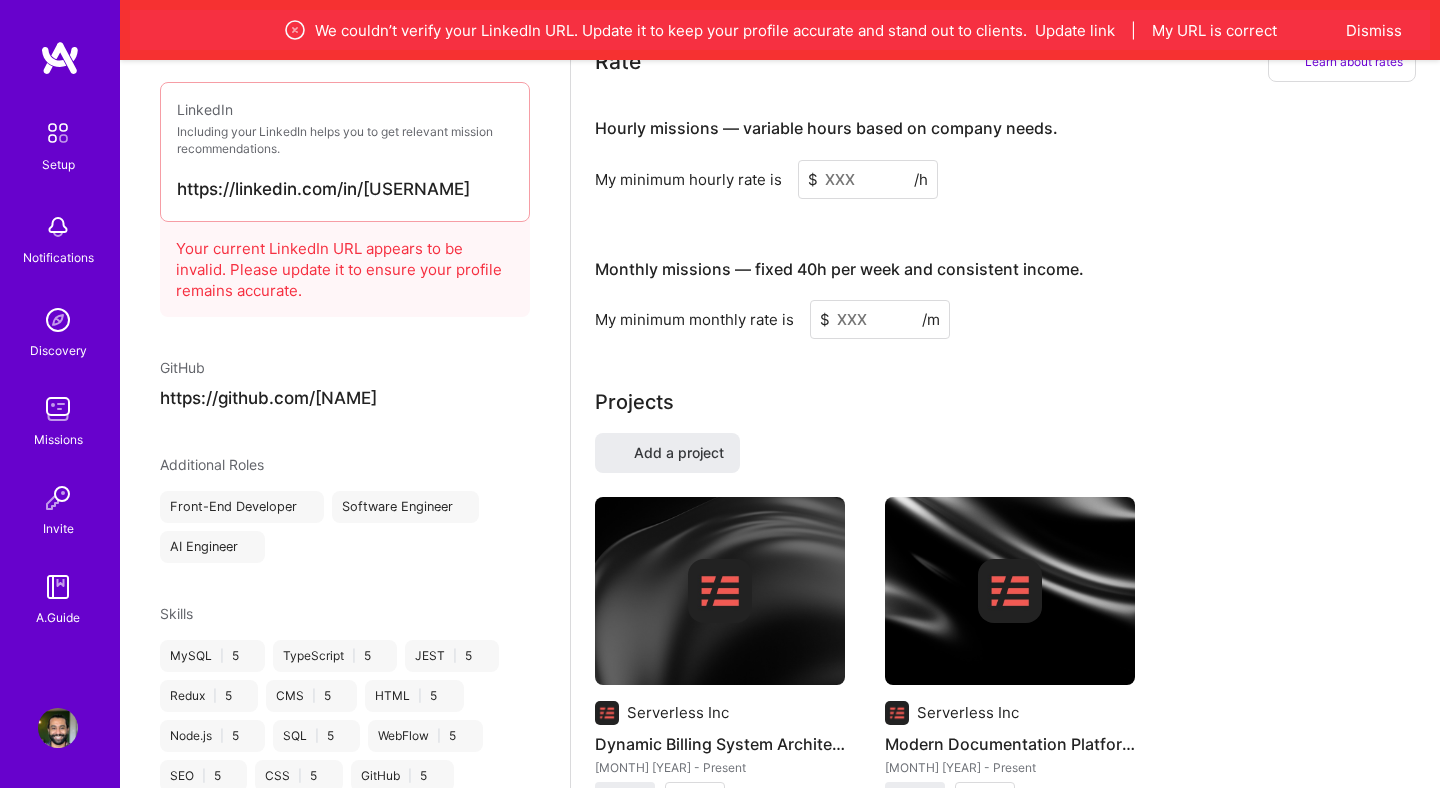 select on "TR" 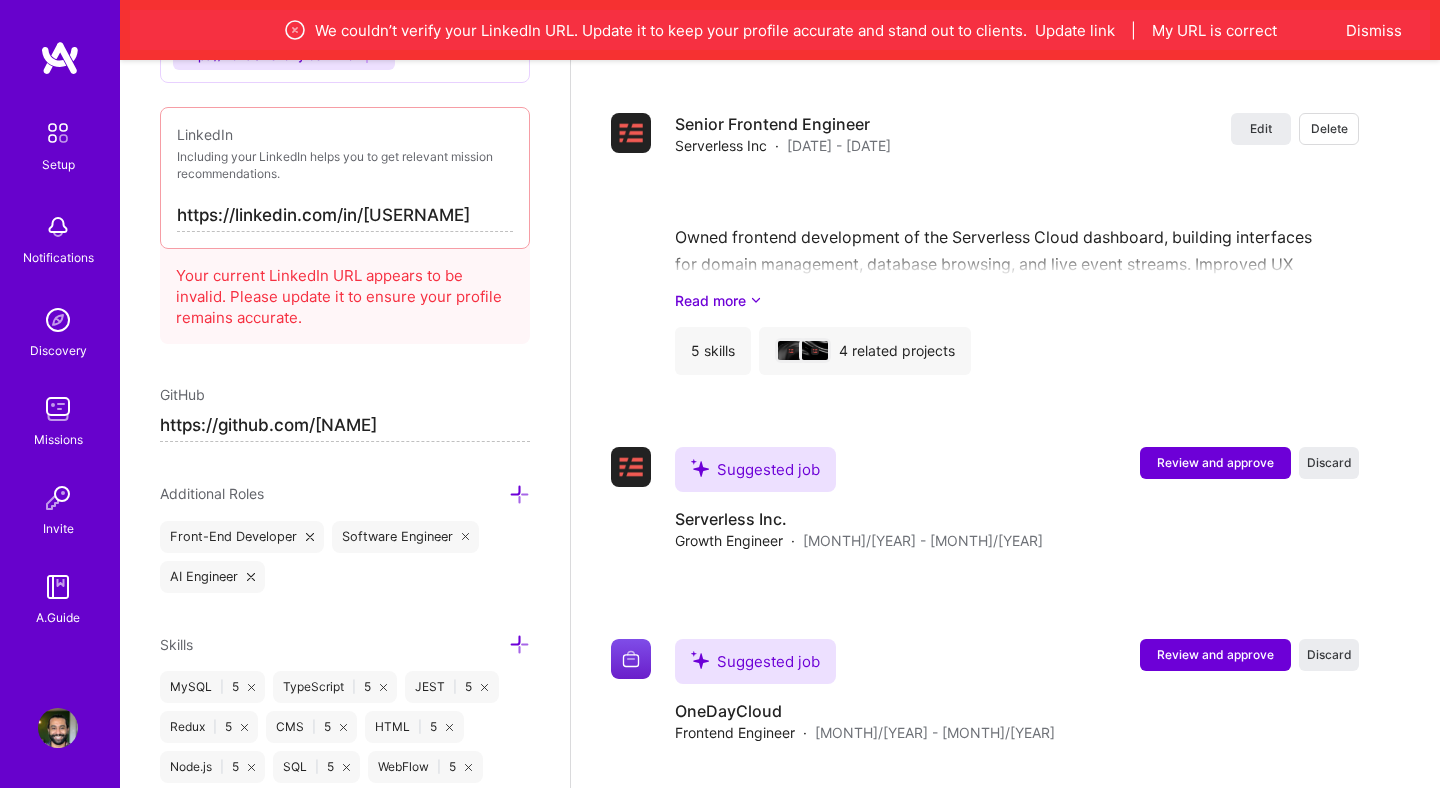scroll, scrollTop: 3754, scrollLeft: 0, axis: vertical 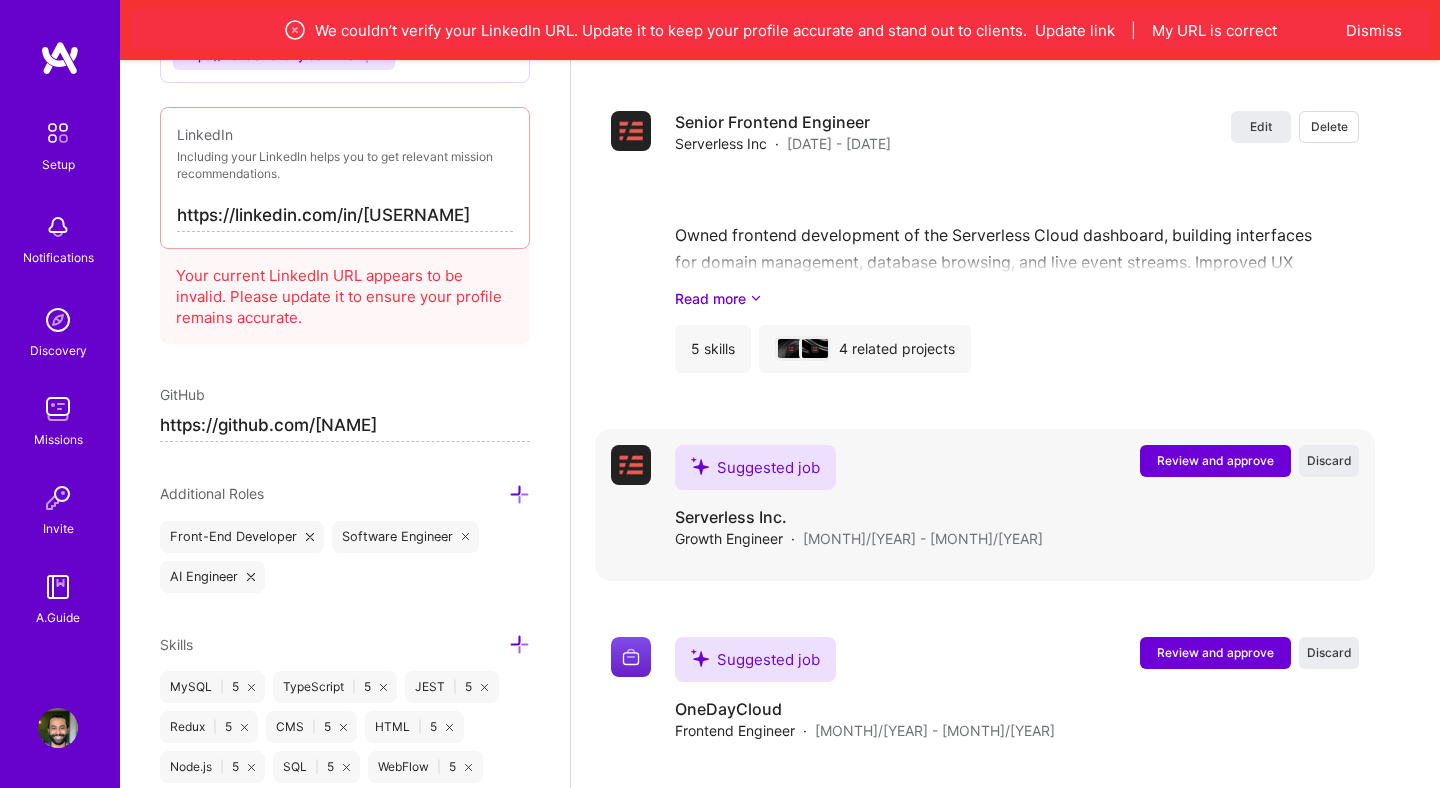 click on "Review and approve" at bounding box center [1215, 460] 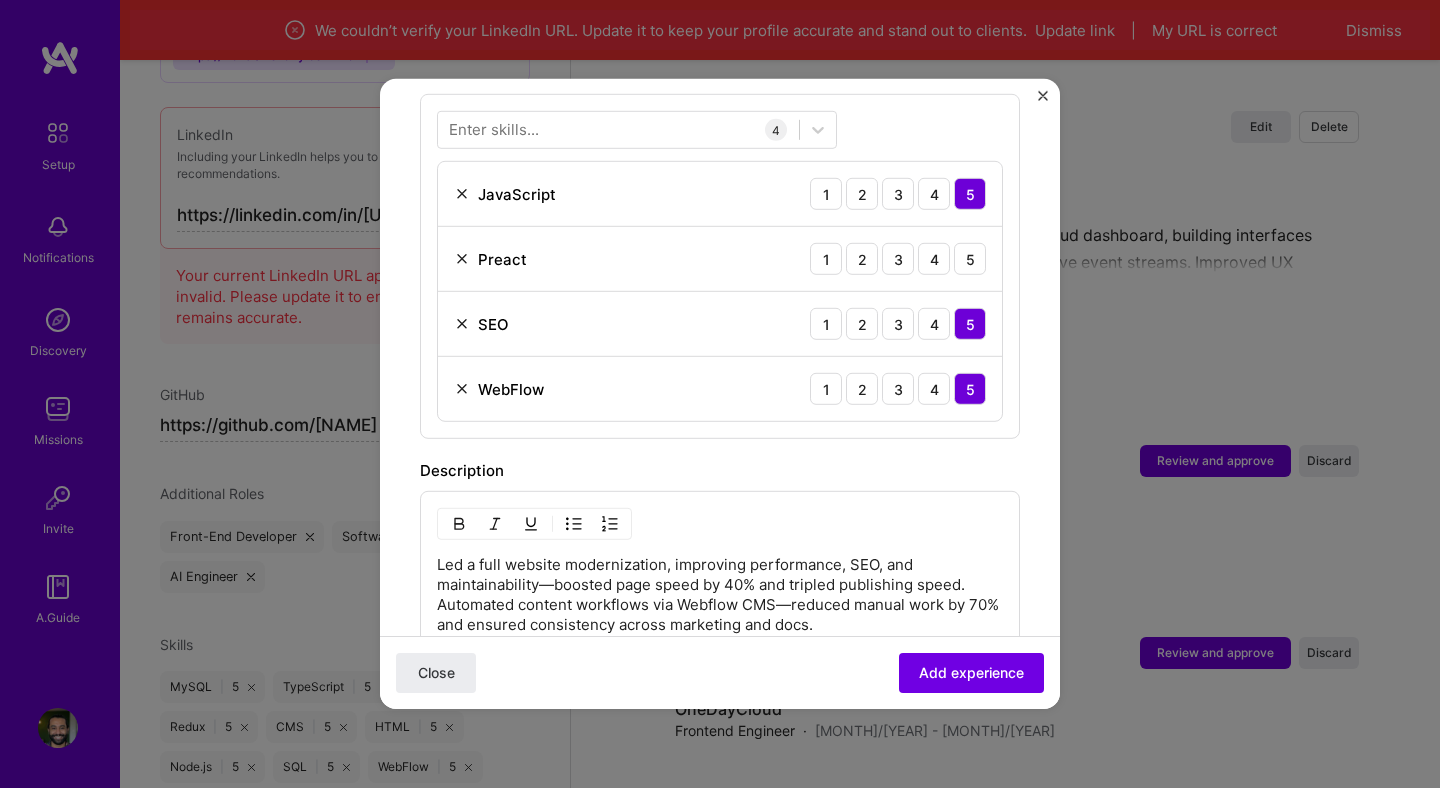 scroll, scrollTop: 834, scrollLeft: 0, axis: vertical 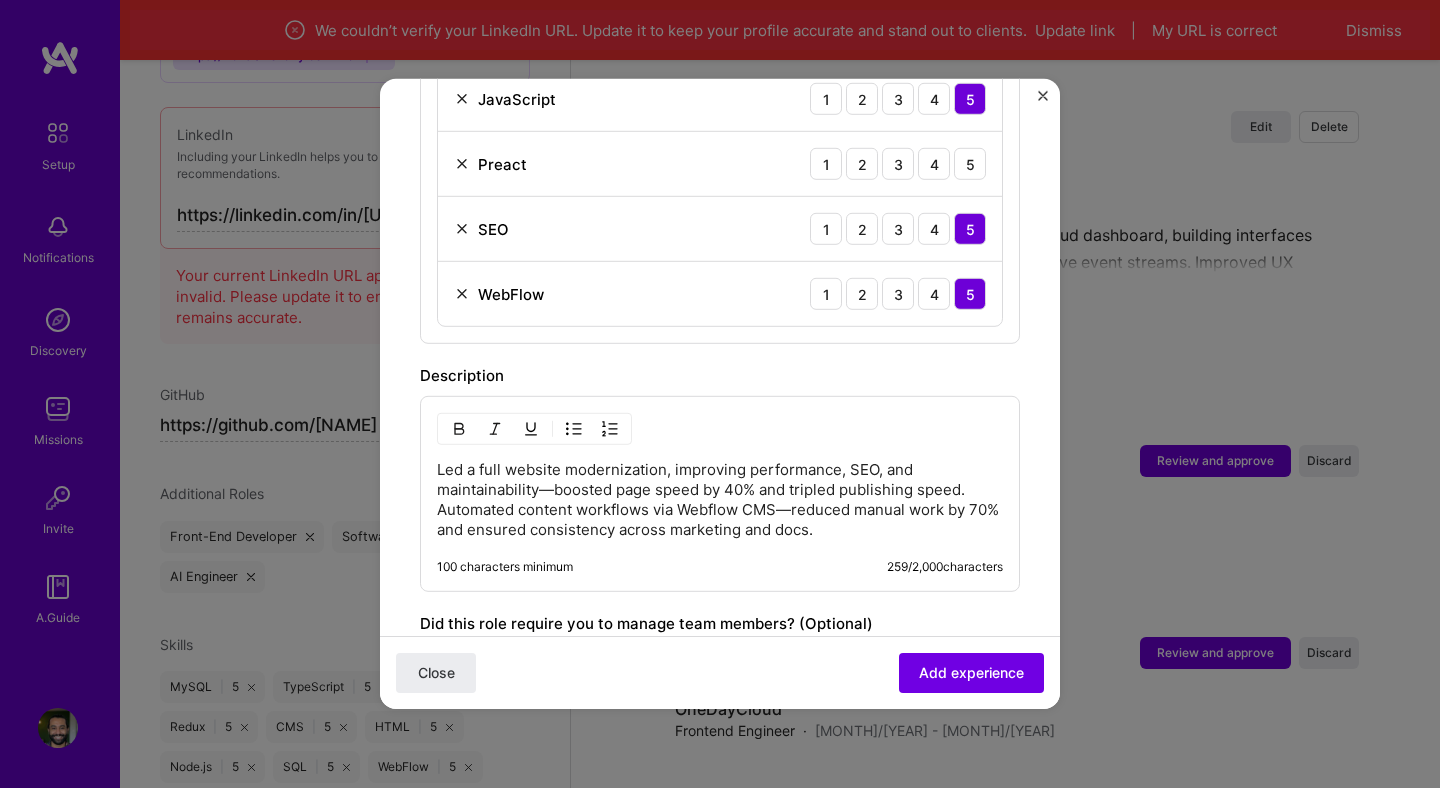 click at bounding box center [462, 164] 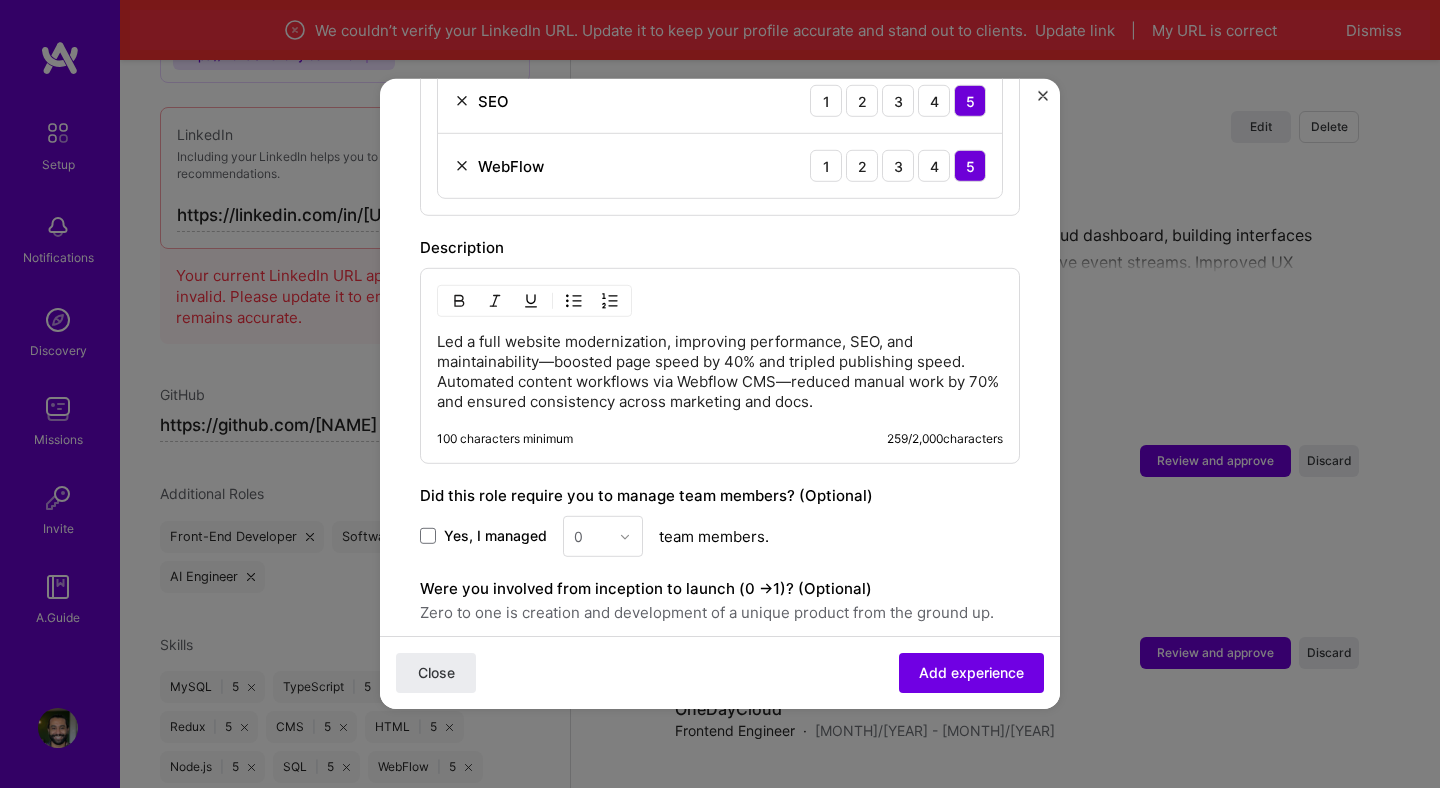 scroll, scrollTop: 1084, scrollLeft: 0, axis: vertical 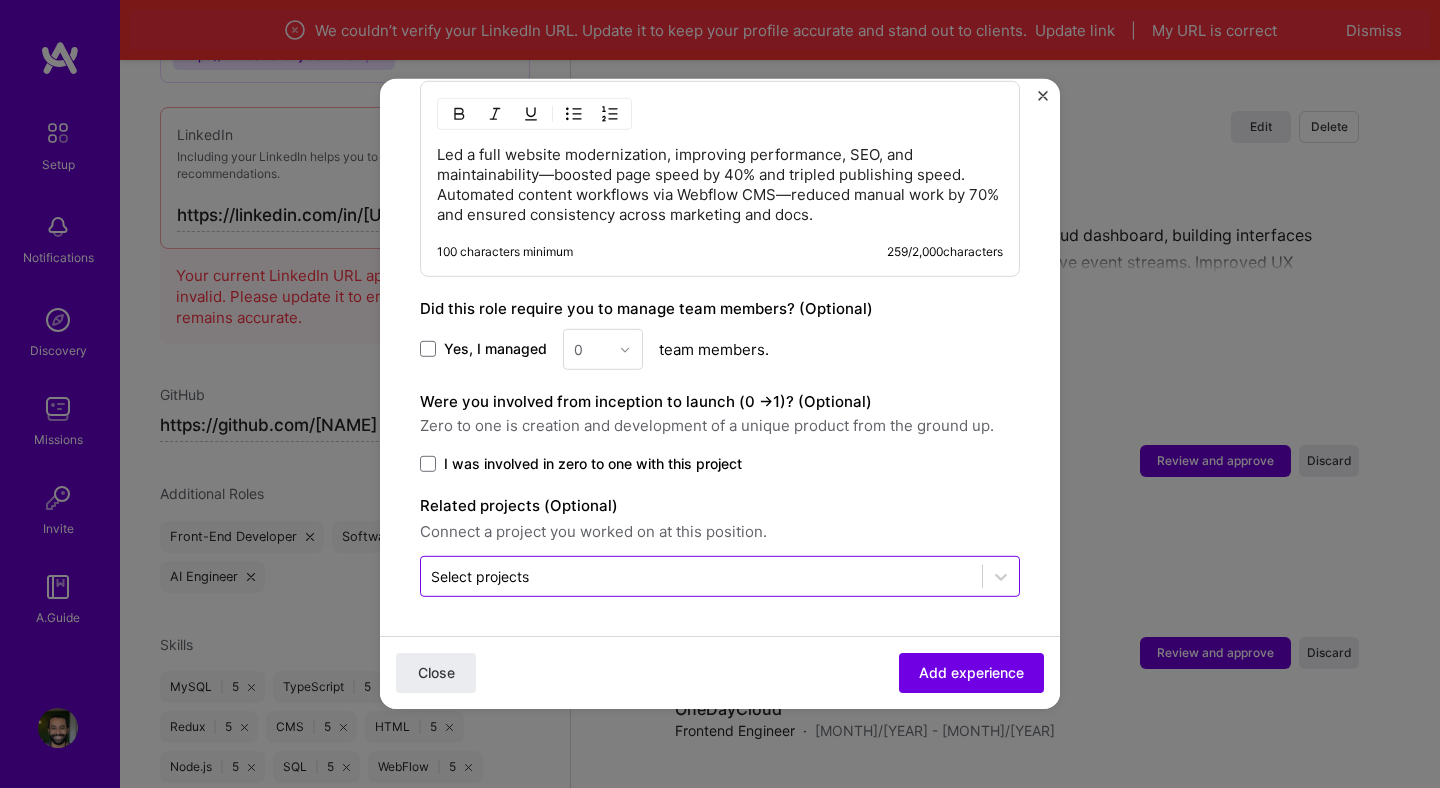 click at bounding box center (701, 576) 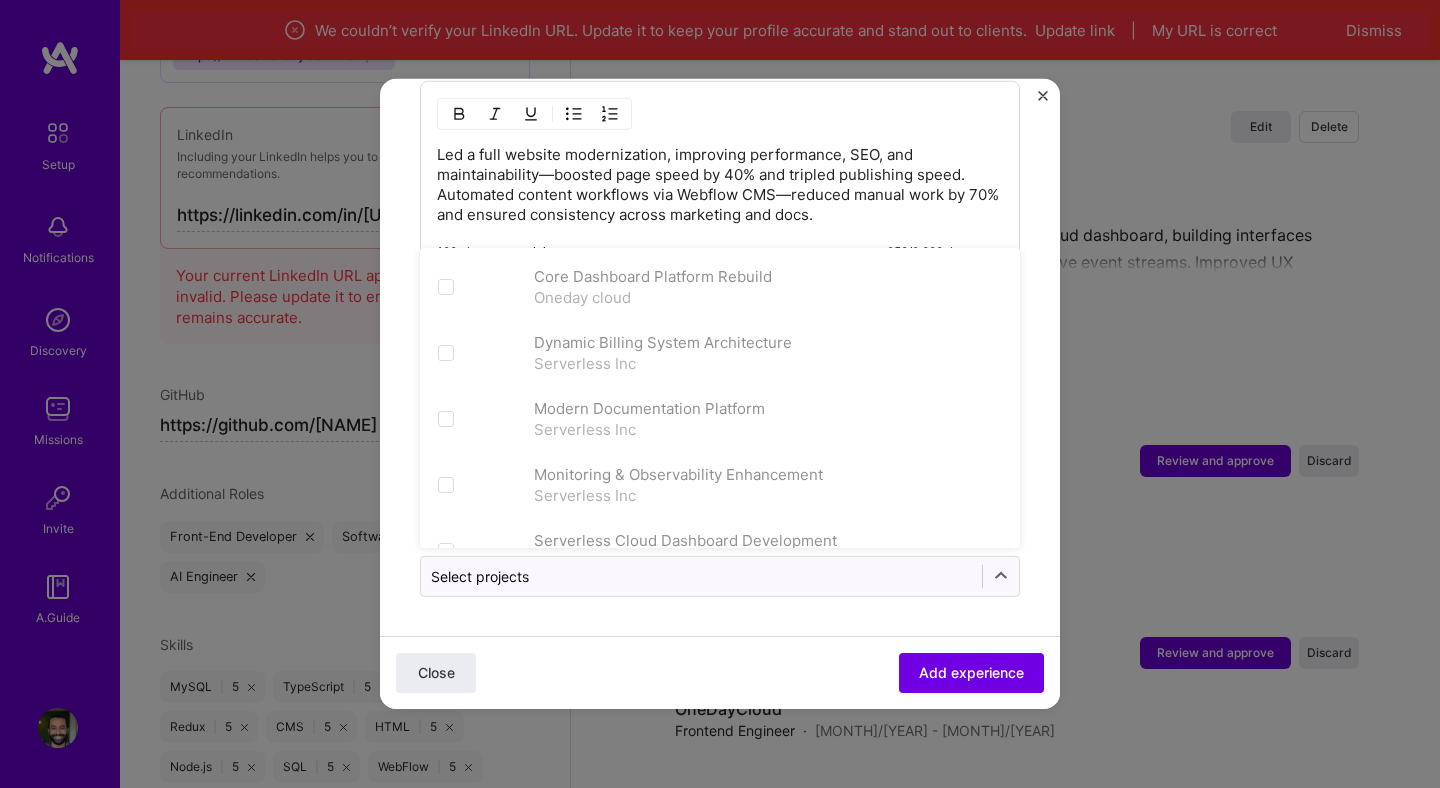 click on "Close Add experience" at bounding box center (720, 672) 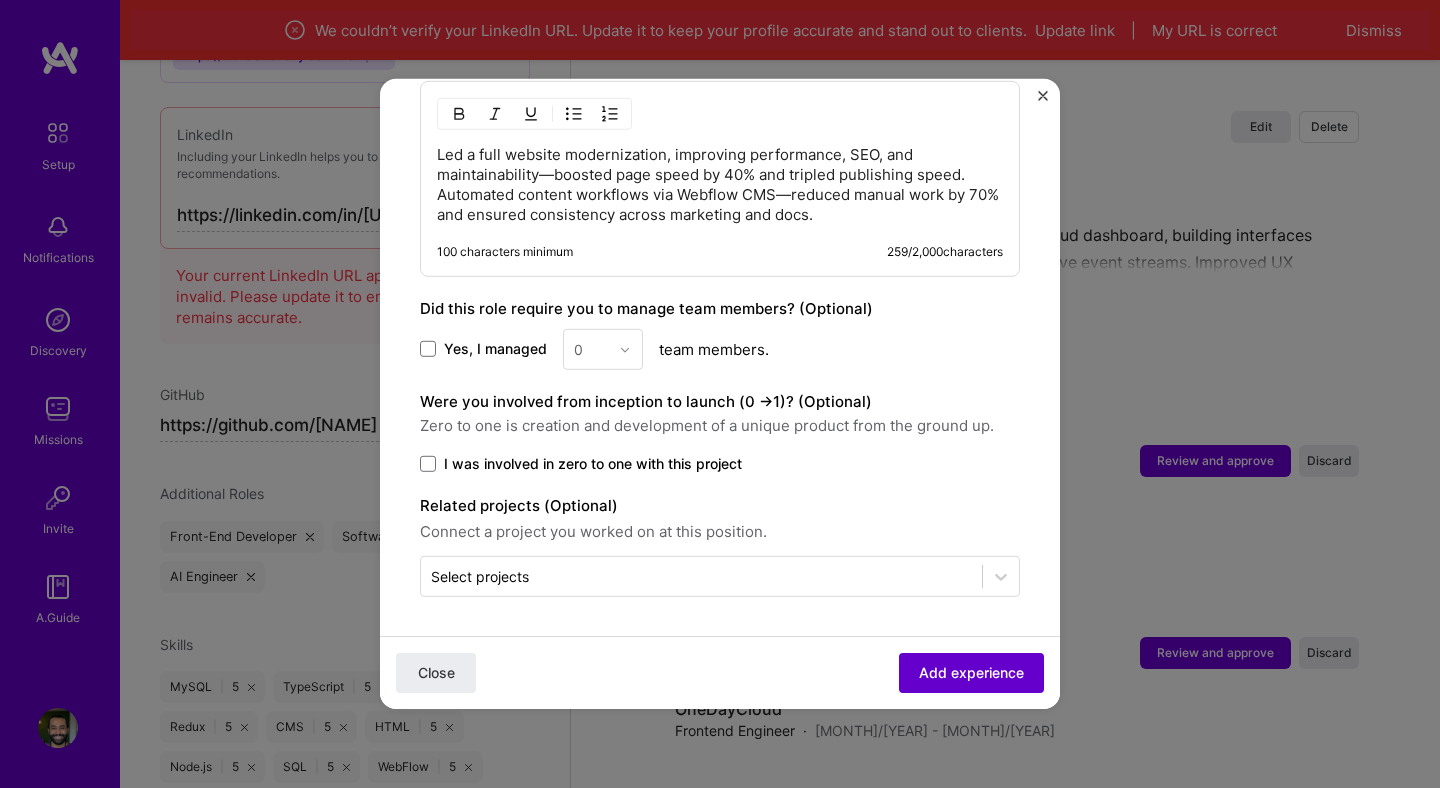 click on "Add experience" at bounding box center (971, 673) 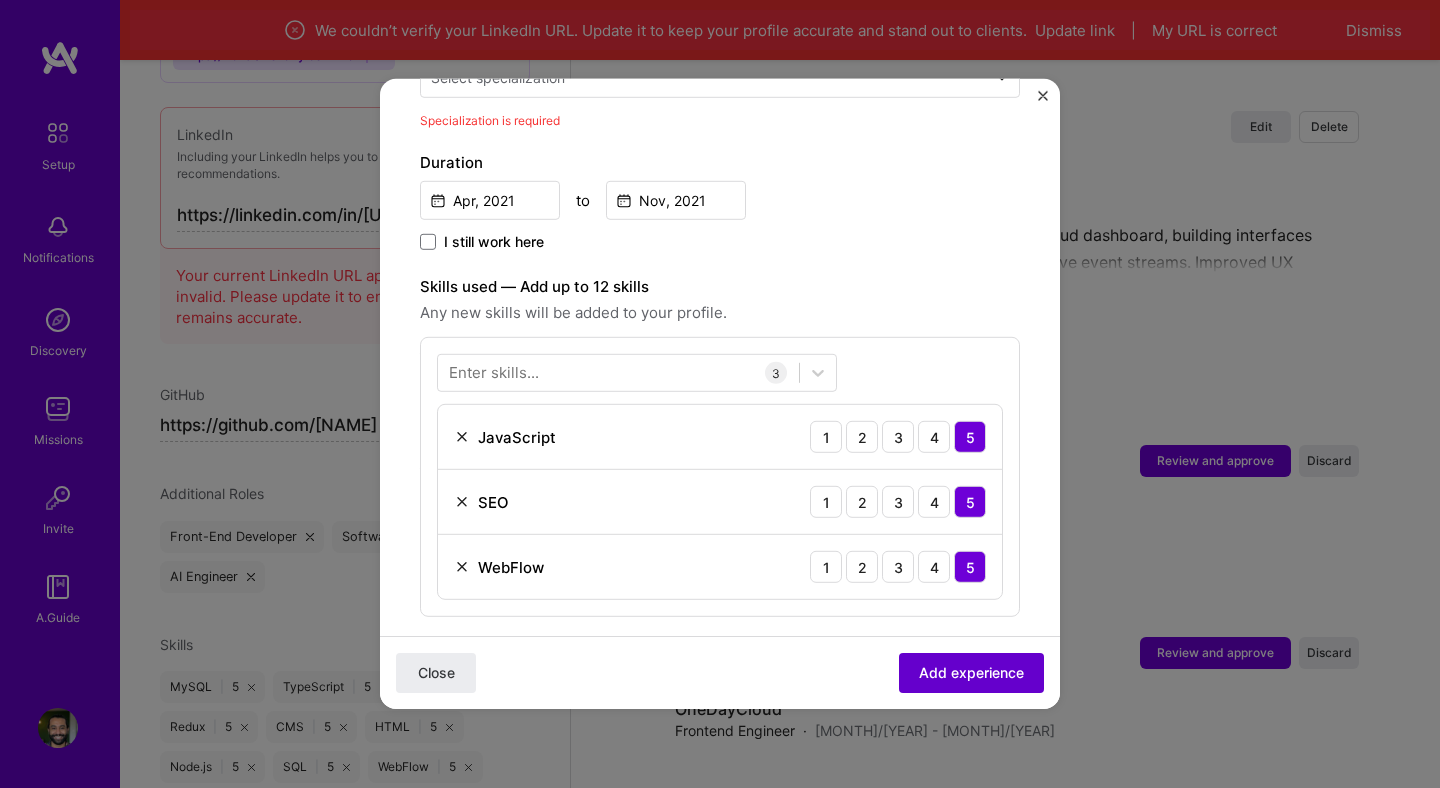 scroll, scrollTop: 415, scrollLeft: 0, axis: vertical 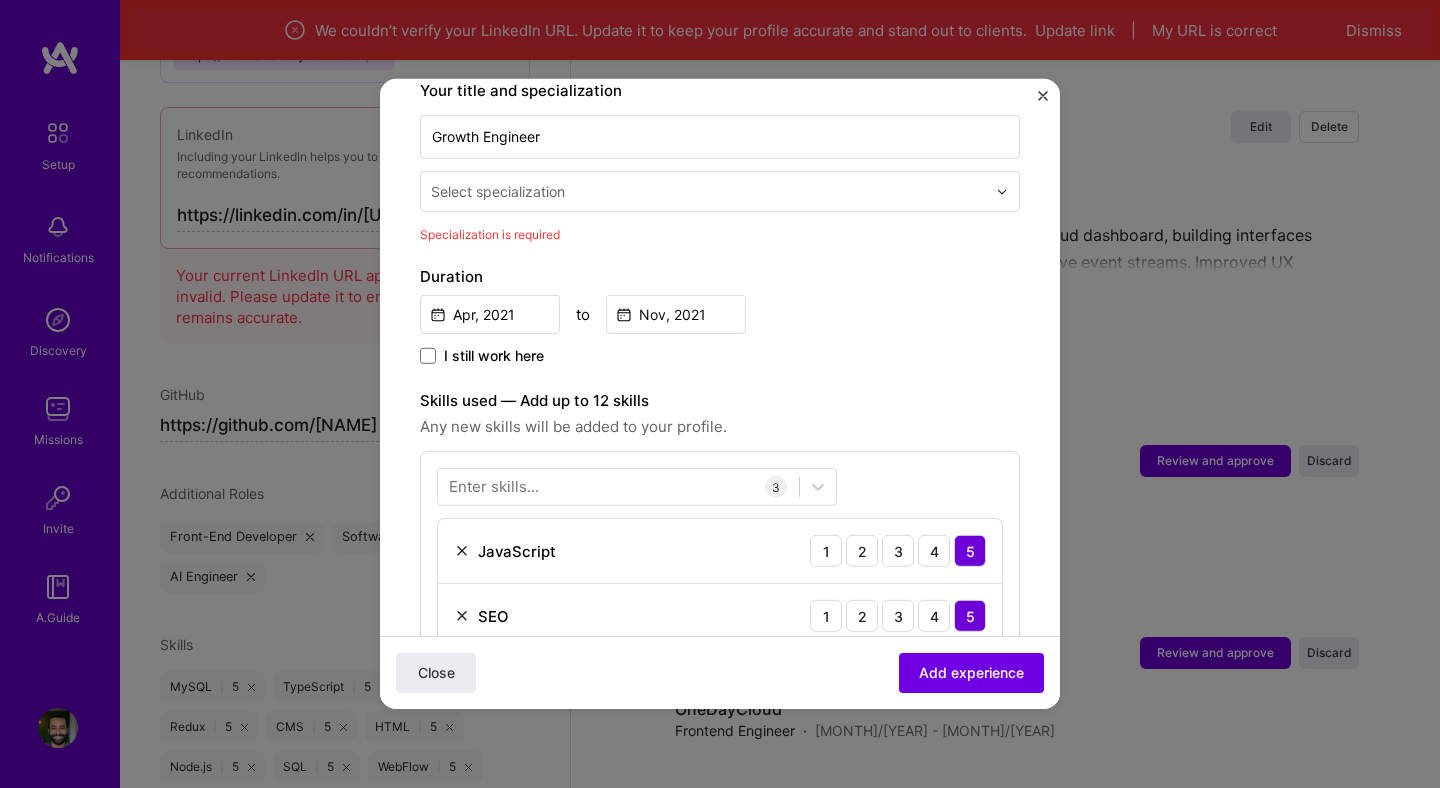 click on "Select specialization" at bounding box center (498, 191) 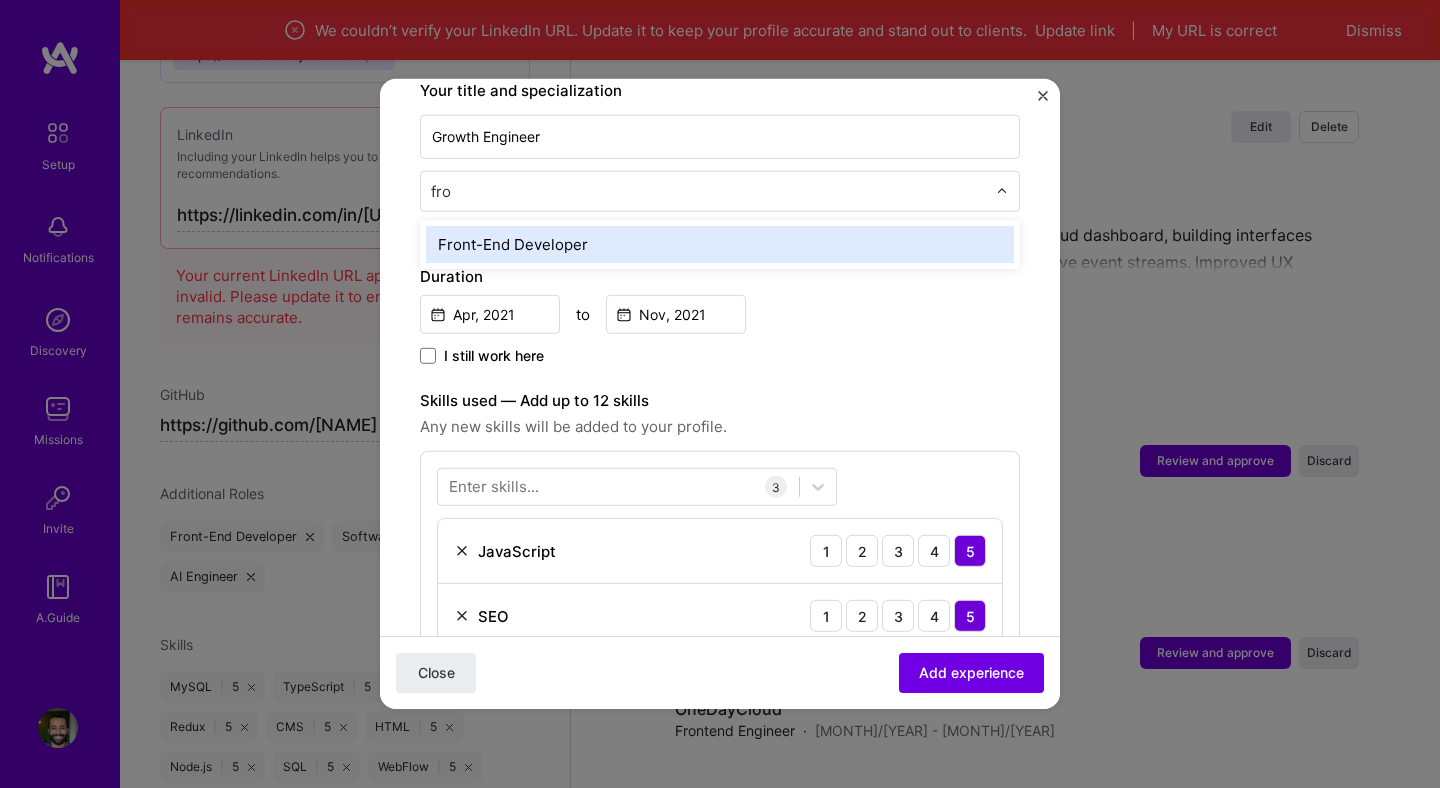 type on "fron" 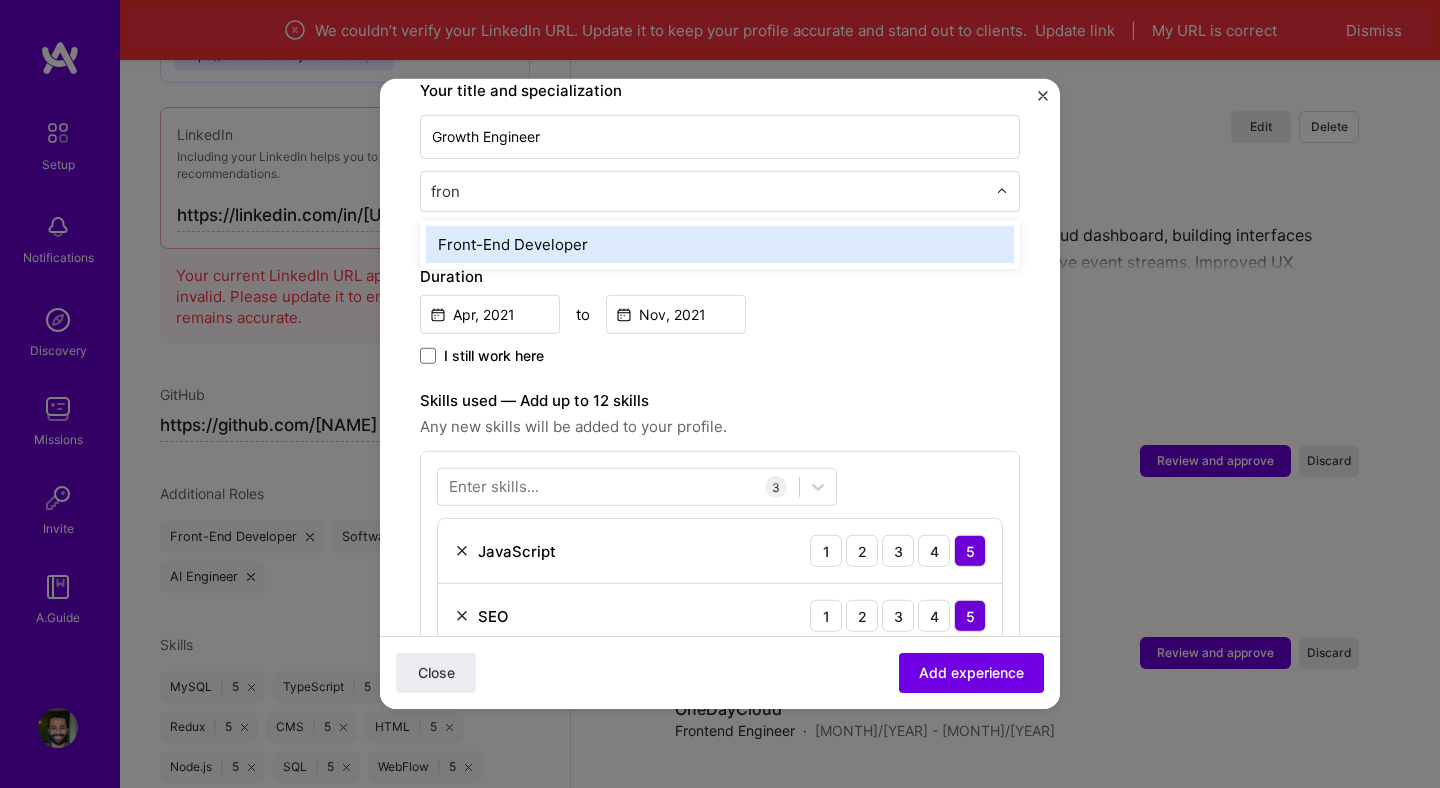 click on "Front-End Developer" at bounding box center [720, 244] 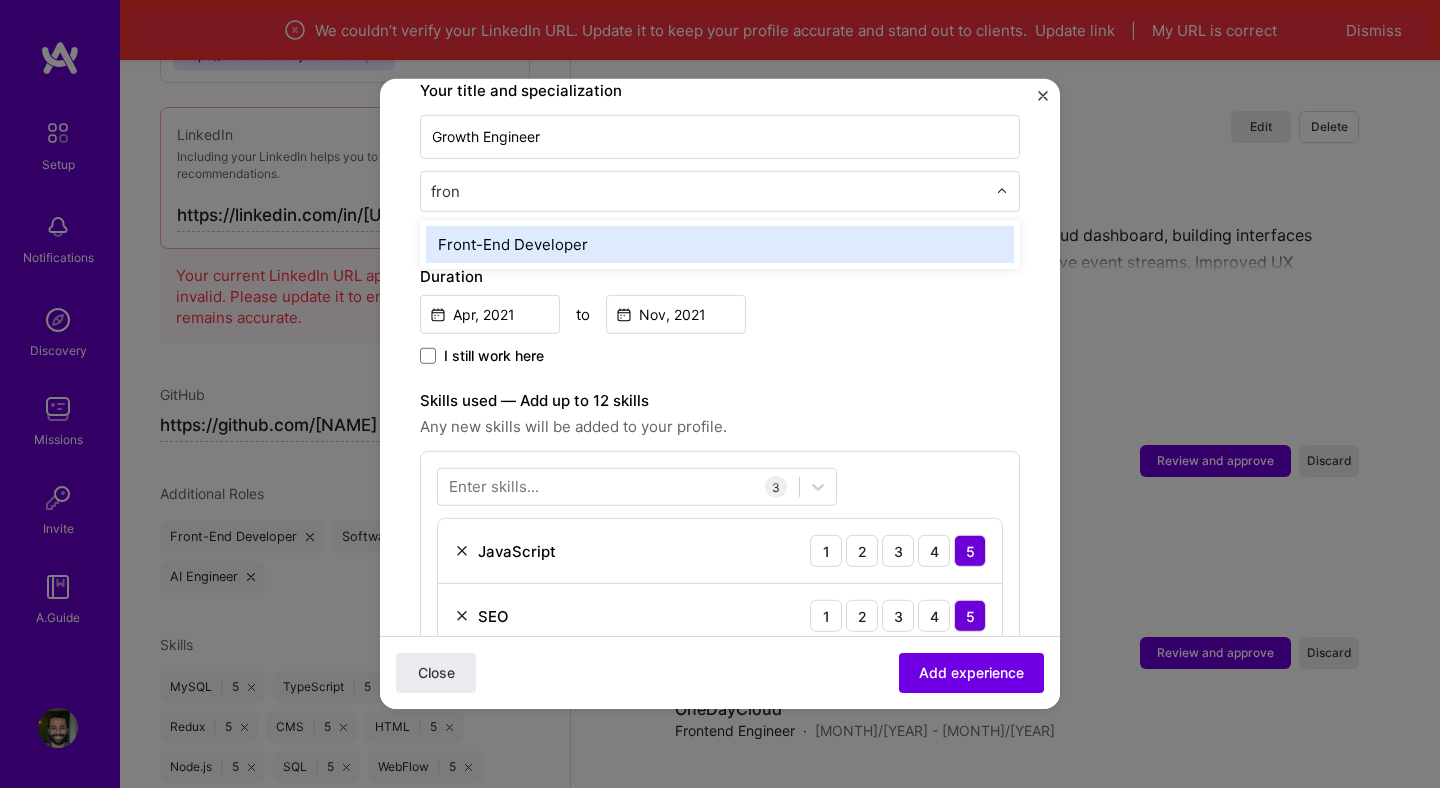 type 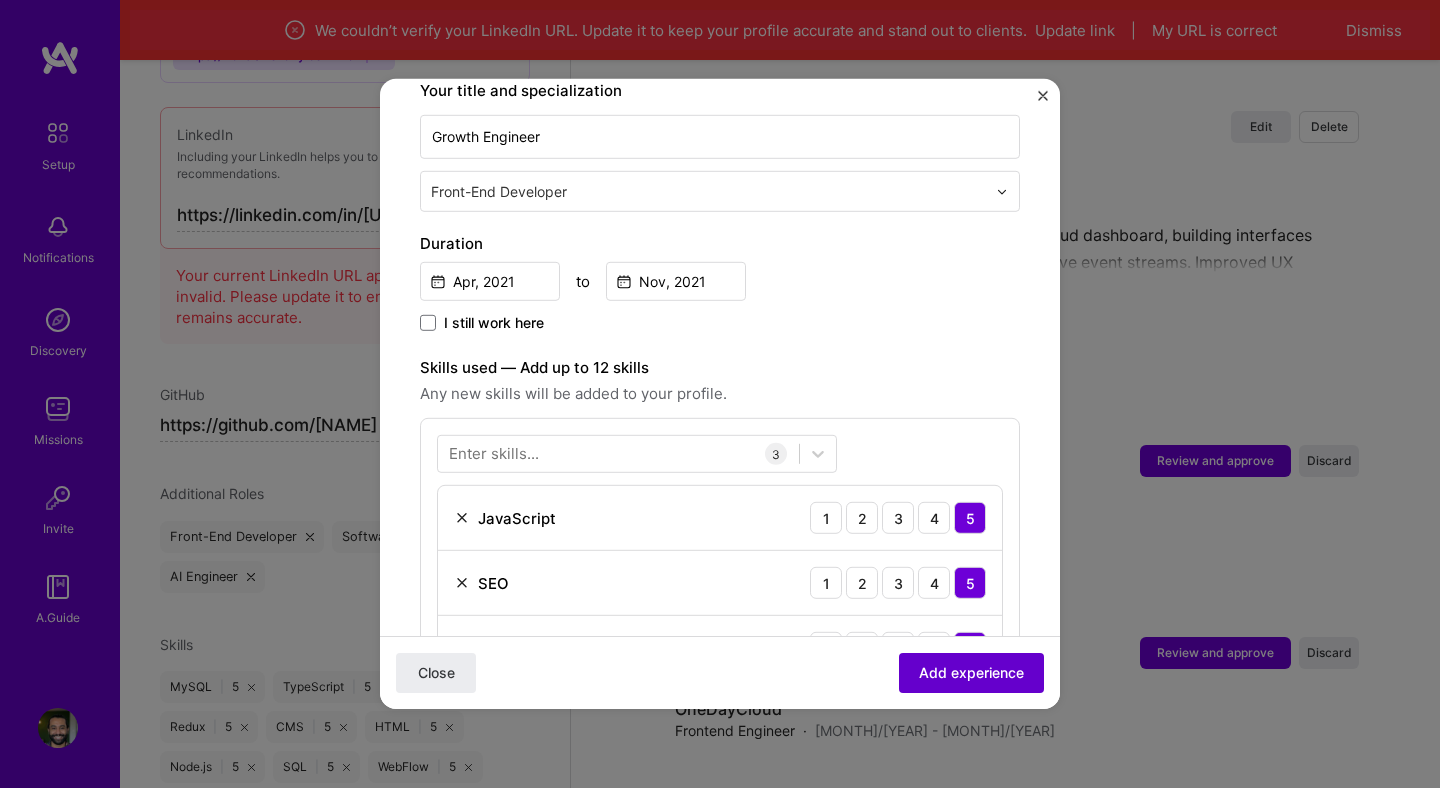 click on "Add experience" at bounding box center [971, 673] 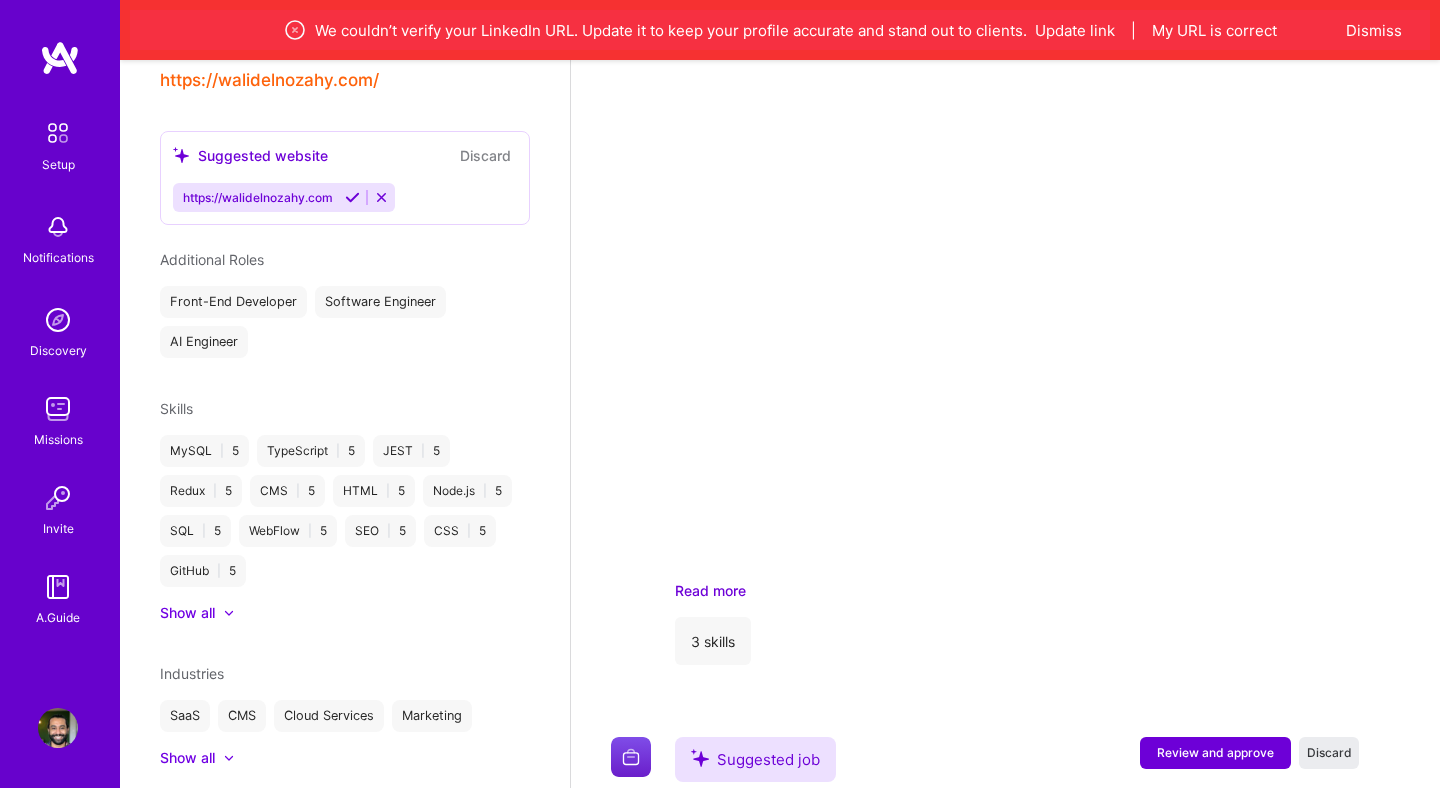 scroll, scrollTop: 790, scrollLeft: 0, axis: vertical 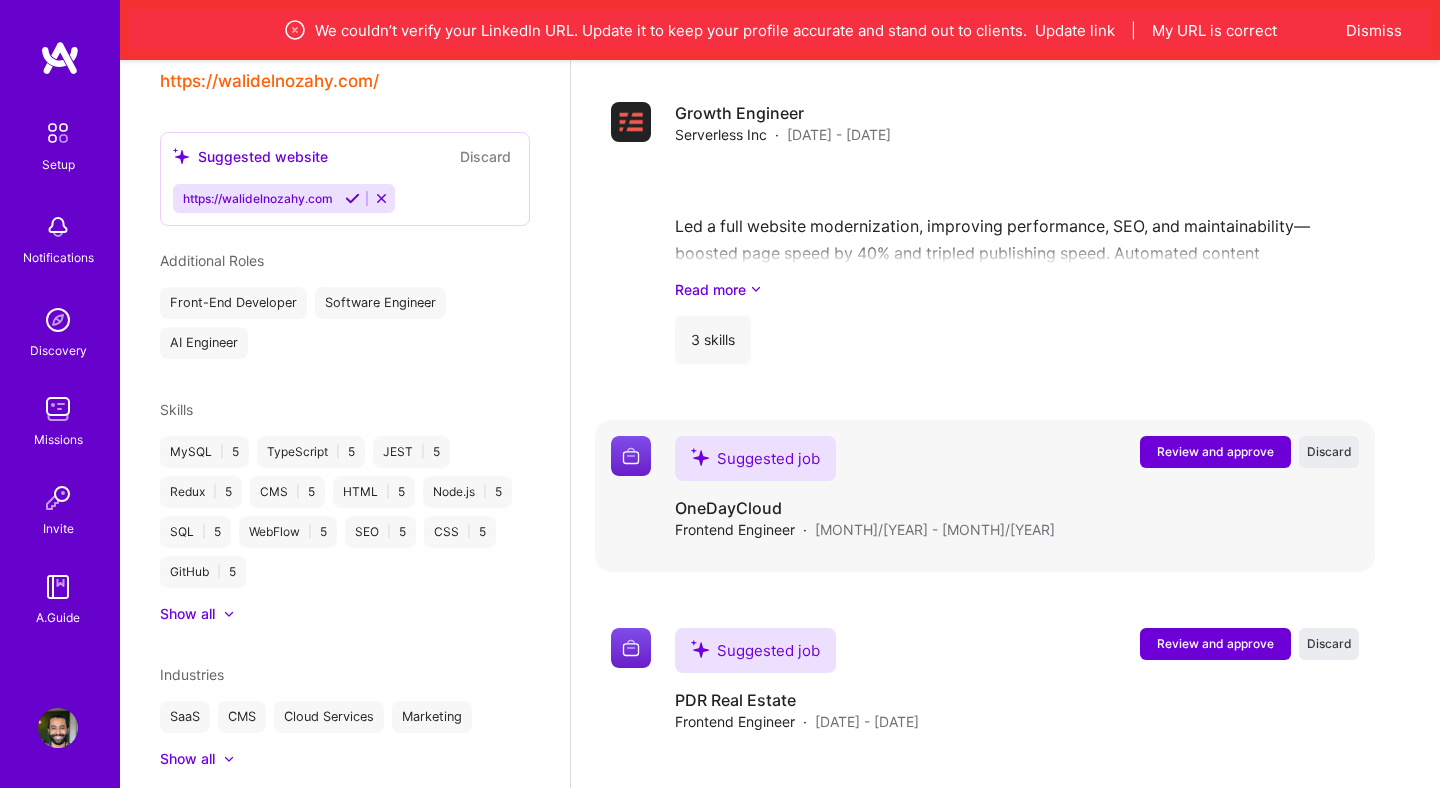 click on "Review and approve" at bounding box center [1215, 451] 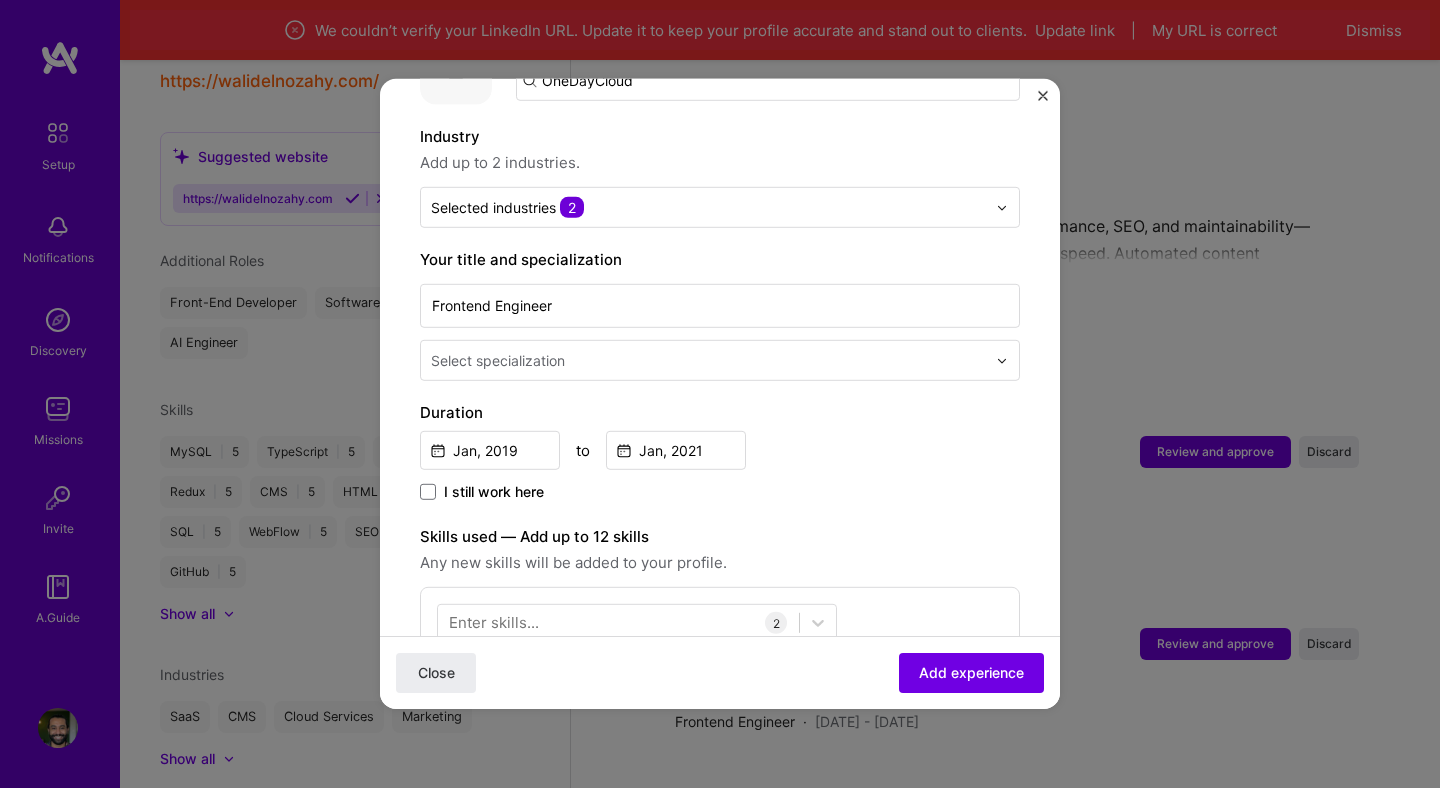 scroll, scrollTop: 251, scrollLeft: 0, axis: vertical 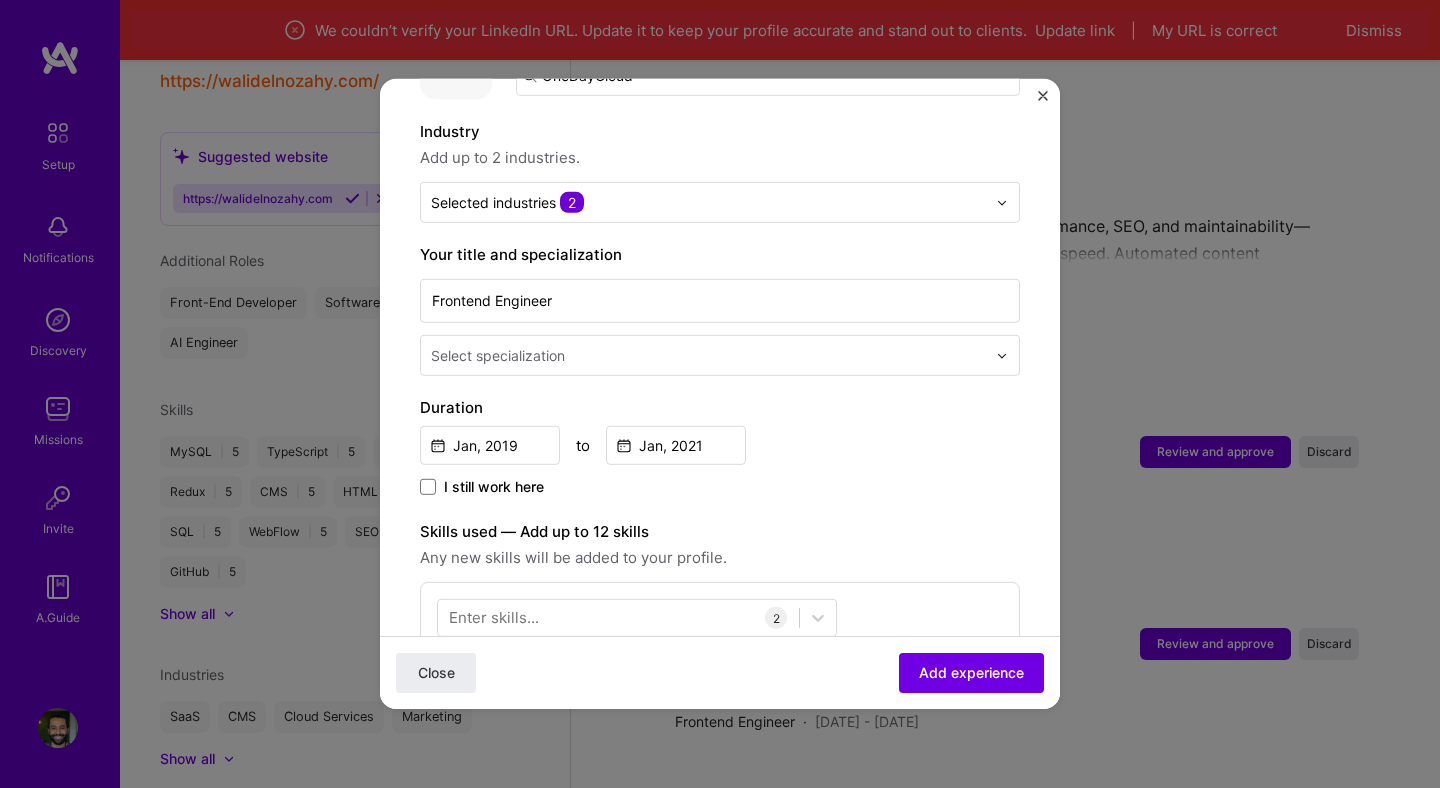 click on "Select specialization" at bounding box center [708, 355] 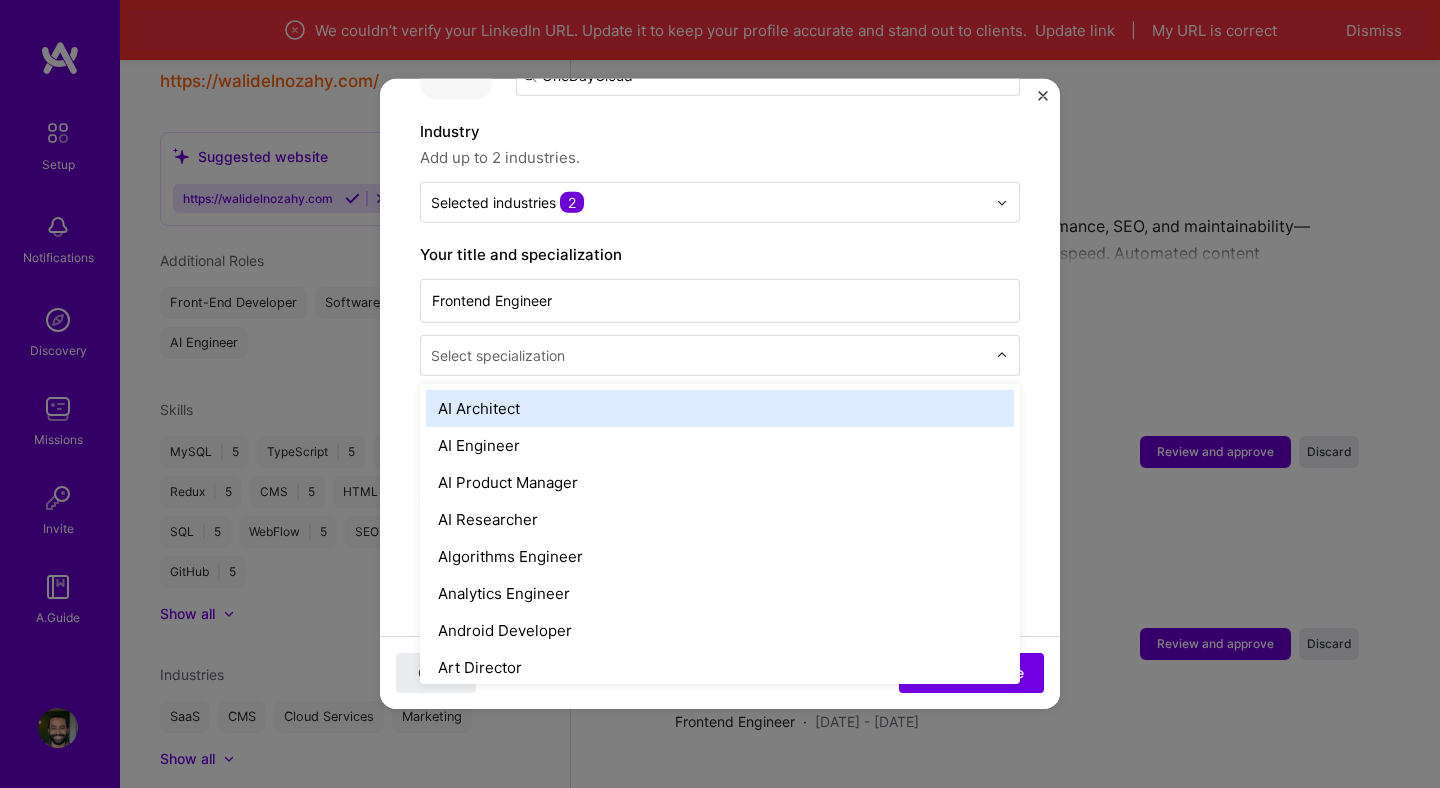 type on "f" 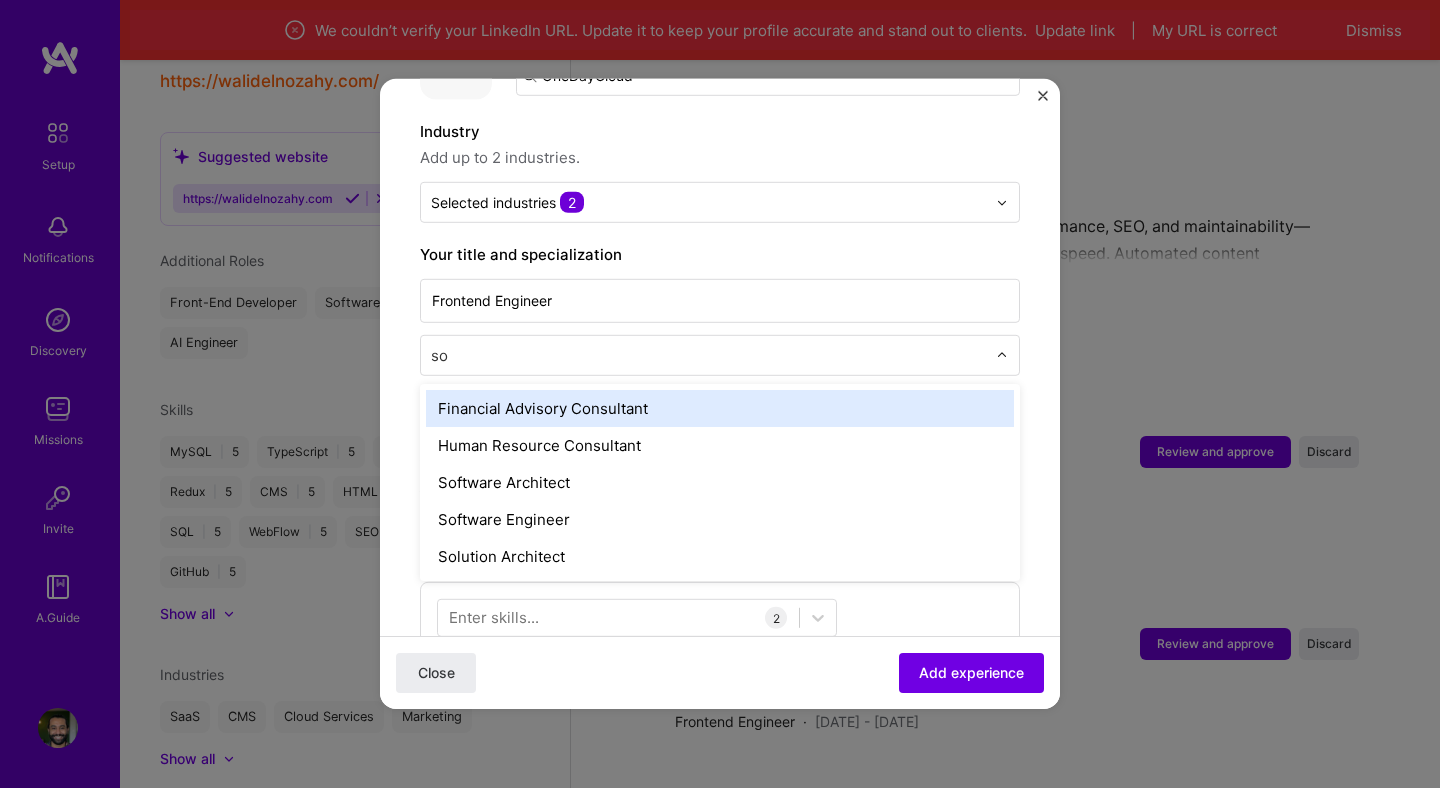 type on "so" 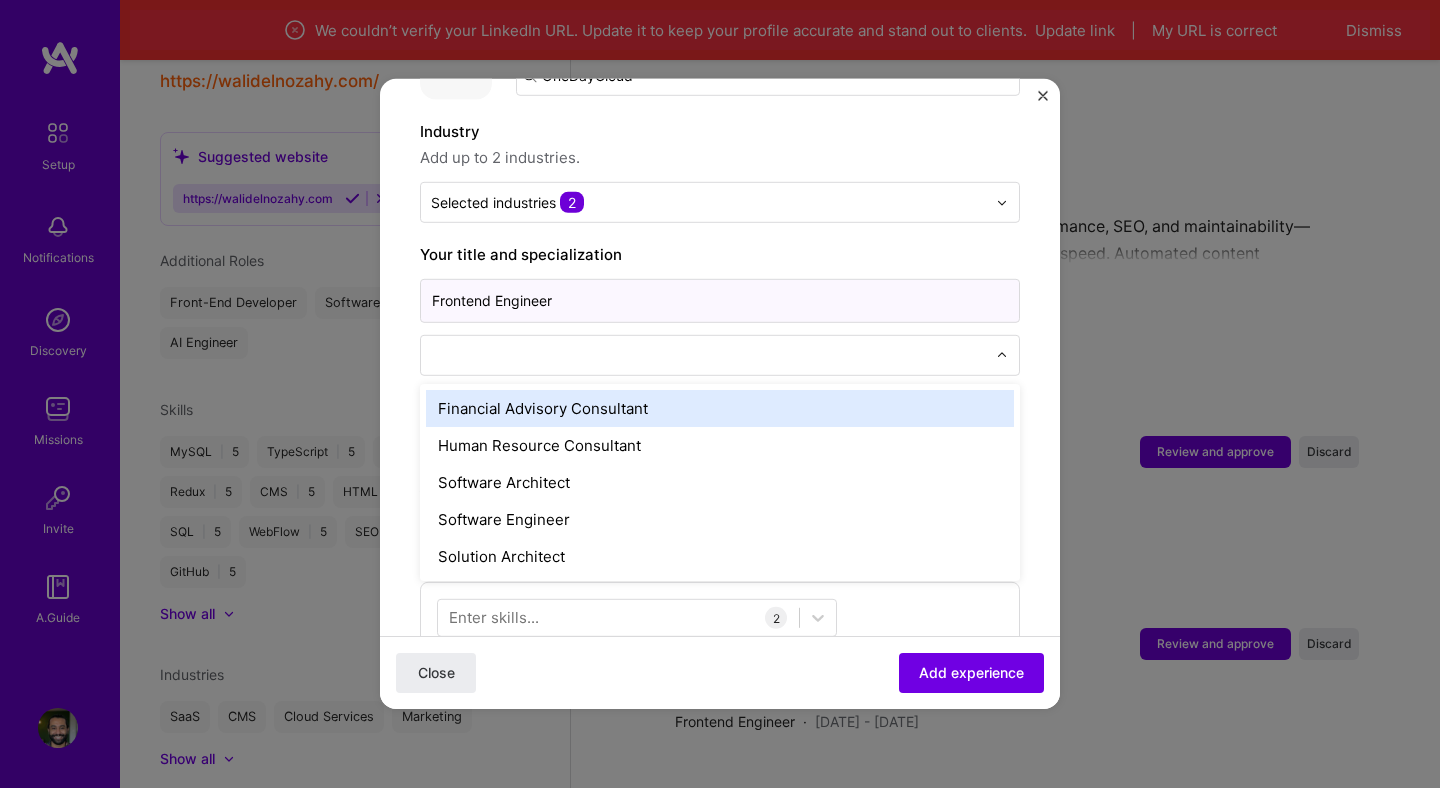 click on "Frontend Engineer" at bounding box center (720, 301) 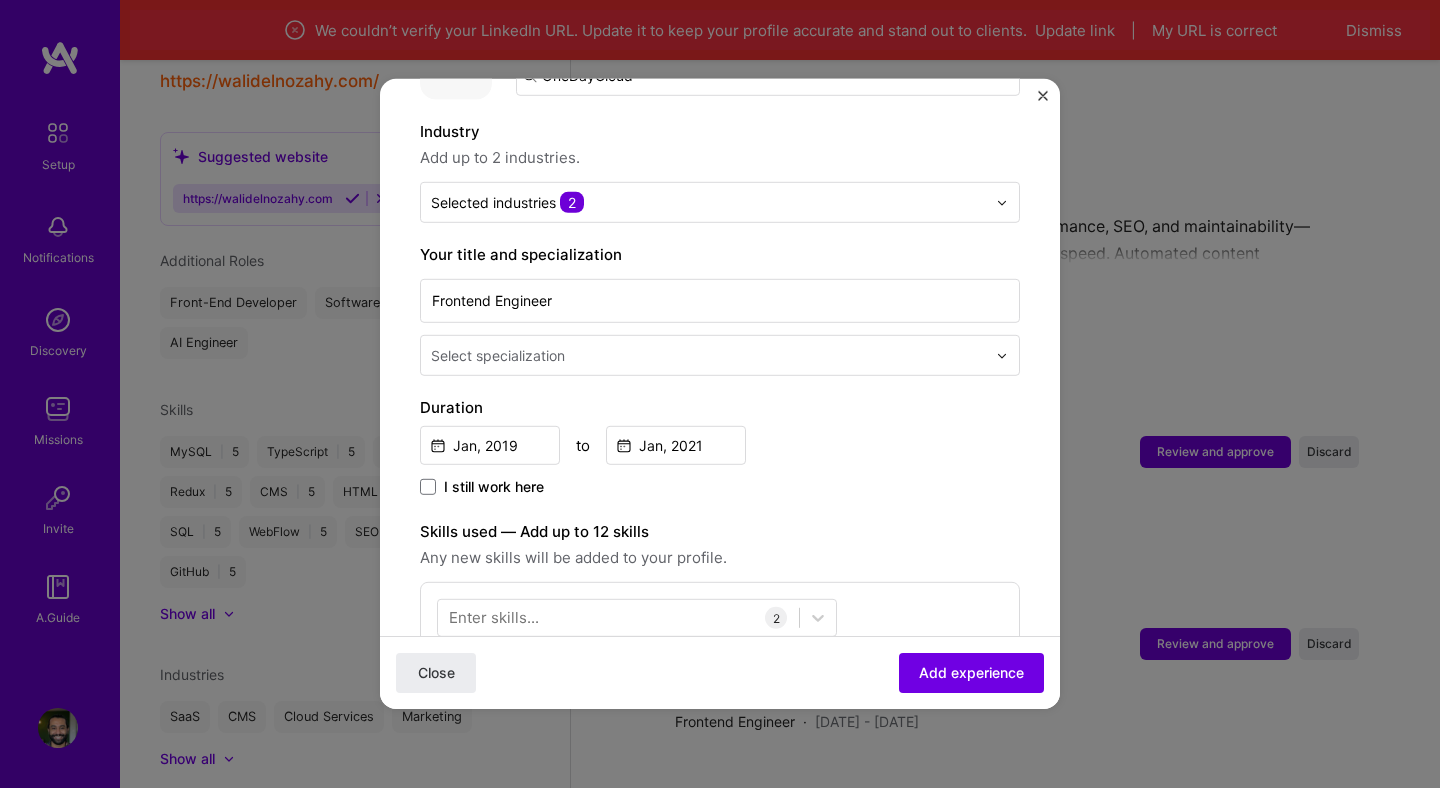 click at bounding box center (710, 355) 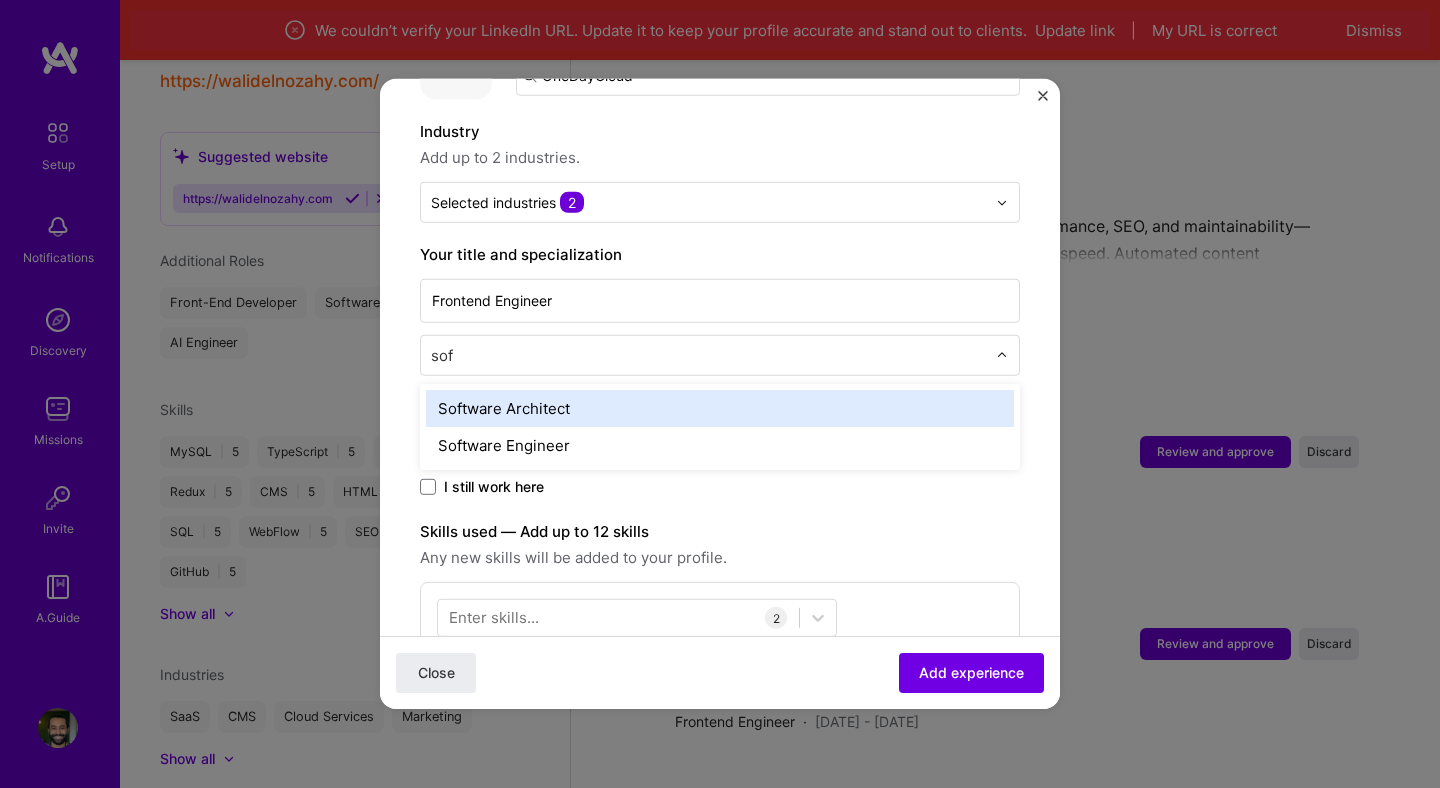 type on "soft" 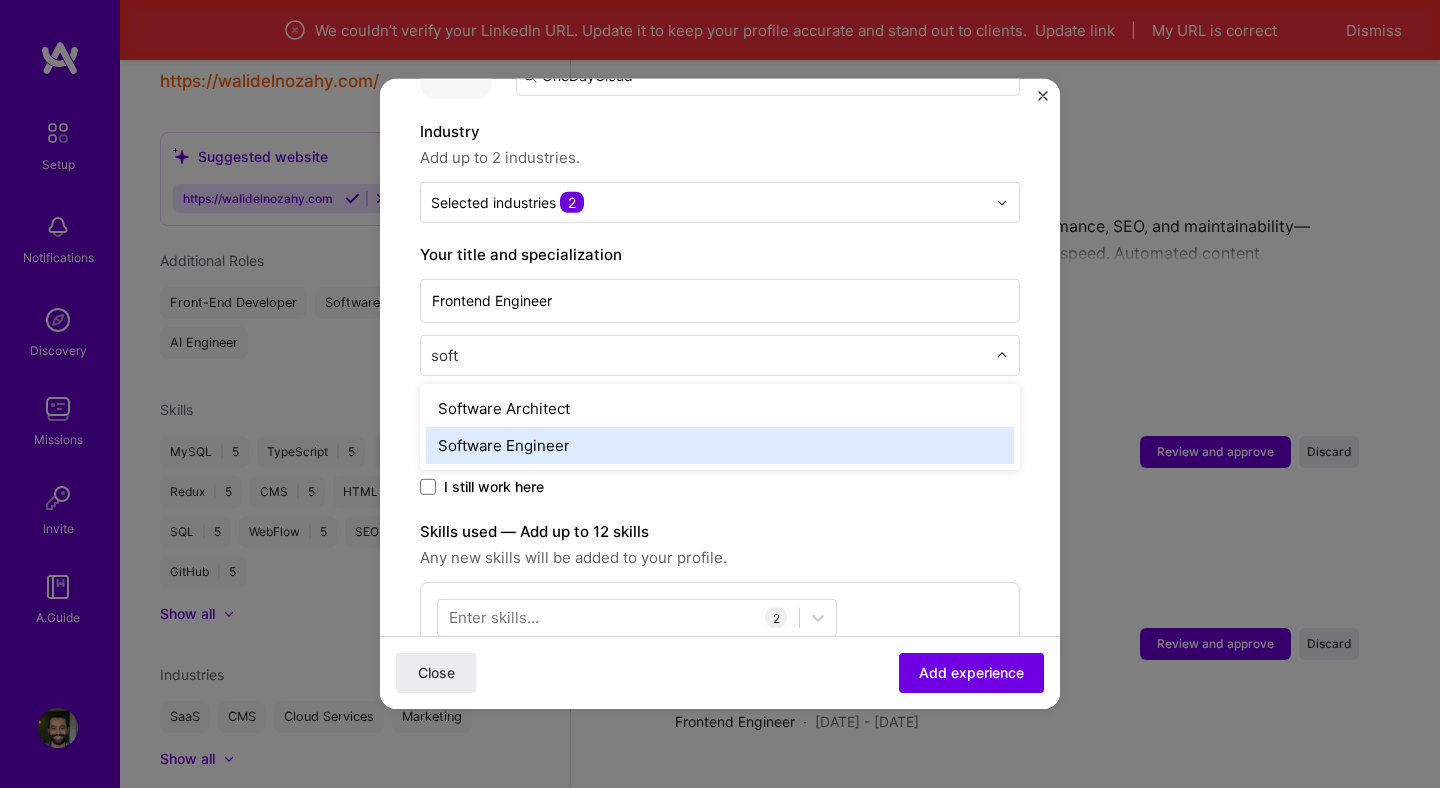 click on "Software Engineer" at bounding box center (720, 445) 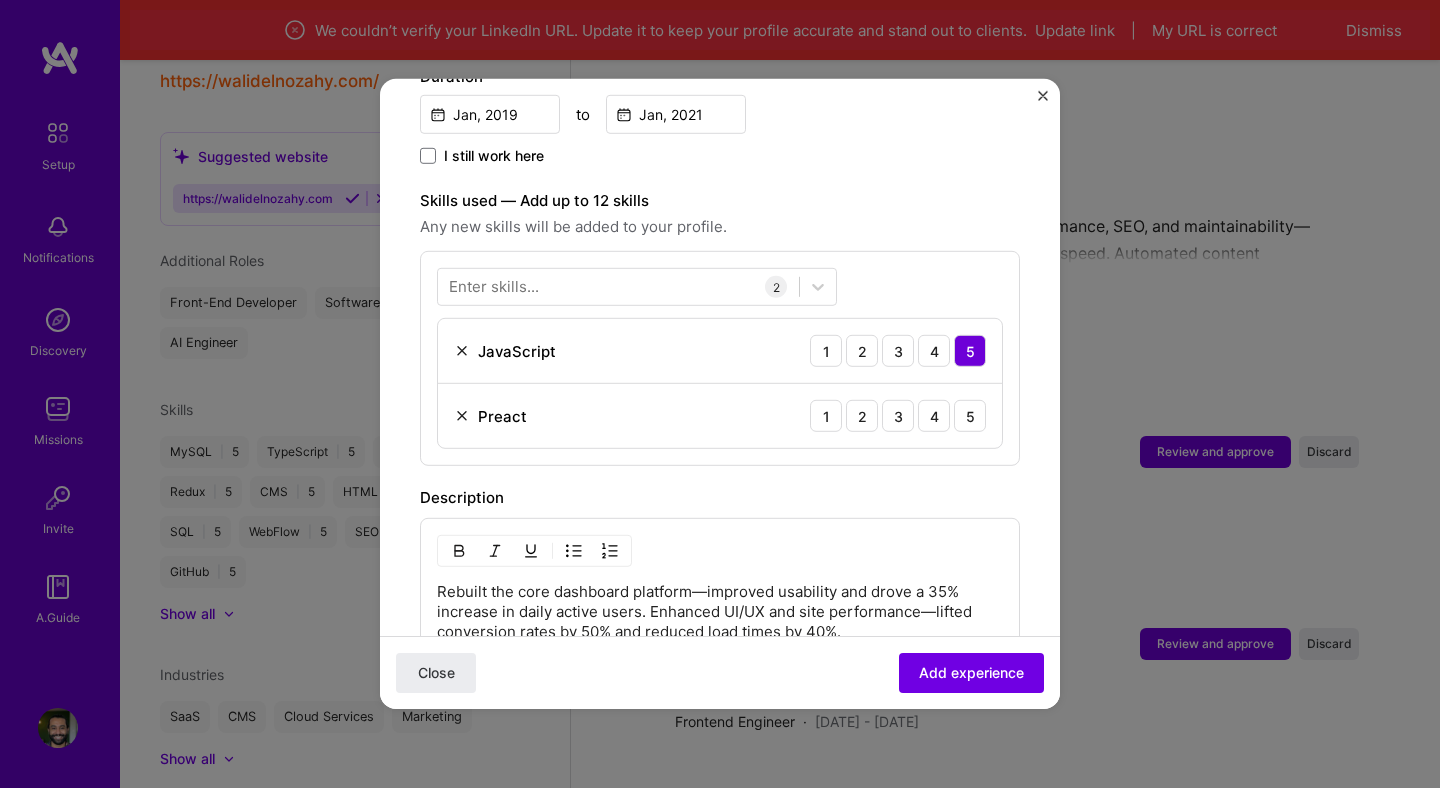 scroll, scrollTop: 547, scrollLeft: 0, axis: vertical 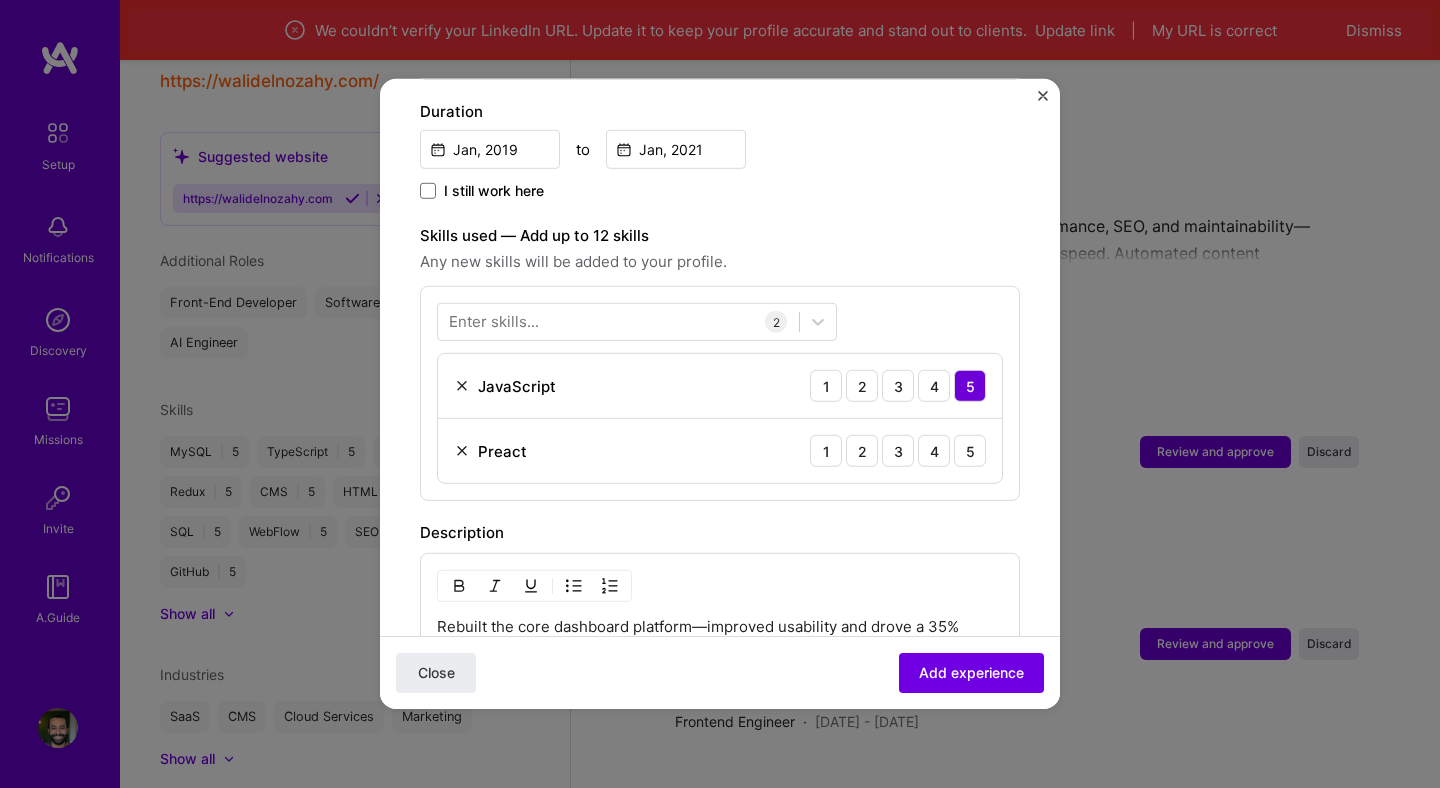 click at bounding box center (462, 451) 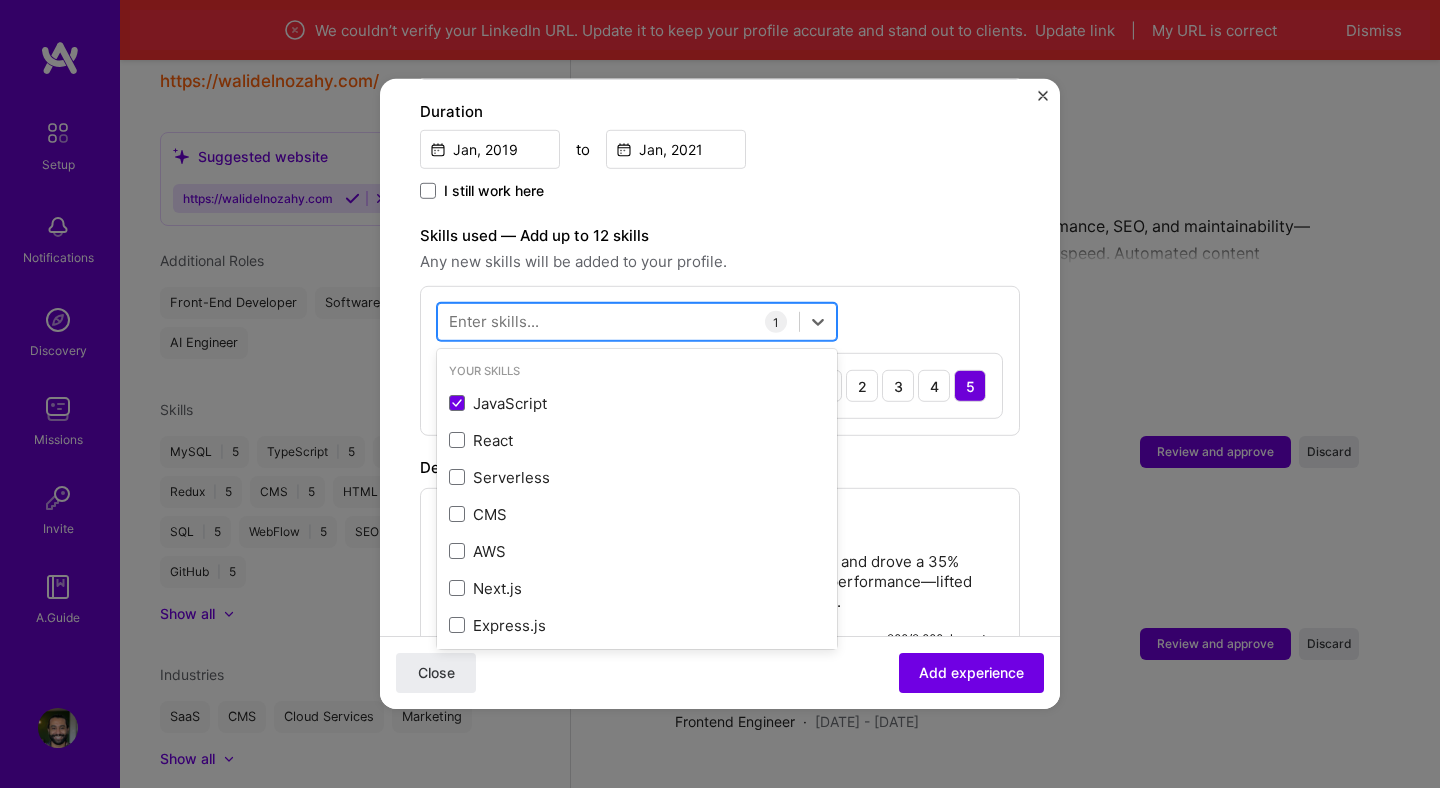 click at bounding box center (618, 321) 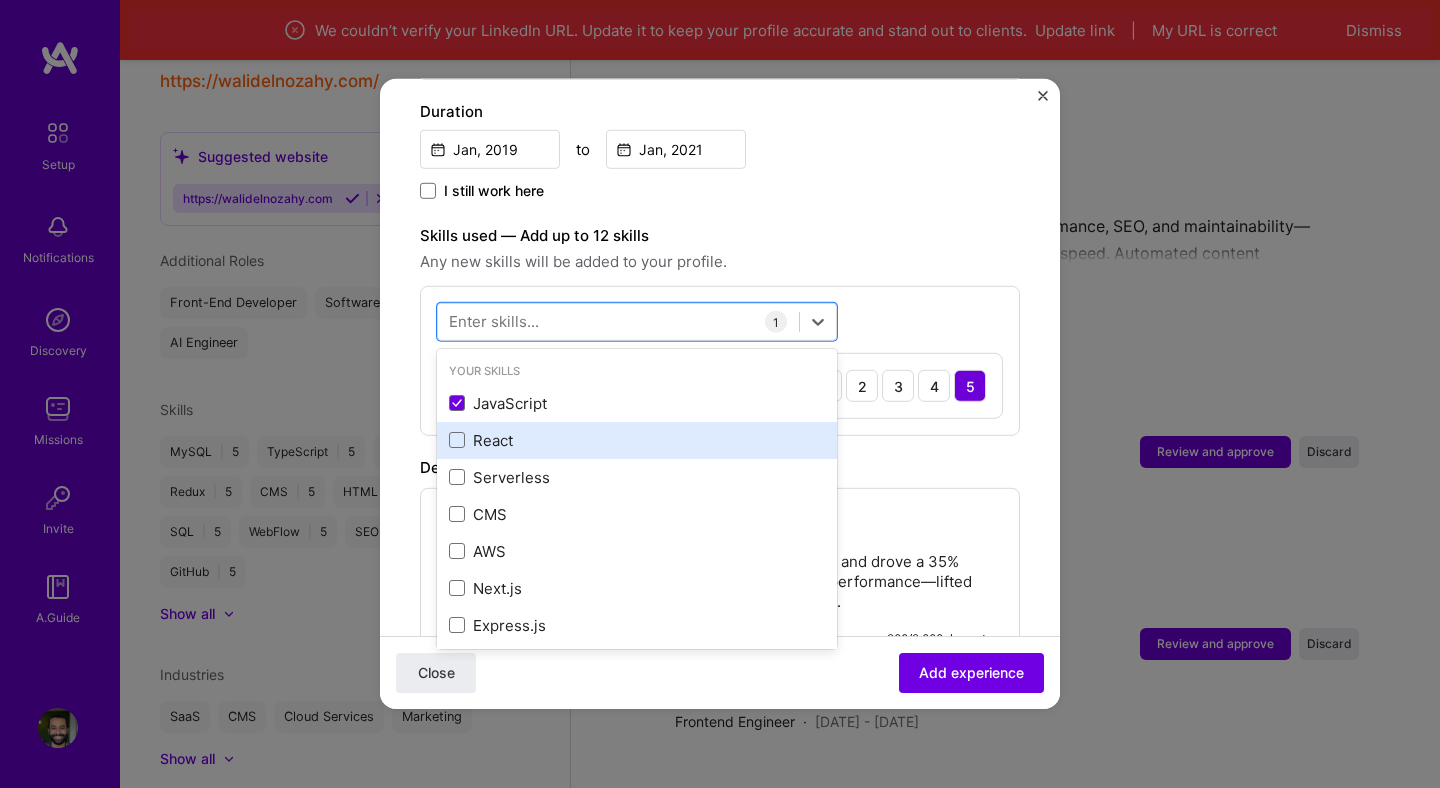 click on "React" at bounding box center (637, 440) 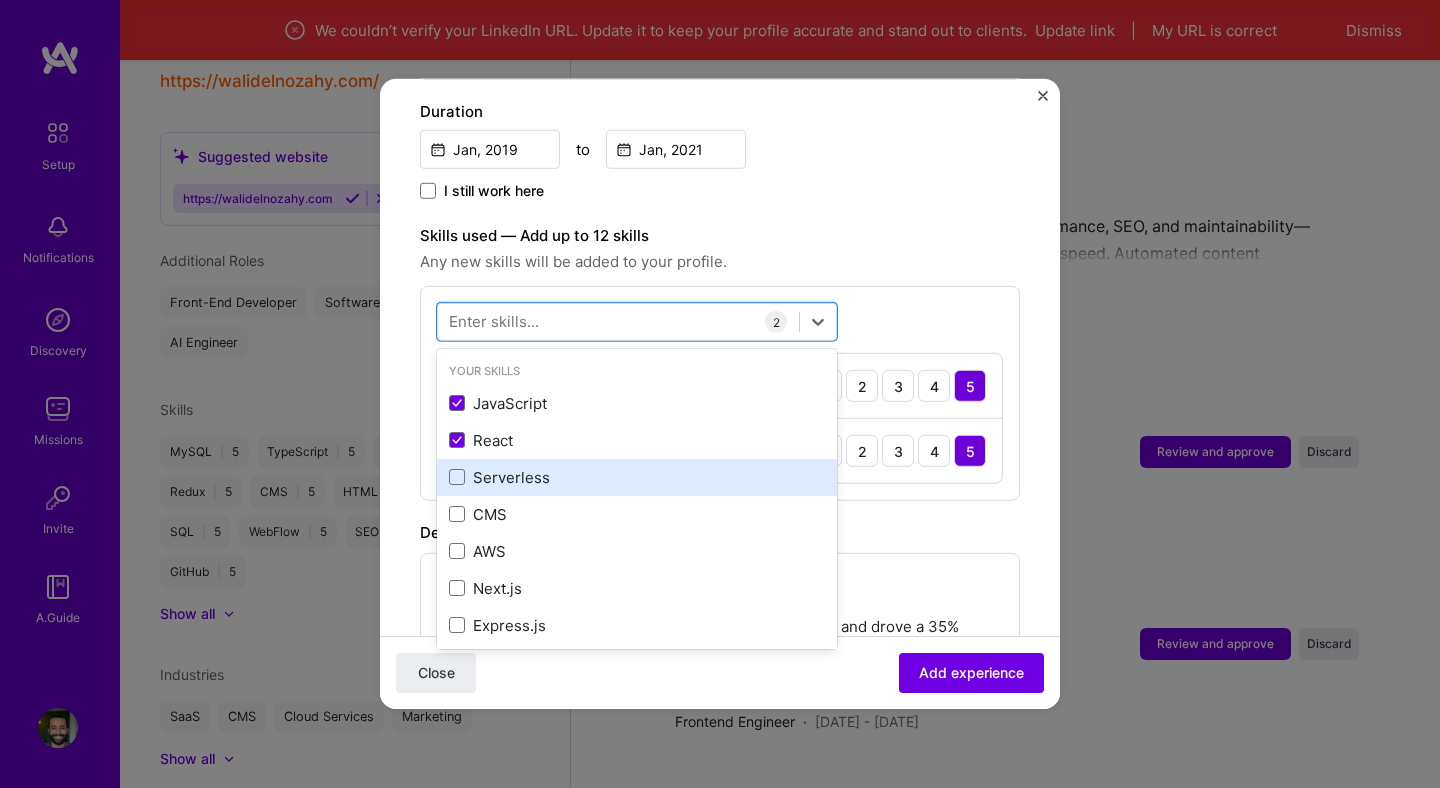click on "Serverless" at bounding box center [637, 477] 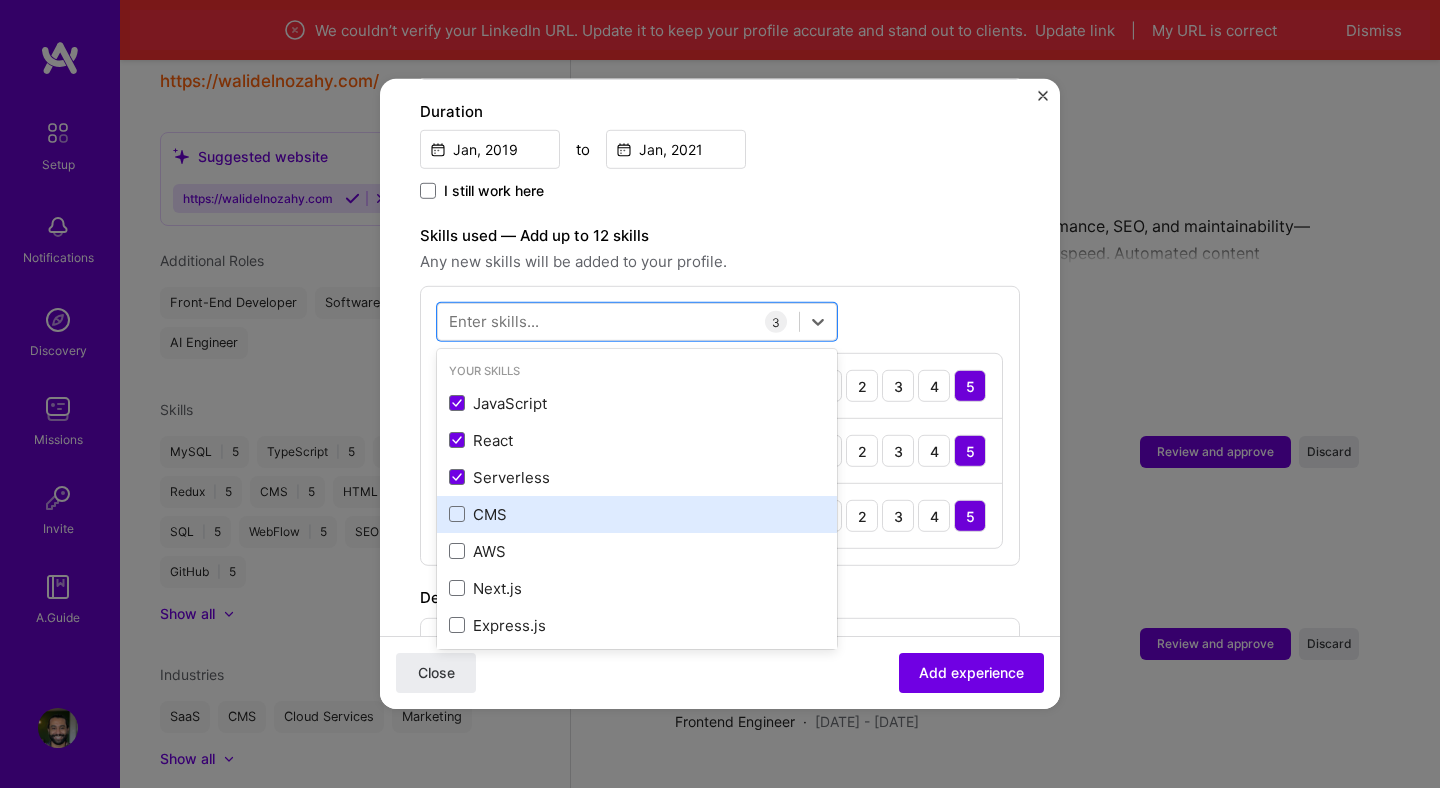 click on "CMS" at bounding box center [637, 514] 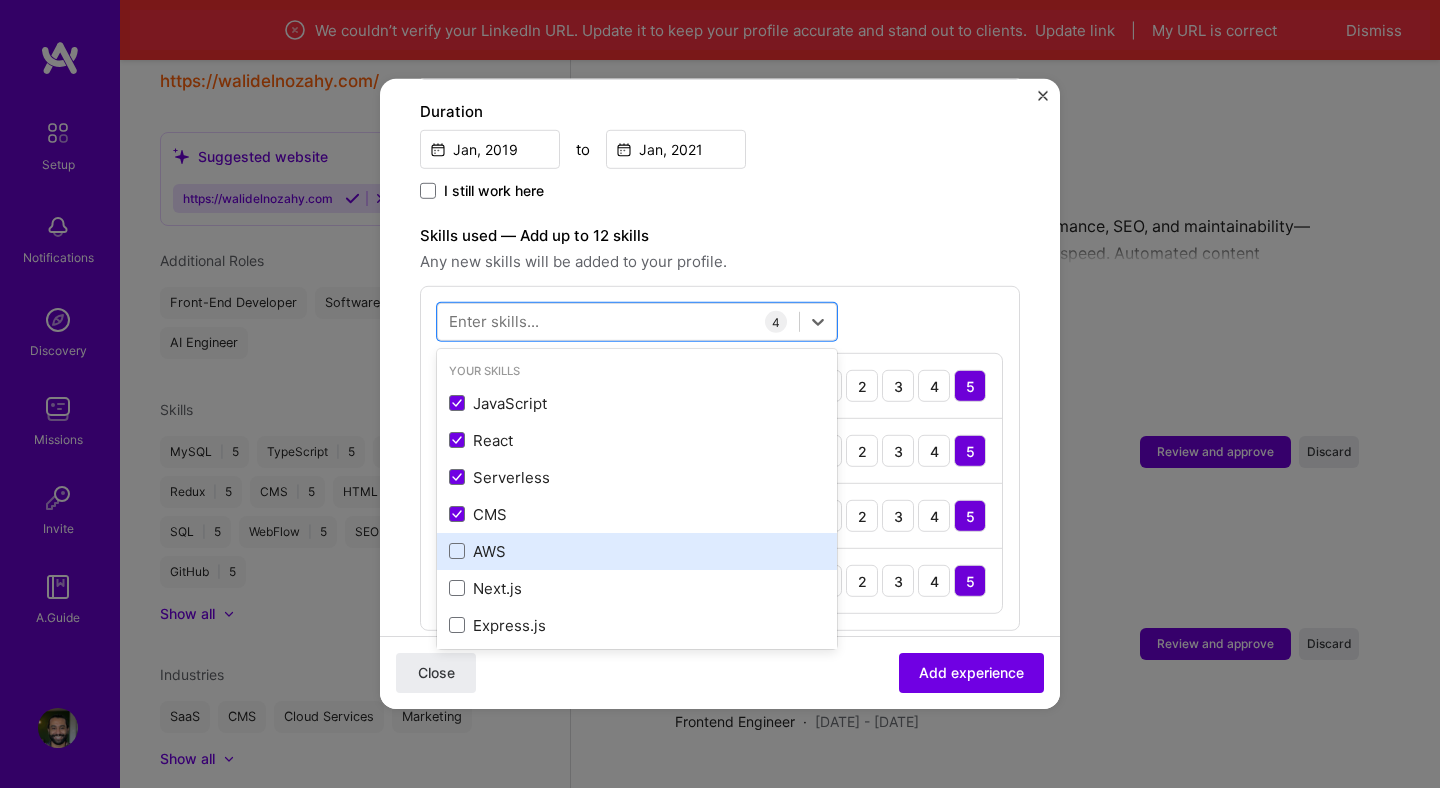 click on "AWS" at bounding box center (637, 551) 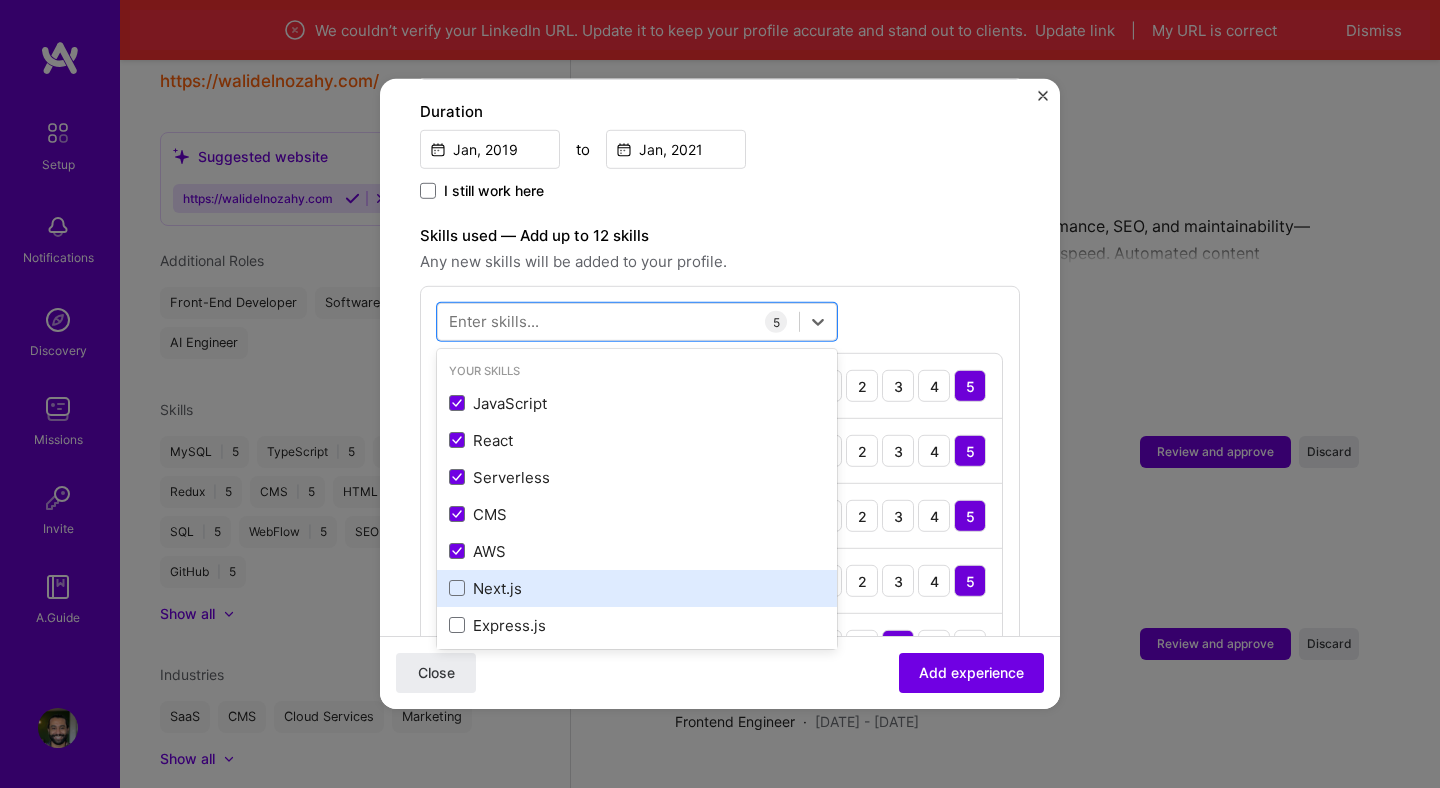 click on "Next.js" at bounding box center (637, 588) 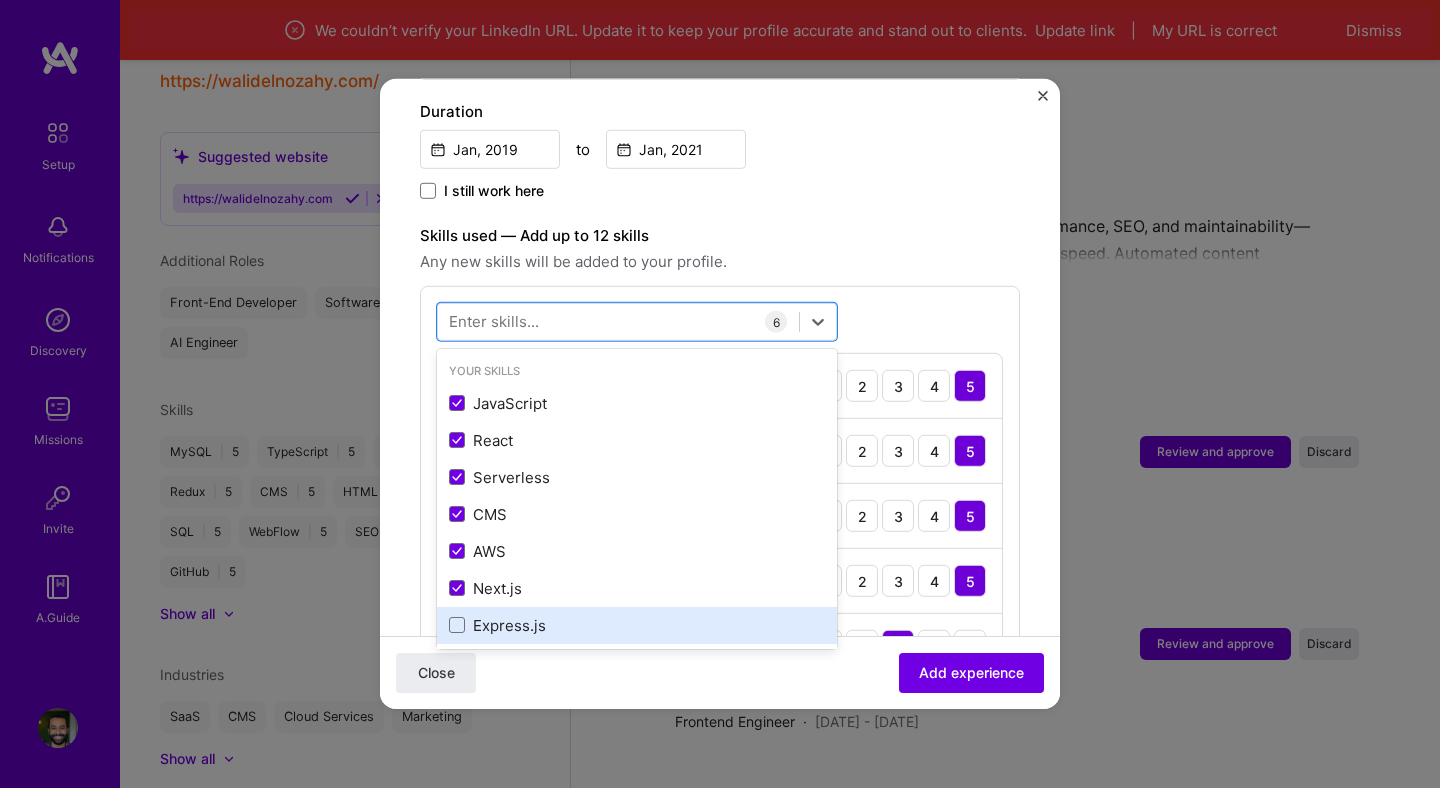 click on "Express.js" at bounding box center (637, 625) 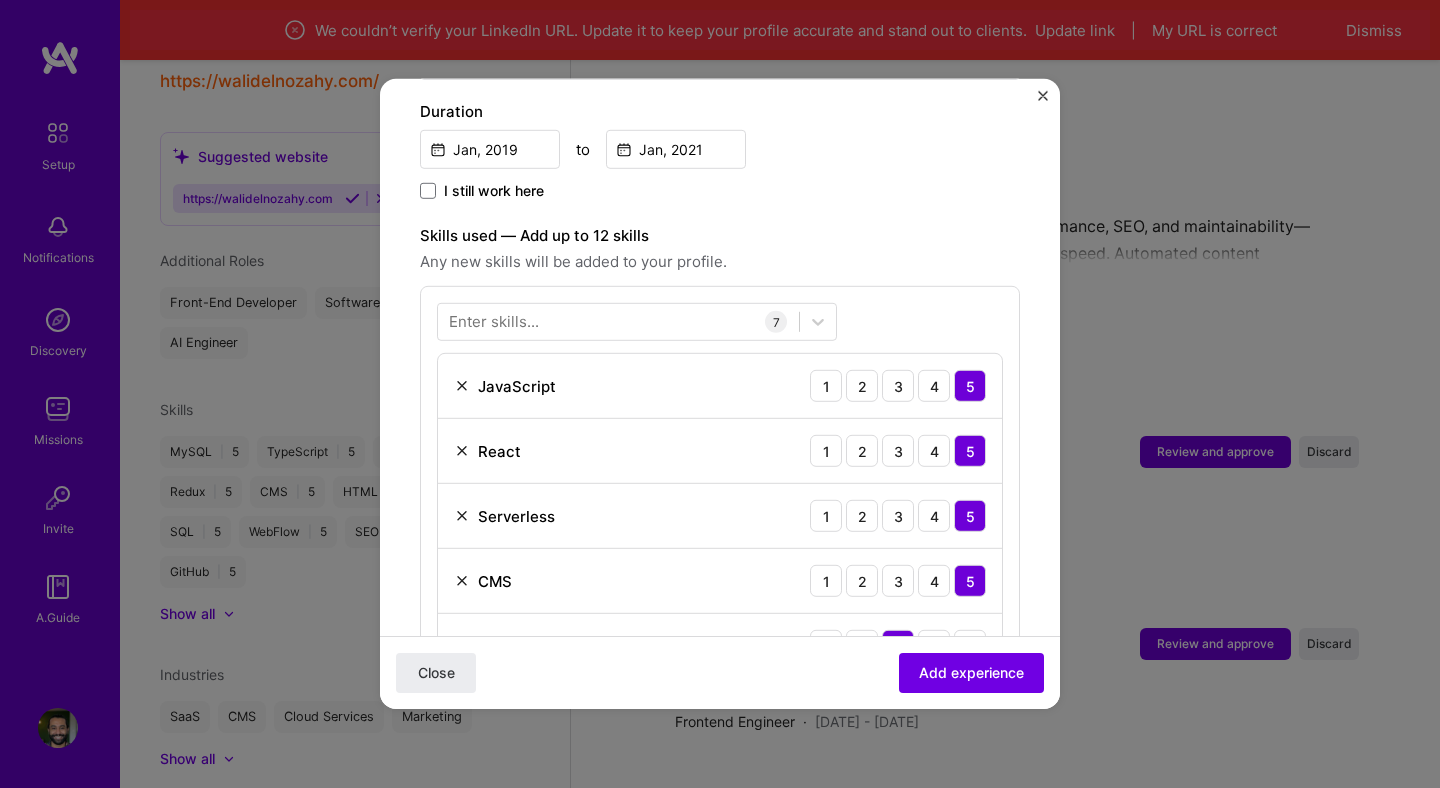 click on "I still work here" at bounding box center [720, 192] 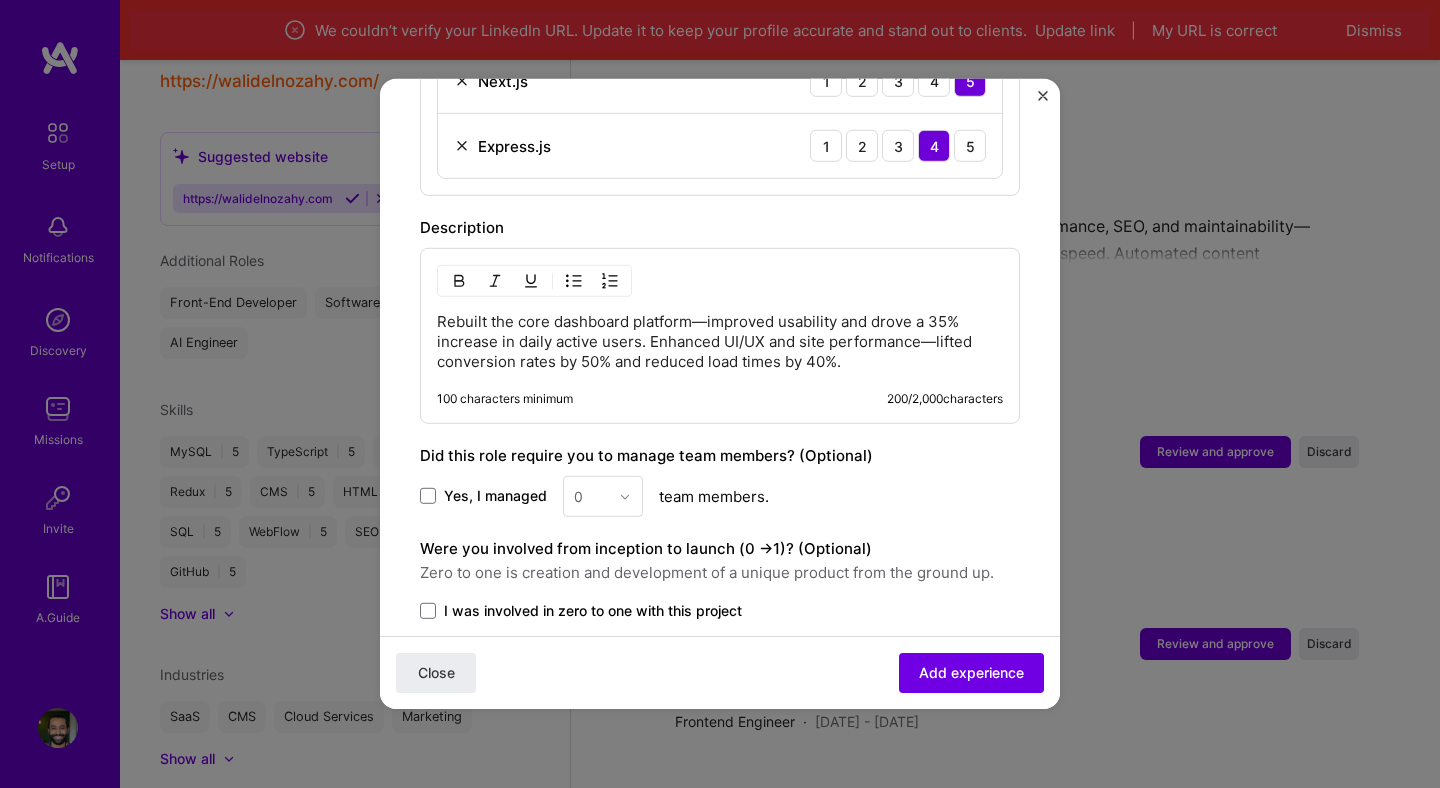 scroll, scrollTop: 1324, scrollLeft: 0, axis: vertical 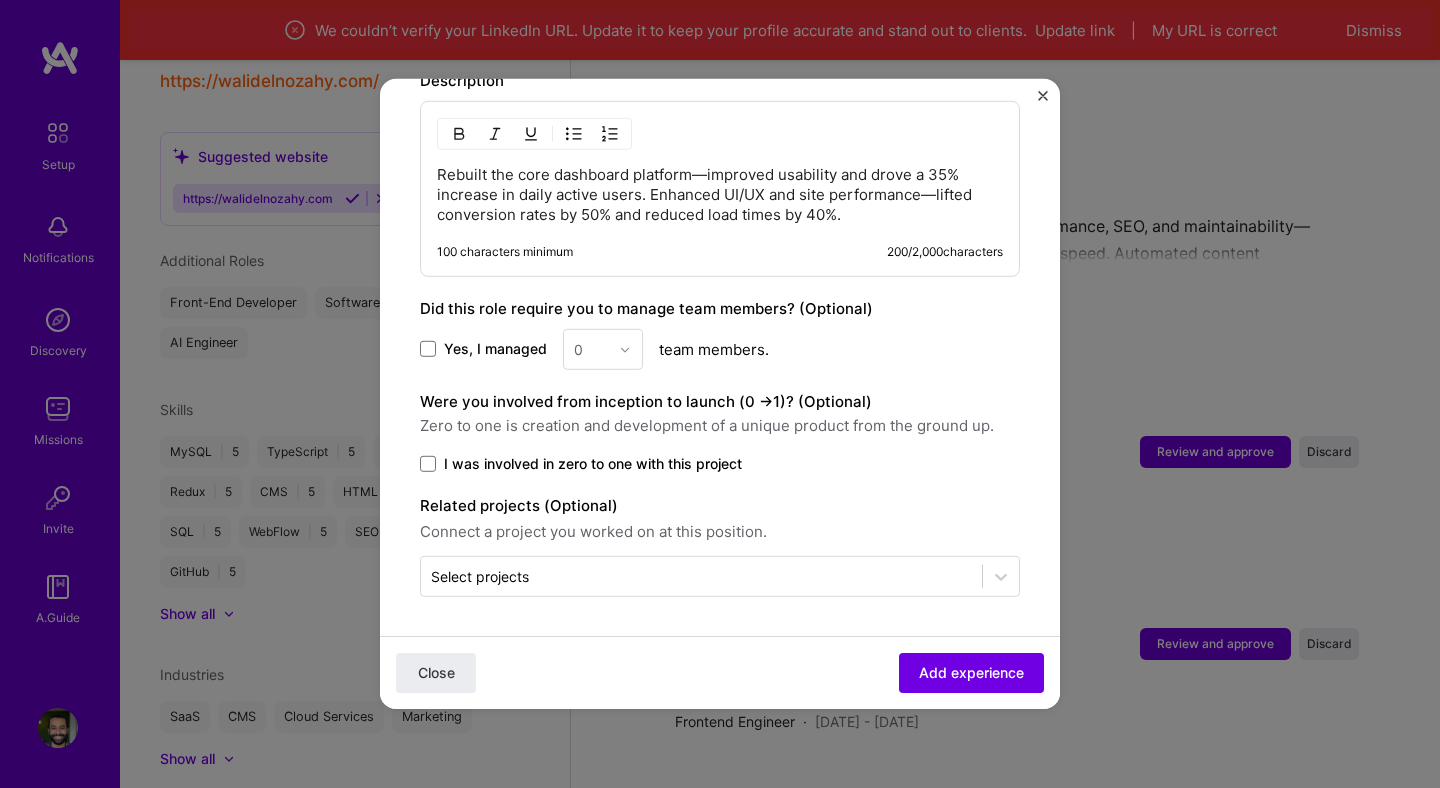 click on "Were you involved from inception to launch (0 - >  1)? (Optional)" at bounding box center [646, 401] 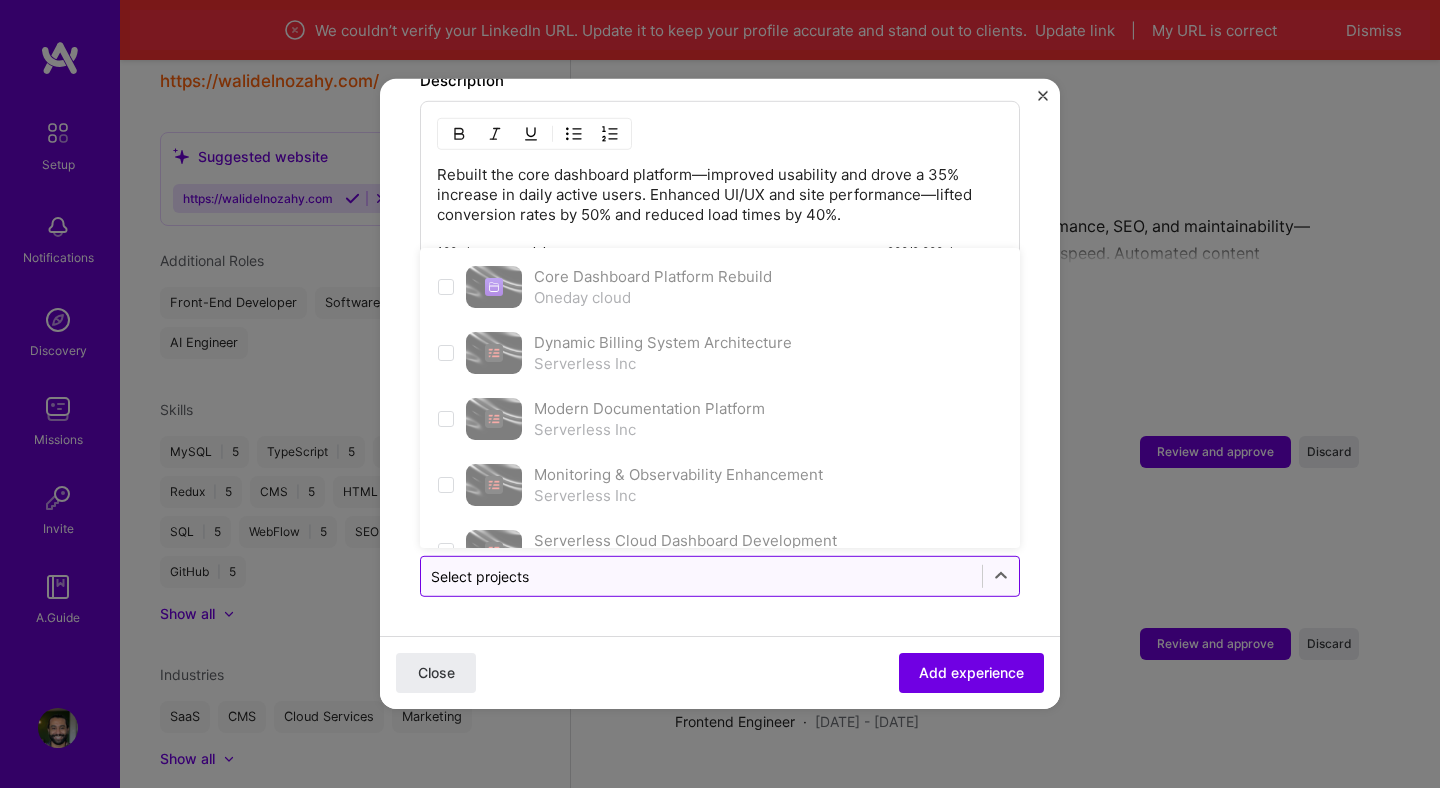 click at bounding box center [701, 576] 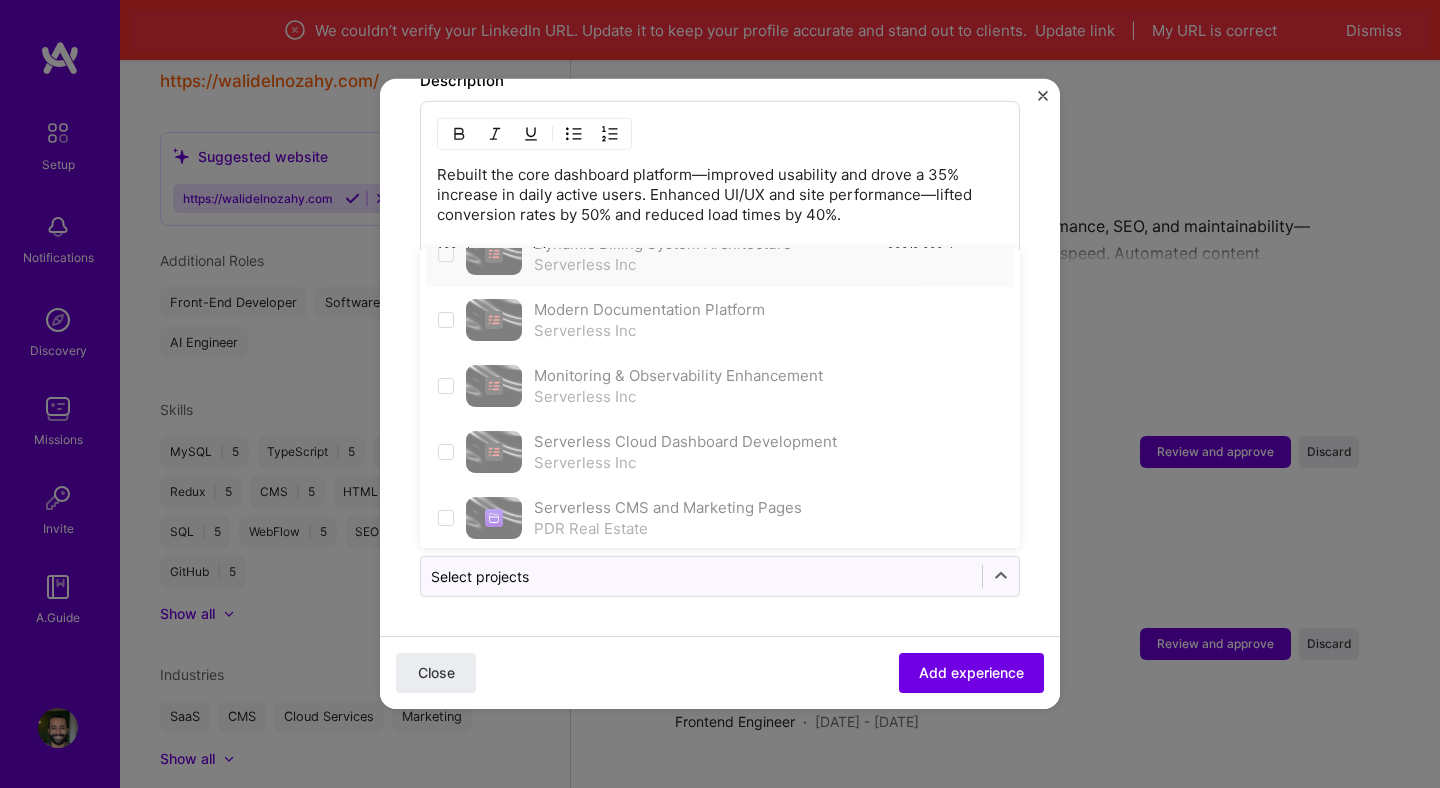 scroll, scrollTop: 240, scrollLeft: 0, axis: vertical 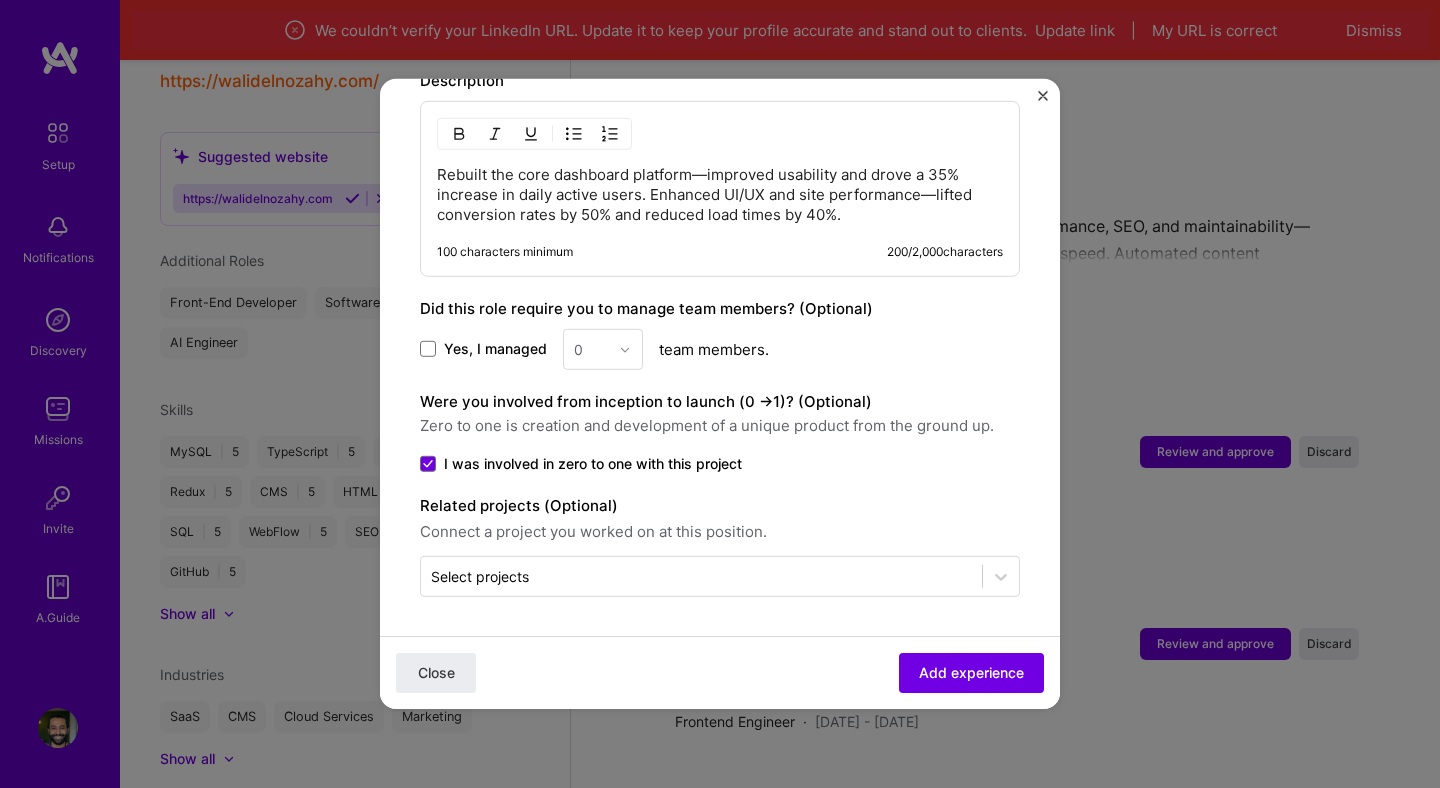 click on "Adding suggested job This job is suggested based on your LinkedIn, resume or A.Team activity. Create a job experience Jobs help companies understand your past experience. Company logo Company name OneDayCloud
Industry Add up to 2 industries. Selected industries 2 Your title and specialization Frontend Engineer Software Engineer Duration Jan, [YEAR]
to Jan, [YEAR]
I still work here Skills used — Add up to 12 skills Any new skills will be added to your profile. Enter skills... 7 JavaScript 1 2 3 4 5 React 1 2 3 4 5 Serverless 1 2 3 4 5 CMS 1 2 3 4 5 AWS 1 2 3 4 5 Next.js 1 2 3 4 5 Express.js 1 2 3 4 5 Description Rebuilt the core dashboard platform—improved usability and drove a 35% increase in daily active users. Enhanced UI/UX and site performance—lifted conversion rates by 50% and reduced load times by 40%. 100 characters minimum 200 / 2,000  characters Yes, I managed 0 team members. > Close" at bounding box center [720, -248] 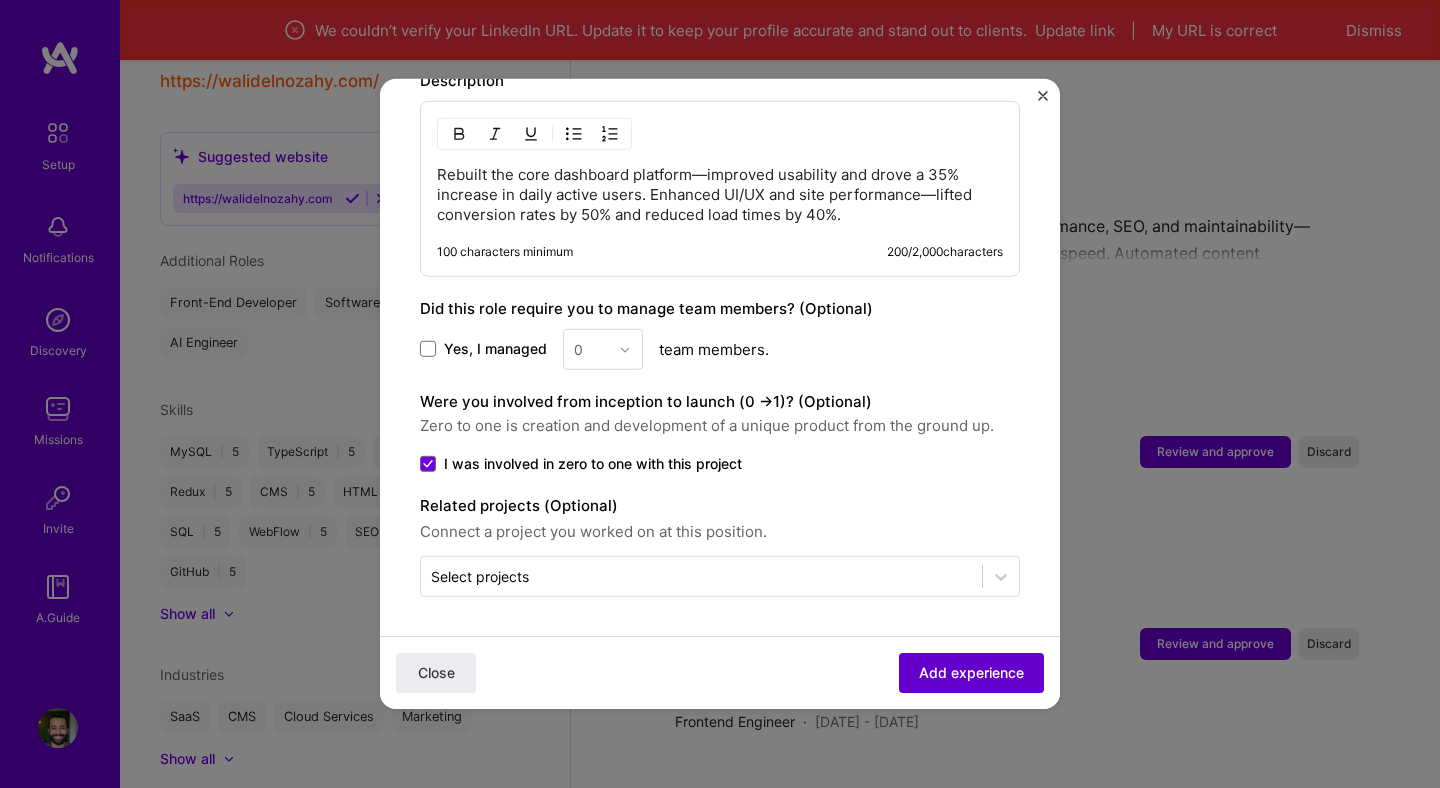 click on "Add experience" at bounding box center (971, 673) 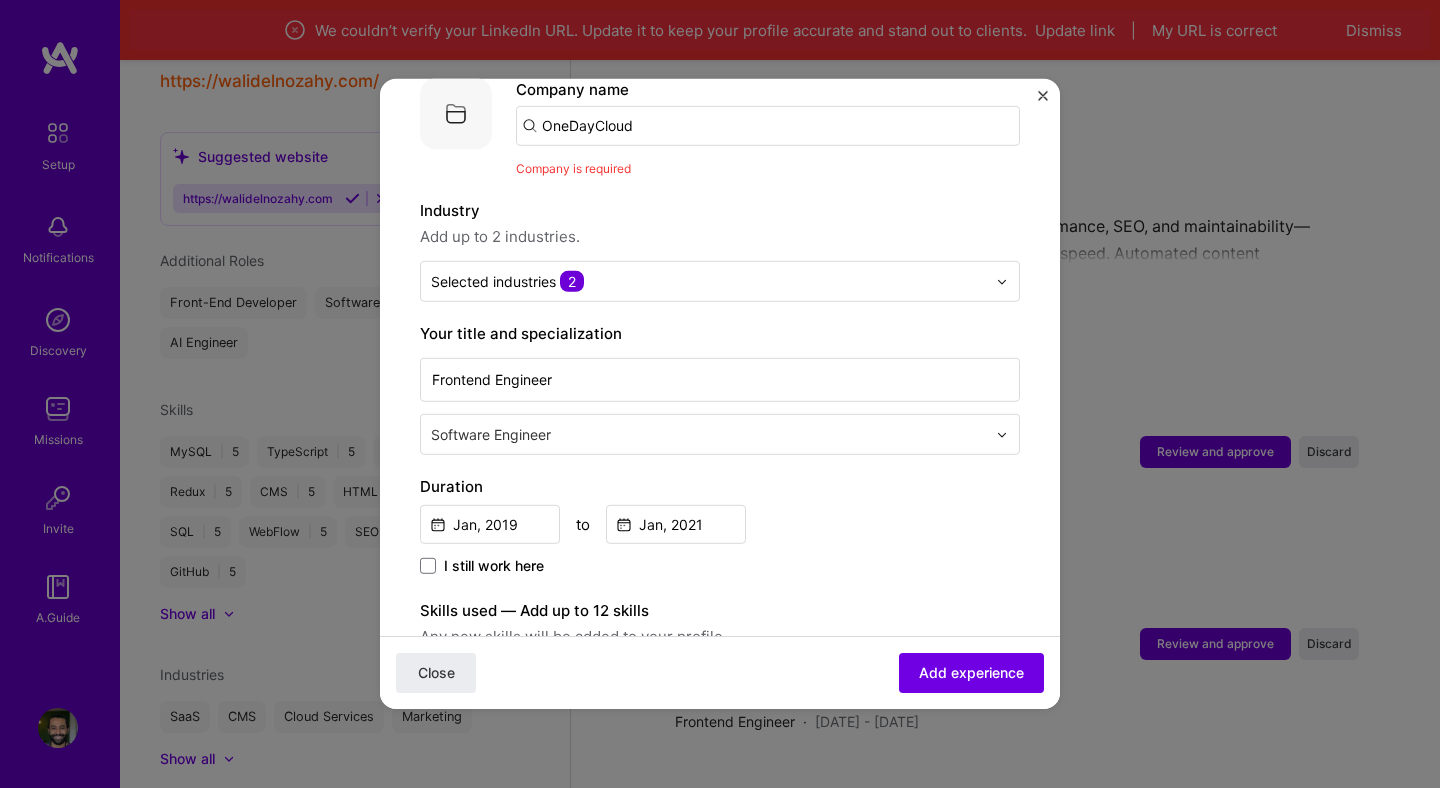 scroll, scrollTop: 200, scrollLeft: 0, axis: vertical 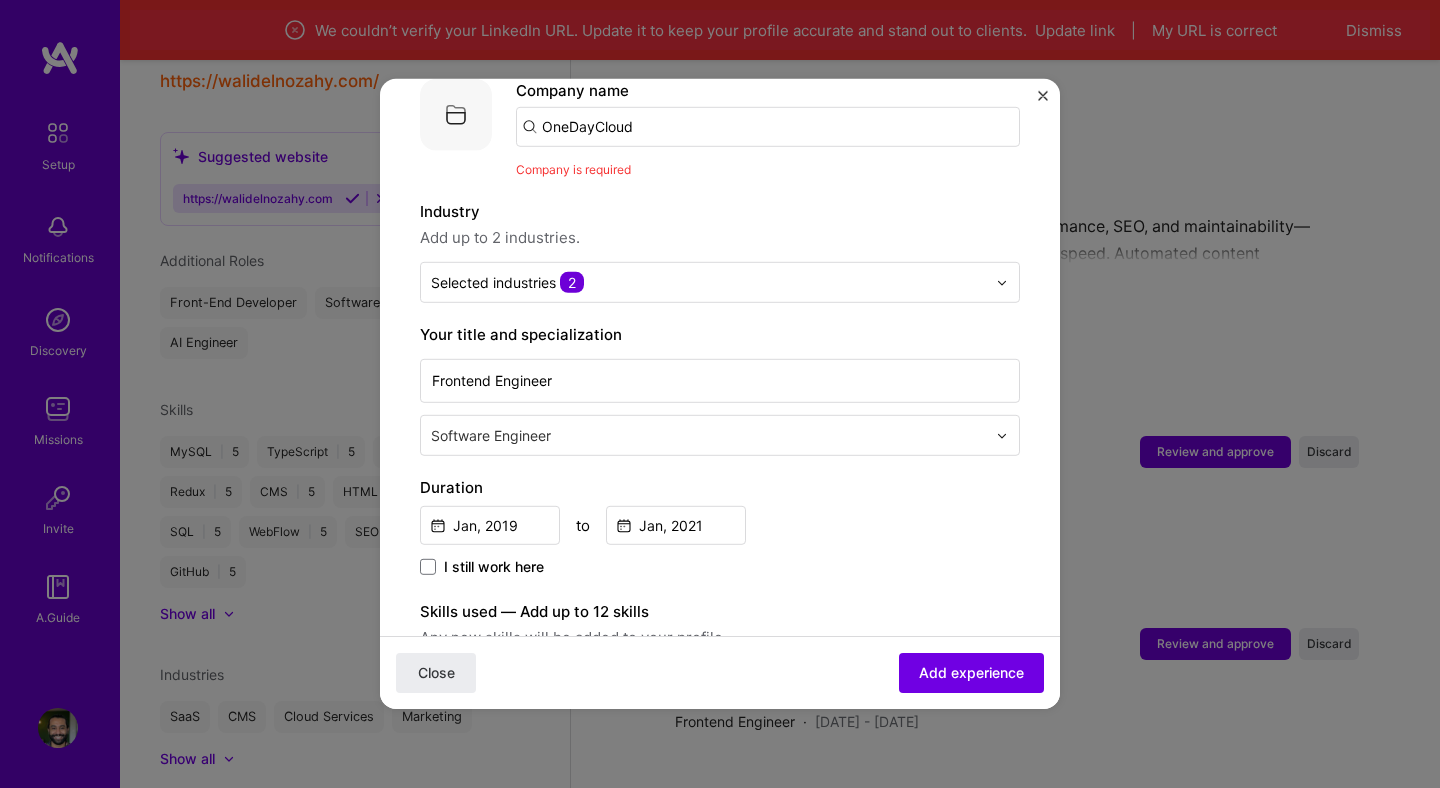 click on "OneDayCloud" at bounding box center (768, 127) 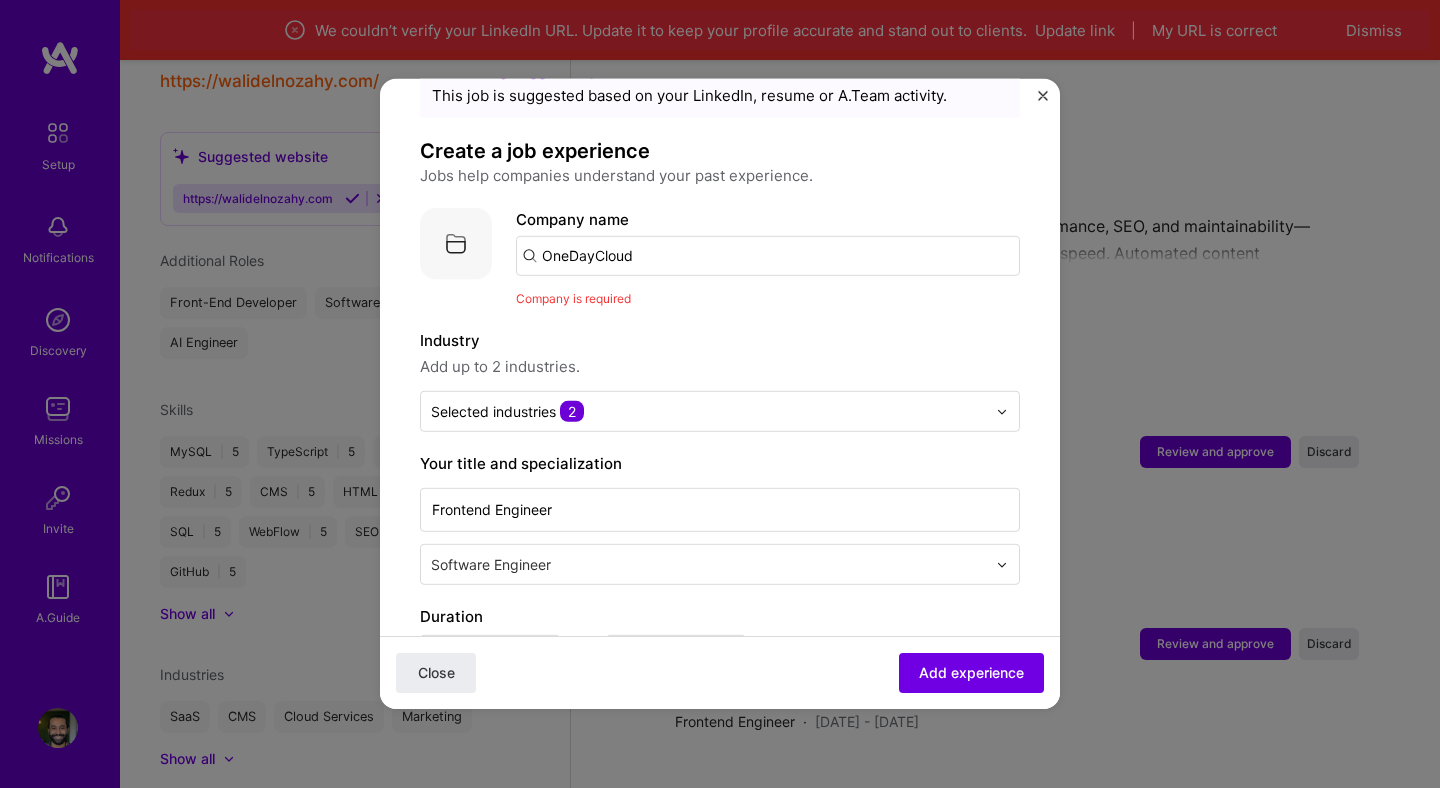 scroll, scrollTop: 0, scrollLeft: 0, axis: both 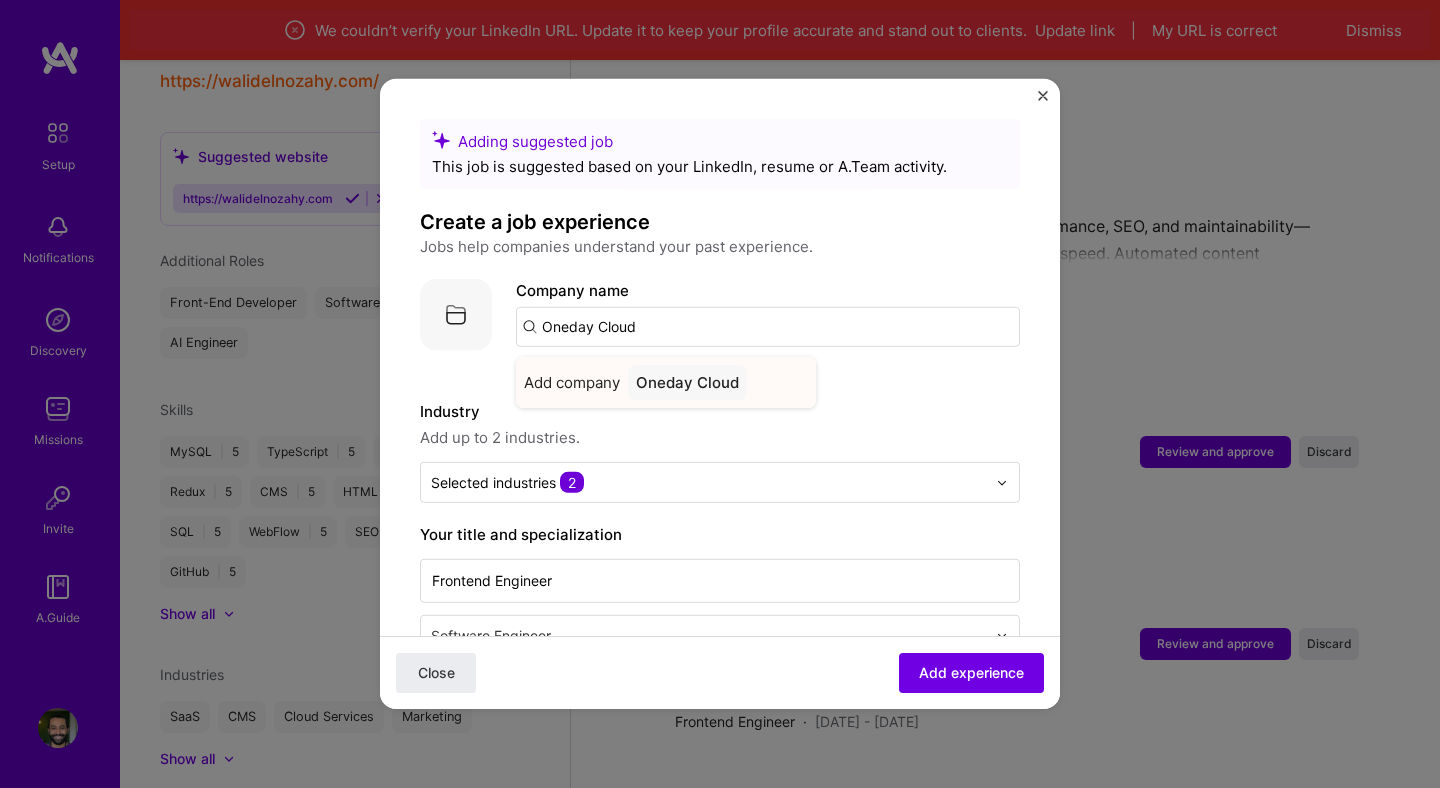 type on "Oneday Cloud" 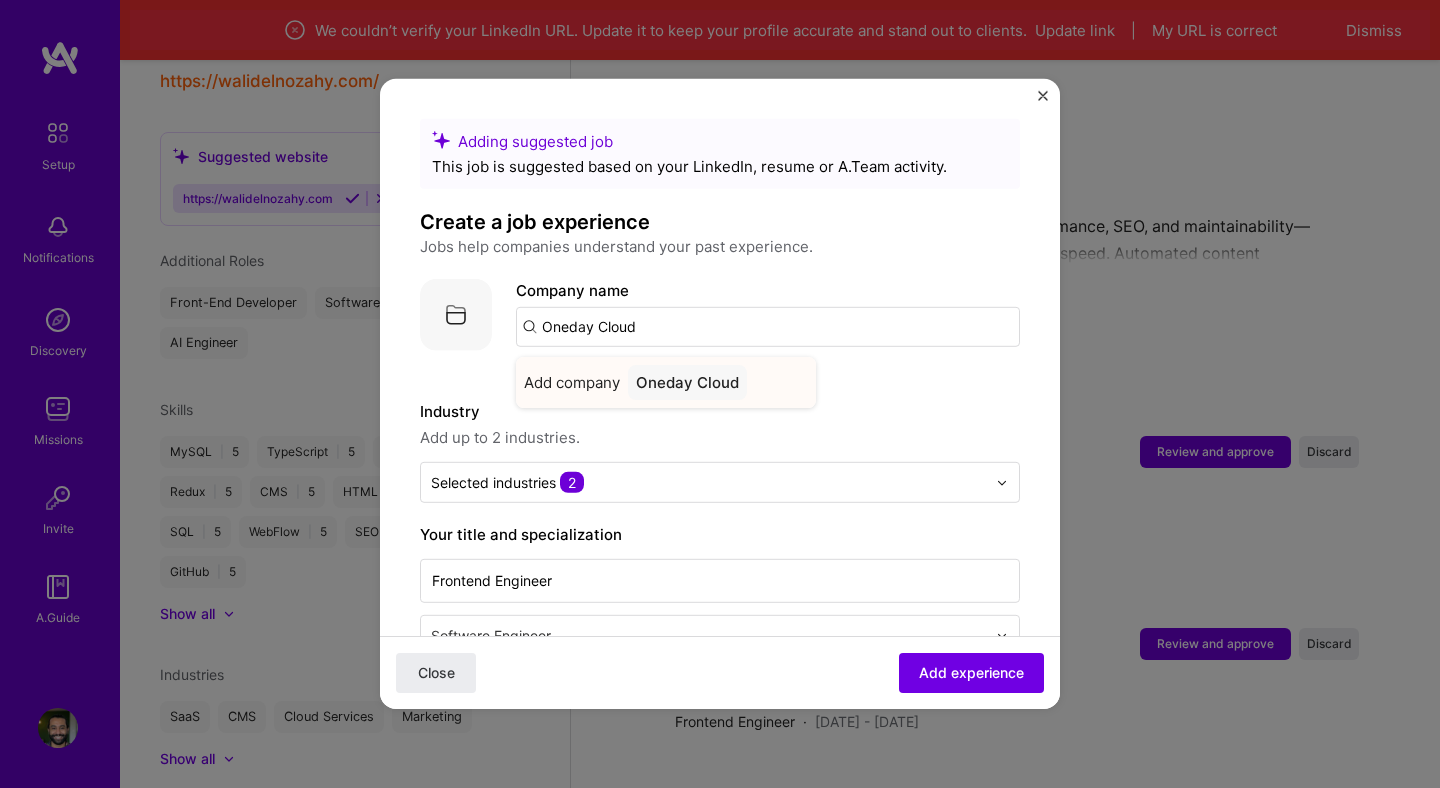 click on "Oneday Cloud" at bounding box center [687, 382] 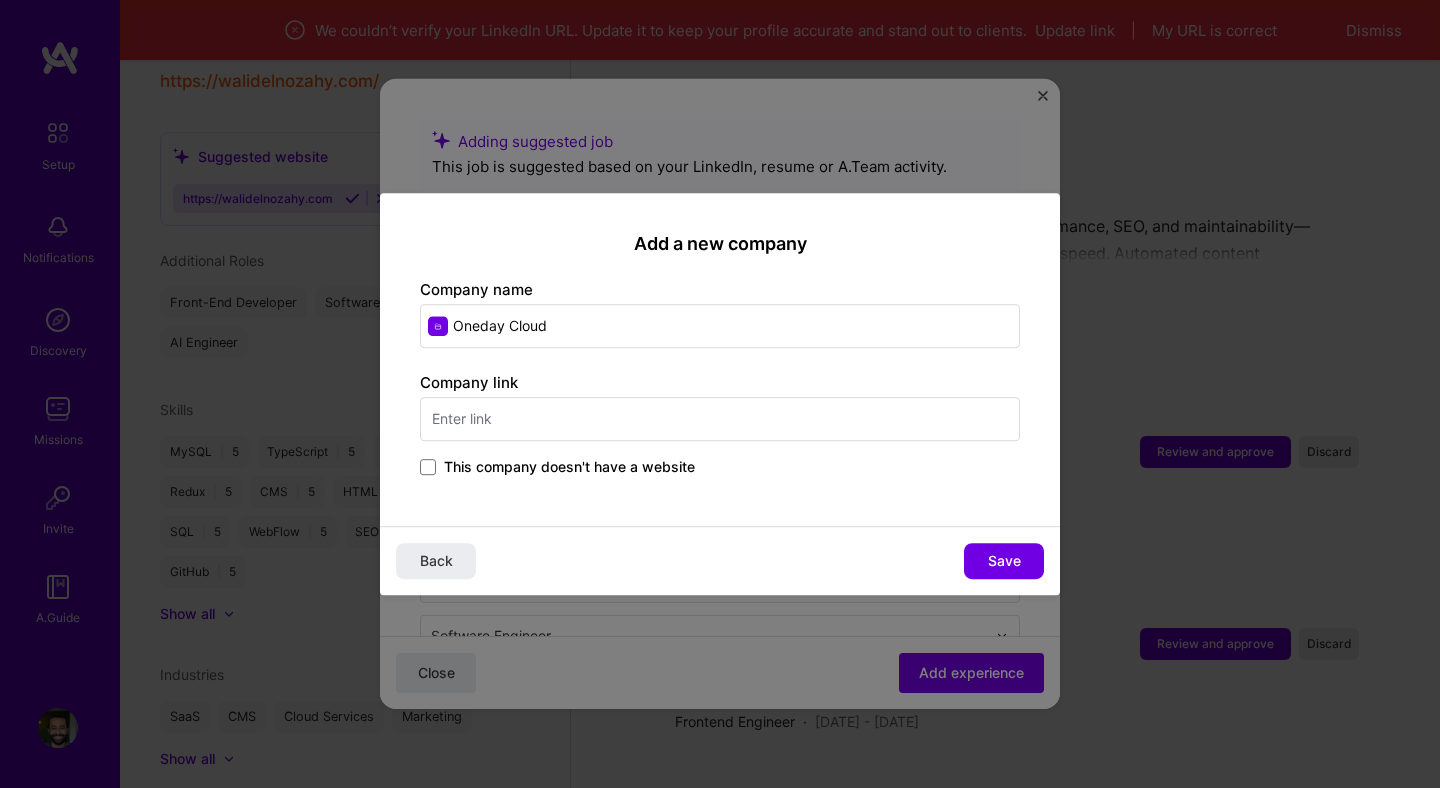click on "This company doesn't have a website" at bounding box center (569, 467) 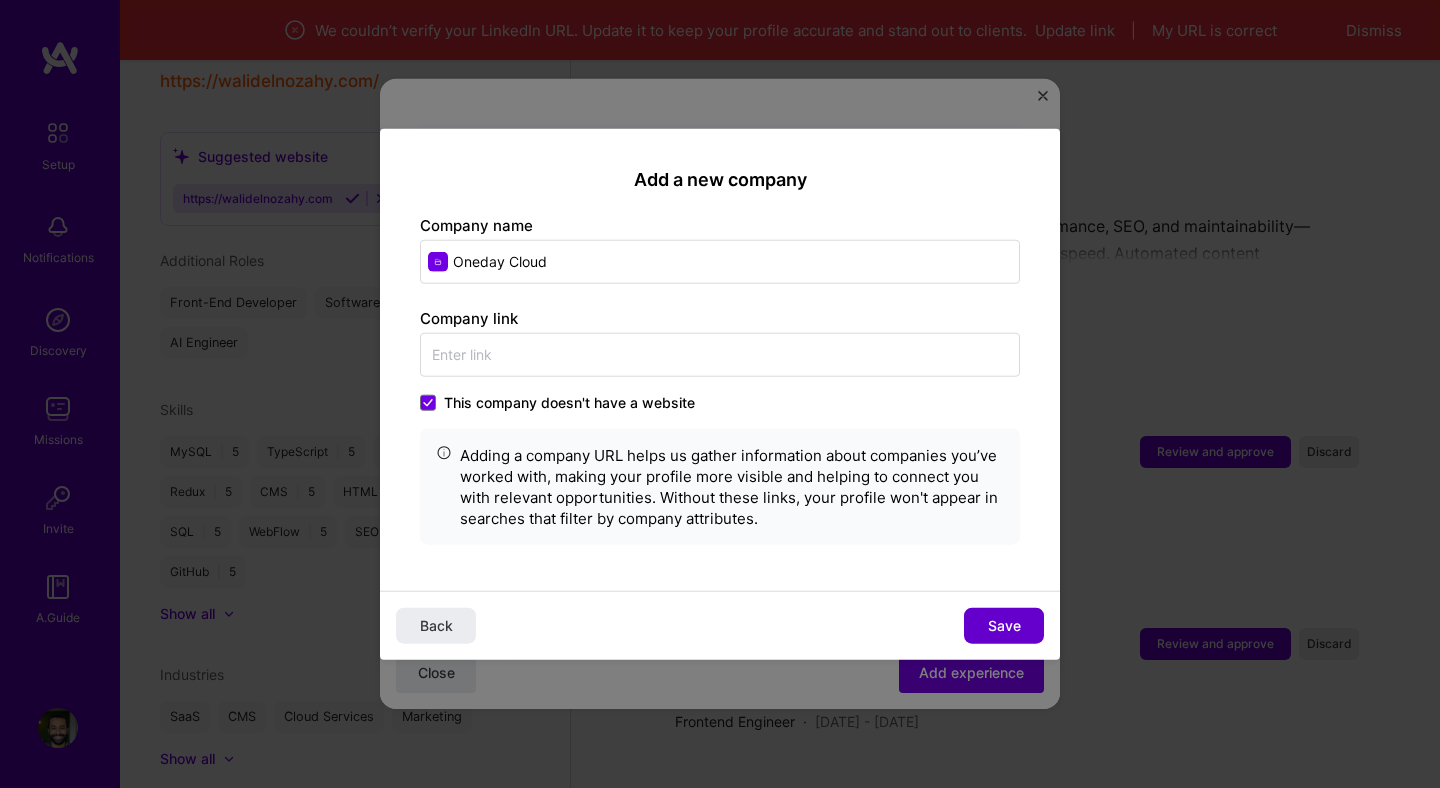 click on "Save" at bounding box center [1004, 625] 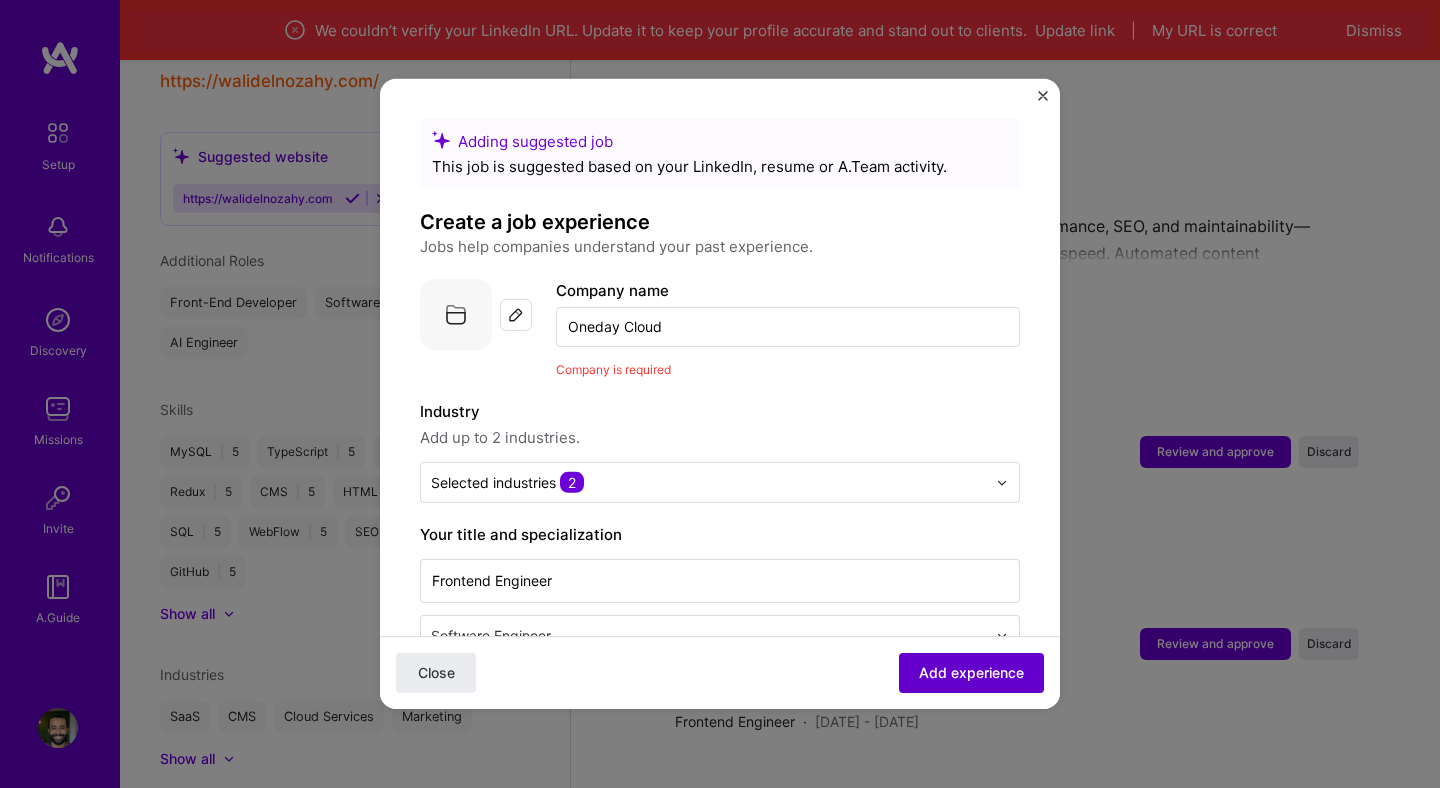 click on "Add experience" at bounding box center (971, 673) 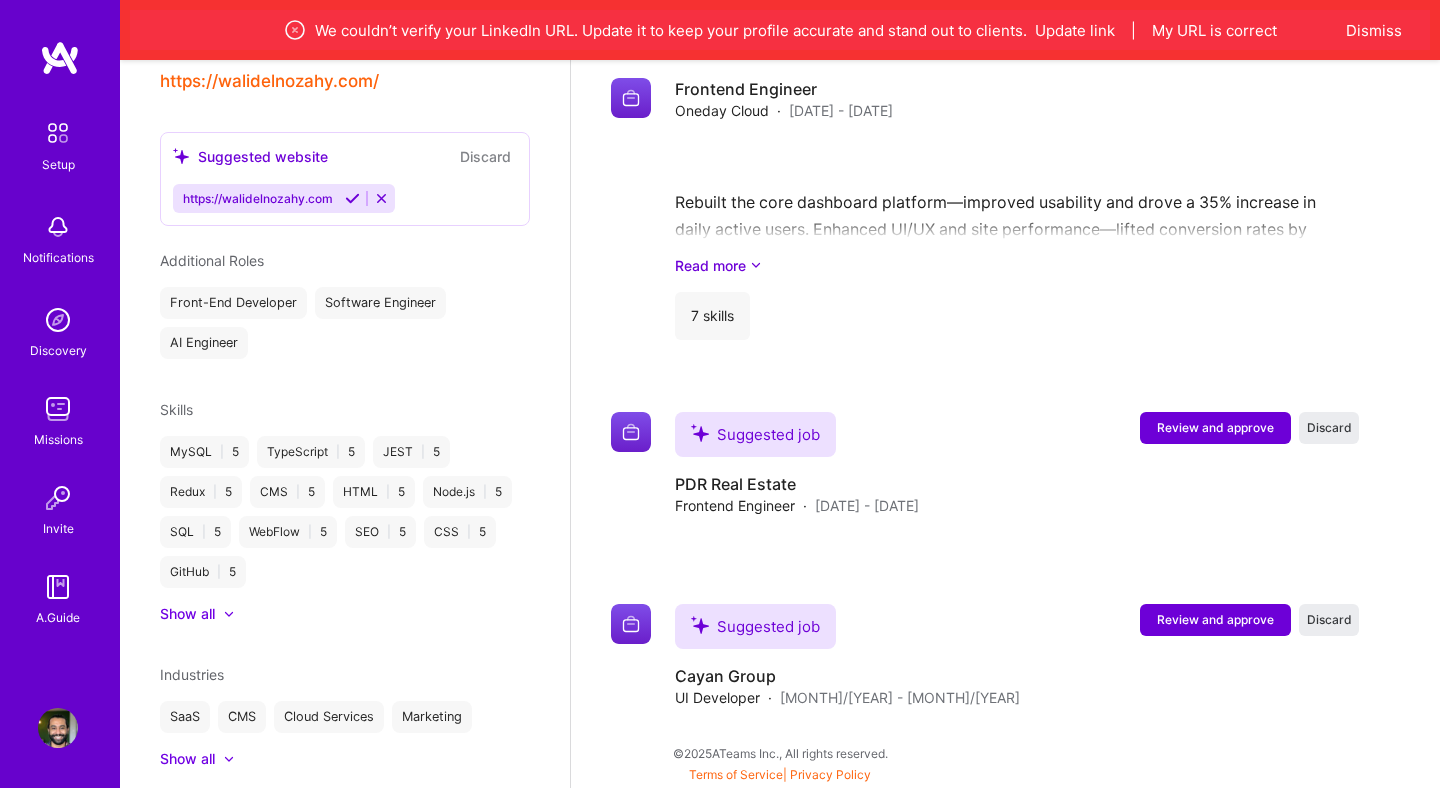 scroll, scrollTop: 3482, scrollLeft: 0, axis: vertical 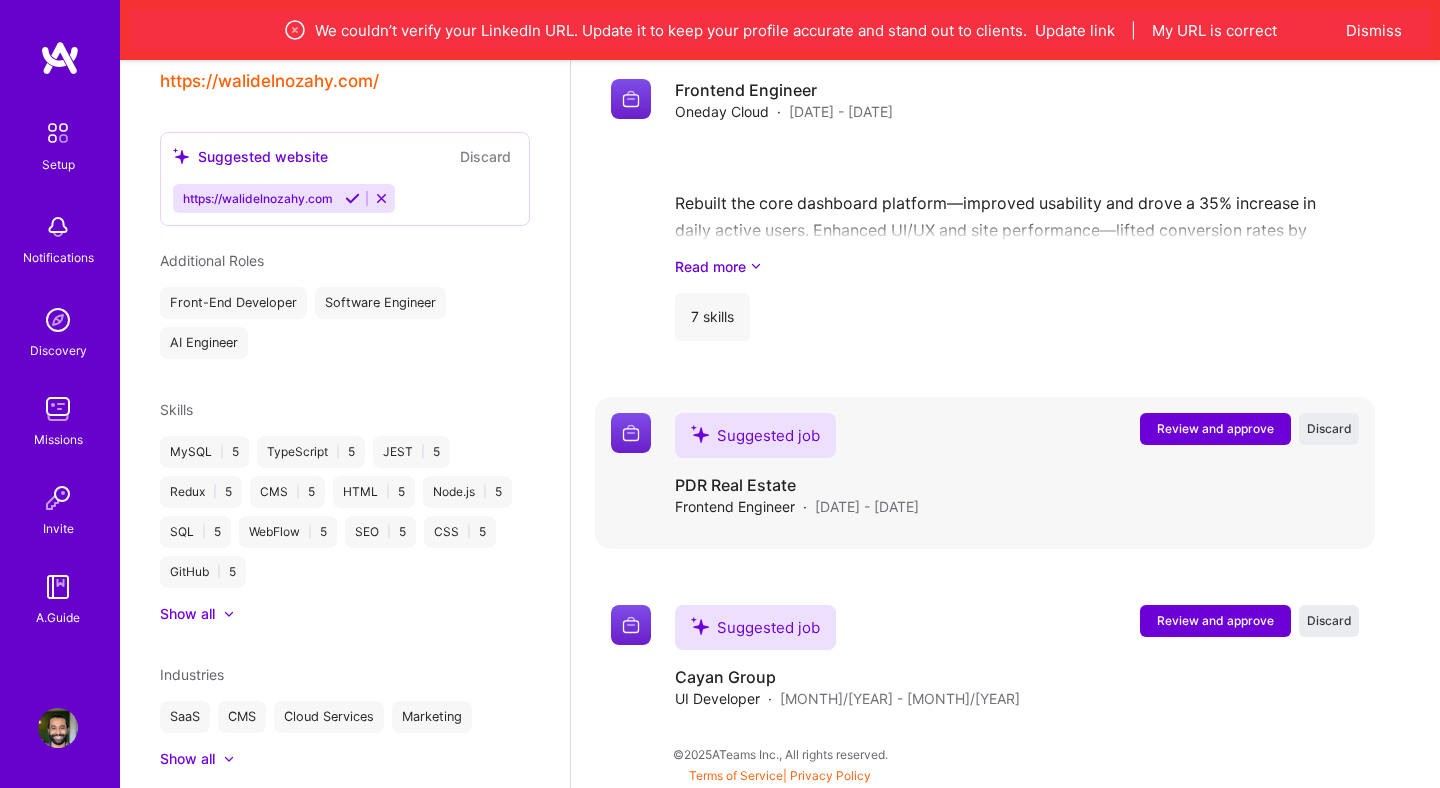 click on "Suggested job Review and approve Discard Suggested job PDR Real Estate Frontend Engineer · 01/2018 - 01/2019 Review and approve Discard" at bounding box center [985, 473] 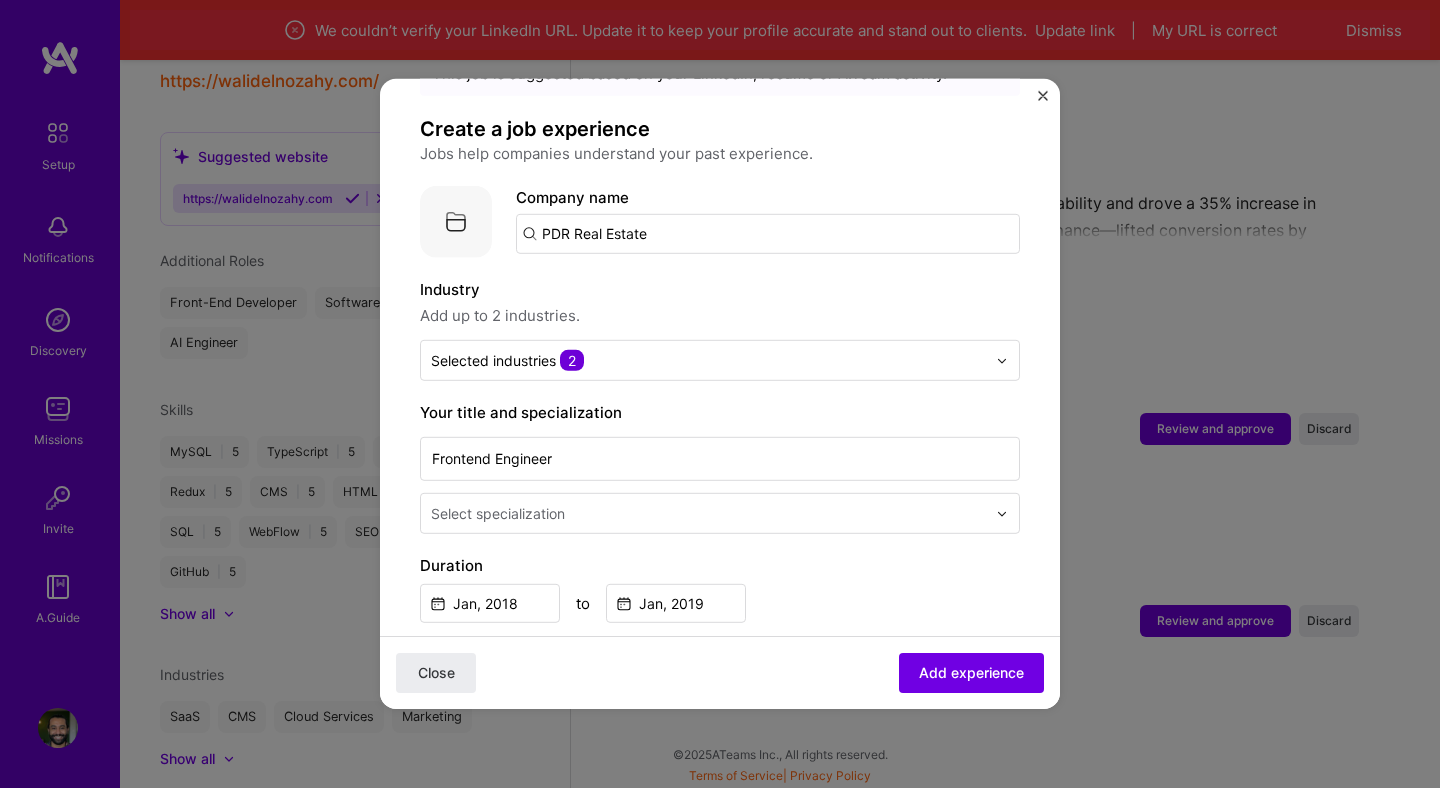 scroll, scrollTop: 94, scrollLeft: 0, axis: vertical 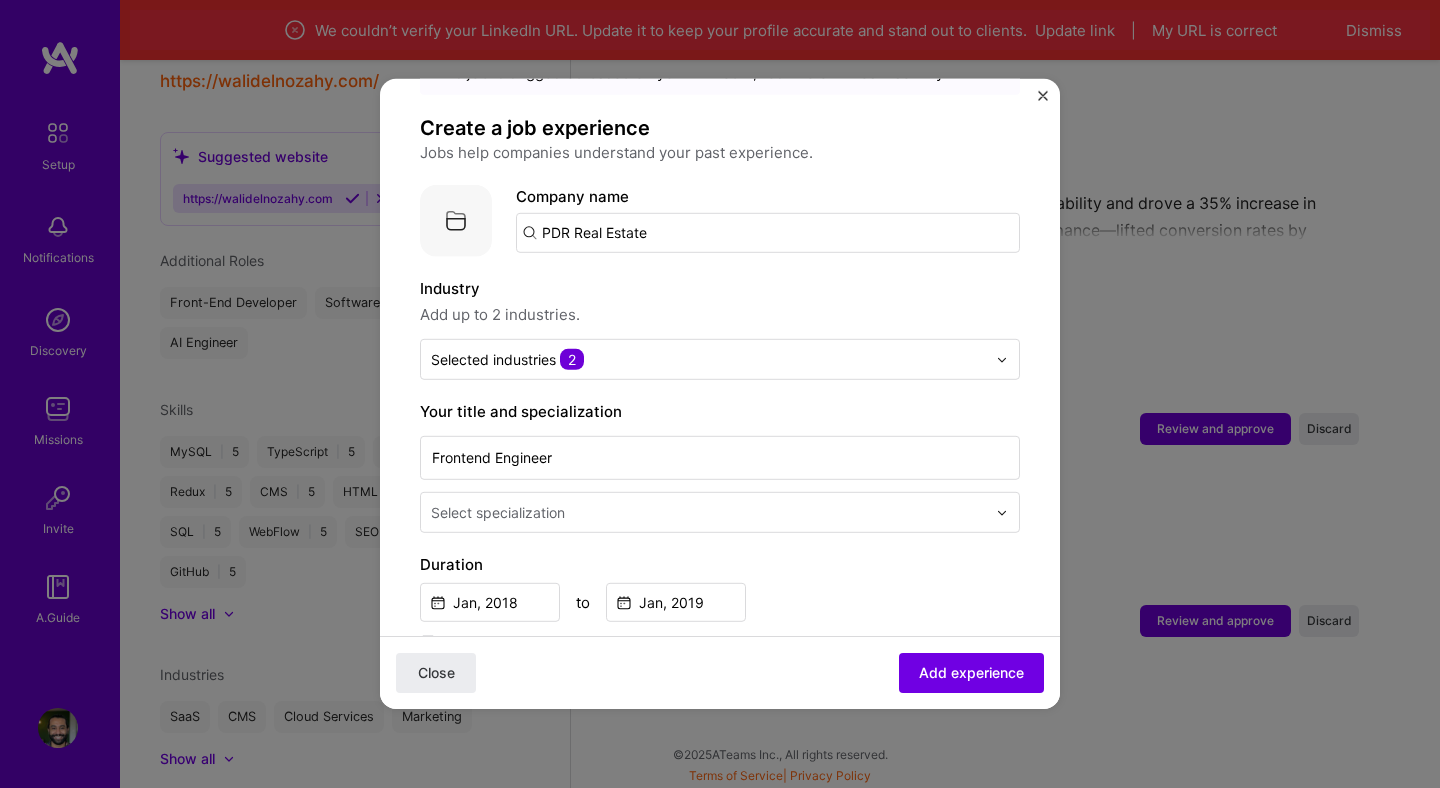 click at bounding box center (710, 512) 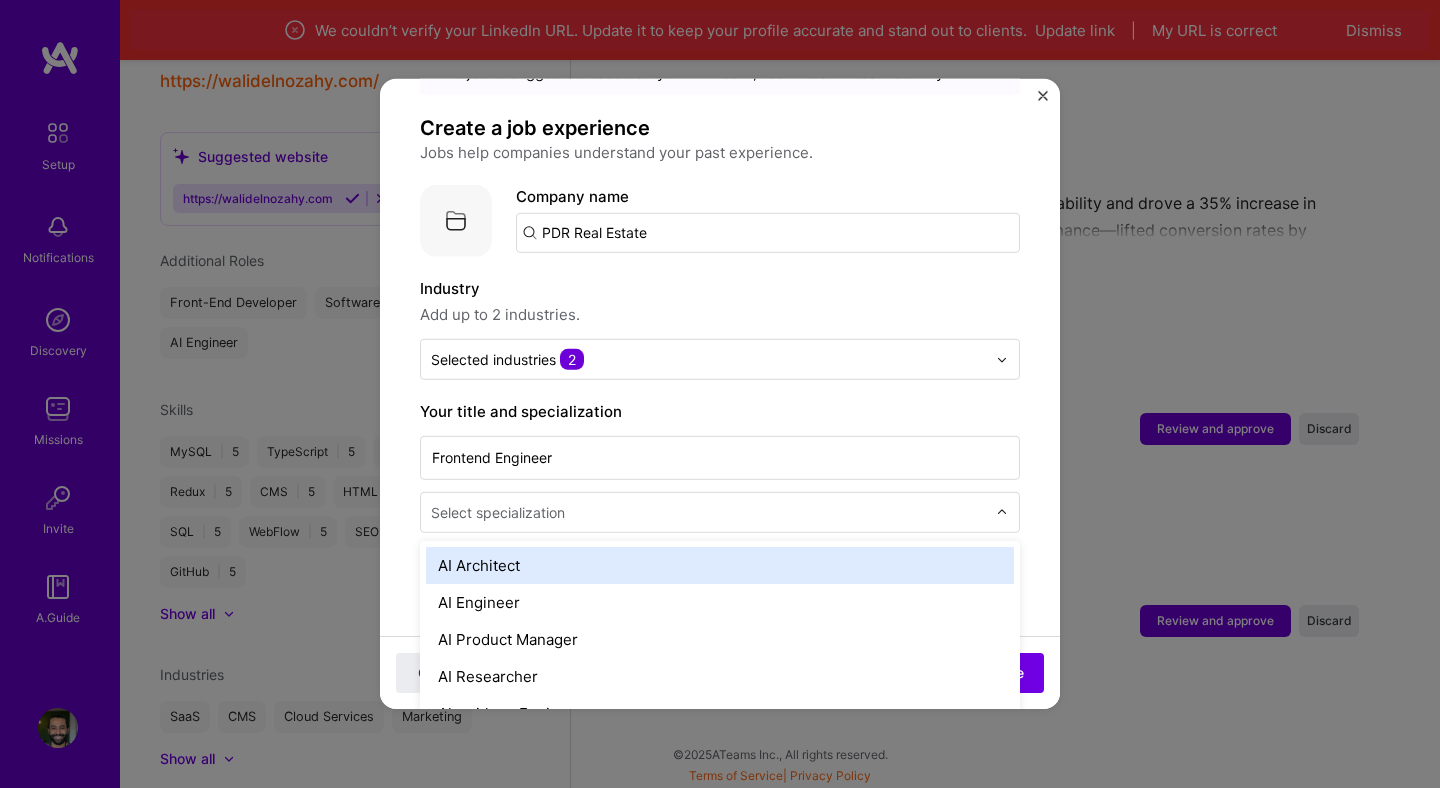 type on "W" 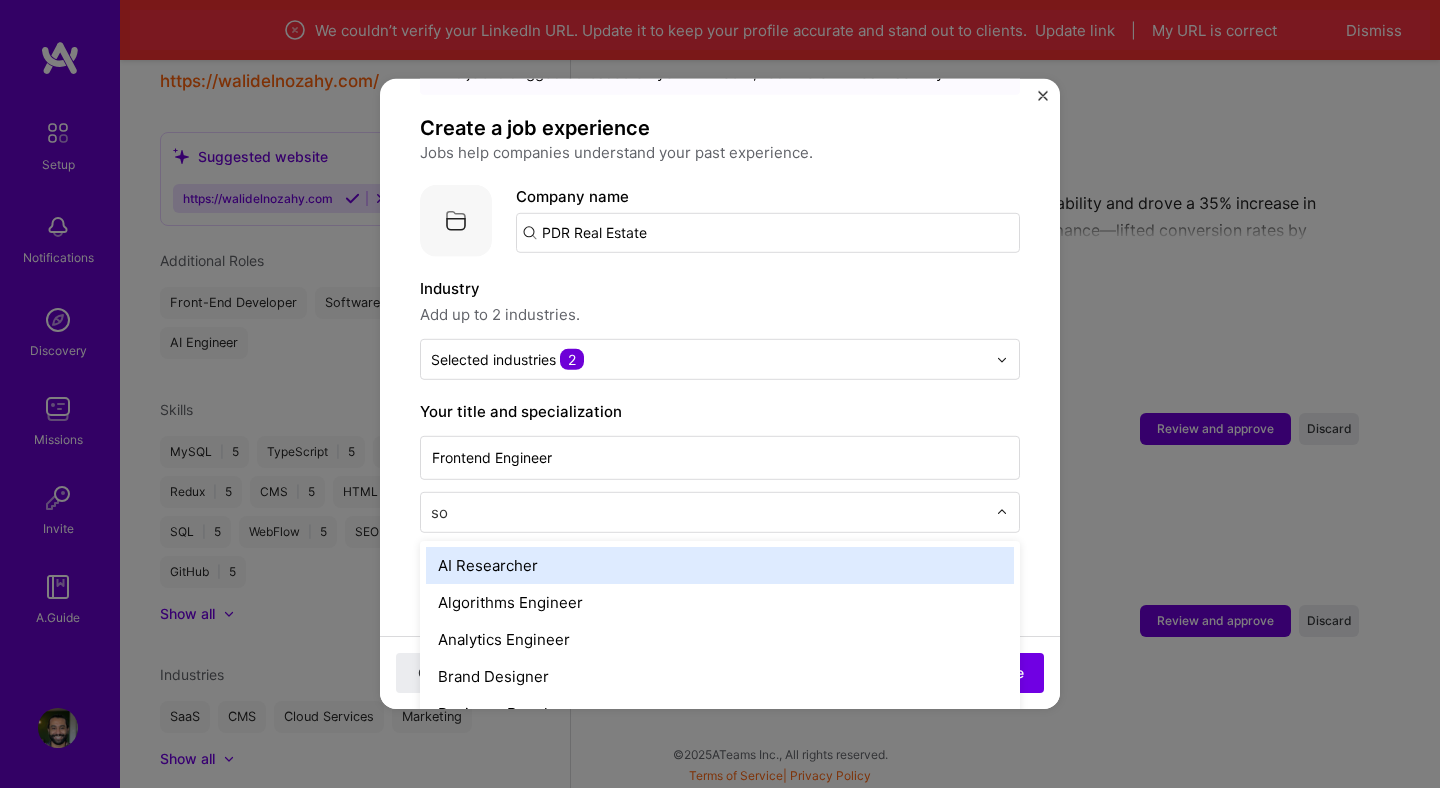 type on "sof" 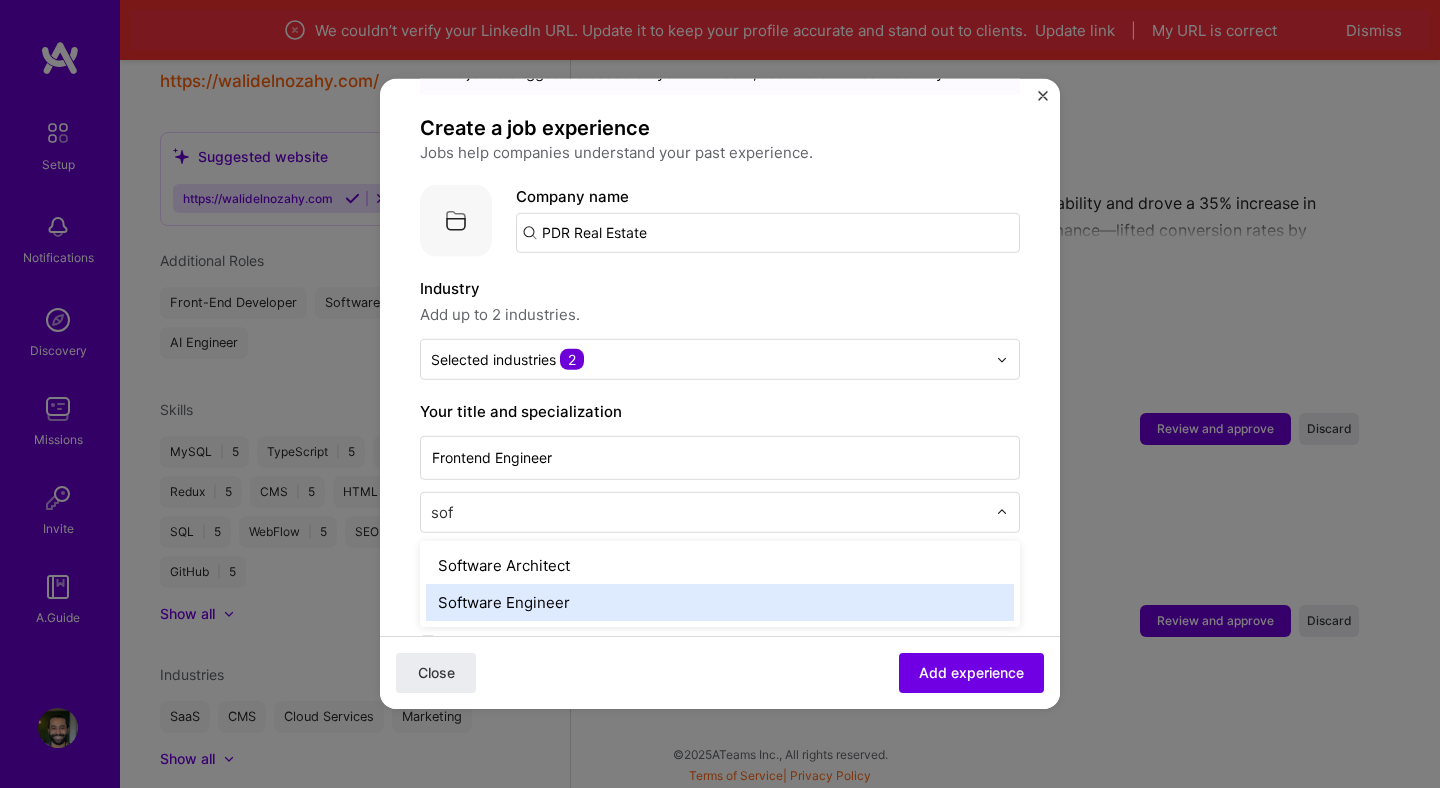 click on "Software Engineer" at bounding box center [720, 602] 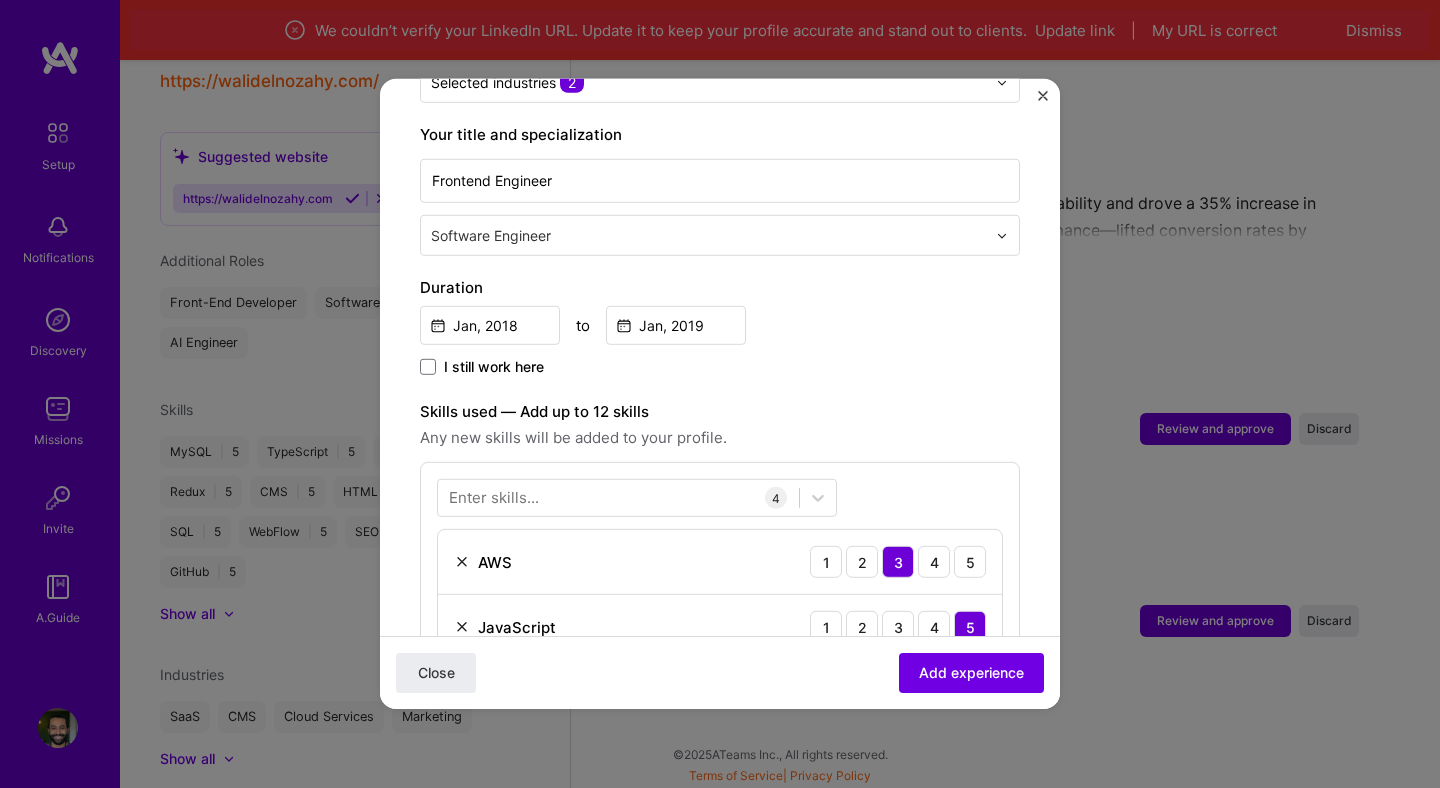 scroll, scrollTop: 0, scrollLeft: 0, axis: both 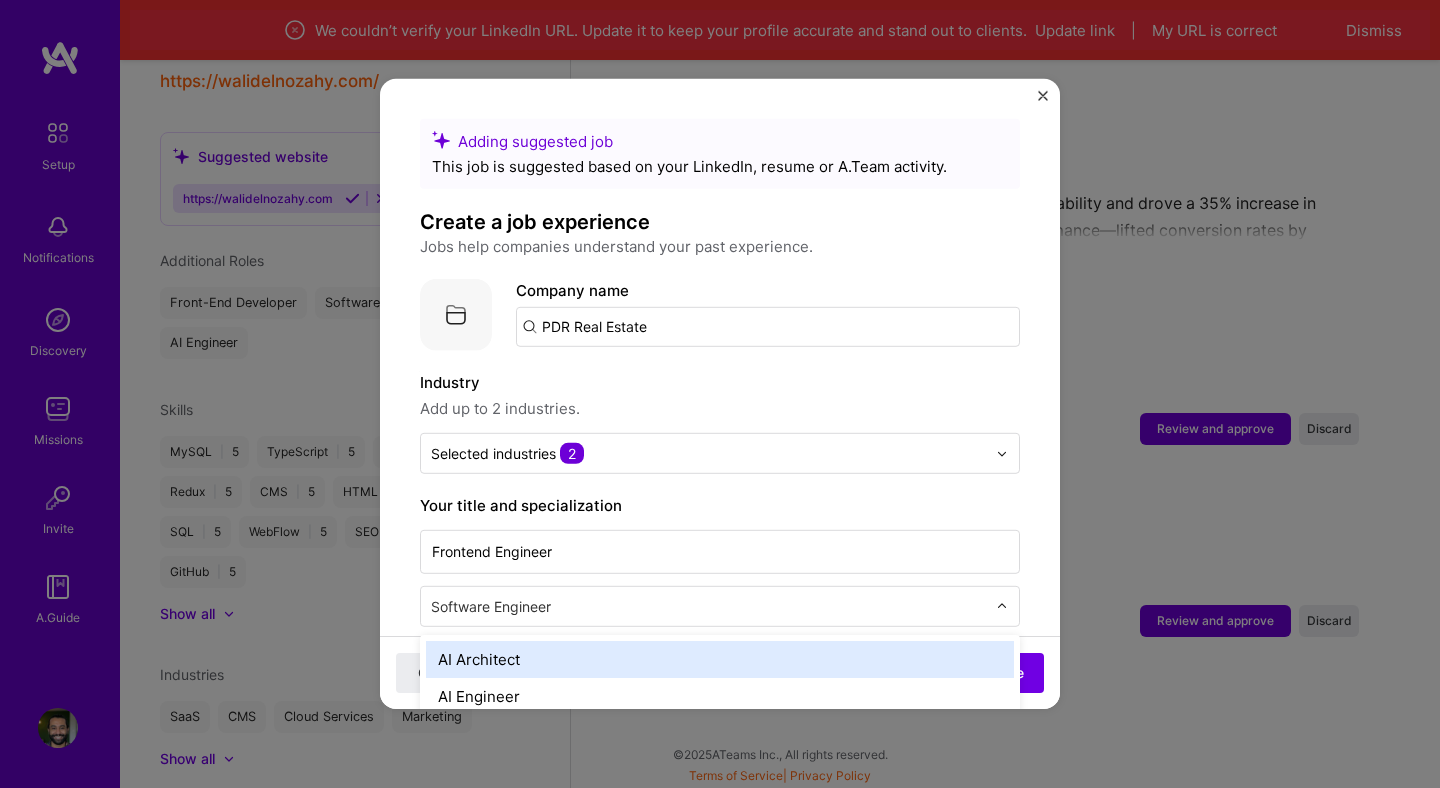 click at bounding box center (710, 606) 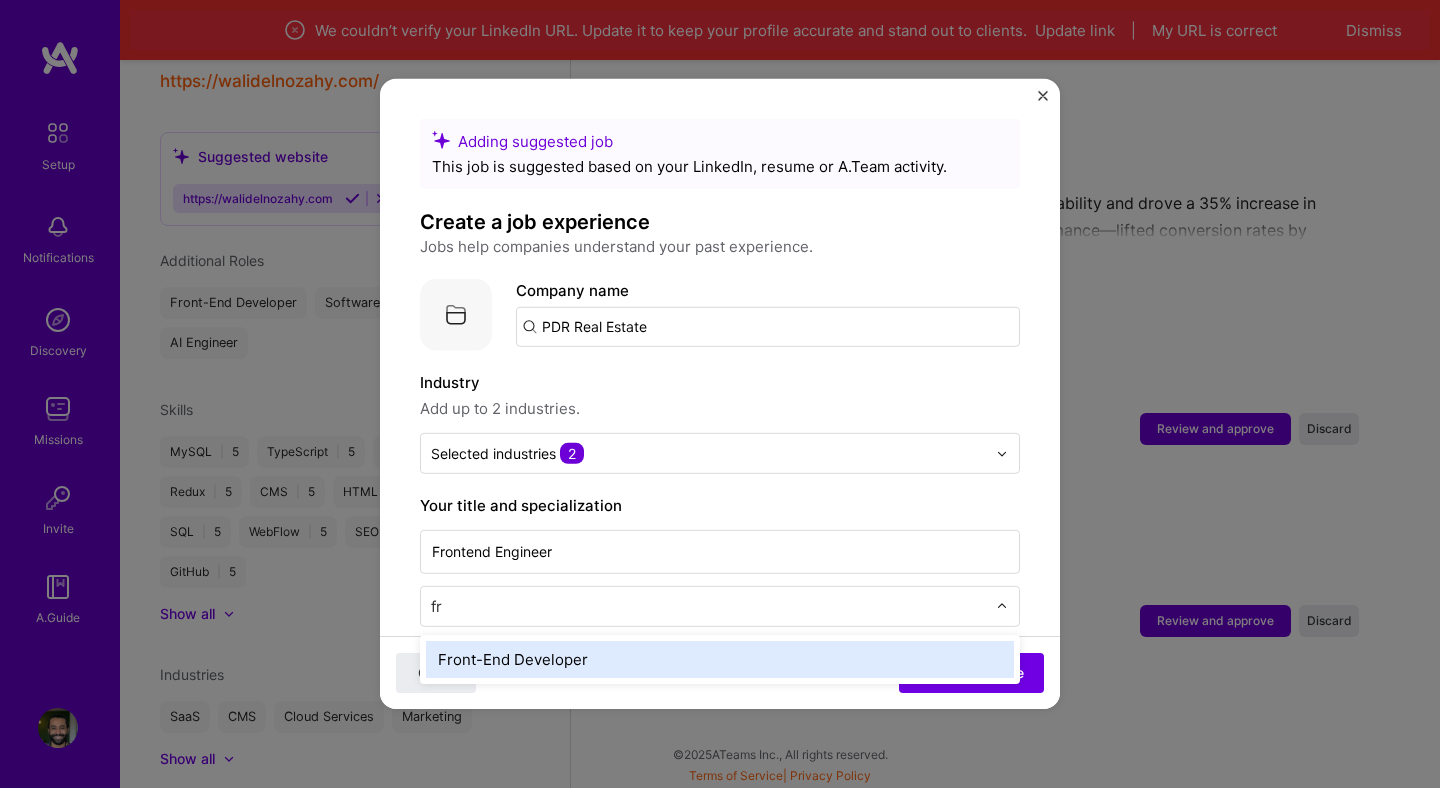 type on "fro" 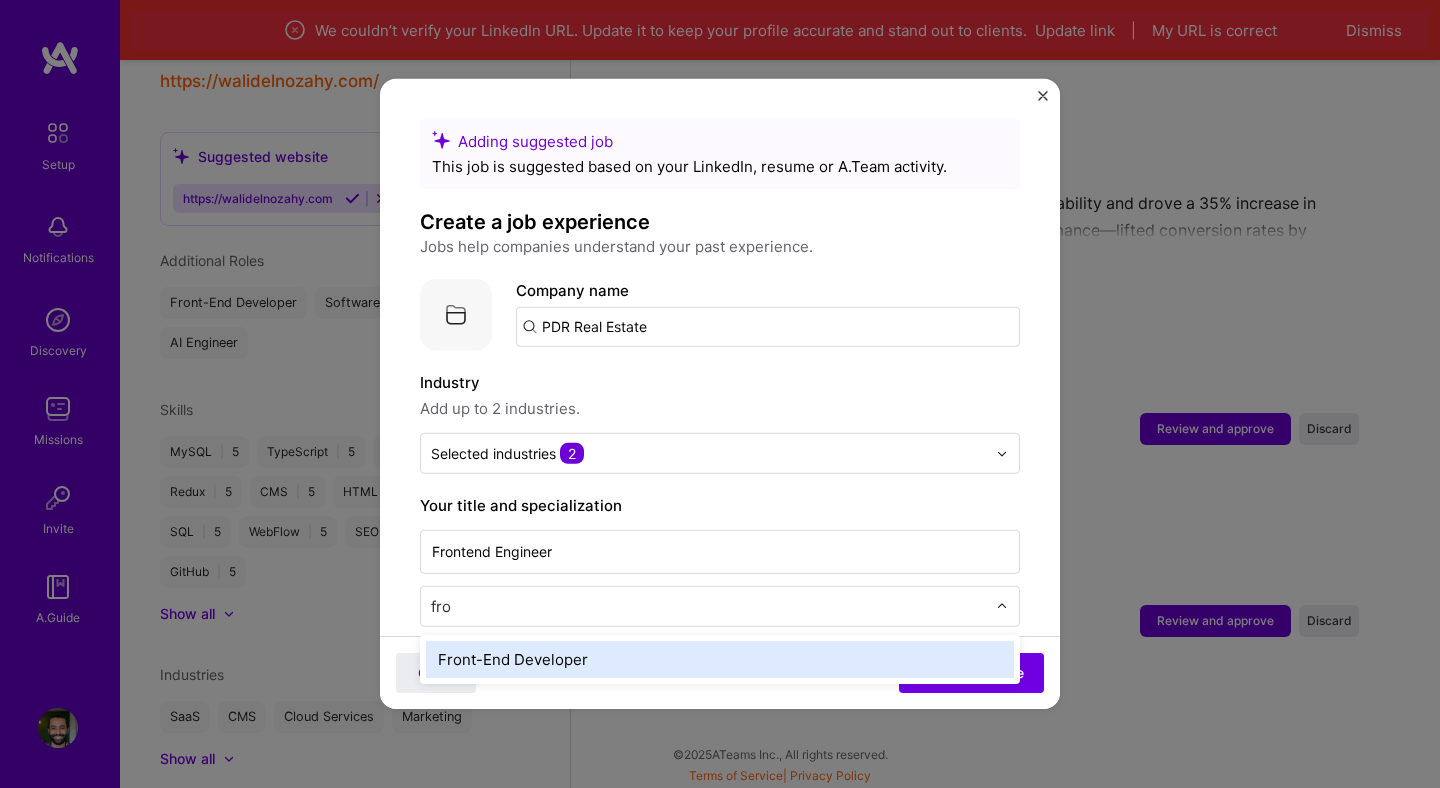 click on "Front-End Developer" at bounding box center (720, 659) 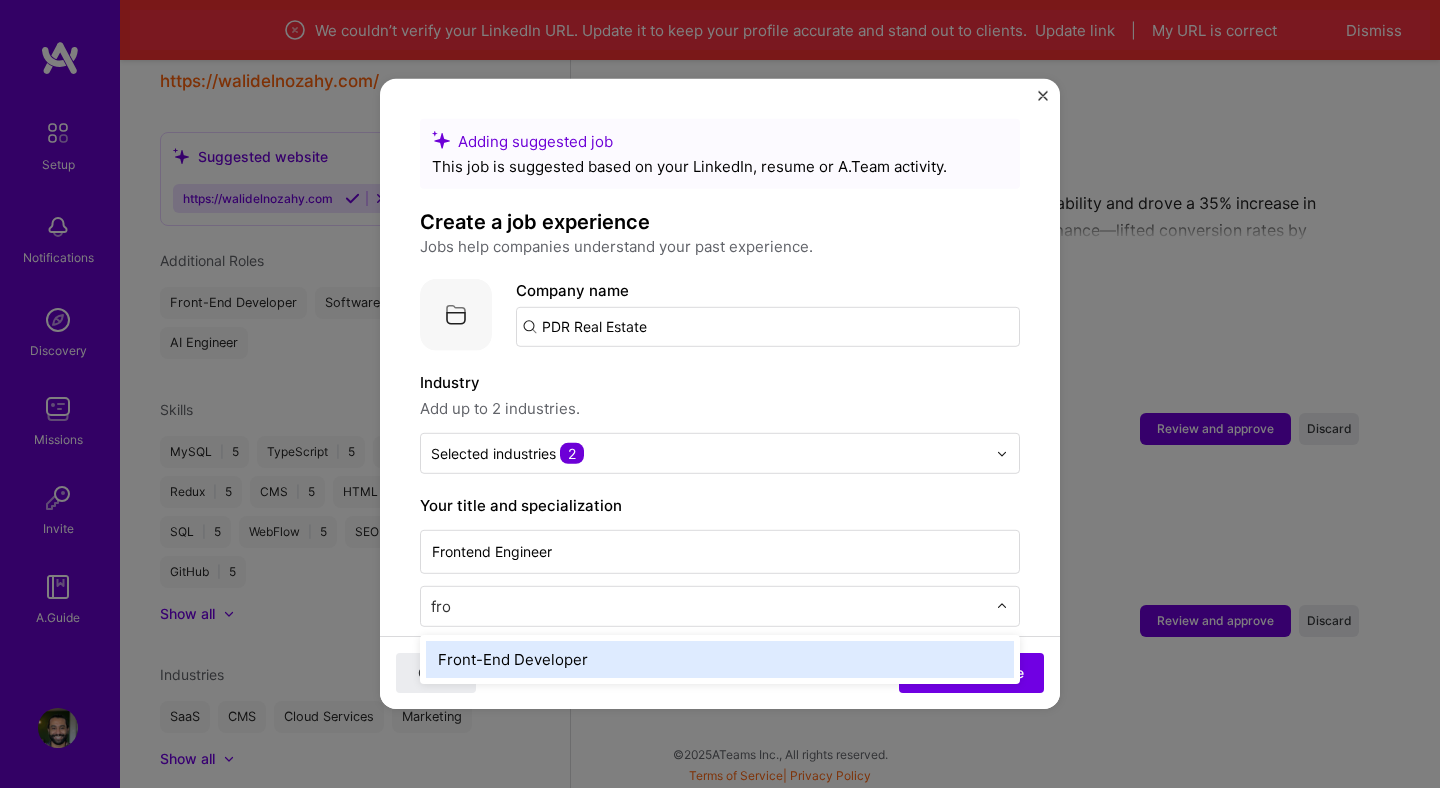 type 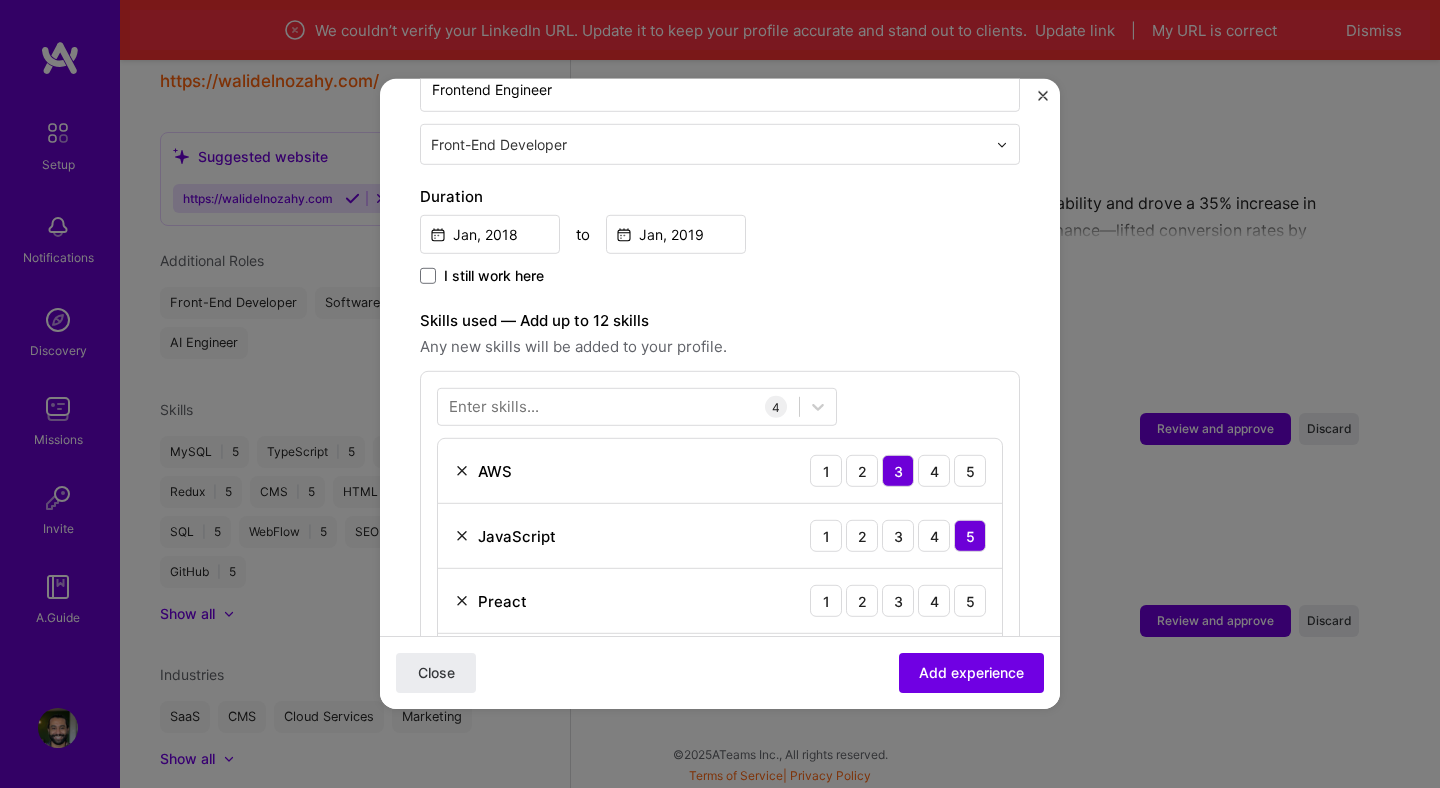 scroll, scrollTop: 1129, scrollLeft: 0, axis: vertical 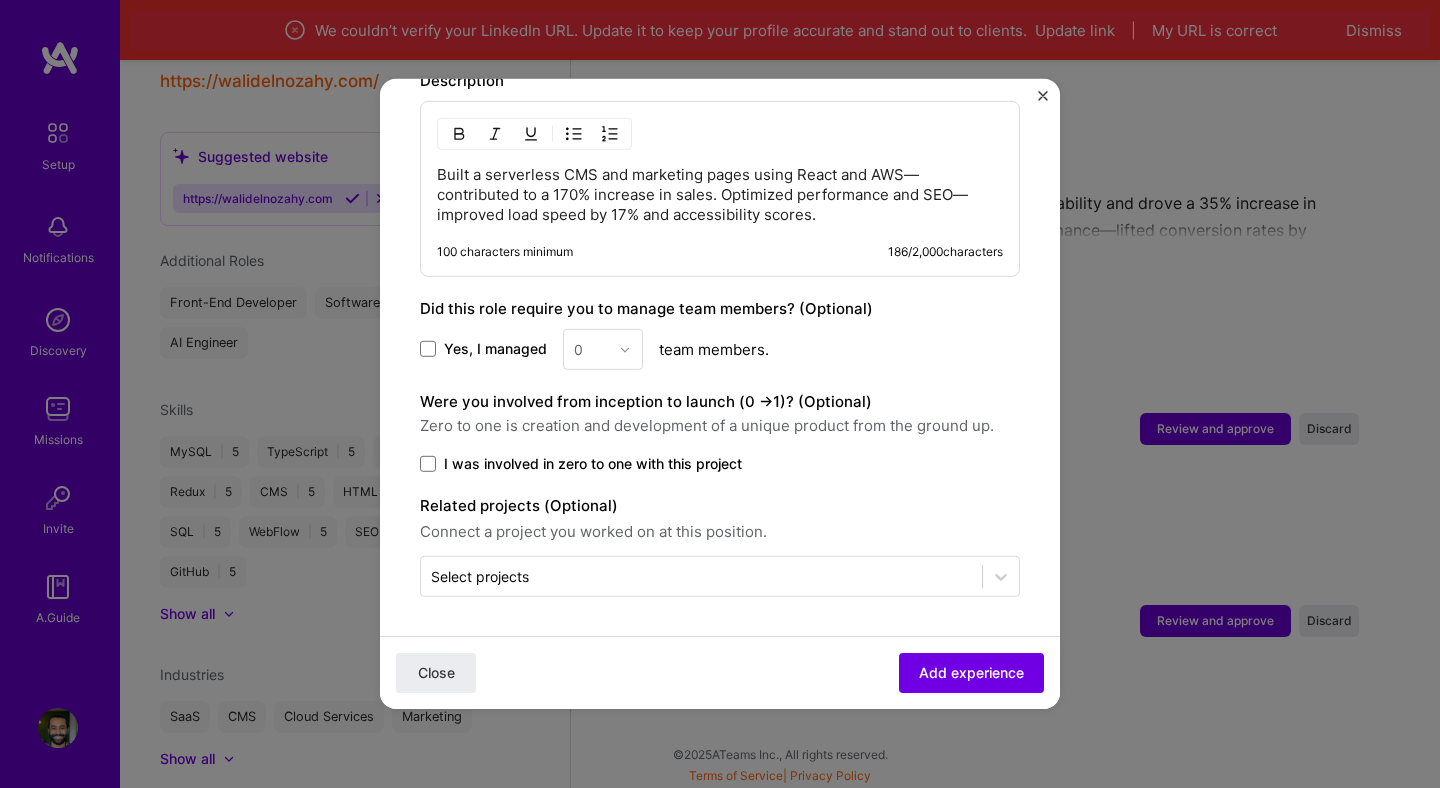 click on "I was involved in zero to one with this project" at bounding box center (593, 464) 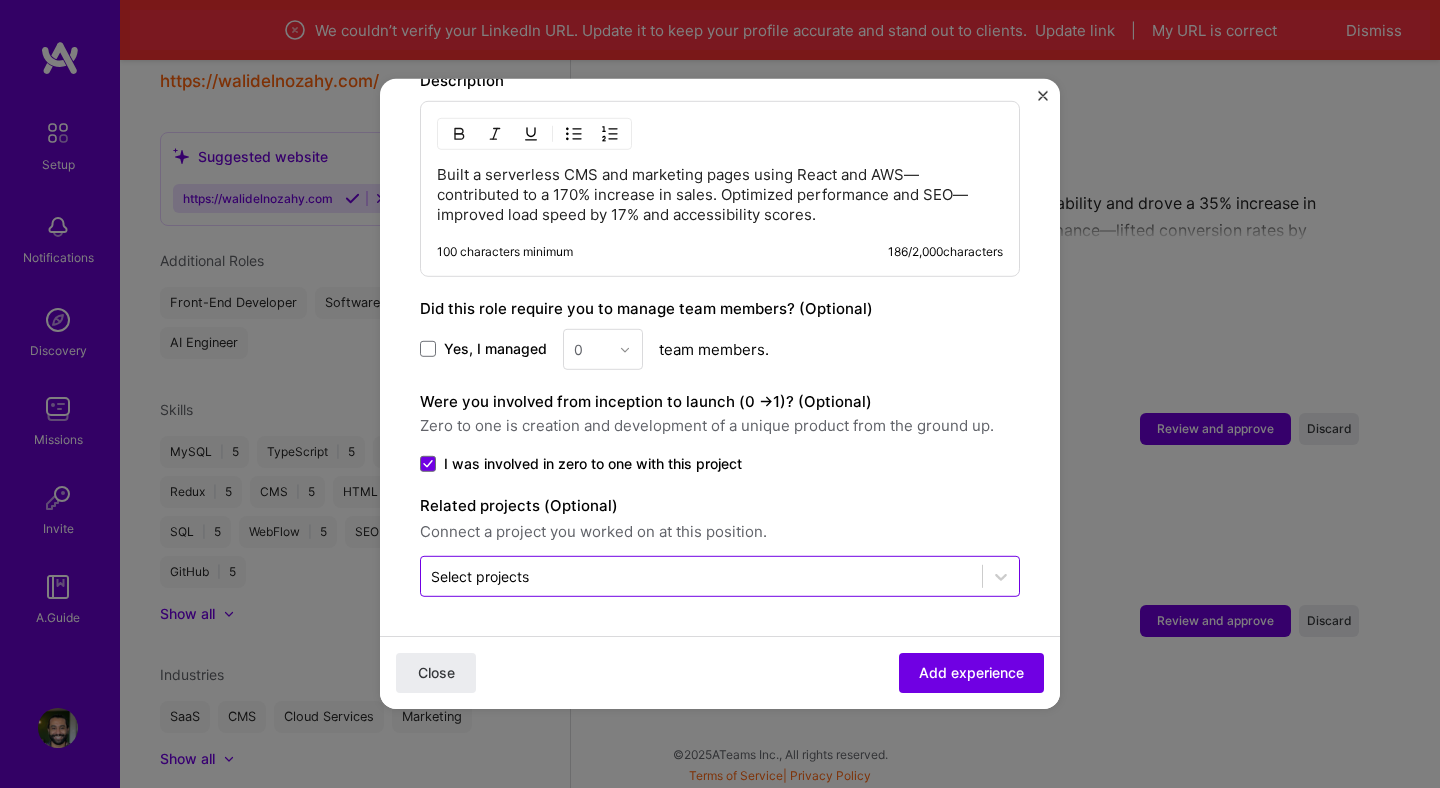 click at bounding box center [701, 576] 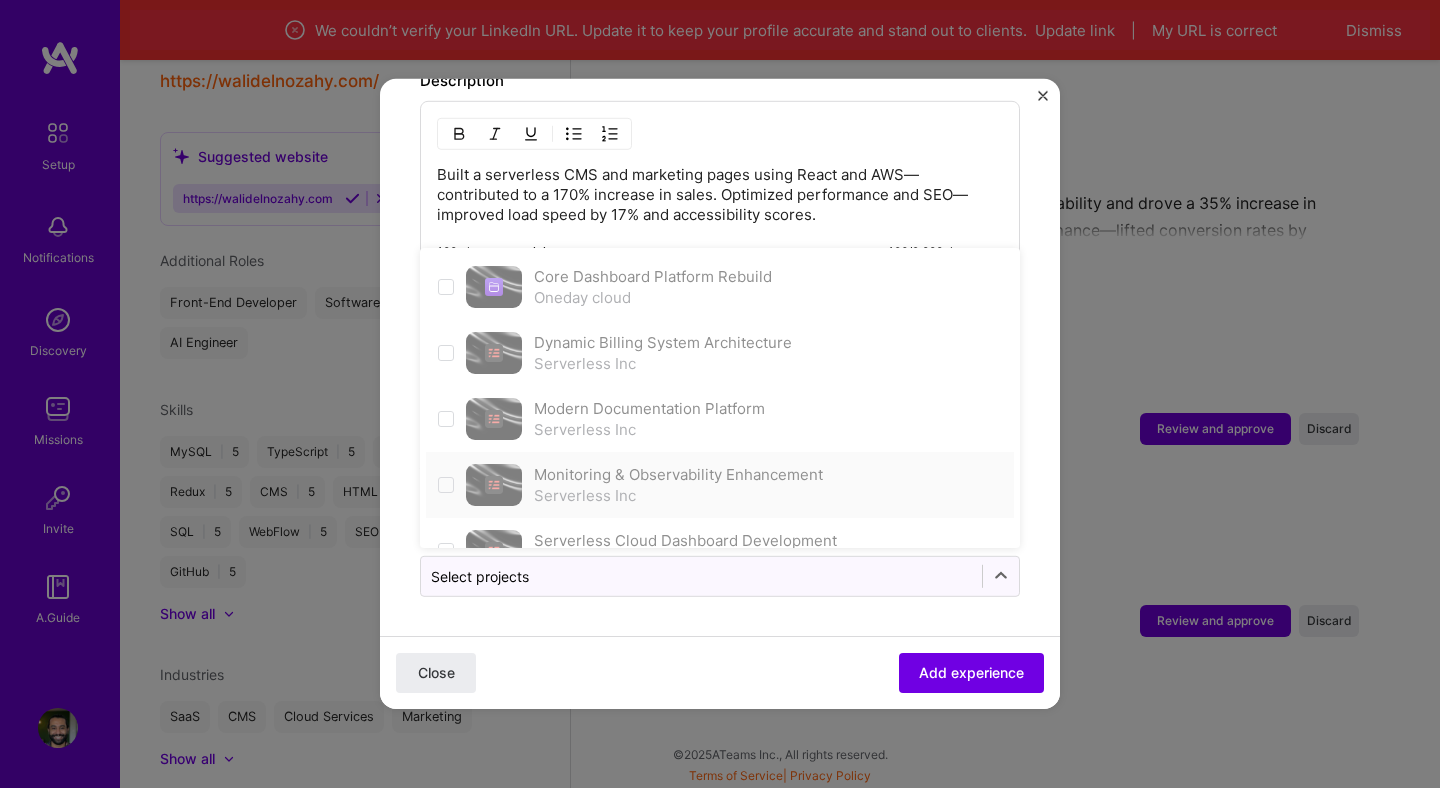 scroll, scrollTop: 240, scrollLeft: 0, axis: vertical 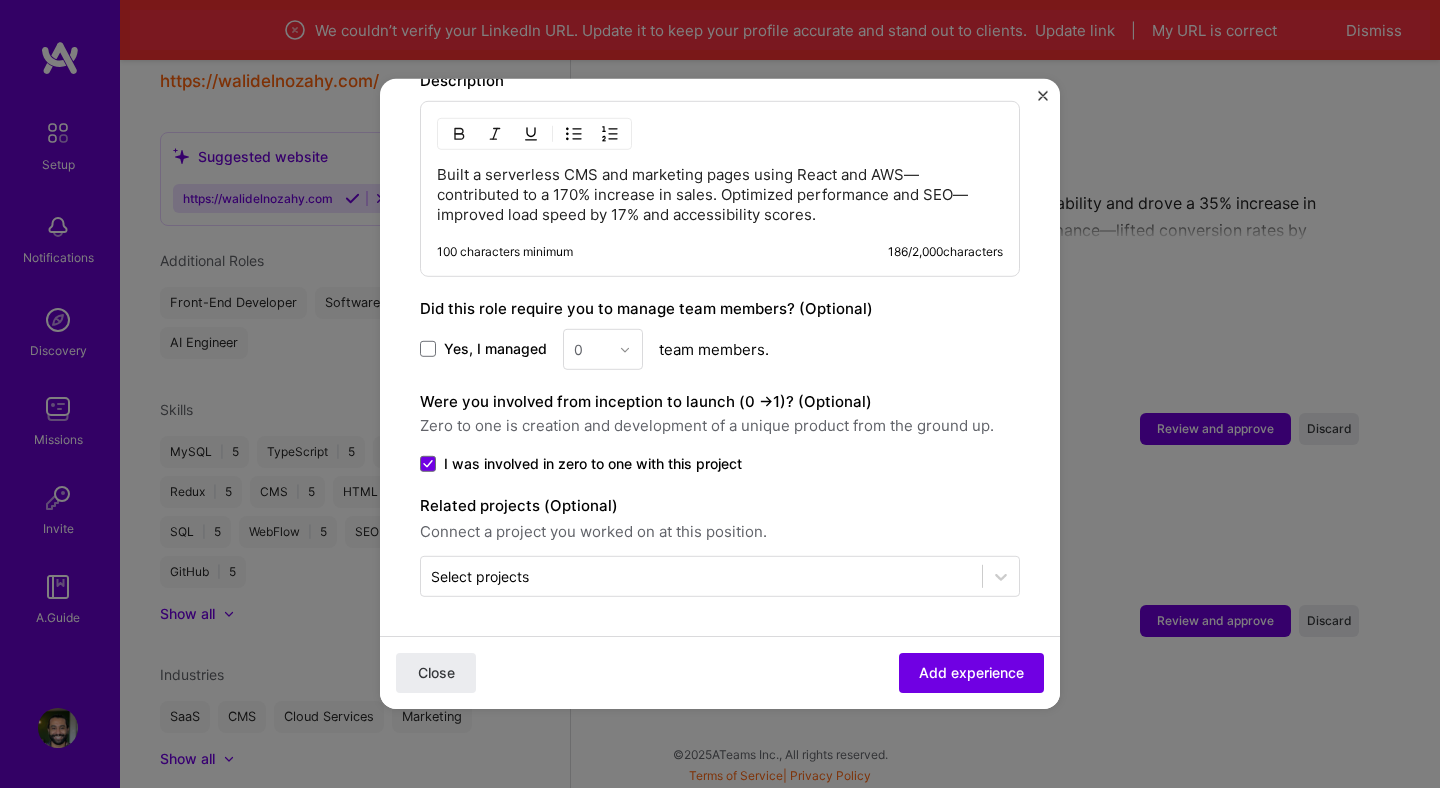 click on "PDR Real Estate
Frontend Engineer Front-End Developer Jan, 2018
to Jan, 2019
AWS JavaScript Preact SEO Built a serverless CMS and marketing pages using React and AWS—contributed to a 170% increase in sales. Optimized performance and SEO—improved load speed by 17% and accessibility scores. 186 / 2,000  characters Yes, I managed 0 team members. > Close" at bounding box center [720, -150] 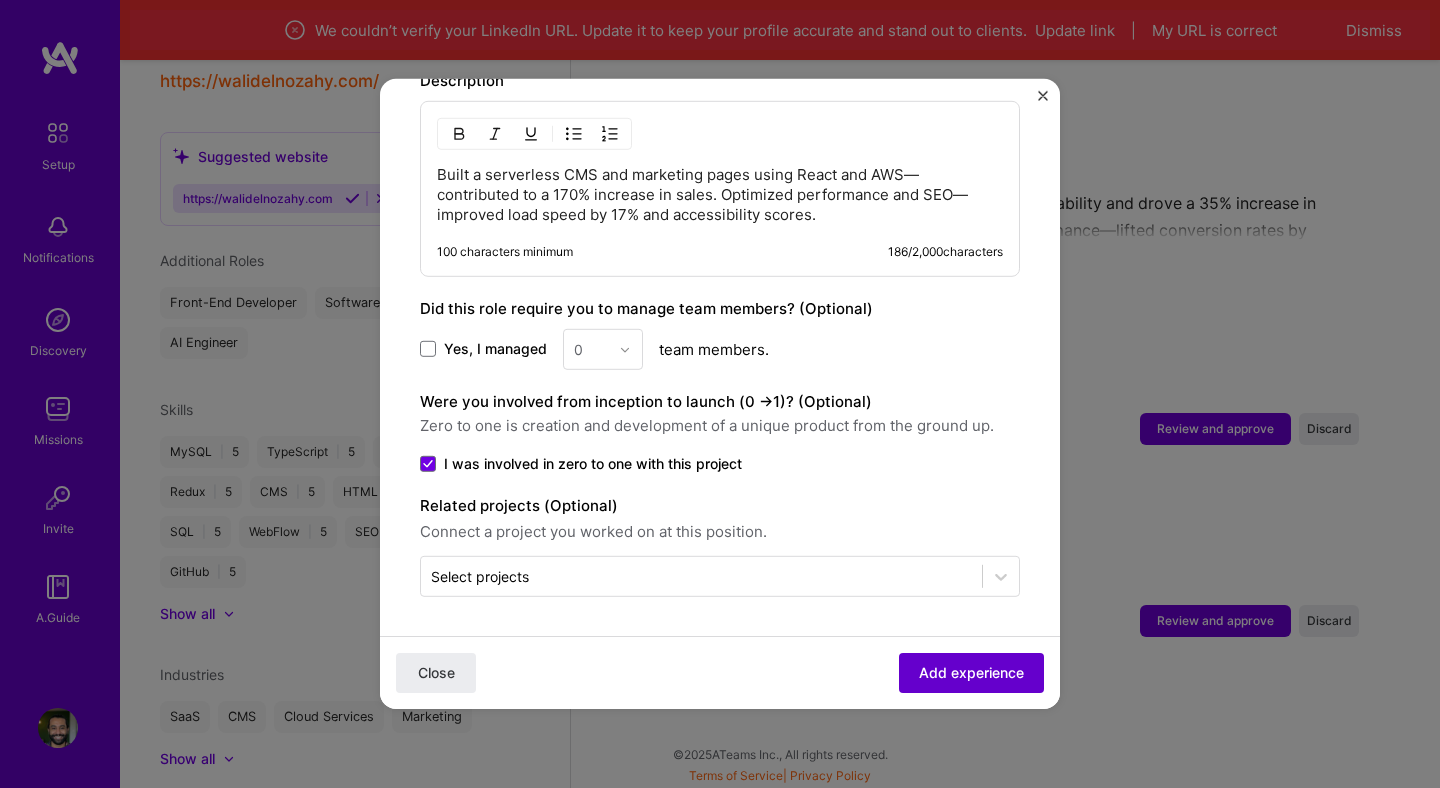 click on "Add experience" at bounding box center (971, 673) 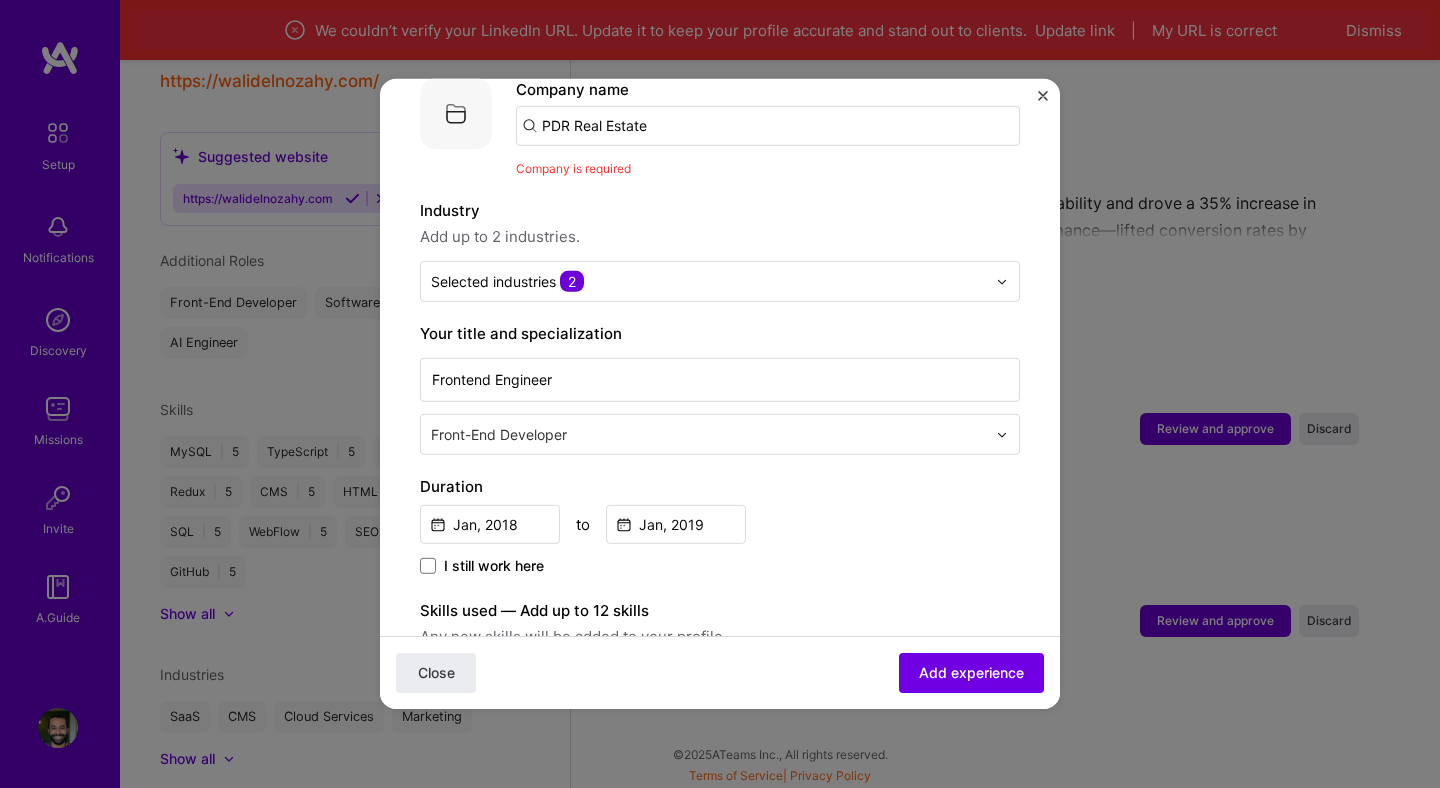scroll, scrollTop: 200, scrollLeft: 0, axis: vertical 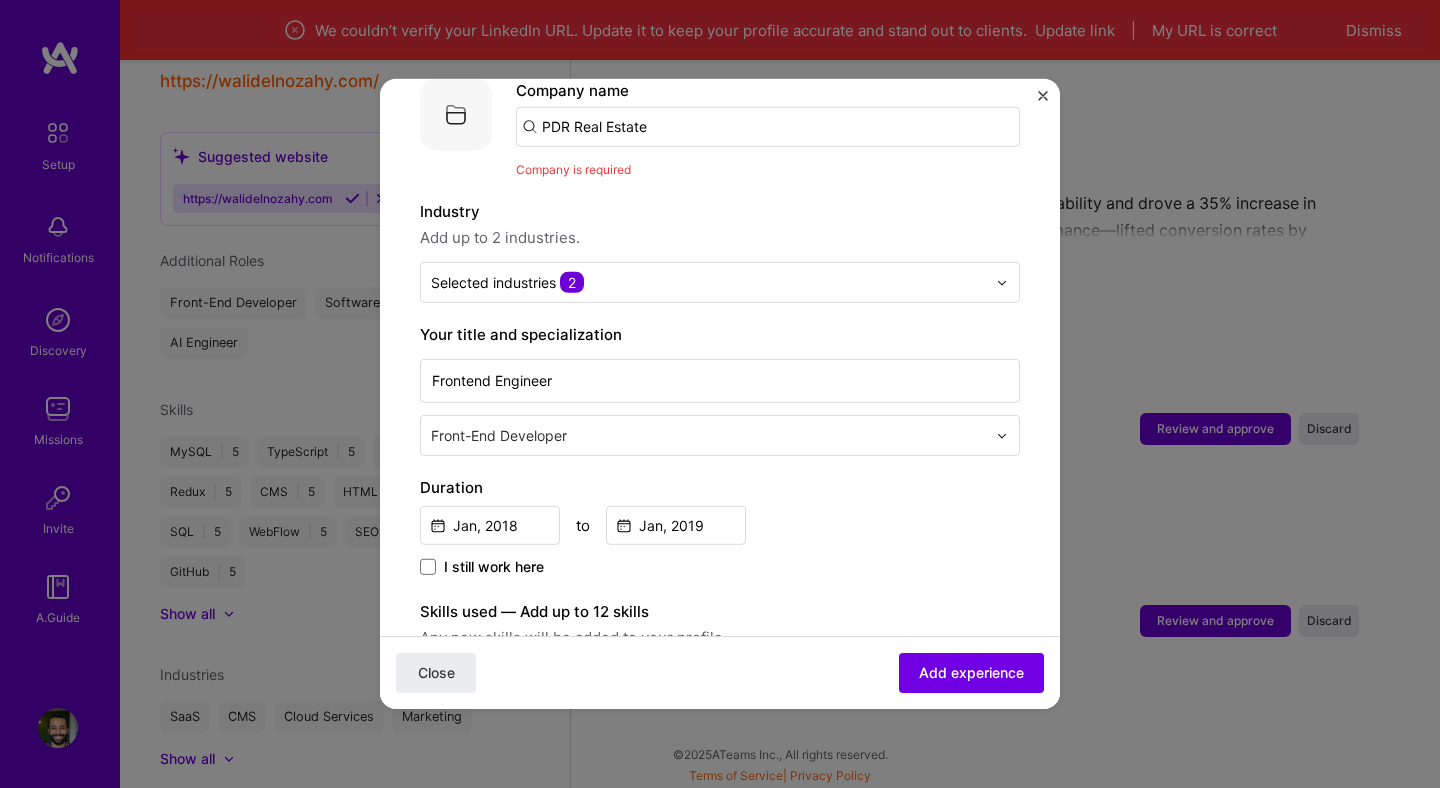 click on "PDR Real Estate" at bounding box center [768, 127] 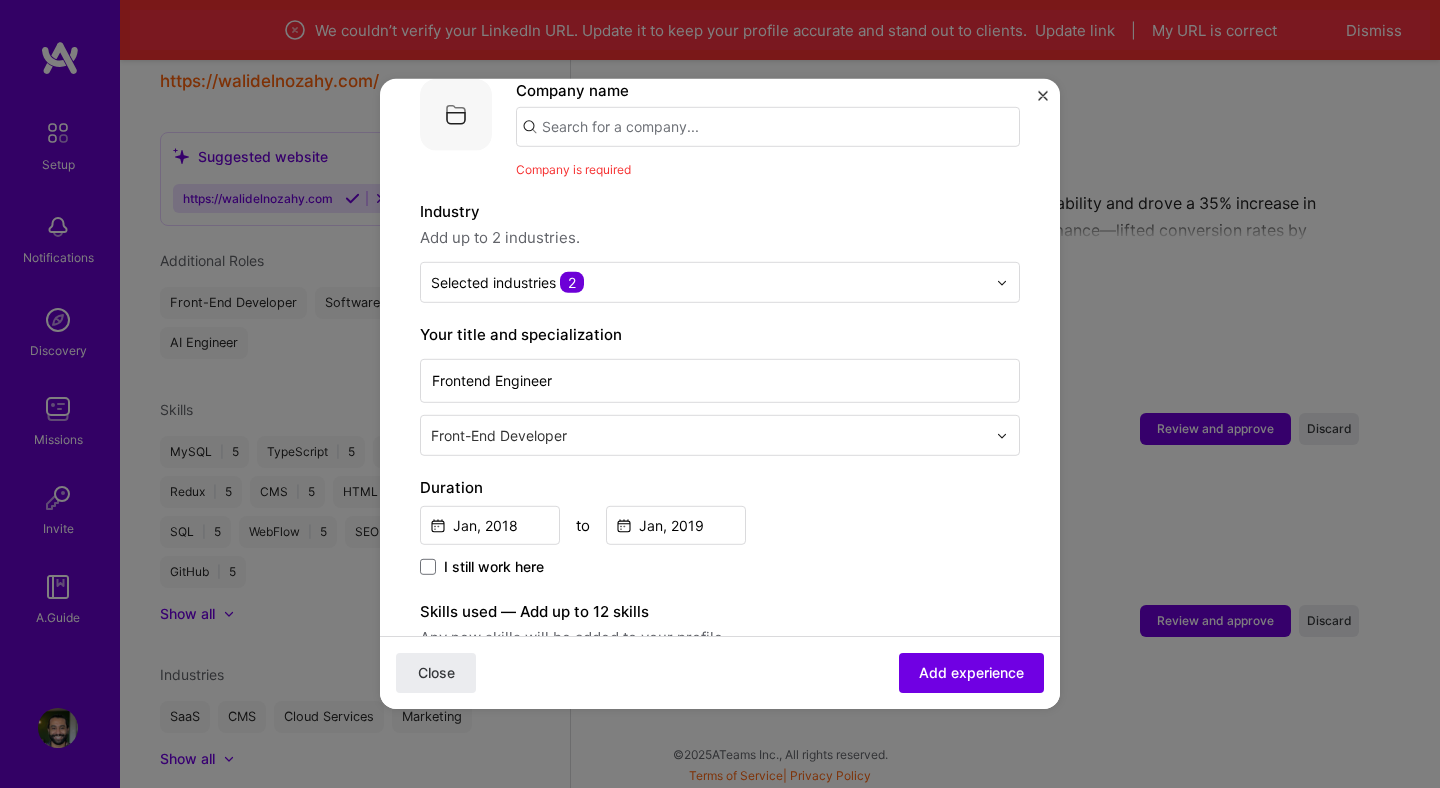 paste on "PDR Real Estate" 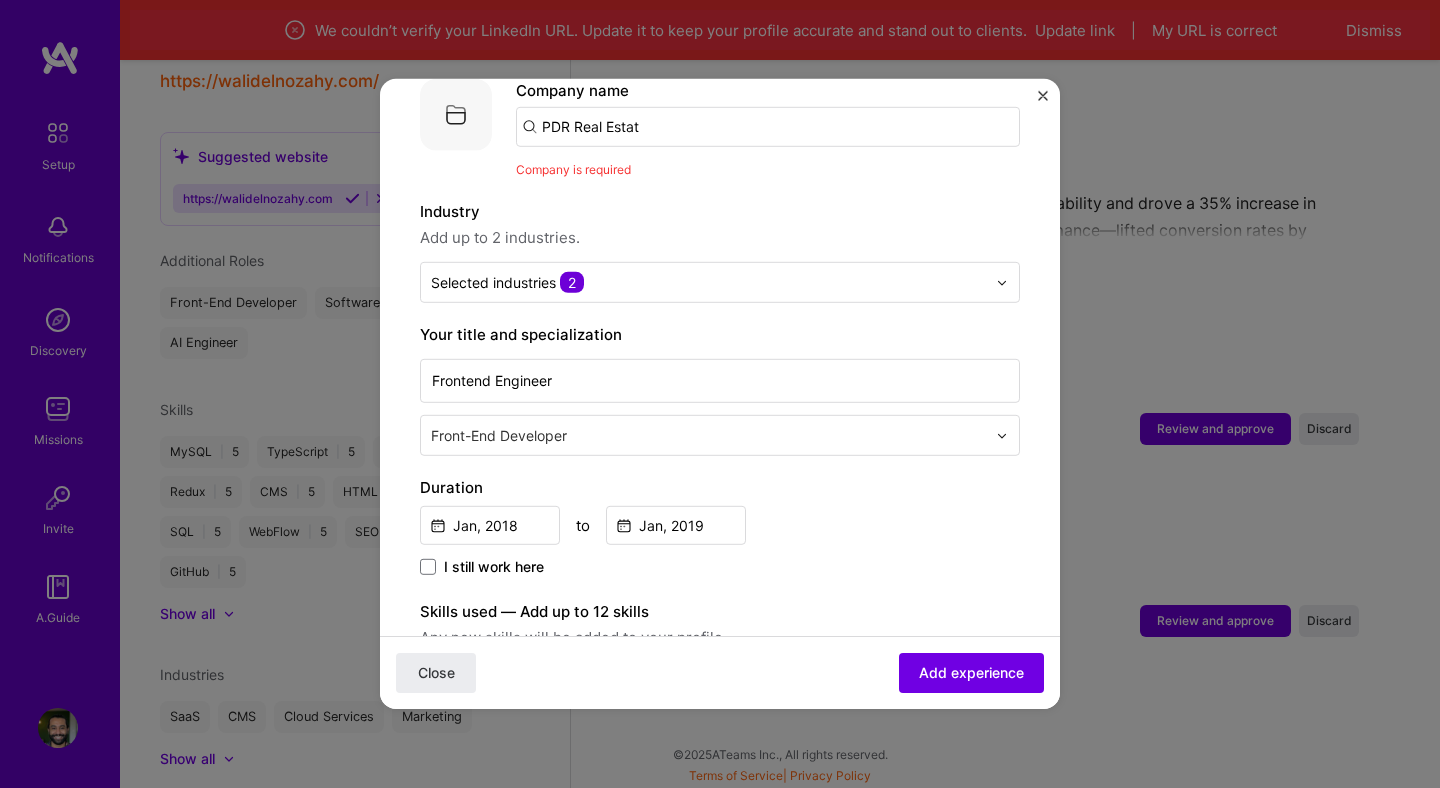 type on "PDR Real Estate" 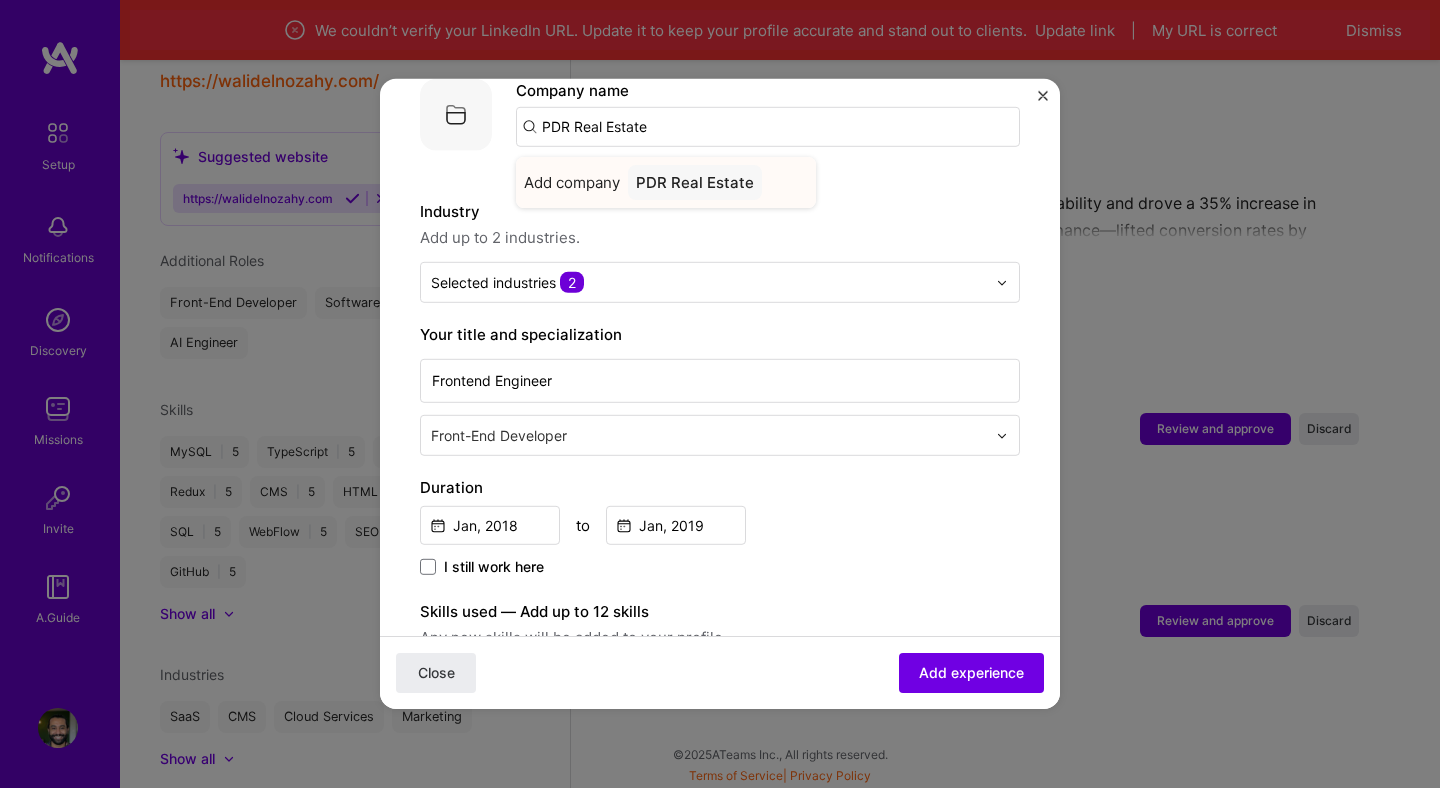 click on "PDR Real Estate" at bounding box center (695, 182) 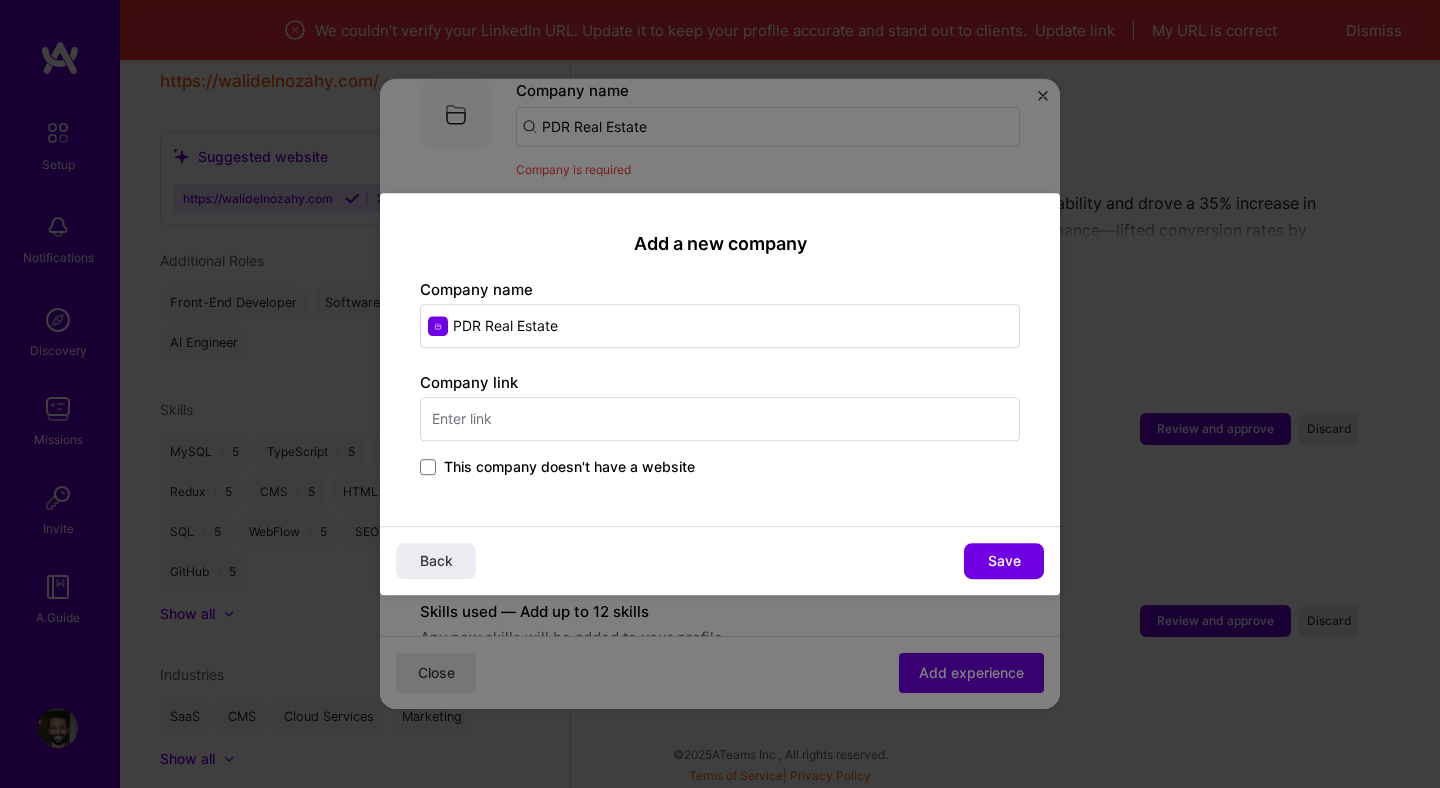 click on "This company doesn't have a website" at bounding box center [569, 467] 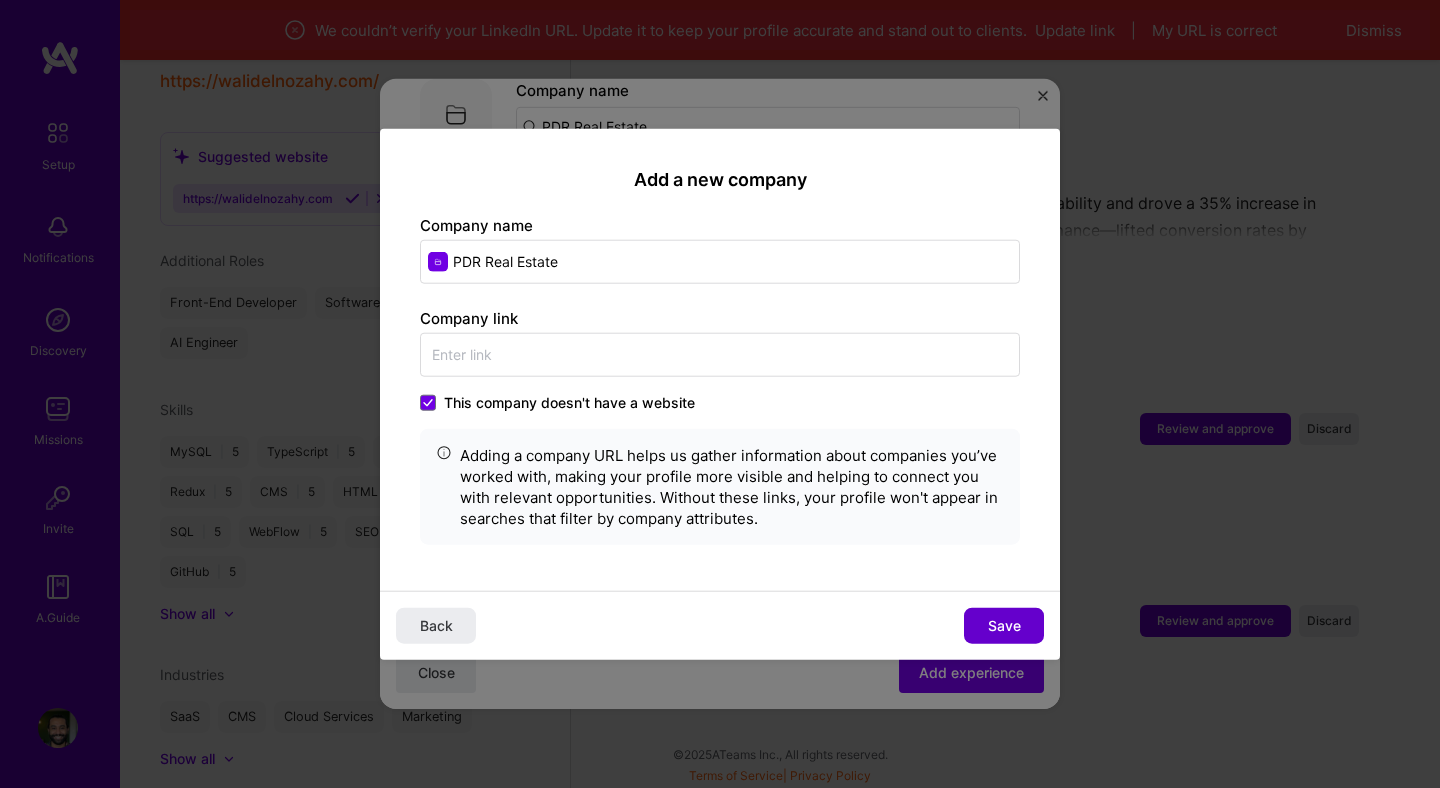 click on "Save" at bounding box center (1004, 625) 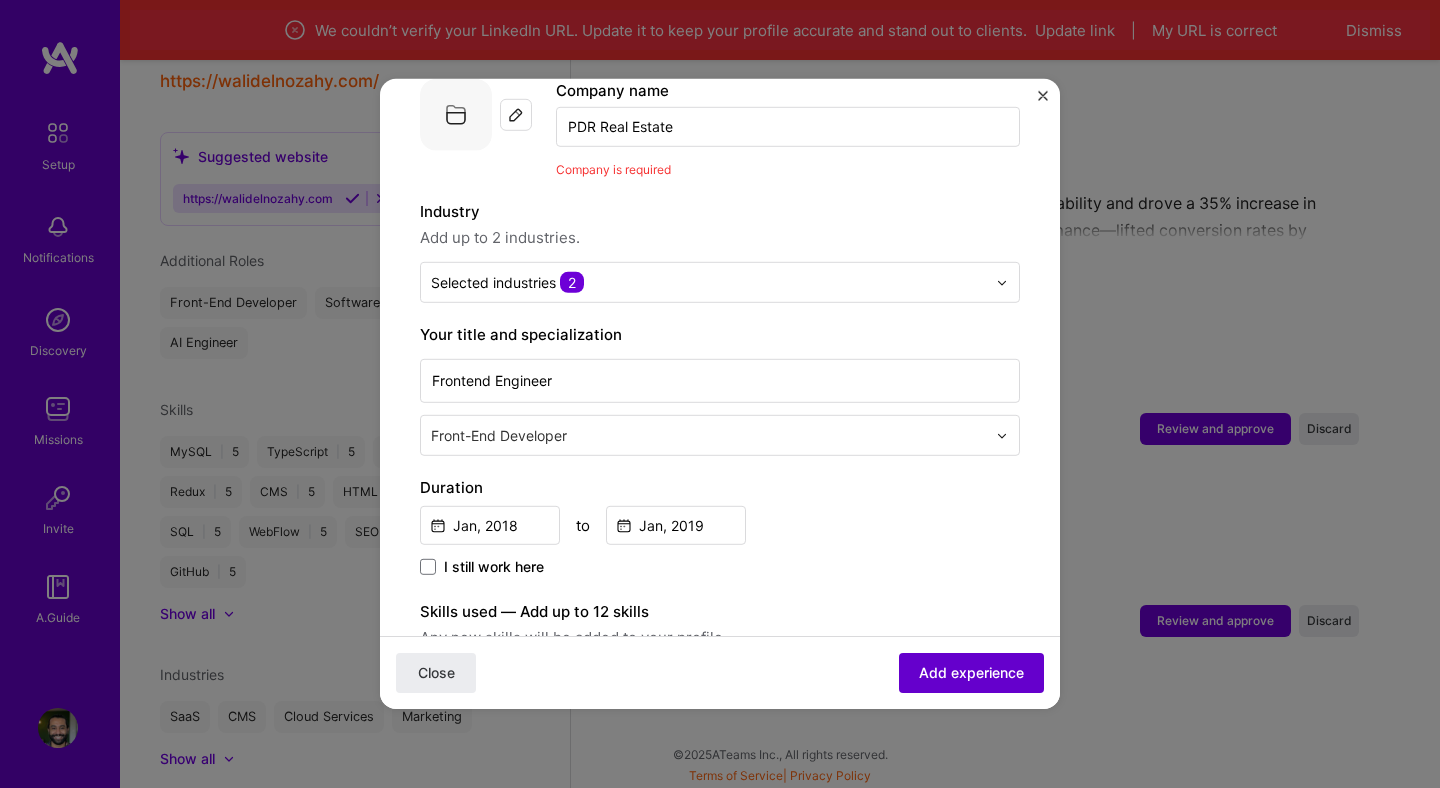 click on "Add experience" at bounding box center [971, 673] 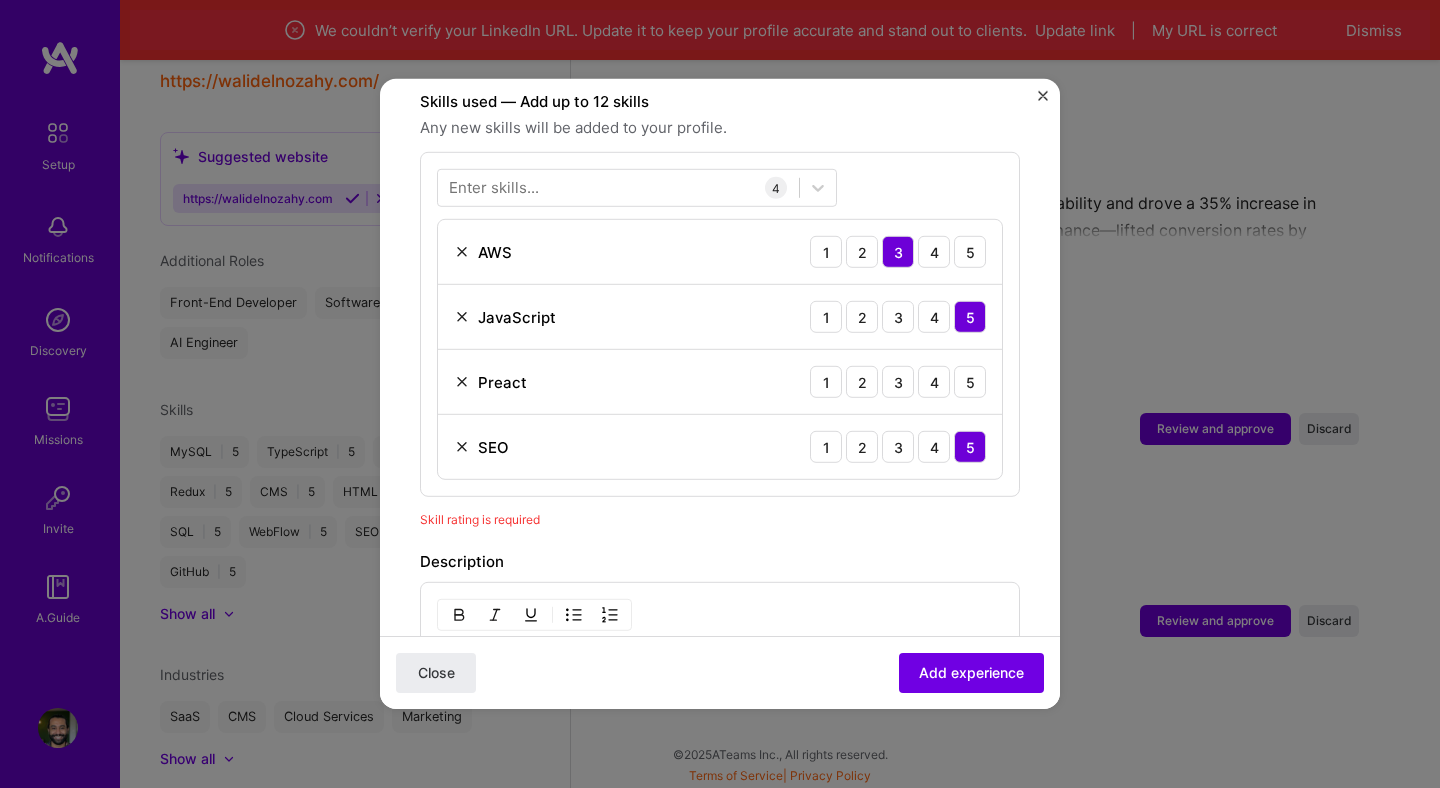 scroll, scrollTop: 692, scrollLeft: 0, axis: vertical 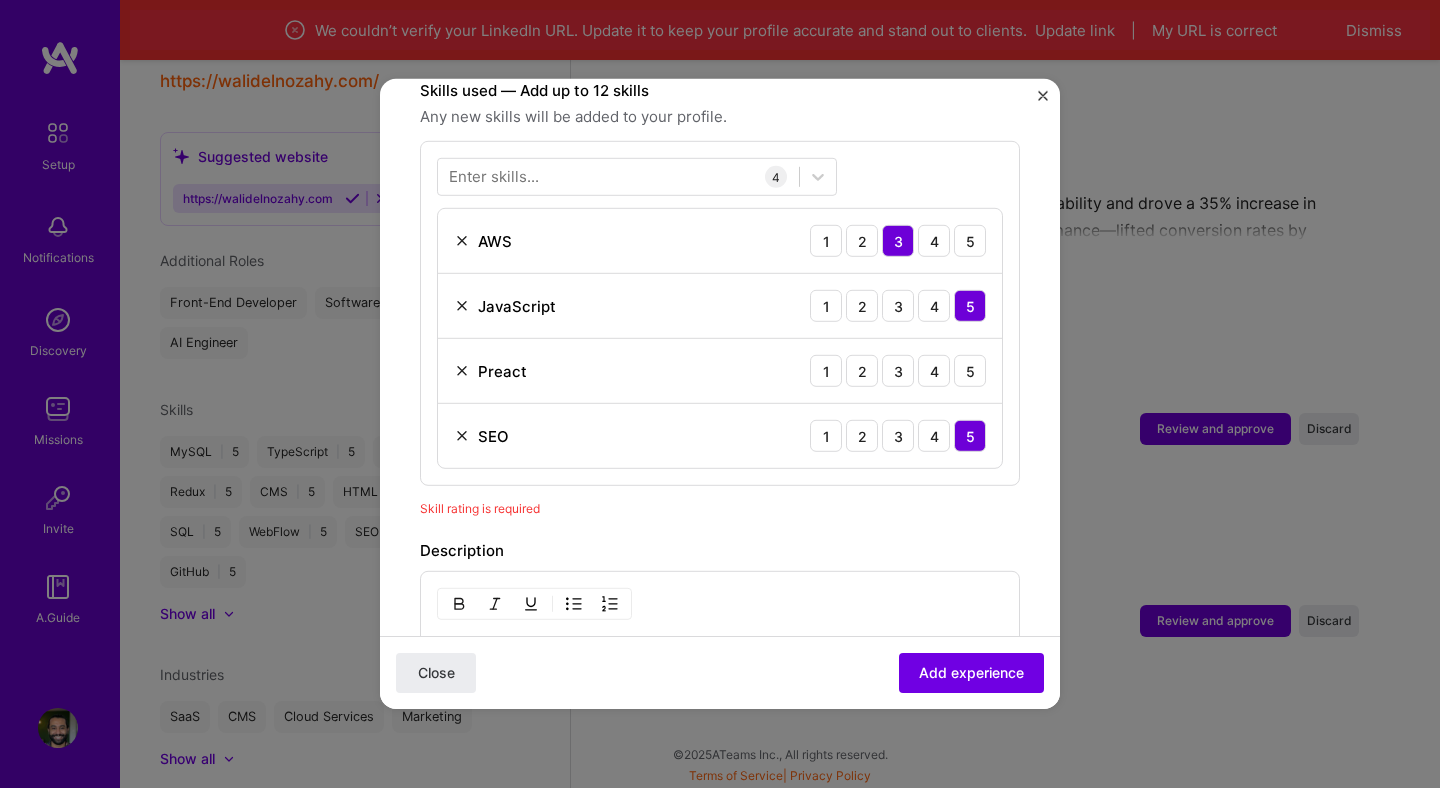 click at bounding box center [462, 371] 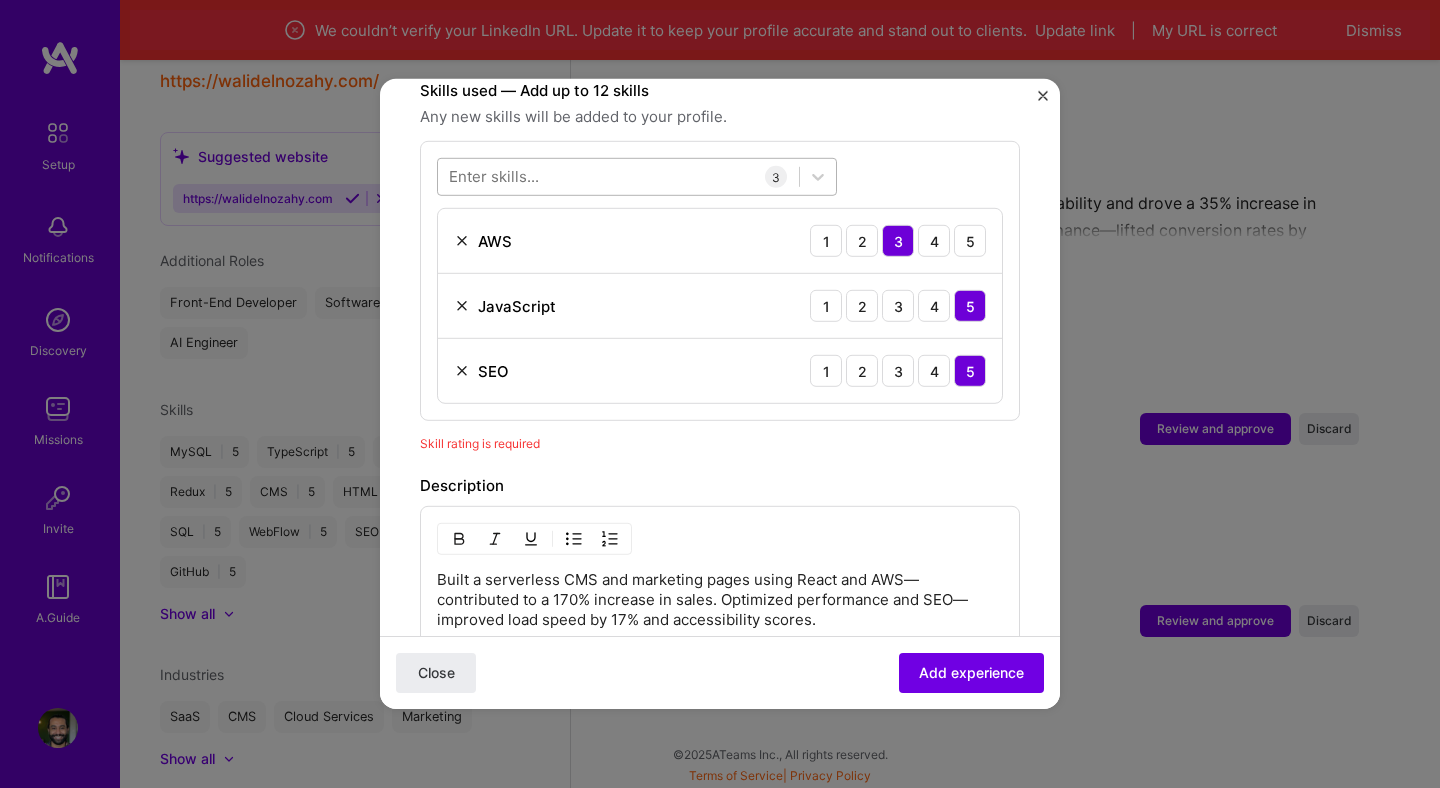 click at bounding box center (618, 176) 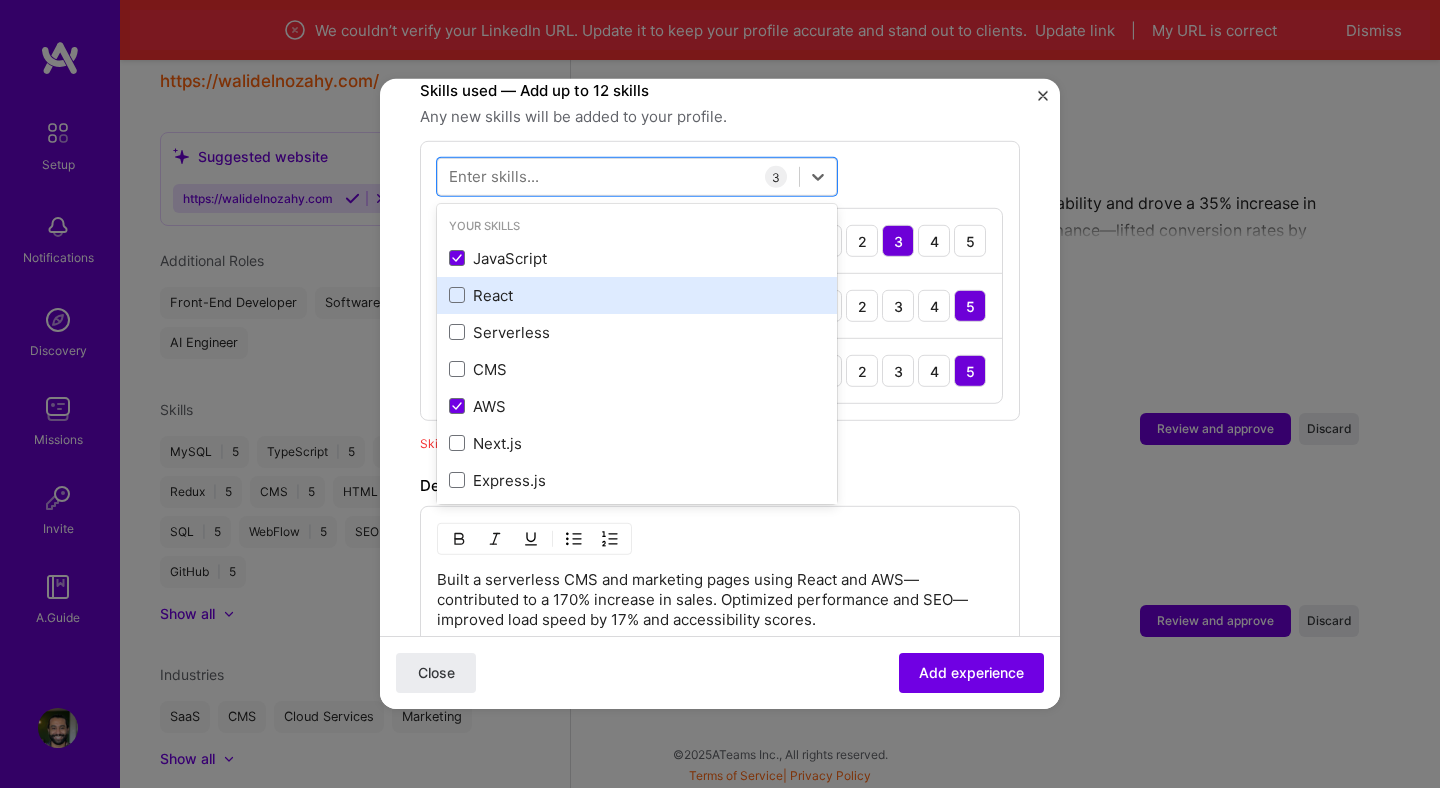 click on "React" at bounding box center [637, 295] 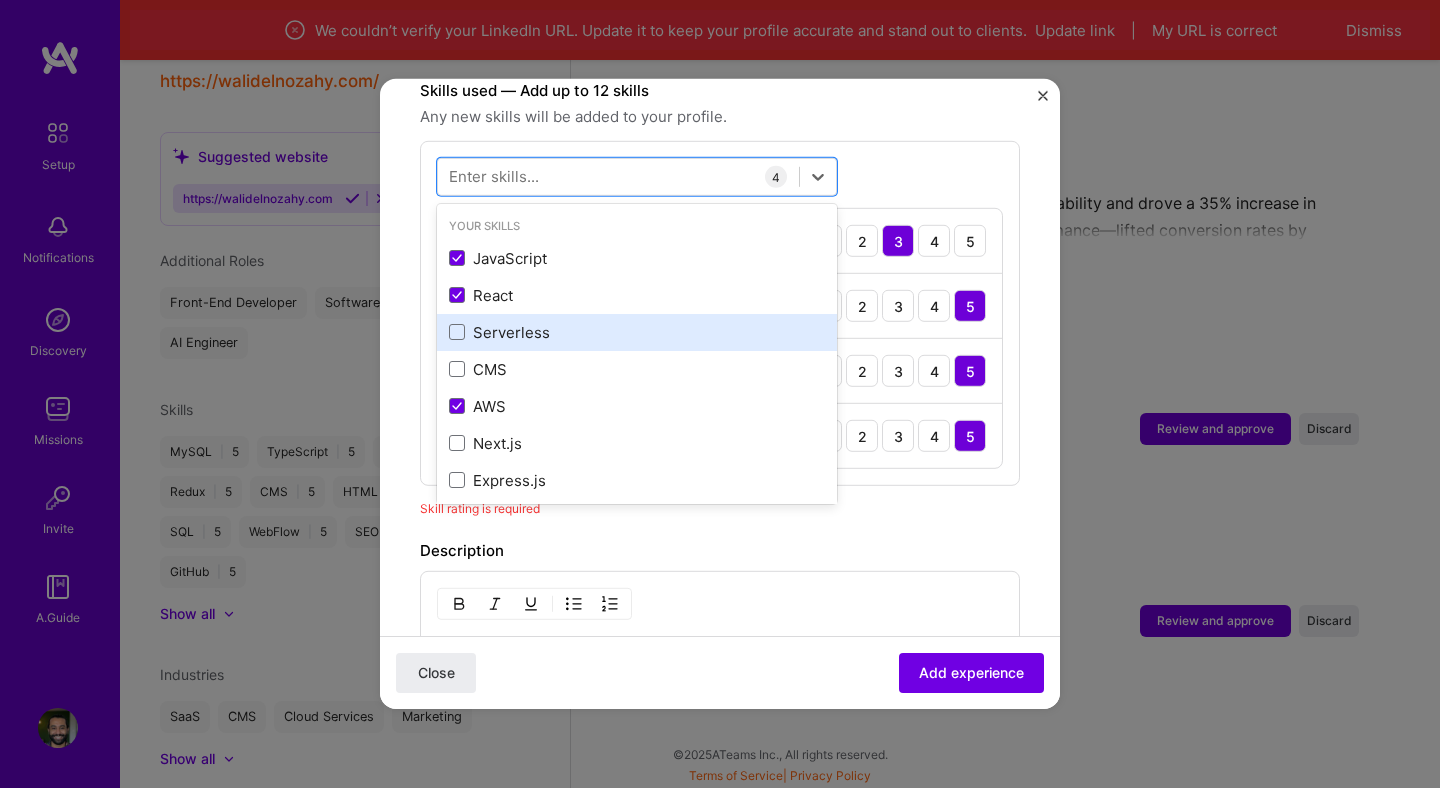 click on "Serverless" at bounding box center [637, 332] 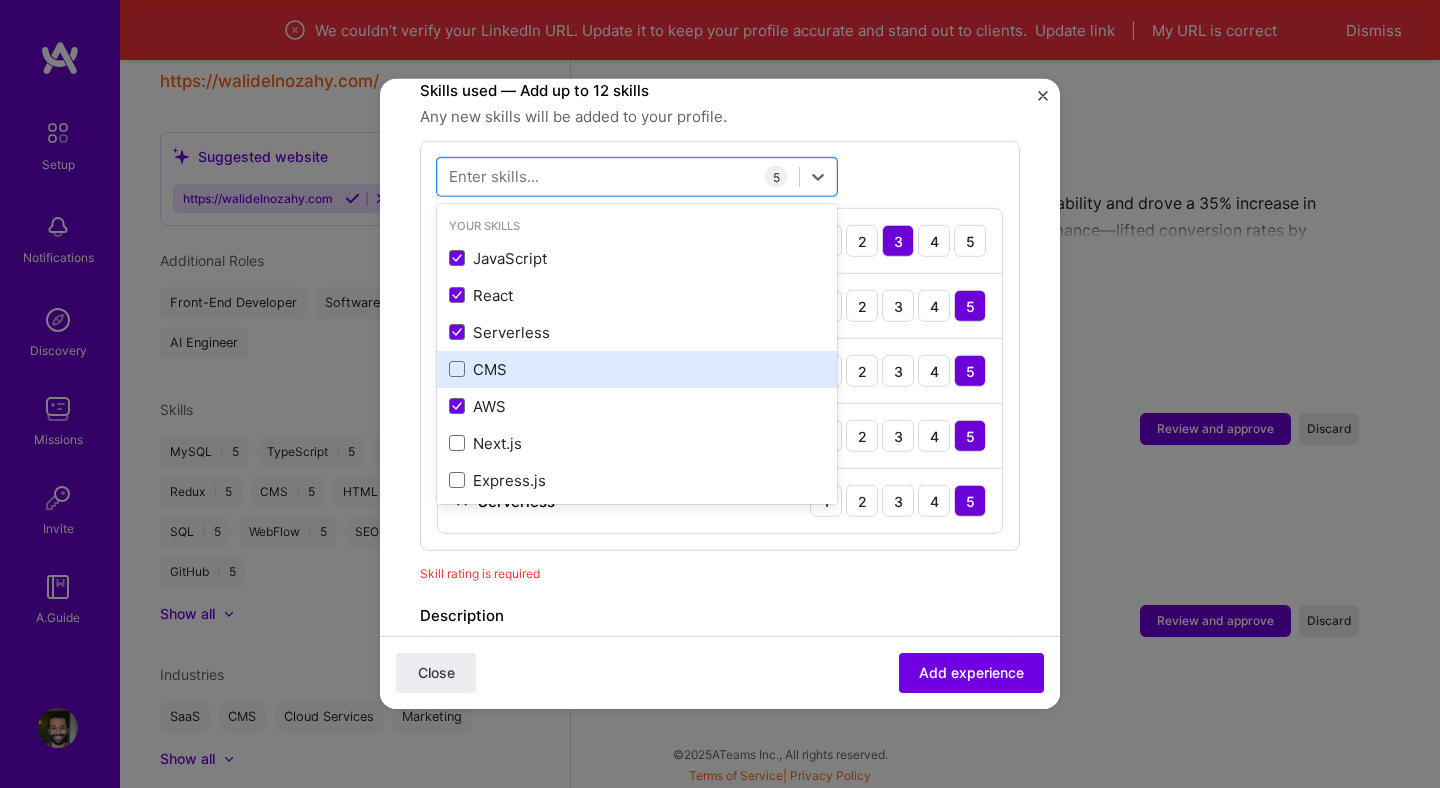 click on "CMS" at bounding box center [637, 369] 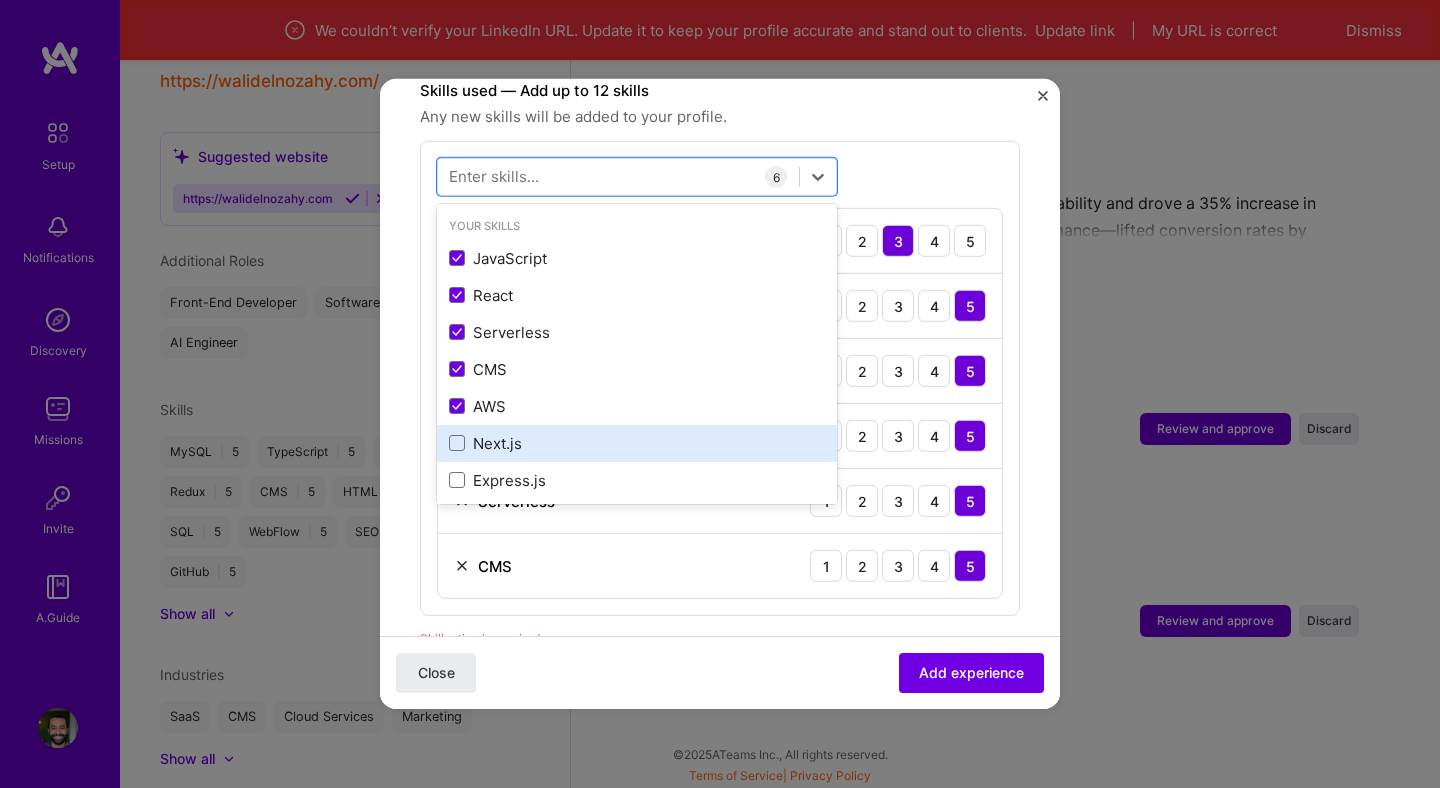 click on "Next.js" at bounding box center [637, 443] 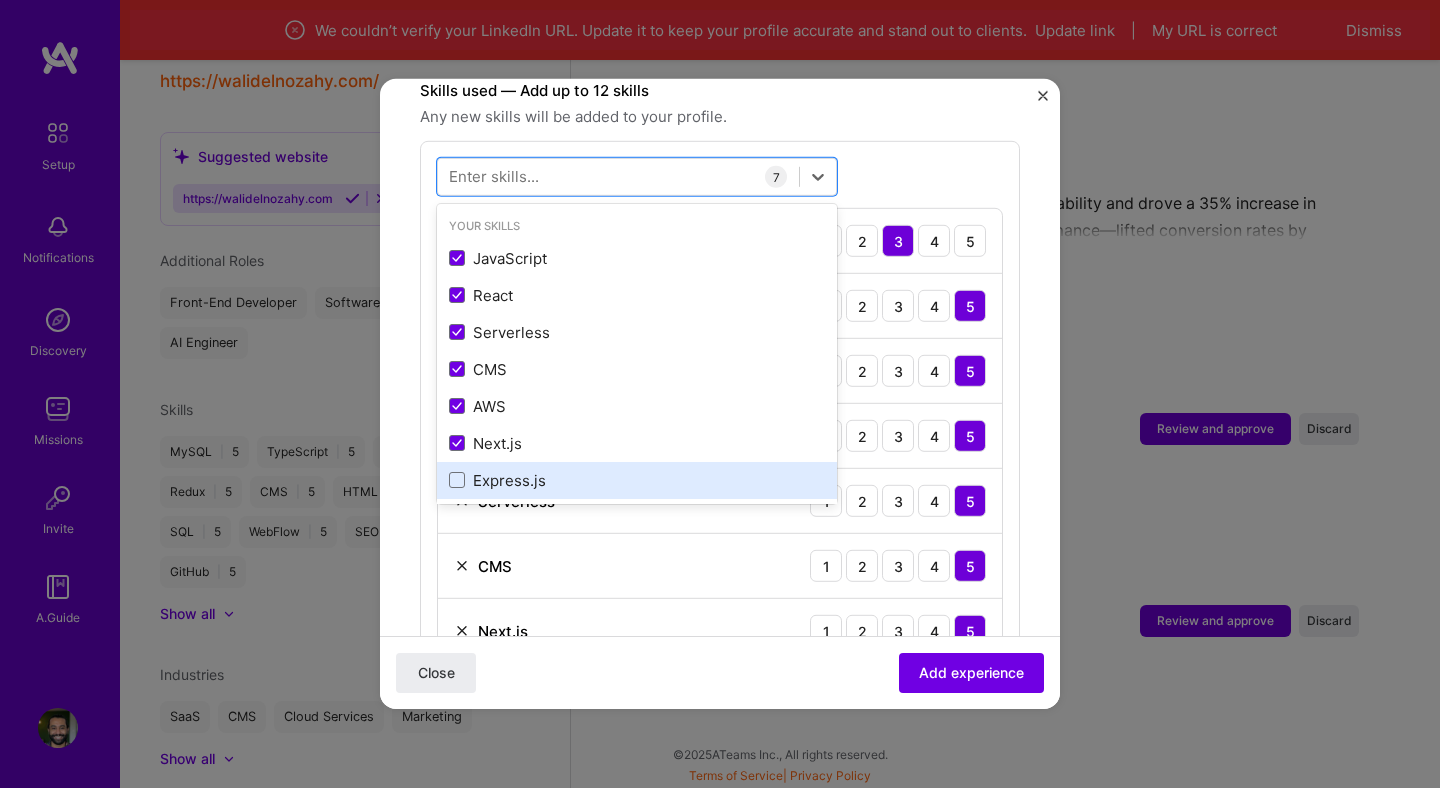 click on "Express.js" at bounding box center [637, 480] 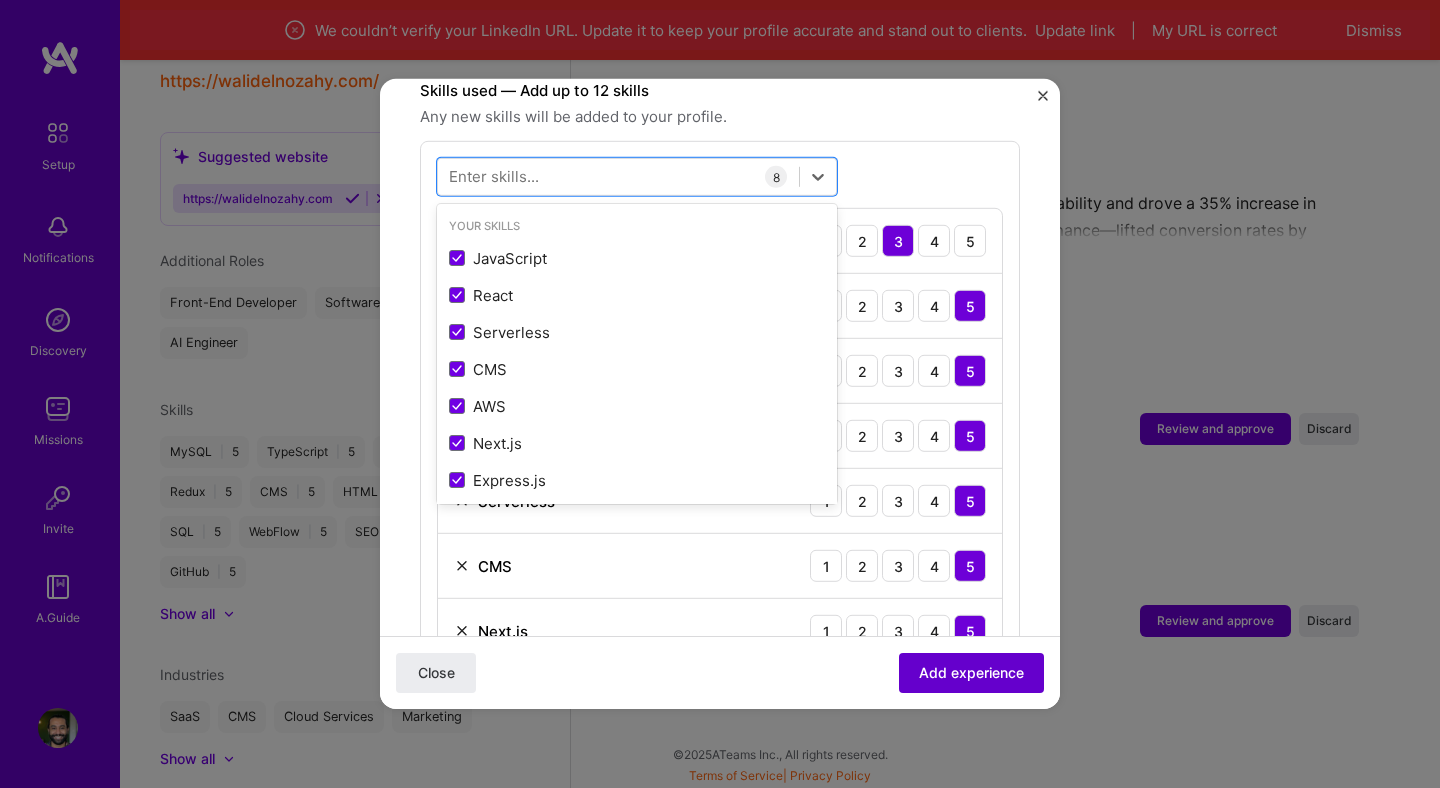 click on "Add experience" at bounding box center (971, 673) 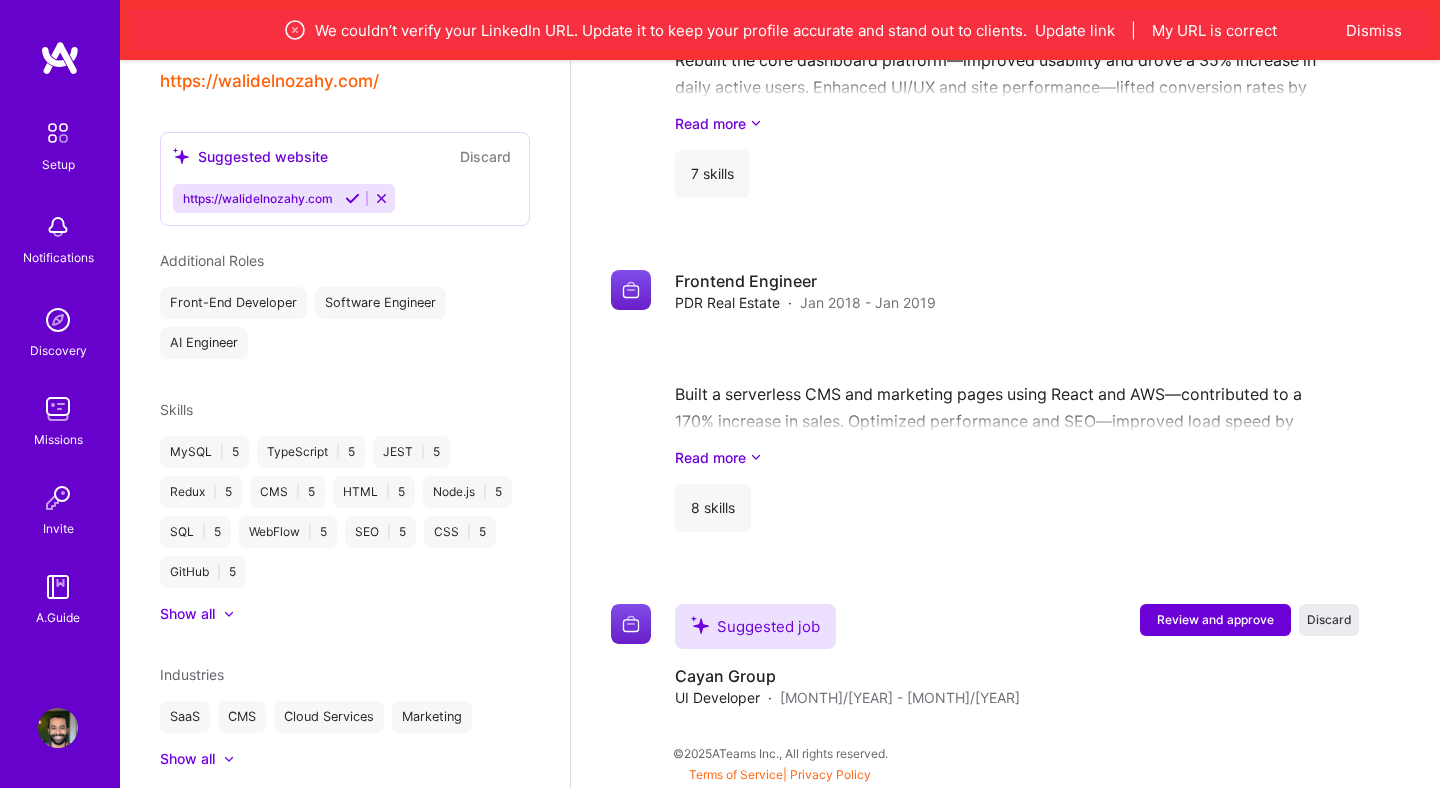 scroll, scrollTop: 3624, scrollLeft: 0, axis: vertical 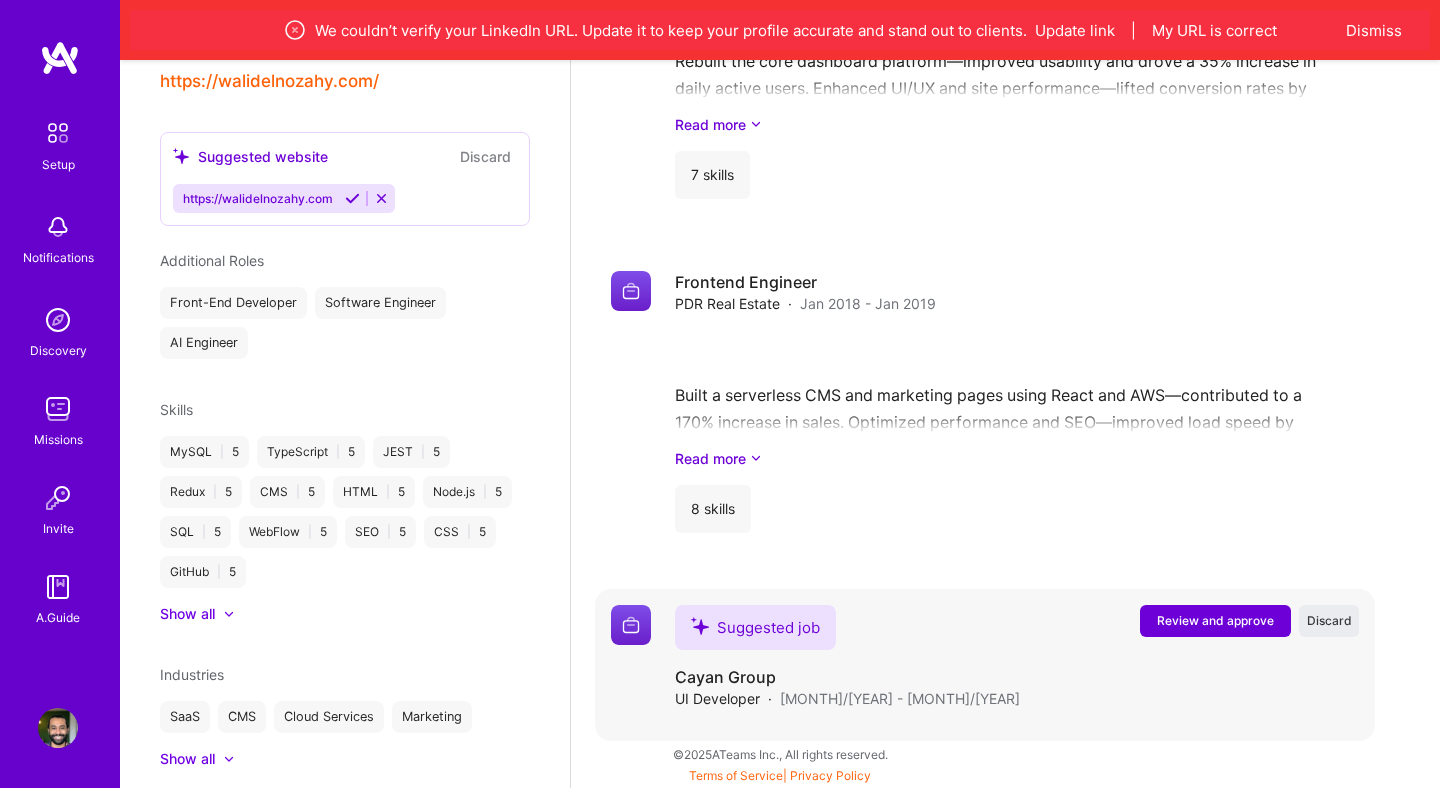 click on "Review and approve" at bounding box center [1215, 621] 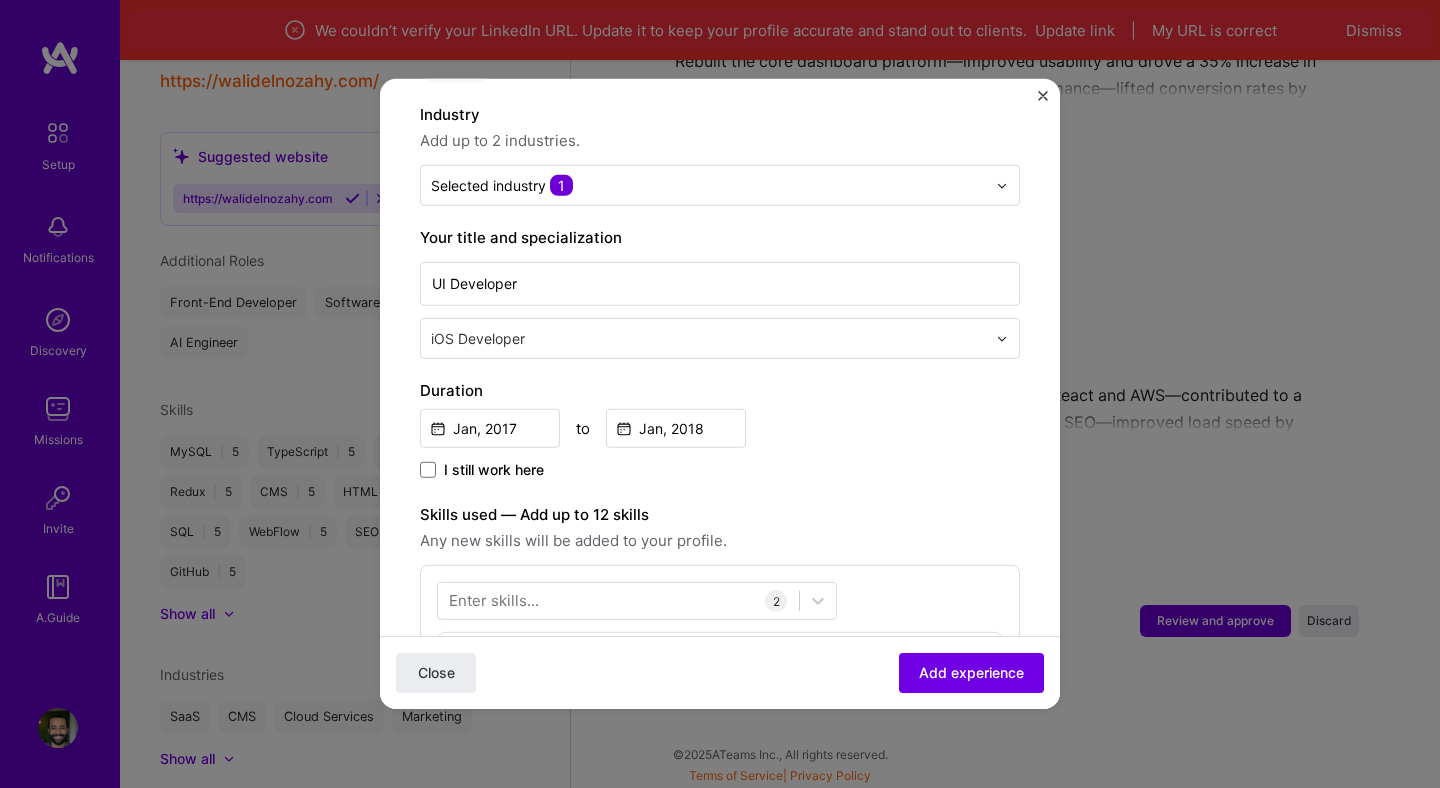 scroll, scrollTop: 269, scrollLeft: 0, axis: vertical 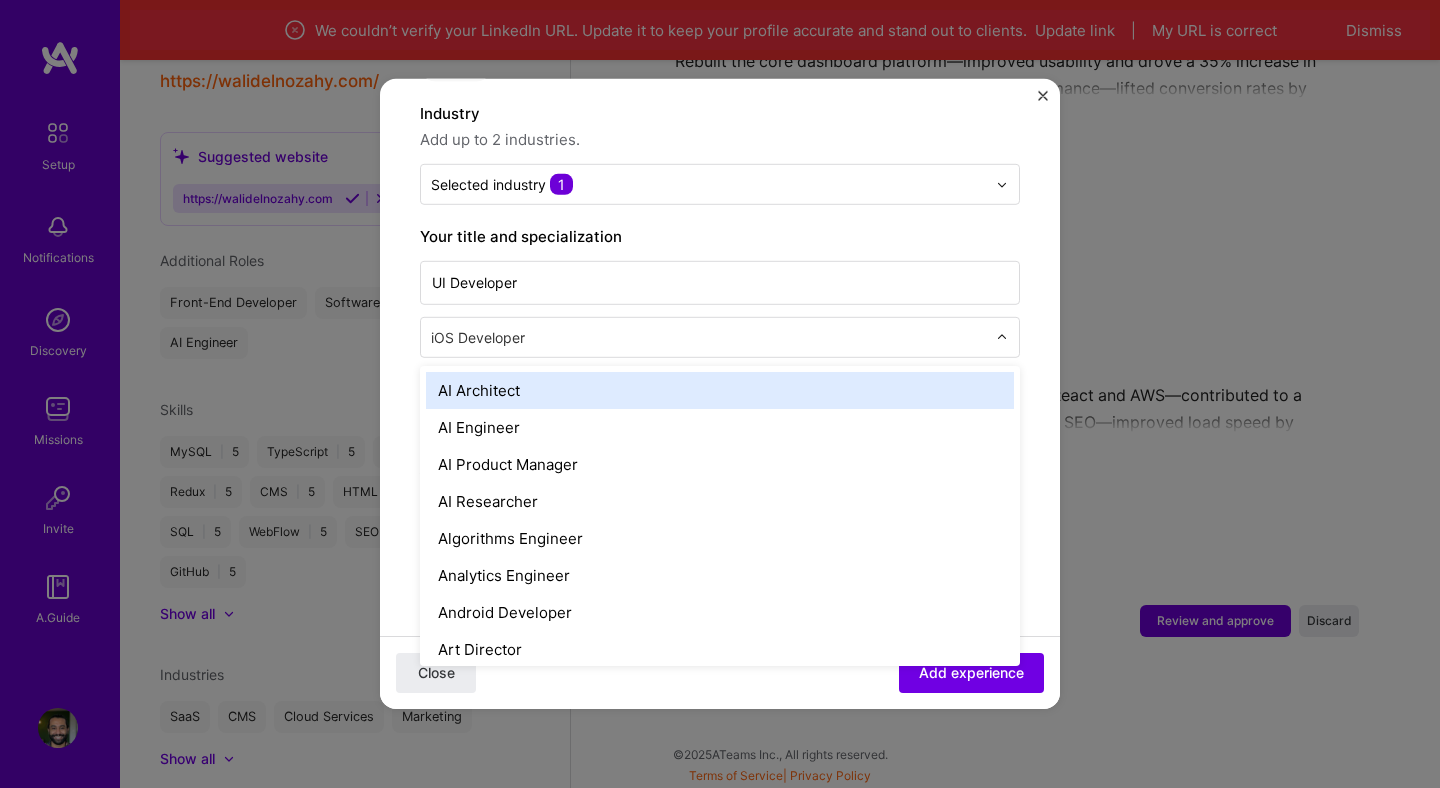 click at bounding box center [710, 337] 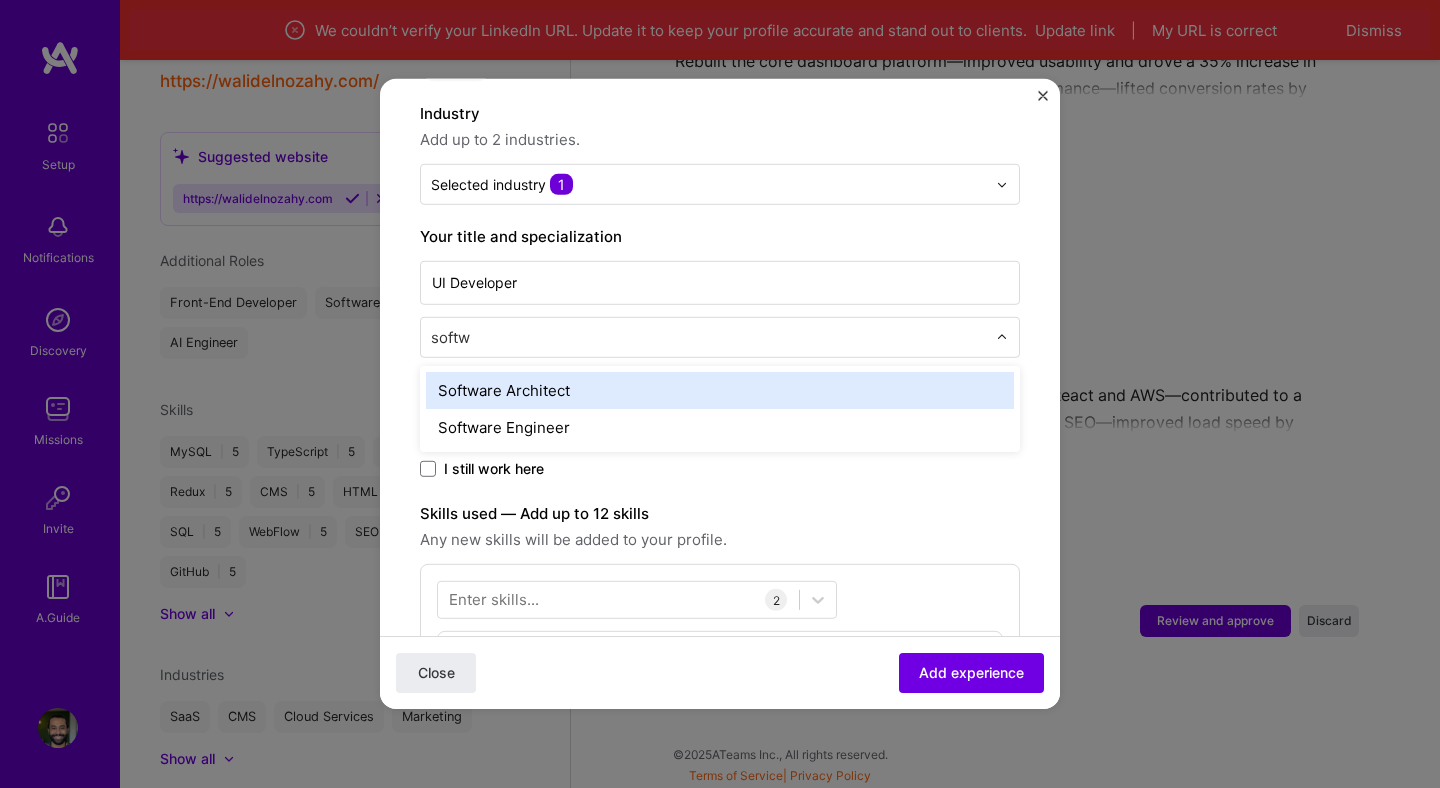 type on "softwa" 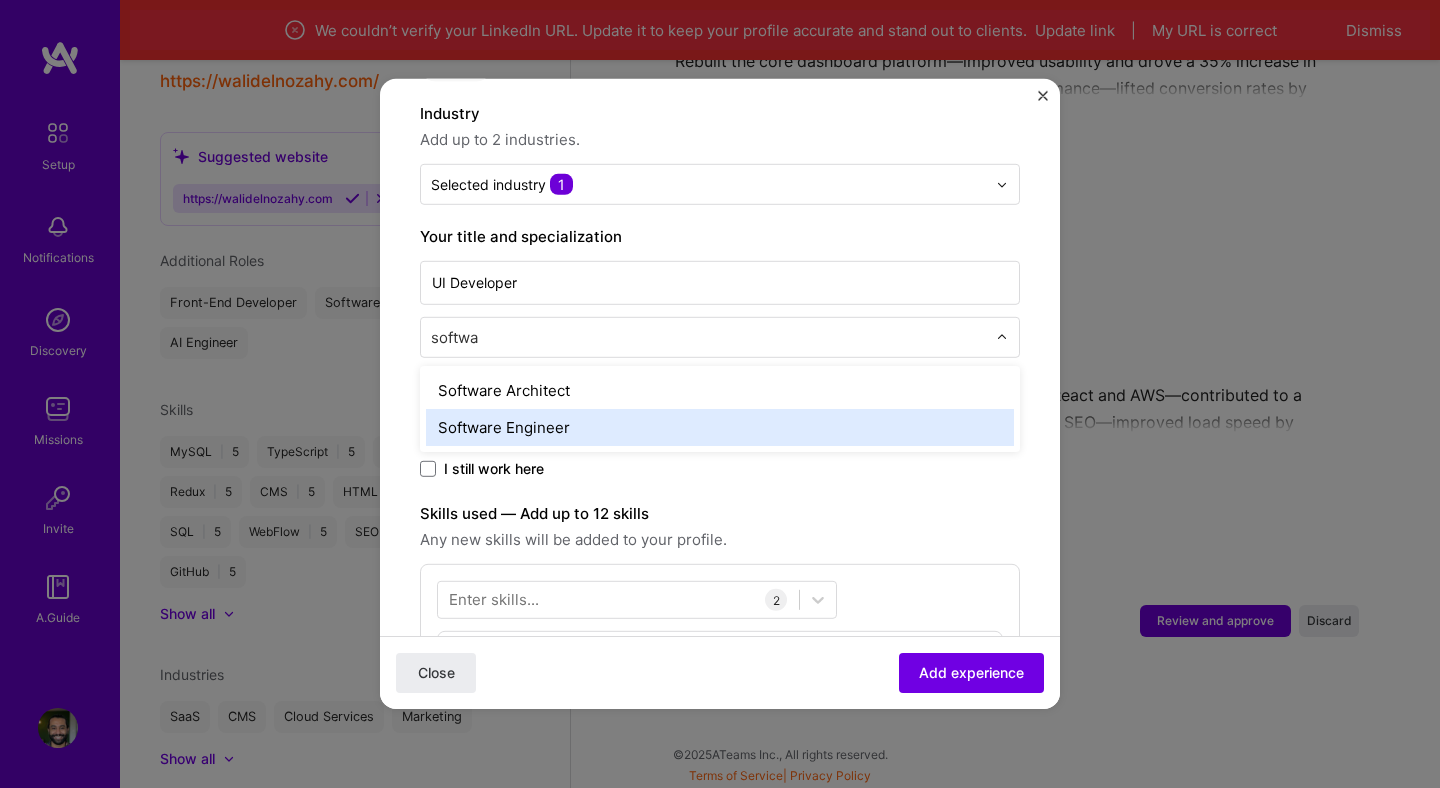 click on "Software Engineer" at bounding box center [720, 427] 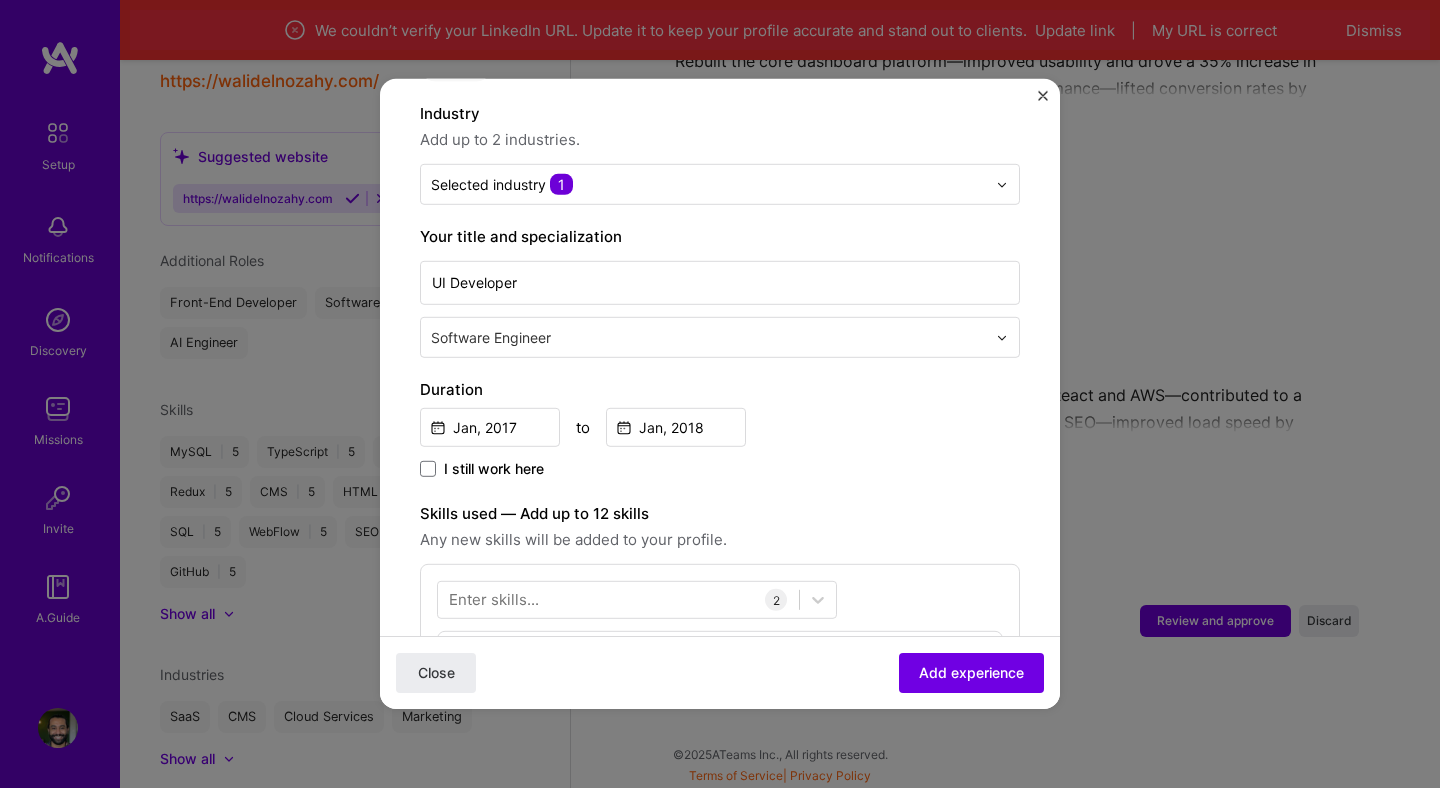 click at bounding box center [710, 337] 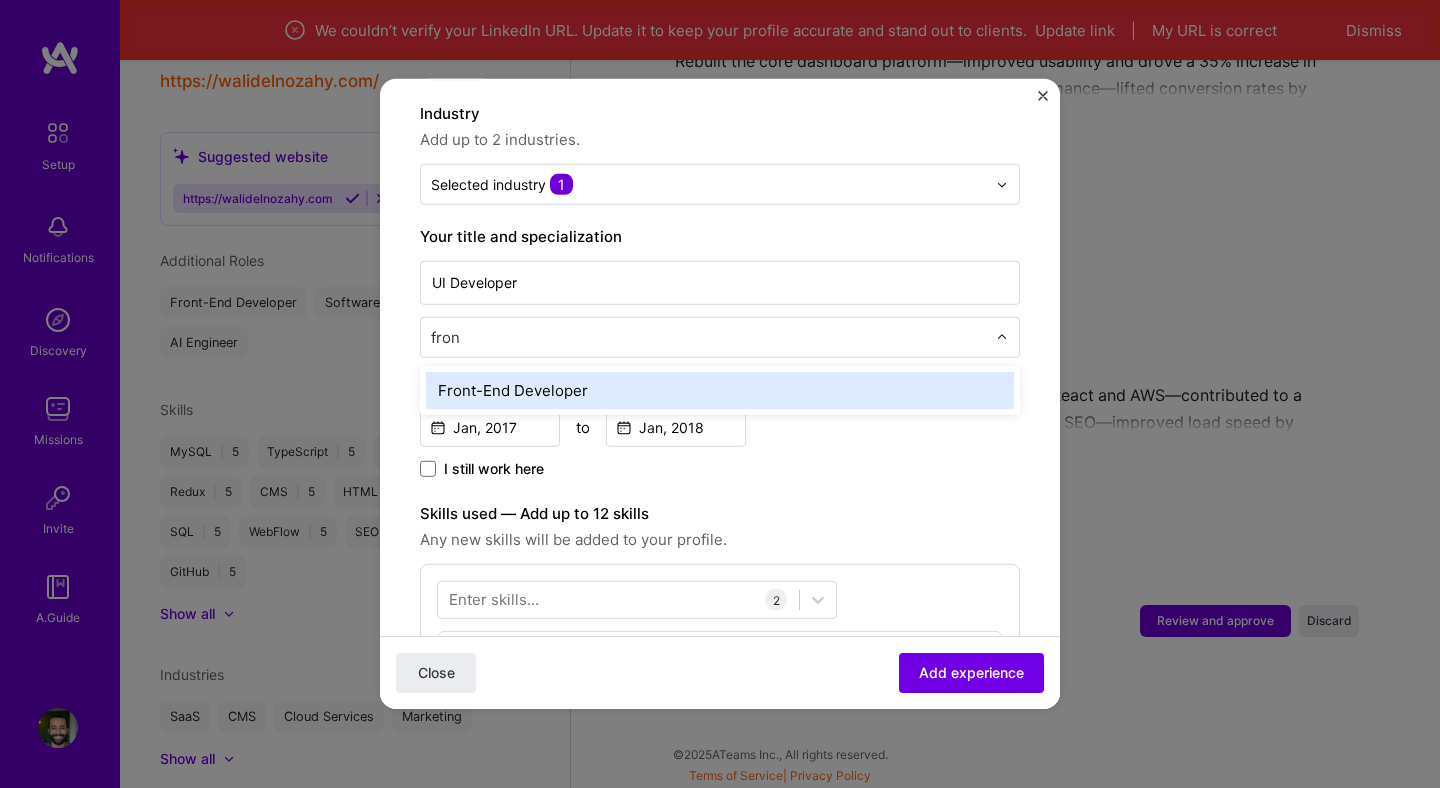 type on "front" 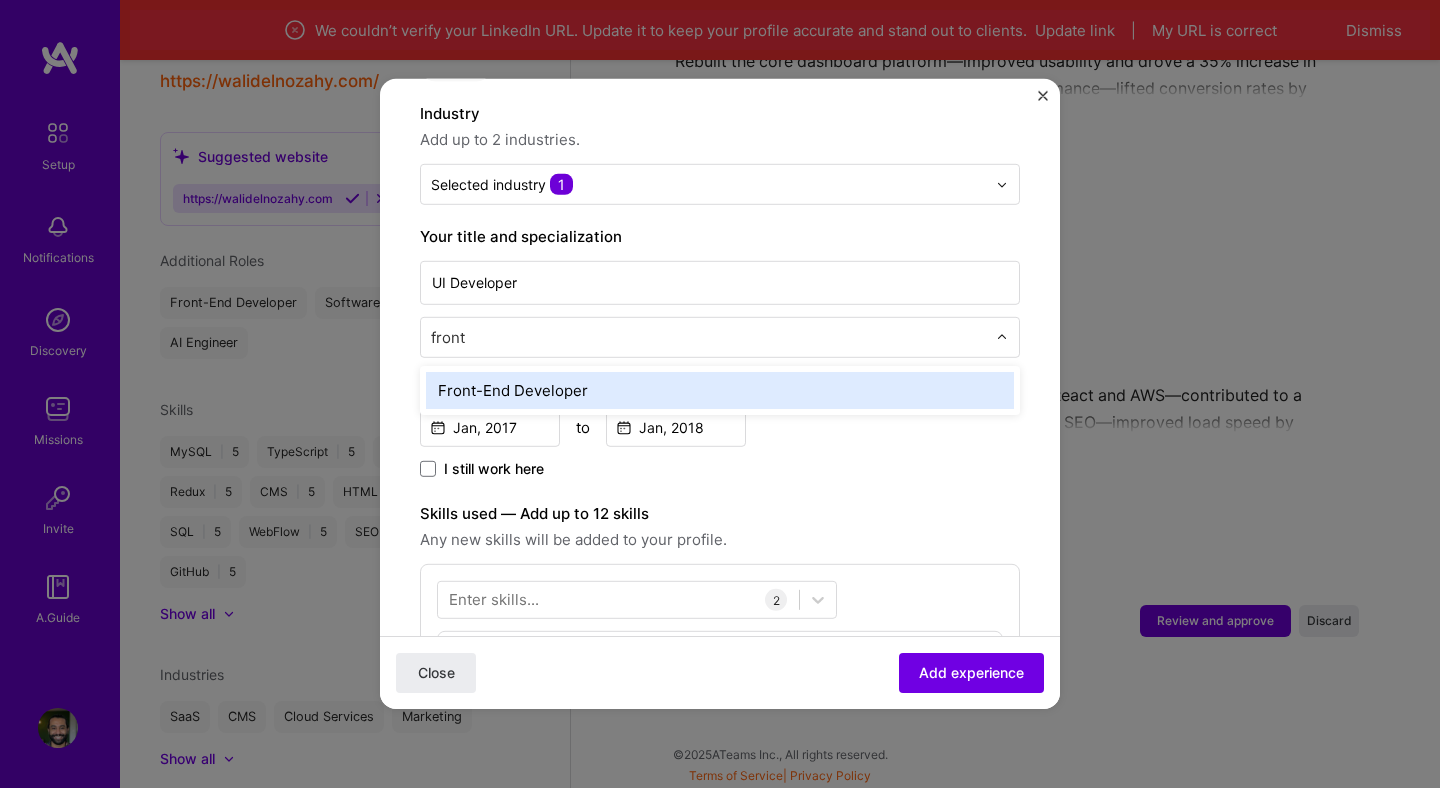 click on "Front-End Developer" at bounding box center [720, 390] 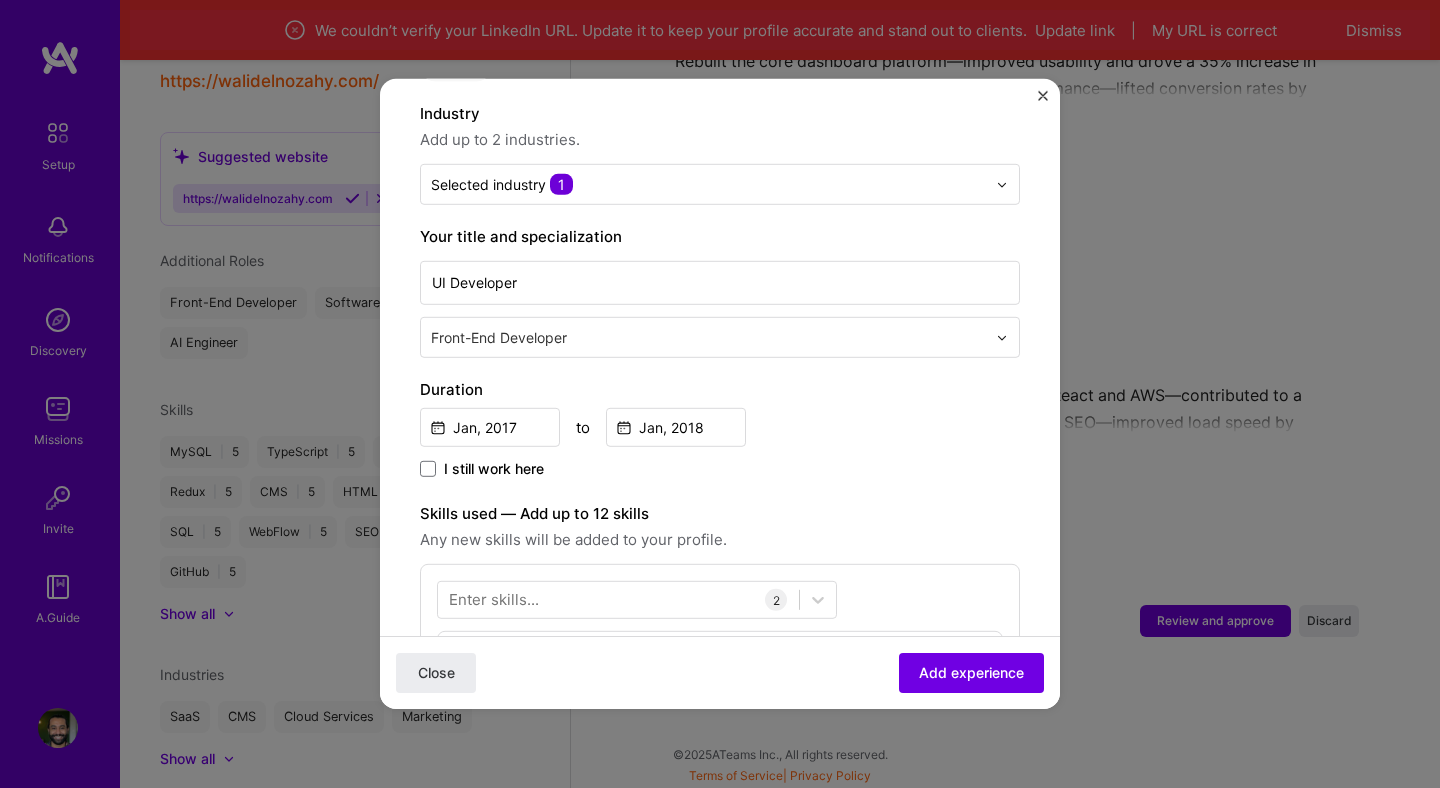 scroll, scrollTop: 0, scrollLeft: 0, axis: both 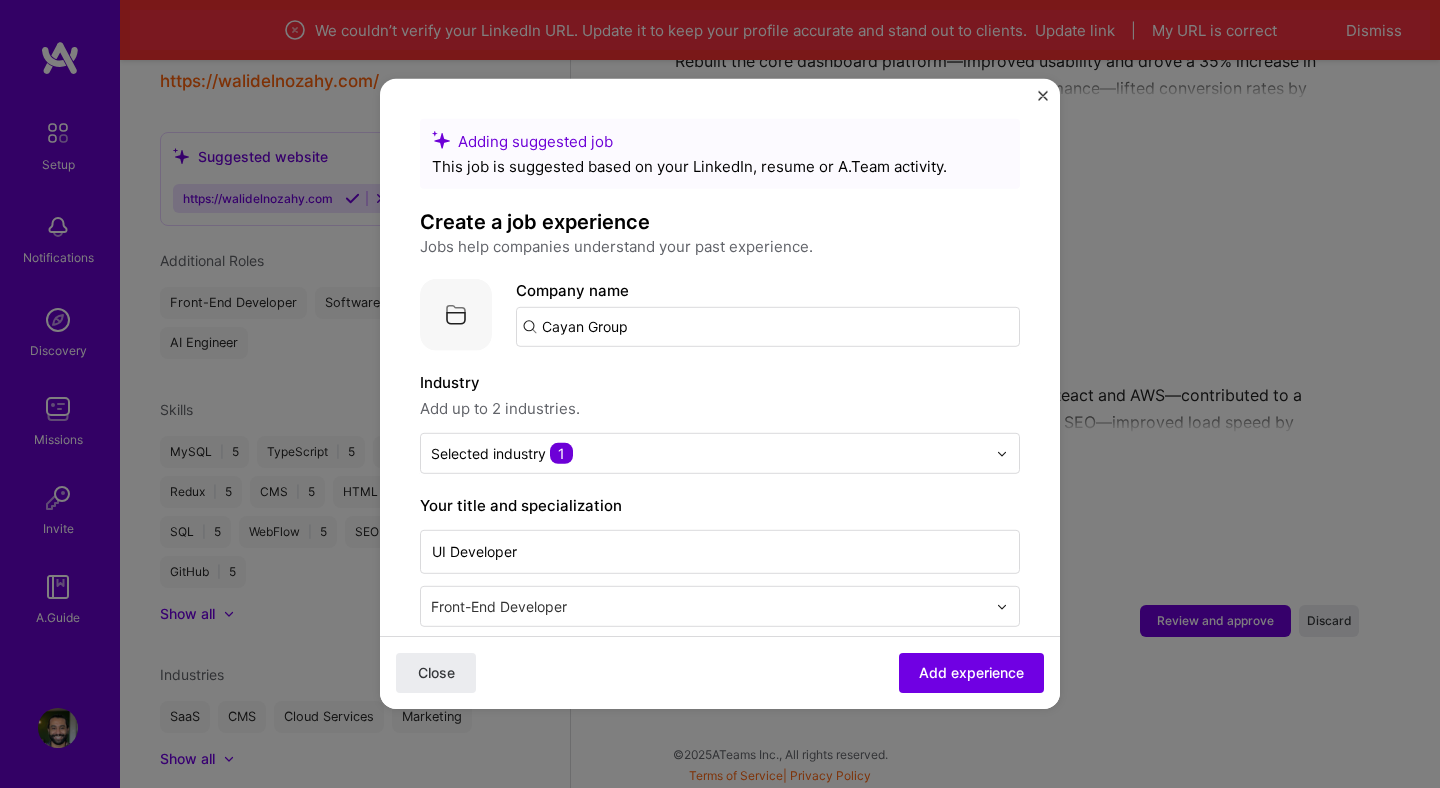 click on "Cayan Group" at bounding box center (768, 327) 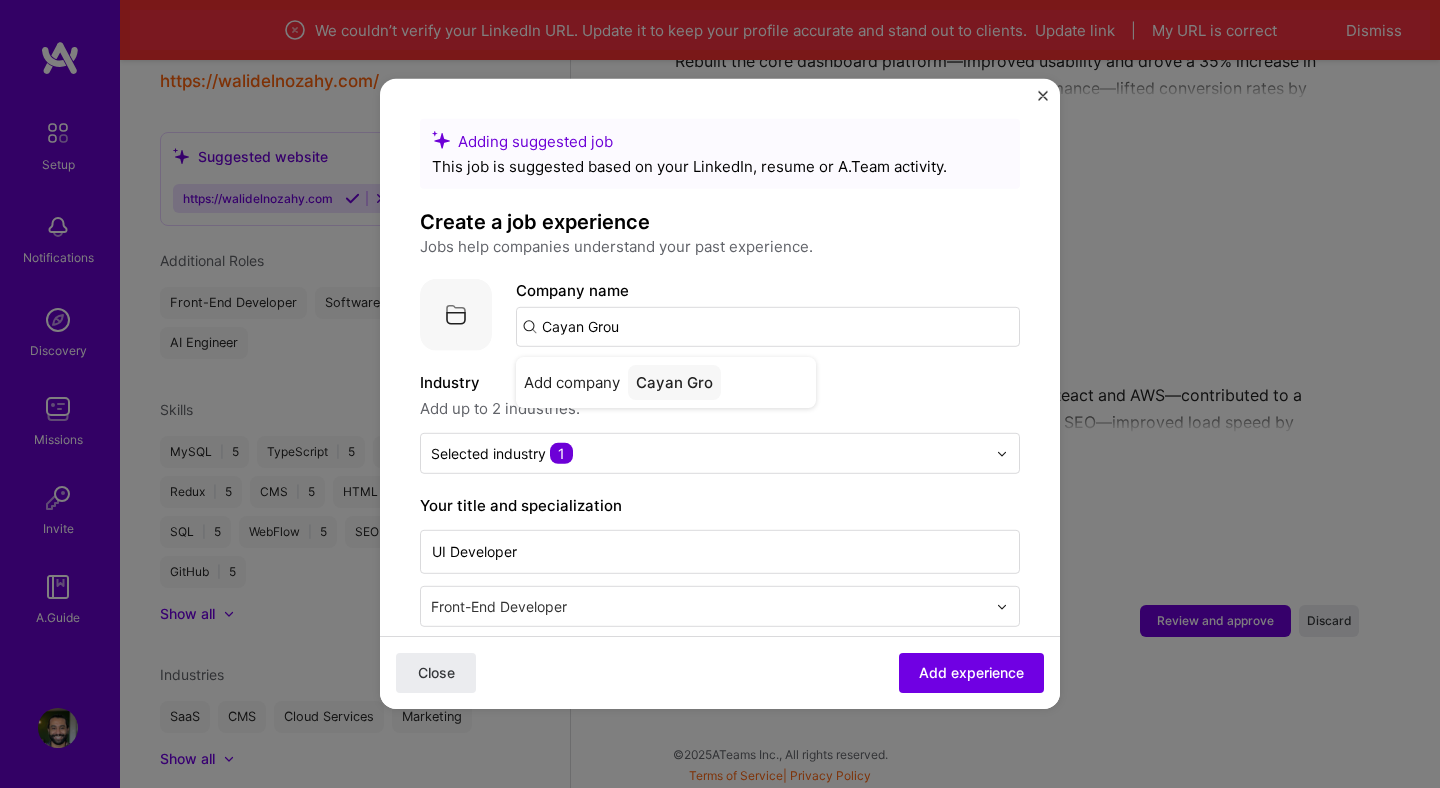 type on "Cayan Group" 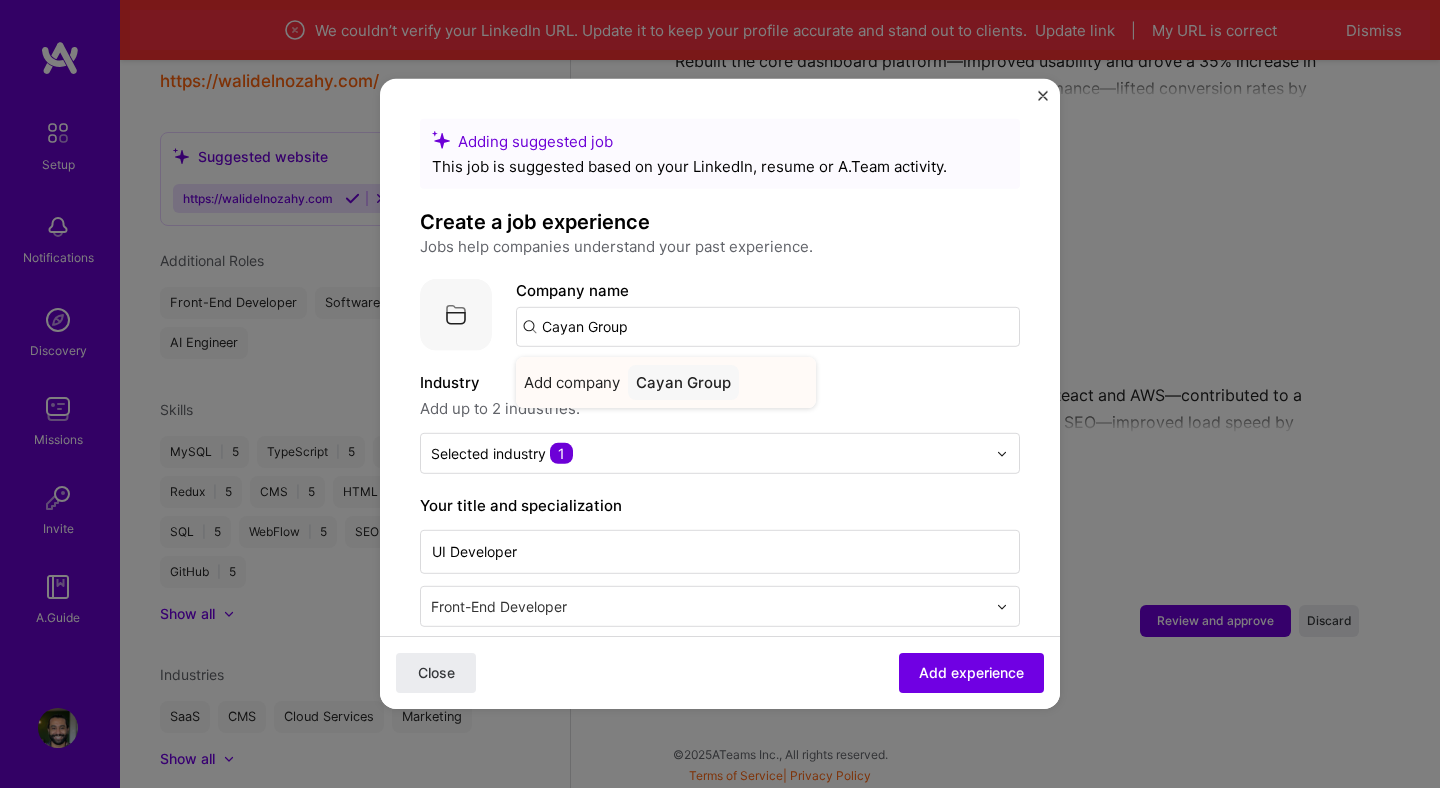 click on "Cayan Group" at bounding box center [683, 382] 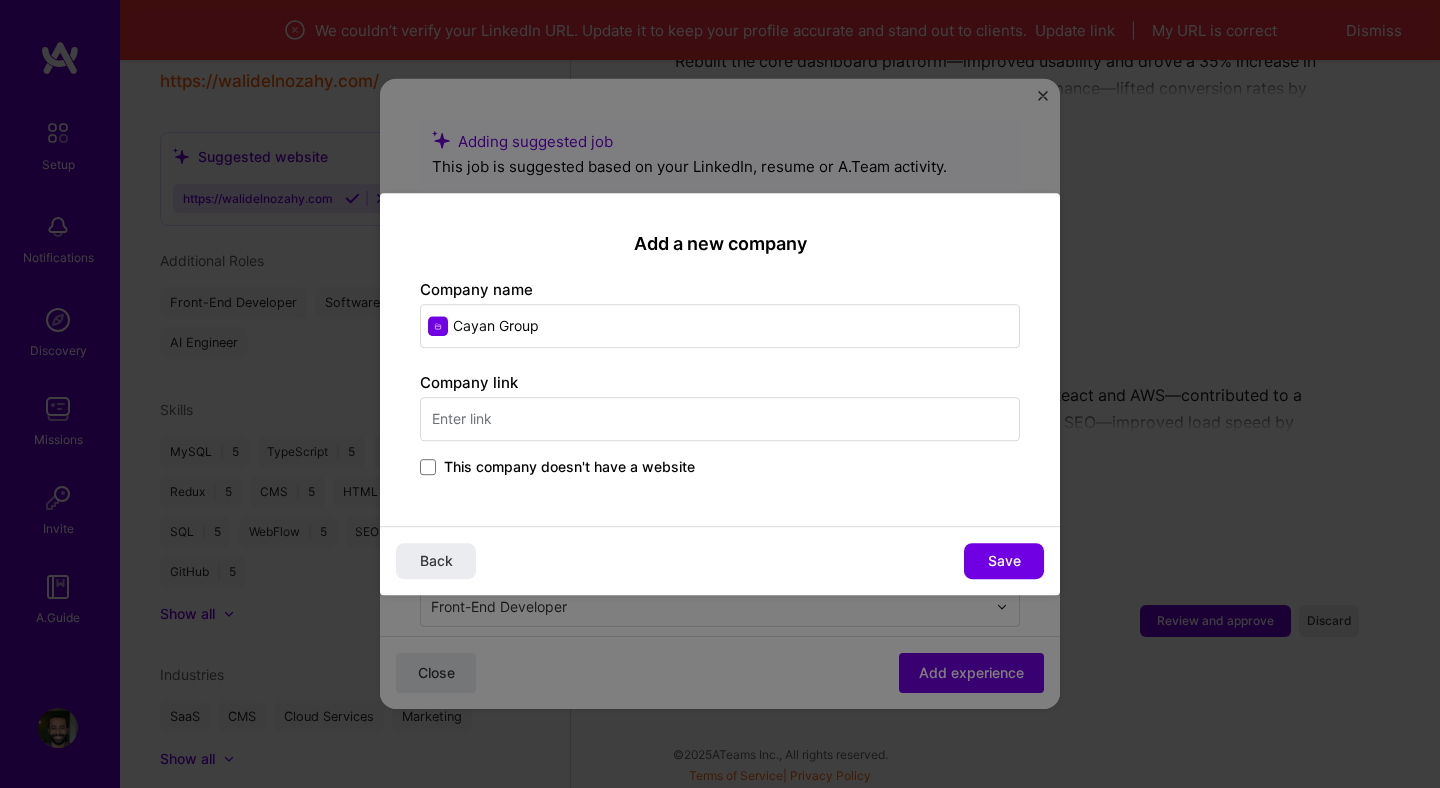click on "This company doesn't have a website" at bounding box center (569, 467) 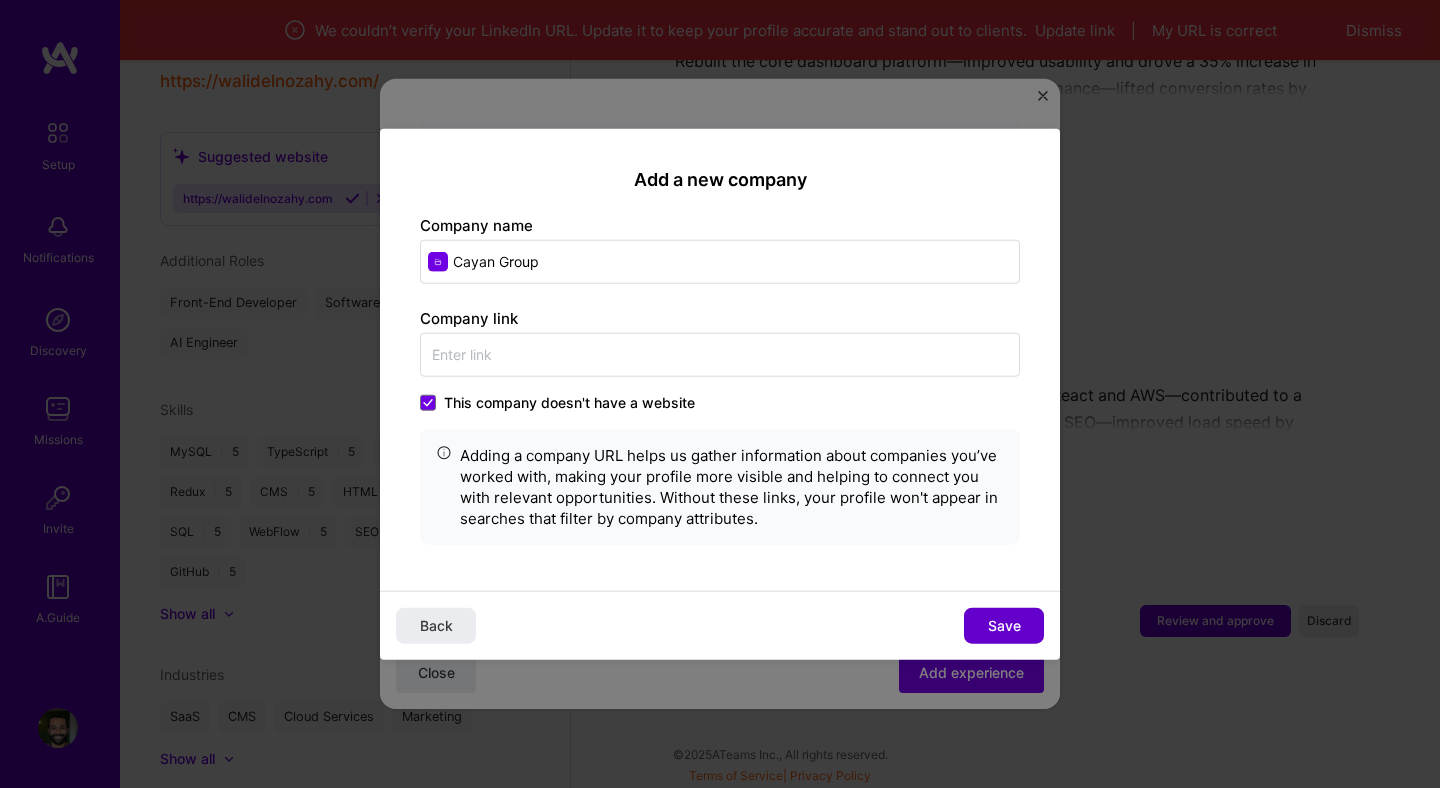 click on "Save" at bounding box center [1004, 625] 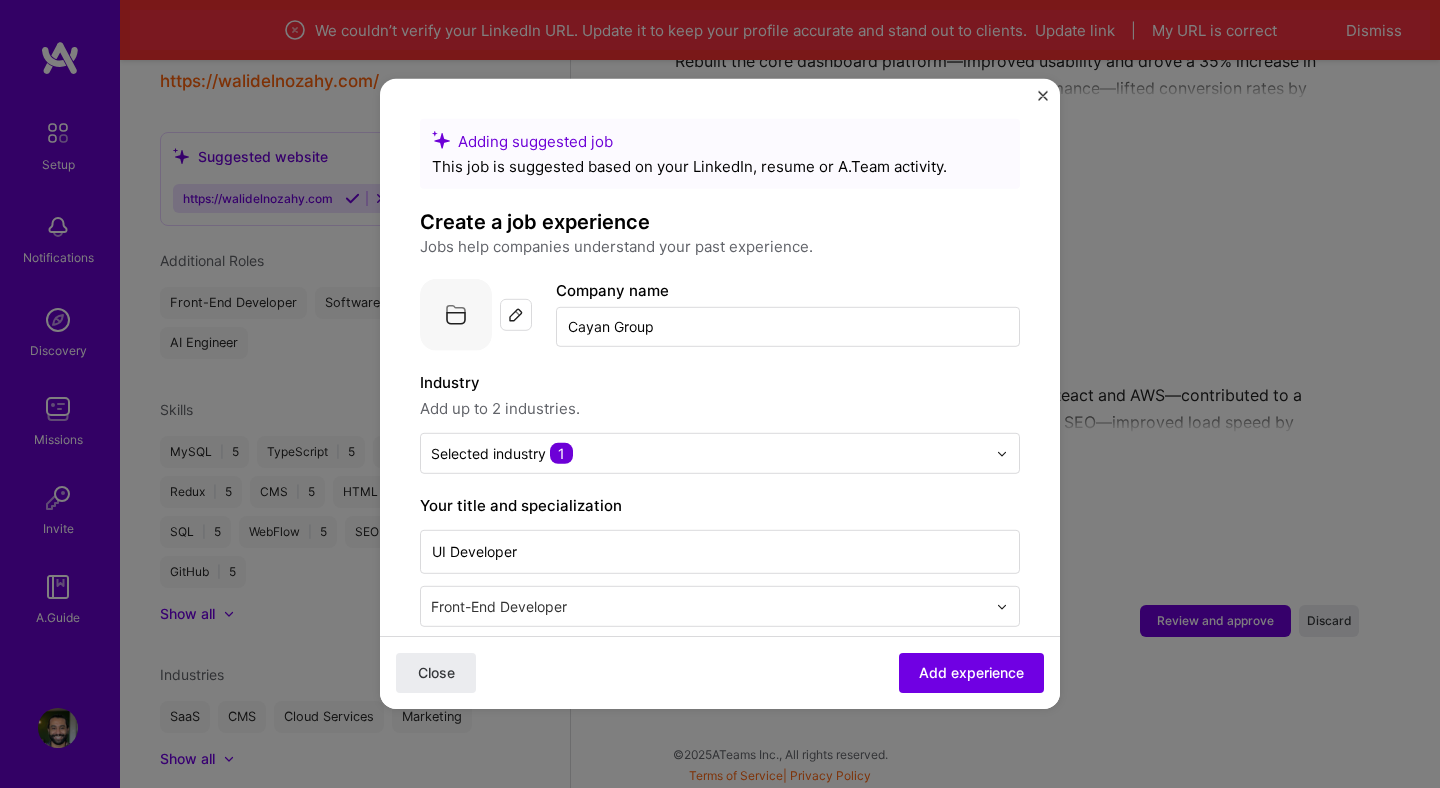 scroll, scrollTop: 999, scrollLeft: 0, axis: vertical 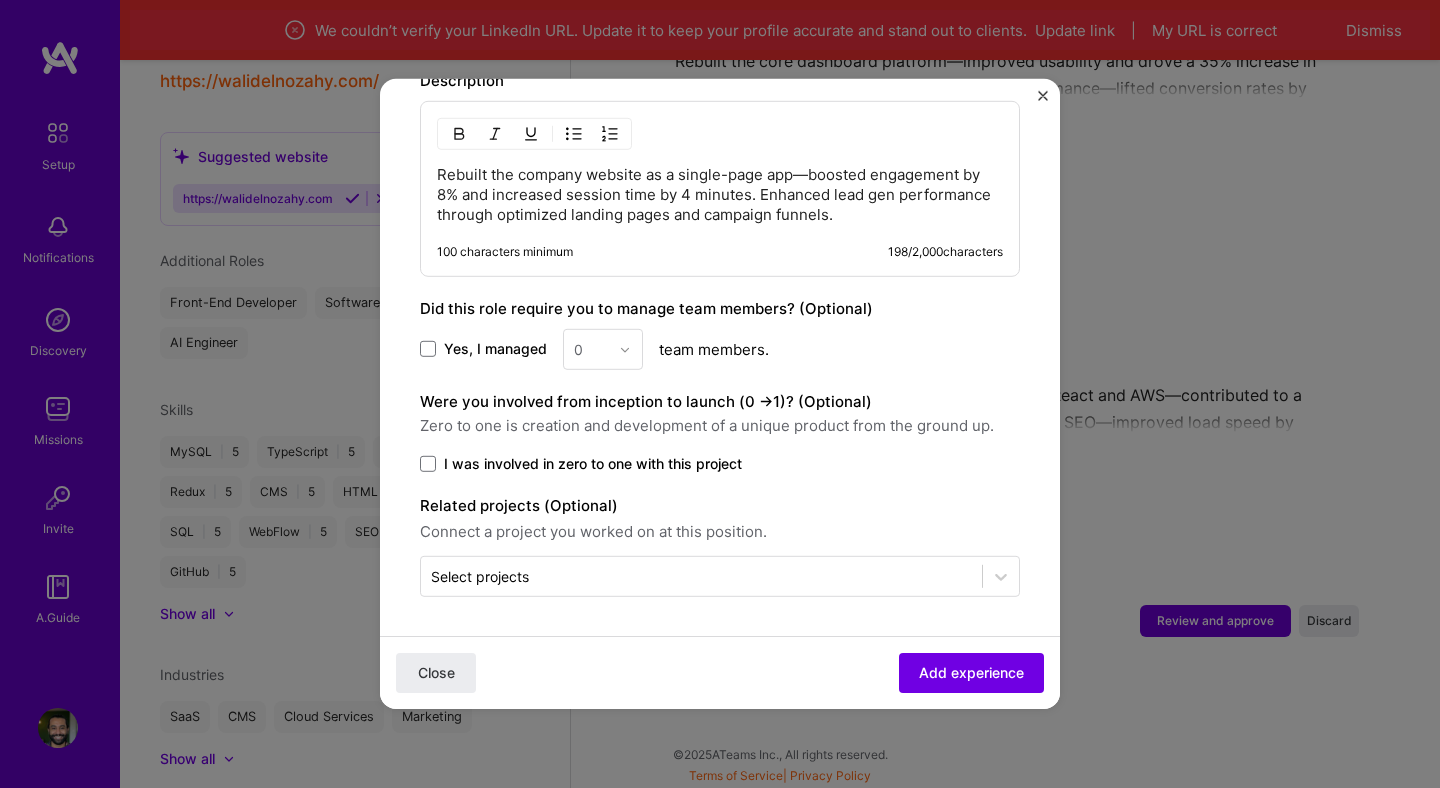 click on "I was involved in zero to one with this project" at bounding box center (593, 464) 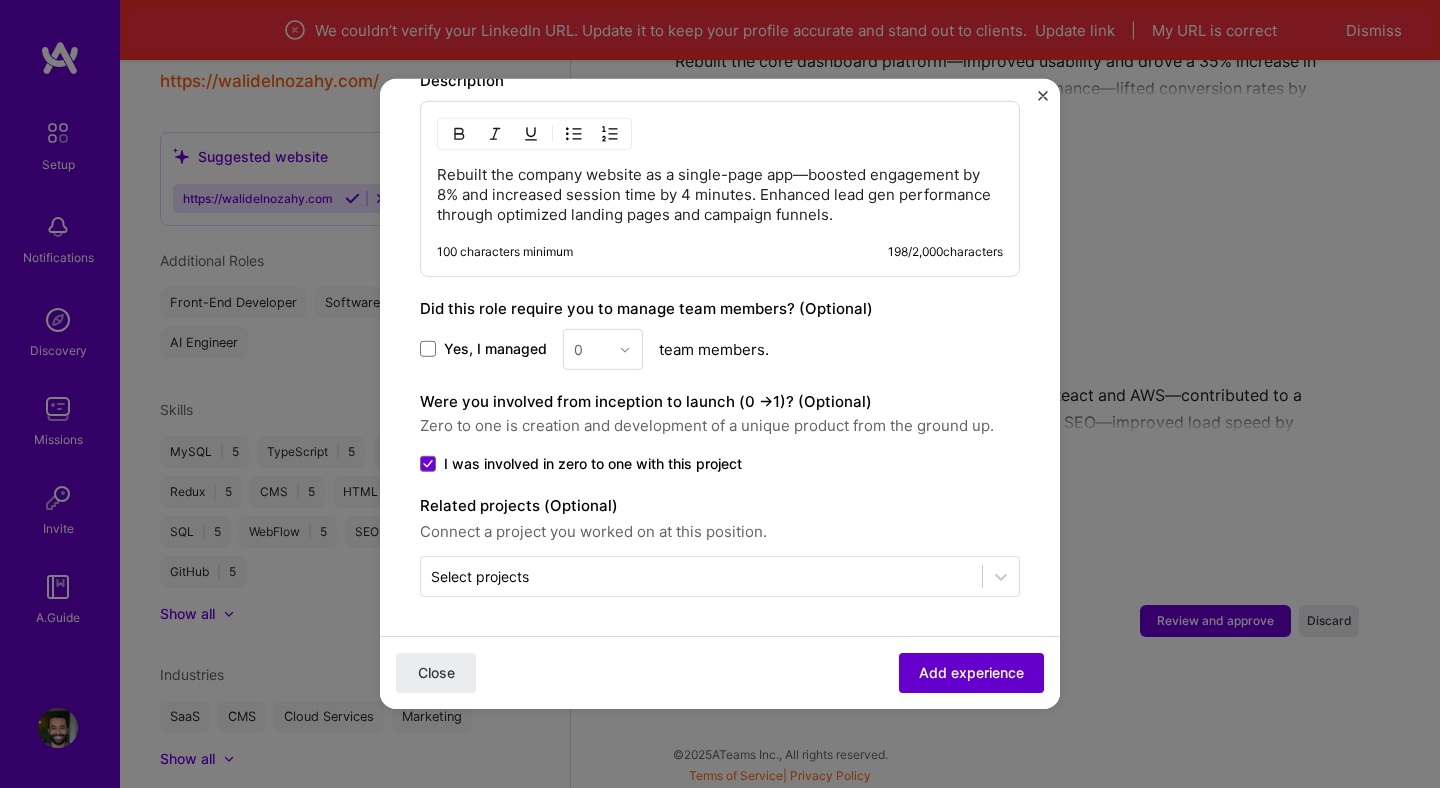 click on "Add experience" at bounding box center (971, 673) 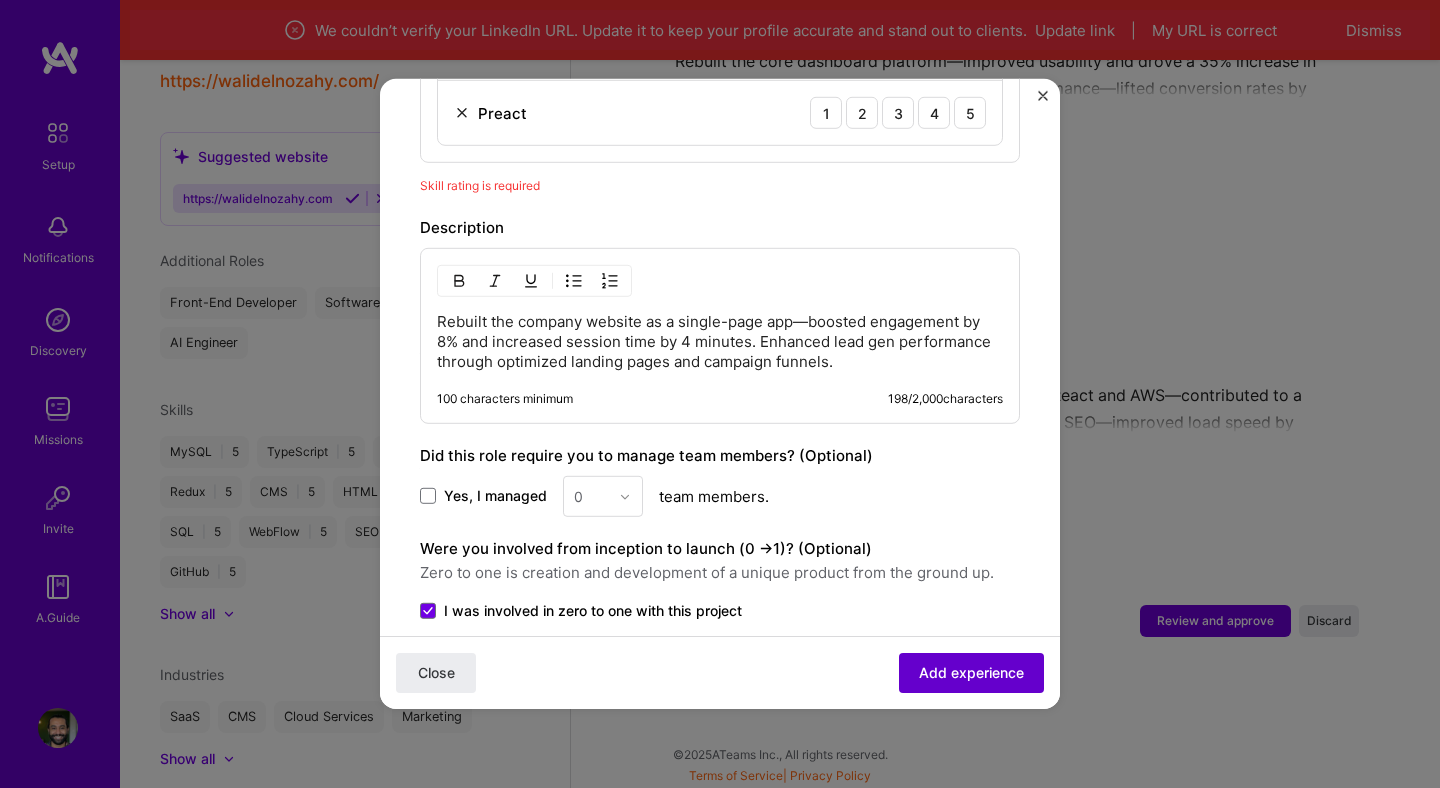 scroll, scrollTop: 692, scrollLeft: 0, axis: vertical 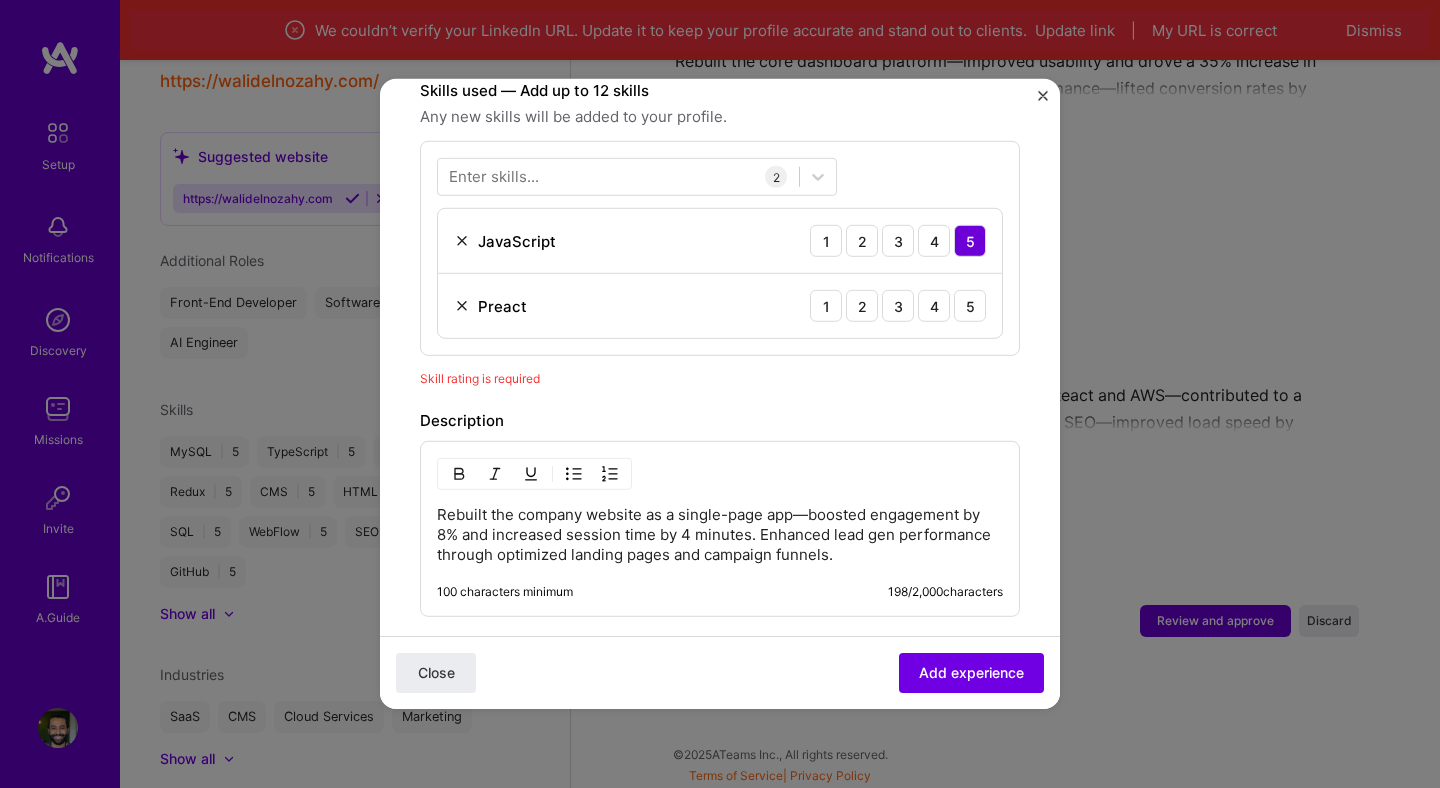 click at bounding box center [462, 306] 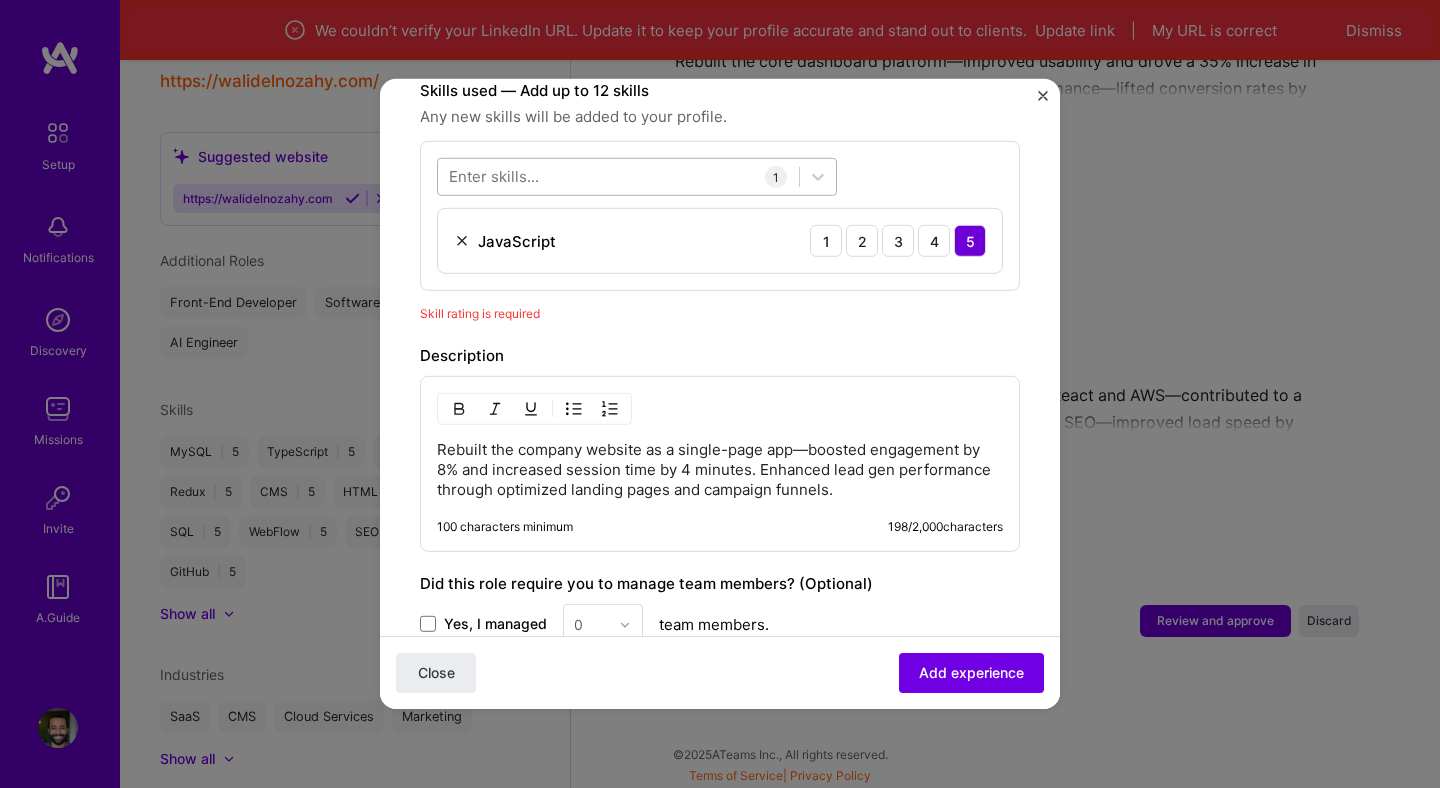 click at bounding box center (618, 176) 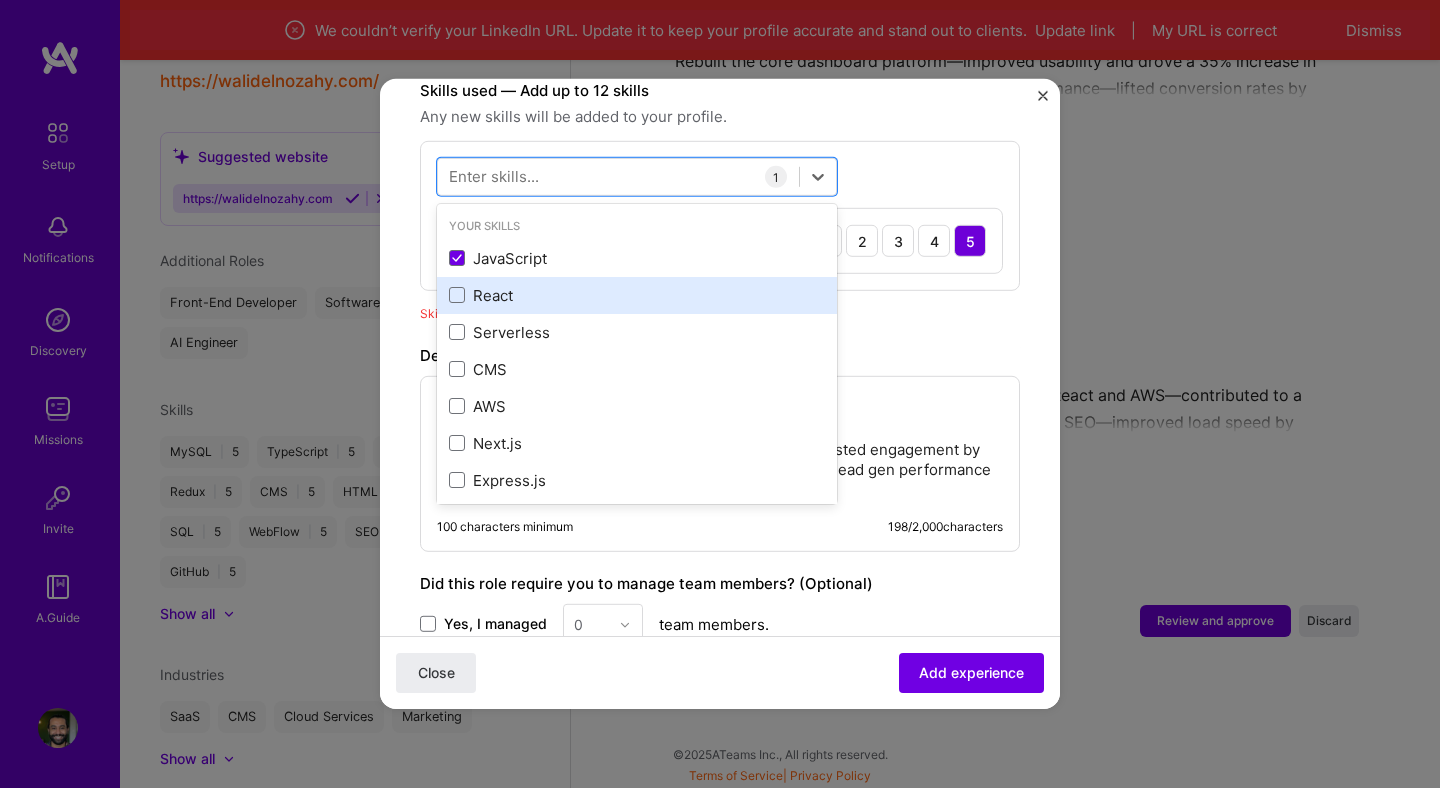 click on "React" at bounding box center (637, 295) 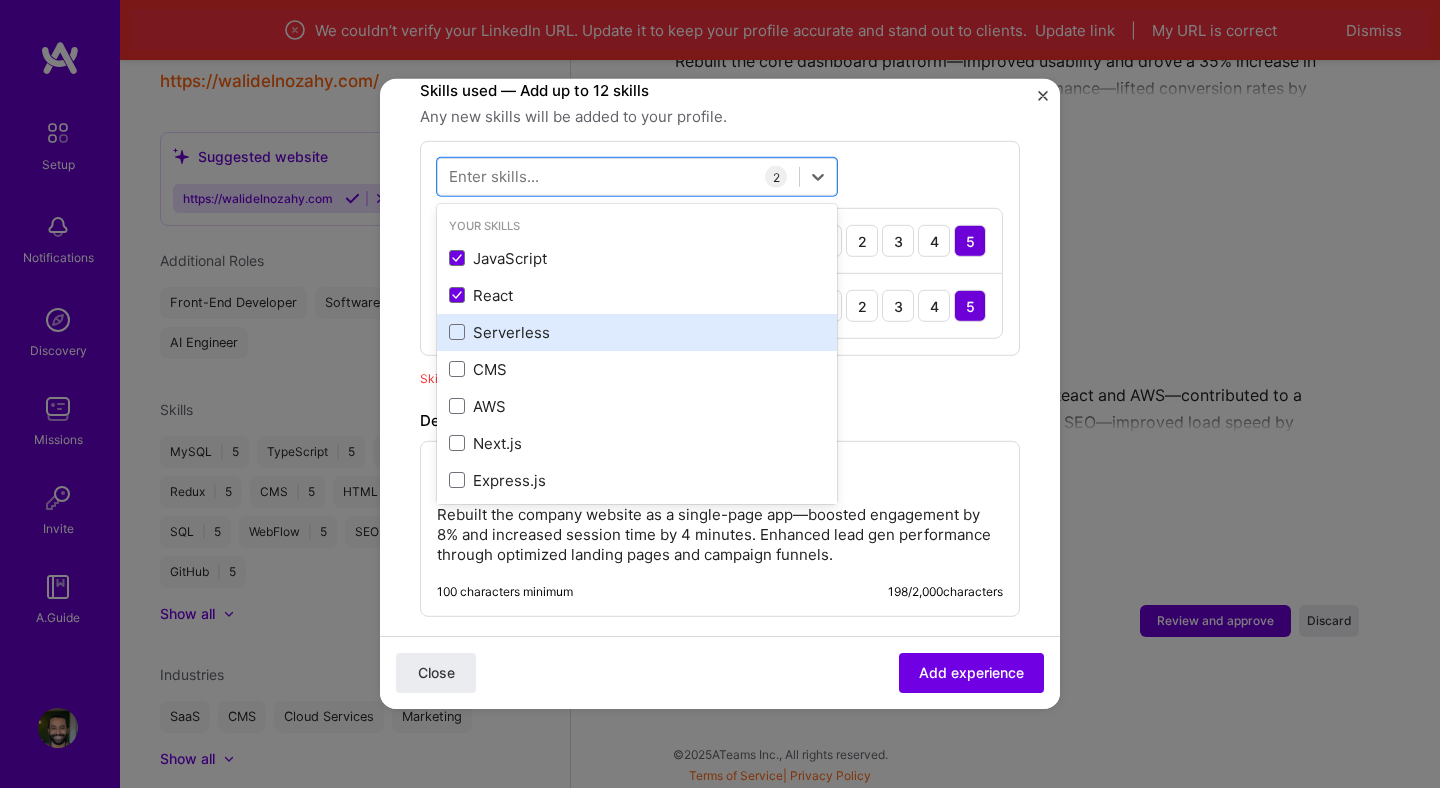 click on "Serverless" at bounding box center [637, 332] 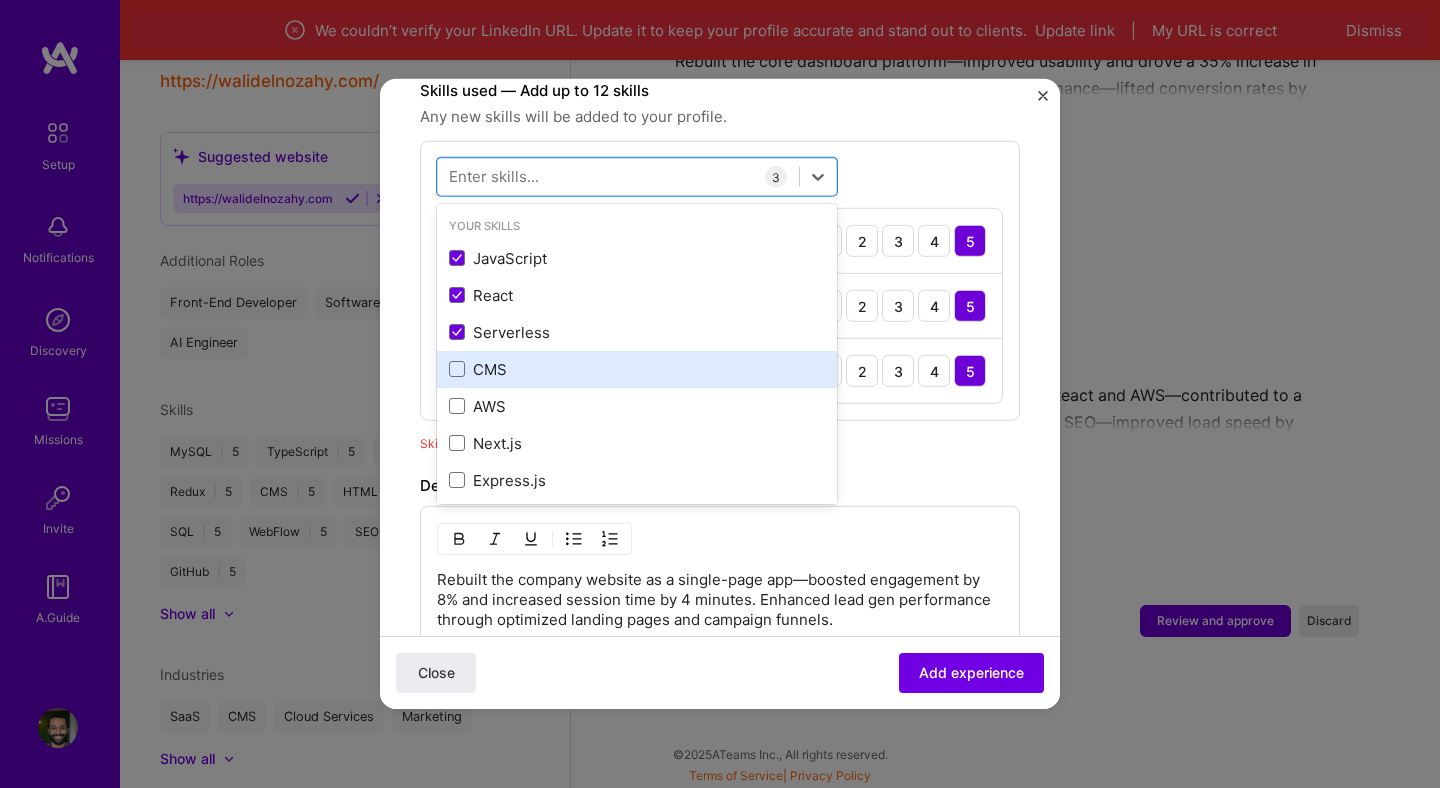 click on "CMS" at bounding box center (637, 369) 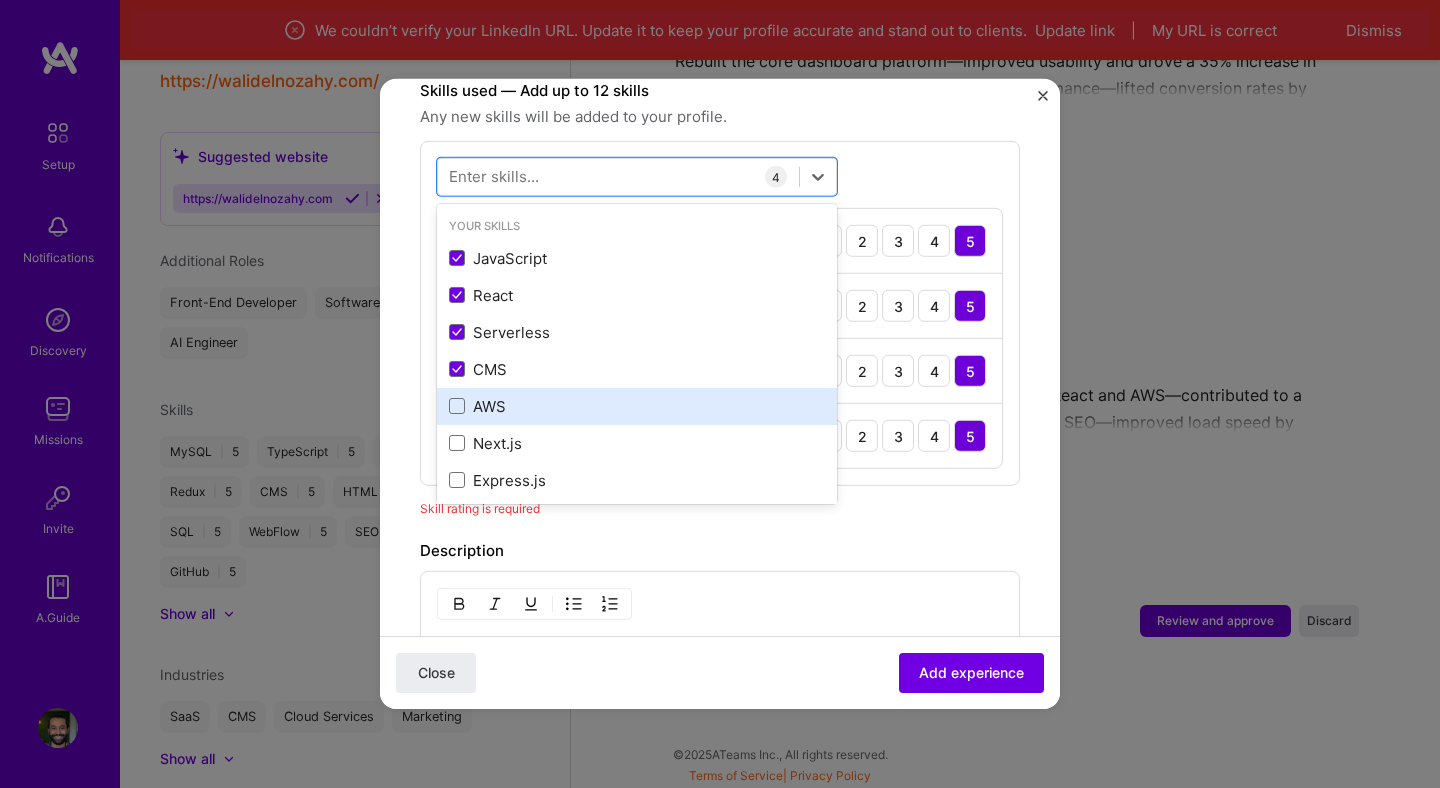 click on "AWS" at bounding box center [637, 406] 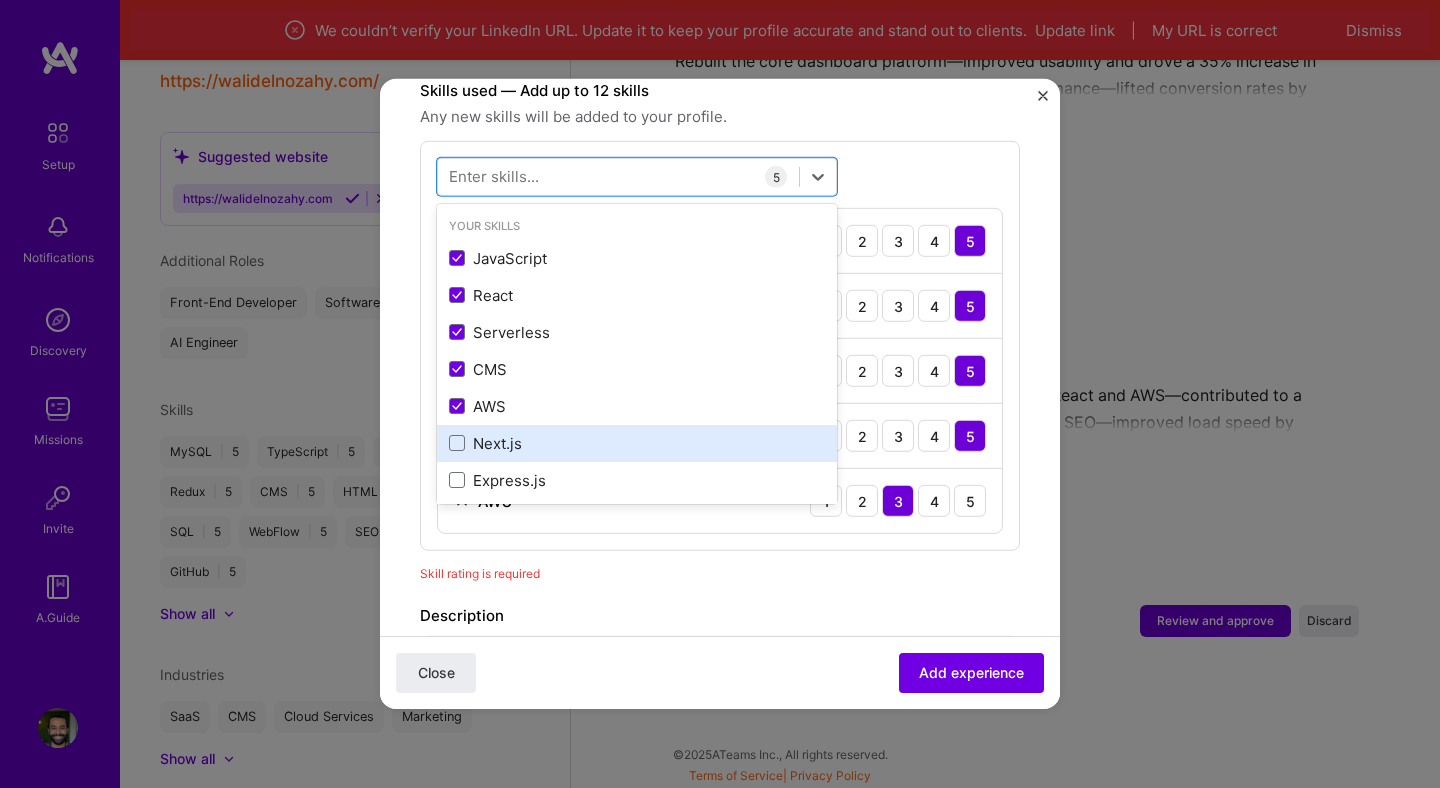click on "Next.js" at bounding box center (637, 443) 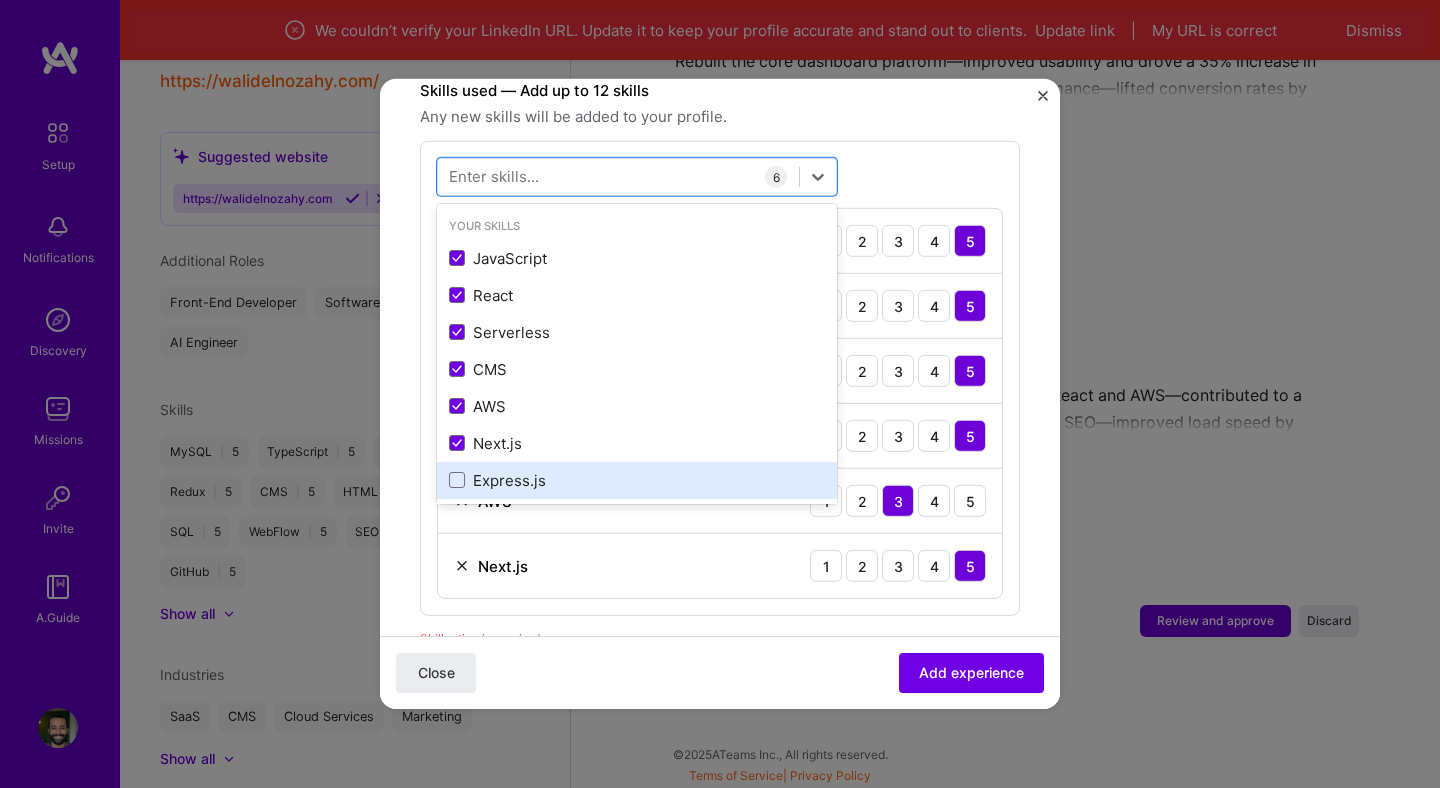 click on "Express.js" at bounding box center [637, 480] 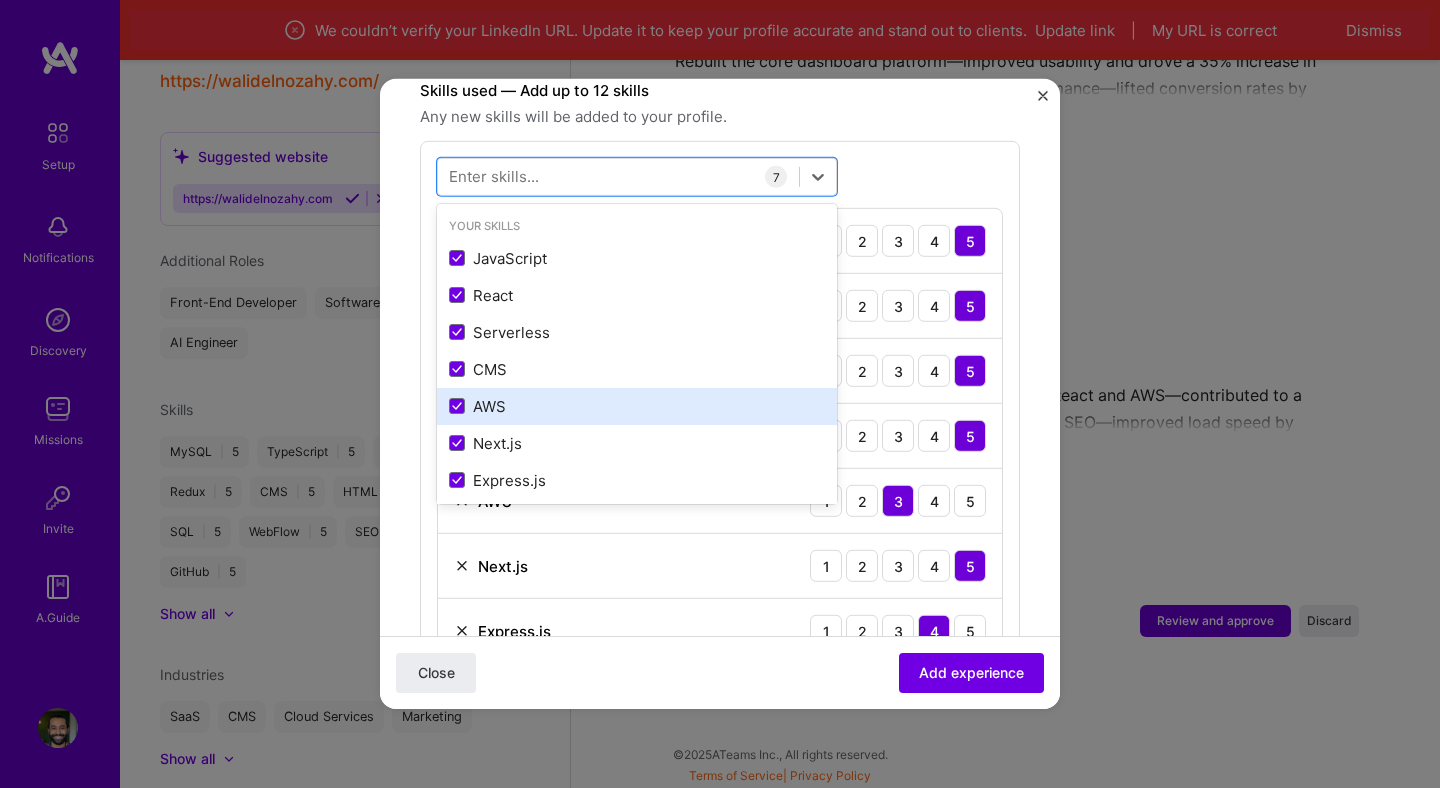 click on "AWS" at bounding box center [637, 406] 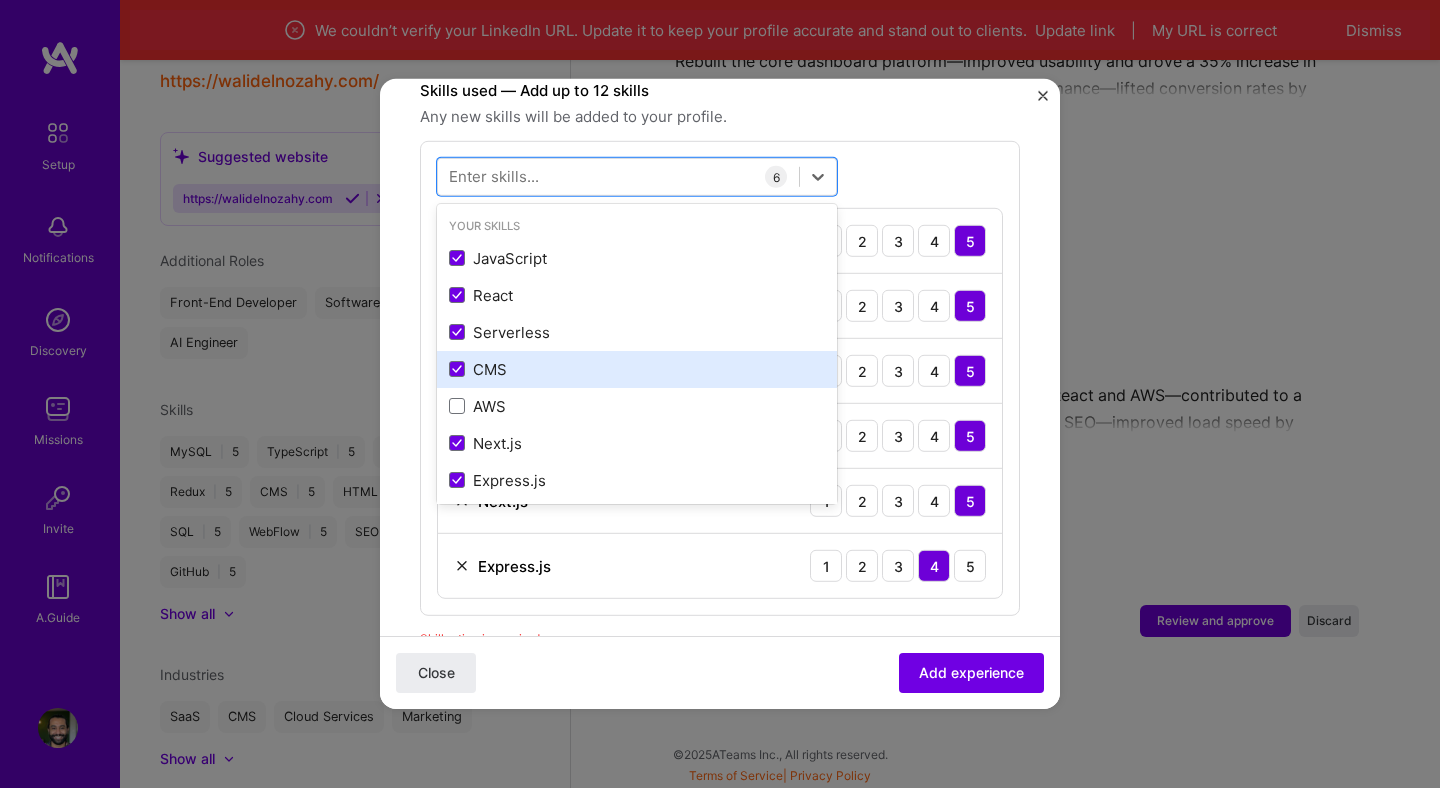 click on "CMS" at bounding box center (637, 369) 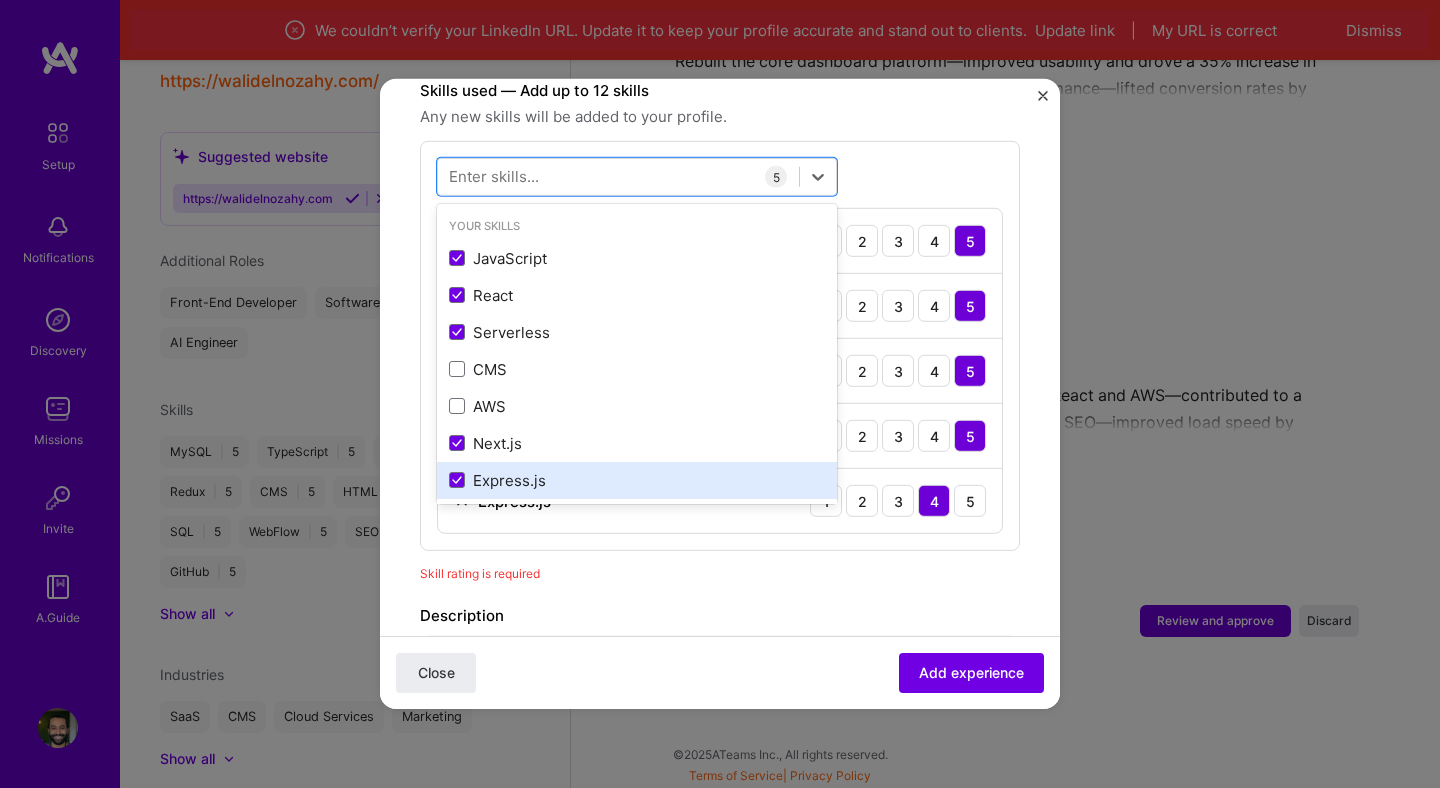 click on "Express.js" at bounding box center [637, 480] 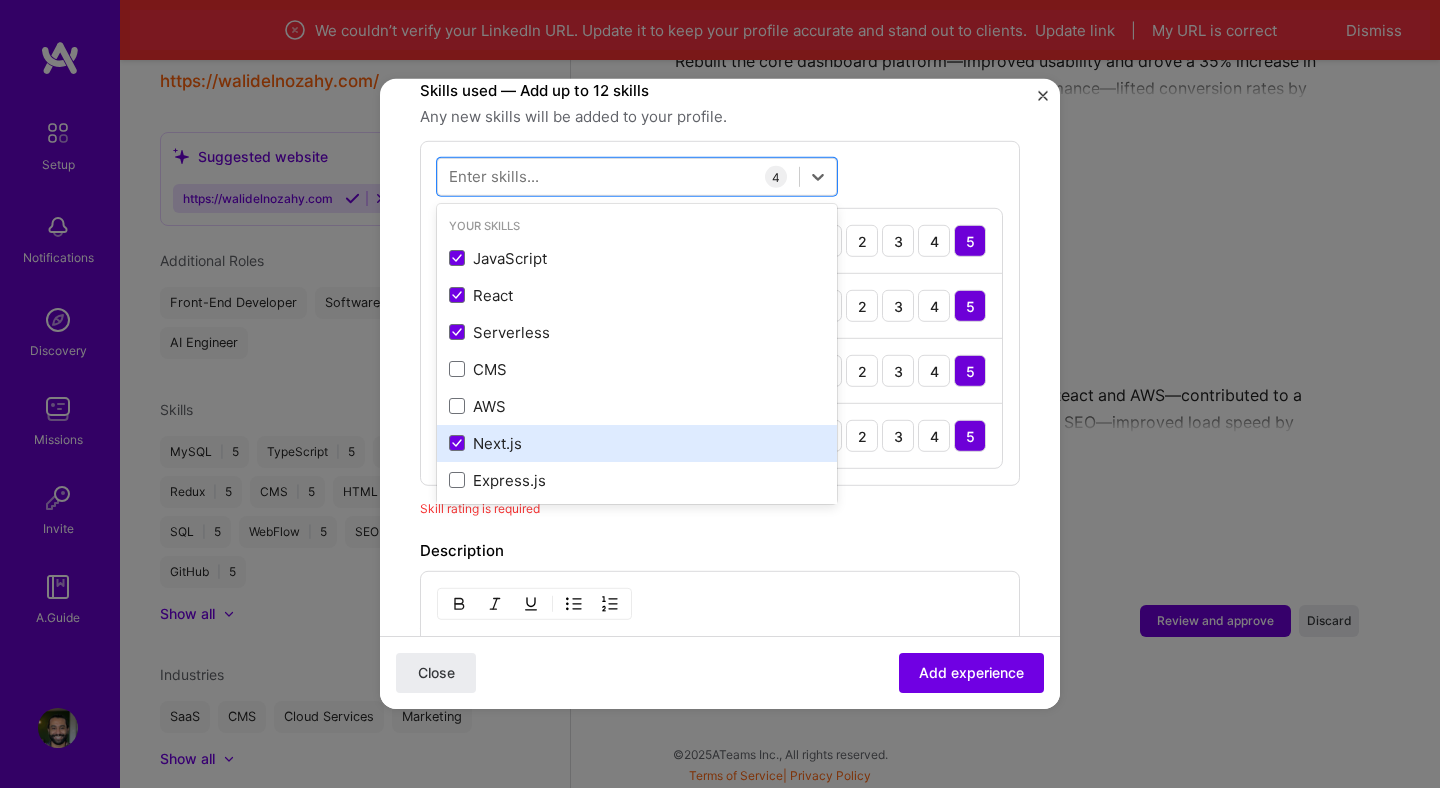click on "Next.js" at bounding box center [637, 443] 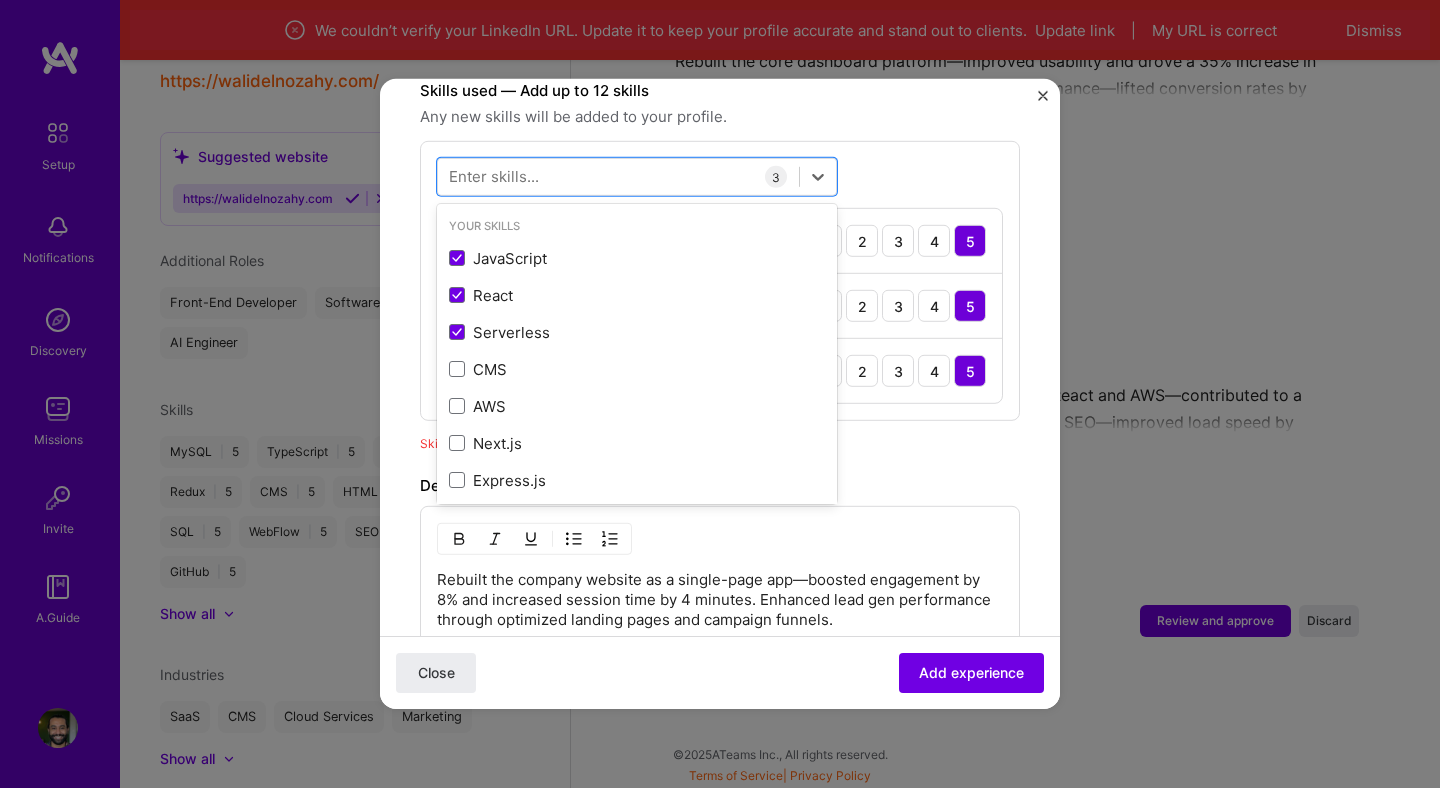 click on "Description" at bounding box center [720, 486] 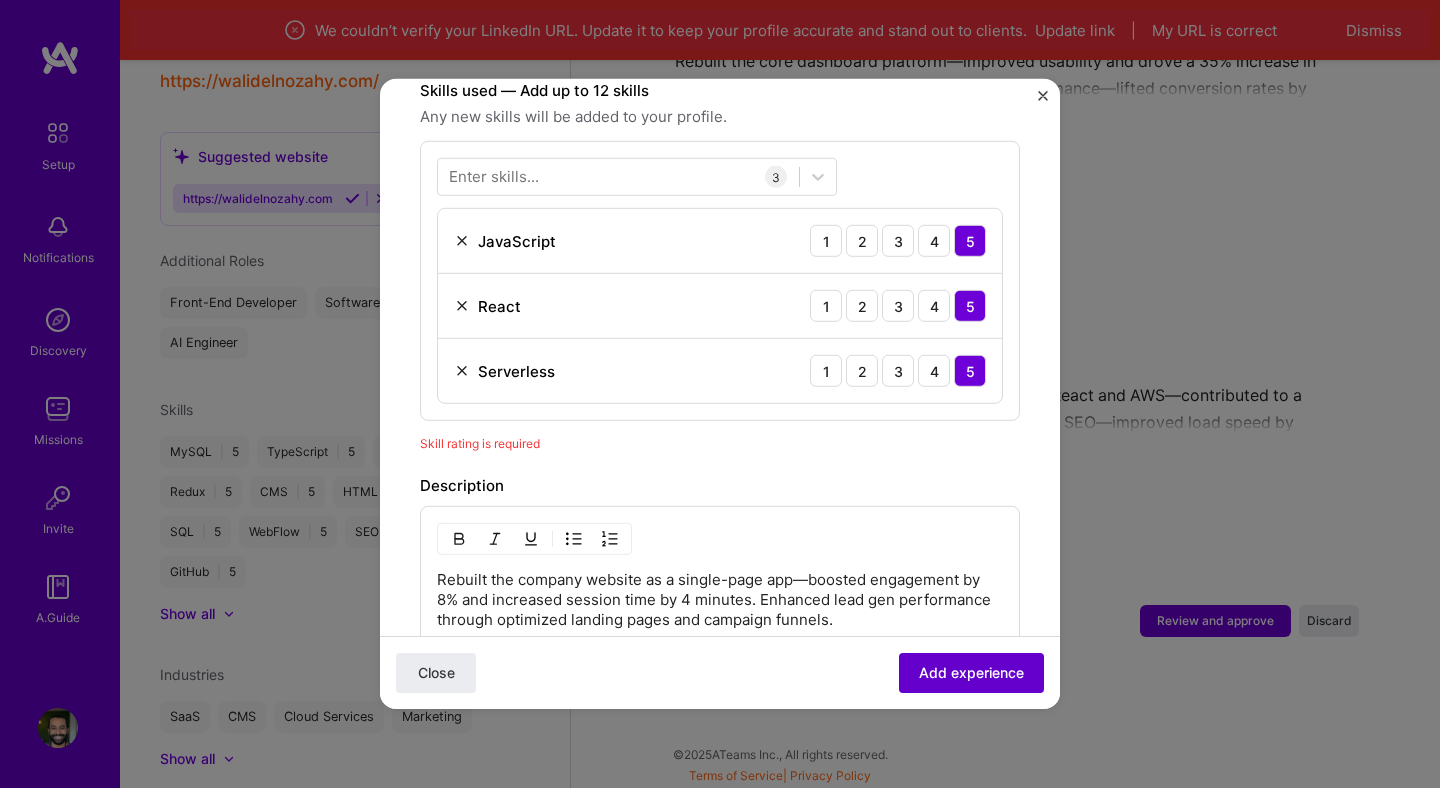 click on "Add experience" at bounding box center (971, 673) 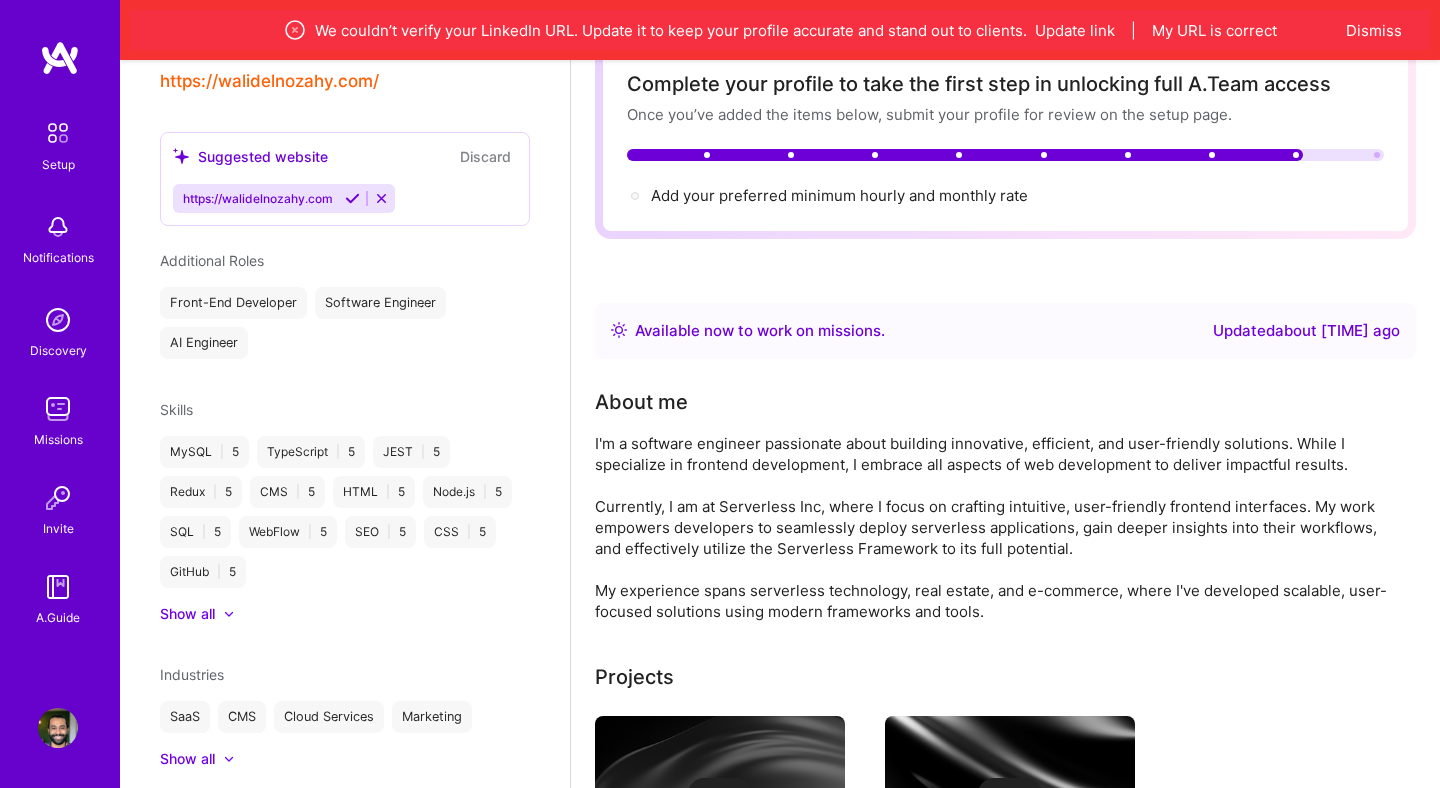 scroll, scrollTop: 0, scrollLeft: 0, axis: both 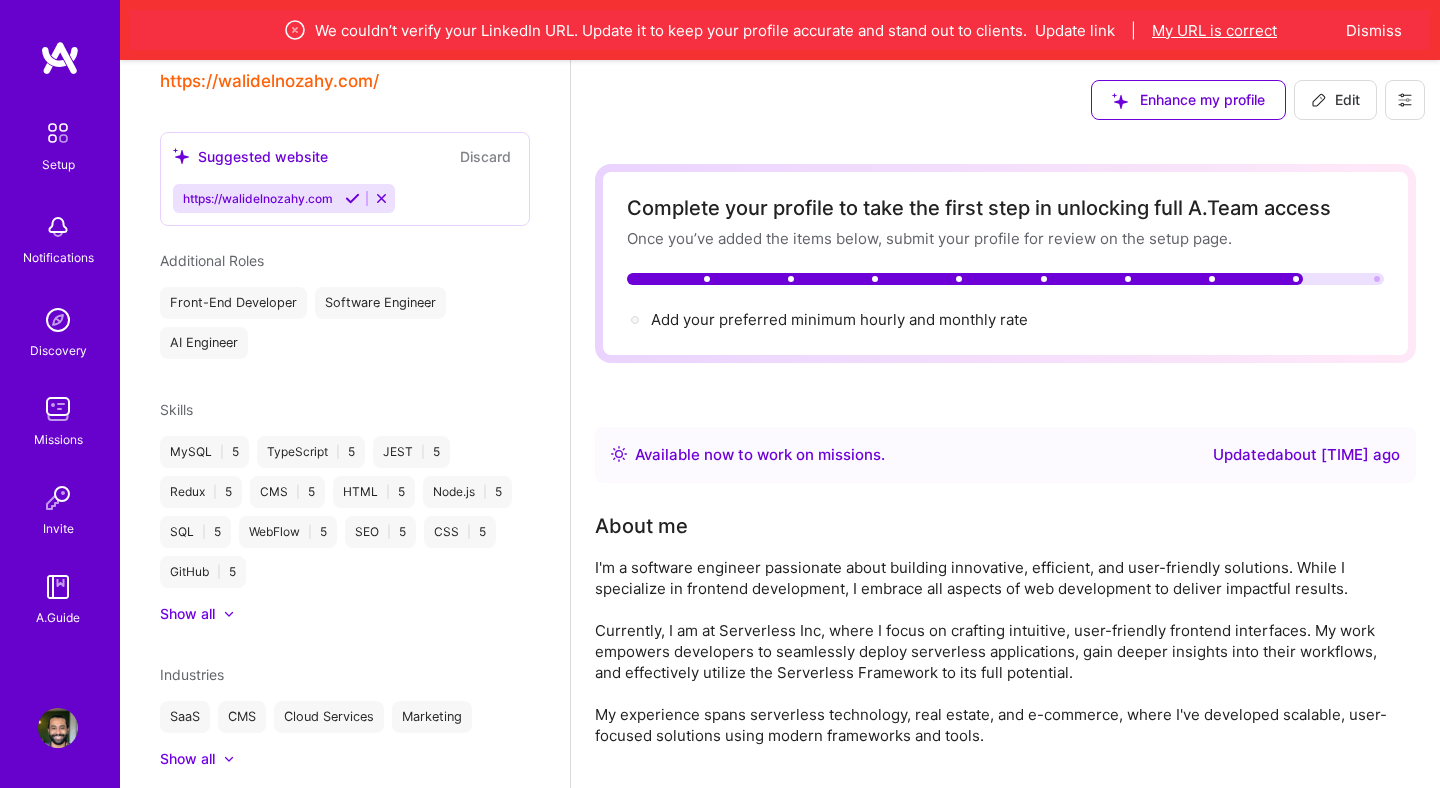 click on "My URL is correct" at bounding box center (1214, 30) 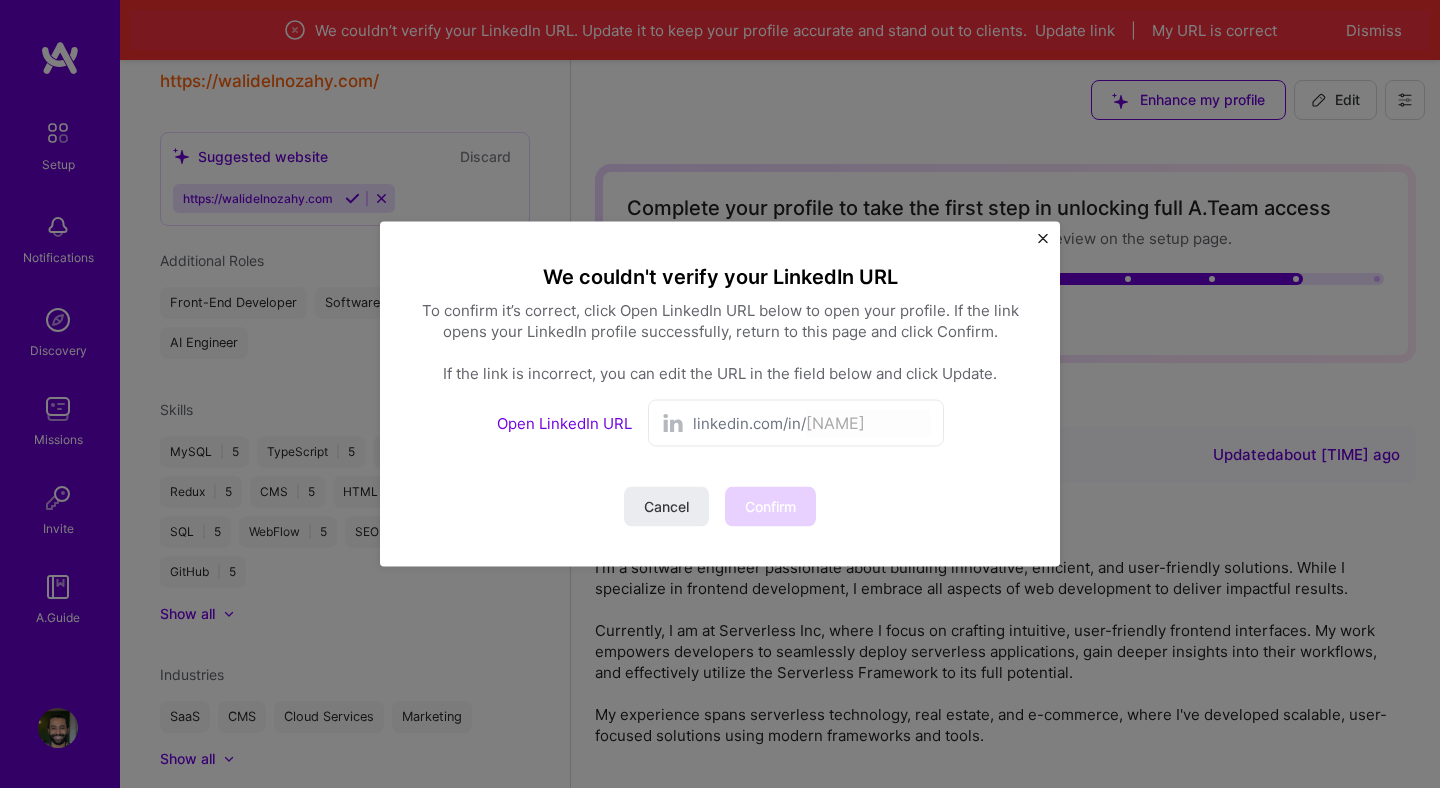 click on "Open LinkedIn URL" at bounding box center [564, 423] 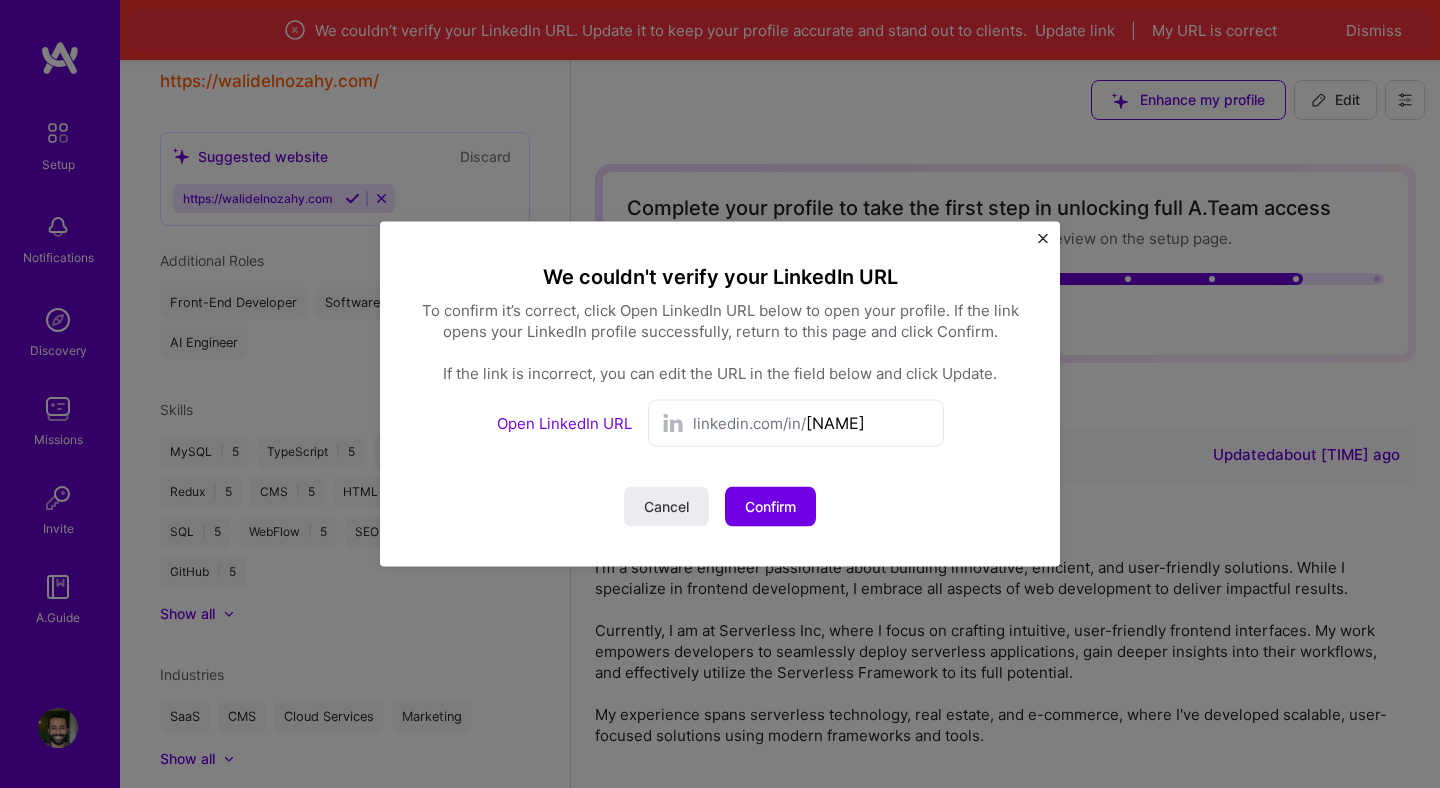 click on "[NAME]" at bounding box center (868, 423) 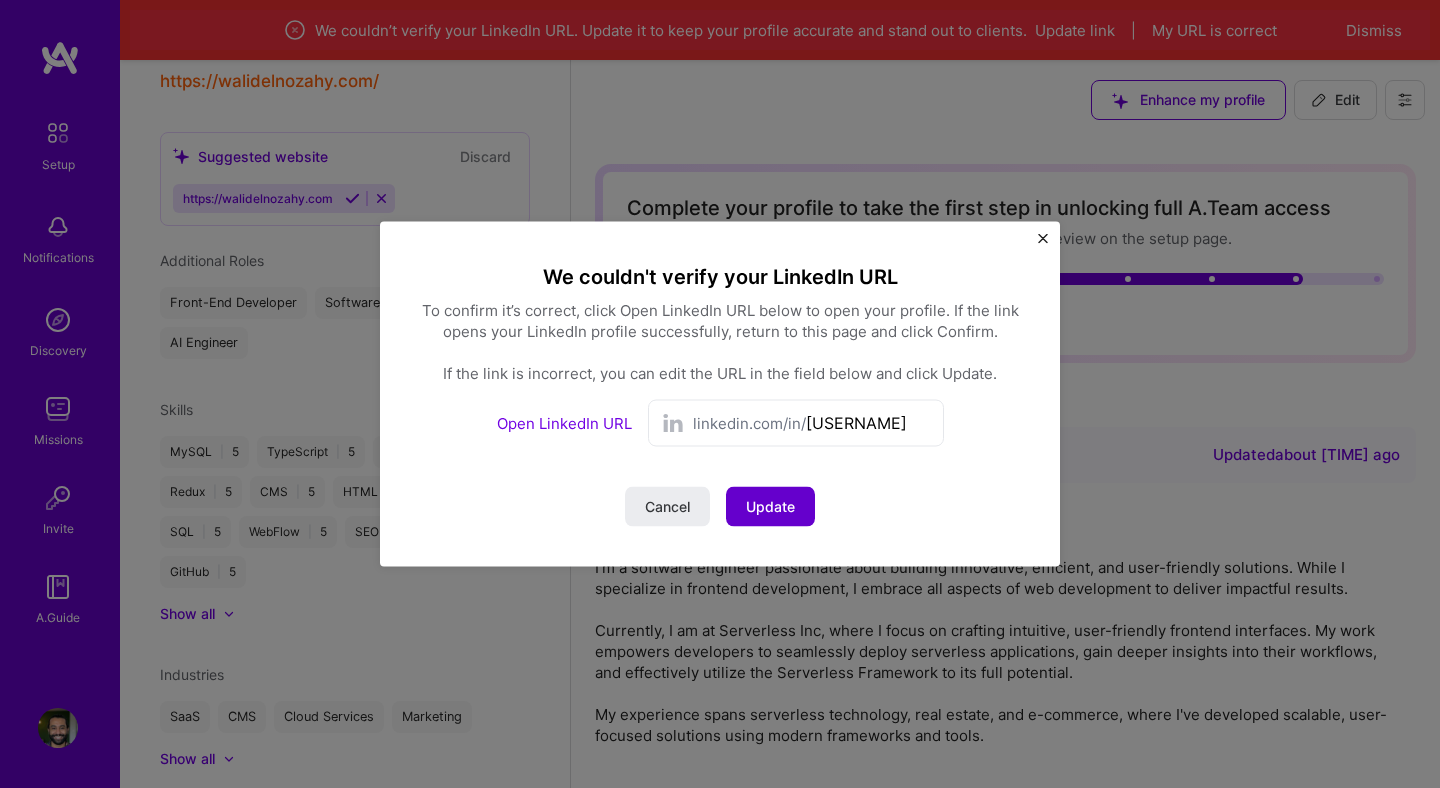 type on "[USERNAME]" 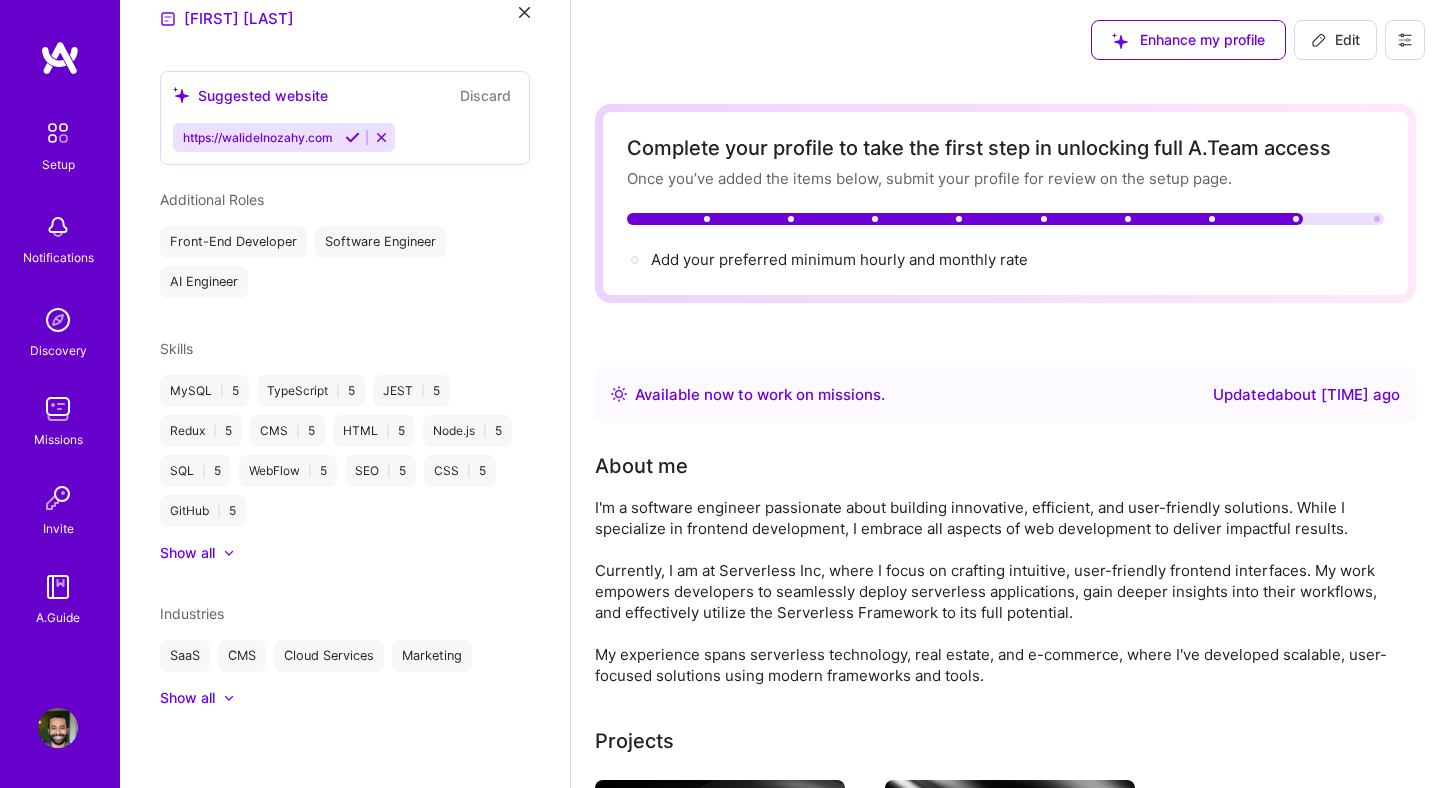 scroll, scrollTop: 696, scrollLeft: 0, axis: vertical 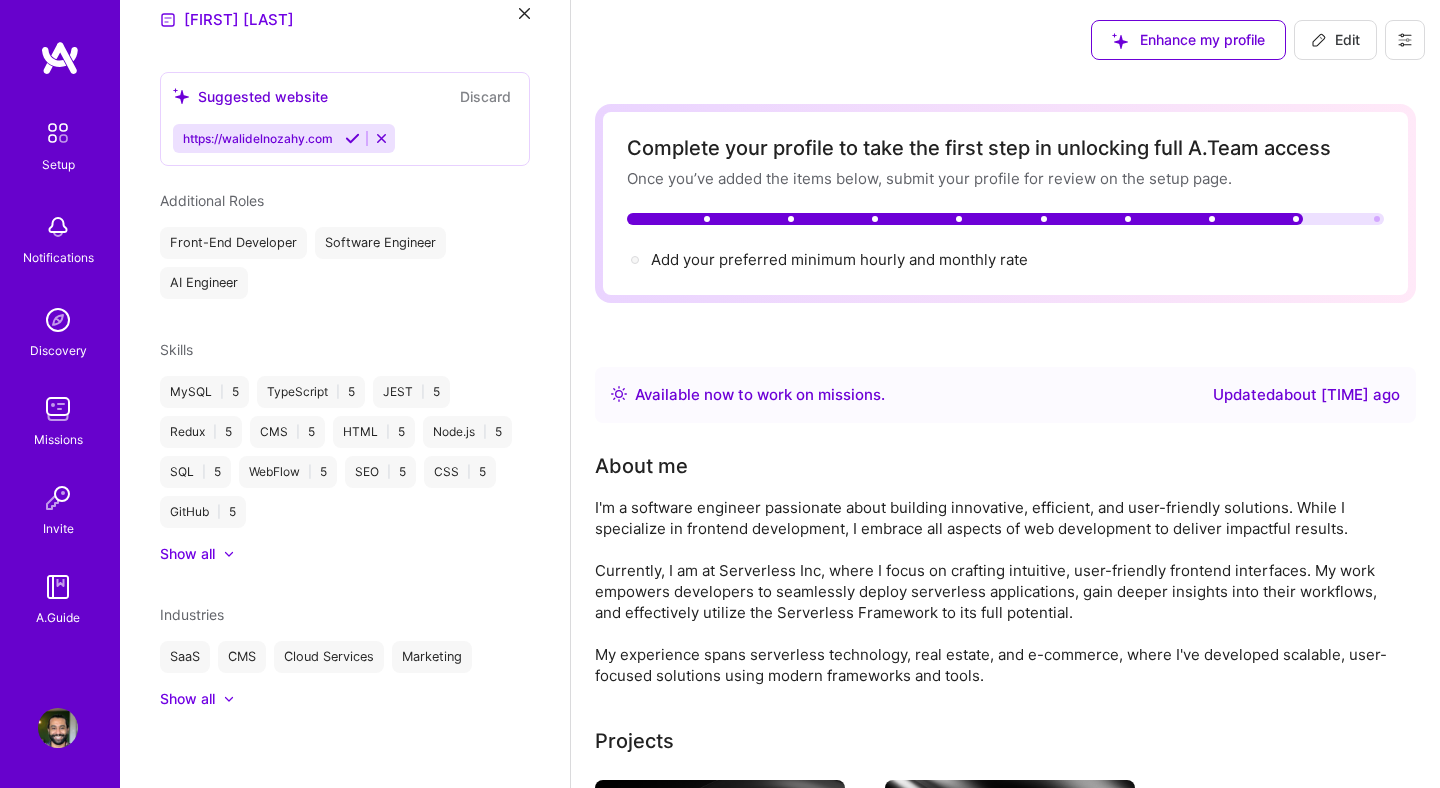 click on "Add your preferred minimum hourly and monthly rate  →" at bounding box center (839, 260) 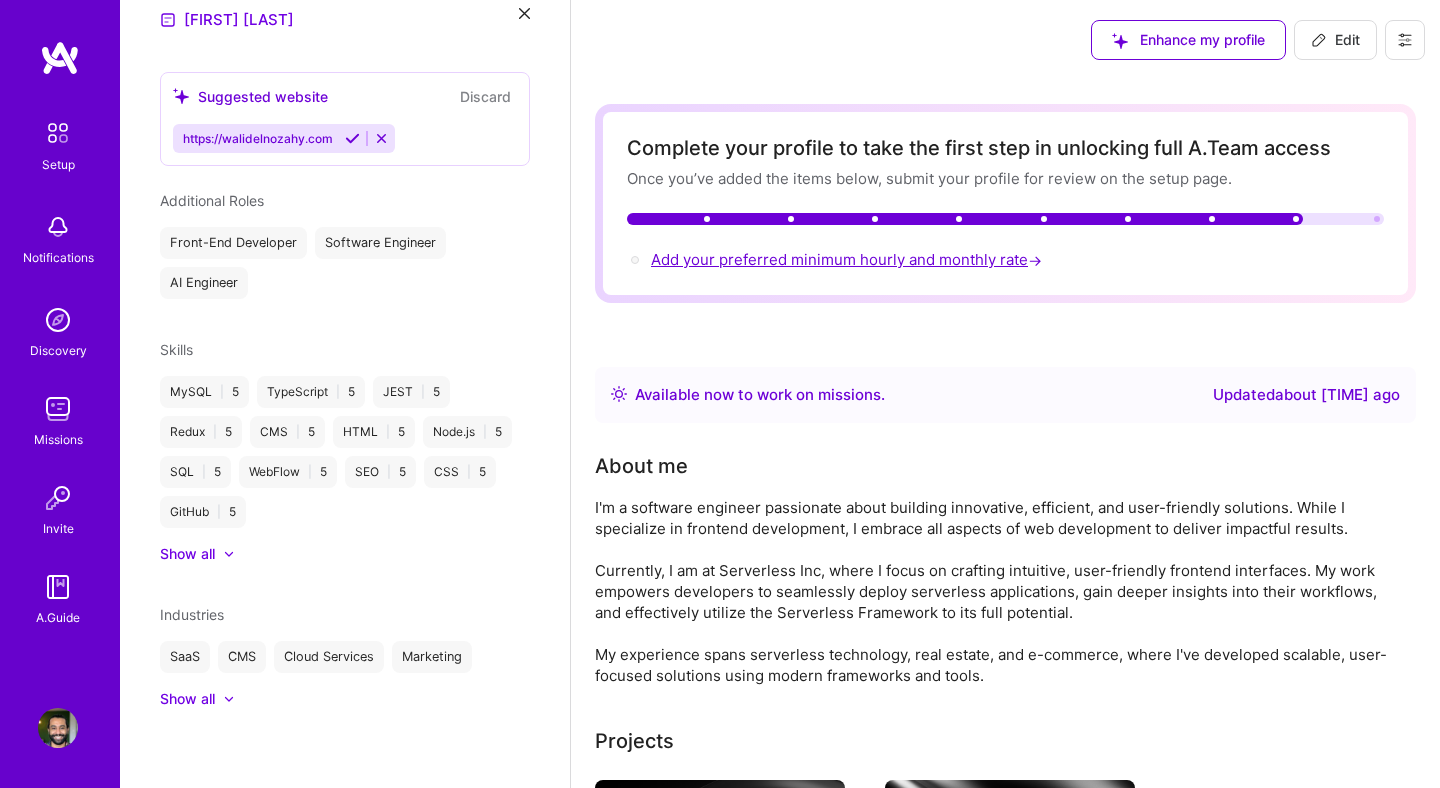click on "Add your preferred minimum hourly and monthly rate  →" at bounding box center (848, 259) 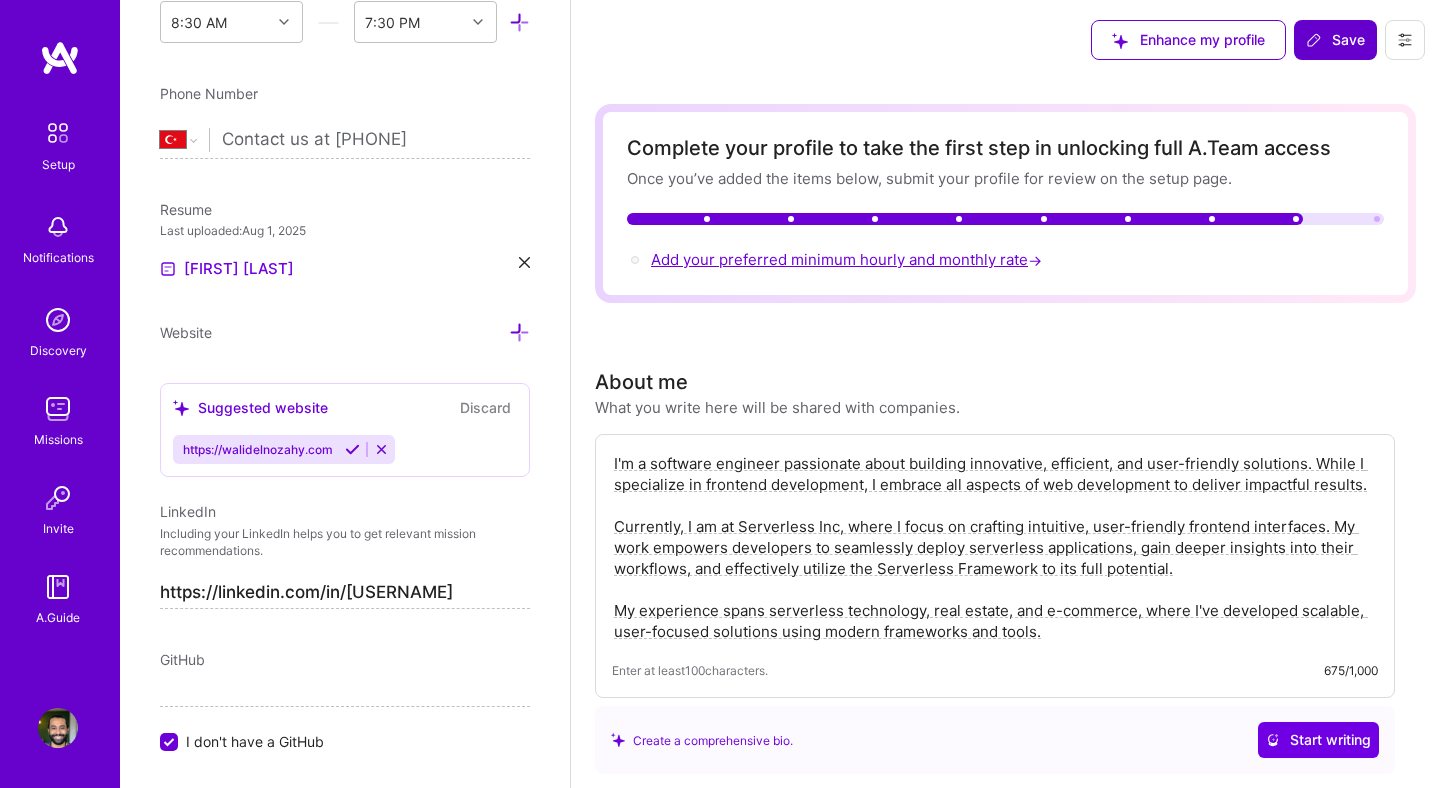scroll, scrollTop: 1150, scrollLeft: 0, axis: vertical 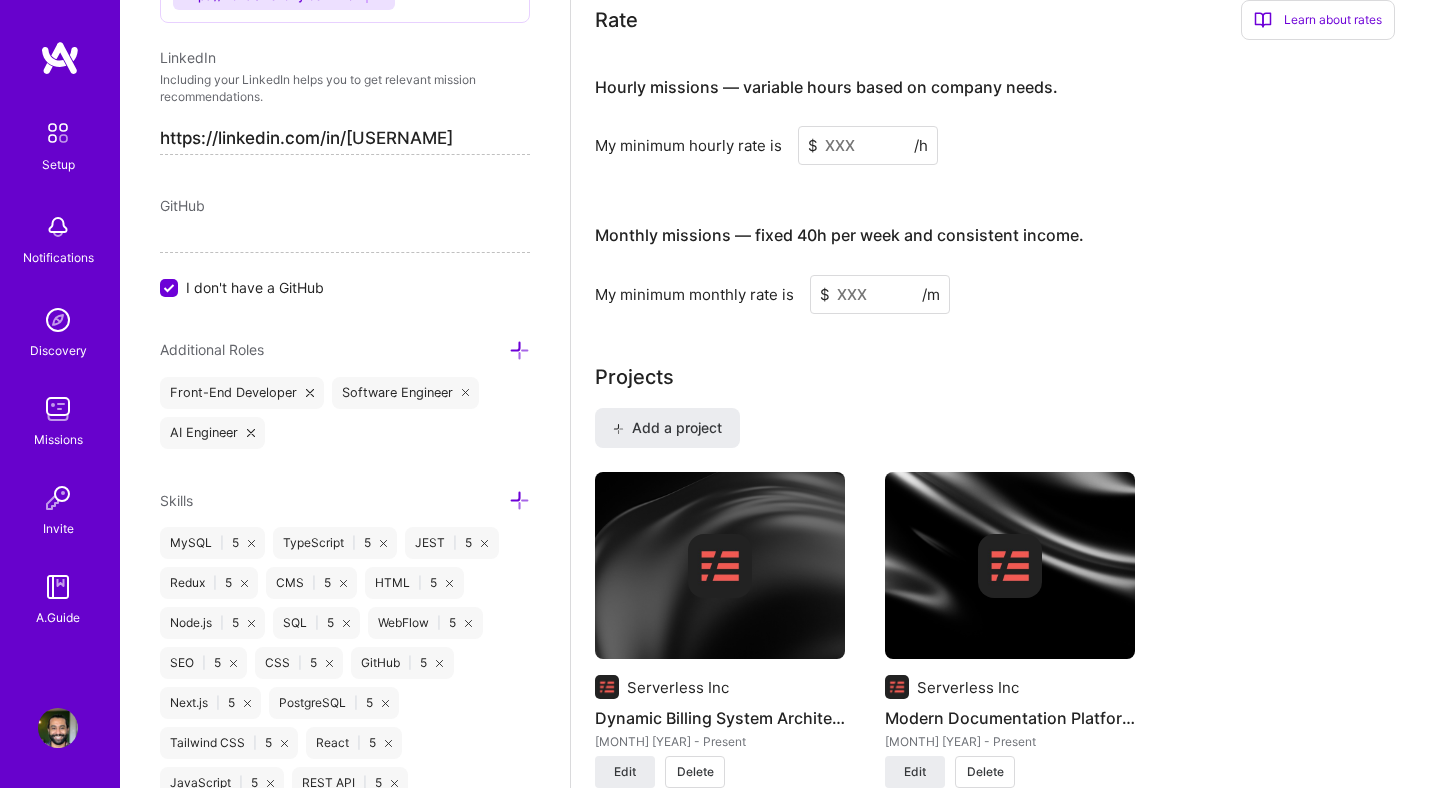 click at bounding box center (880, 294) 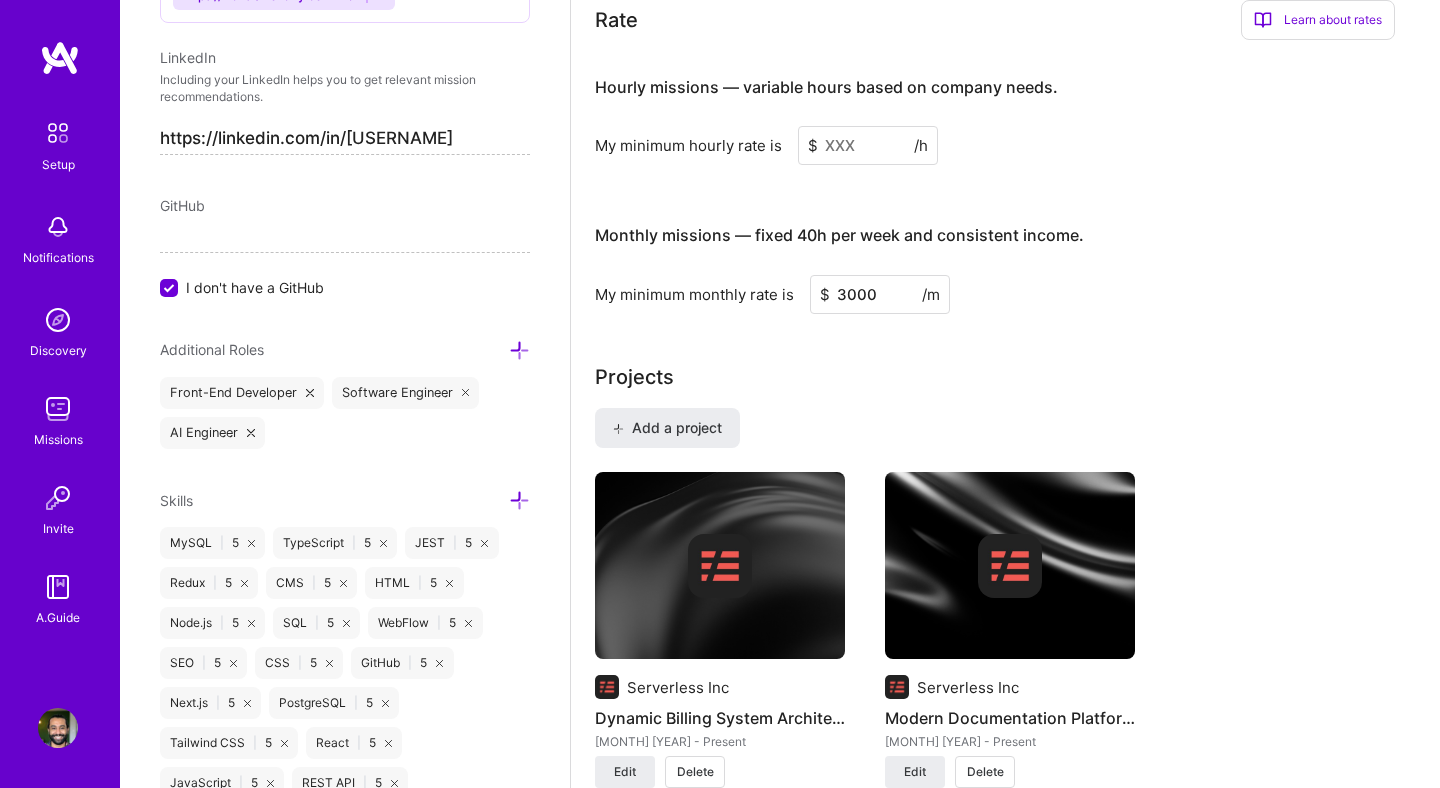 type on "3000" 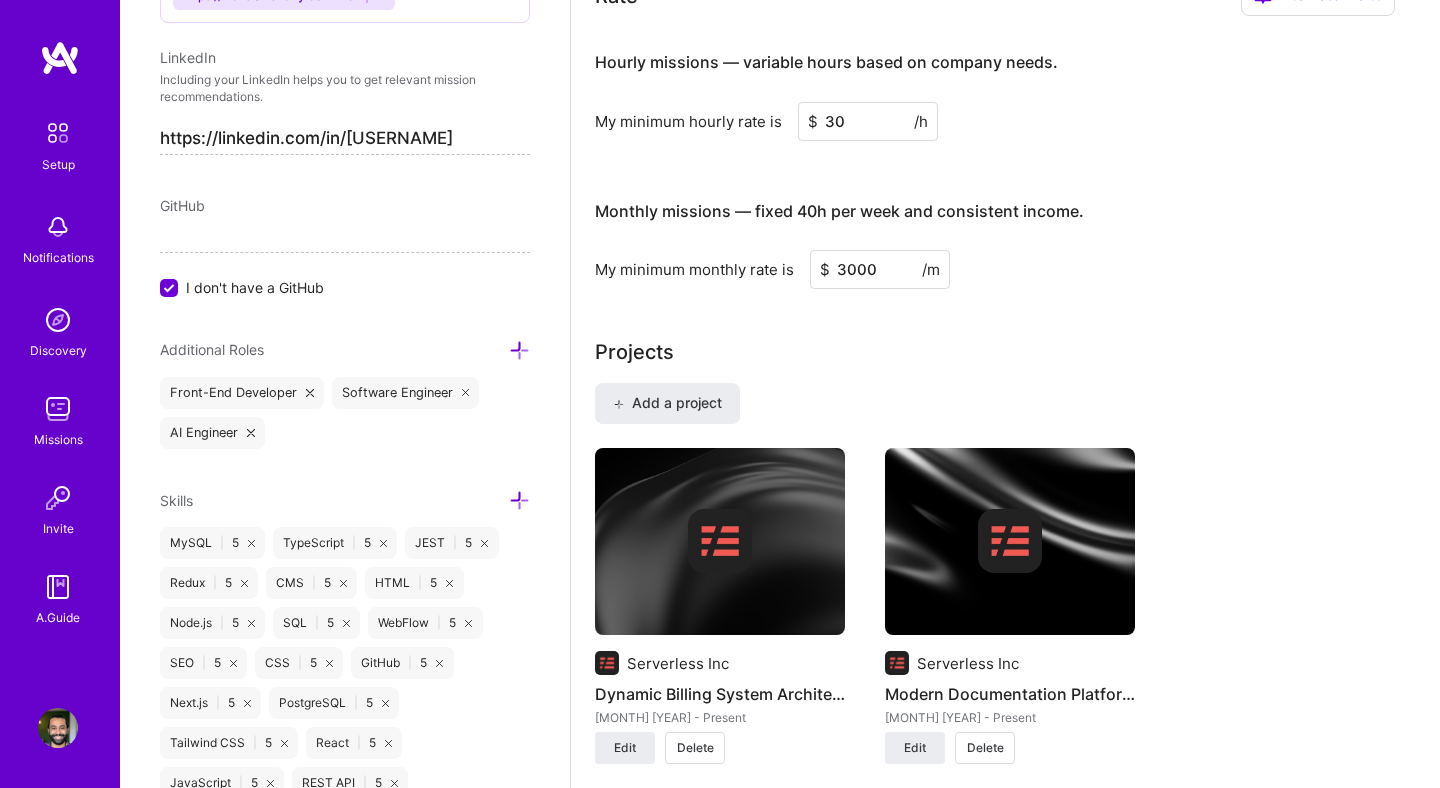 click on "30" at bounding box center [868, 121] 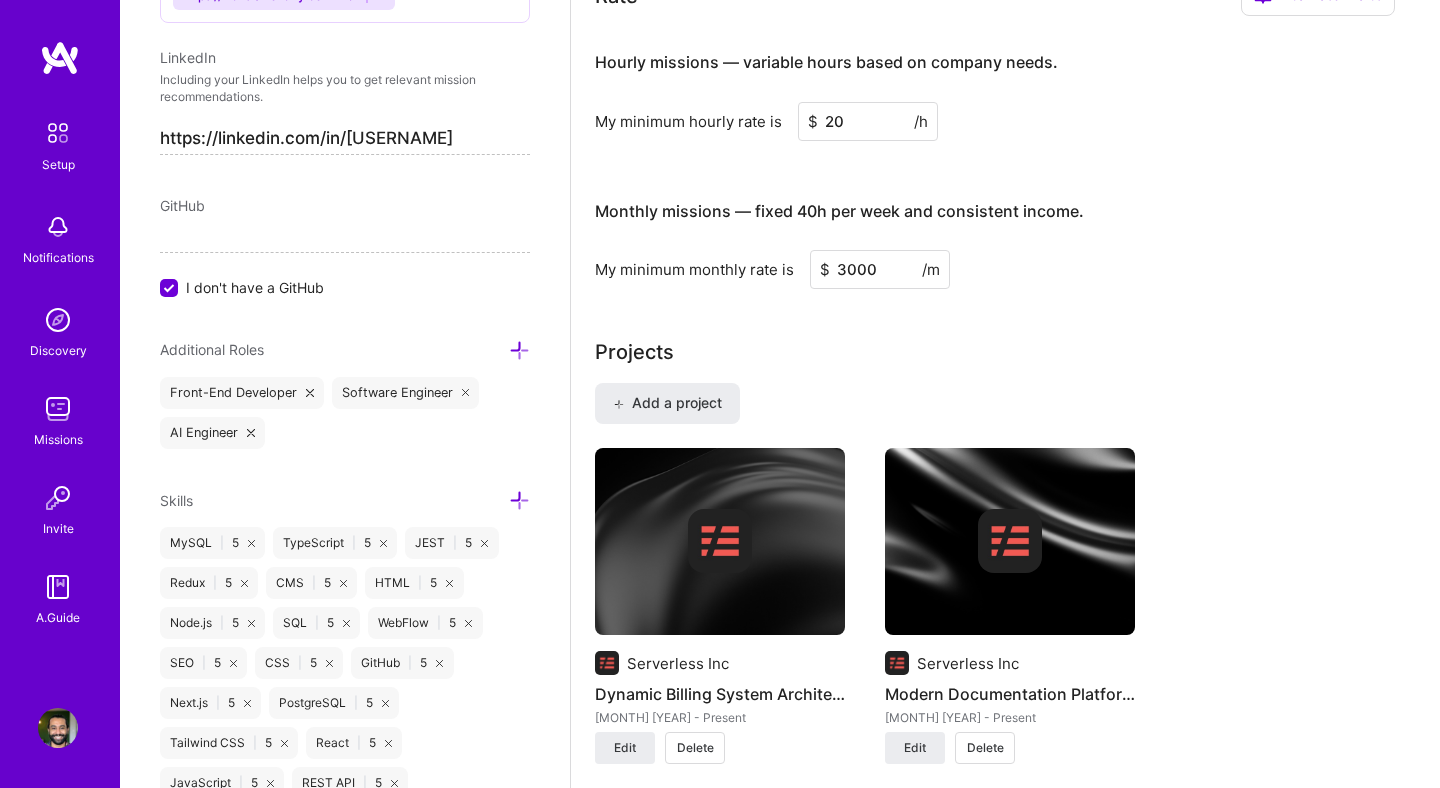 type on "20" 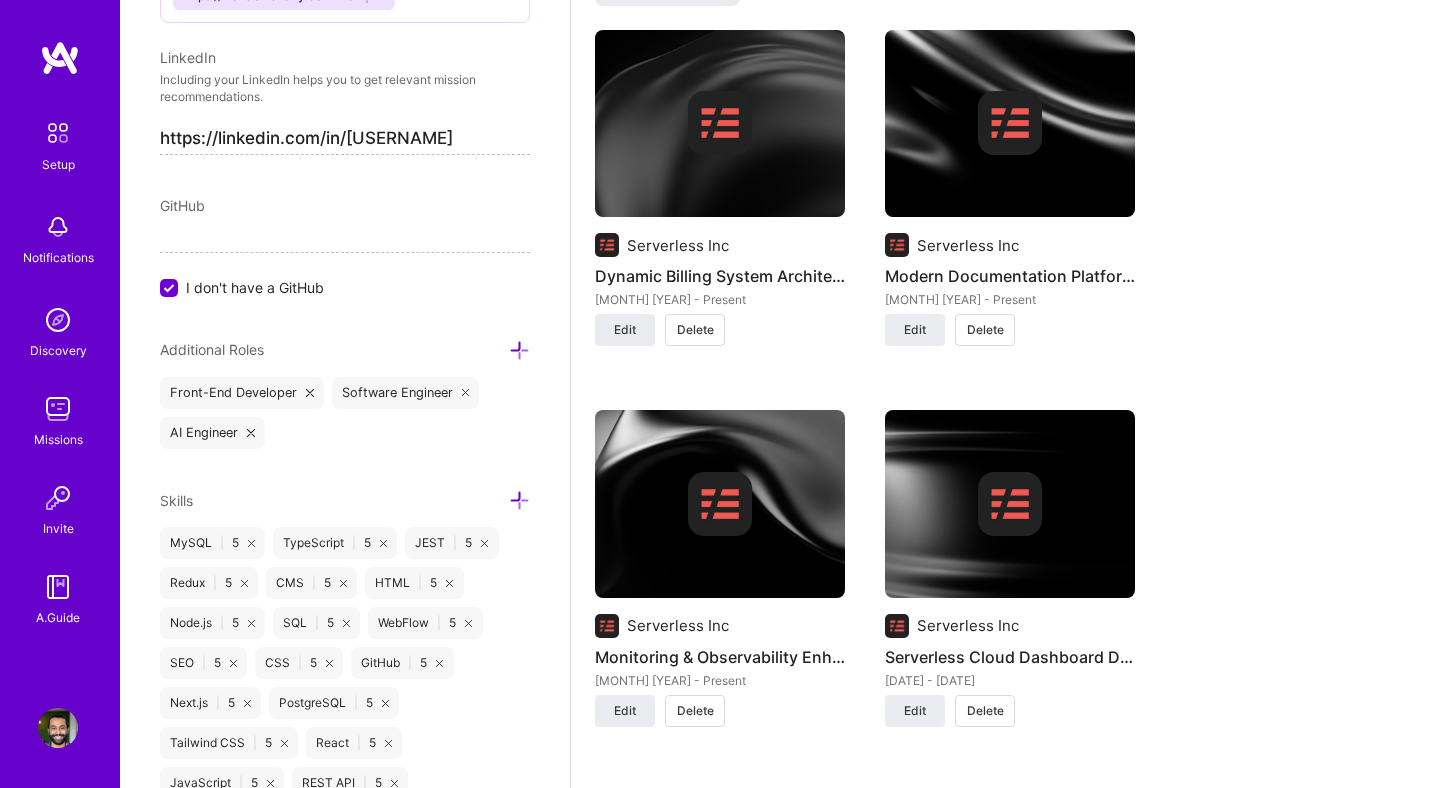 scroll, scrollTop: 0, scrollLeft: 0, axis: both 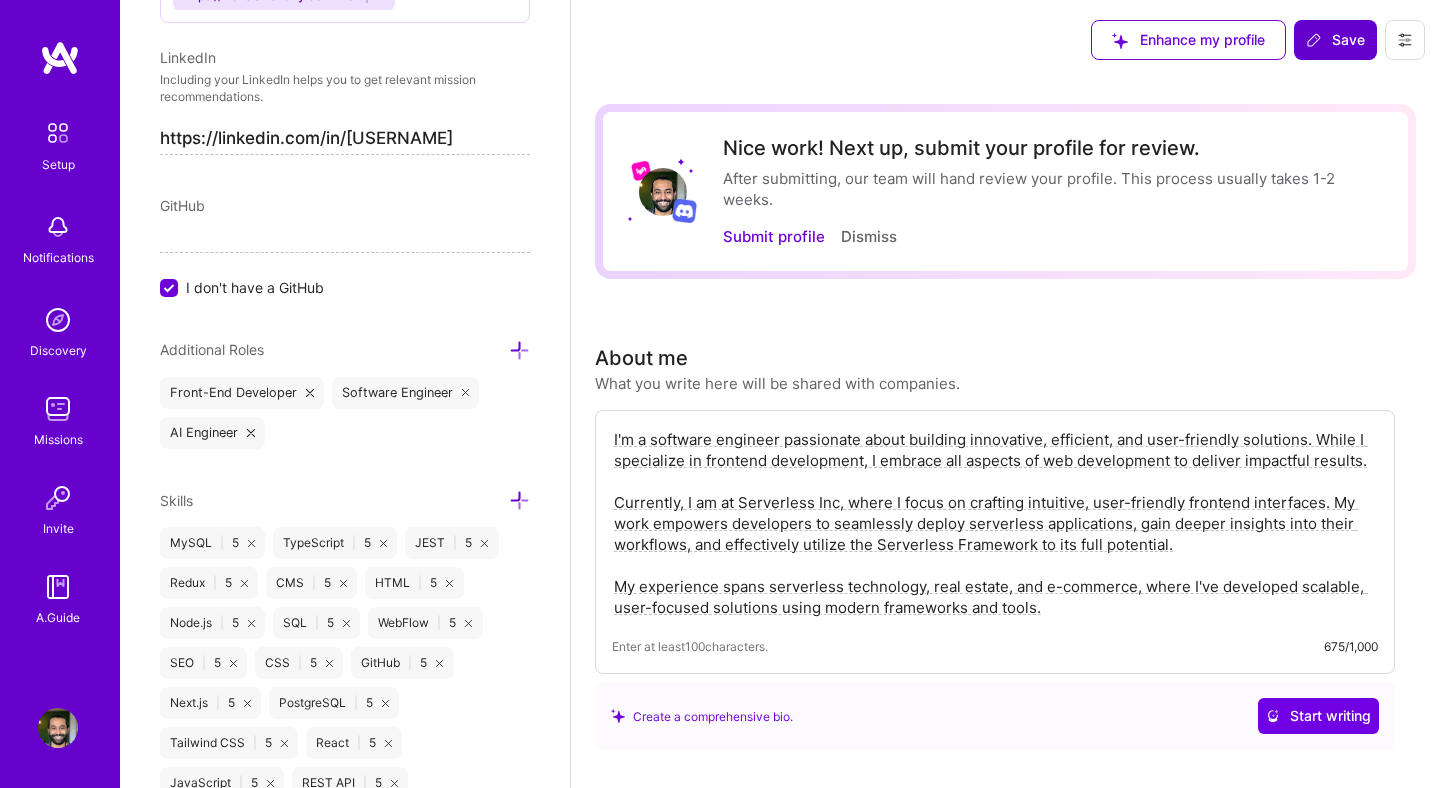 type on "3500" 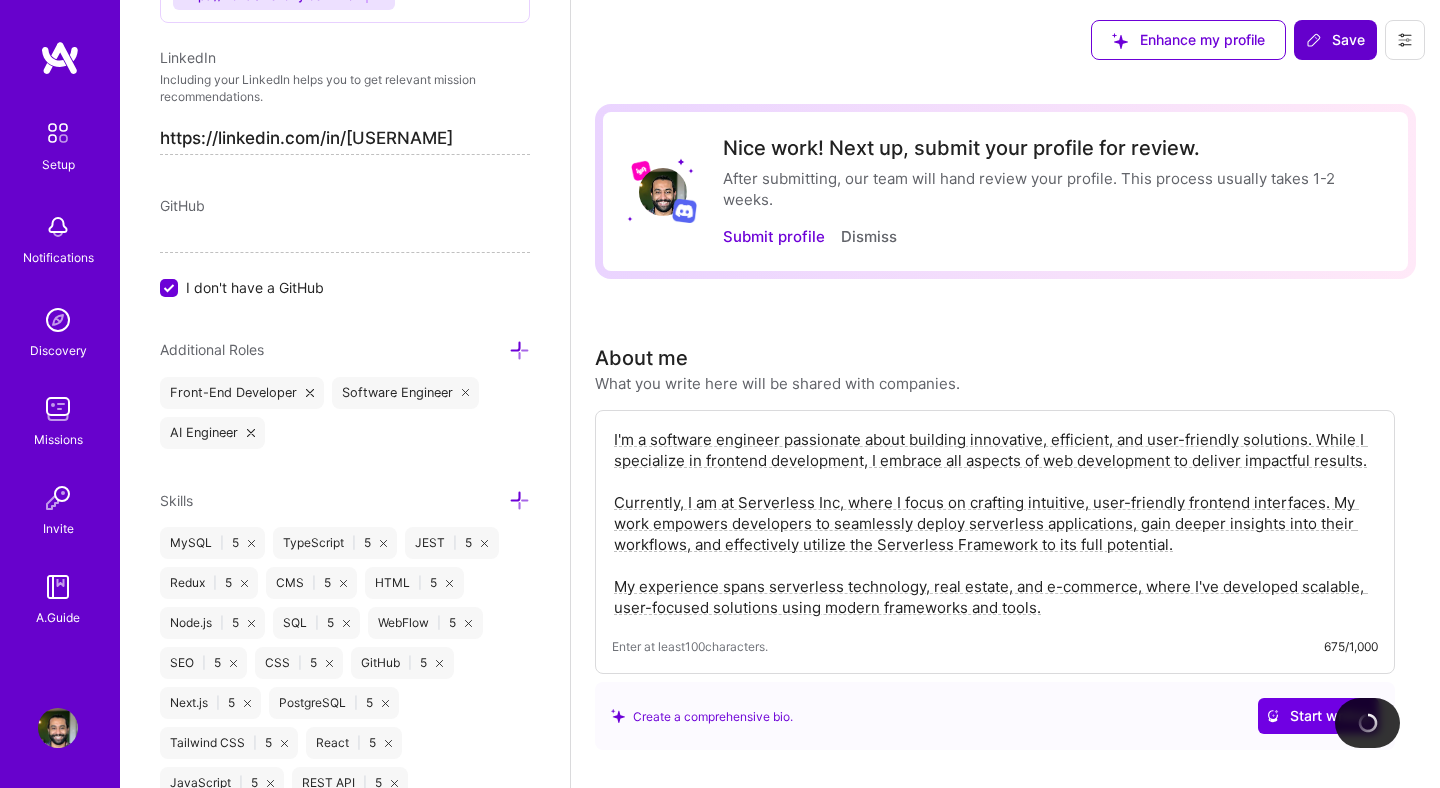 click on "Save" at bounding box center [1335, 40] 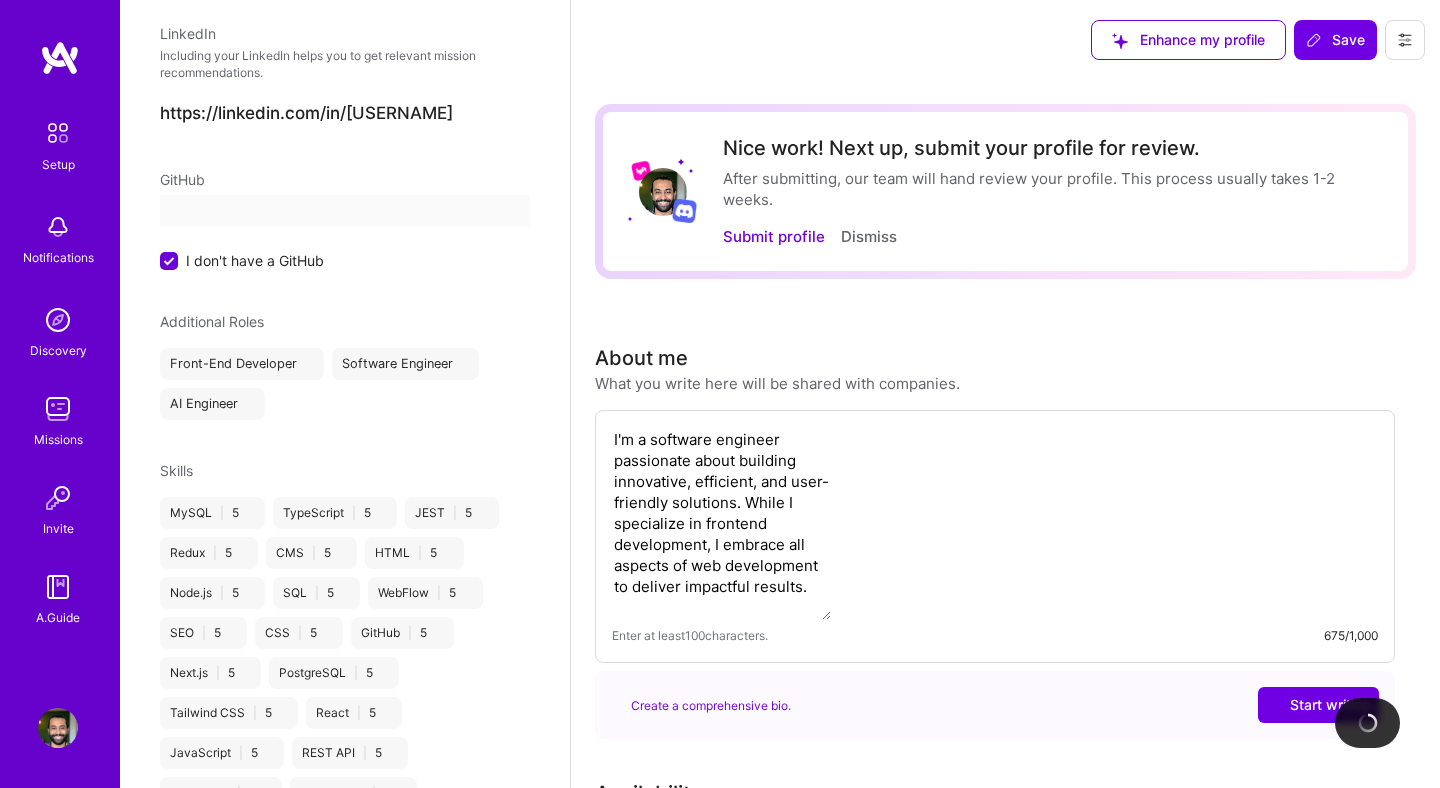 scroll, scrollTop: 696, scrollLeft: 0, axis: vertical 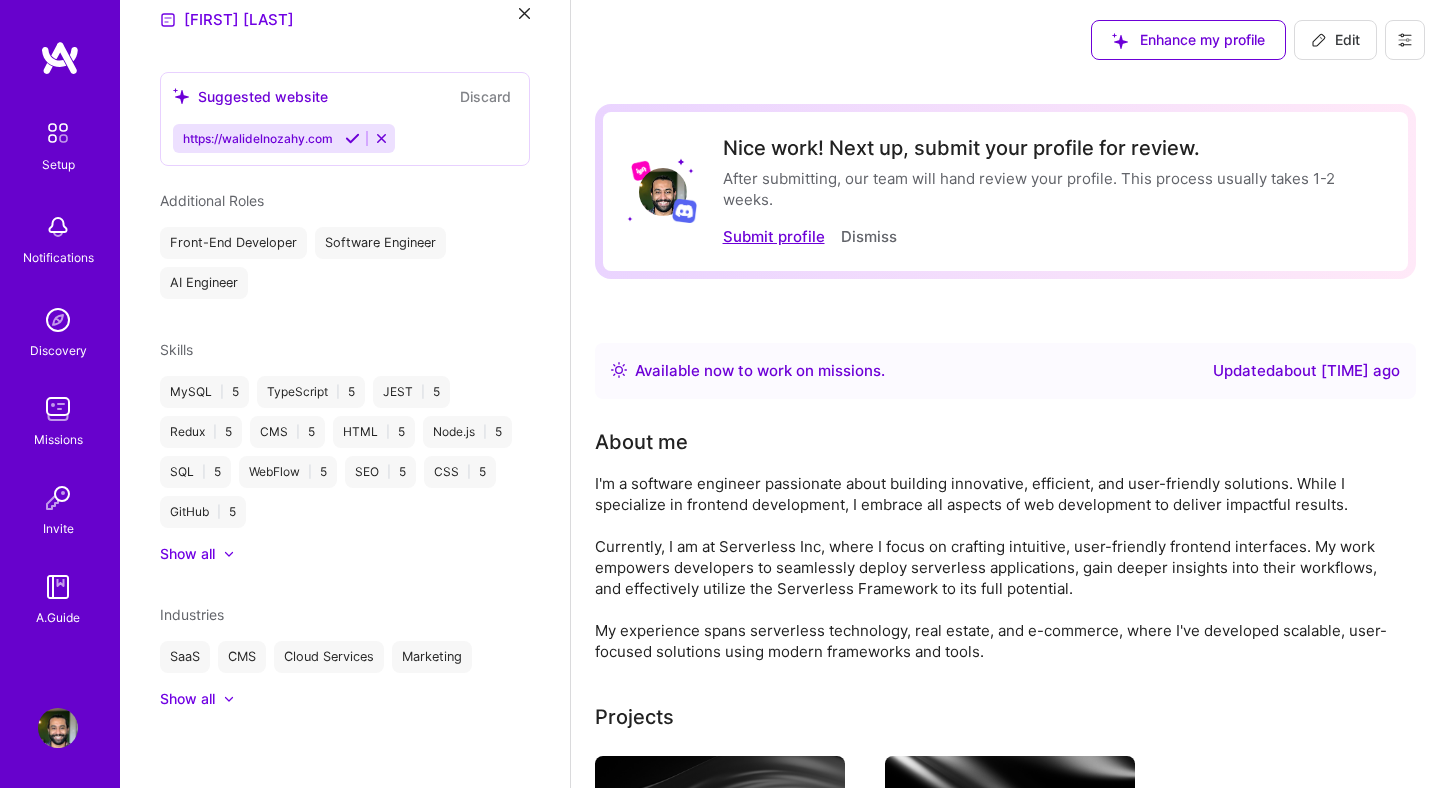 click on "Submit profile" at bounding box center [774, 236] 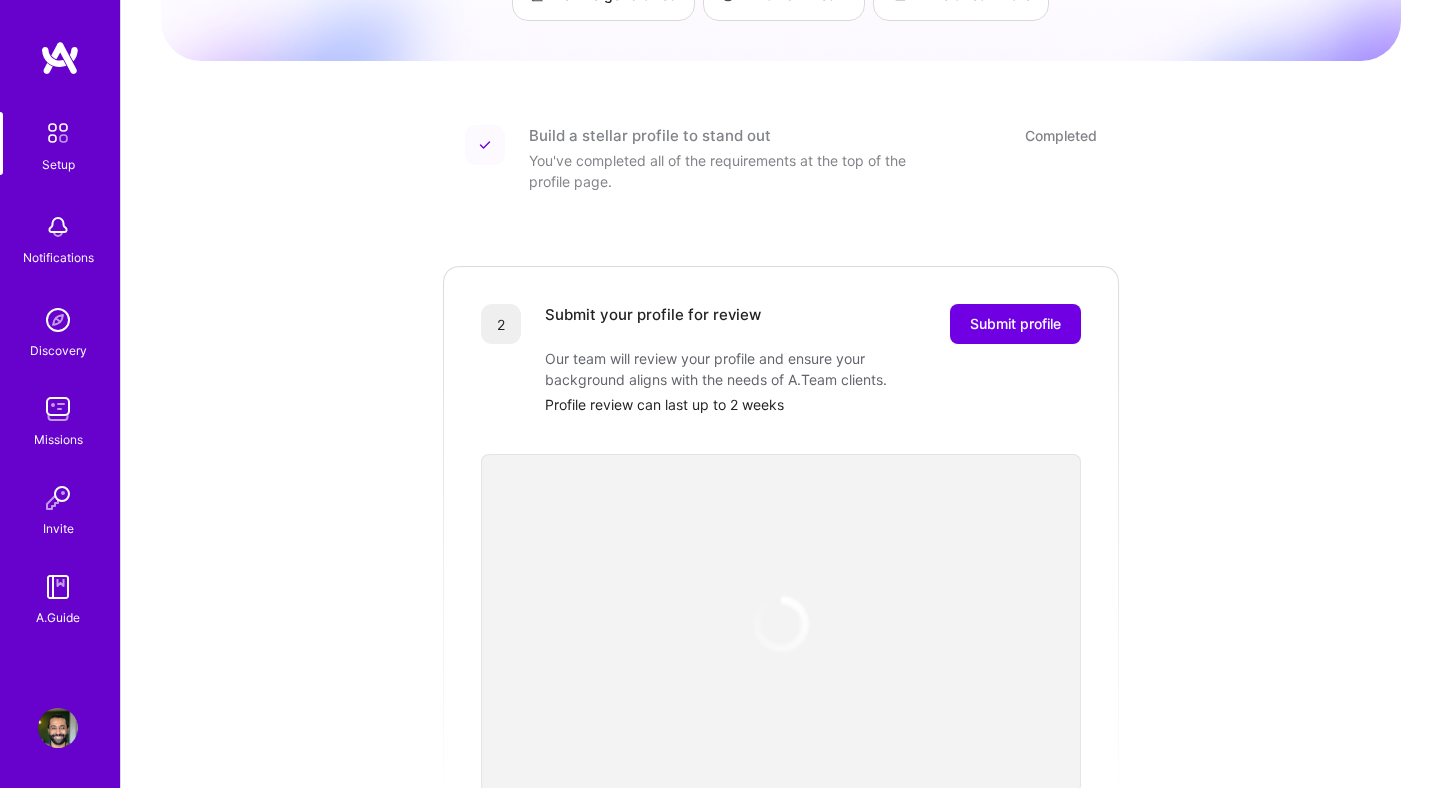scroll, scrollTop: 251, scrollLeft: 0, axis: vertical 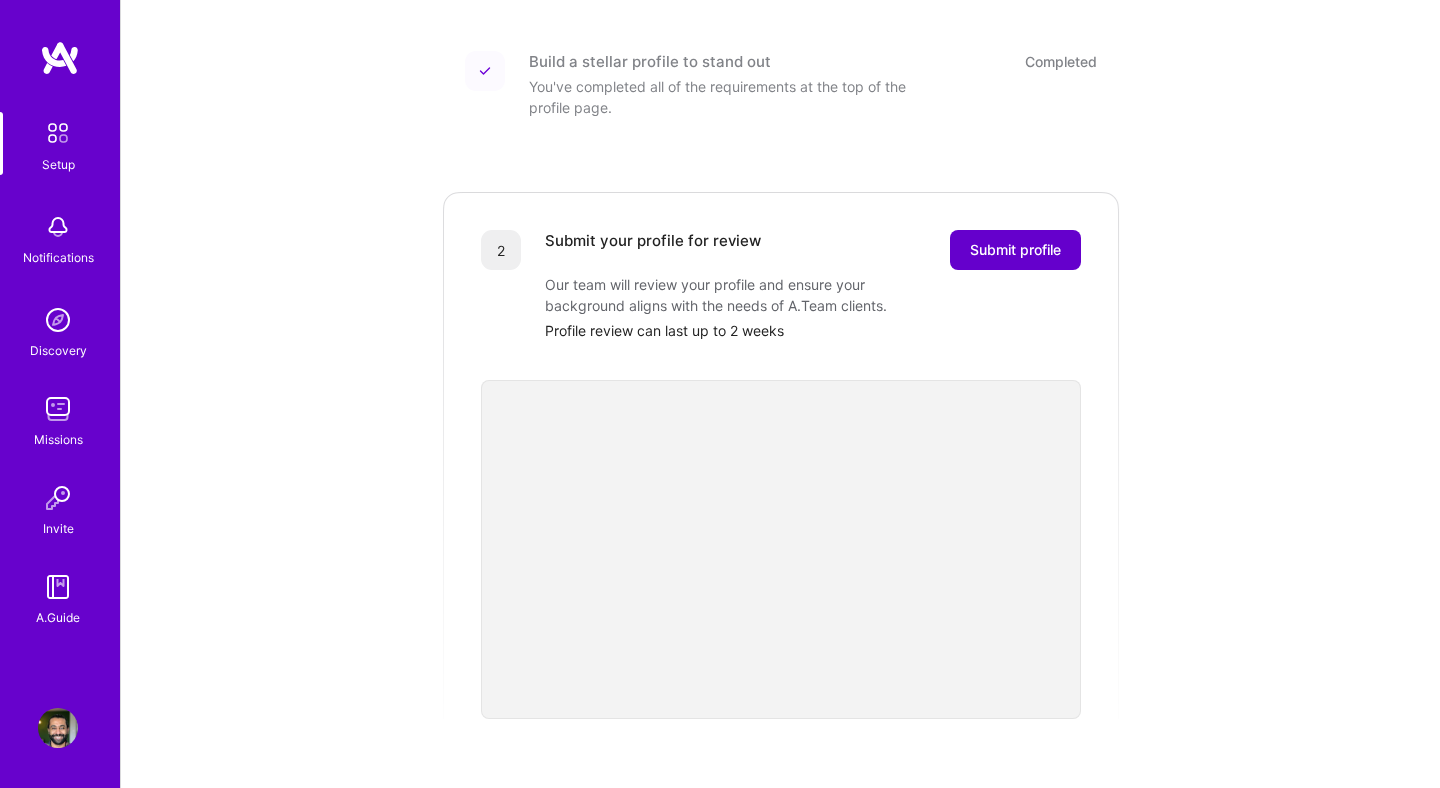 click on "Submit profile" at bounding box center [1015, 250] 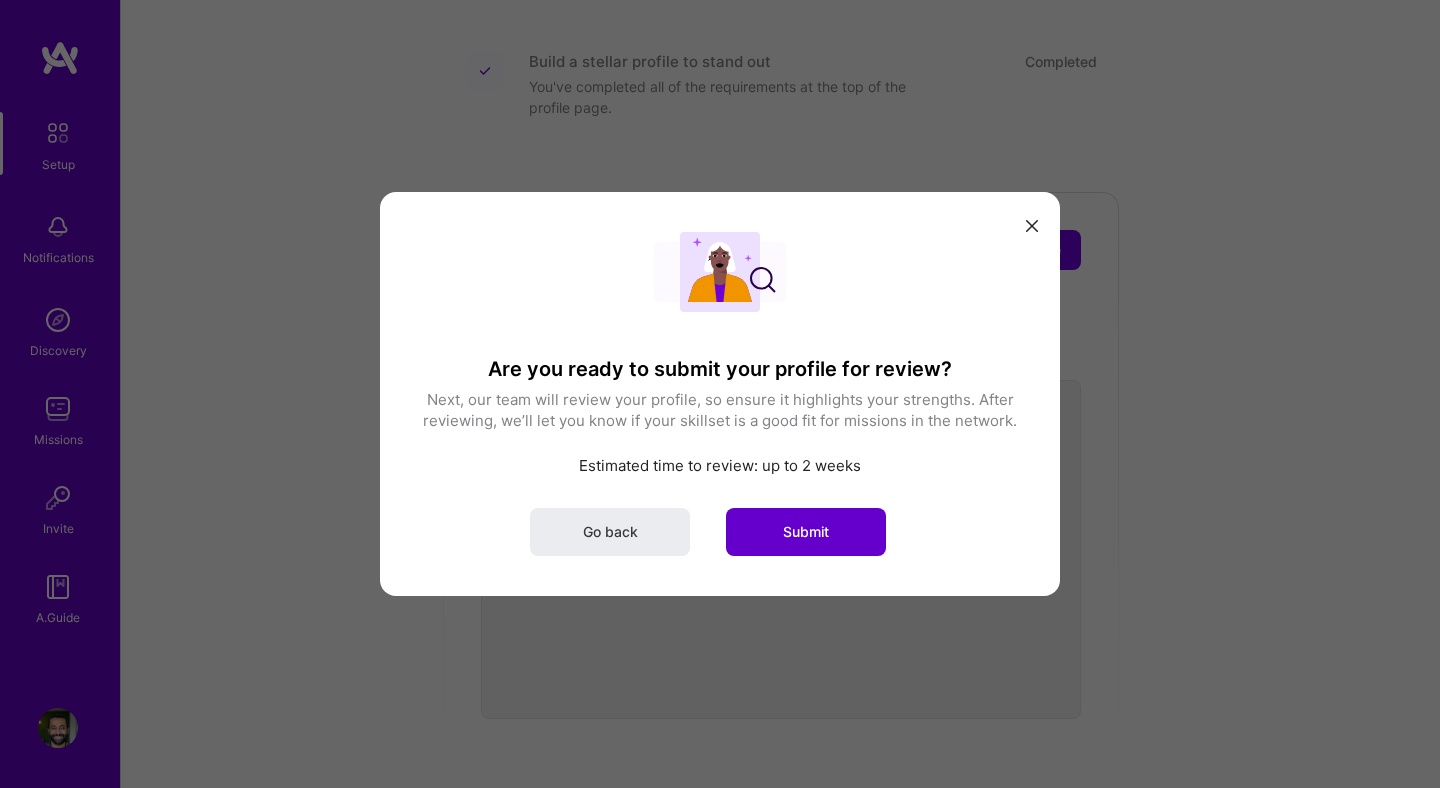 click on "Submit" at bounding box center [806, 532] 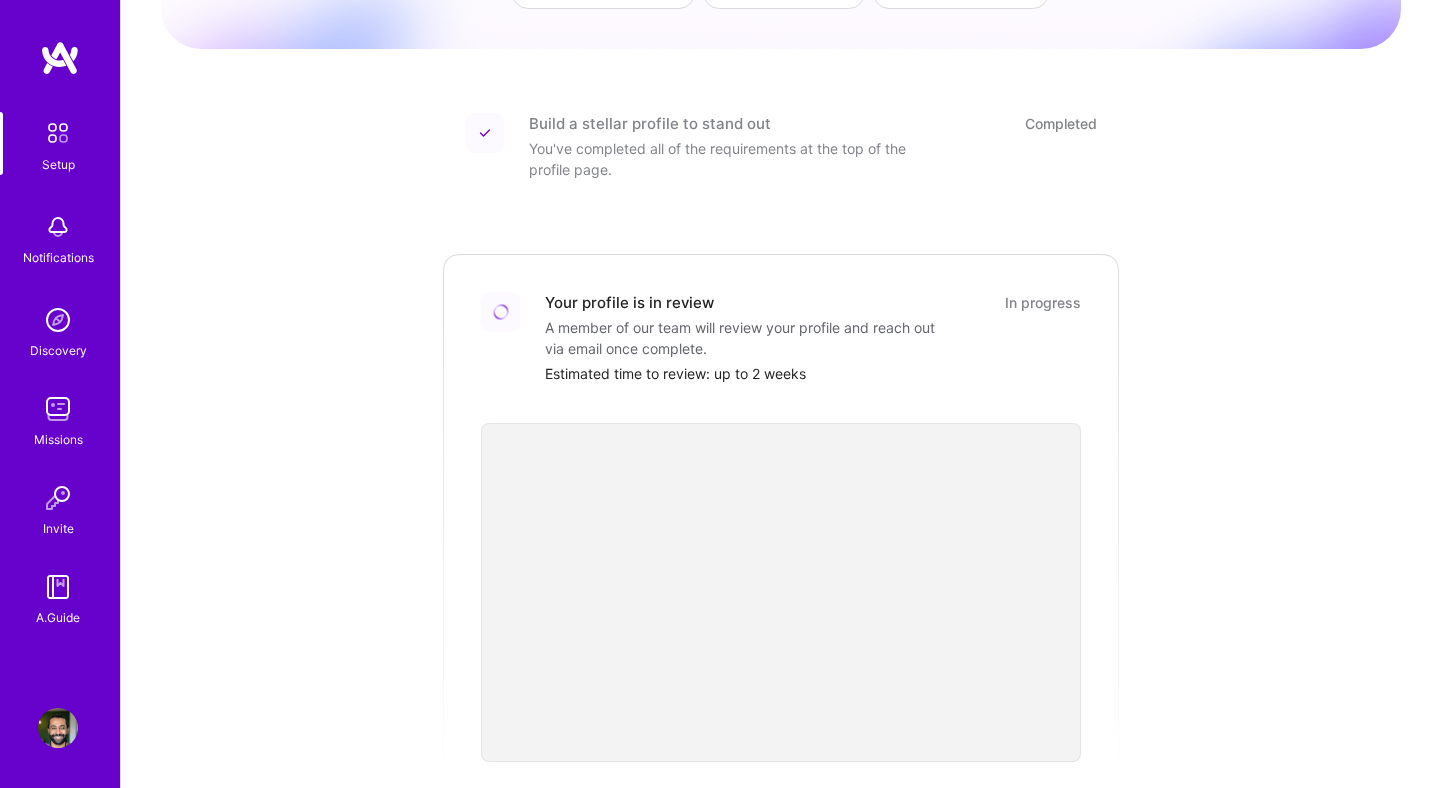 scroll, scrollTop: 192, scrollLeft: 0, axis: vertical 